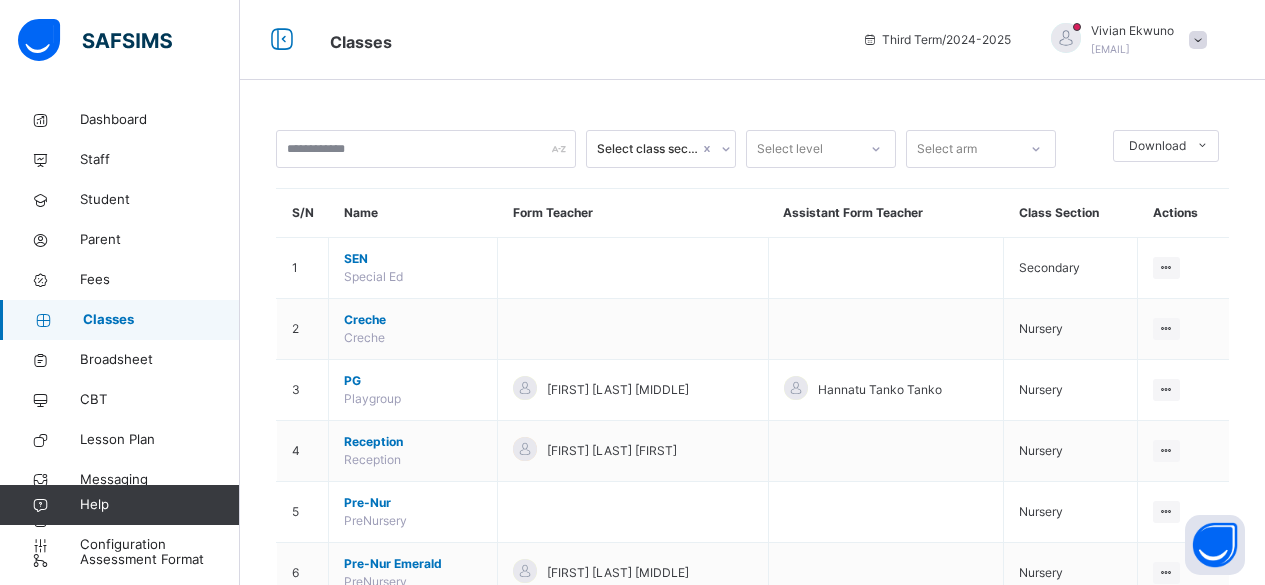 scroll, scrollTop: 1522, scrollLeft: 0, axis: vertical 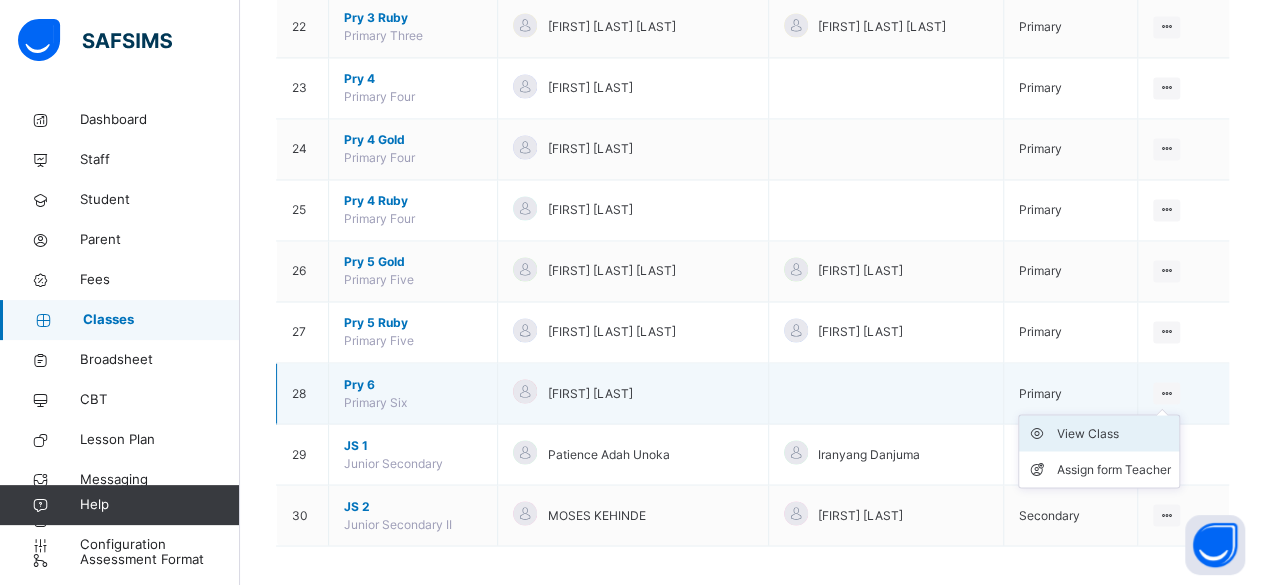 click on "View Class" at bounding box center [1114, 433] 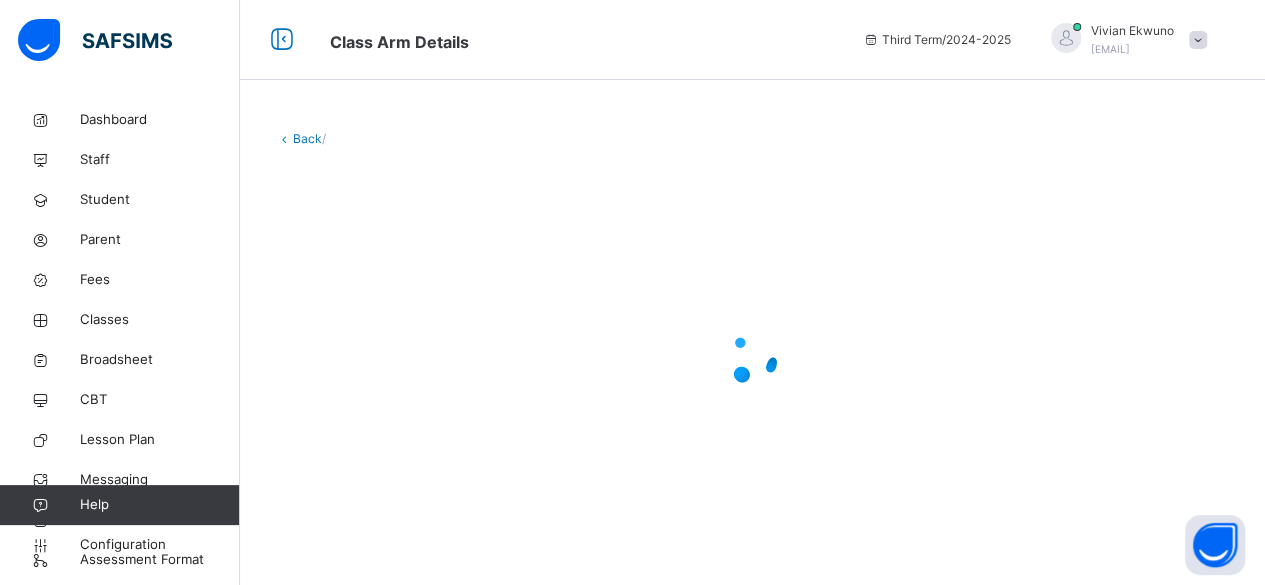 scroll, scrollTop: 0, scrollLeft: 0, axis: both 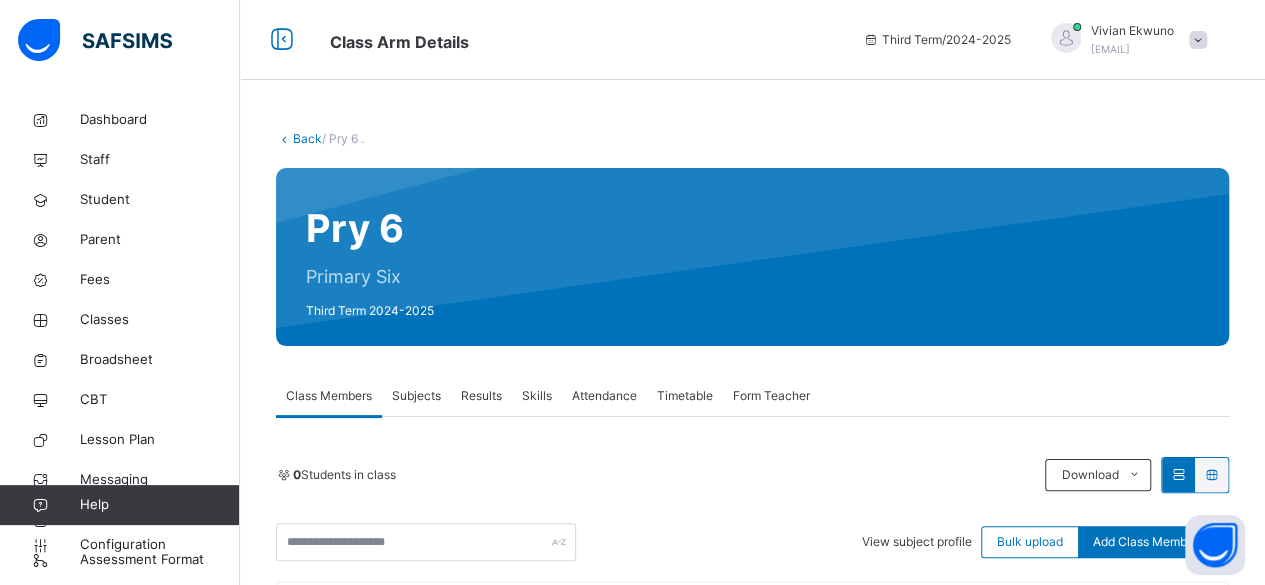 click on "Results" at bounding box center (481, 396) 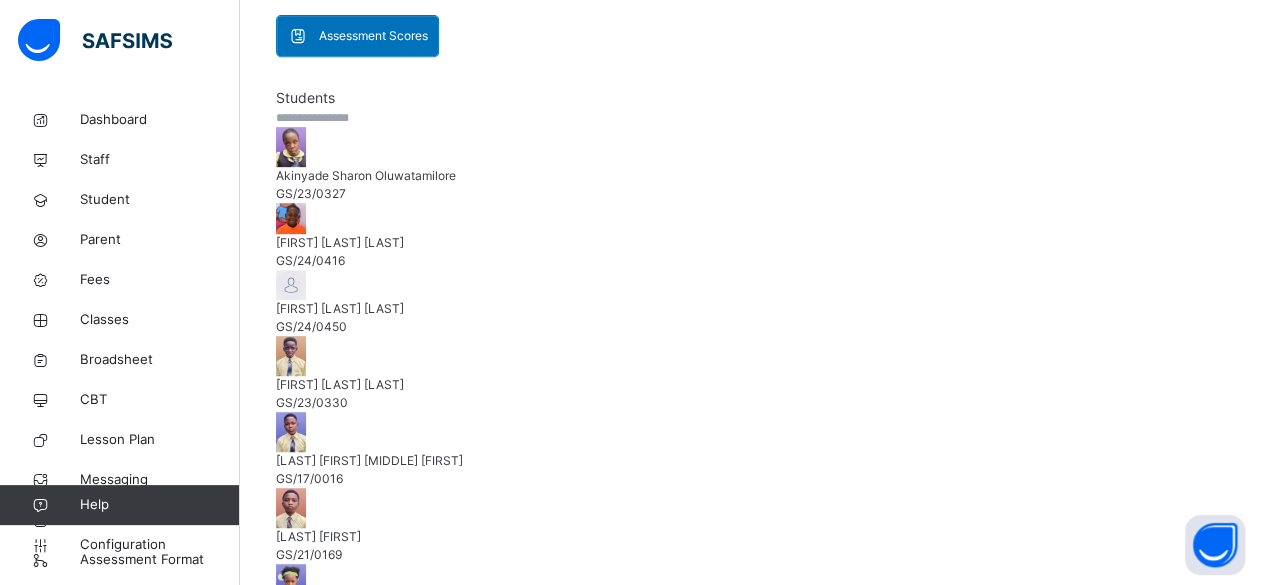 scroll, scrollTop: 435, scrollLeft: 0, axis: vertical 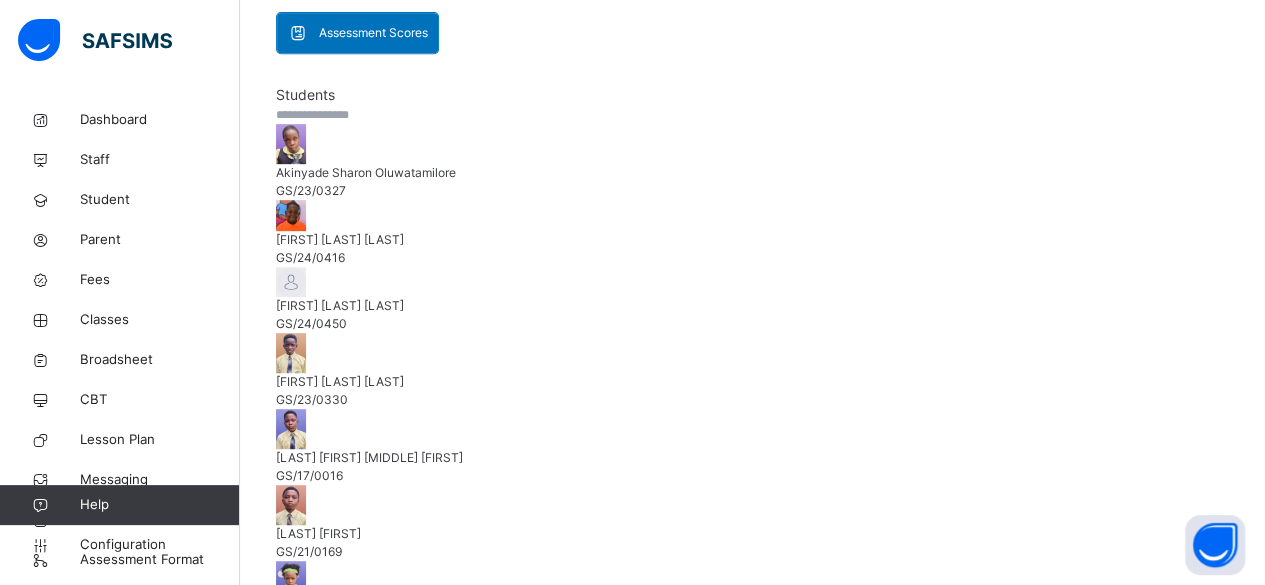 click on "GS/23/0327" at bounding box center [311, 190] 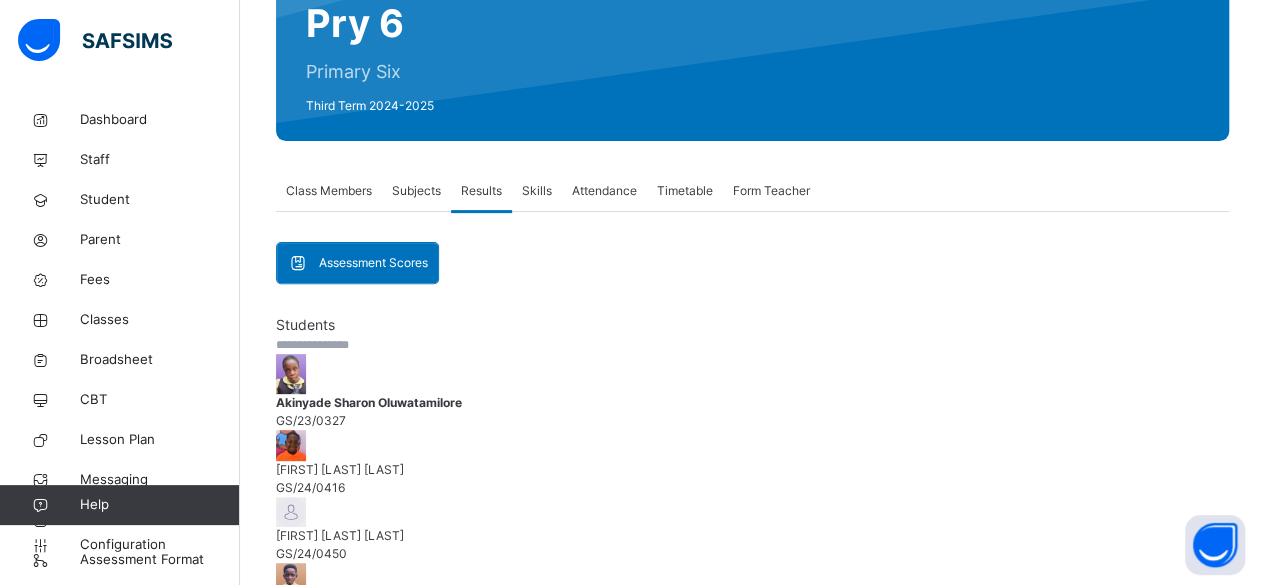 scroll, scrollTop: 206, scrollLeft: 0, axis: vertical 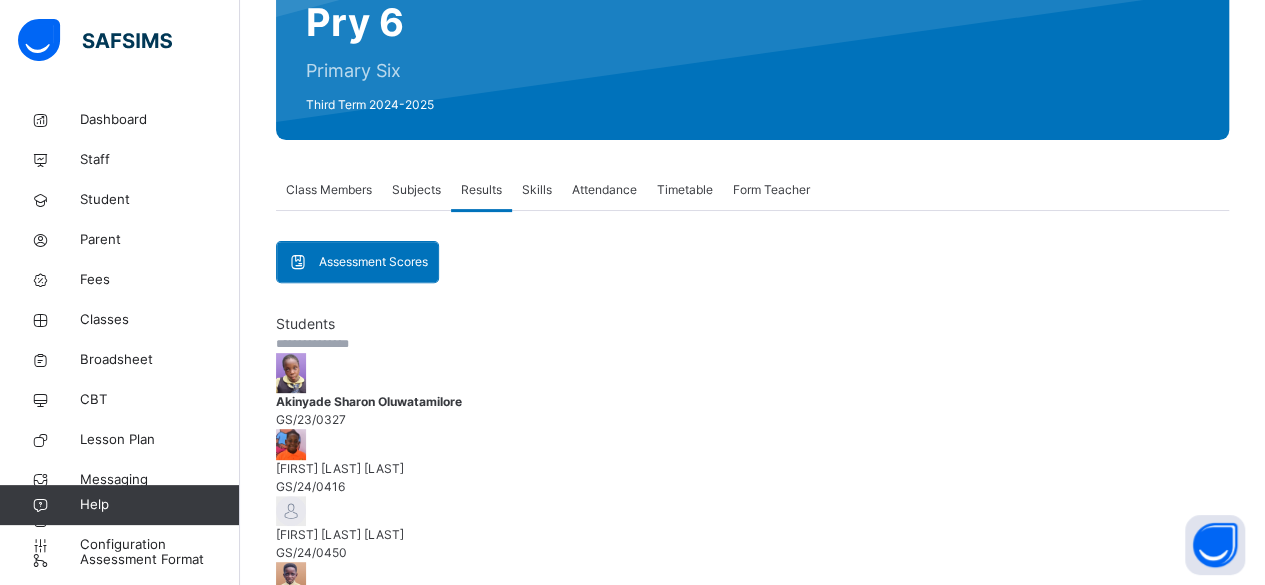 click on "Next Student" at bounding box center [312, 1114] 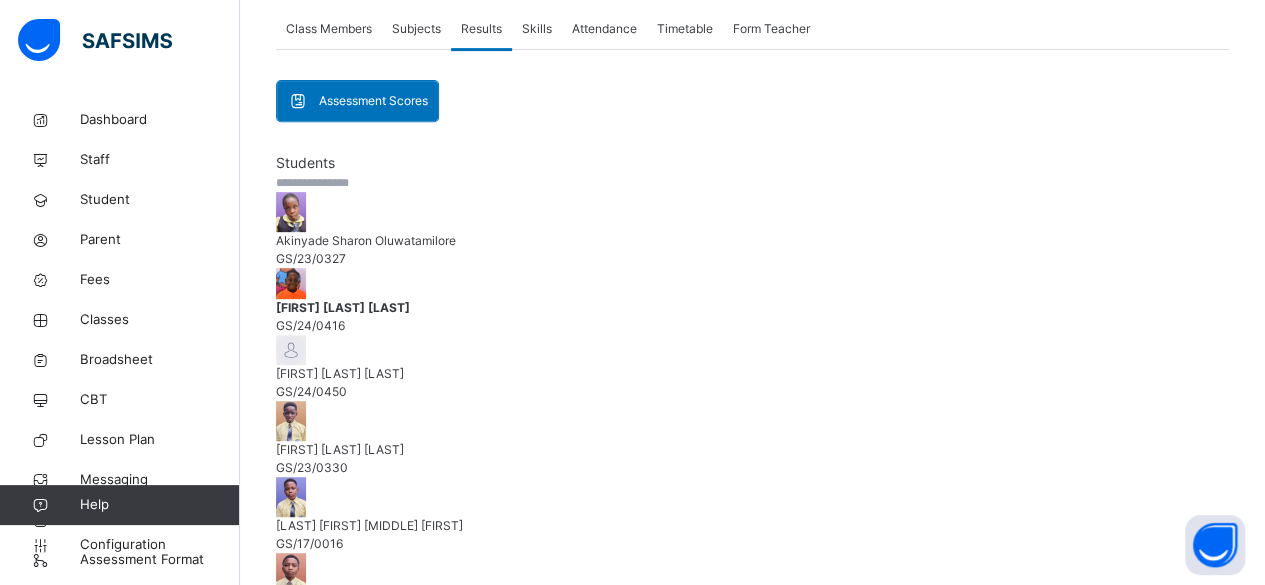 scroll, scrollTop: 326, scrollLeft: 0, axis: vertical 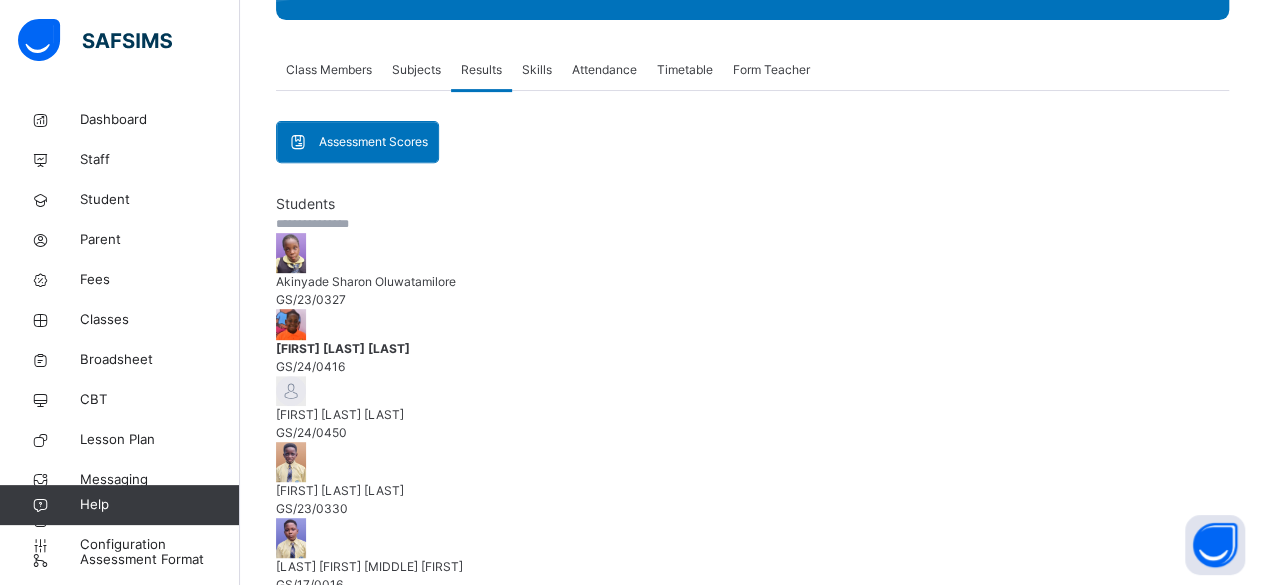 click at bounding box center [357, 977] 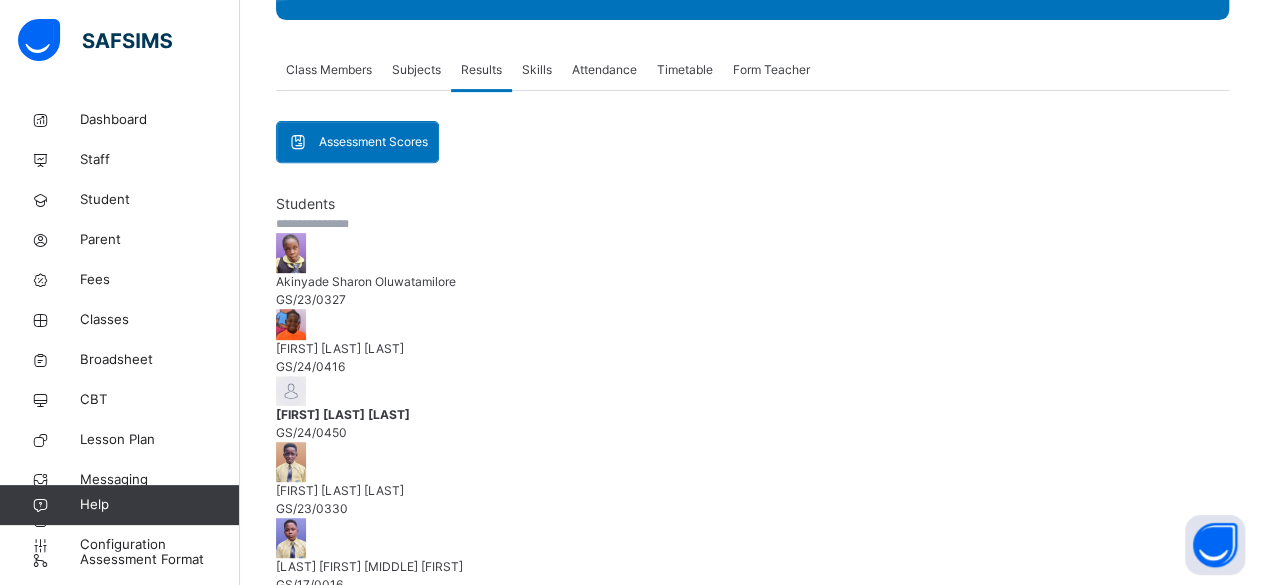 click on "Edit Comment" at bounding box center [752, 1342] 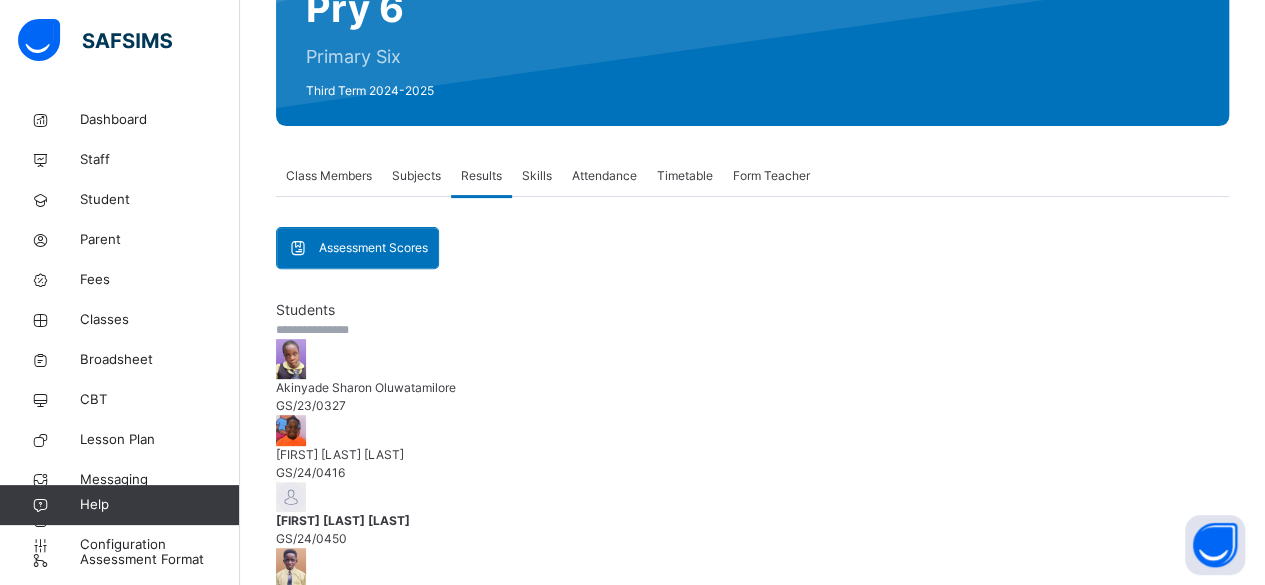 scroll, scrollTop: 222, scrollLeft: 0, axis: vertical 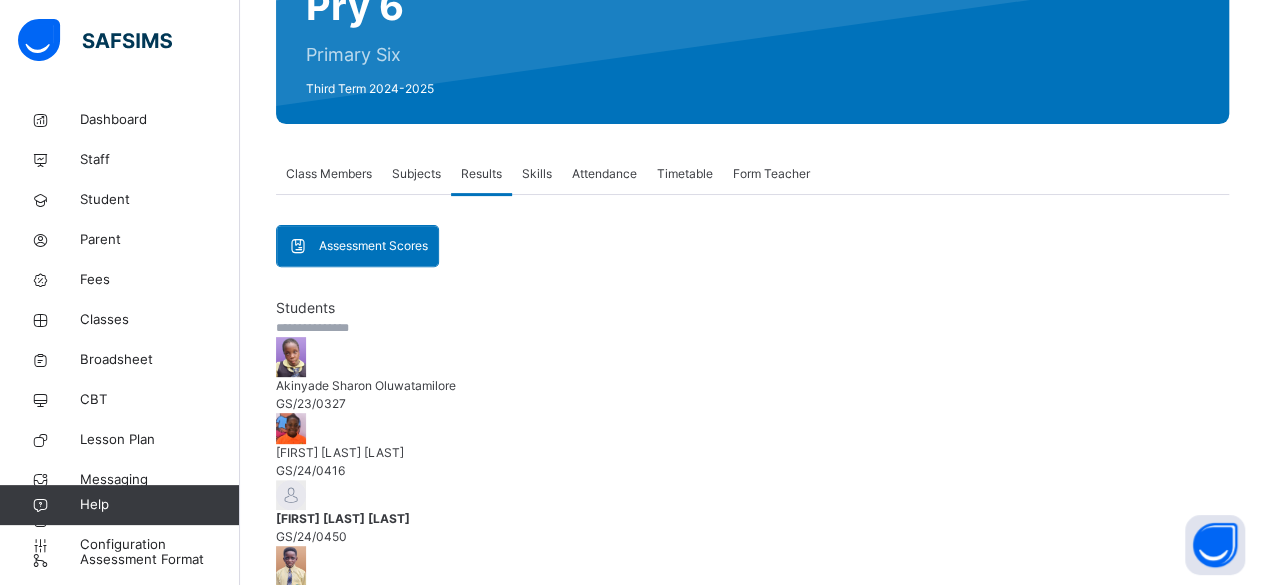 click on "Next Student" at bounding box center [312, 1078] 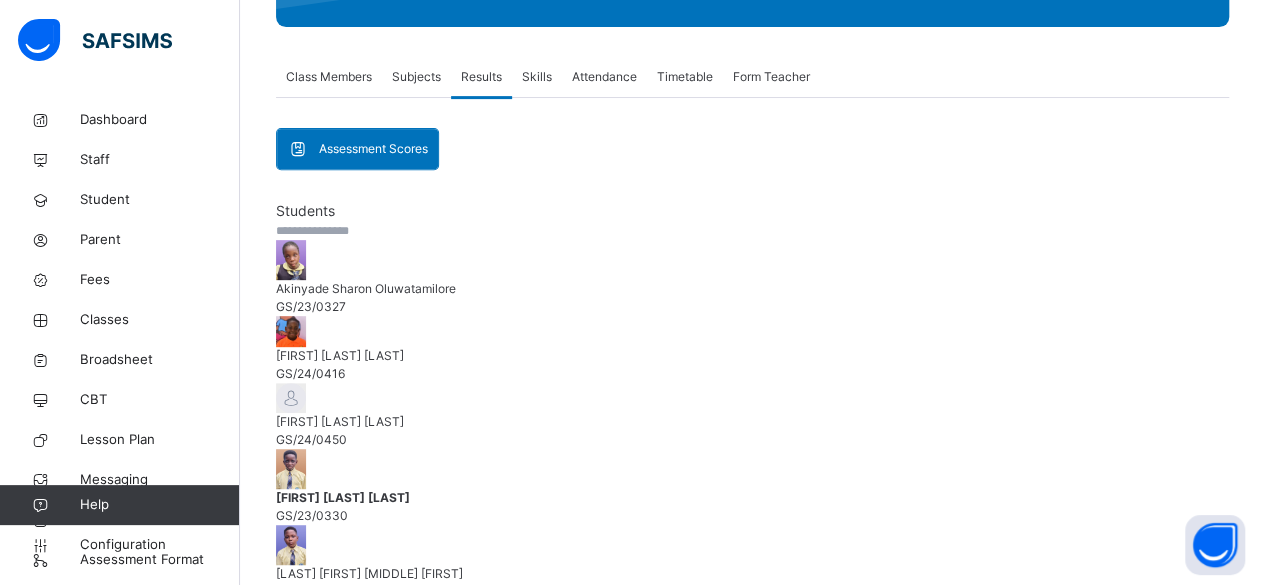 scroll, scrollTop: 312, scrollLeft: 0, axis: vertical 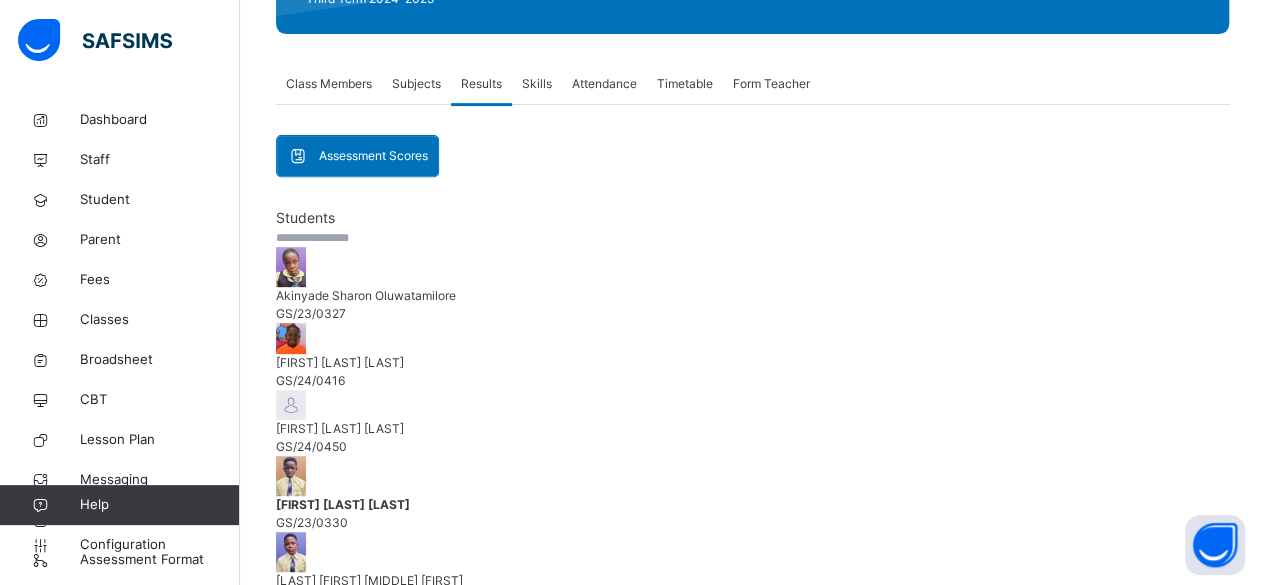 click at bounding box center (357, 1008) 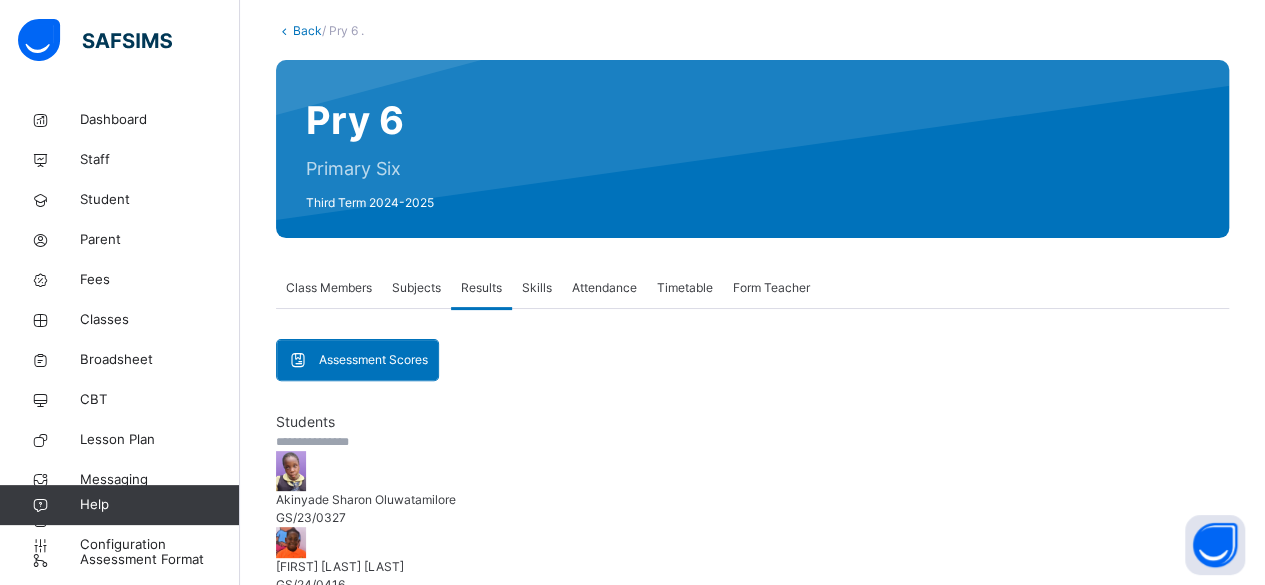 scroll, scrollTop: 110, scrollLeft: 0, axis: vertical 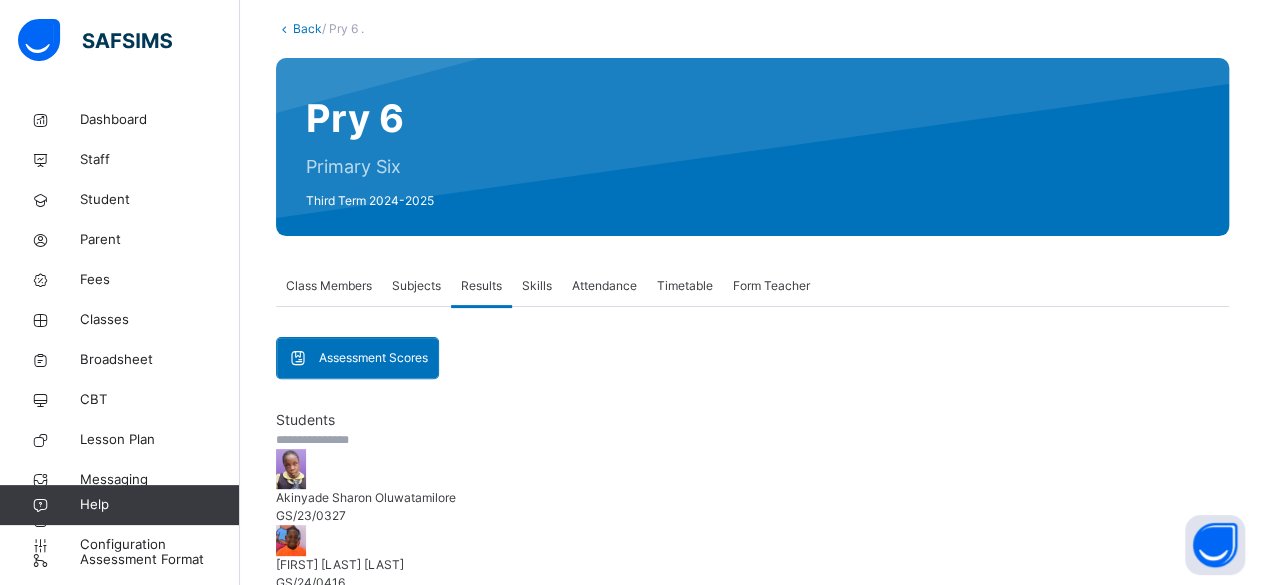 click on "Next Student" at bounding box center (312, 1210) 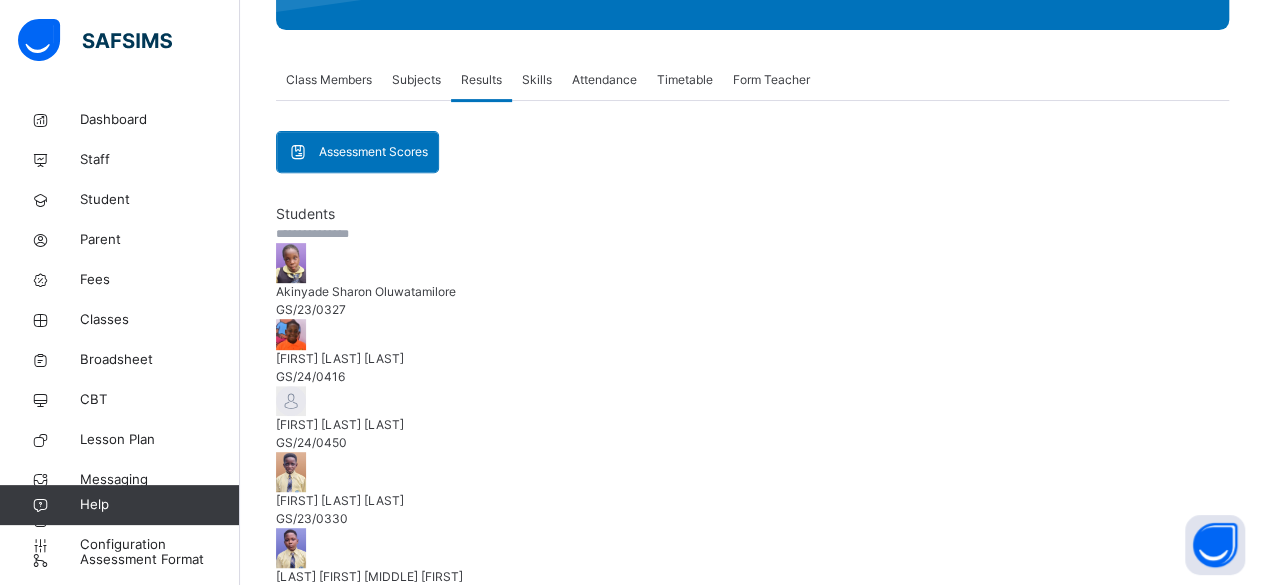 scroll, scrollTop: 314, scrollLeft: 0, axis: vertical 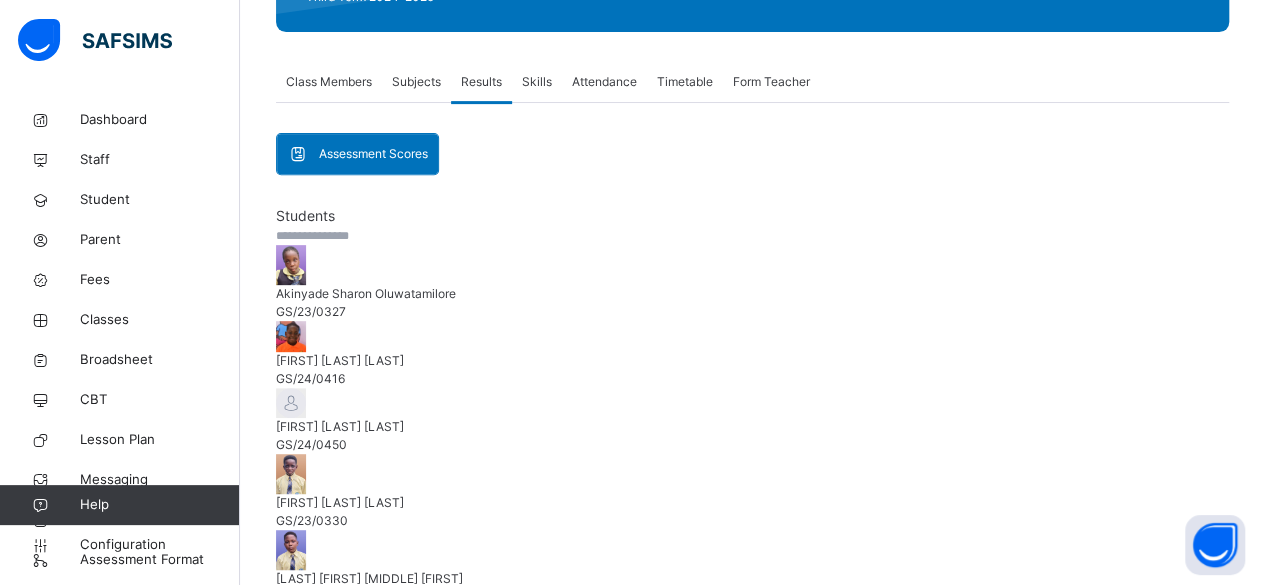 click at bounding box center [357, 1006] 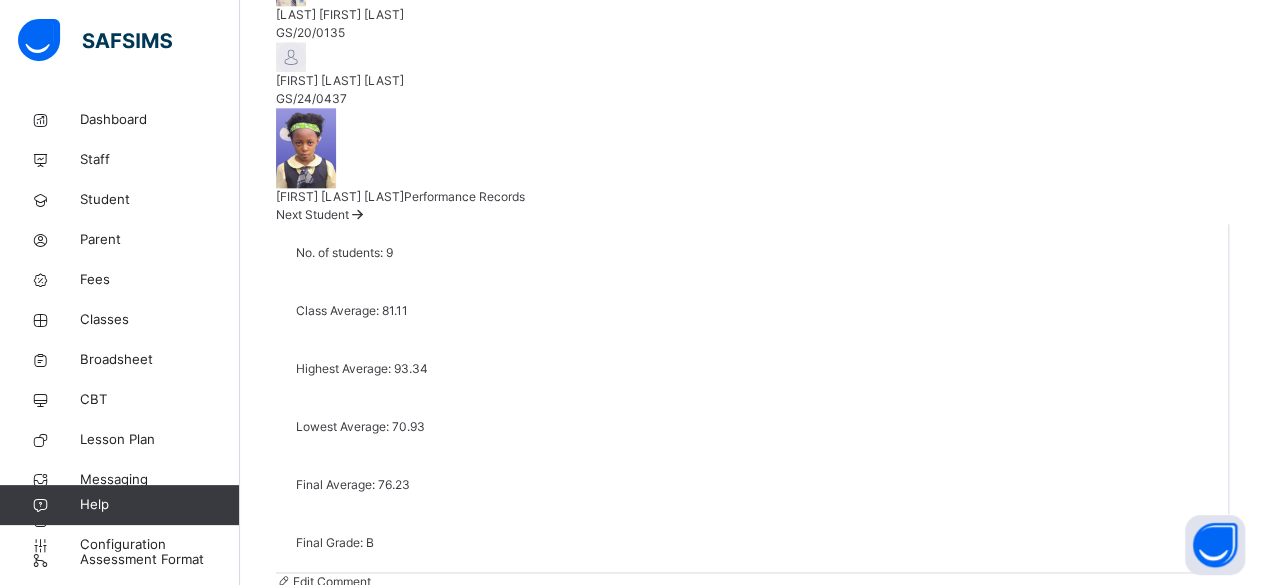 scroll, scrollTop: 1530, scrollLeft: 0, axis: vertical 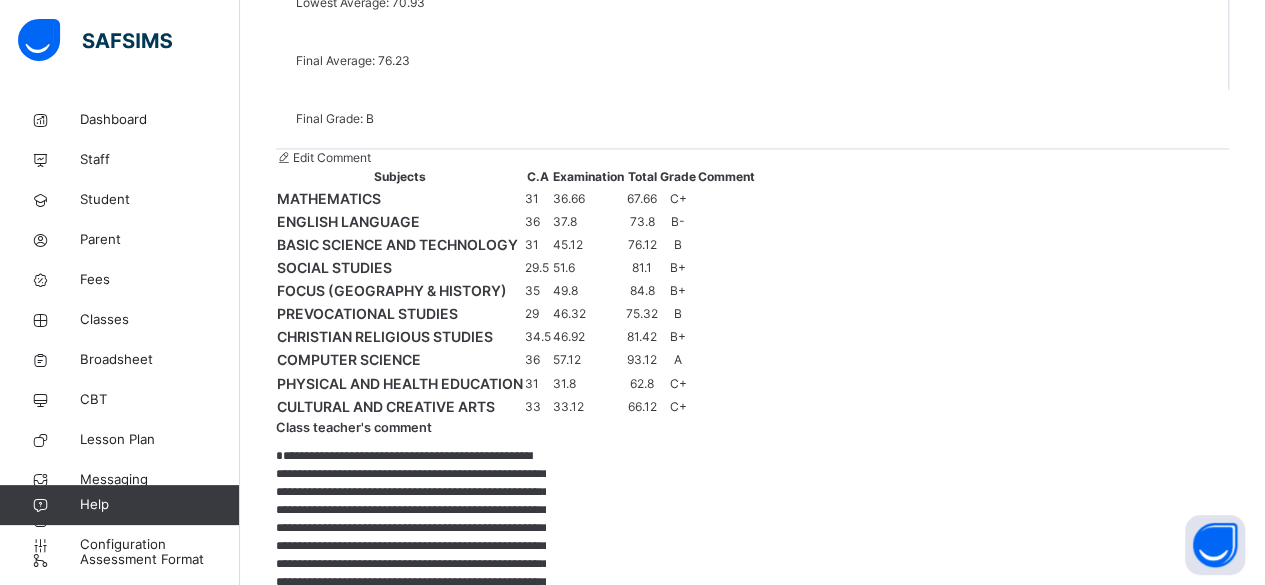 drag, startPoint x: 915, startPoint y: 149, endPoint x: 984, endPoint y: 253, distance: 124.80785 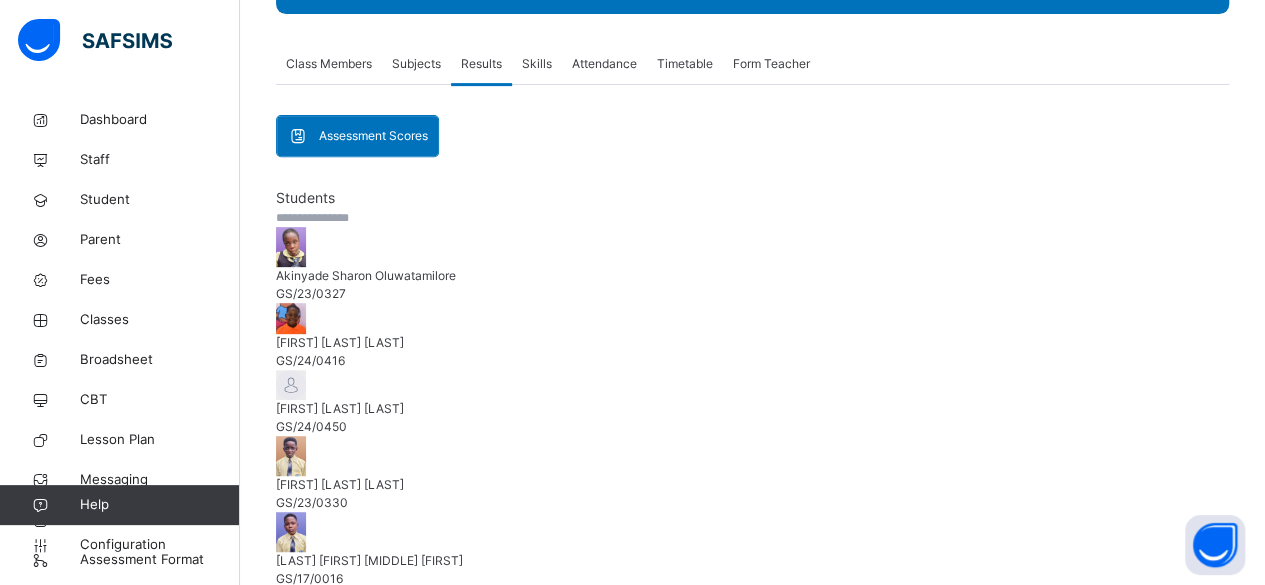 scroll, scrollTop: 331, scrollLeft: 0, axis: vertical 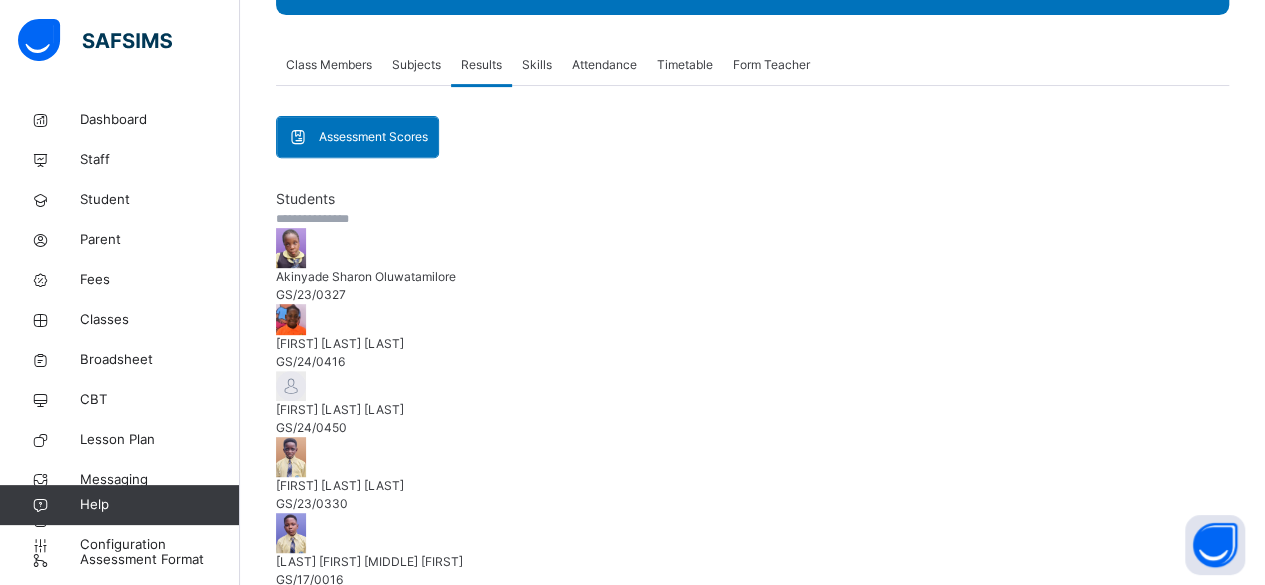 click on "Next Student" at bounding box center (312, 989) 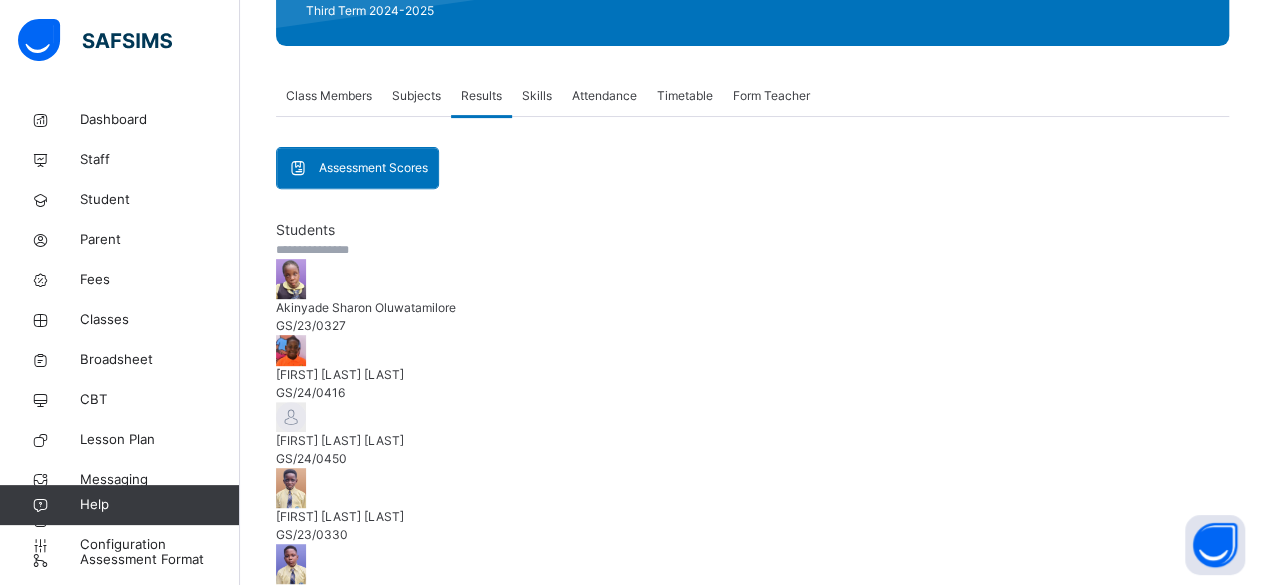 scroll, scrollTop: 298, scrollLeft: 0, axis: vertical 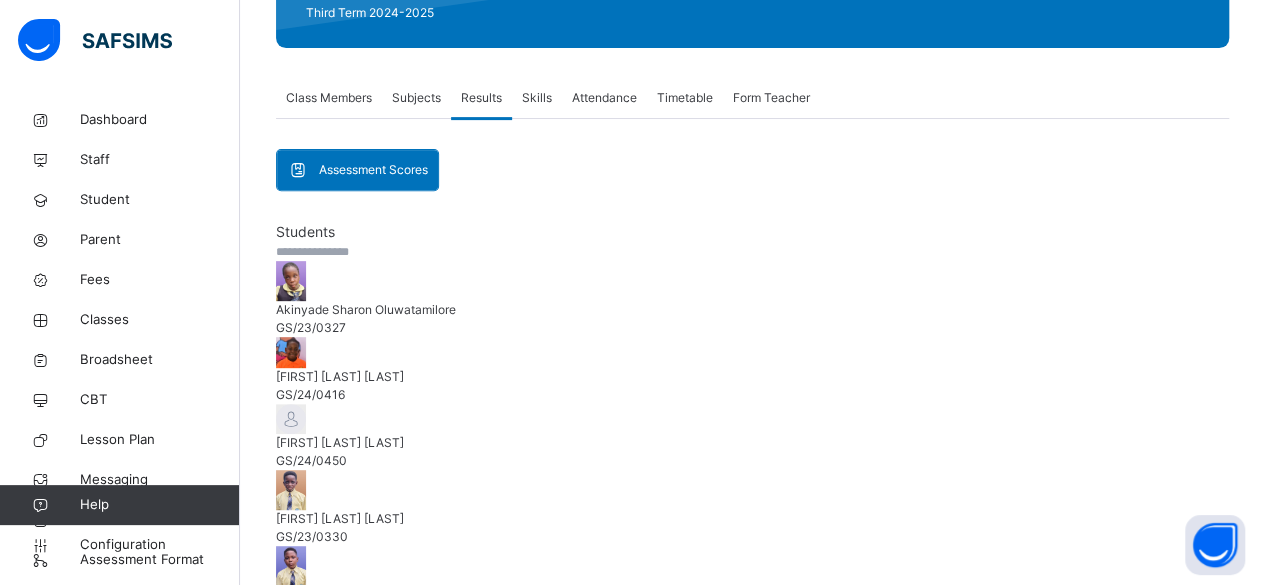click on "Next Student" at bounding box center (312, 1022) 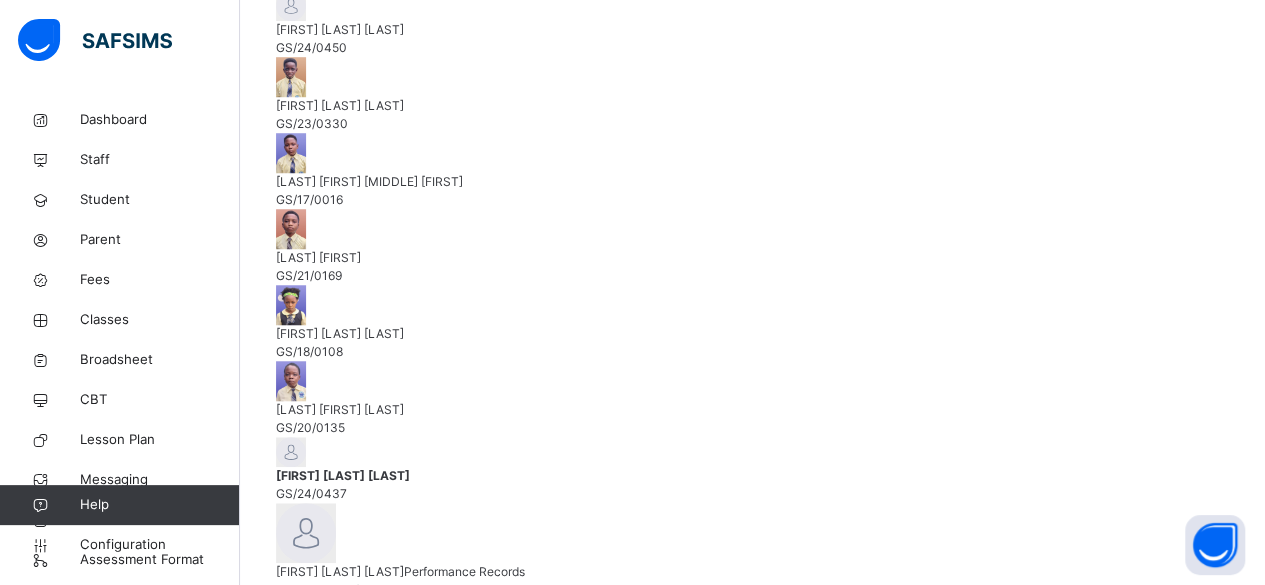scroll, scrollTop: 710, scrollLeft: 0, axis: vertical 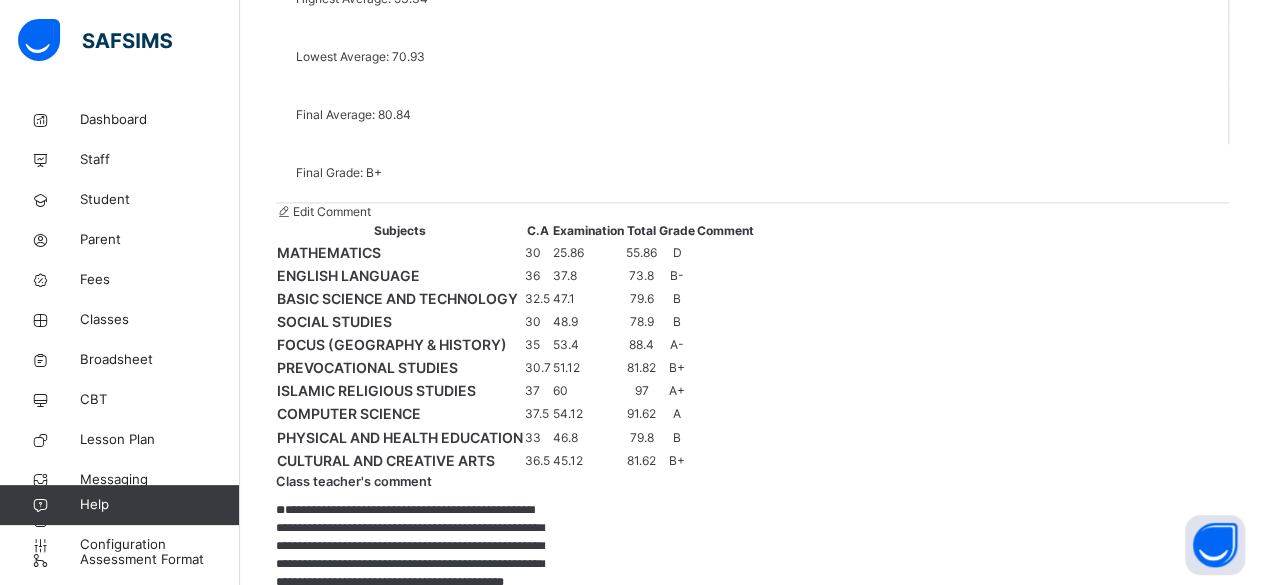 drag, startPoint x: 620, startPoint y: 247, endPoint x: 773, endPoint y: 363, distance: 192.00261 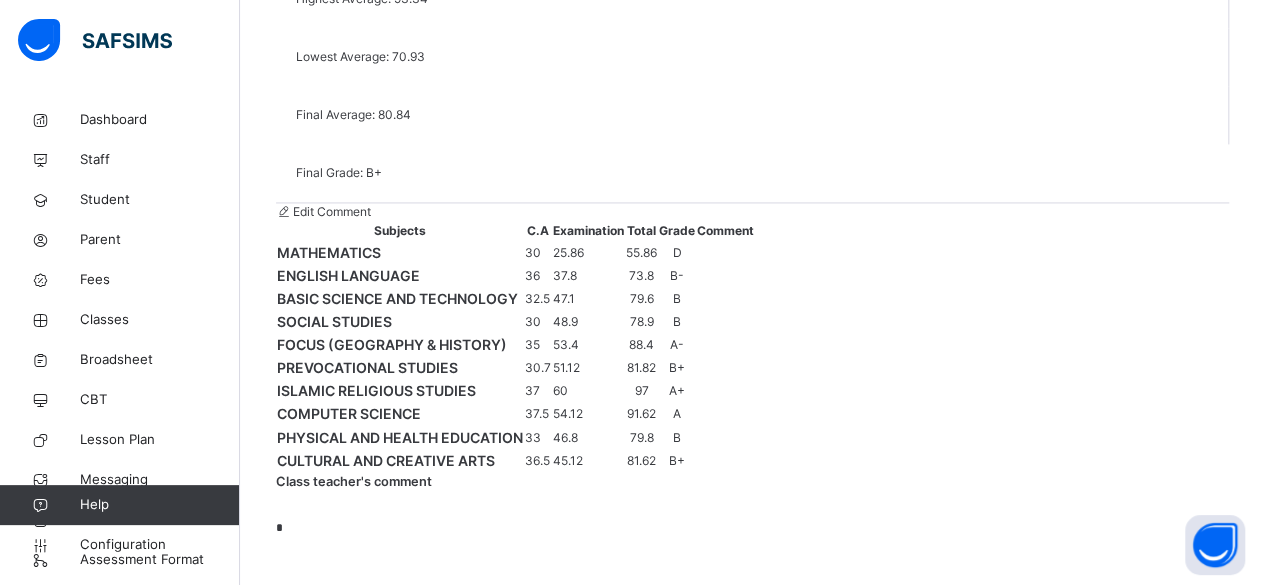 scroll, scrollTop: 0, scrollLeft: 0, axis: both 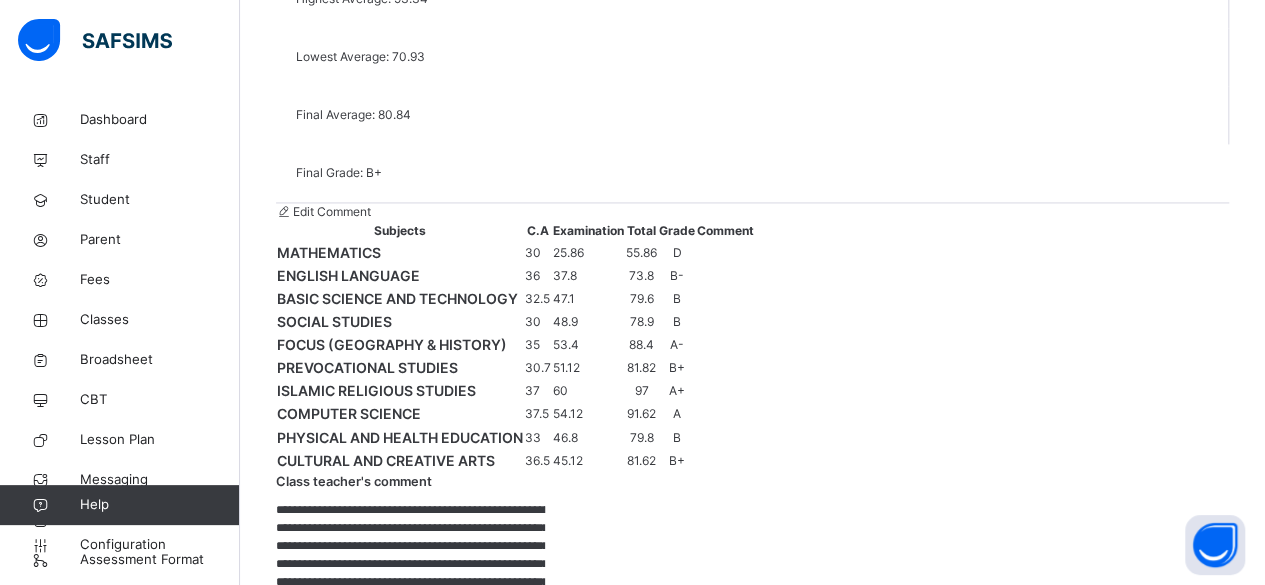 type on "**********" 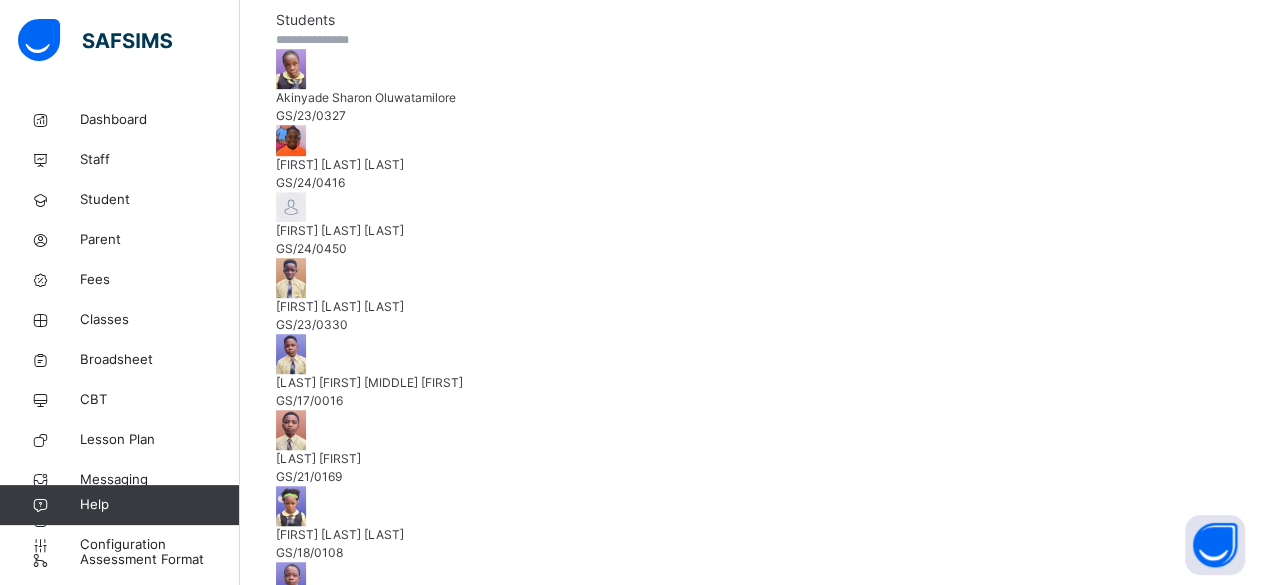 scroll, scrollTop: 496, scrollLeft: 0, axis: vertical 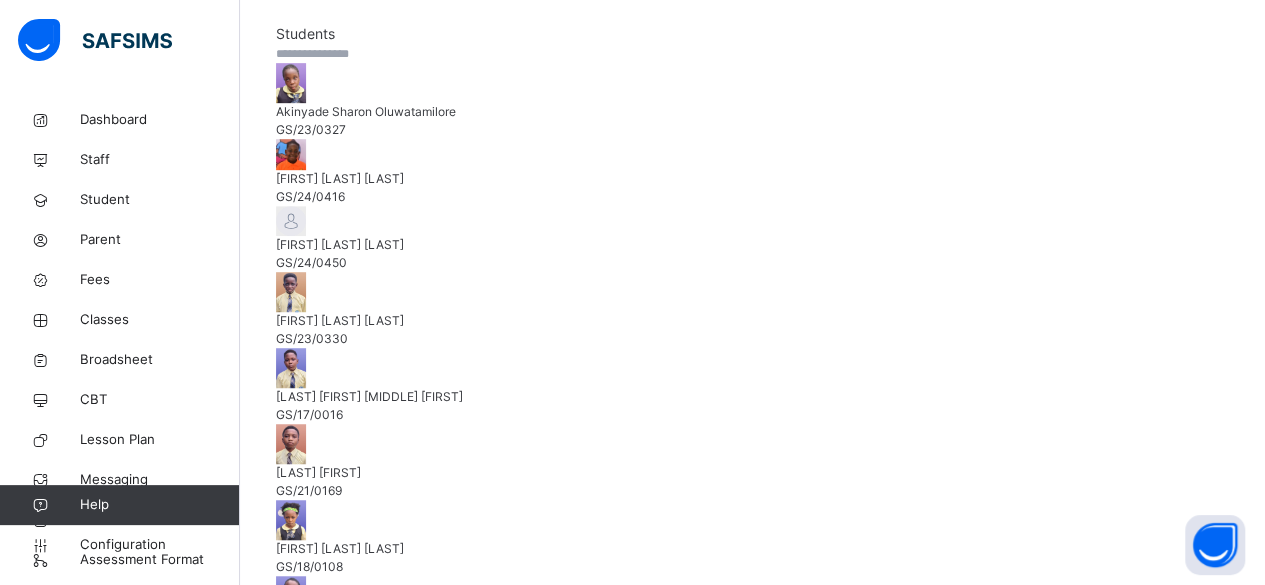 click at bounding box center [357, 804] 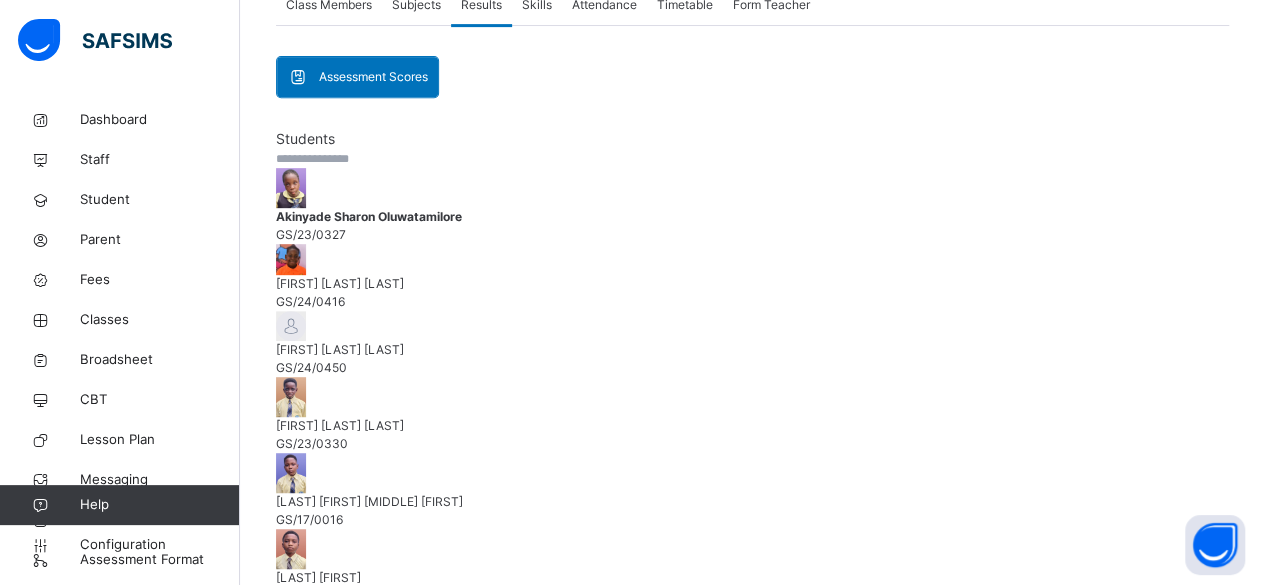 scroll, scrollTop: 0, scrollLeft: 0, axis: both 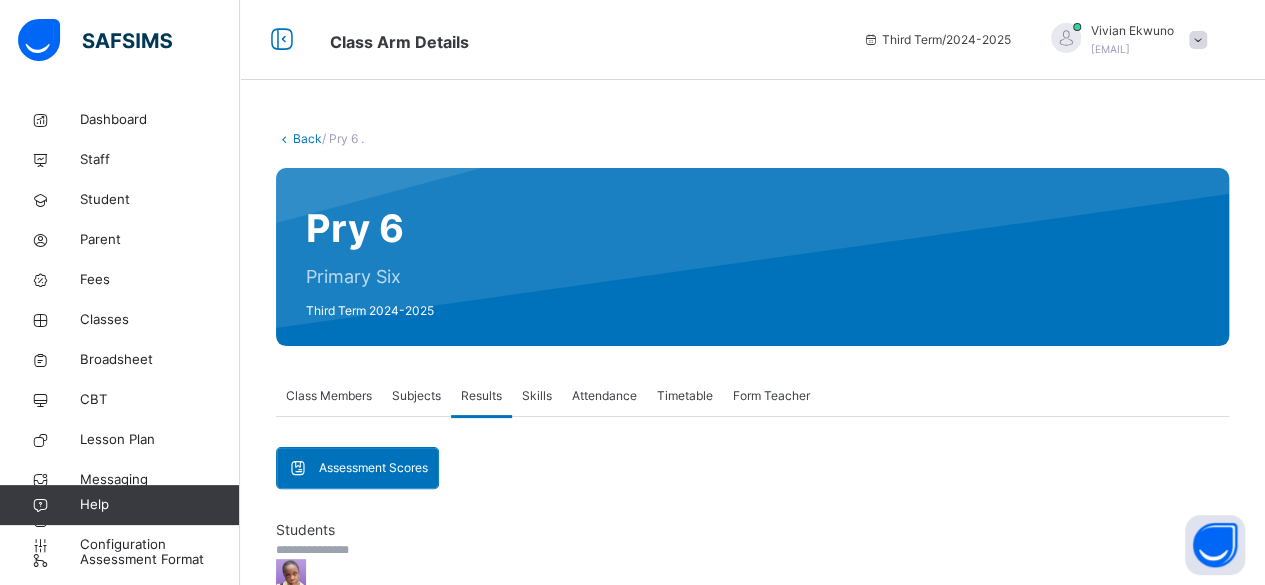 click on "Back" at bounding box center (307, 138) 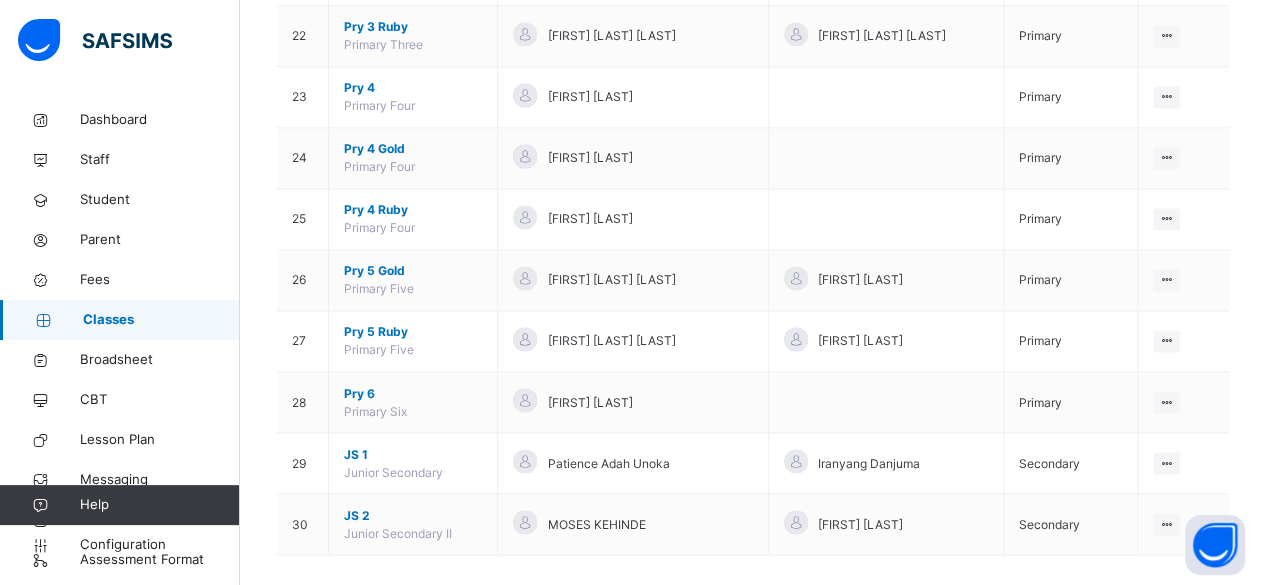 scroll, scrollTop: 1522, scrollLeft: 0, axis: vertical 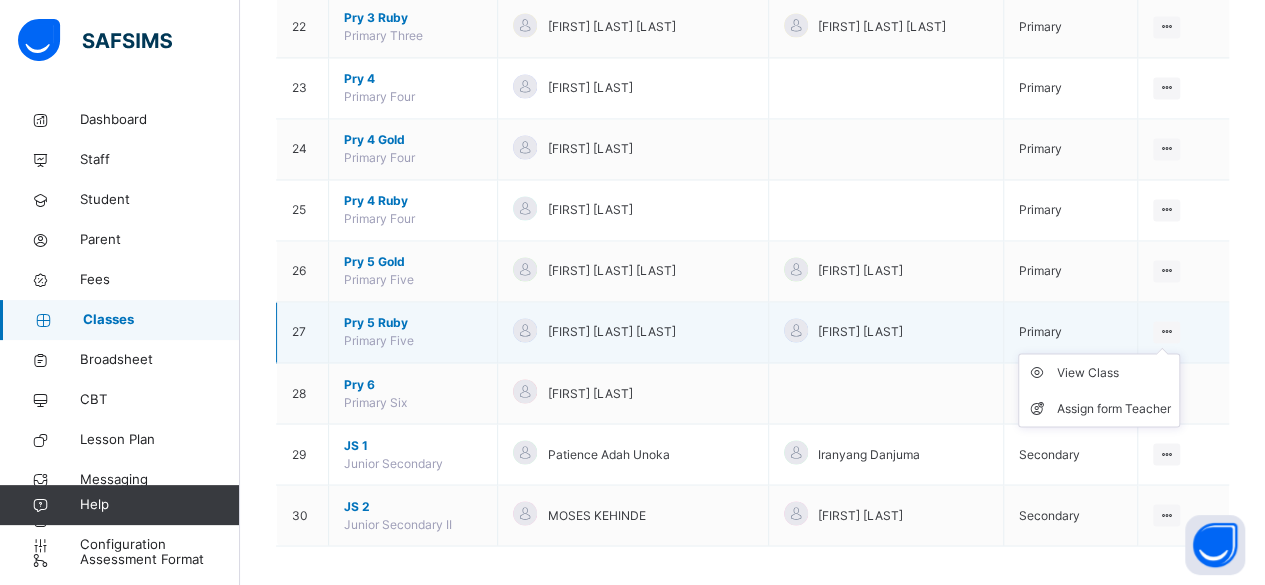 click at bounding box center [1166, 331] 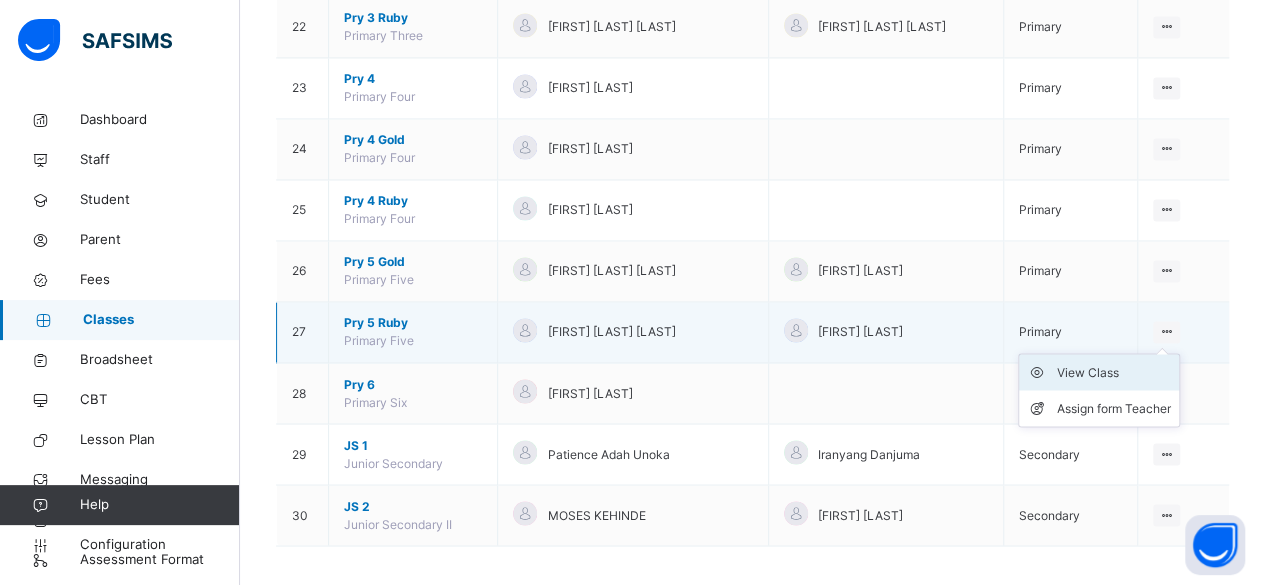 click on "View Class" at bounding box center (1114, 372) 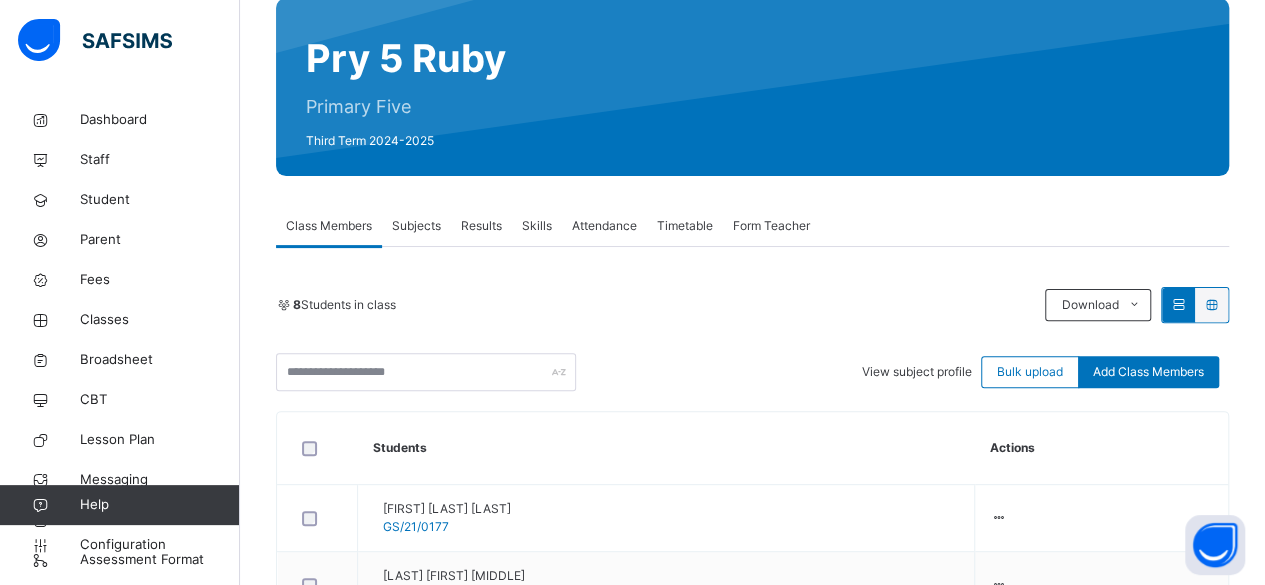 scroll, scrollTop: 171, scrollLeft: 0, axis: vertical 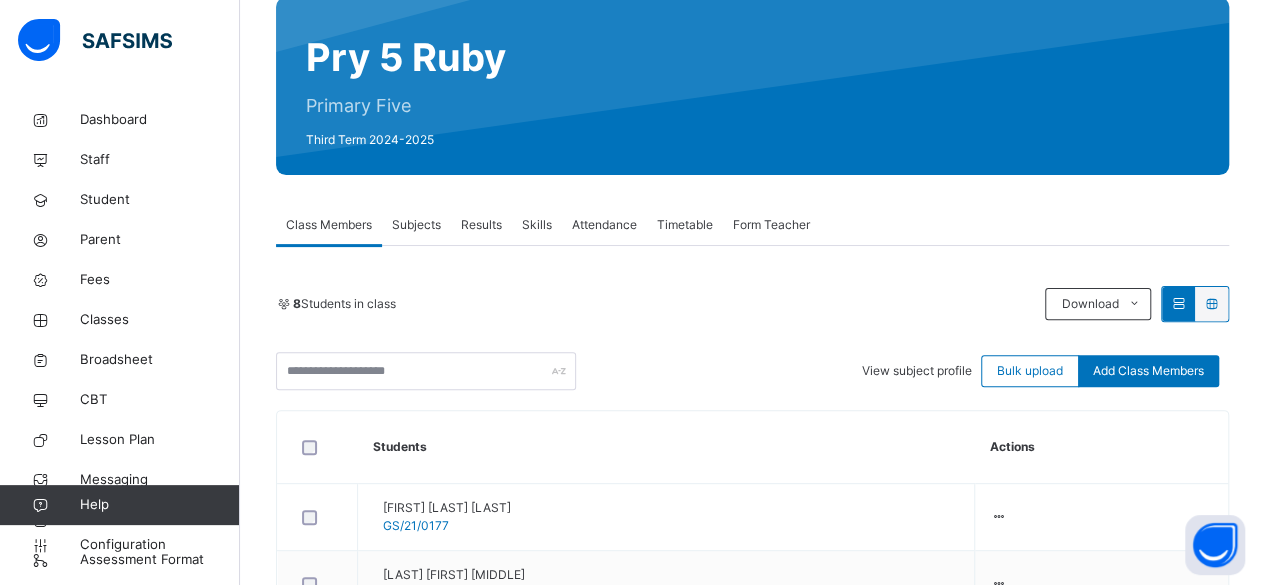 click on "Results" at bounding box center (481, 225) 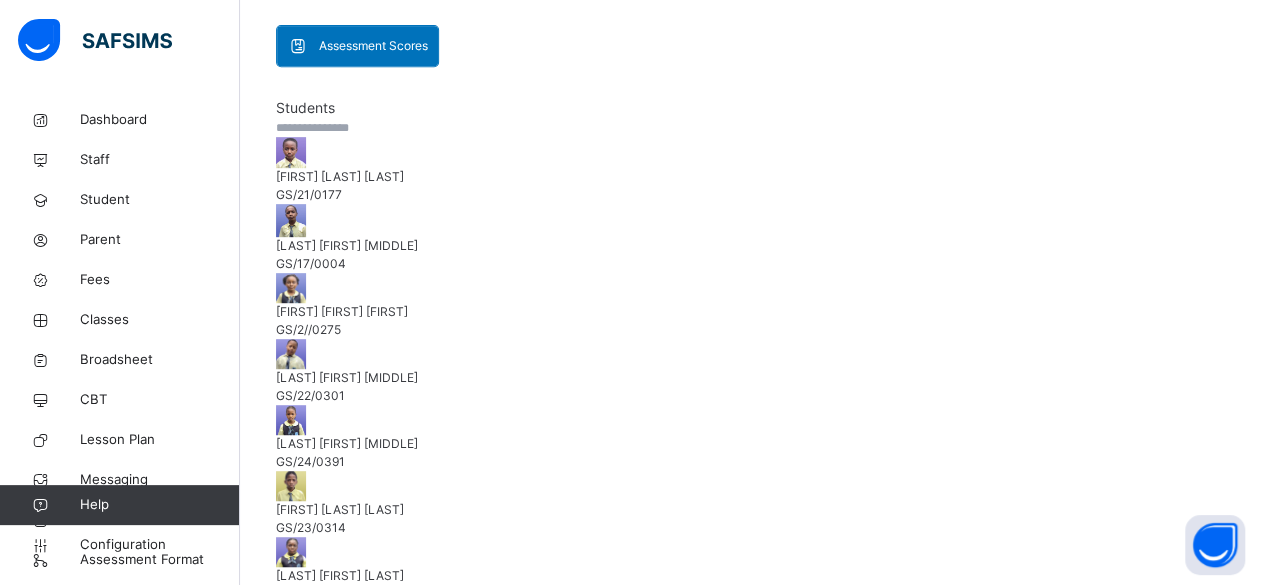 scroll, scrollTop: 423, scrollLeft: 0, axis: vertical 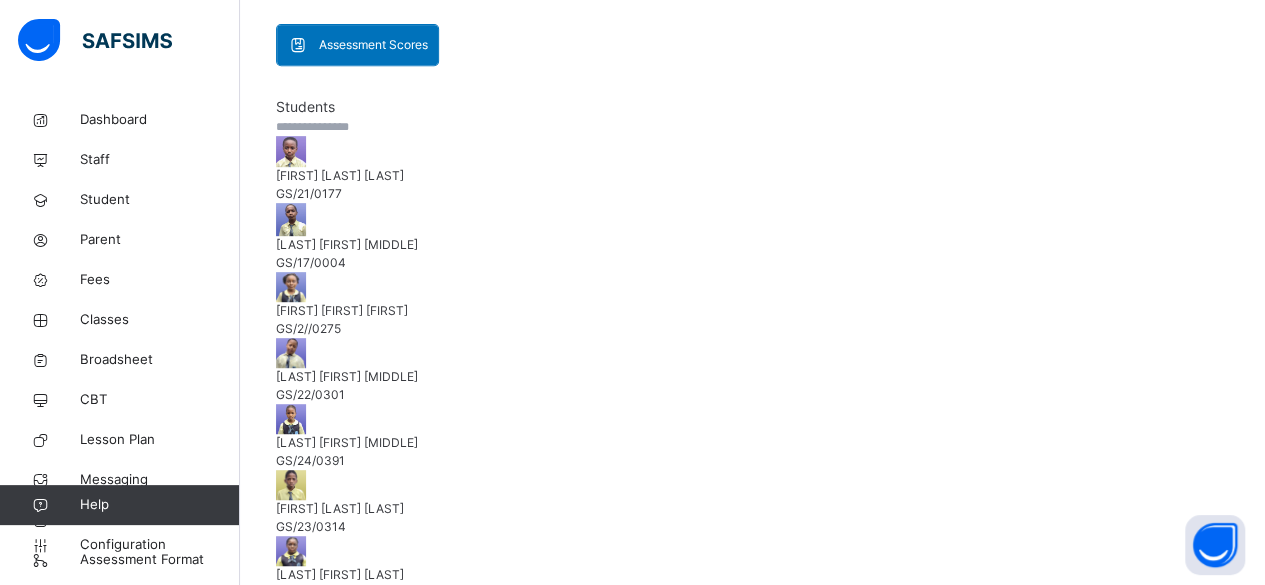 click on "[FIRST] [LAST] [LAST]" at bounding box center [752, 176] 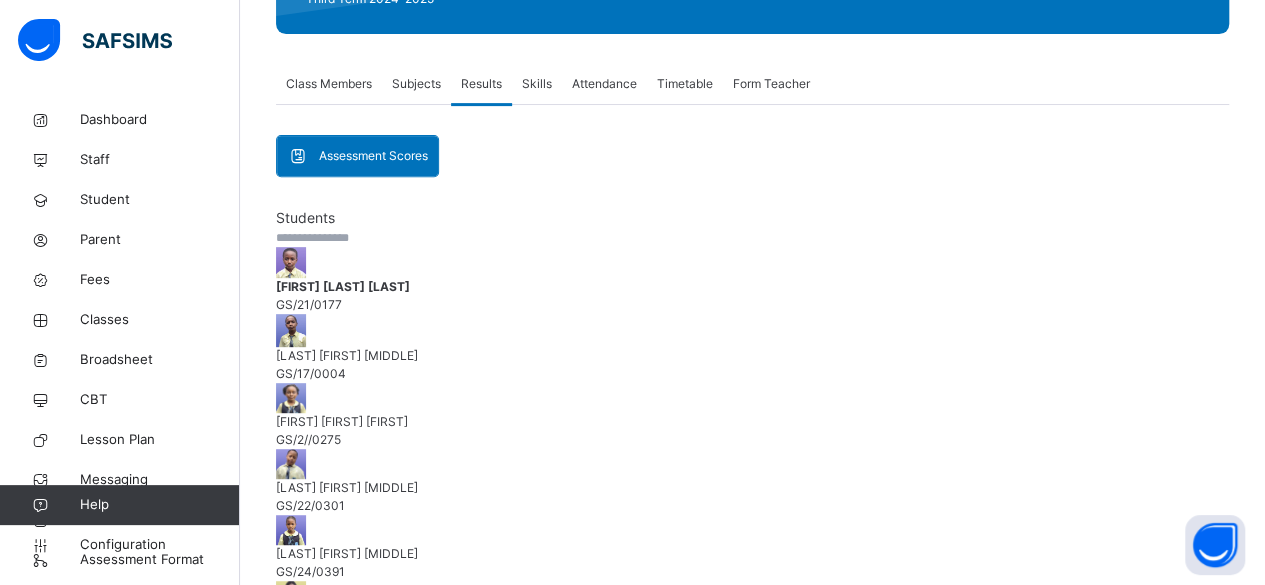 scroll, scrollTop: 312, scrollLeft: 0, axis: vertical 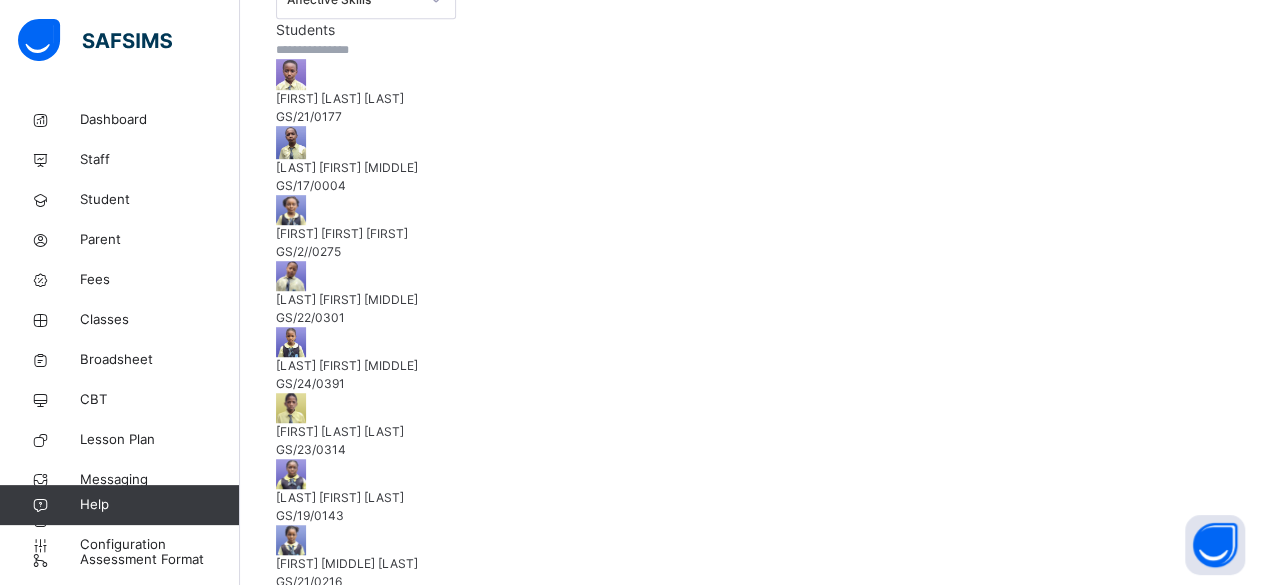 click on "[FIRST] [LAST] [LAST]" at bounding box center [752, 99] 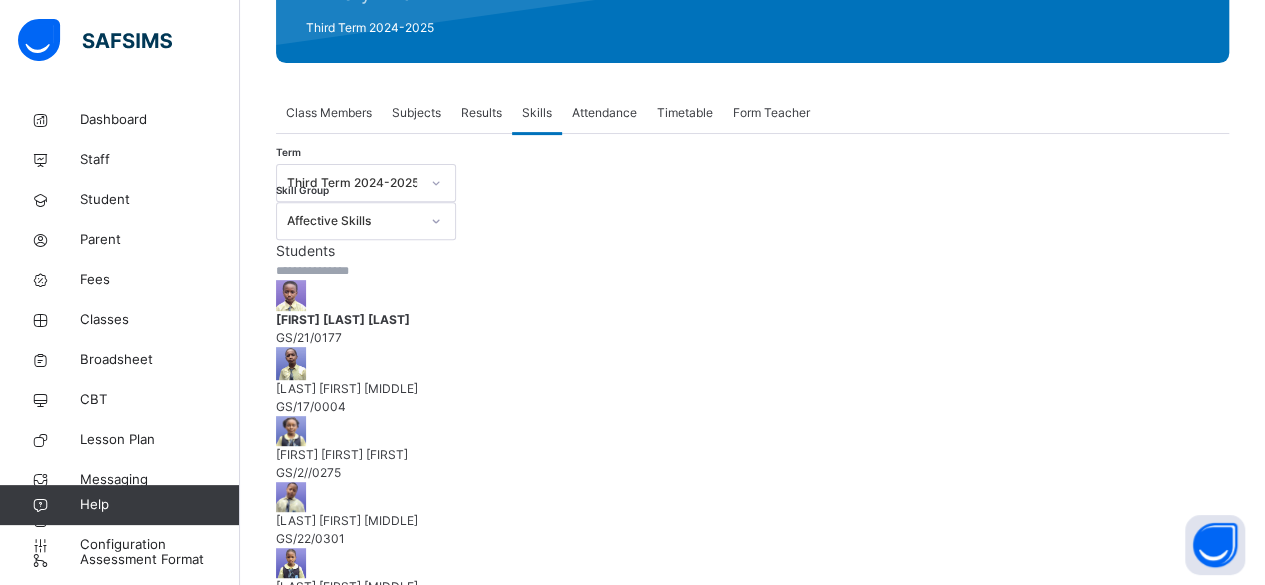 scroll, scrollTop: 280, scrollLeft: 0, axis: vertical 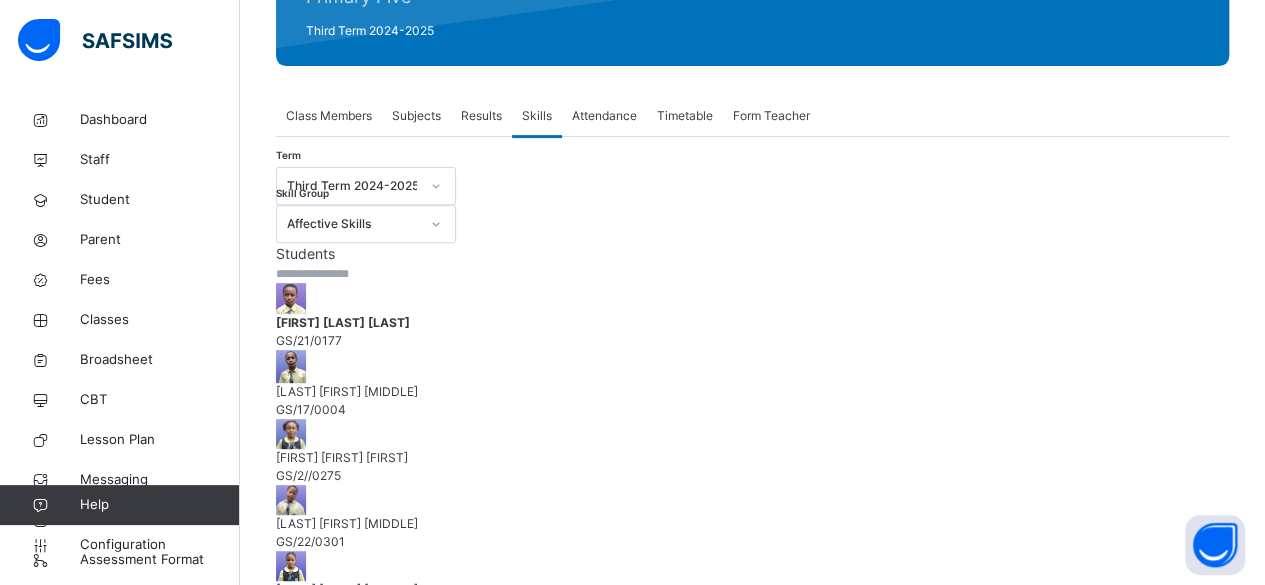 click on "Subjects" at bounding box center (416, 116) 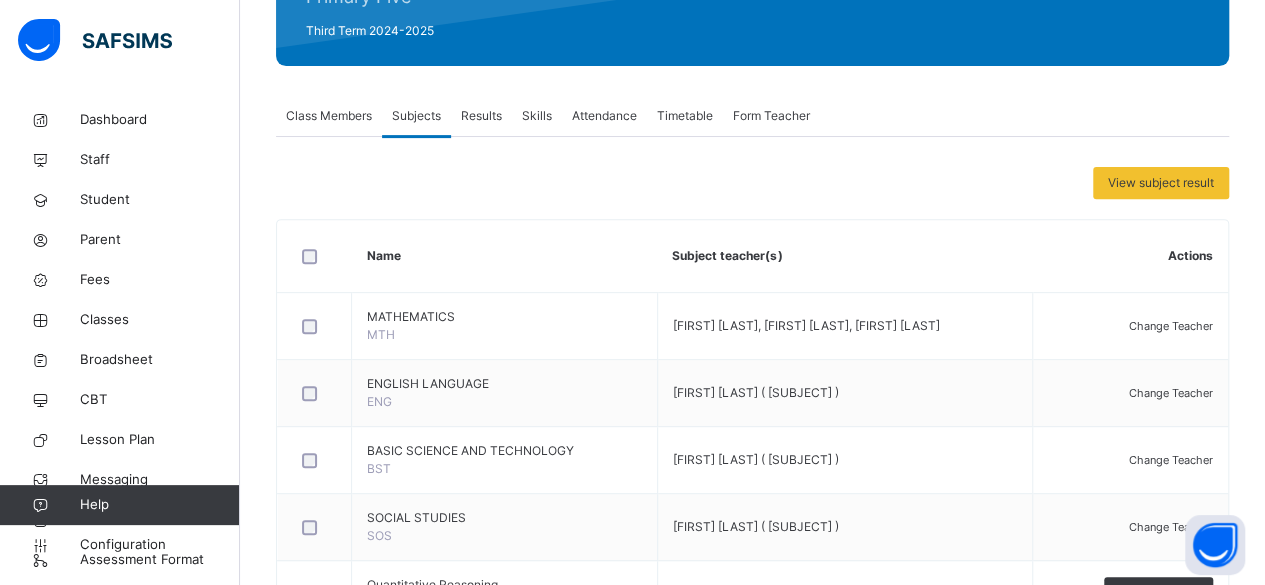 click on "Results" at bounding box center [481, 116] 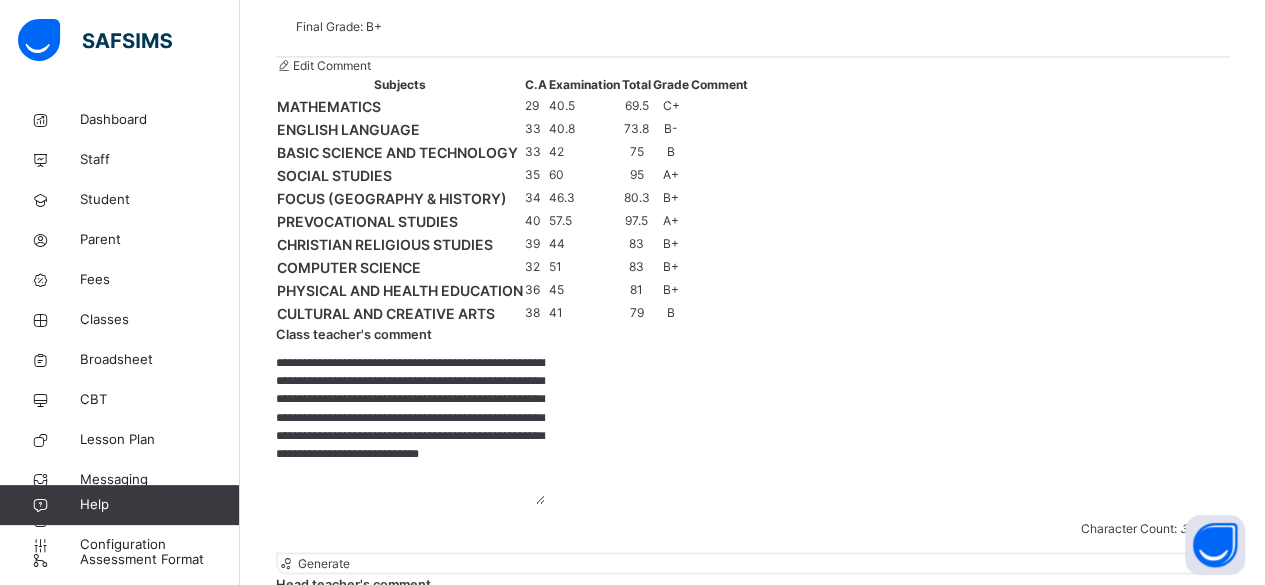 scroll, scrollTop: 1485, scrollLeft: 0, axis: vertical 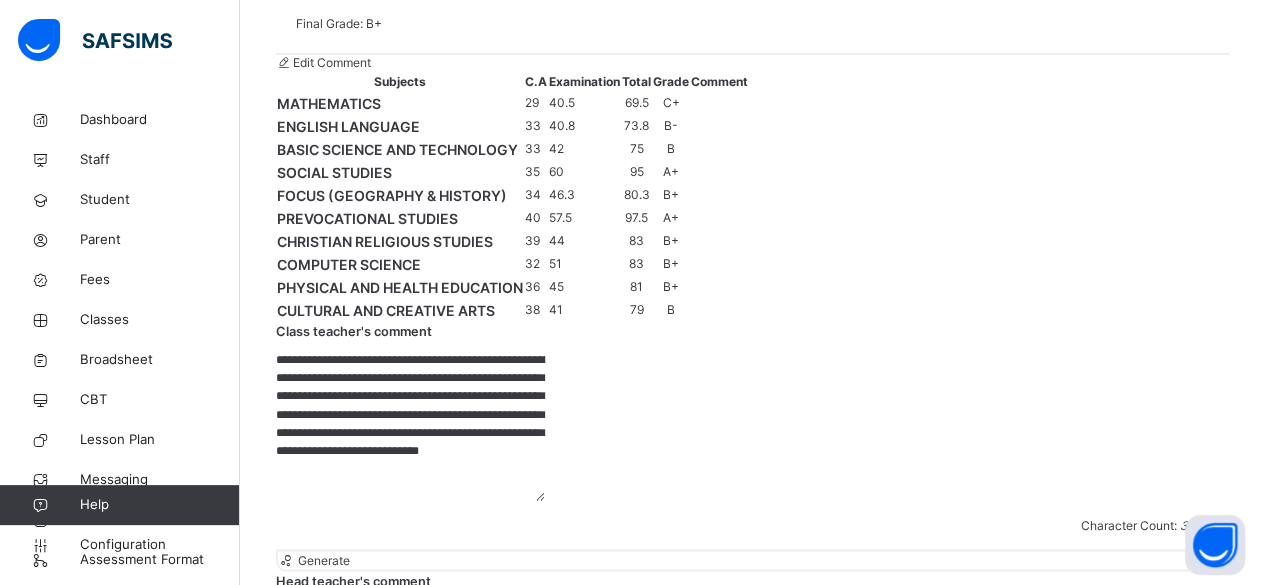 drag, startPoint x: 610, startPoint y: 201, endPoint x: 813, endPoint y: 331, distance: 241.05809 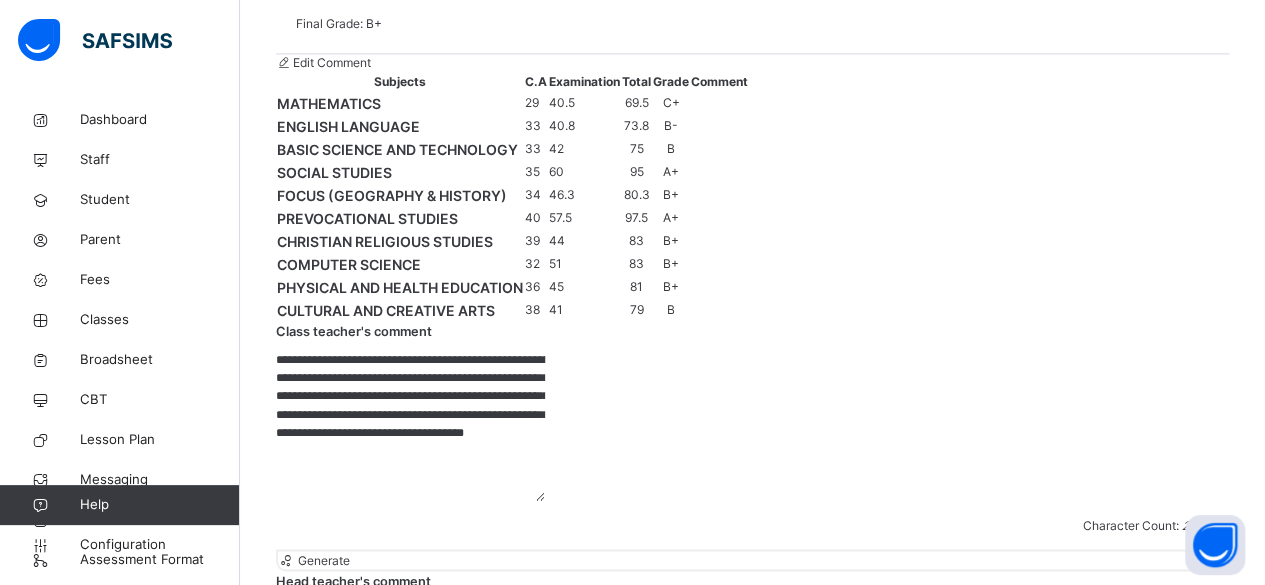 scroll, scrollTop: 0, scrollLeft: 0, axis: both 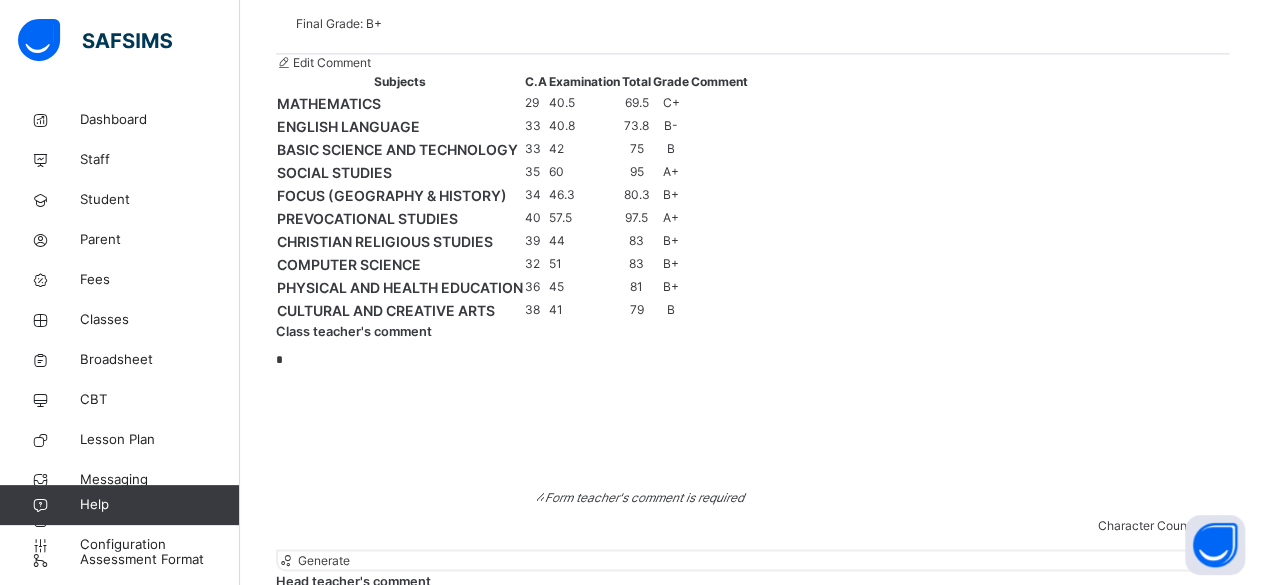 paste on "**********" 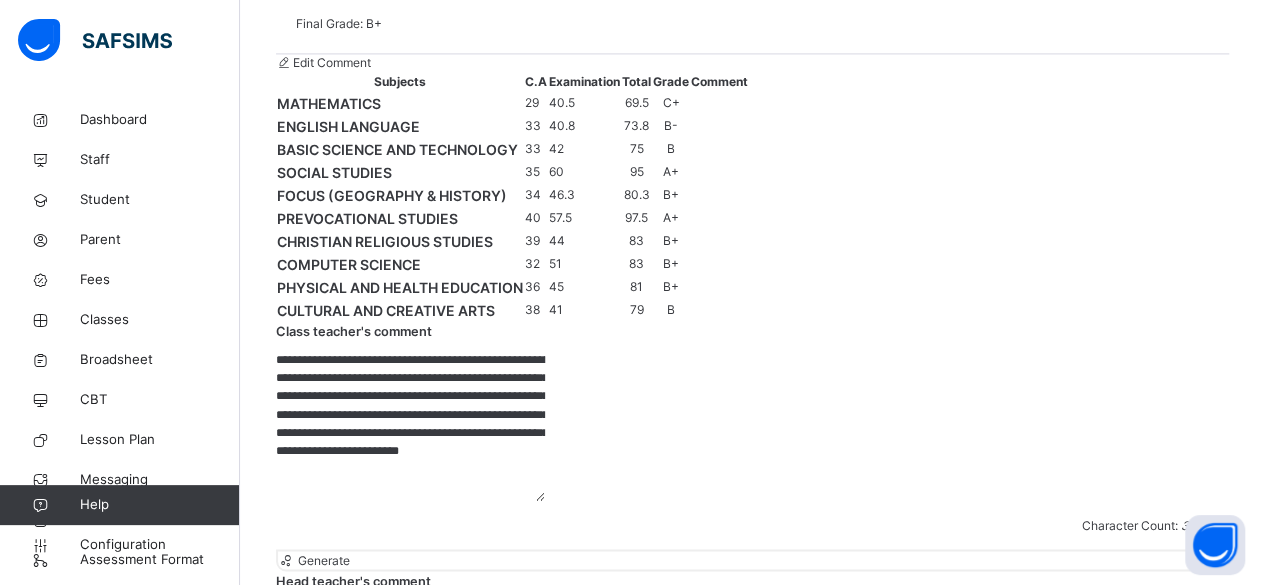 scroll, scrollTop: 21, scrollLeft: 0, axis: vertical 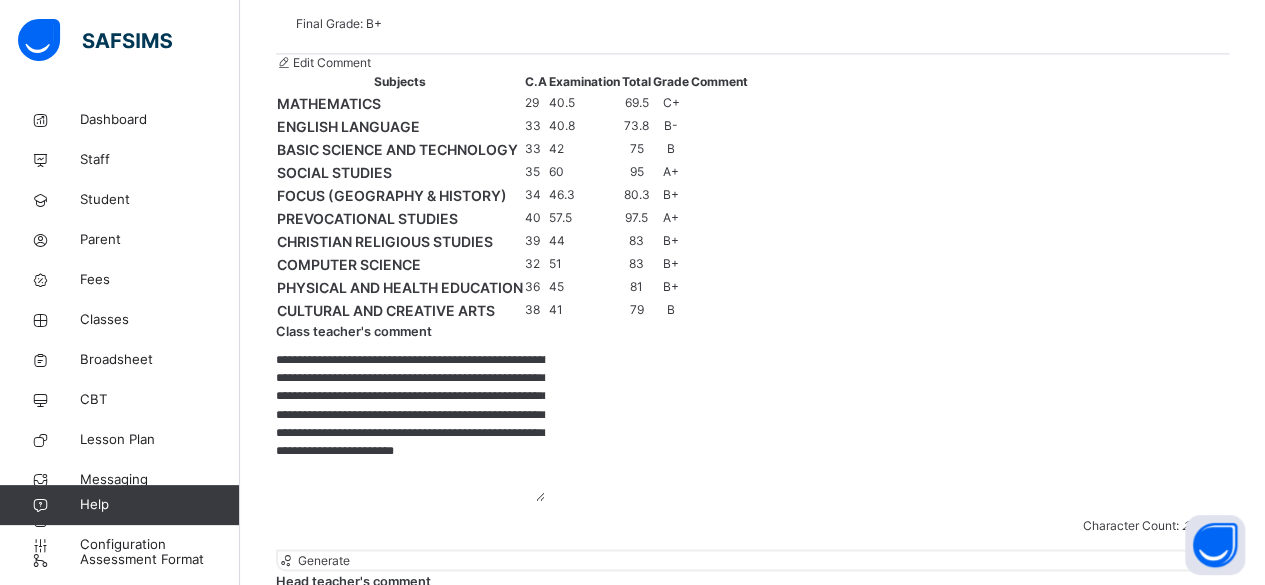 click on "**********" at bounding box center (410, 426) 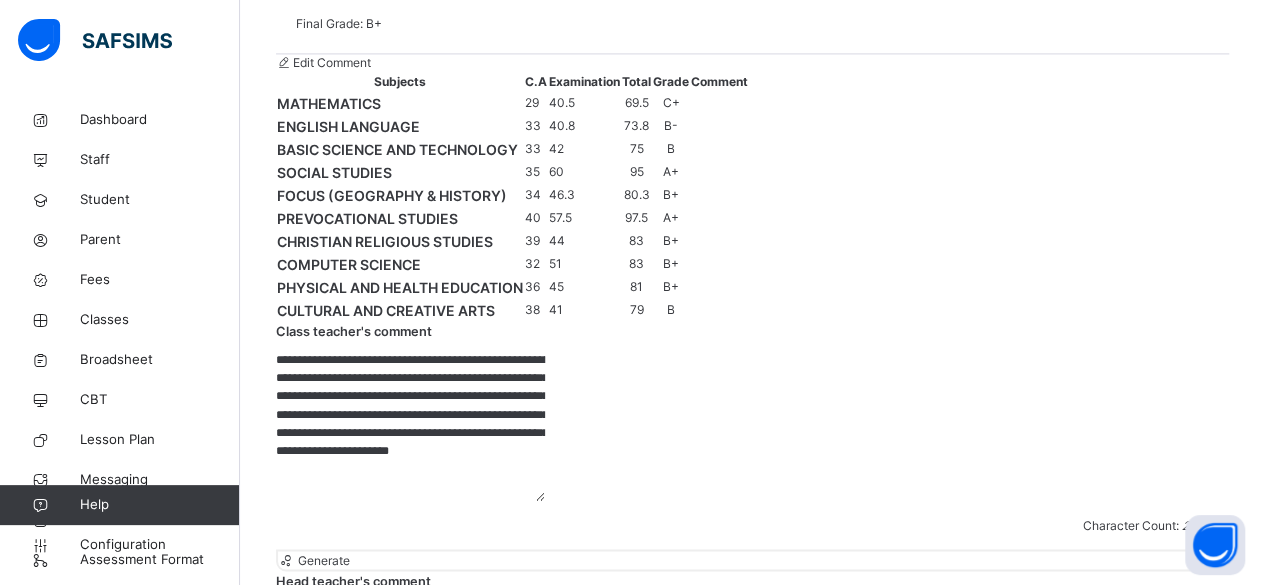 click on "**********" at bounding box center (410, 426) 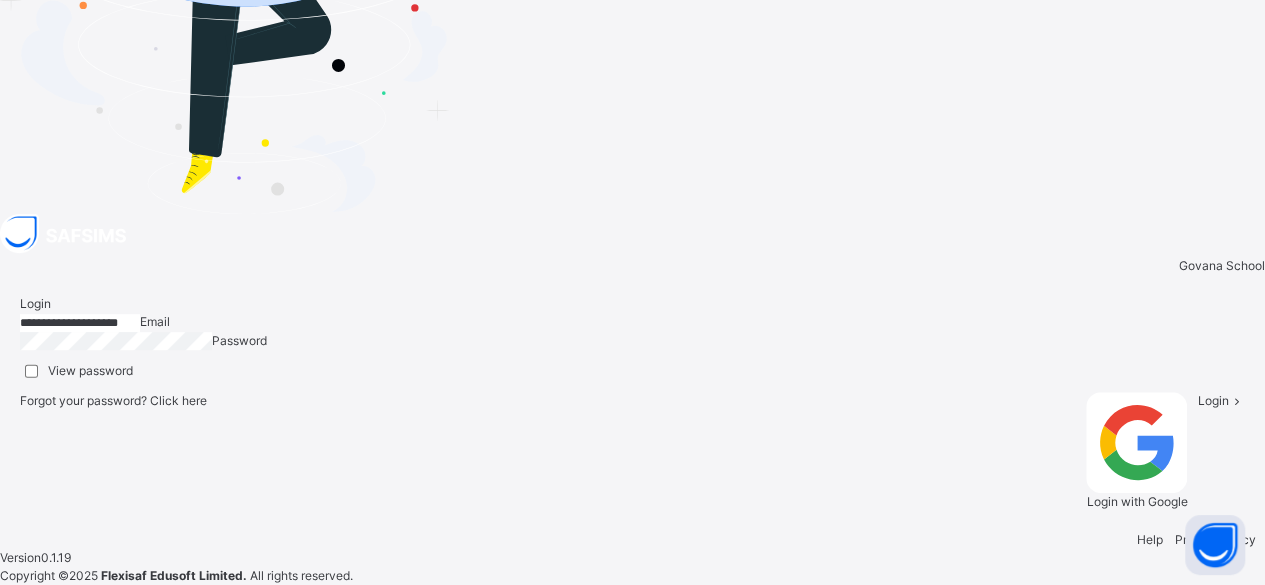 scroll, scrollTop: 6, scrollLeft: 0, axis: vertical 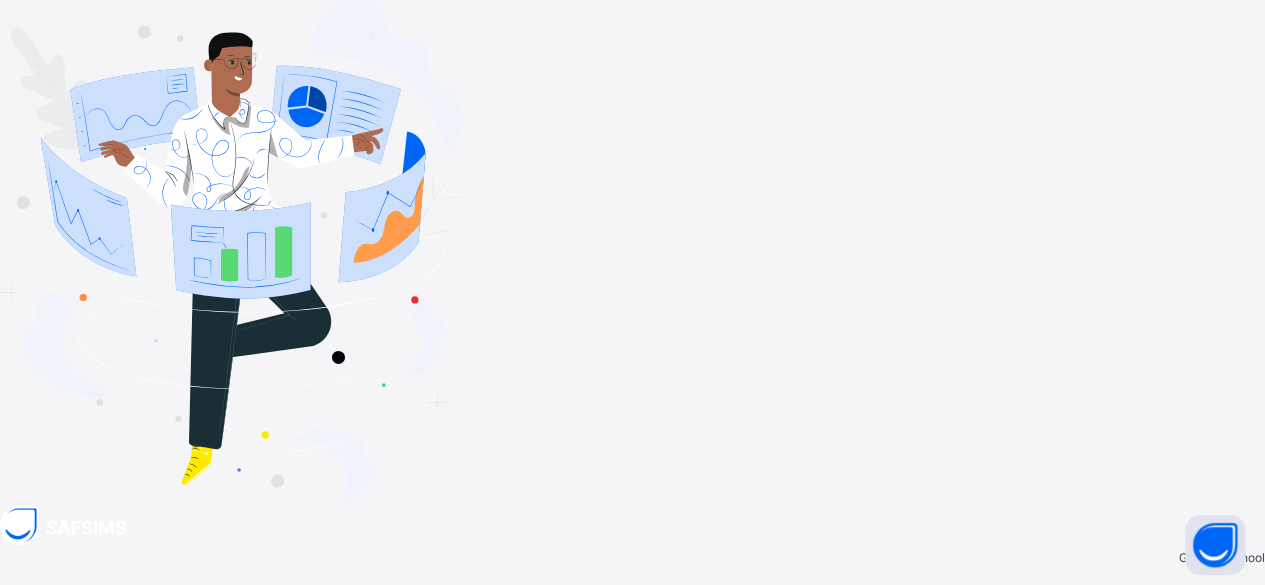 click on "Login" at bounding box center (1212, 744) 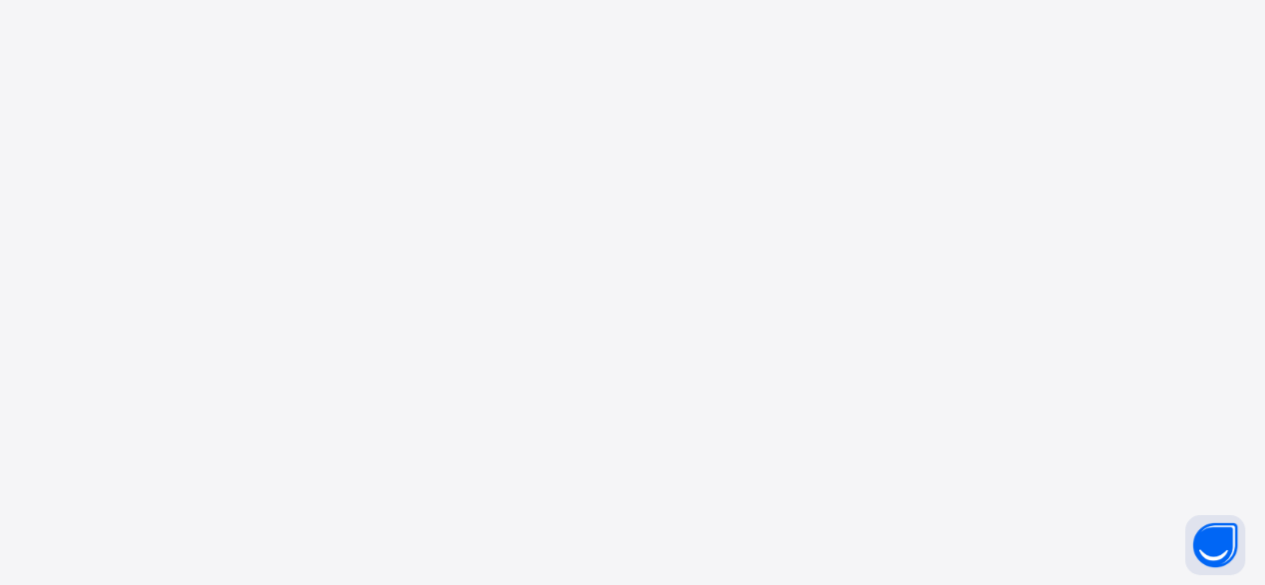 scroll, scrollTop: 0, scrollLeft: 0, axis: both 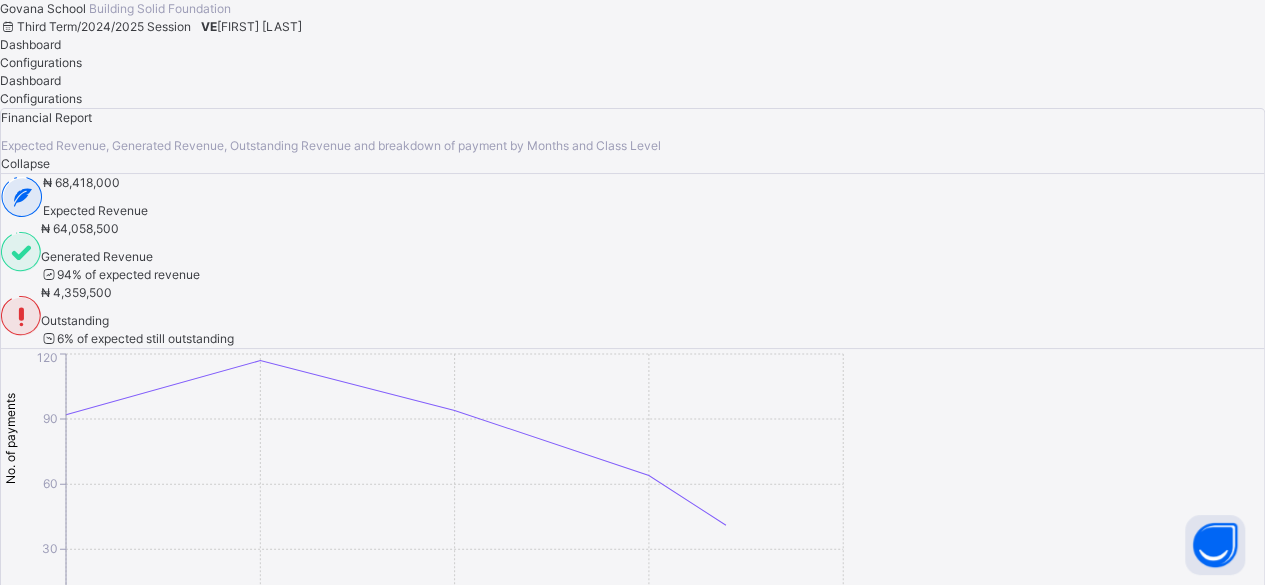 click on "[FIRST] [LAST]" at bounding box center (259, 26) 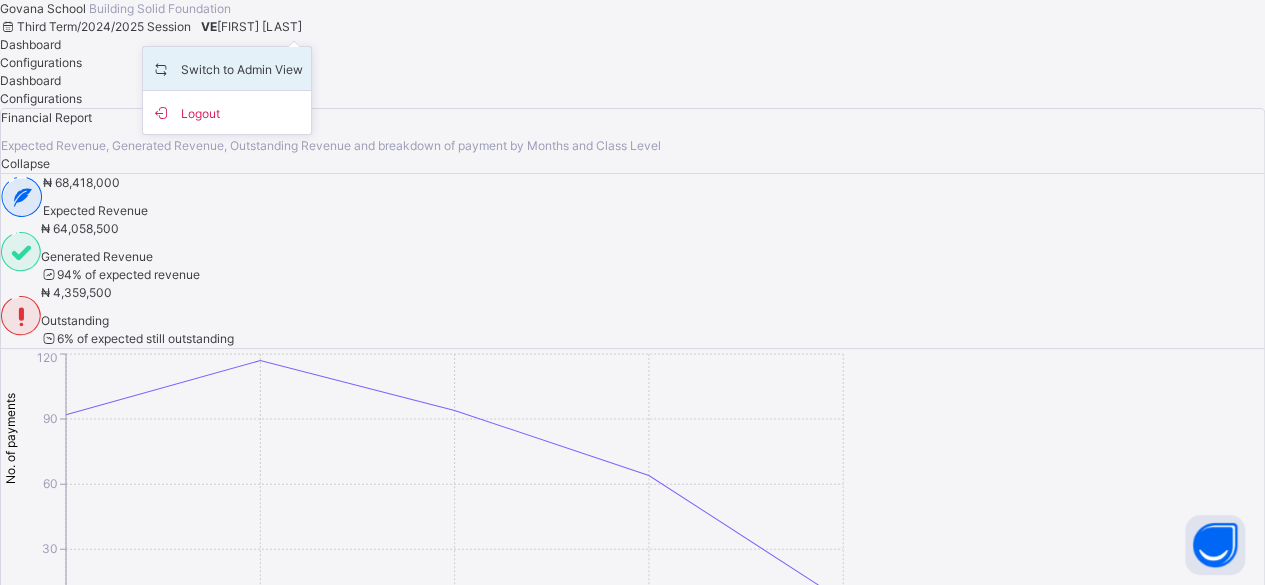 click on "Switch to Admin View" at bounding box center (227, 68) 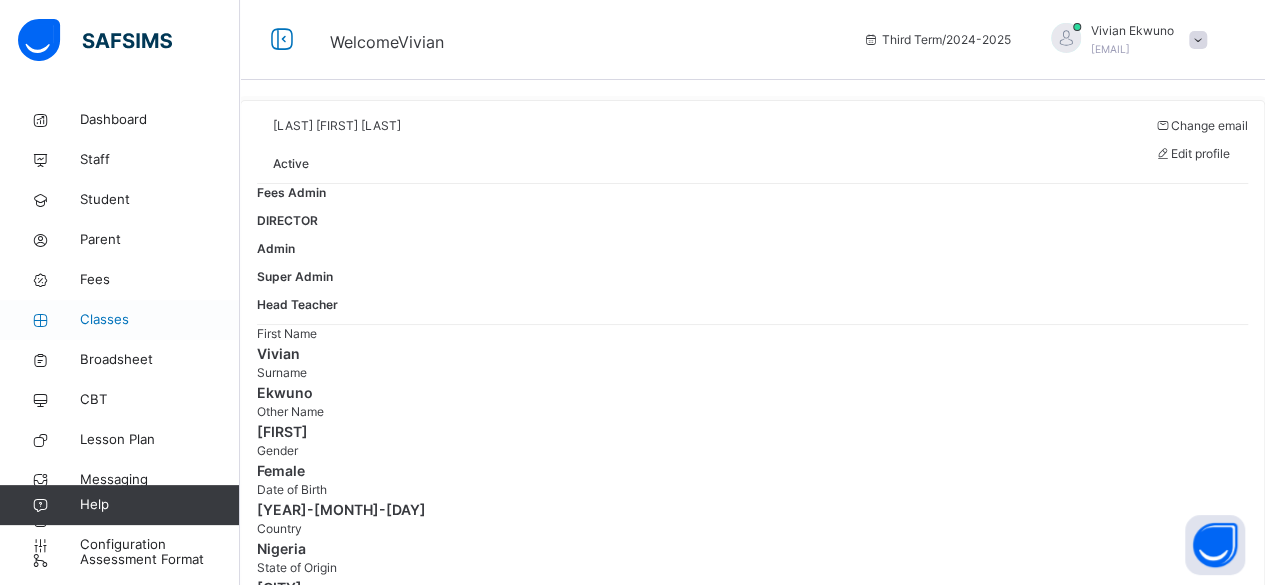 click on "Classes" at bounding box center (160, 320) 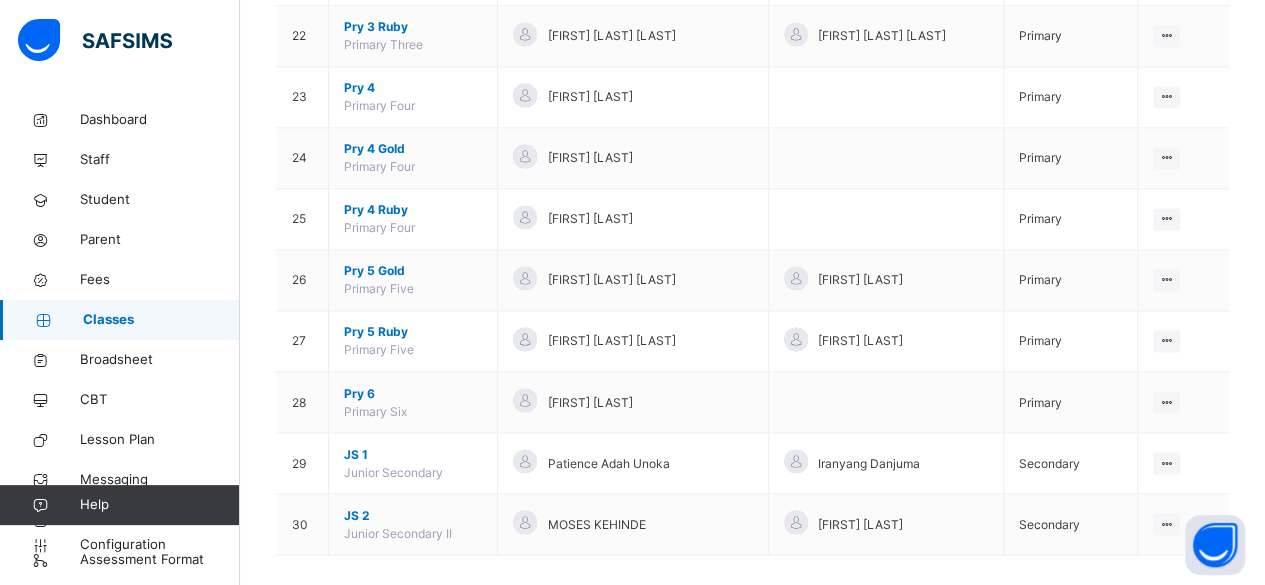 scroll, scrollTop: 1522, scrollLeft: 0, axis: vertical 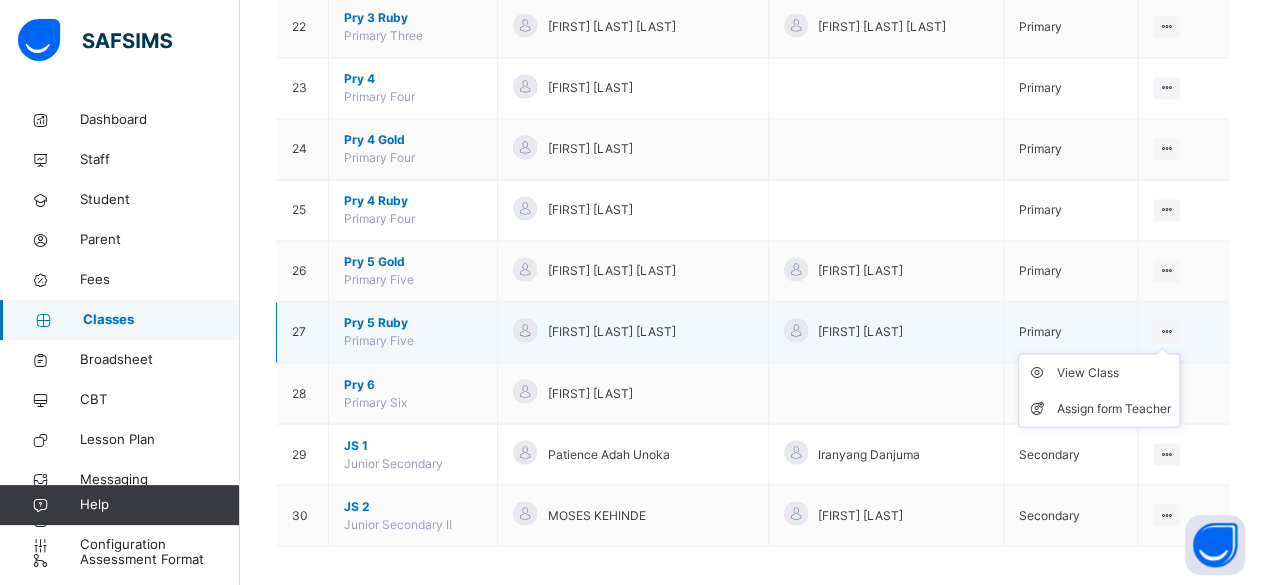 click at bounding box center (1166, 331) 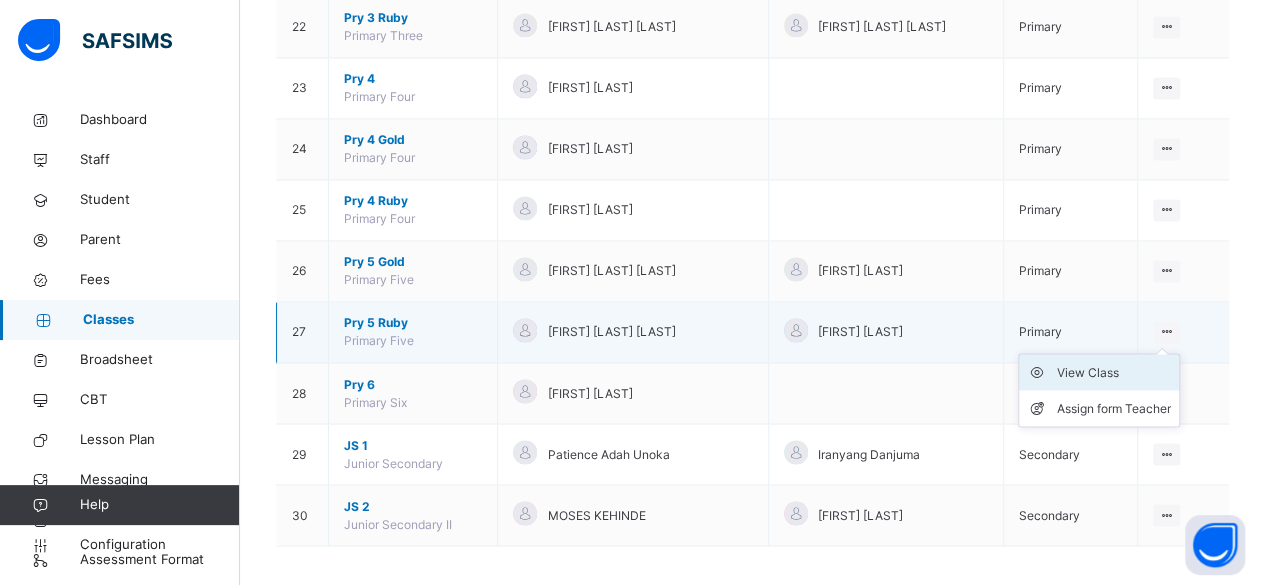 click on "View Class" at bounding box center [1114, 372] 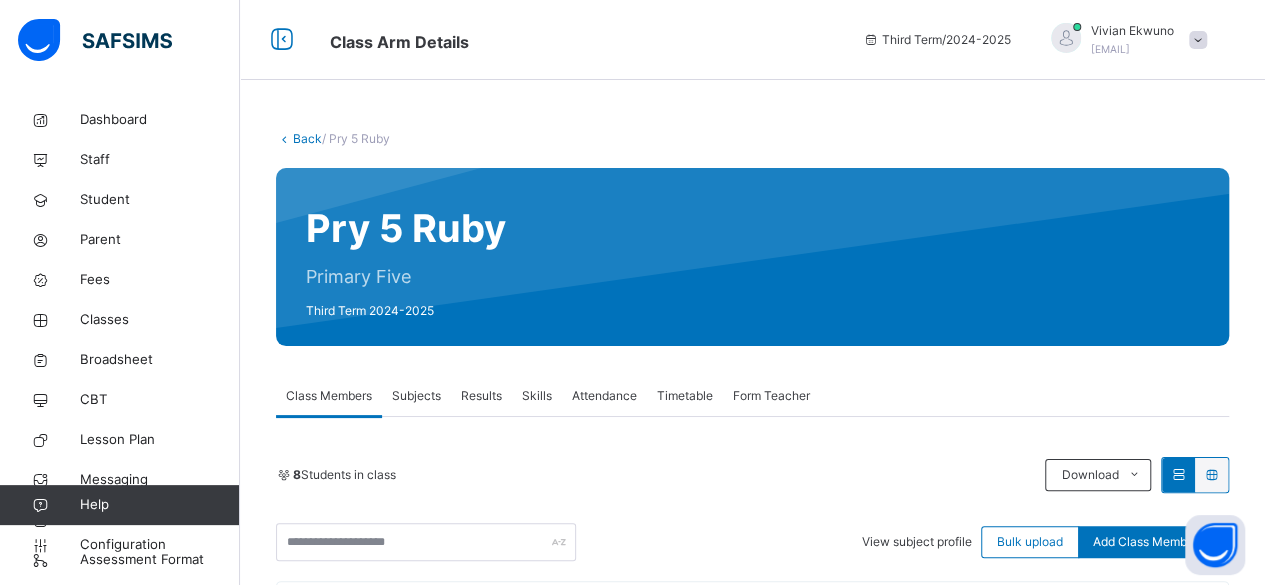 click on "Results" at bounding box center (481, 396) 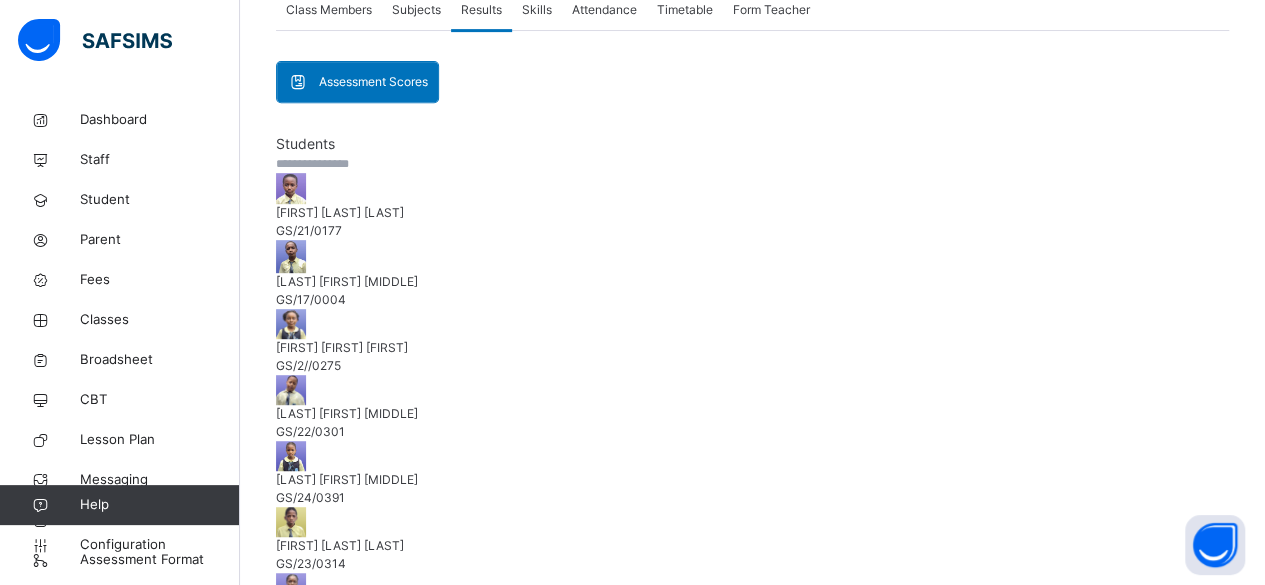 scroll, scrollTop: 388, scrollLeft: 0, axis: vertical 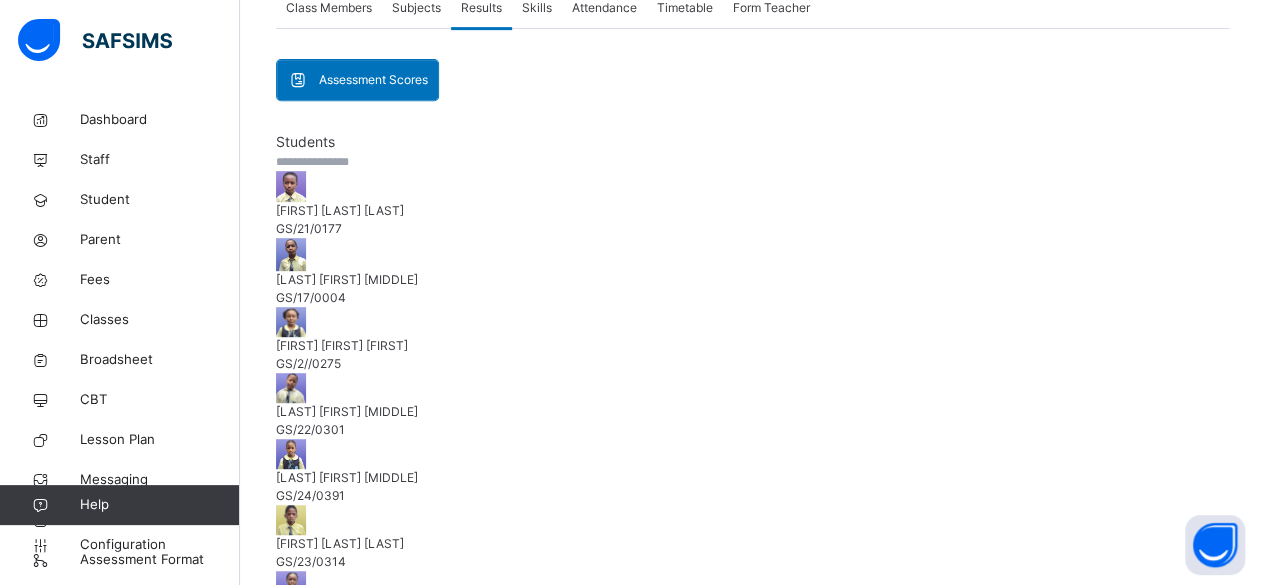 click on "[LAST] [STUDENT_ID]" at bounding box center [752, 220] 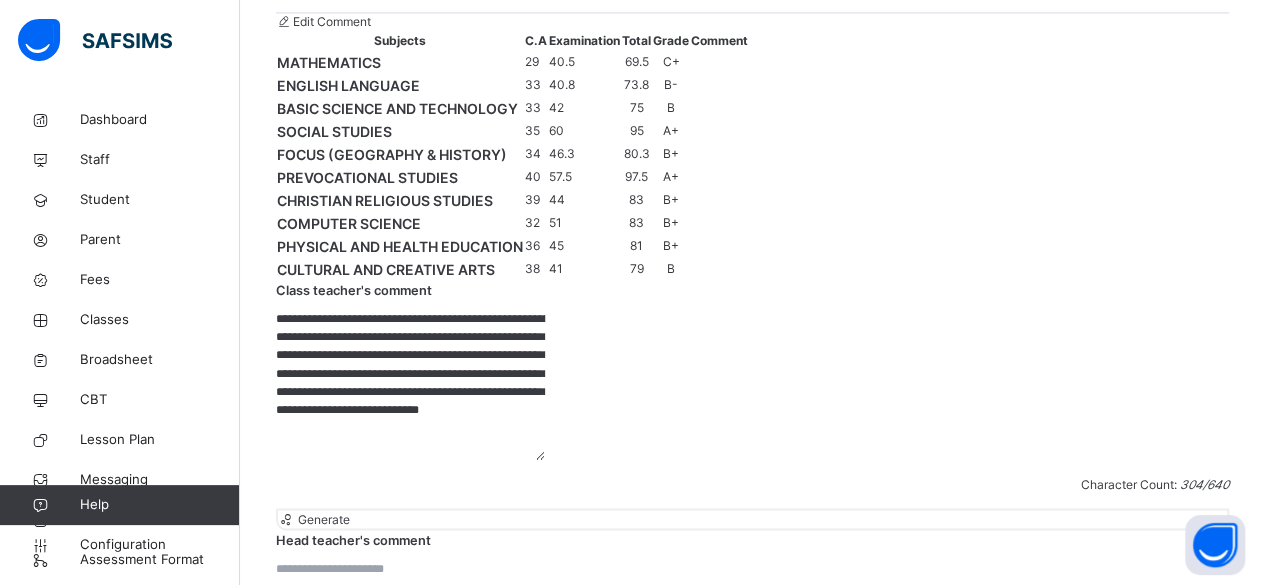 scroll, scrollTop: 1530, scrollLeft: 0, axis: vertical 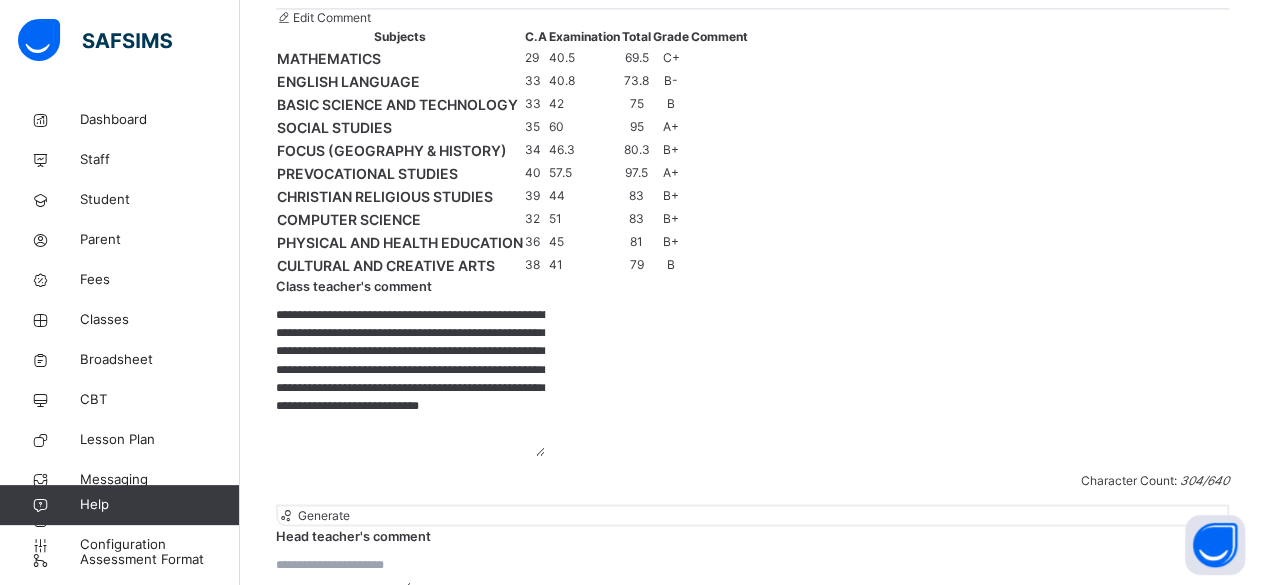click at bounding box center (343, 573) 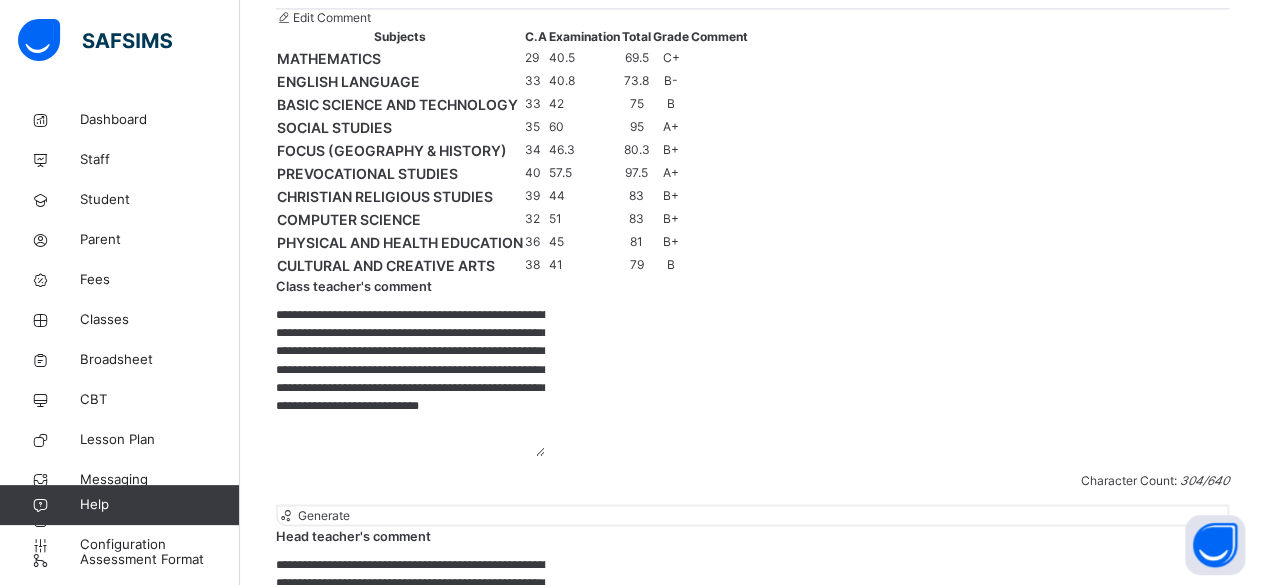 click on "**********" at bounding box center [410, 630] 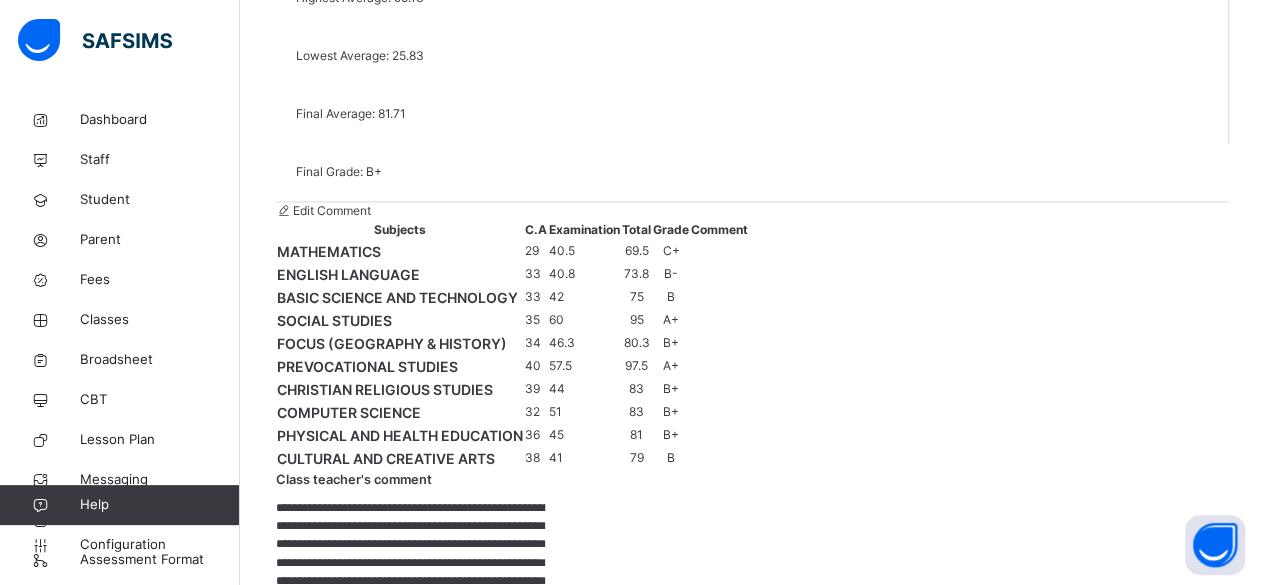 scroll, scrollTop: 1530, scrollLeft: 0, axis: vertical 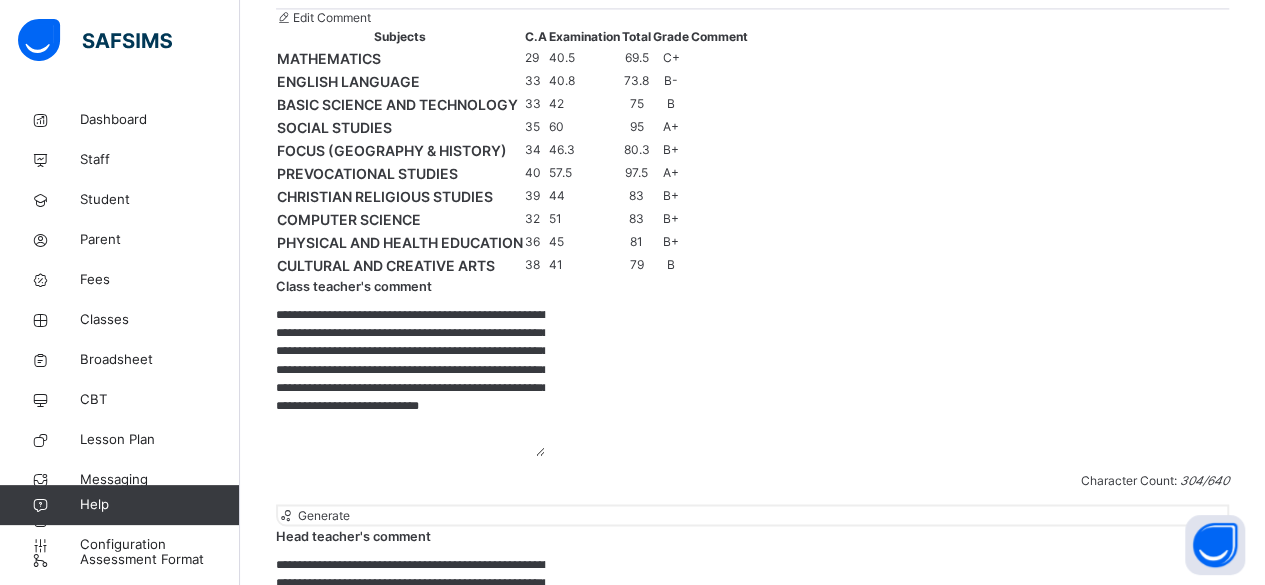 click on "Save Comment" at bounding box center [1171, 791] 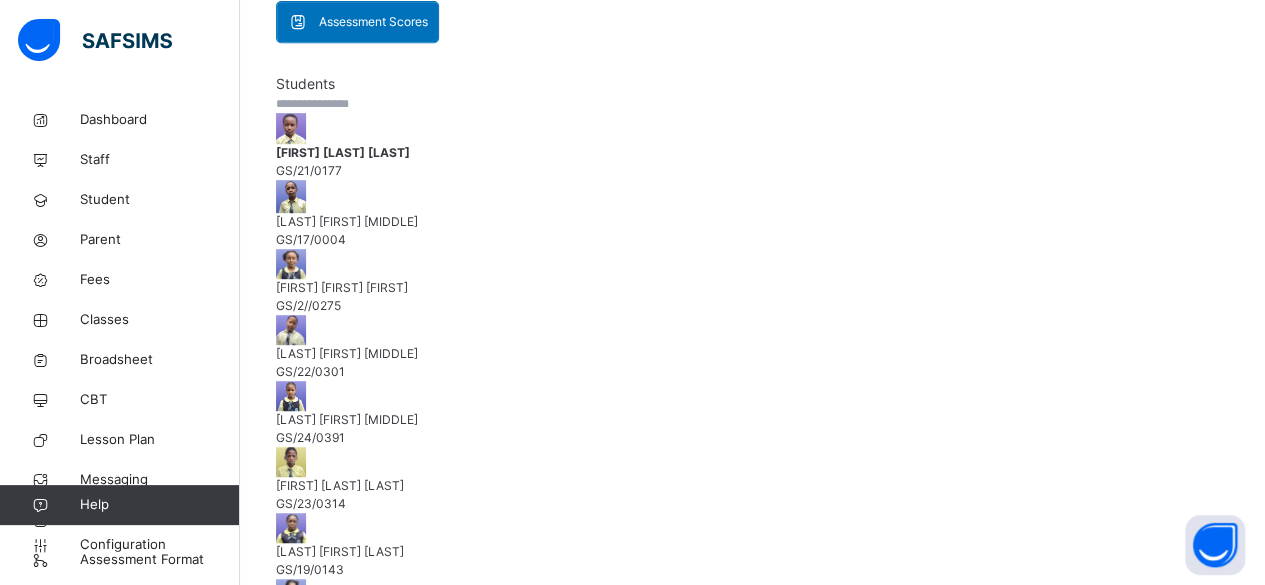 scroll, scrollTop: 445, scrollLeft: 0, axis: vertical 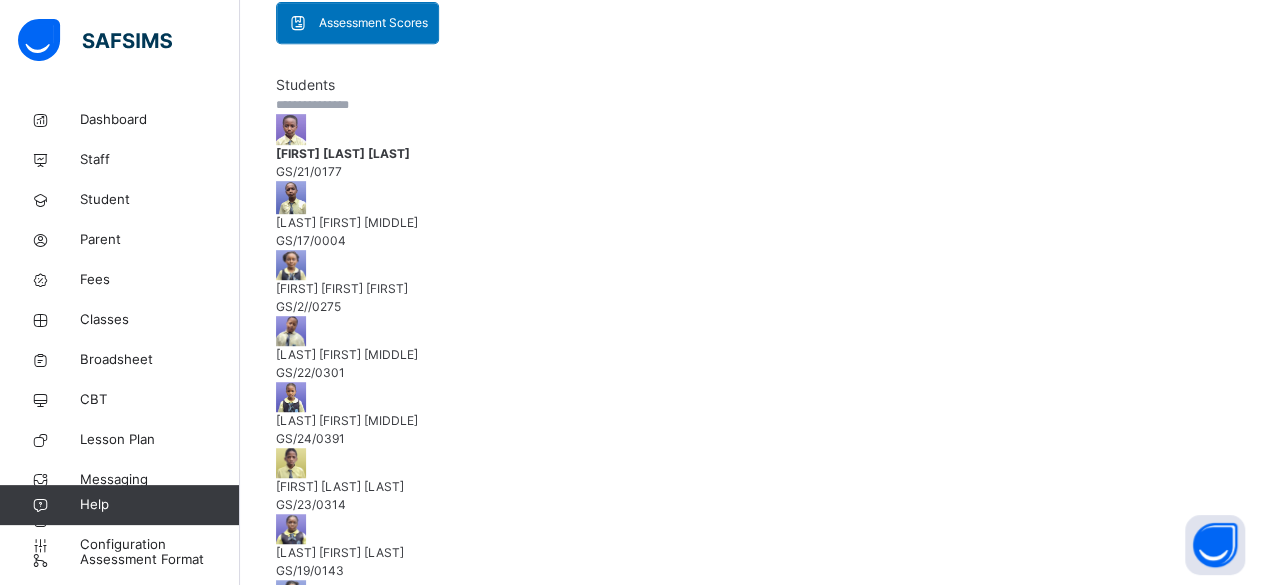 click on "Next Student" at bounding box center [752, 736] 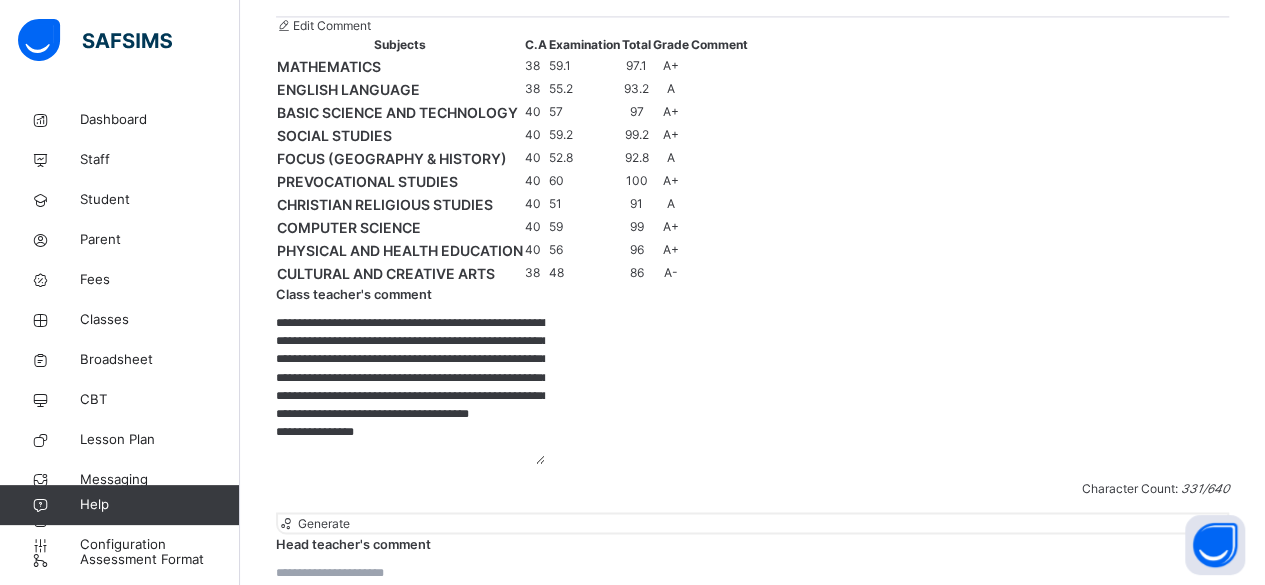 scroll, scrollTop: 1530, scrollLeft: 0, axis: vertical 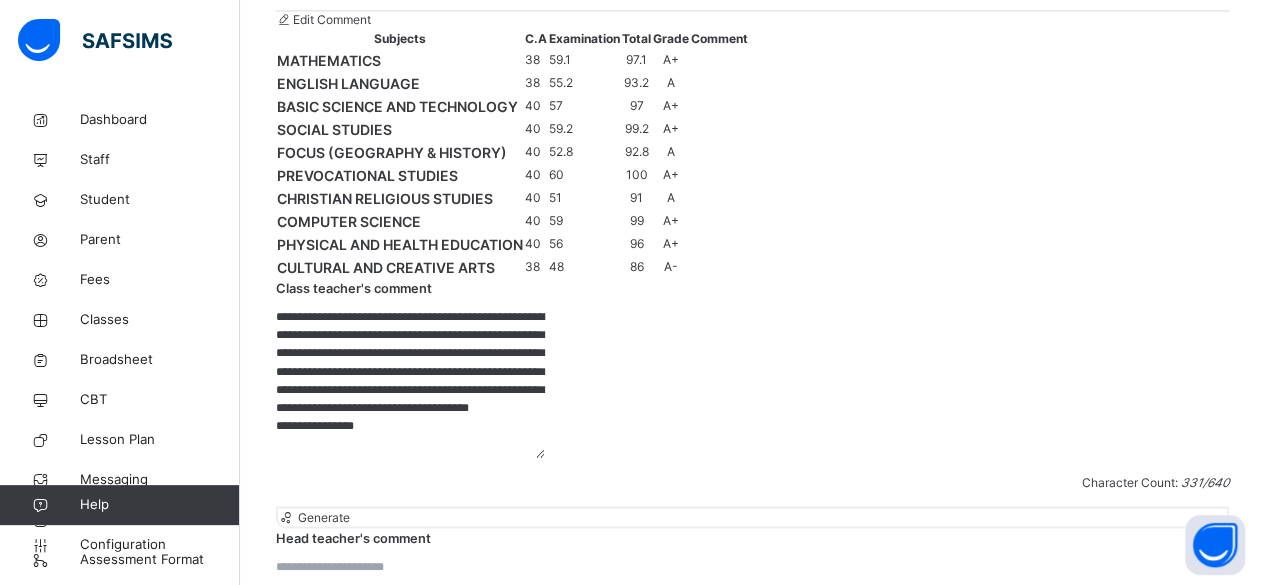 drag, startPoint x: 614, startPoint y: 160, endPoint x: 820, endPoint y: 265, distance: 231.21635 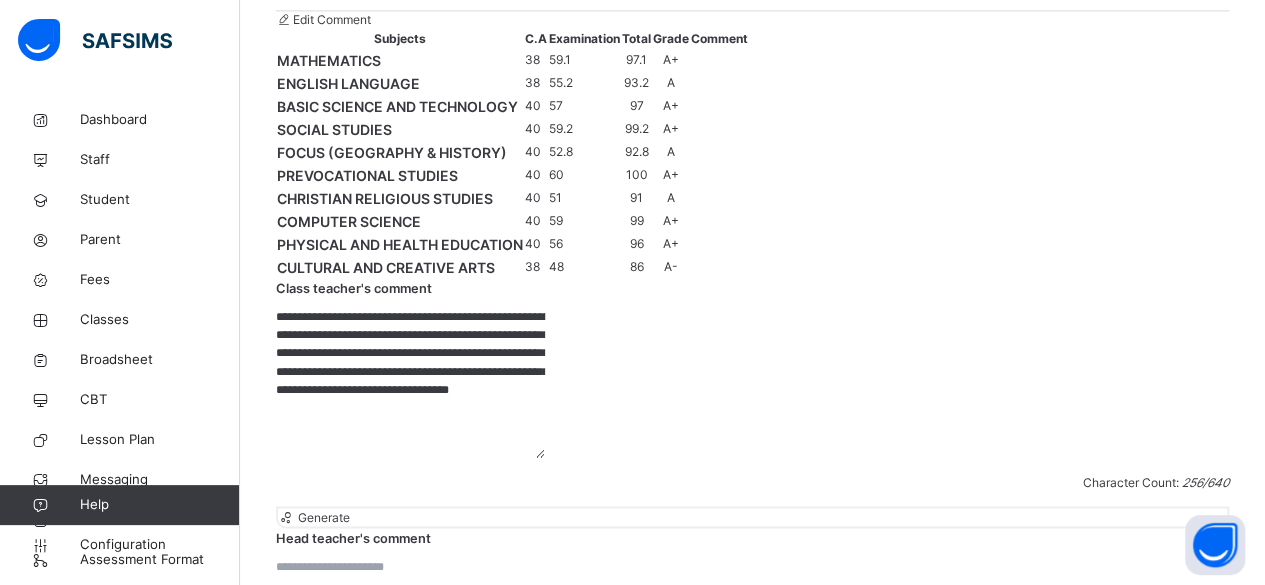 scroll, scrollTop: 0, scrollLeft: 0, axis: both 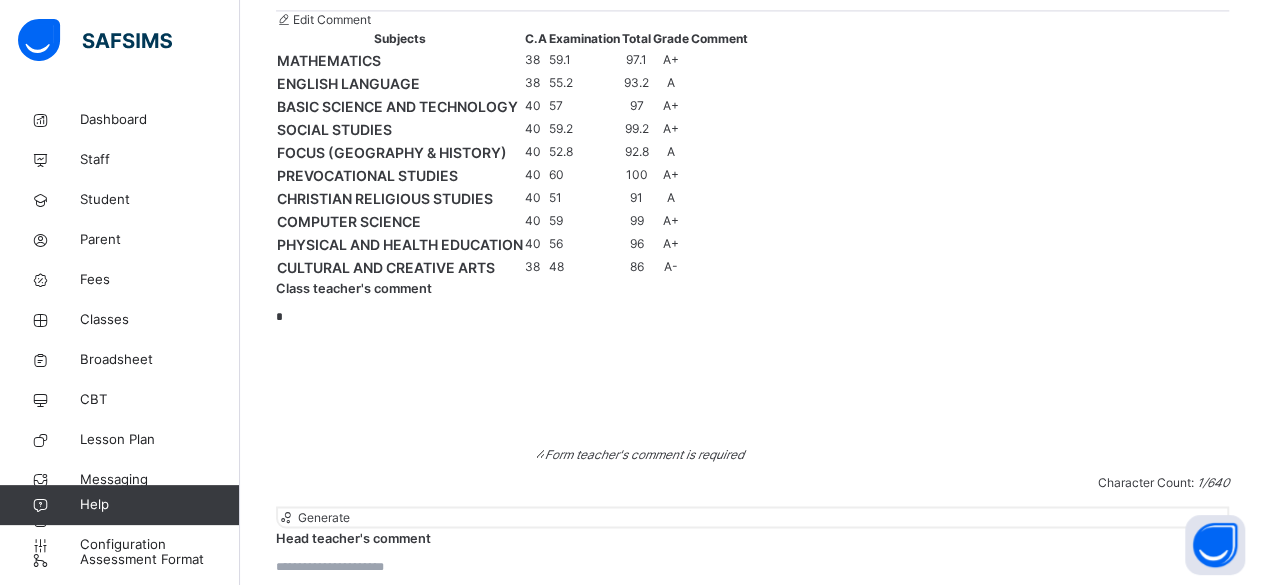 paste on "**********" 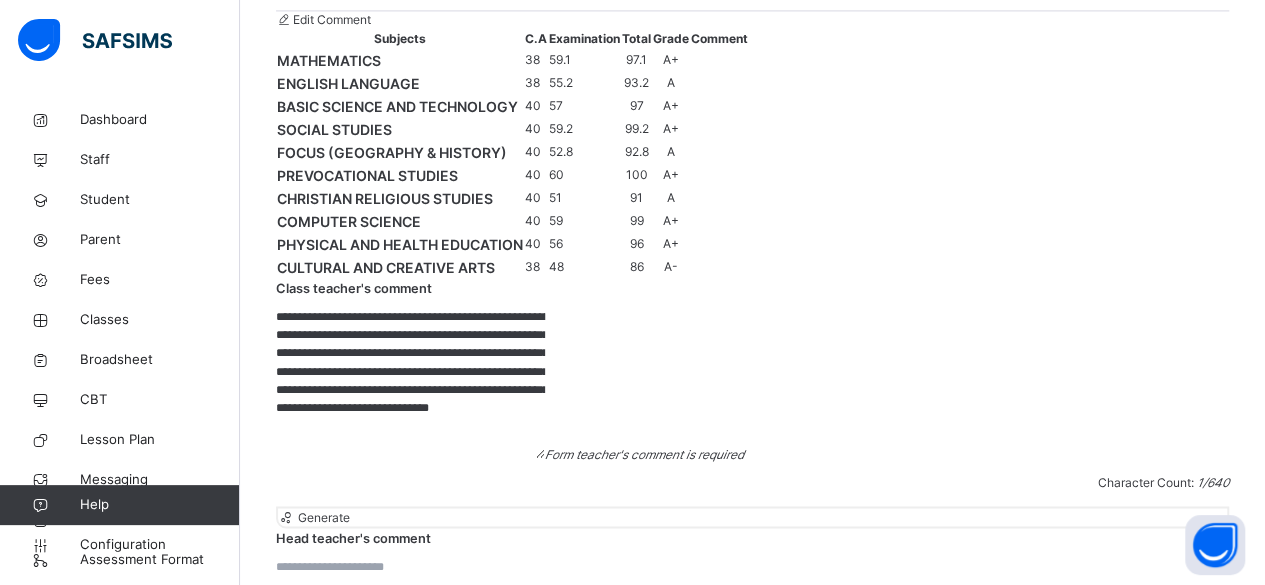 scroll, scrollTop: 21, scrollLeft: 0, axis: vertical 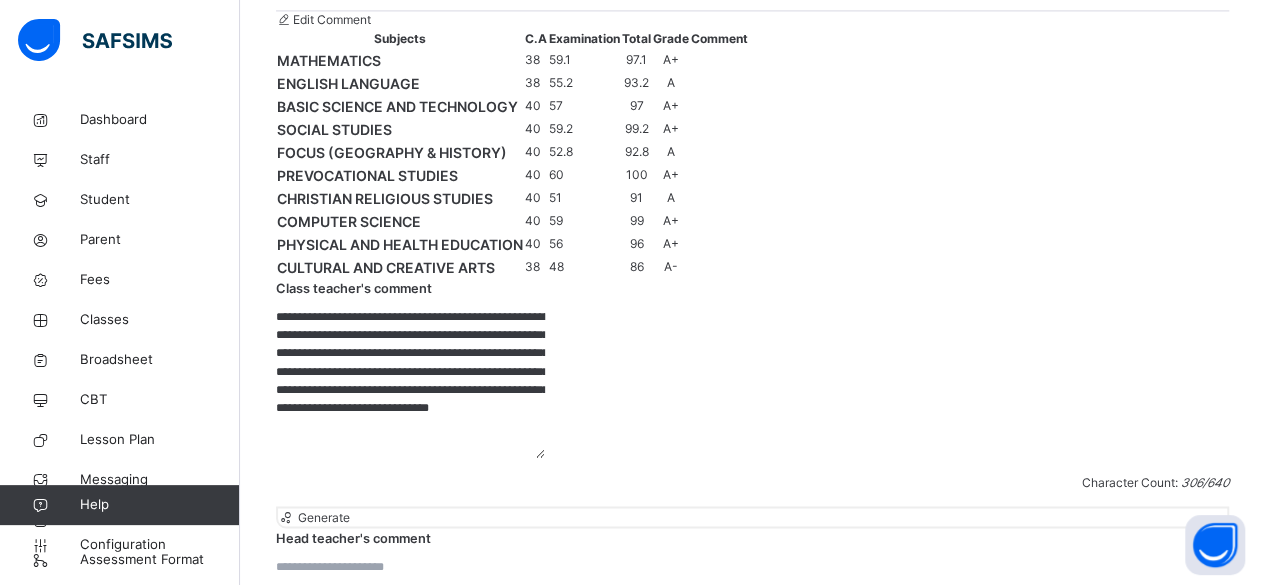 click on "**********" at bounding box center (410, 383) 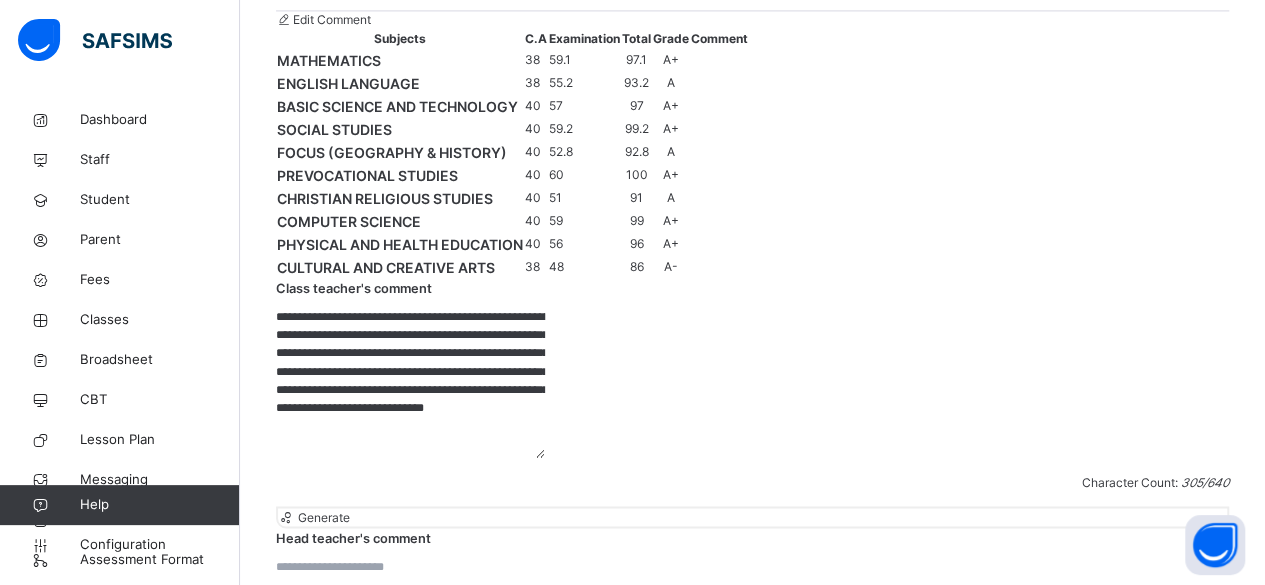 scroll, scrollTop: 33, scrollLeft: 0, axis: vertical 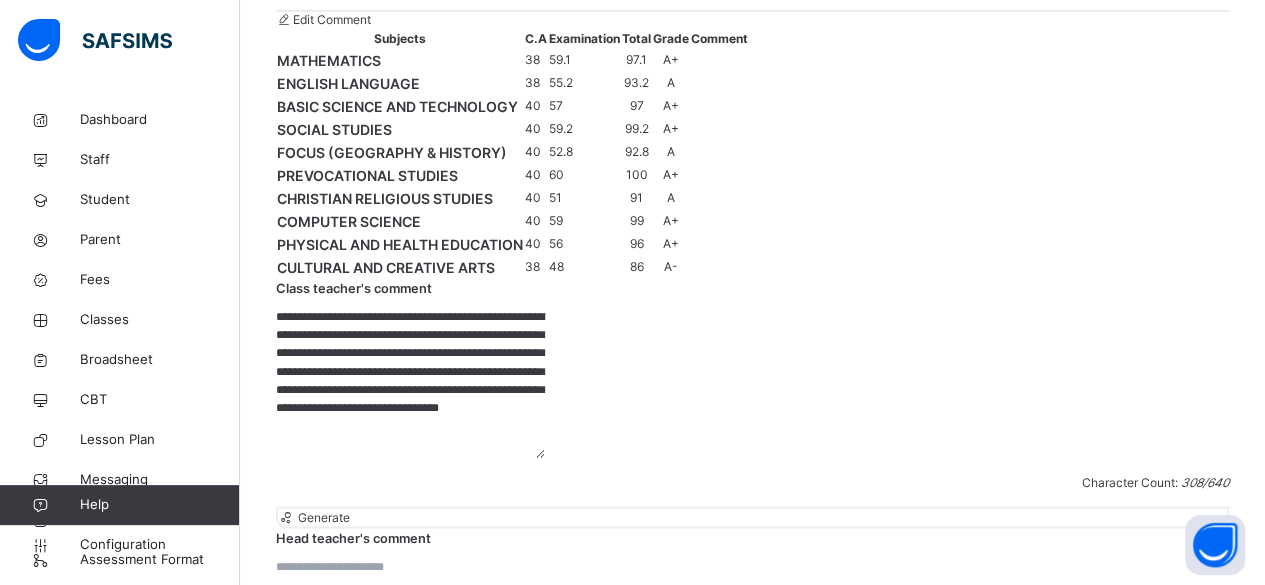 type on "**********" 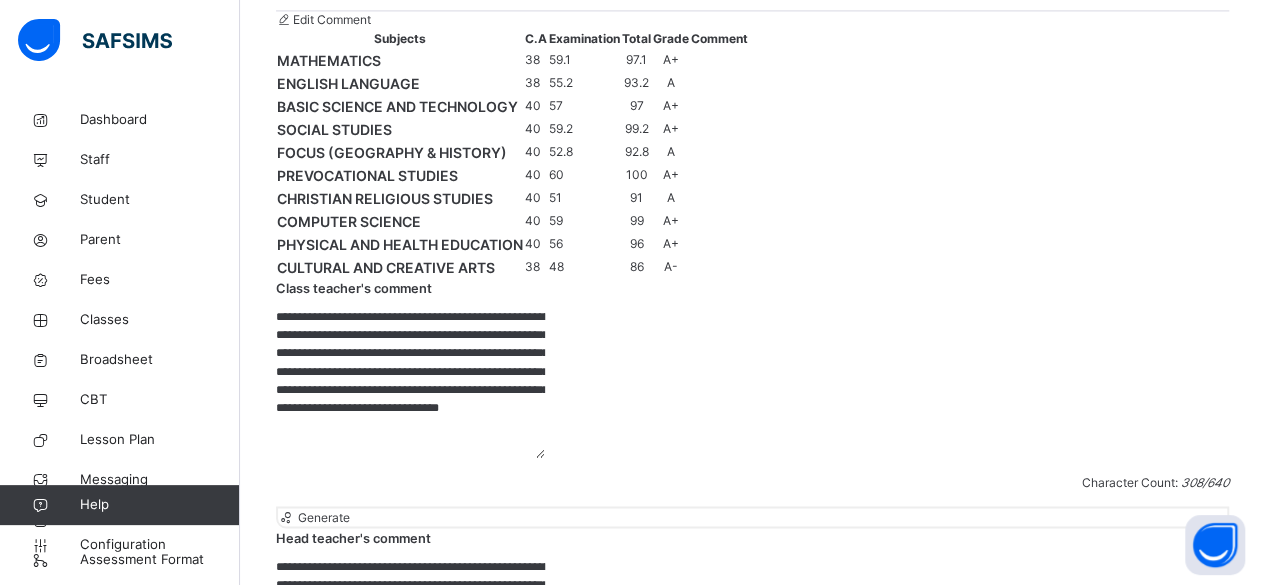 click on "**********" at bounding box center (410, 632) 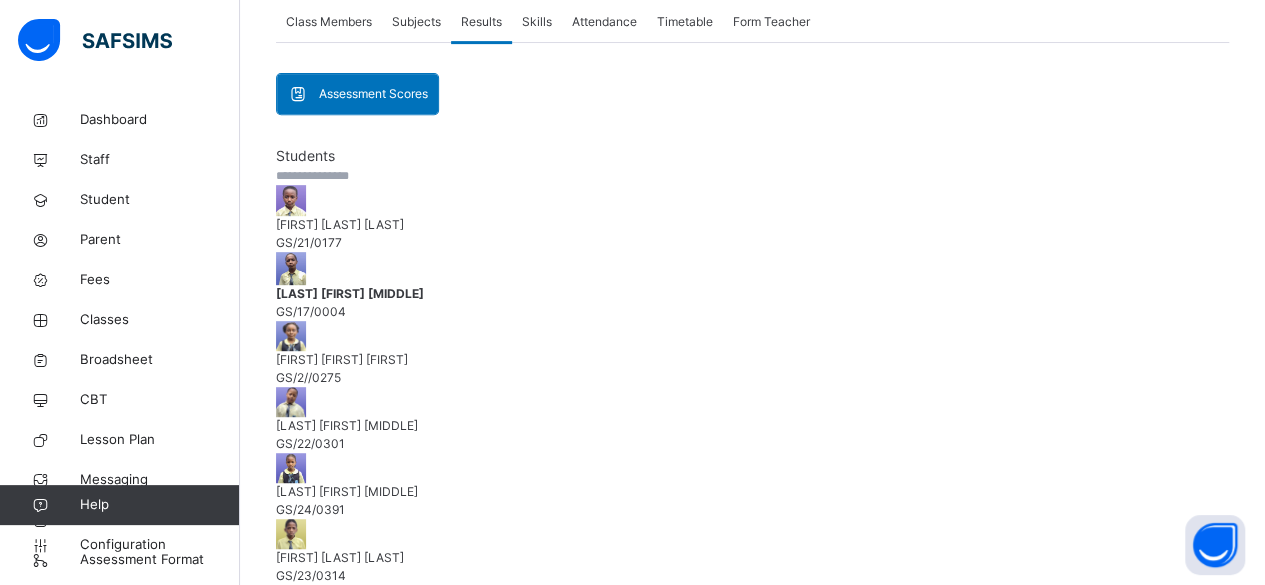 scroll, scrollTop: 370, scrollLeft: 0, axis: vertical 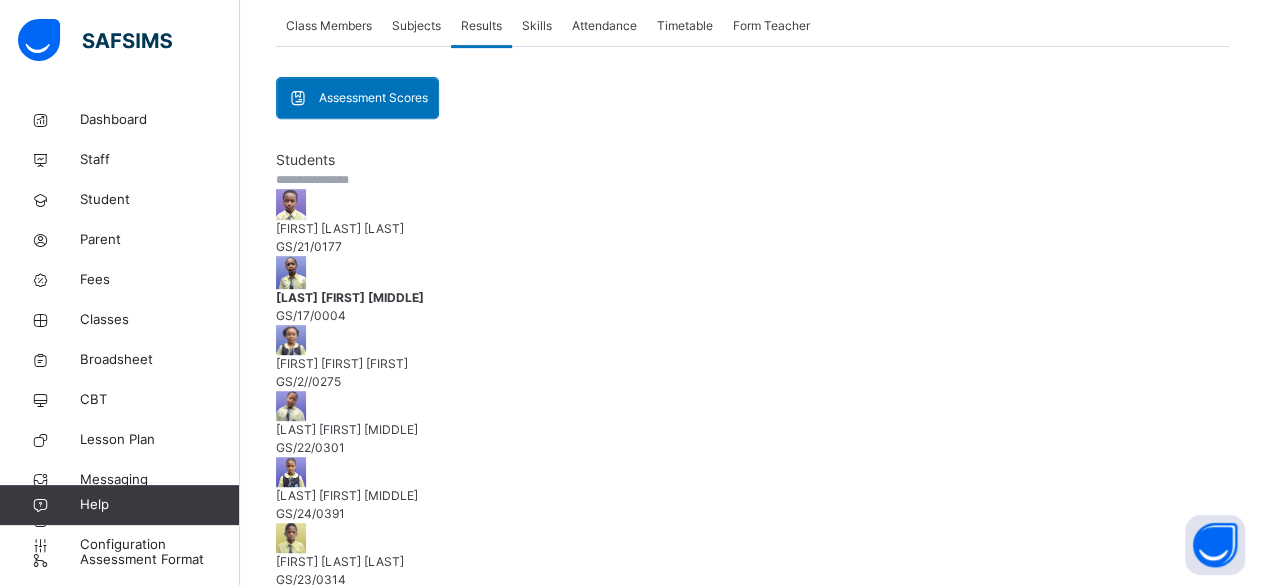 click at bounding box center [357, 812] 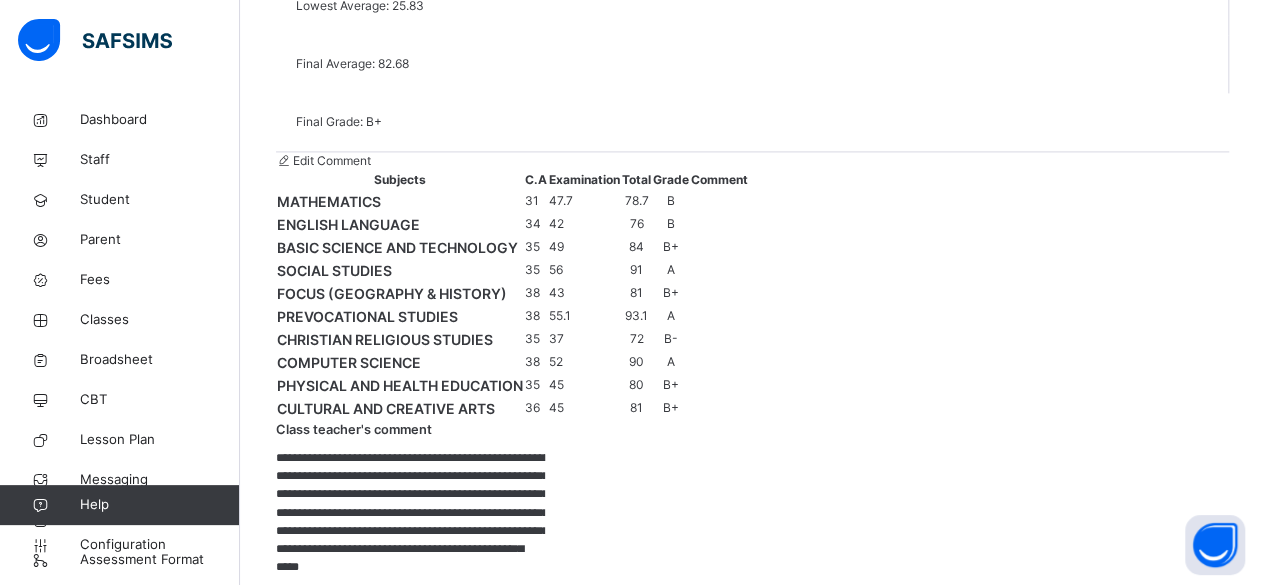 scroll, scrollTop: 1412, scrollLeft: 0, axis: vertical 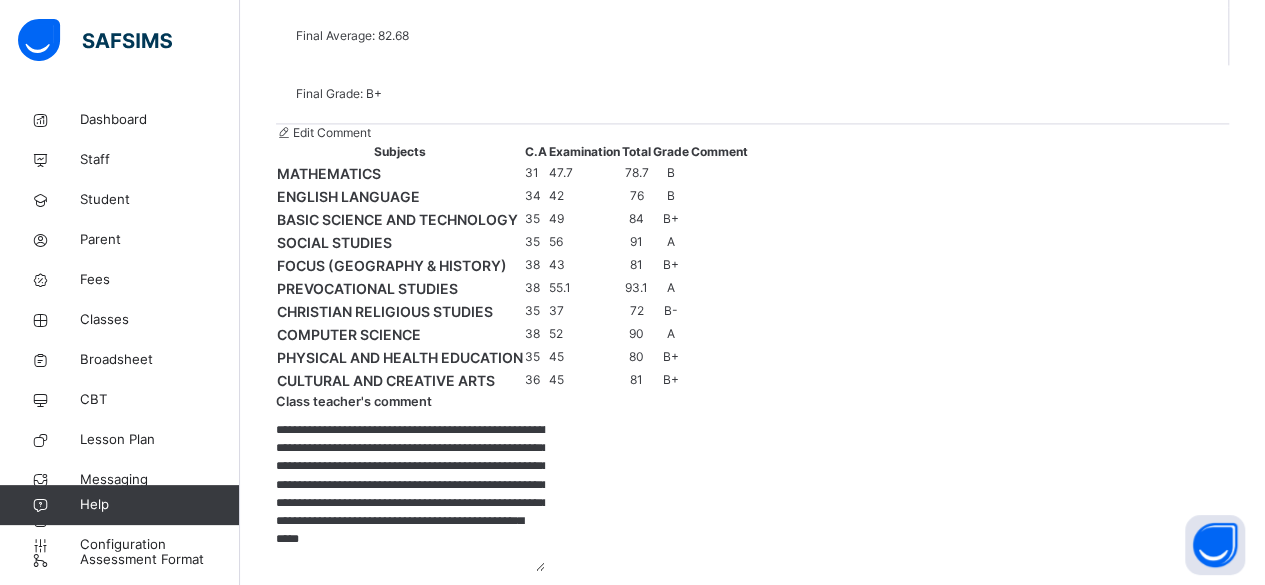 drag, startPoint x: 614, startPoint y: 277, endPoint x: 830, endPoint y: 401, distance: 249.06224 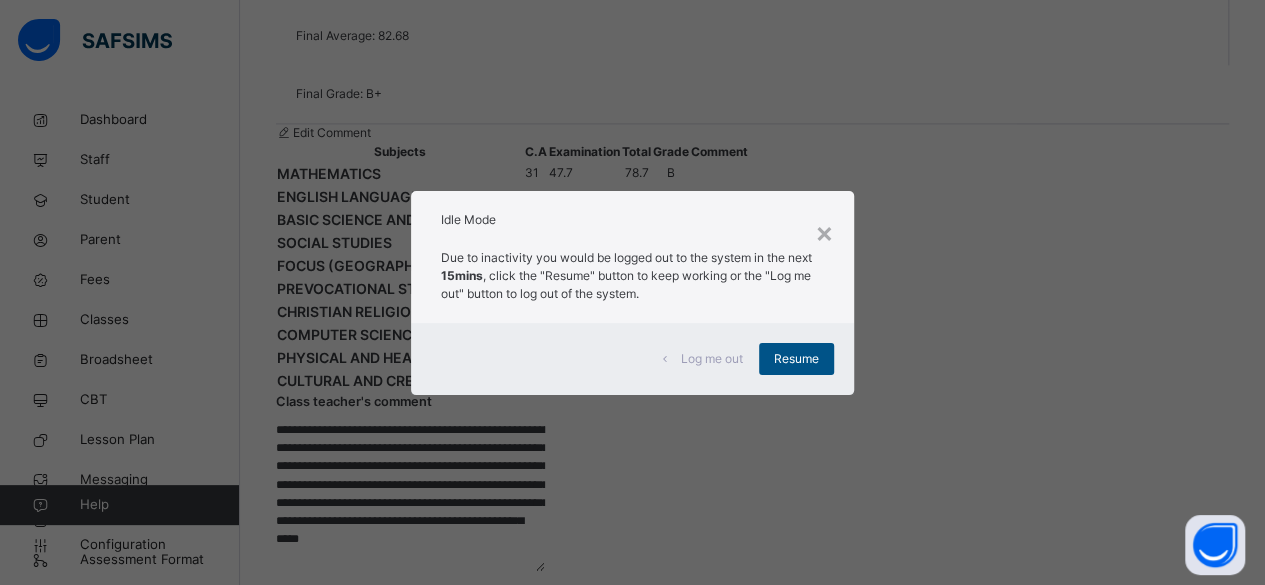 click on "Resume" at bounding box center (796, 359) 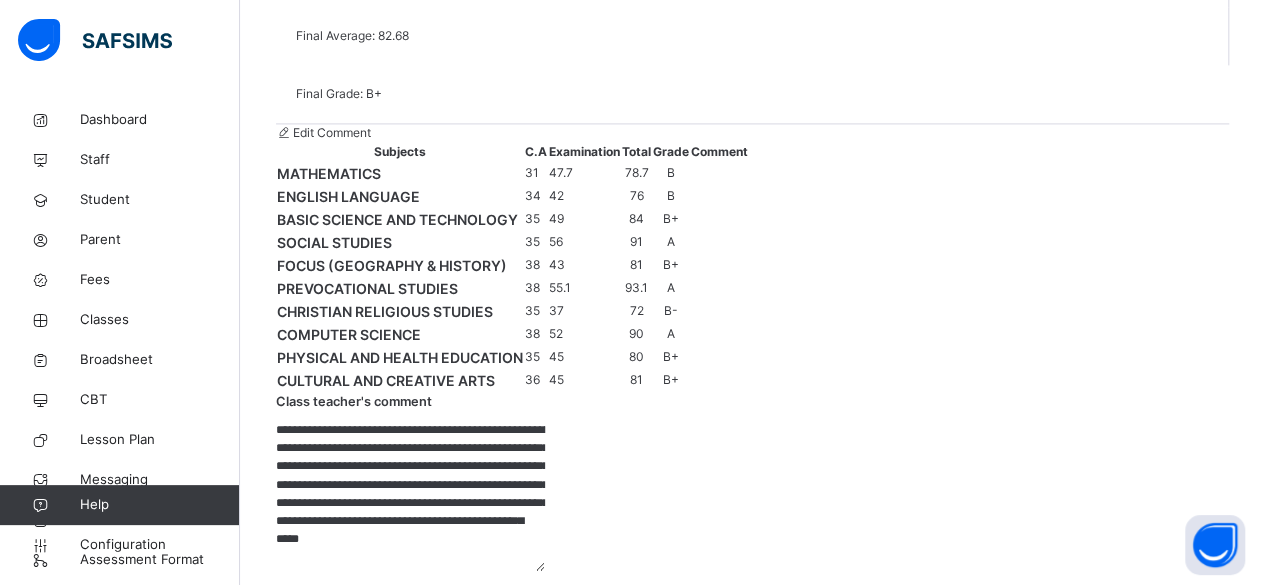 click on "**********" at bounding box center [410, 496] 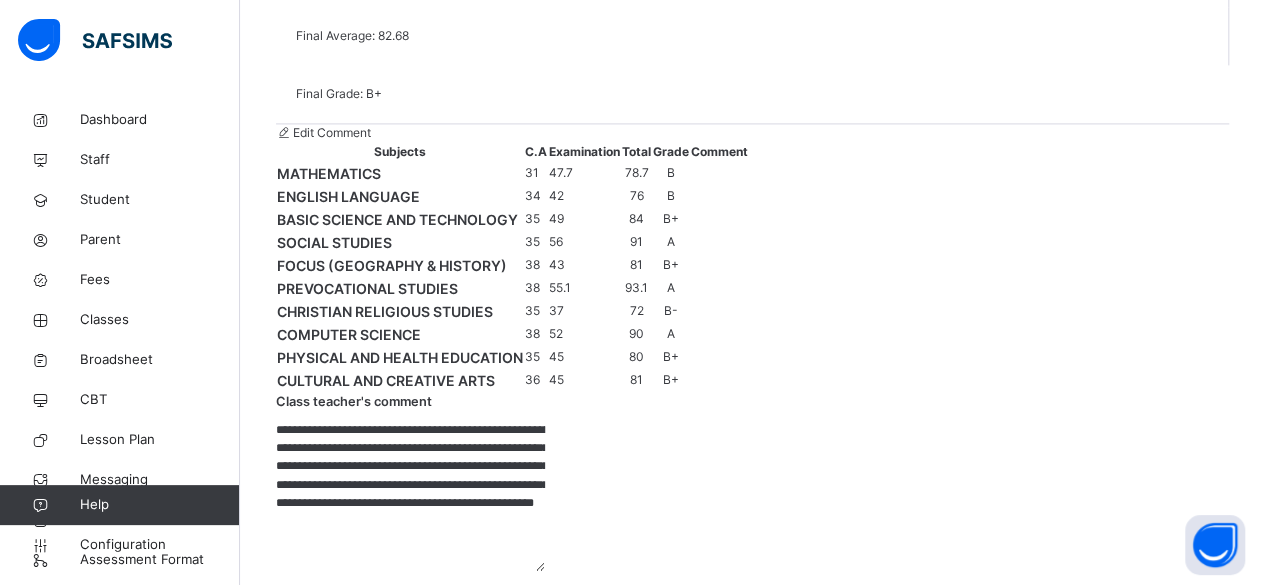 scroll, scrollTop: 0, scrollLeft: 0, axis: both 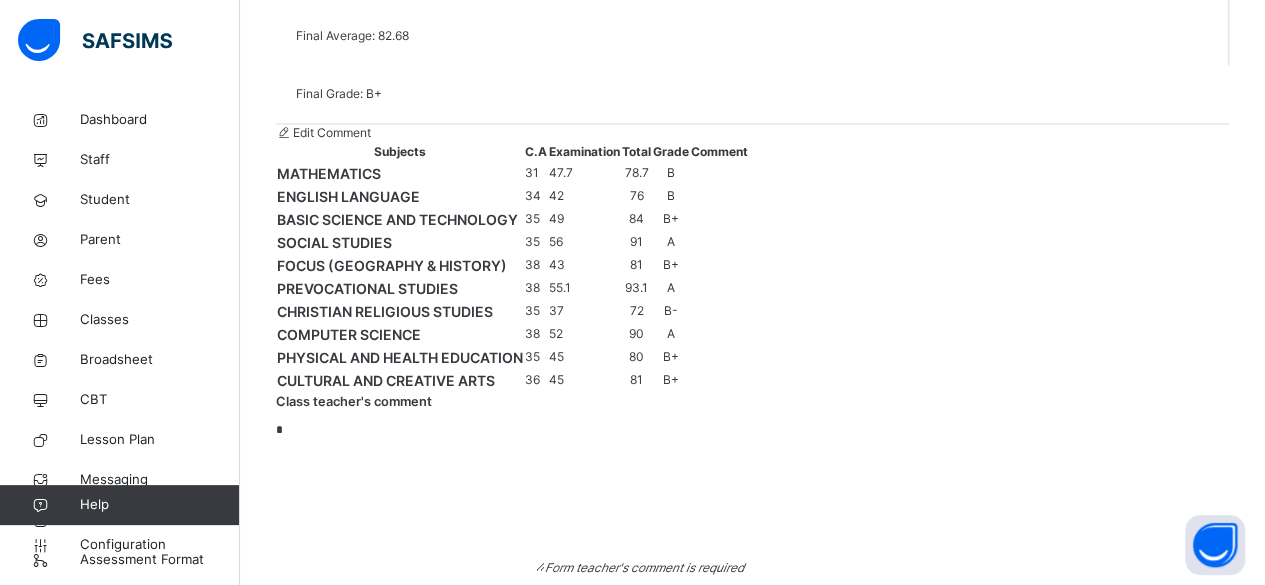 paste on "**********" 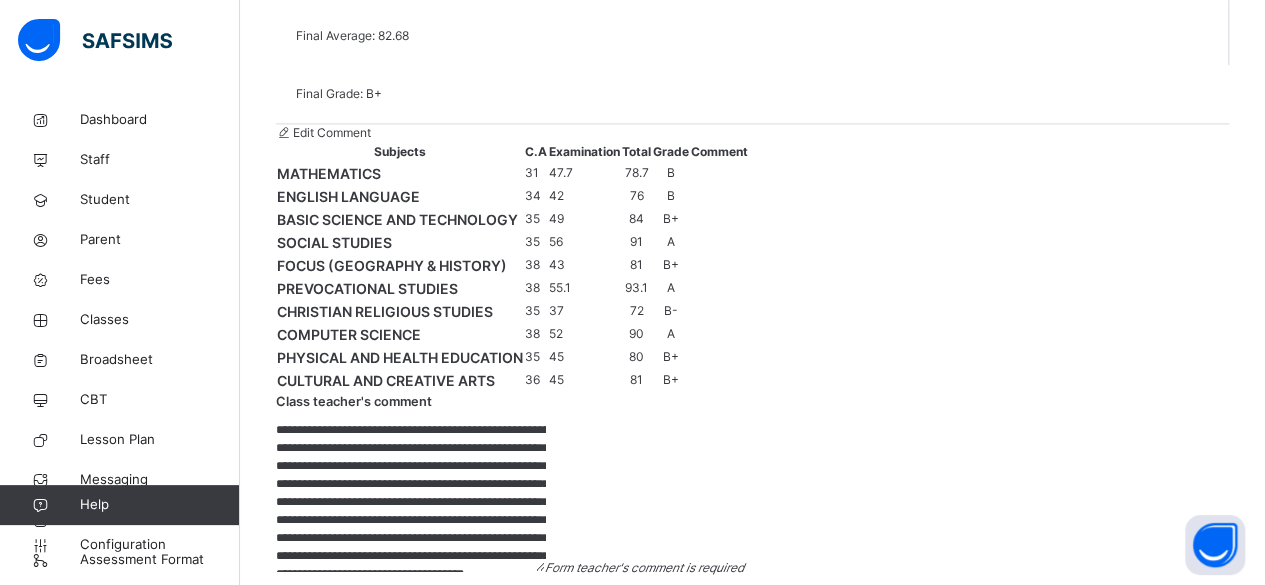 scroll, scrollTop: 93, scrollLeft: 0, axis: vertical 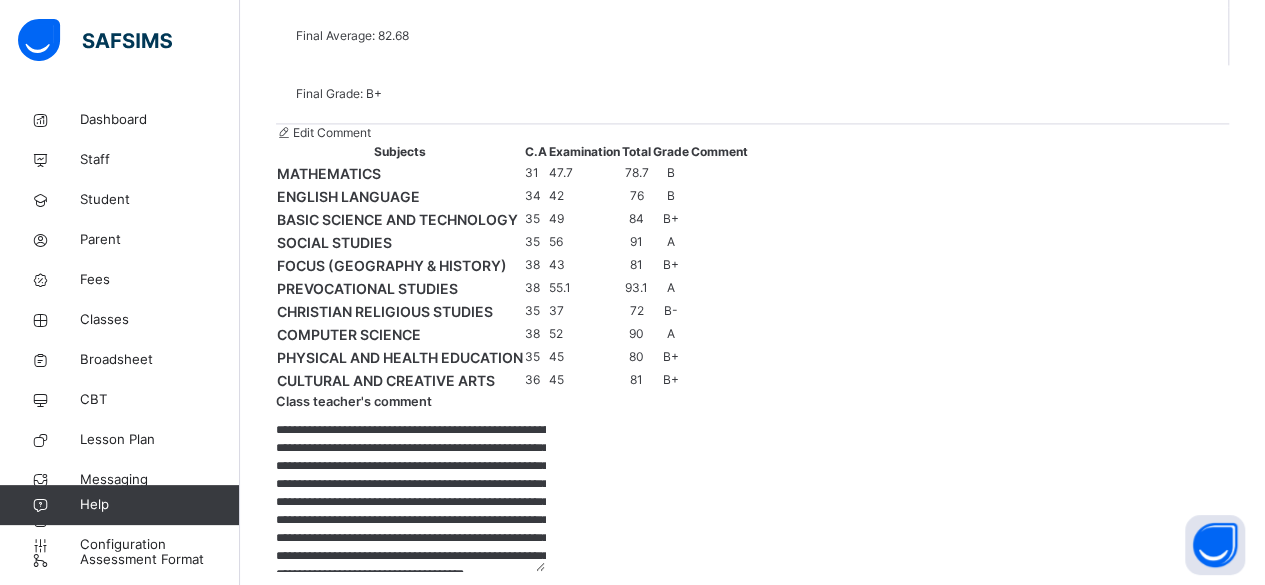 click on "**********" at bounding box center [410, 496] 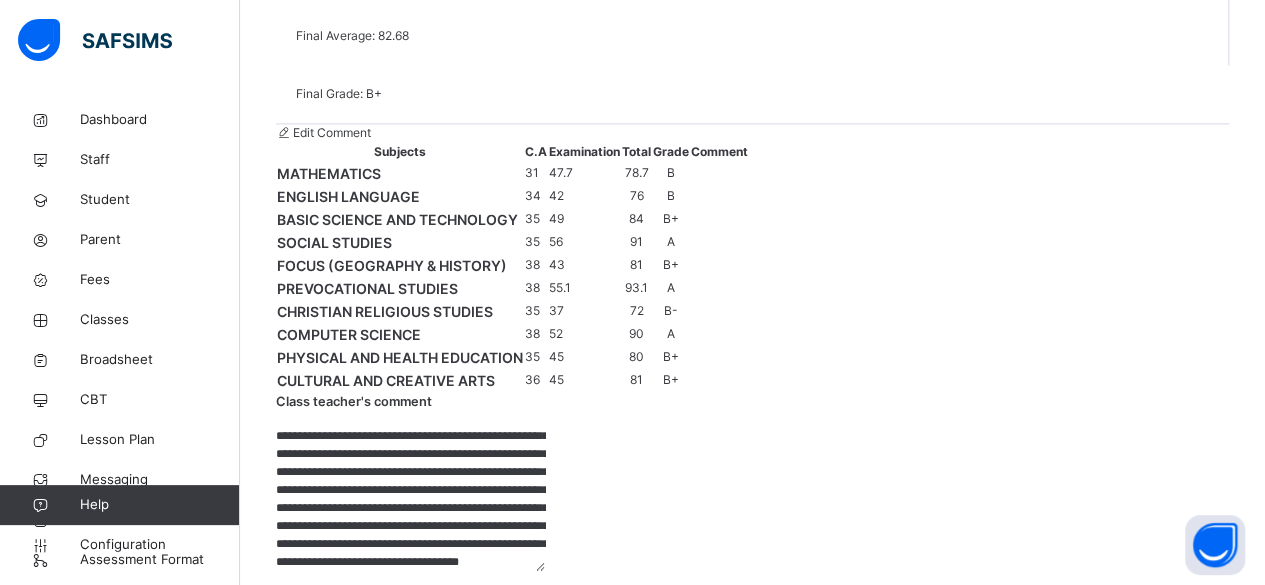 scroll, scrollTop: 105, scrollLeft: 0, axis: vertical 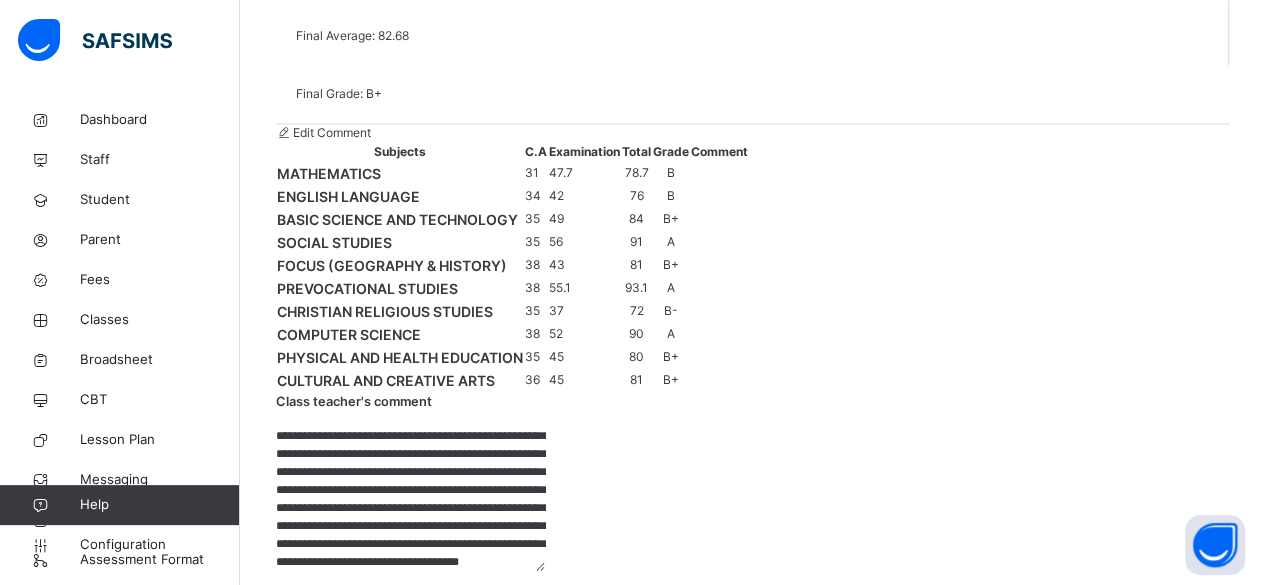 click on "**********" at bounding box center [410, 745] 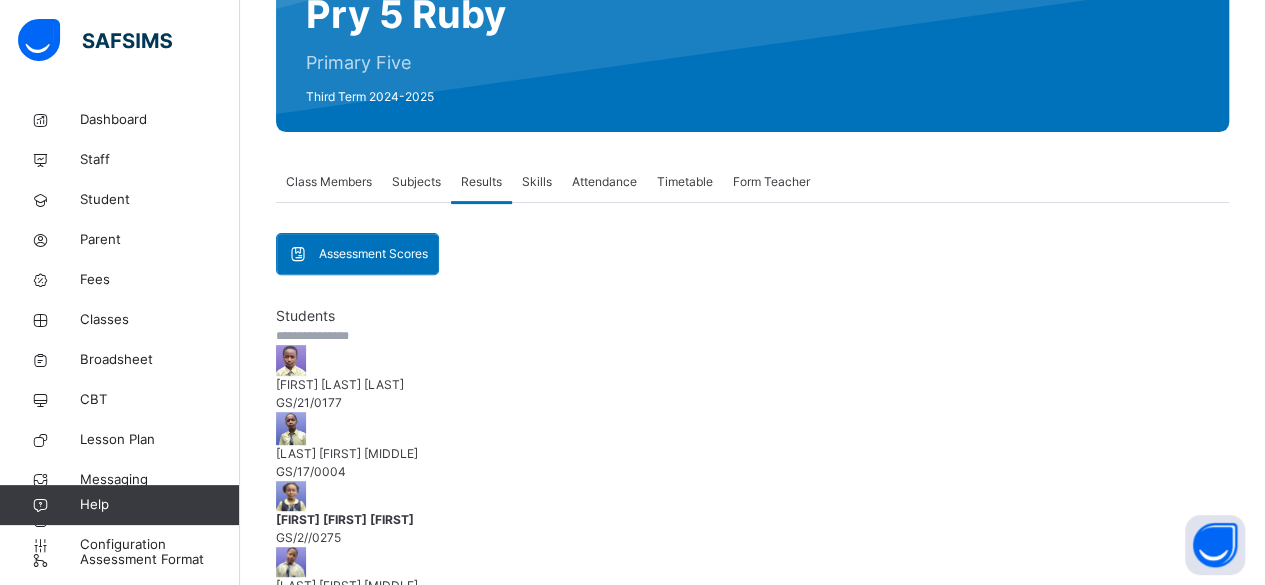 scroll, scrollTop: 215, scrollLeft: 0, axis: vertical 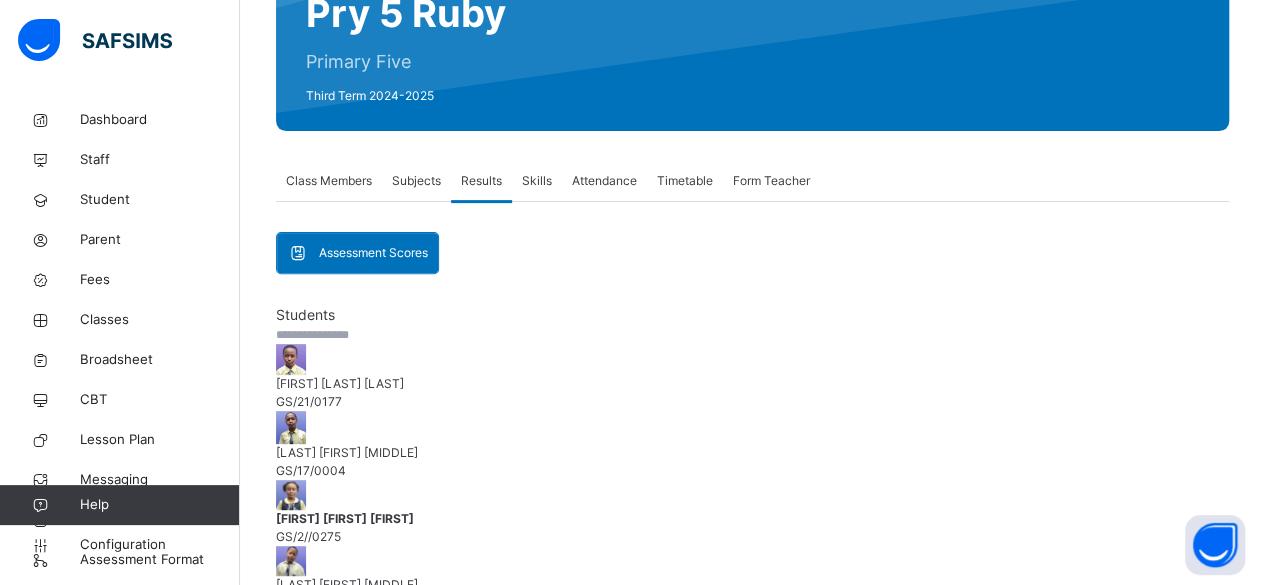 click on "Next Student" at bounding box center [312, 962] 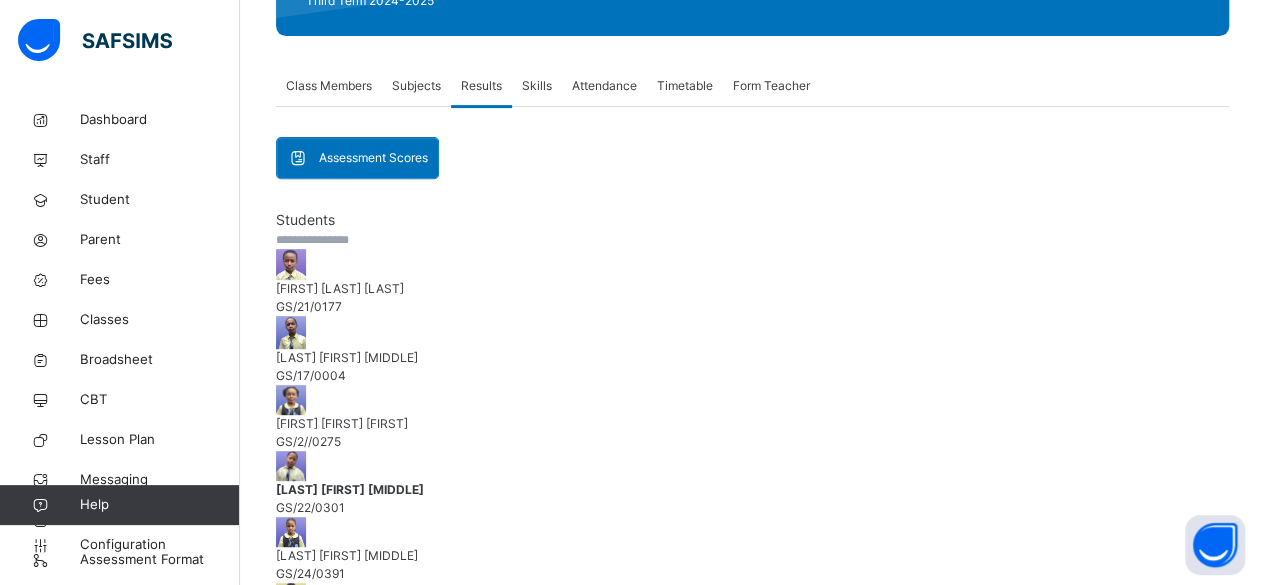 scroll, scrollTop: 306, scrollLeft: 0, axis: vertical 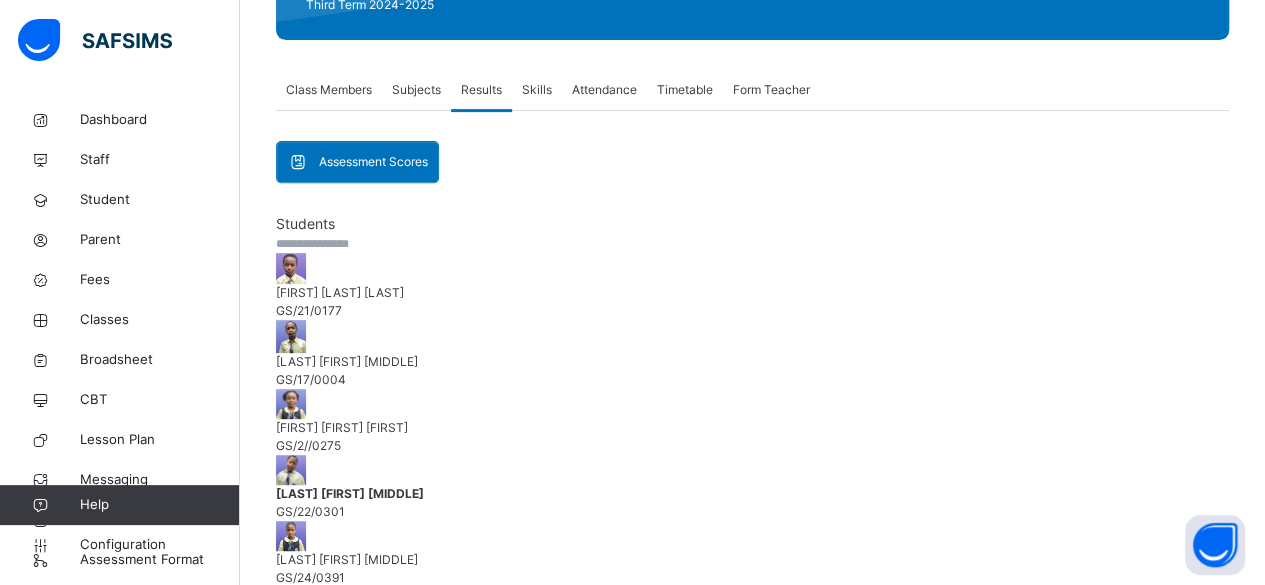 click on "Next Student" at bounding box center [312, 871] 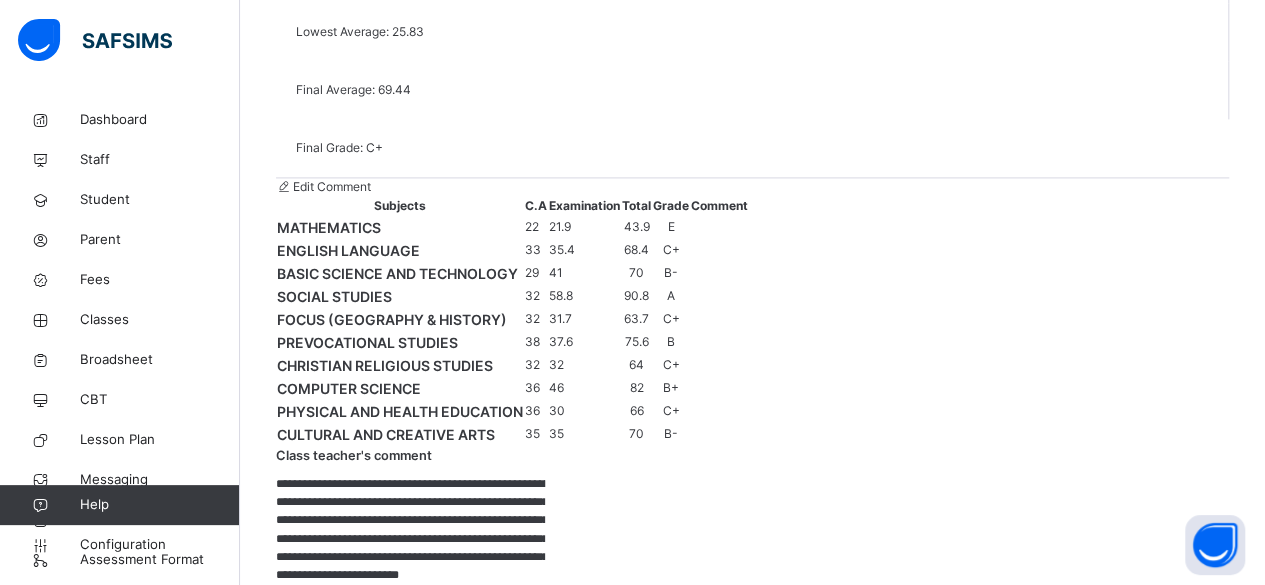 scroll, scrollTop: 1360, scrollLeft: 0, axis: vertical 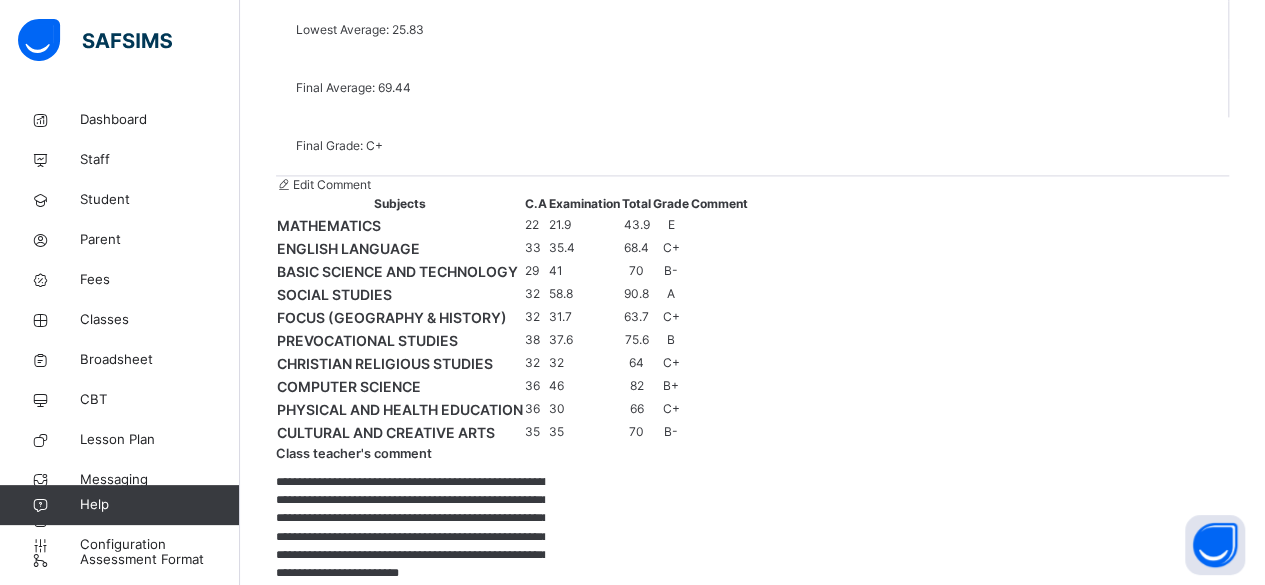 drag, startPoint x: 614, startPoint y: 326, endPoint x: 804, endPoint y: 451, distance: 227.4313 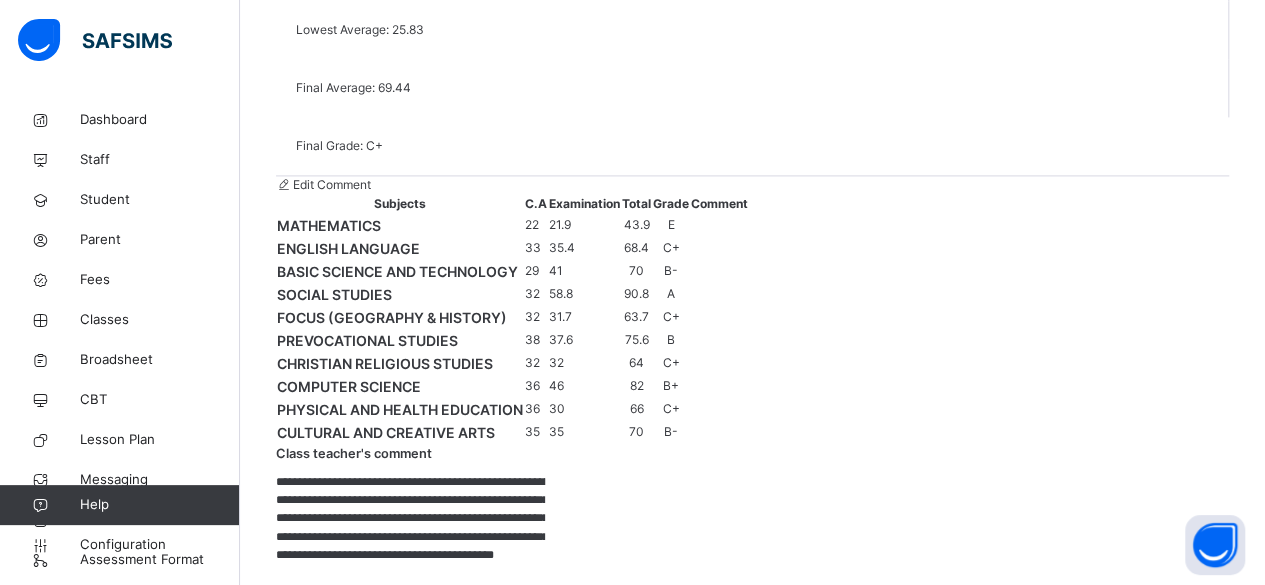 scroll, scrollTop: 0, scrollLeft: 0, axis: both 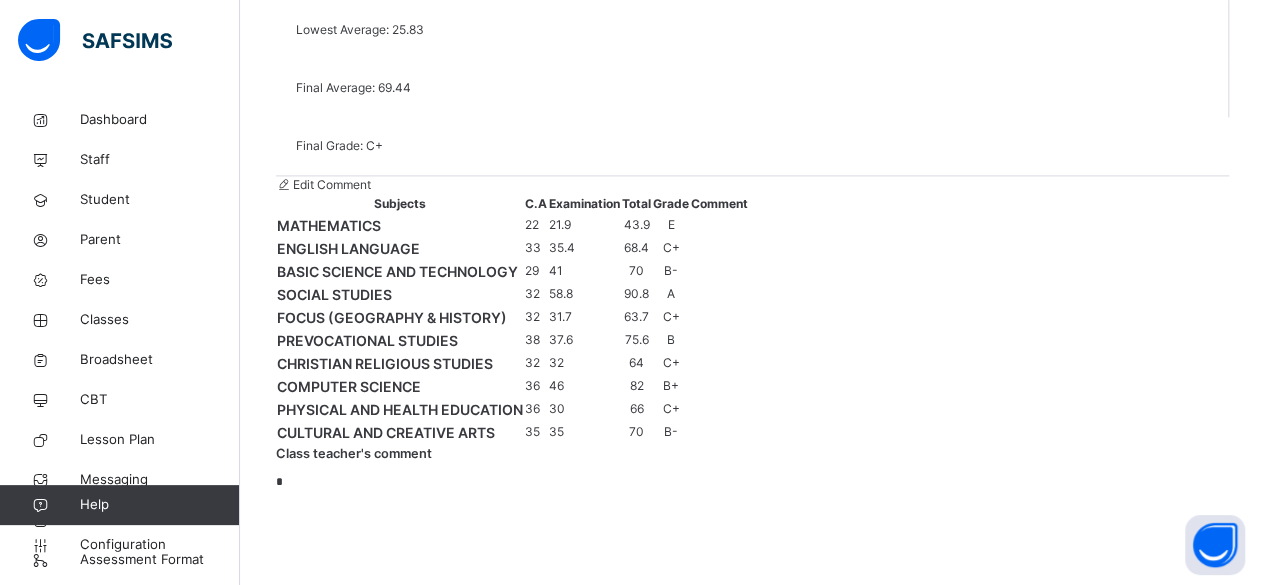 paste on "**********" 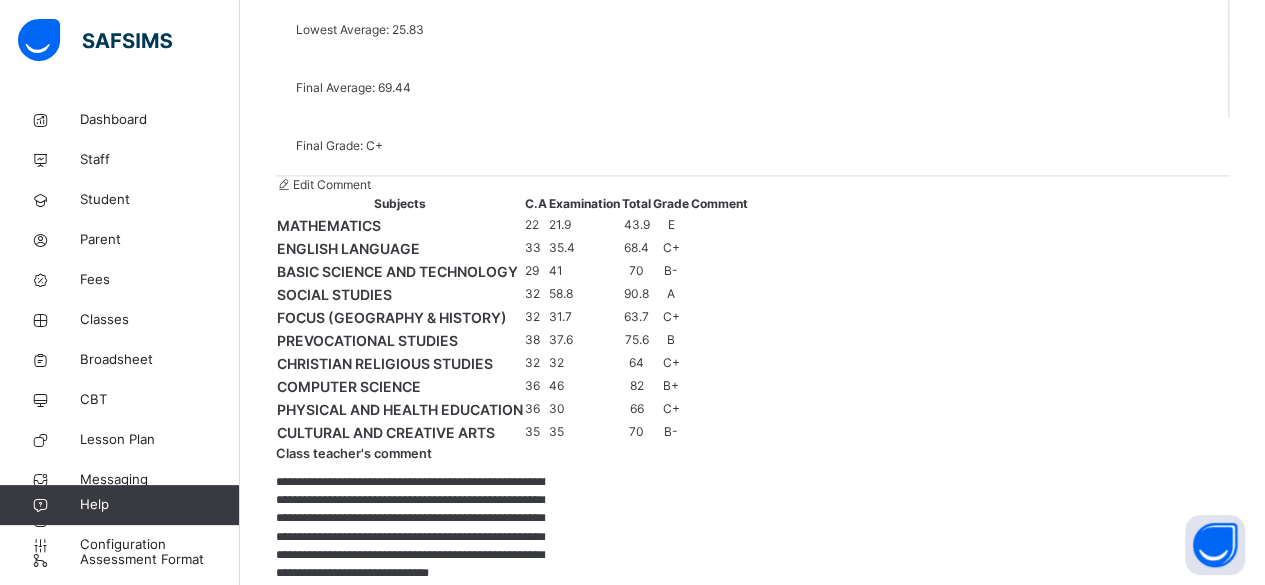 scroll, scrollTop: 39, scrollLeft: 0, axis: vertical 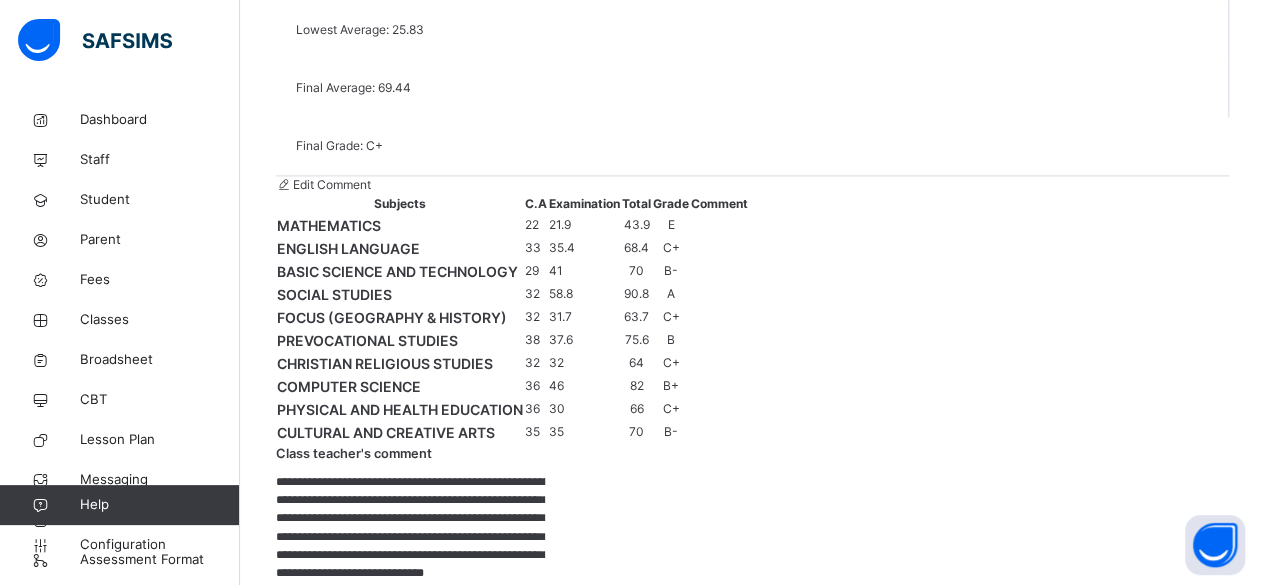 type on "**********" 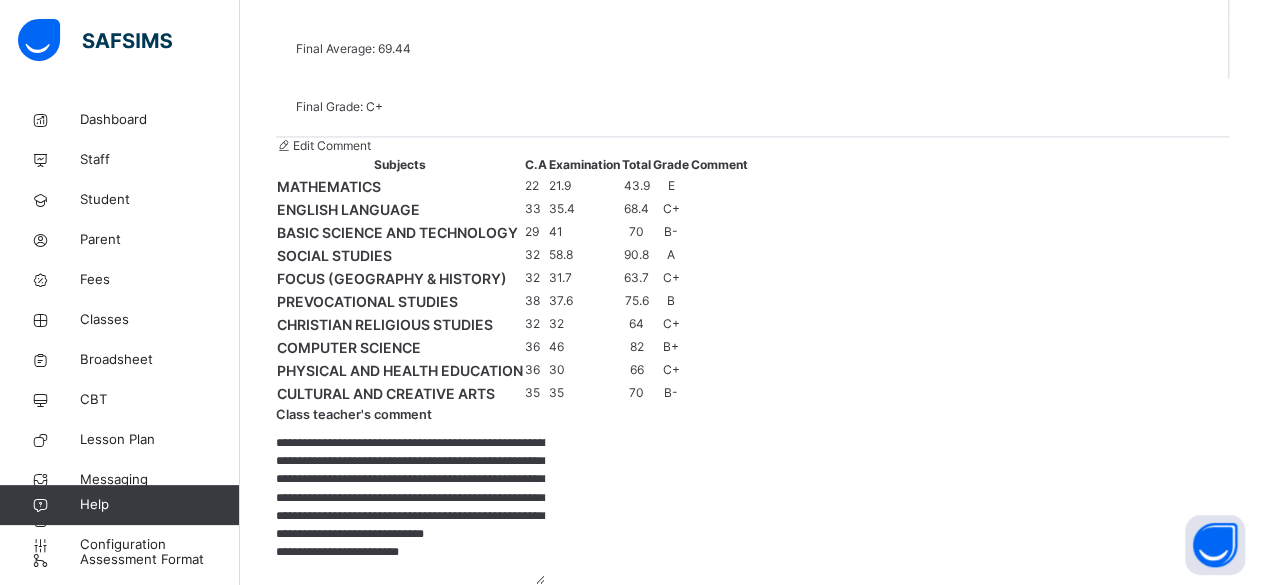scroll, scrollTop: 1530, scrollLeft: 0, axis: vertical 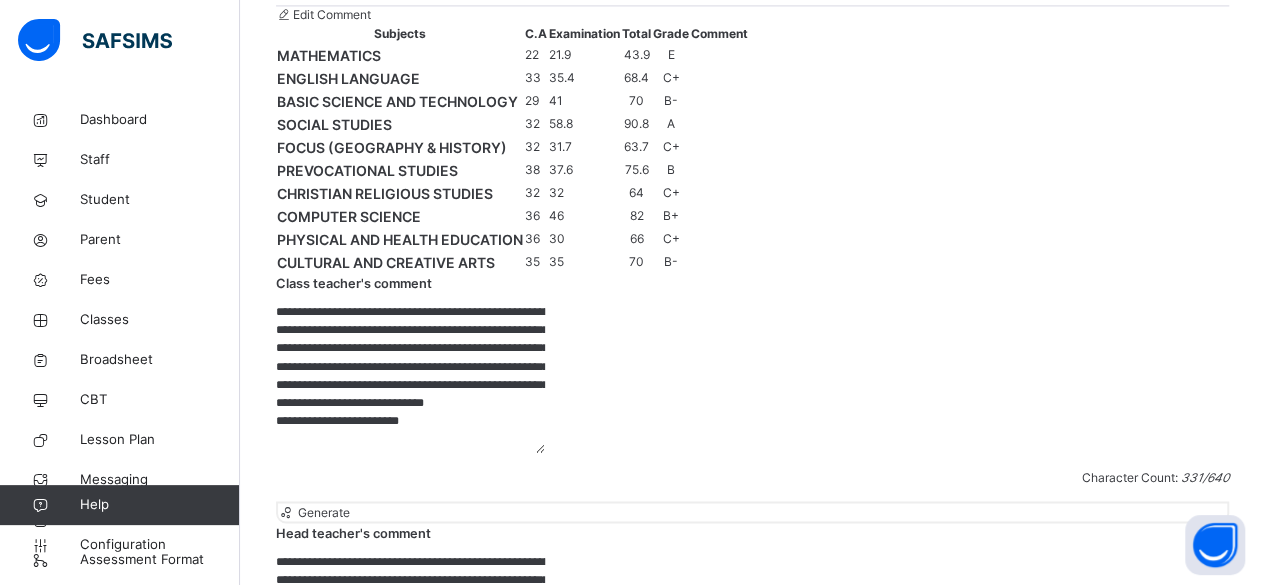 type on "**********" 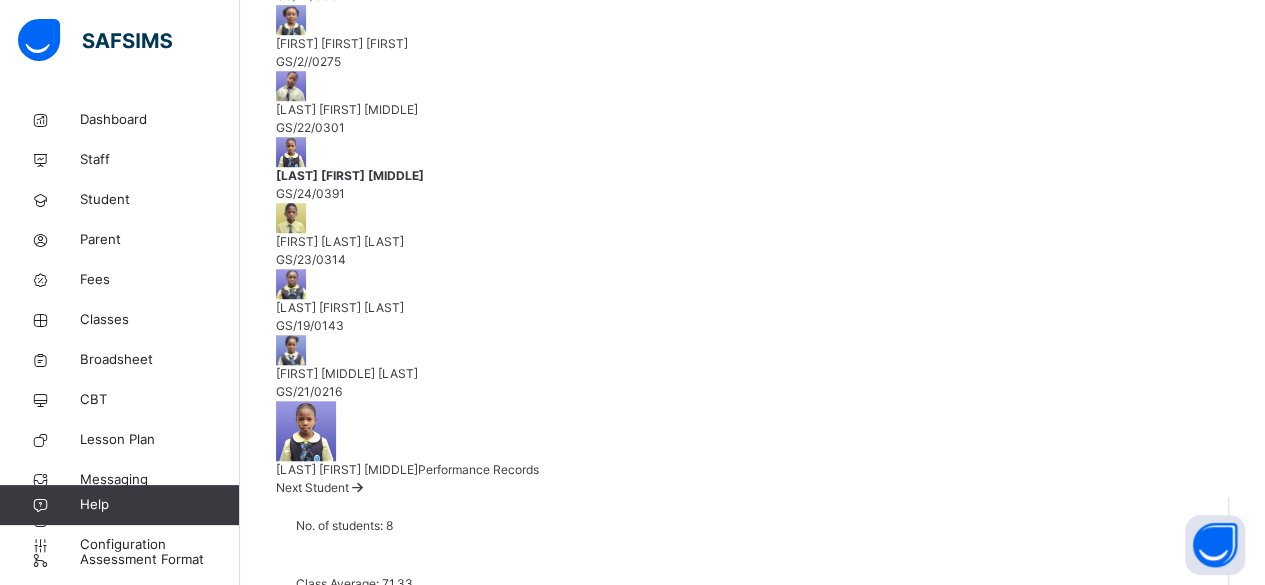 scroll, scrollTop: 596, scrollLeft: 0, axis: vertical 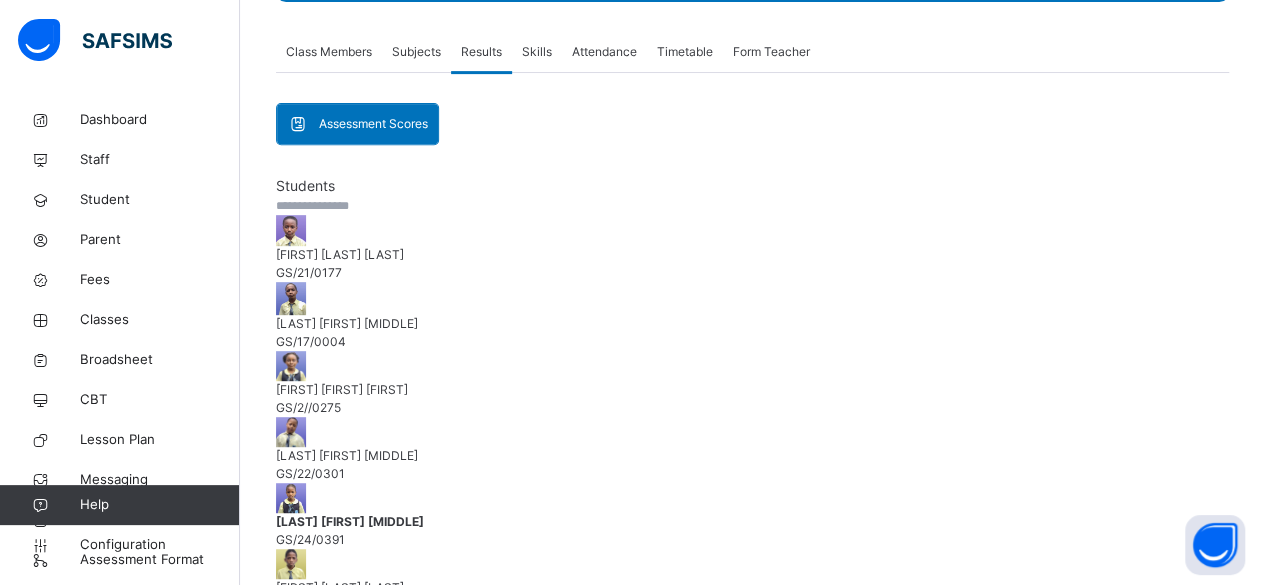 click on "Next Student" at bounding box center [312, 833] 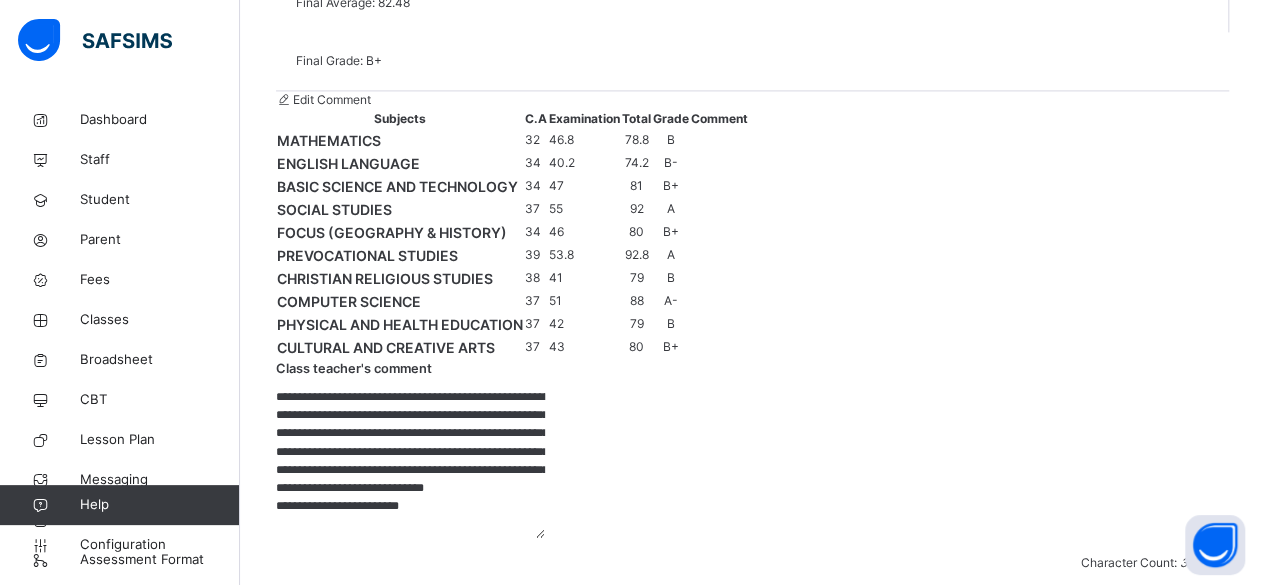 scroll, scrollTop: 1451, scrollLeft: 0, axis: vertical 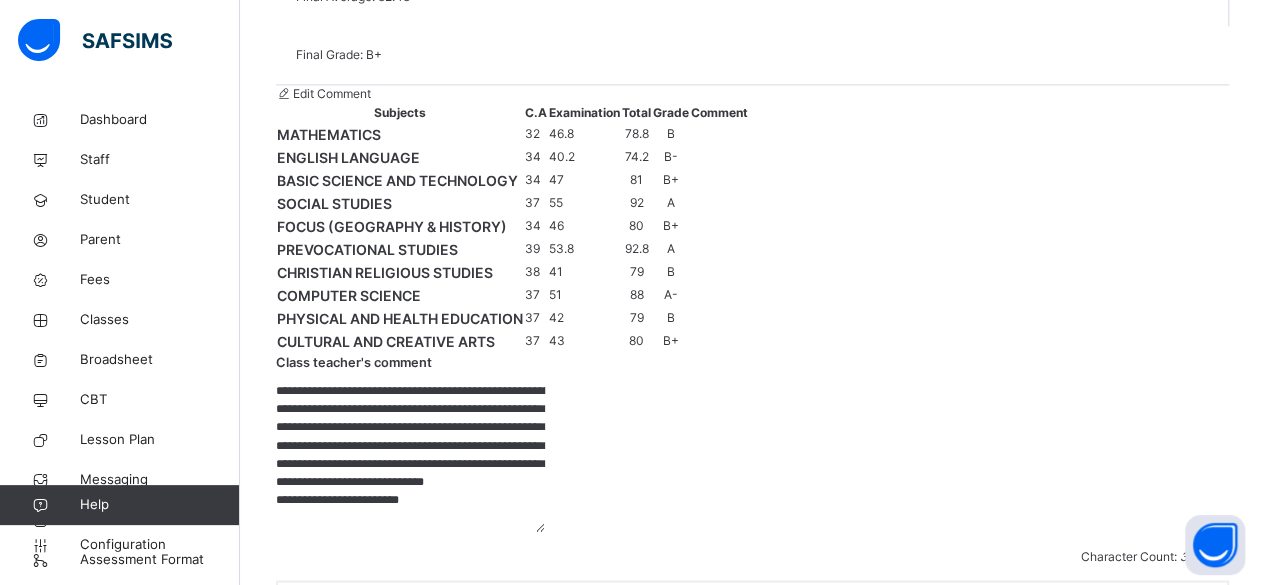 drag, startPoint x: 616, startPoint y: 242, endPoint x: 778, endPoint y: 363, distance: 202.2004 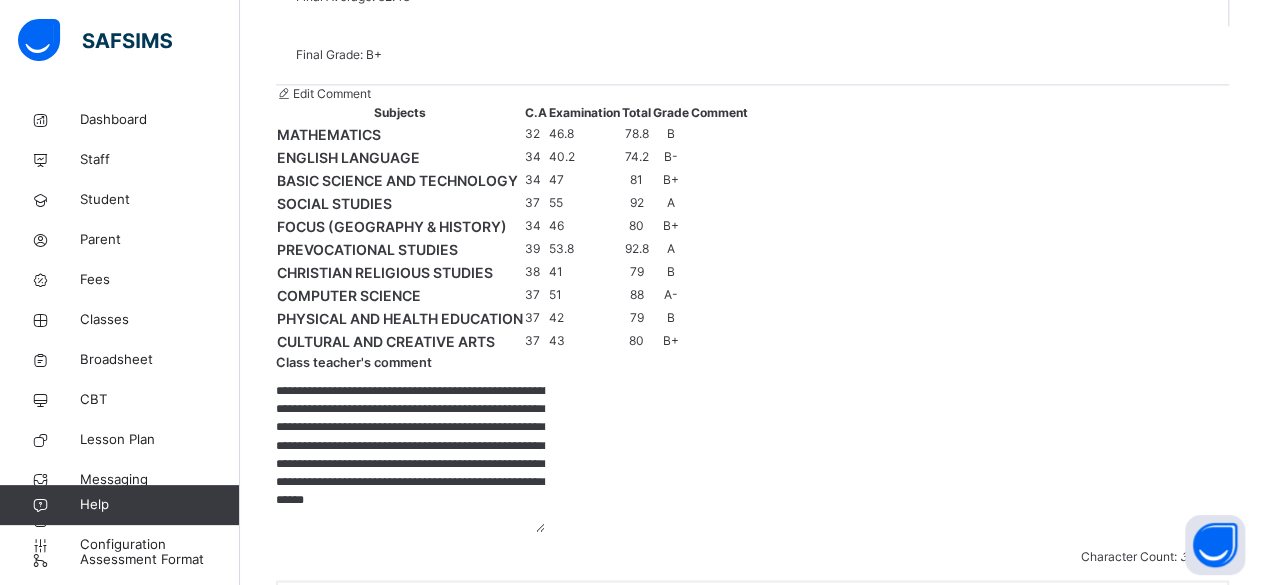 click on "**********" at bounding box center (410, 457) 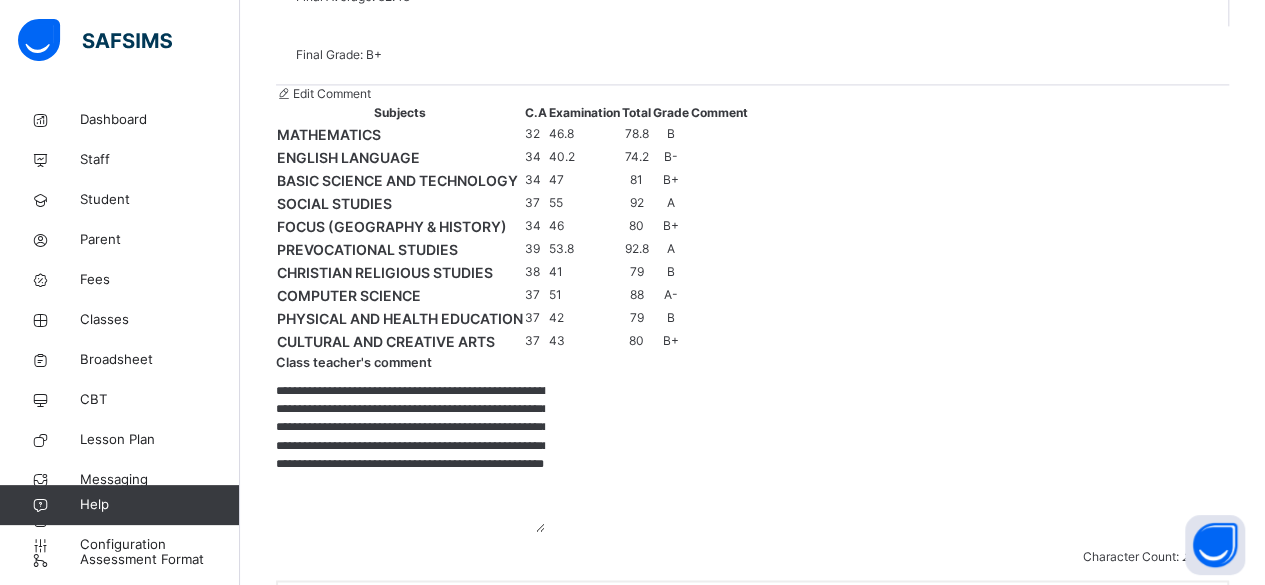 scroll, scrollTop: 0, scrollLeft: 0, axis: both 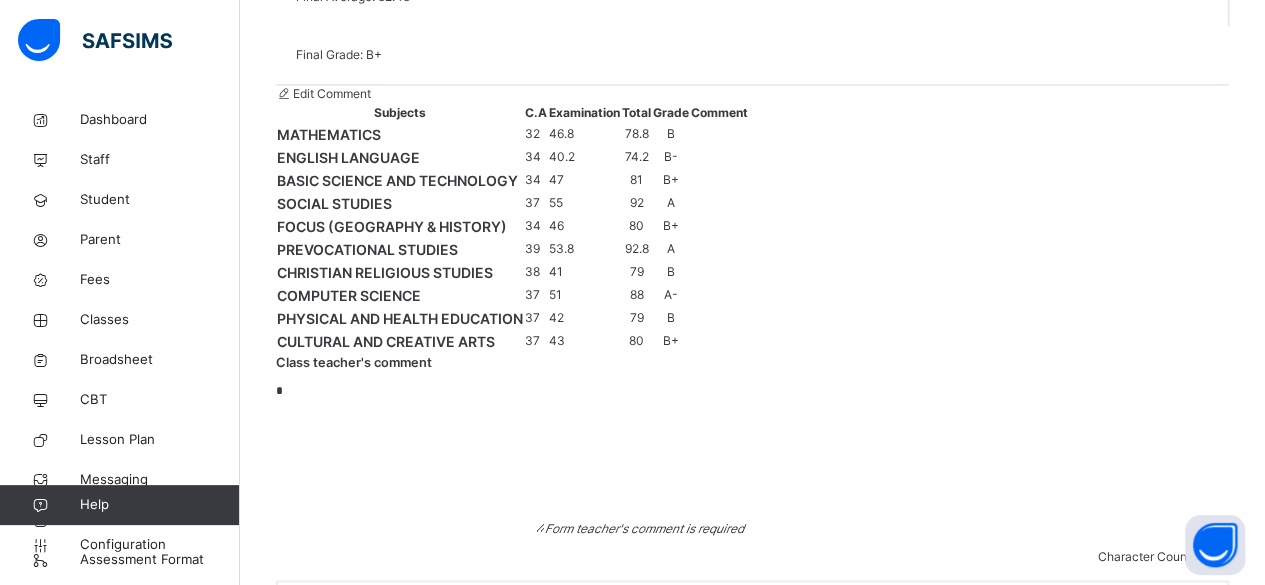 paste on "**********" 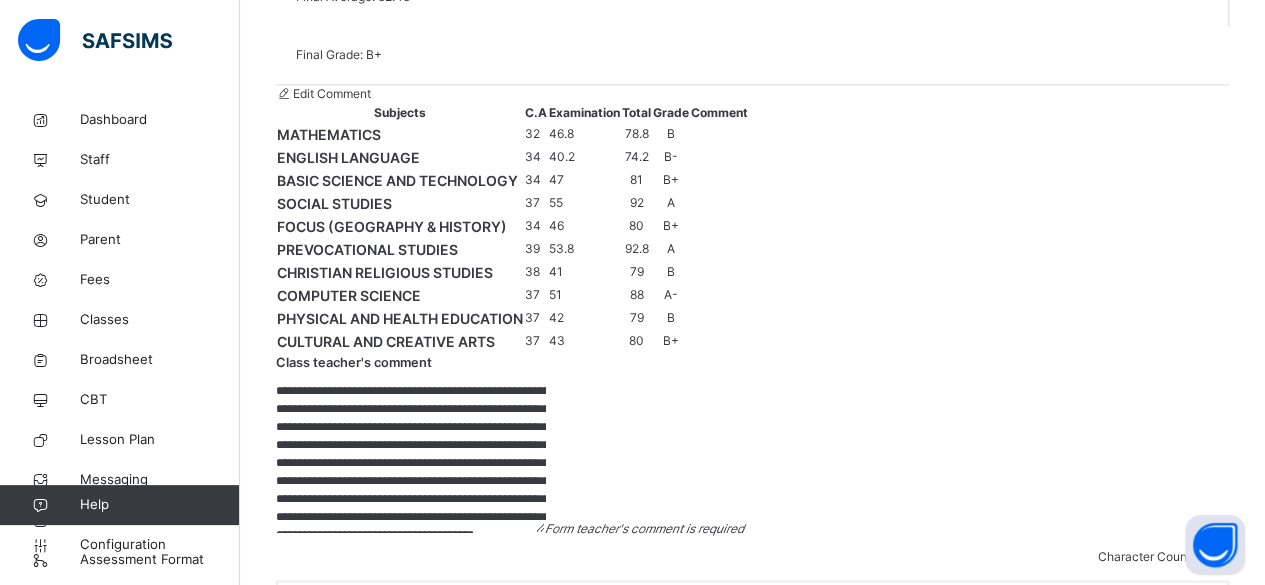 scroll, scrollTop: 93, scrollLeft: 0, axis: vertical 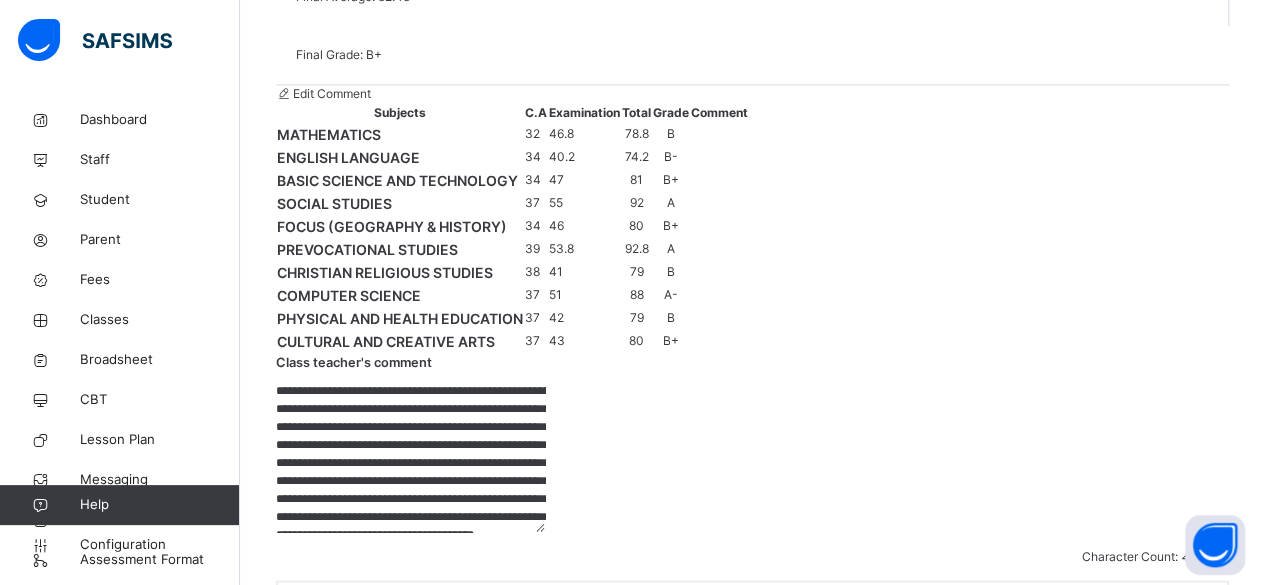 click on "**********" at bounding box center [410, 457] 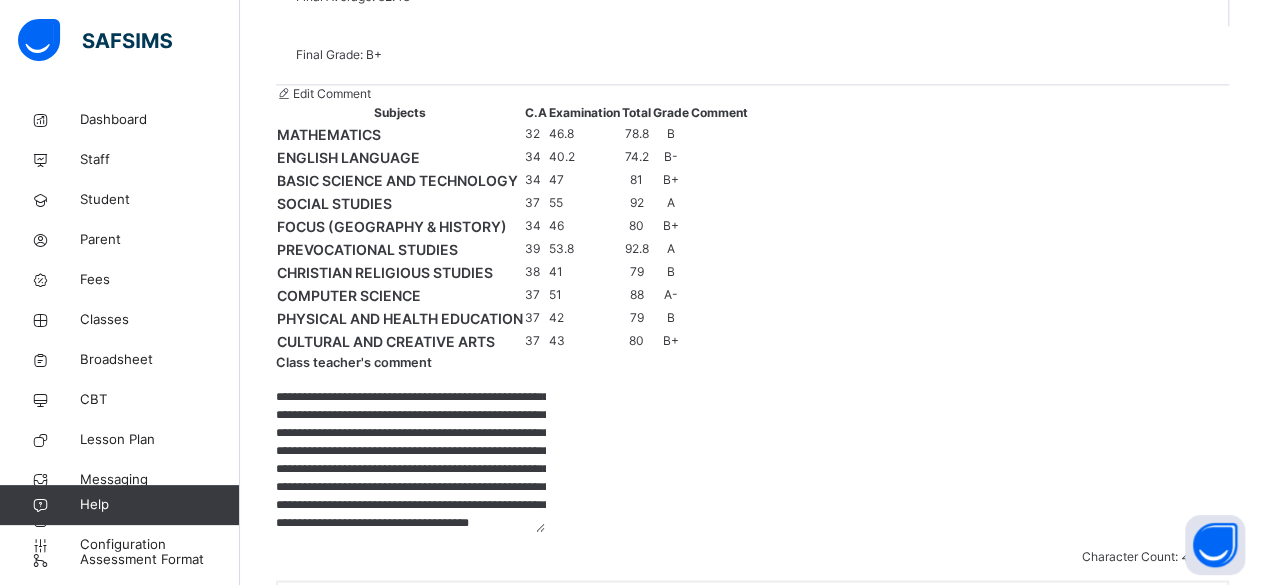 scroll, scrollTop: 105, scrollLeft: 0, axis: vertical 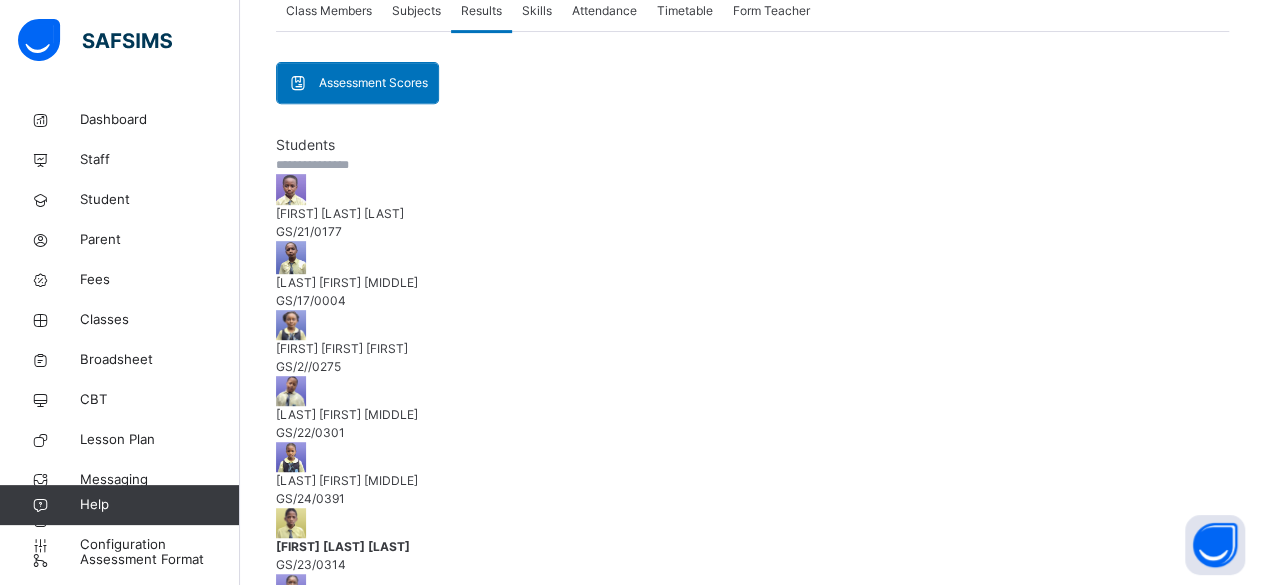 click on "Next Student" at bounding box center (312, 792) 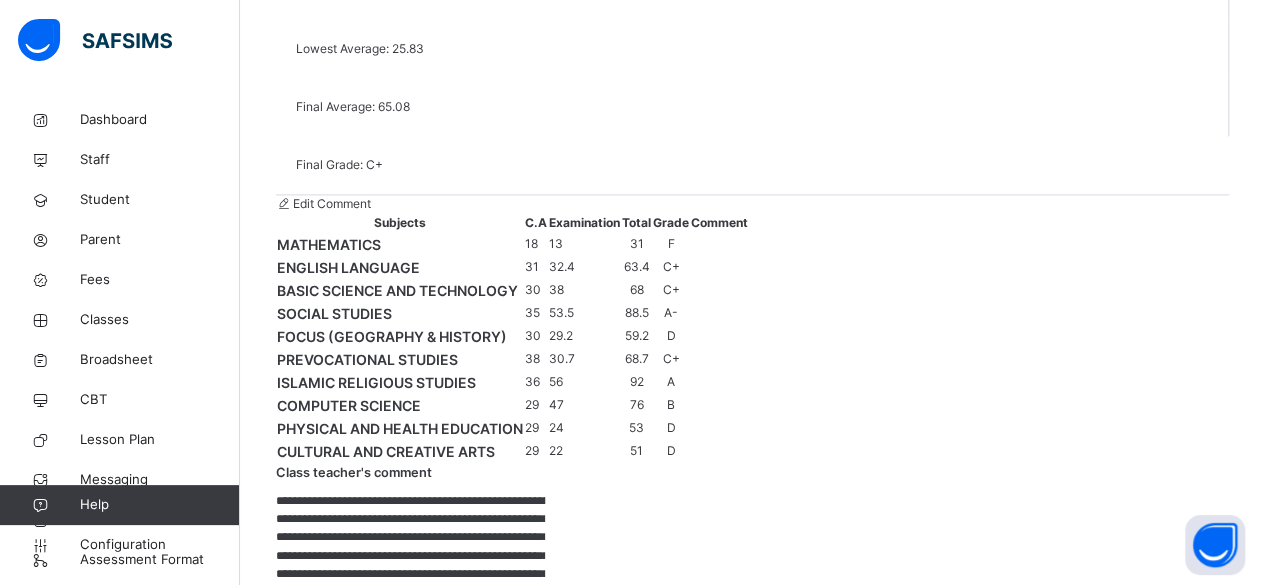scroll, scrollTop: 1342, scrollLeft: 0, axis: vertical 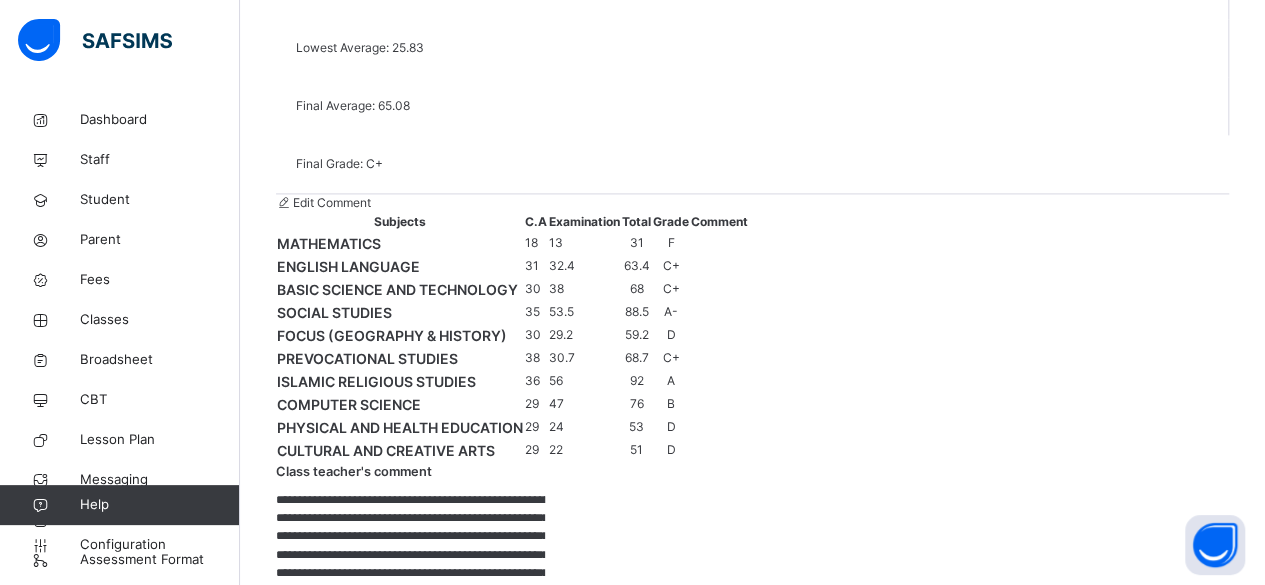 drag, startPoint x: 613, startPoint y: 353, endPoint x: 816, endPoint y: 467, distance: 232.81967 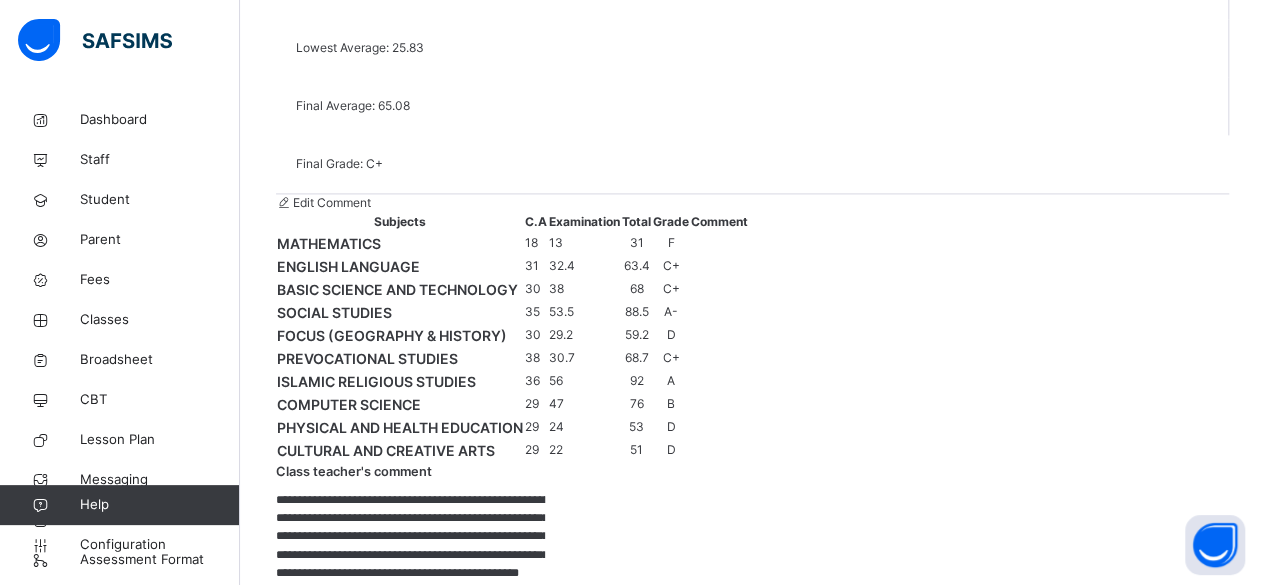 scroll, scrollTop: 0, scrollLeft: 0, axis: both 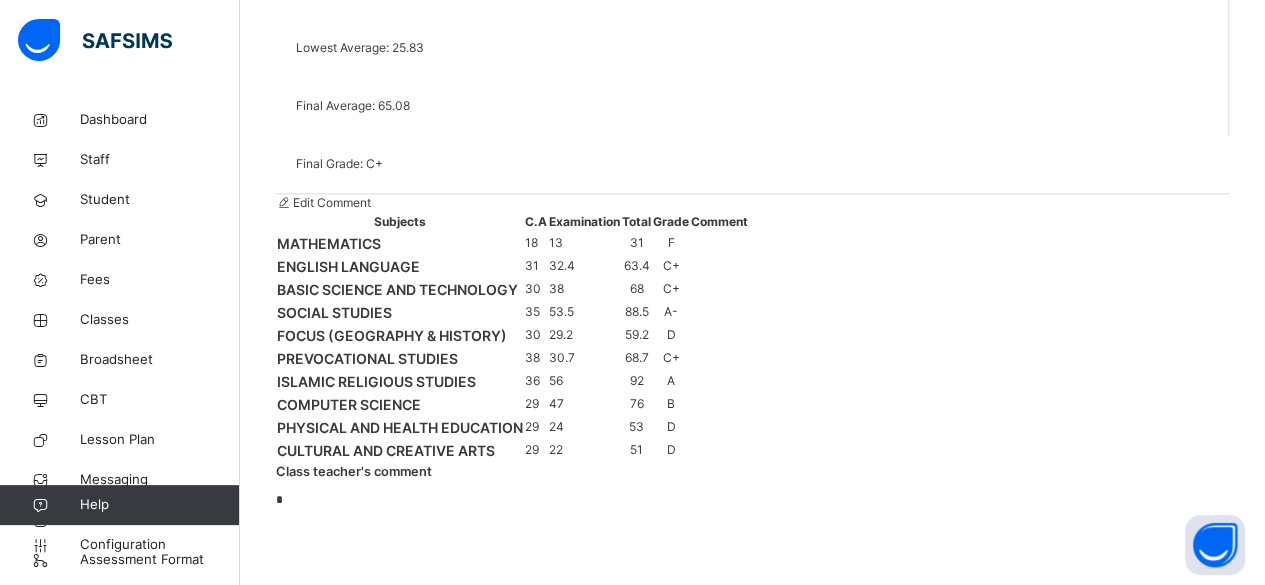 click on "*" at bounding box center (410, 566) 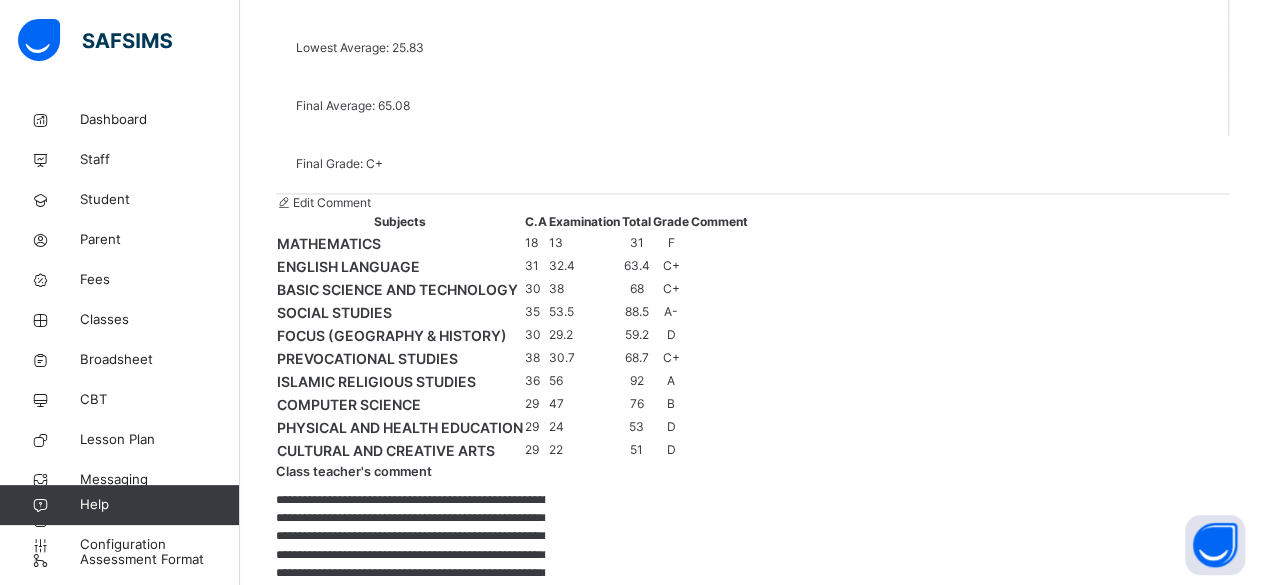 scroll, scrollTop: 39, scrollLeft: 0, axis: vertical 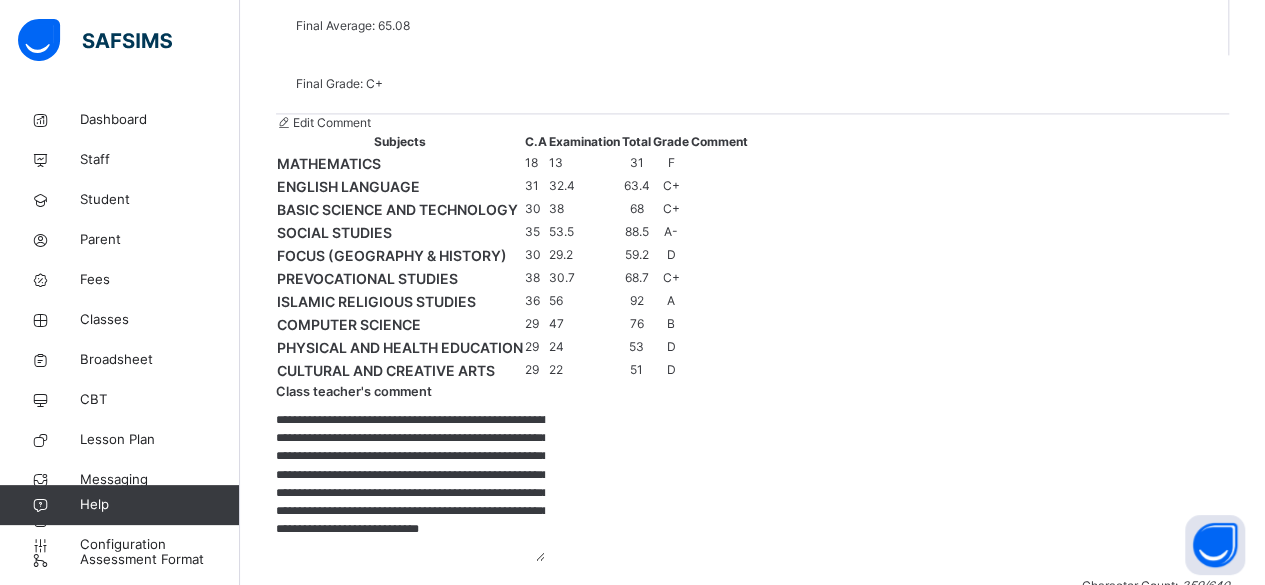 click on "**********" at bounding box center (410, 735) 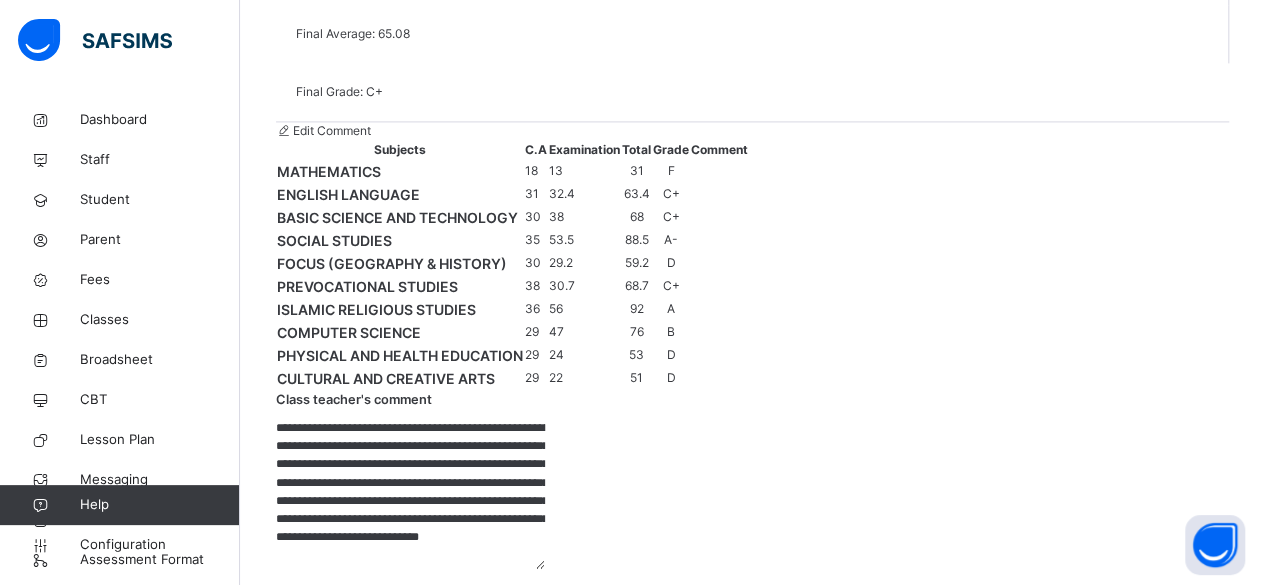 type on "**********" 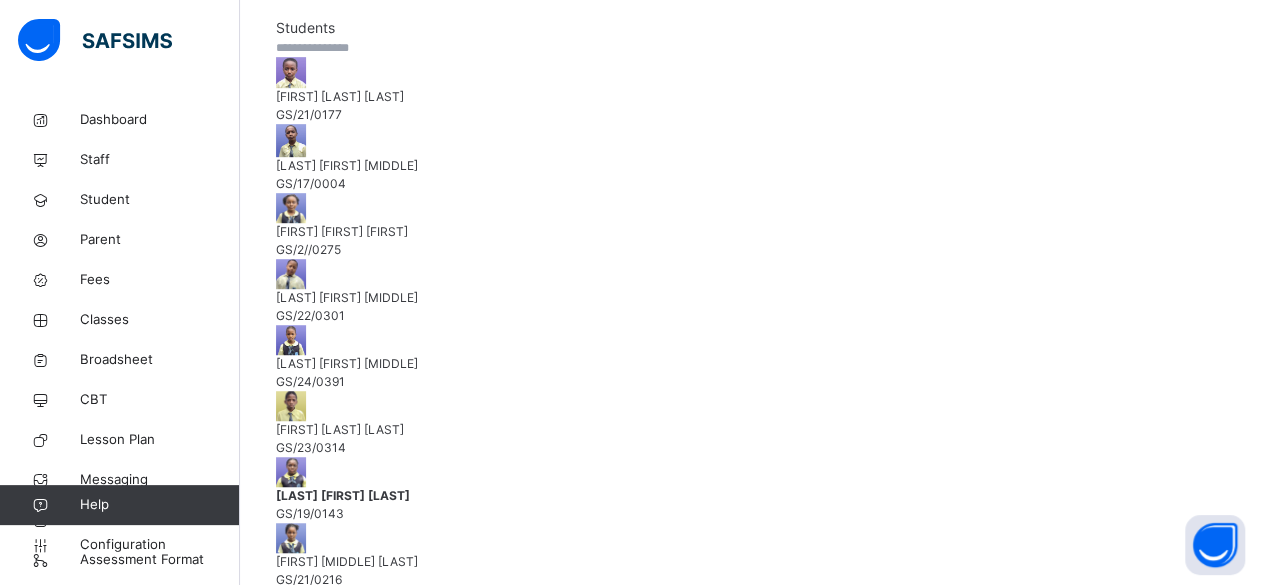 scroll, scrollTop: 452, scrollLeft: 0, axis: vertical 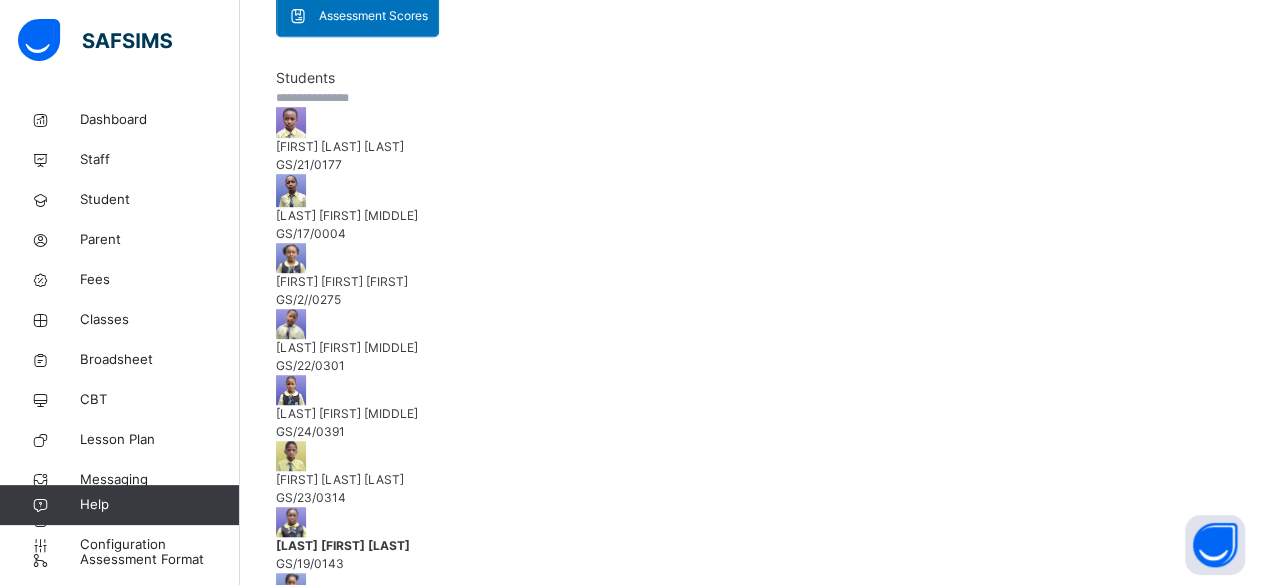 click on "Next Student" at bounding box center [312, 725] 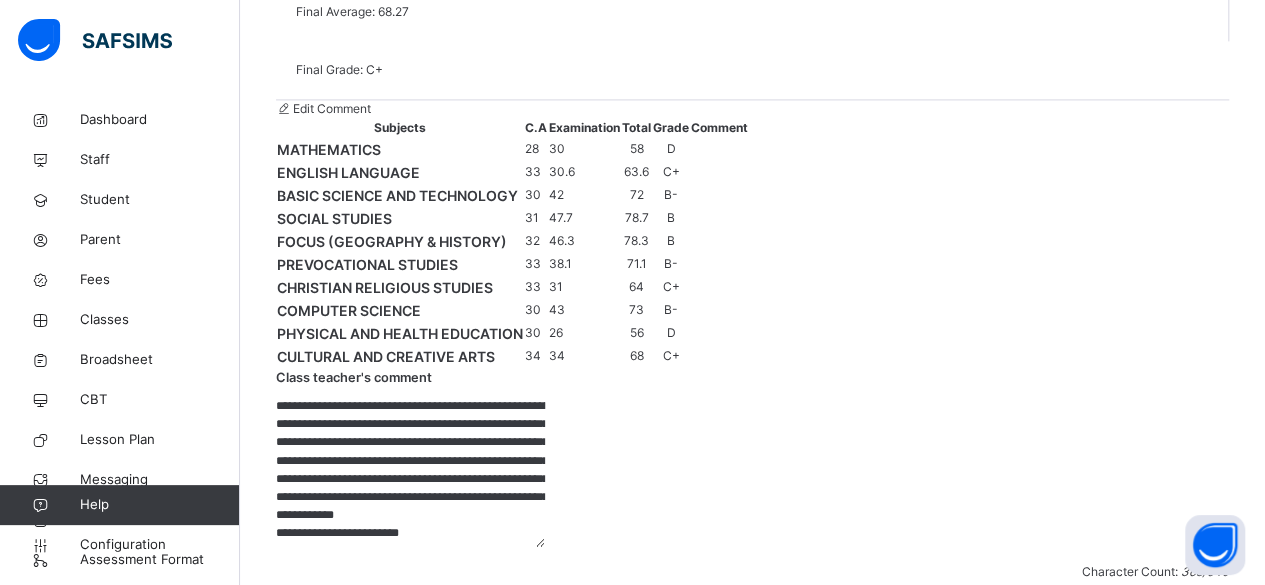 scroll, scrollTop: 1441, scrollLeft: 0, axis: vertical 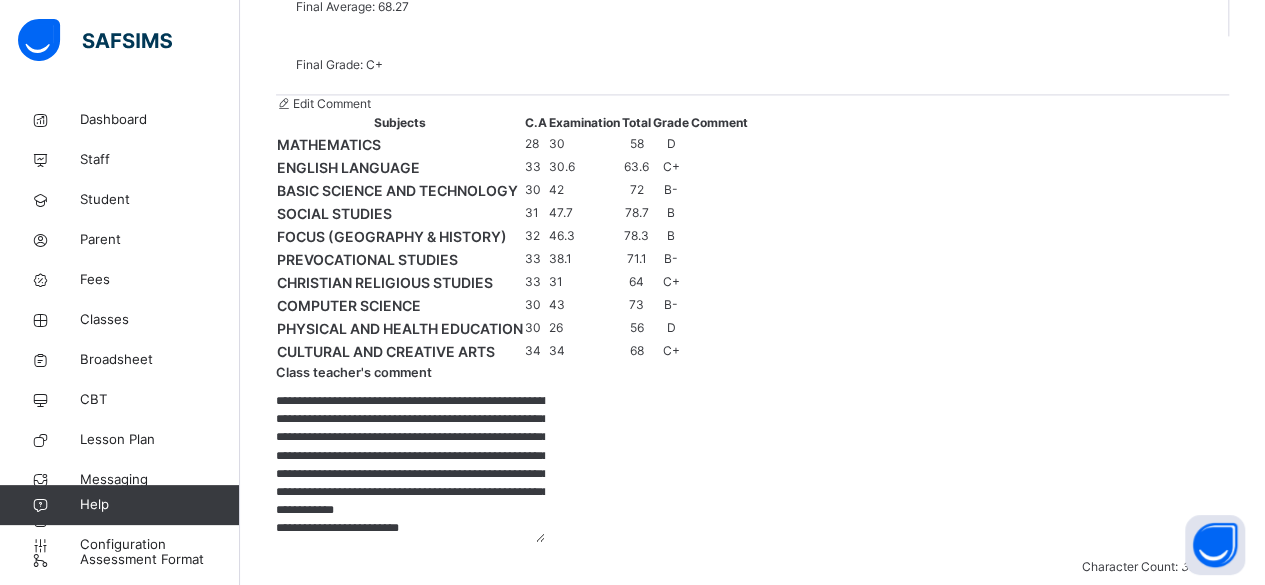 drag, startPoint x: 613, startPoint y: 248, endPoint x: 799, endPoint y: 371, distance: 222.99103 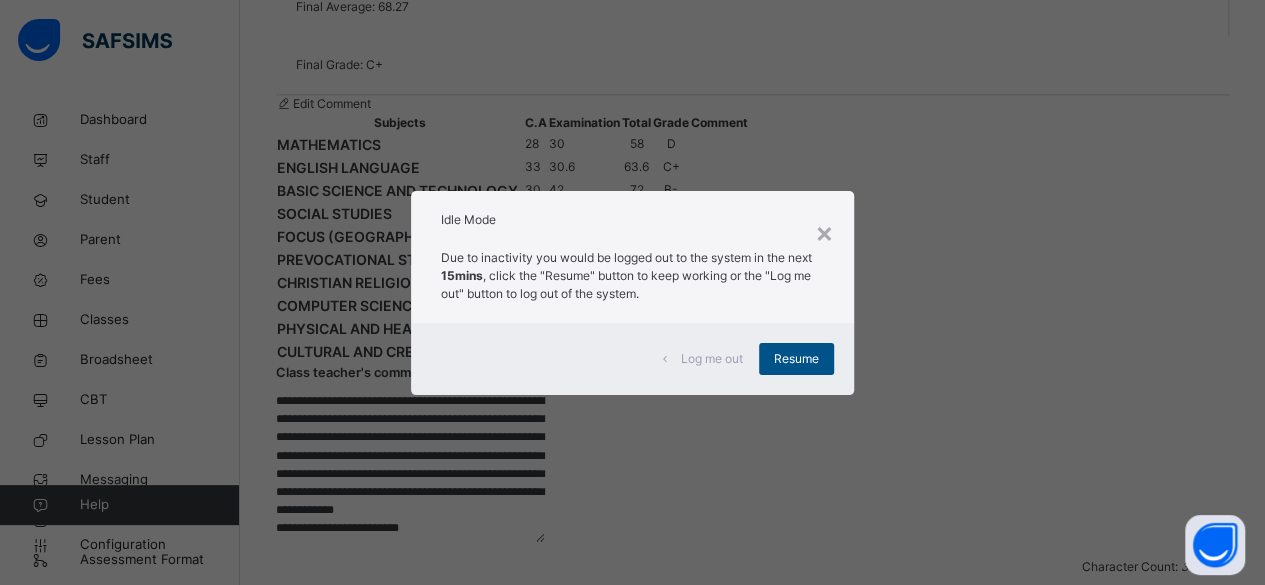 click on "Resume" at bounding box center [796, 359] 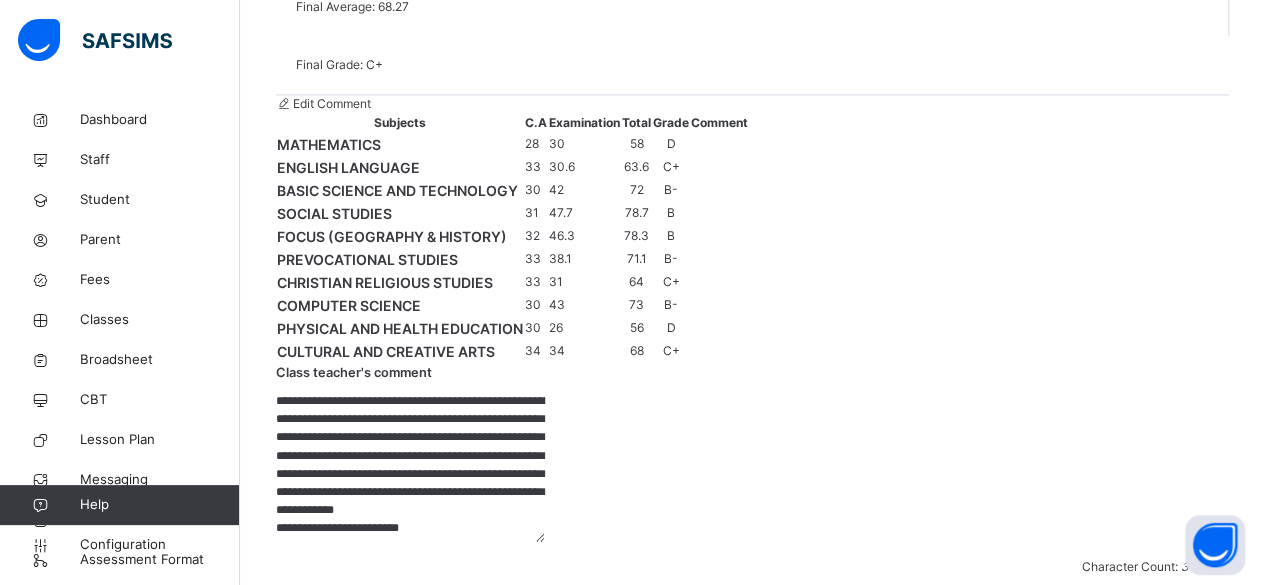 click on "**********" at bounding box center (410, 467) 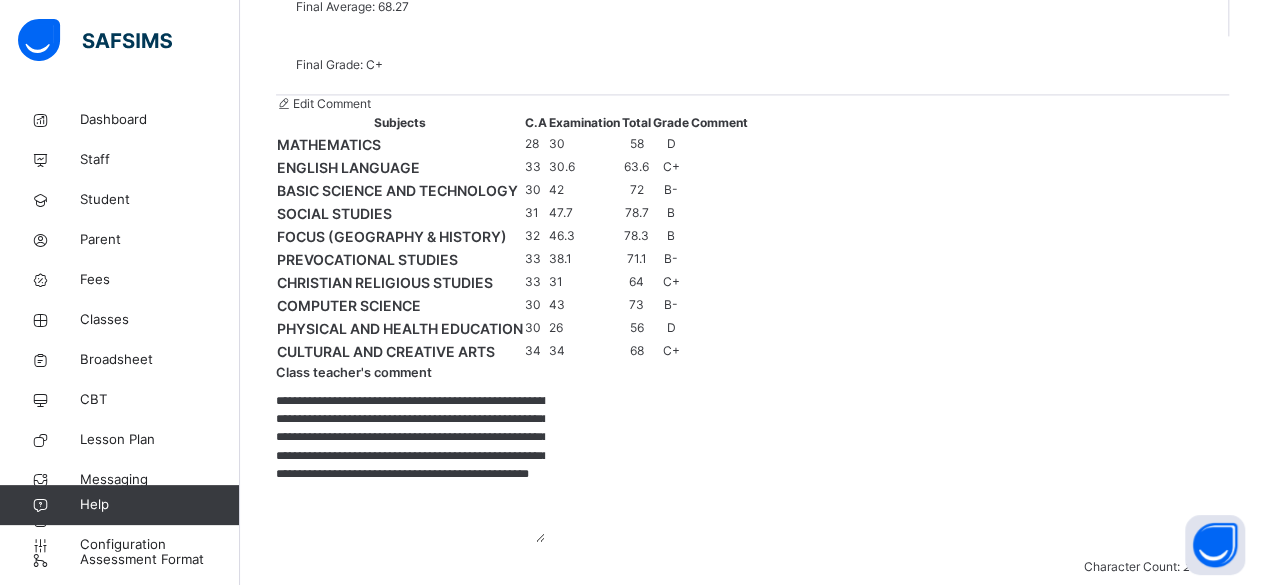 scroll, scrollTop: 0, scrollLeft: 0, axis: both 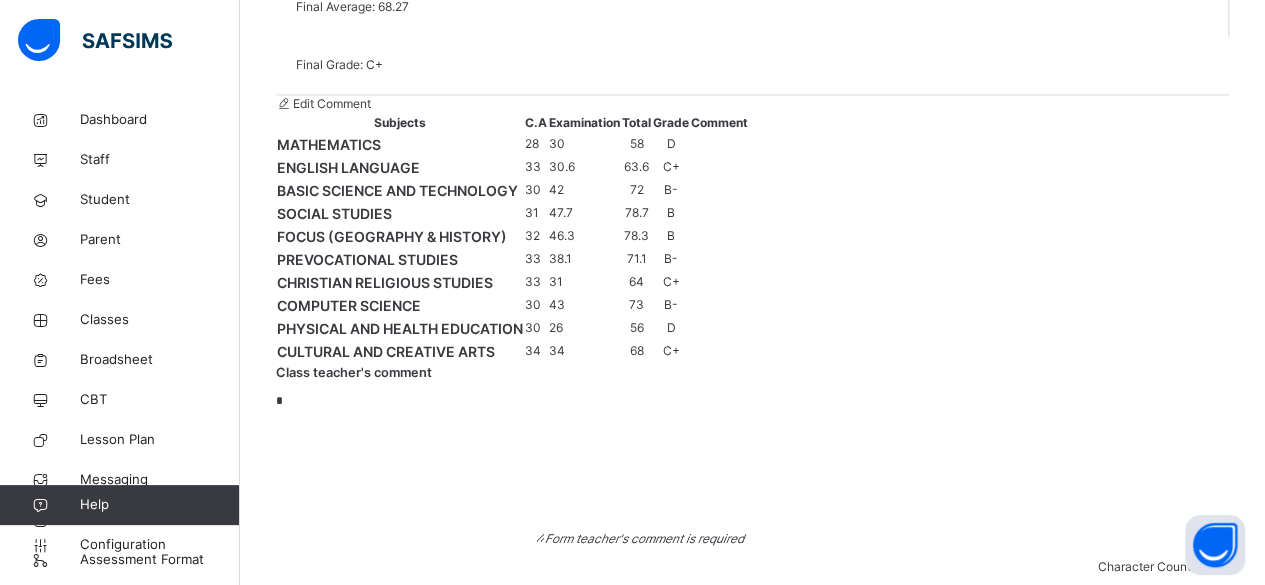 paste on "**********" 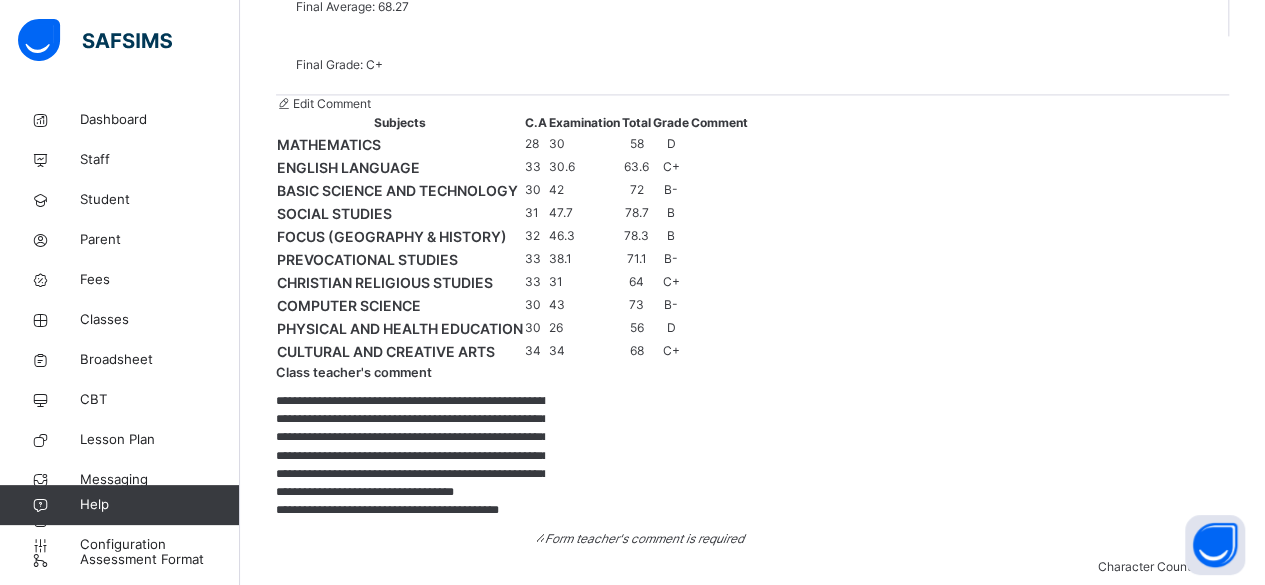 scroll, scrollTop: 39, scrollLeft: 0, axis: vertical 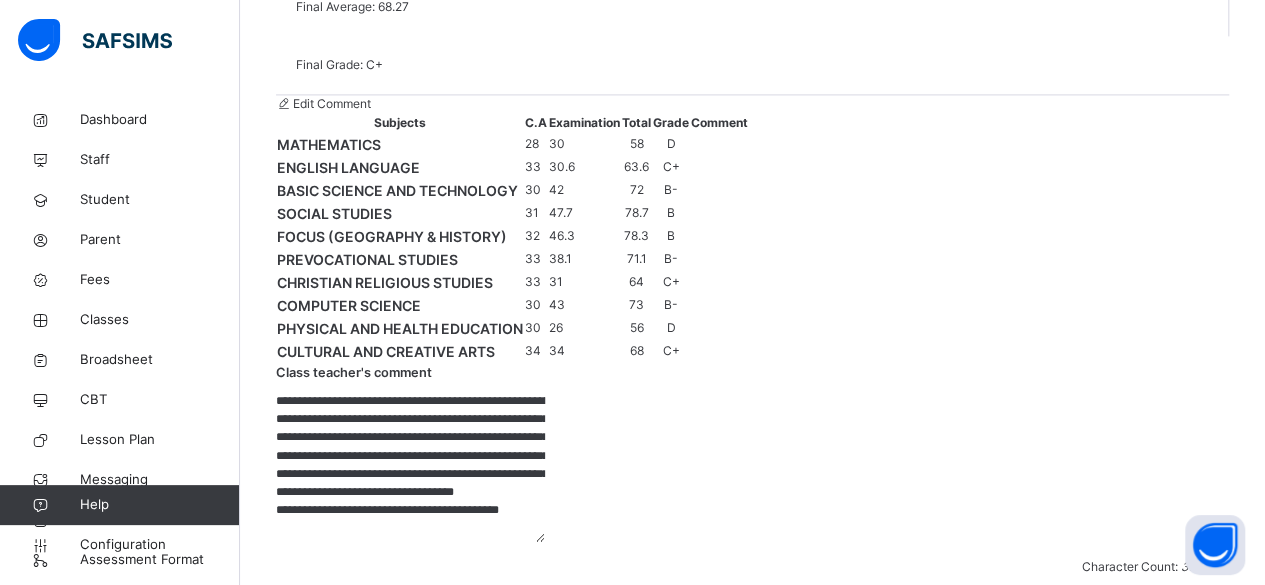 click on "**********" at bounding box center [410, 467] 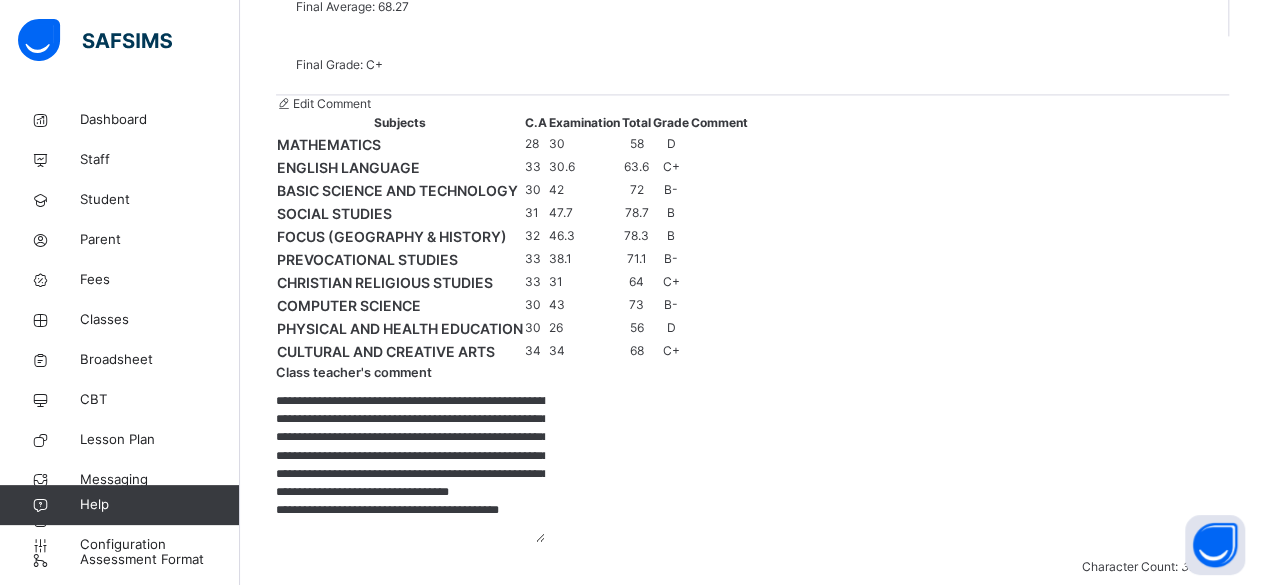 scroll, scrollTop: 51, scrollLeft: 0, axis: vertical 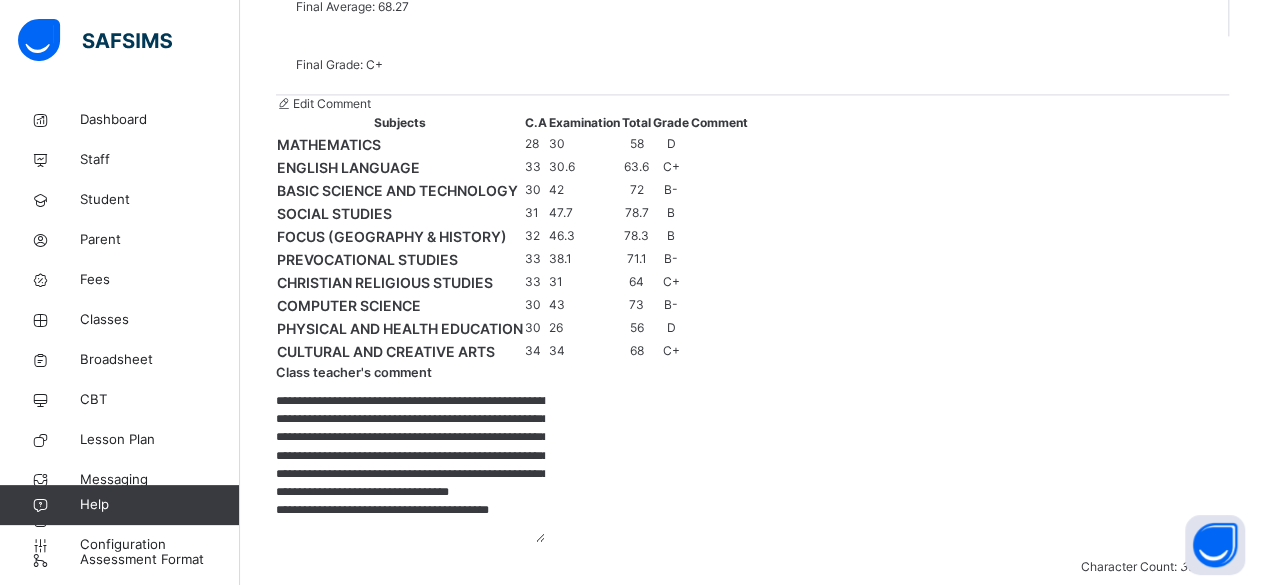 click on "**********" at bounding box center (410, 467) 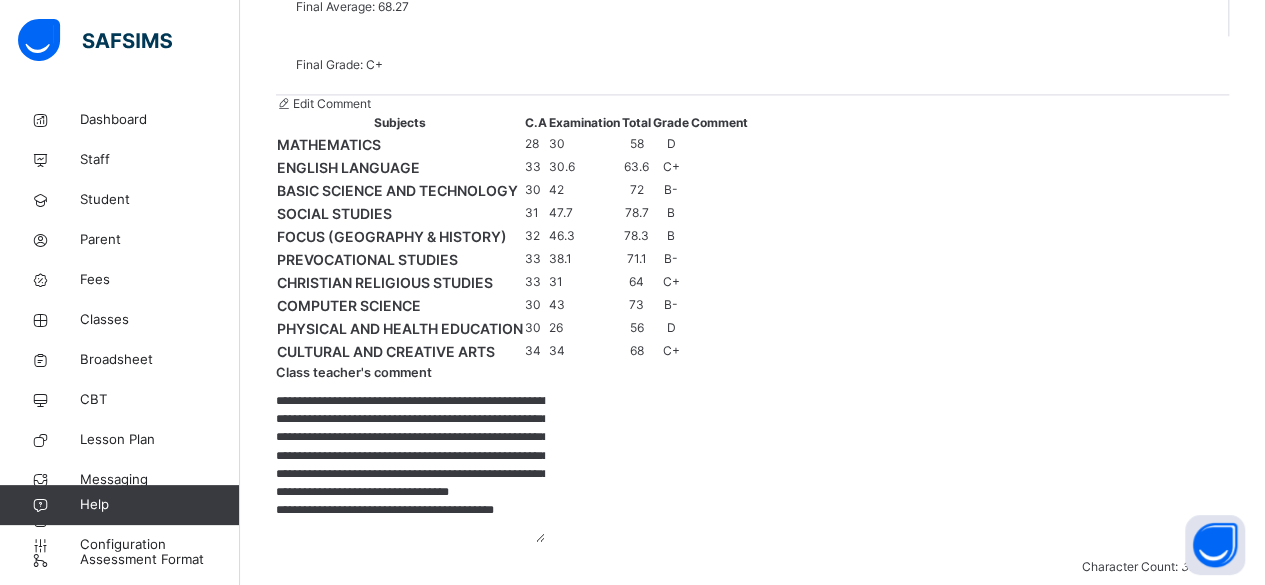 click on "**********" at bounding box center [410, 467] 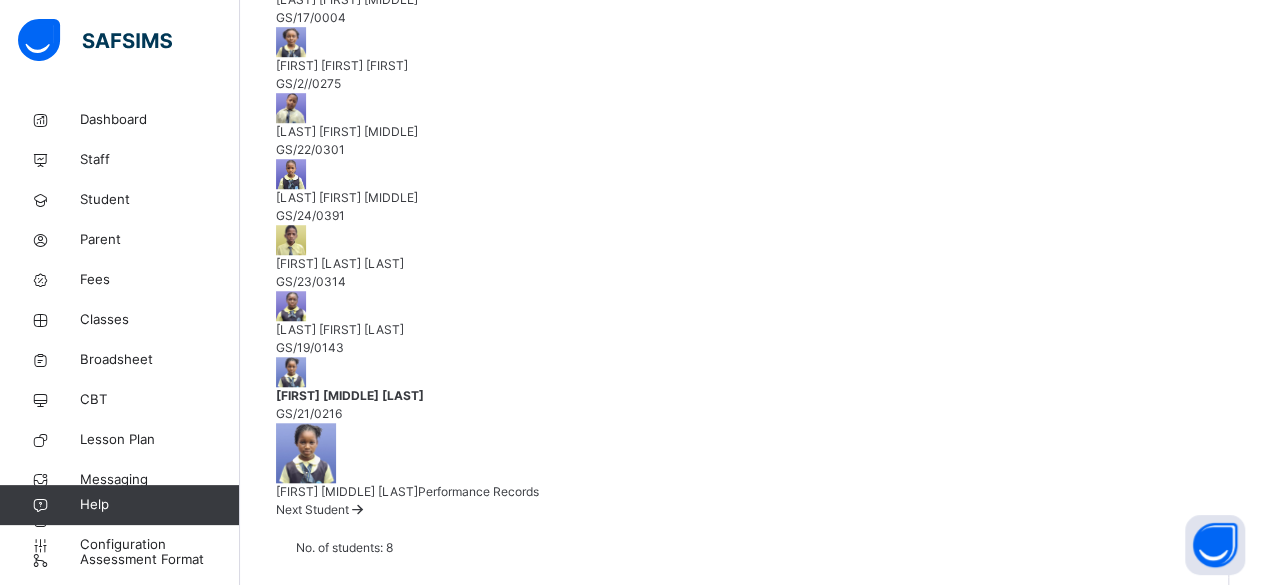 scroll, scrollTop: 508, scrollLeft: 0, axis: vertical 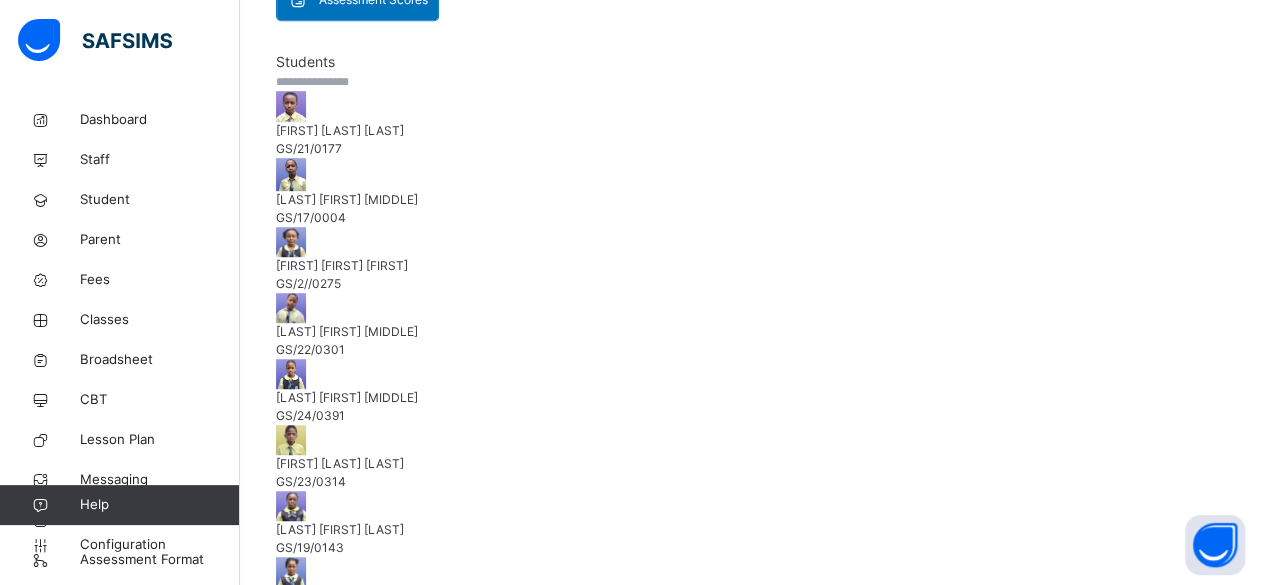 click on "Next Student" at bounding box center (312, 709) 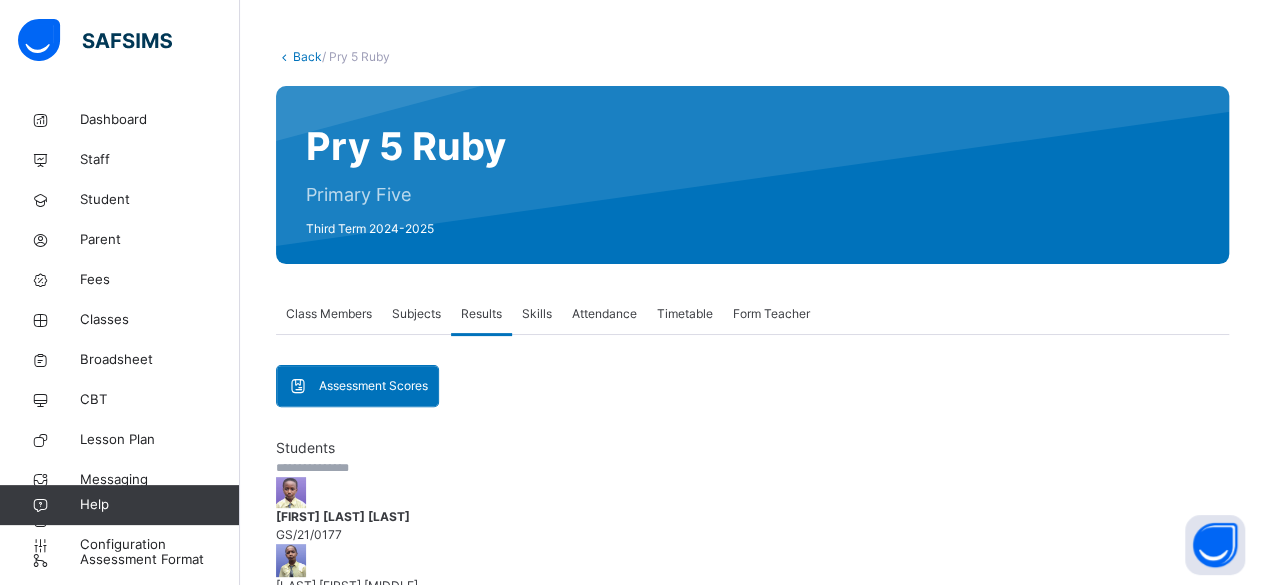 scroll, scrollTop: 68, scrollLeft: 0, axis: vertical 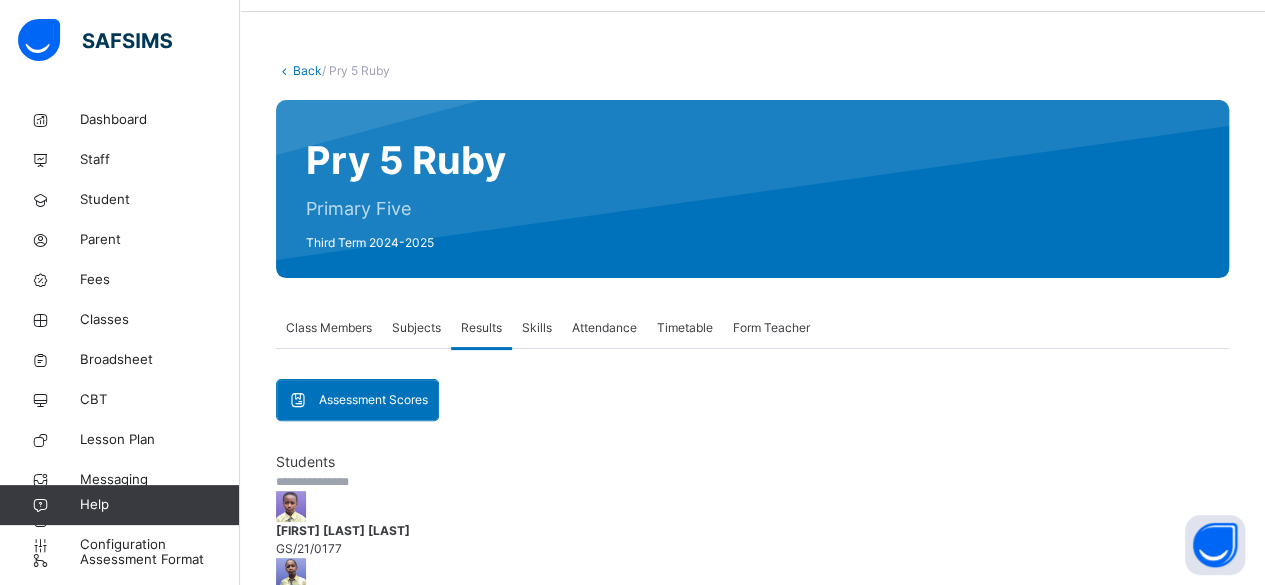 click on "Back" at bounding box center (307, 70) 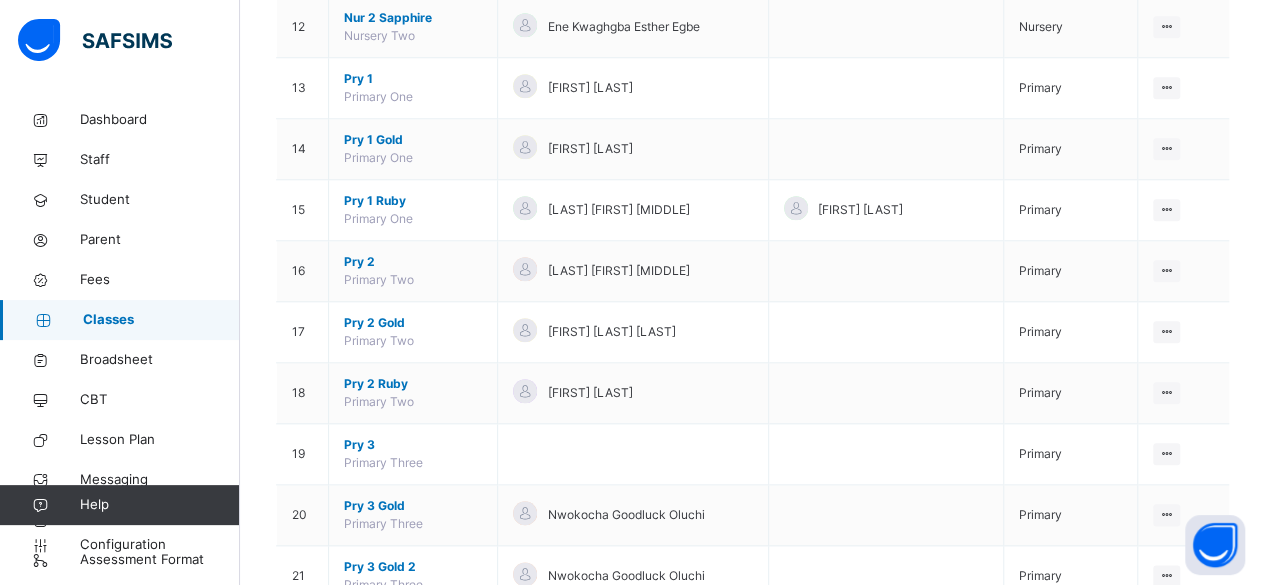 scroll, scrollTop: 1522, scrollLeft: 0, axis: vertical 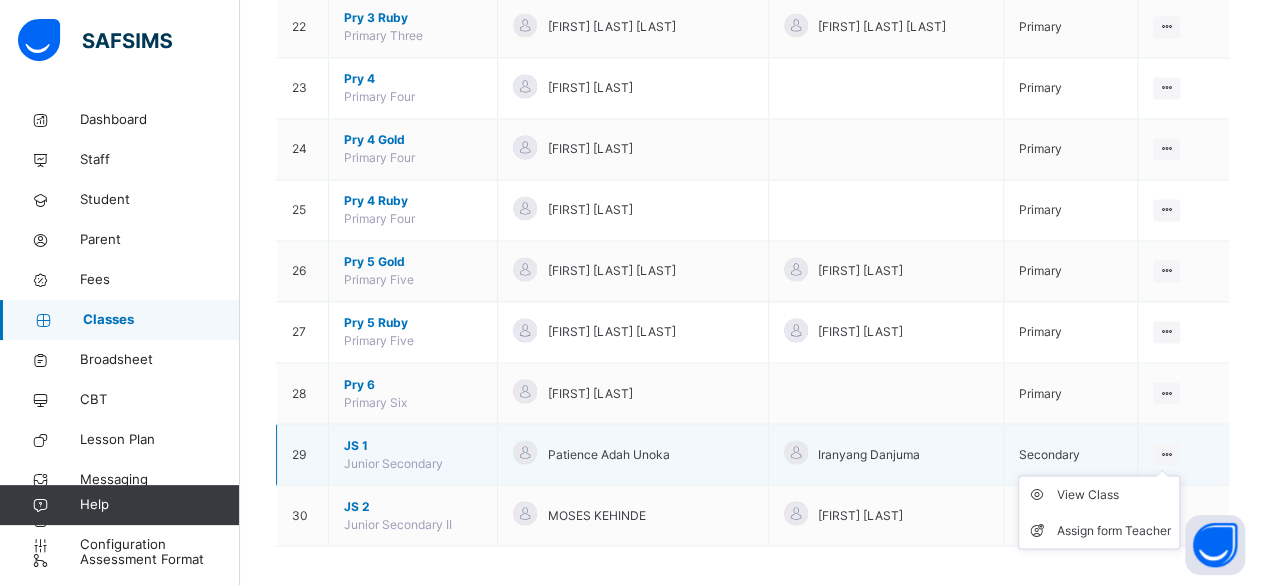 click on "View Class Assign form Teacher" at bounding box center (1099, 512) 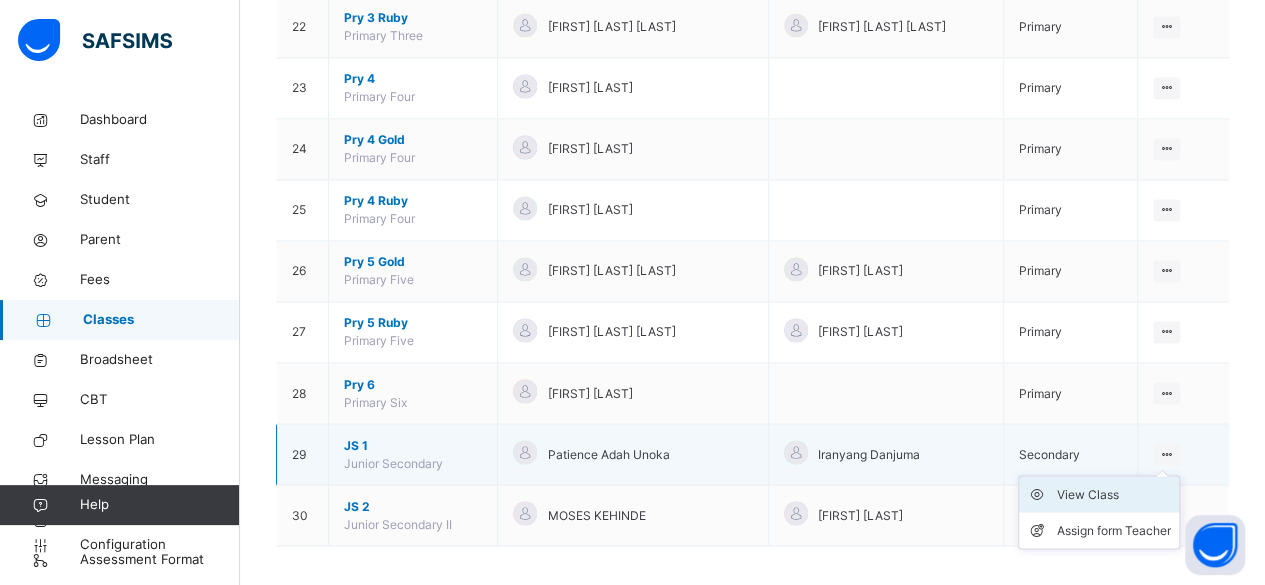 click on "View Class" at bounding box center (1114, 494) 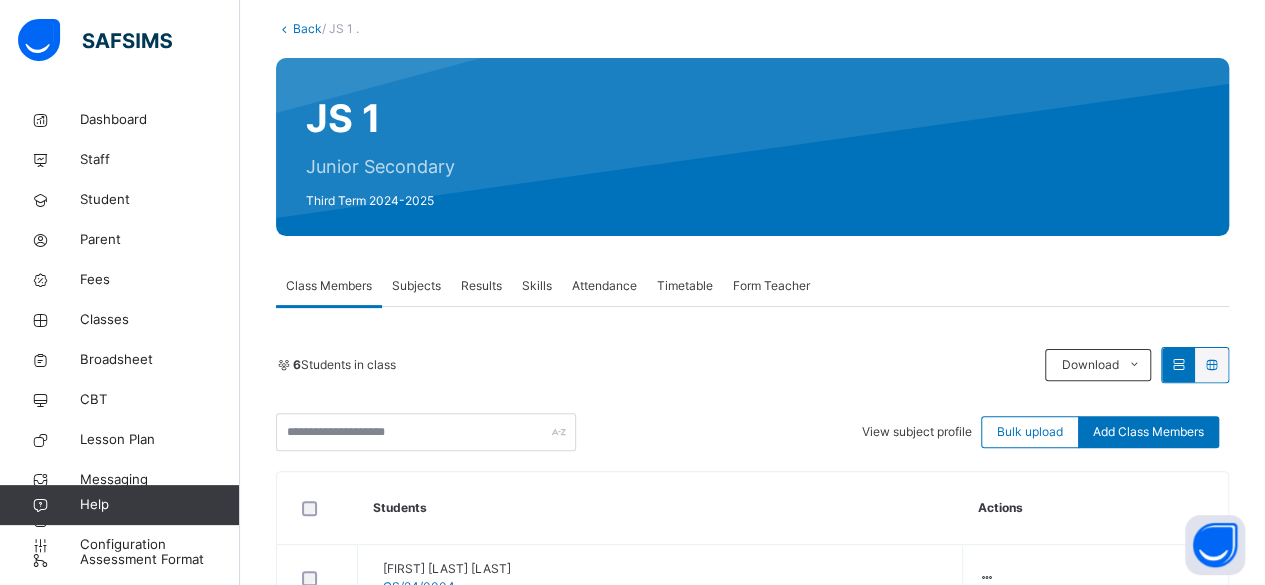 scroll, scrollTop: 136, scrollLeft: 0, axis: vertical 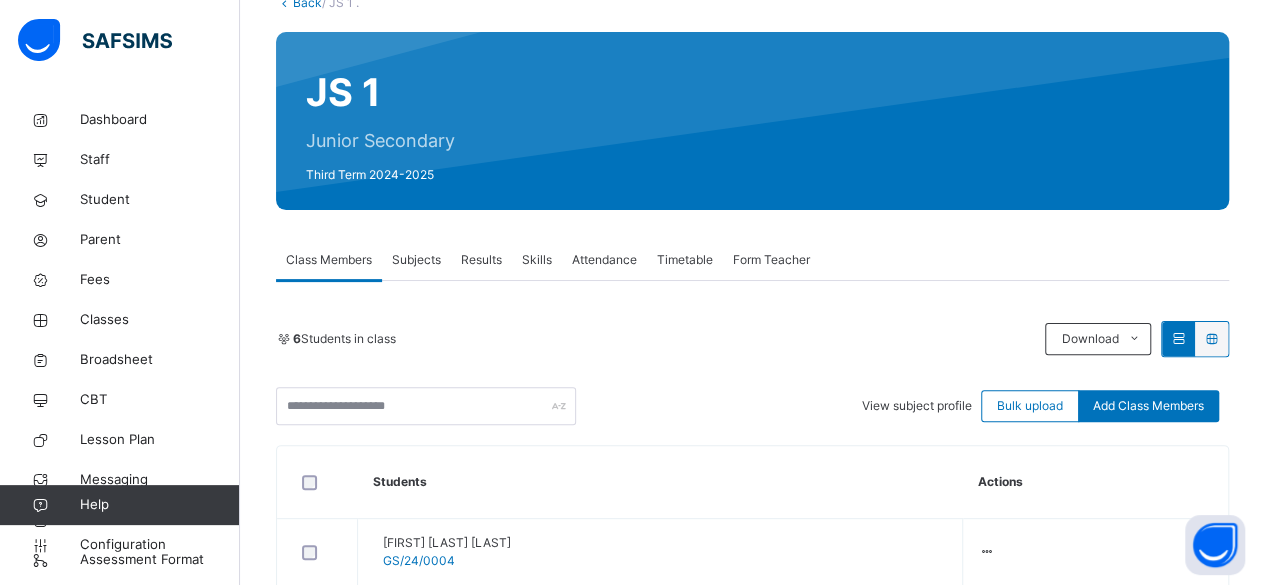 click on "Results" at bounding box center (481, 260) 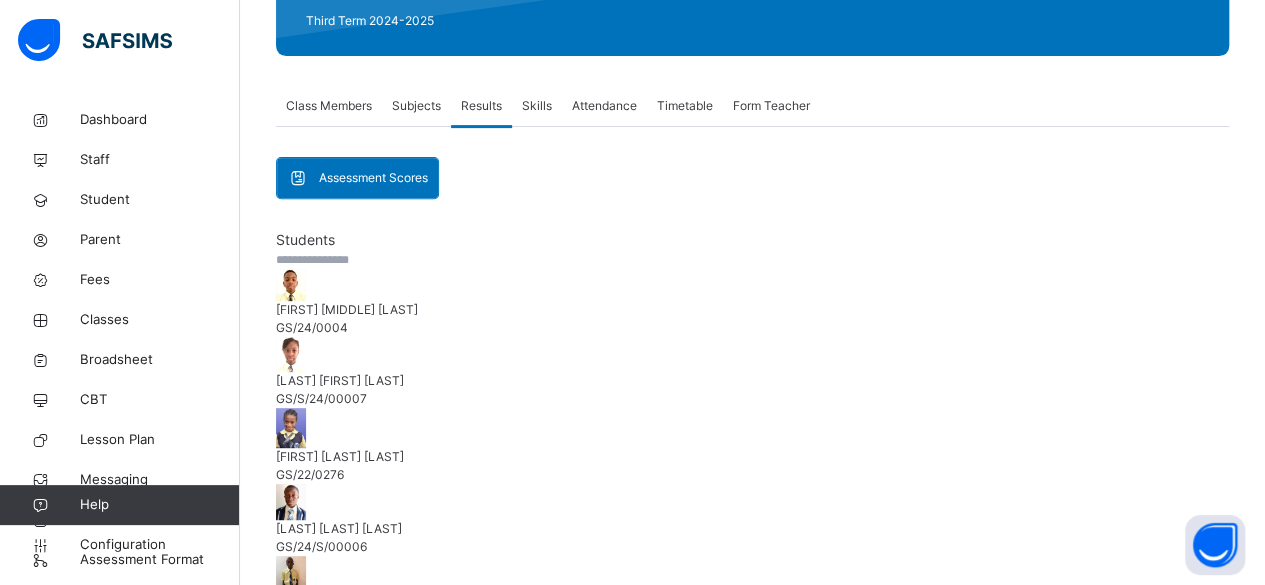 scroll, scrollTop: 296, scrollLeft: 0, axis: vertical 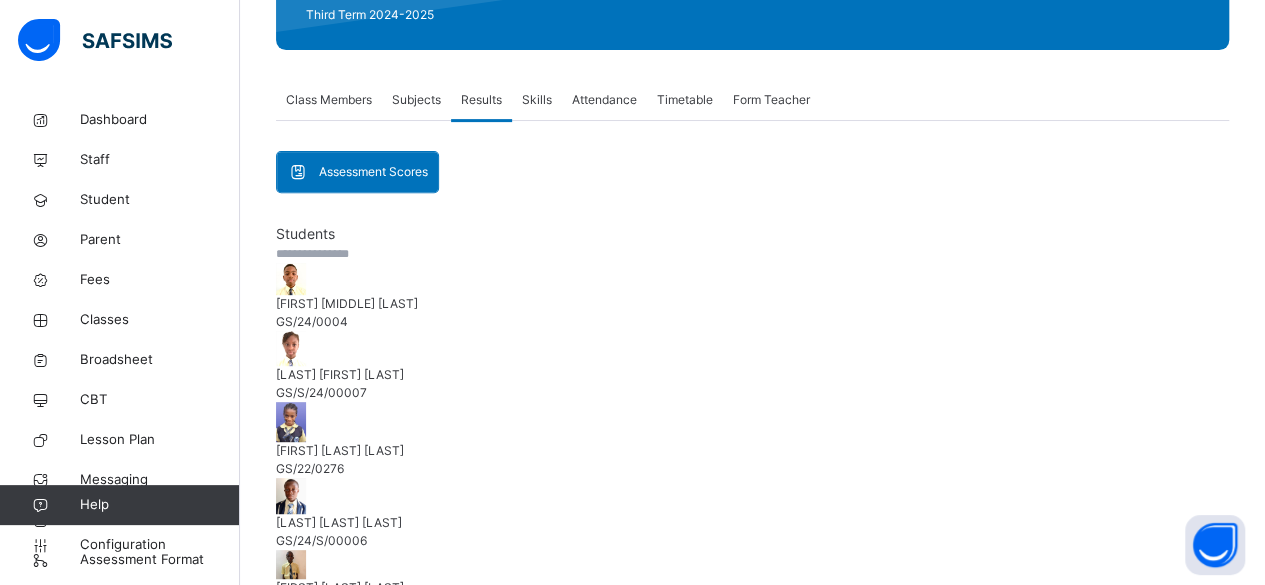 click on "[FIRST] [MIDDLE] [LAST]" at bounding box center [752, 304] 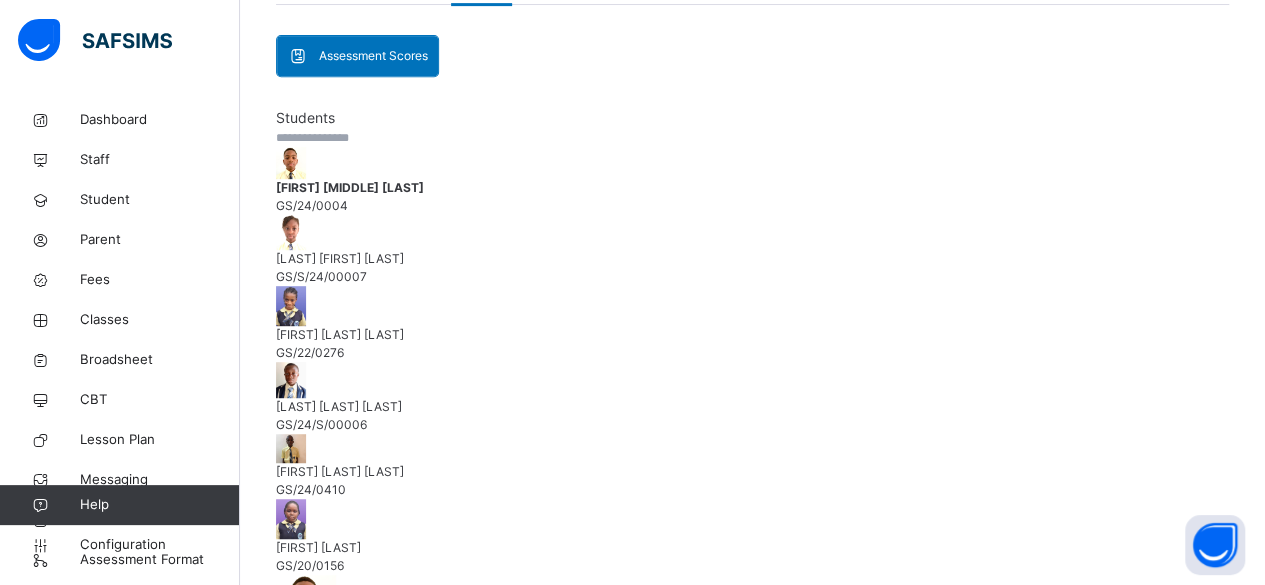 scroll, scrollTop: 407, scrollLeft: 0, axis: vertical 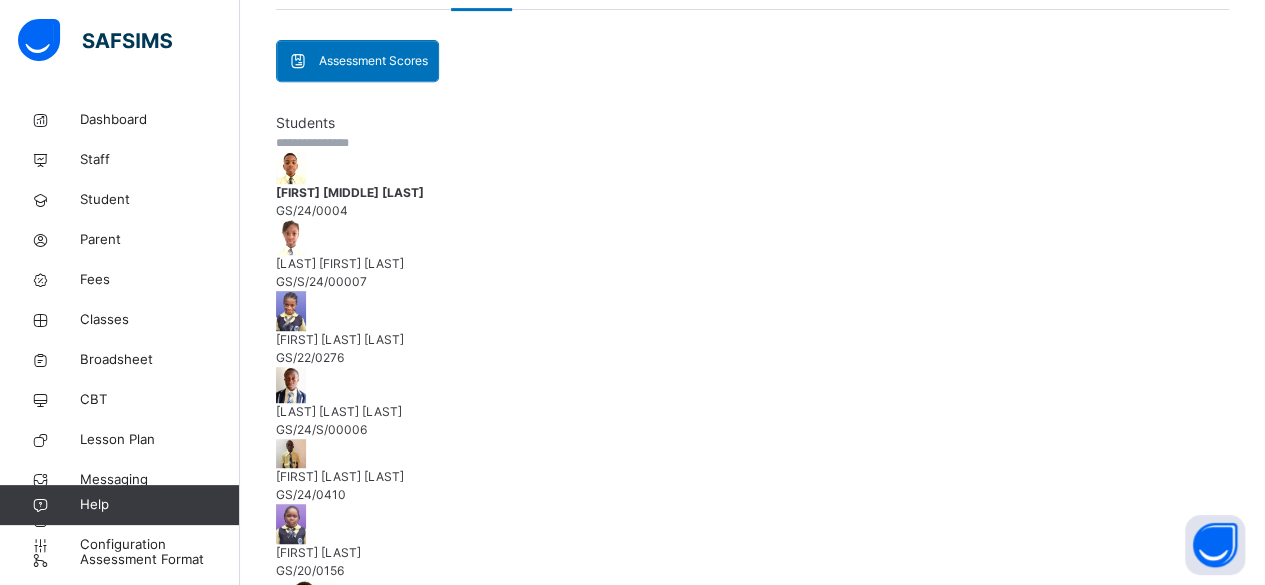 click on "Next Student" at bounding box center [312, 670] 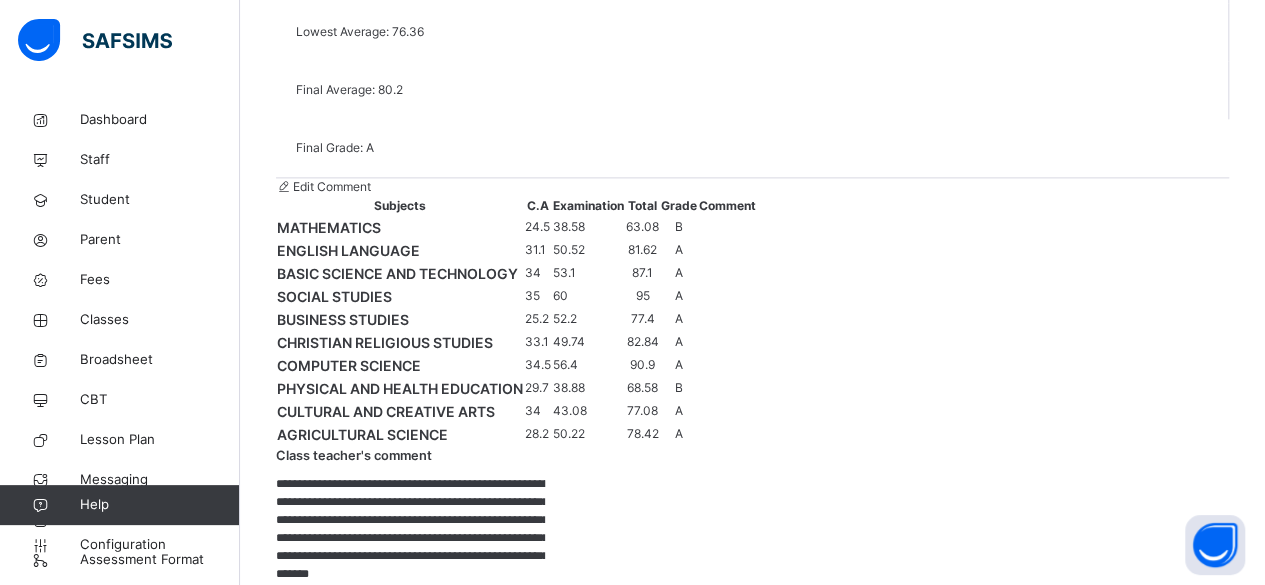scroll, scrollTop: 1530, scrollLeft: 0, axis: vertical 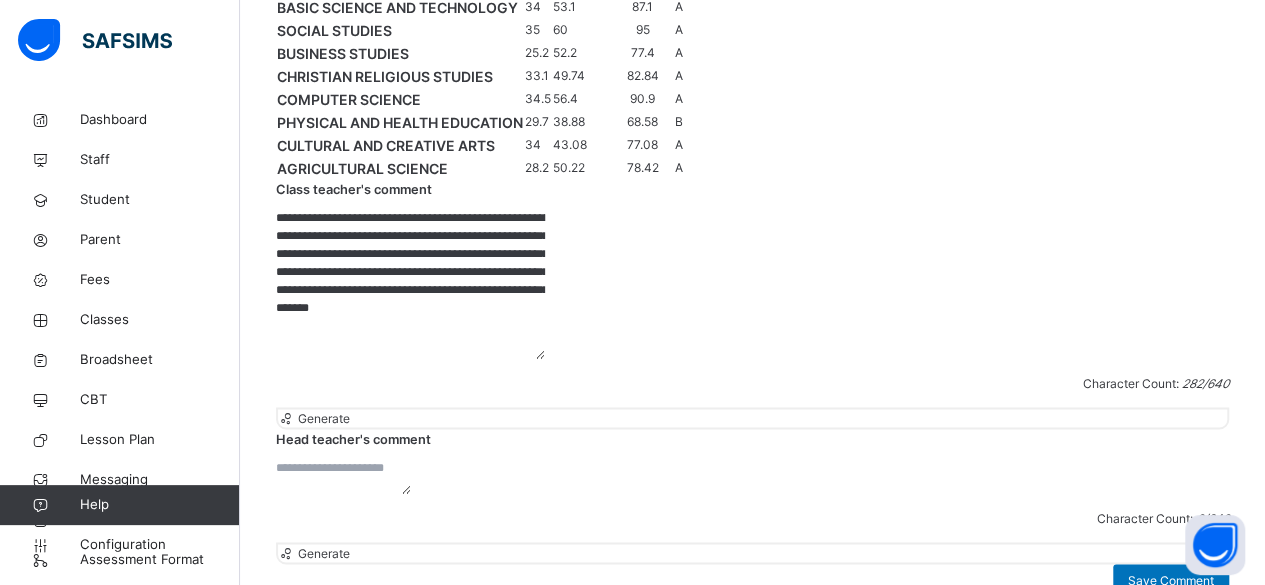 drag, startPoint x: 616, startPoint y: 149, endPoint x: 827, endPoint y: 269, distance: 242.73648 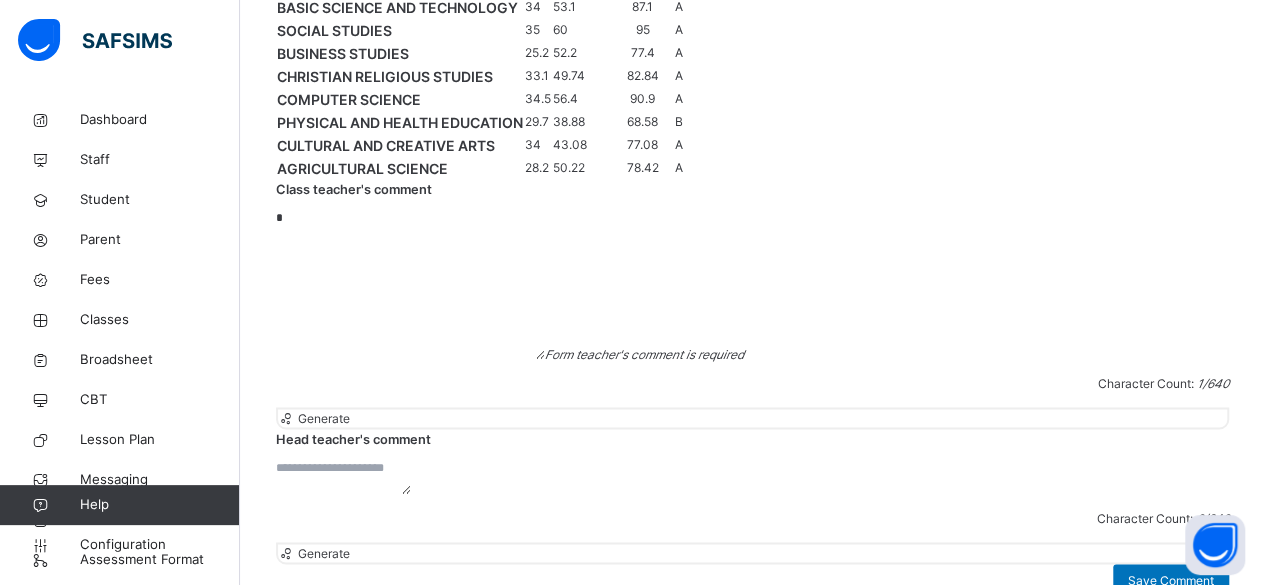 paste on "**********" 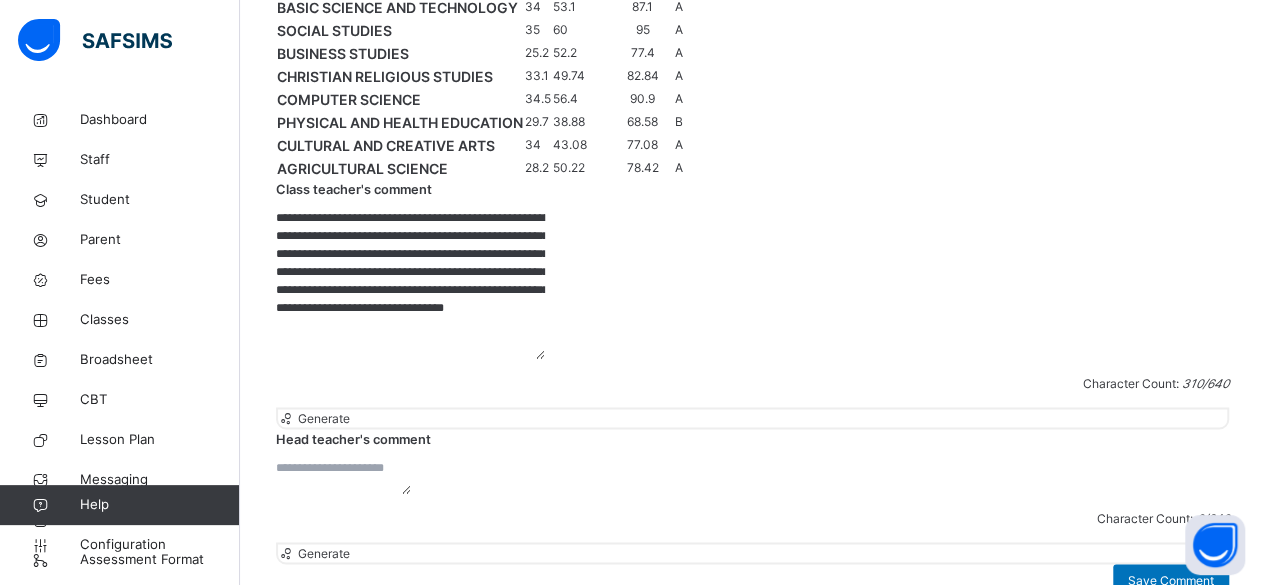 scroll, scrollTop: 51, scrollLeft: 0, axis: vertical 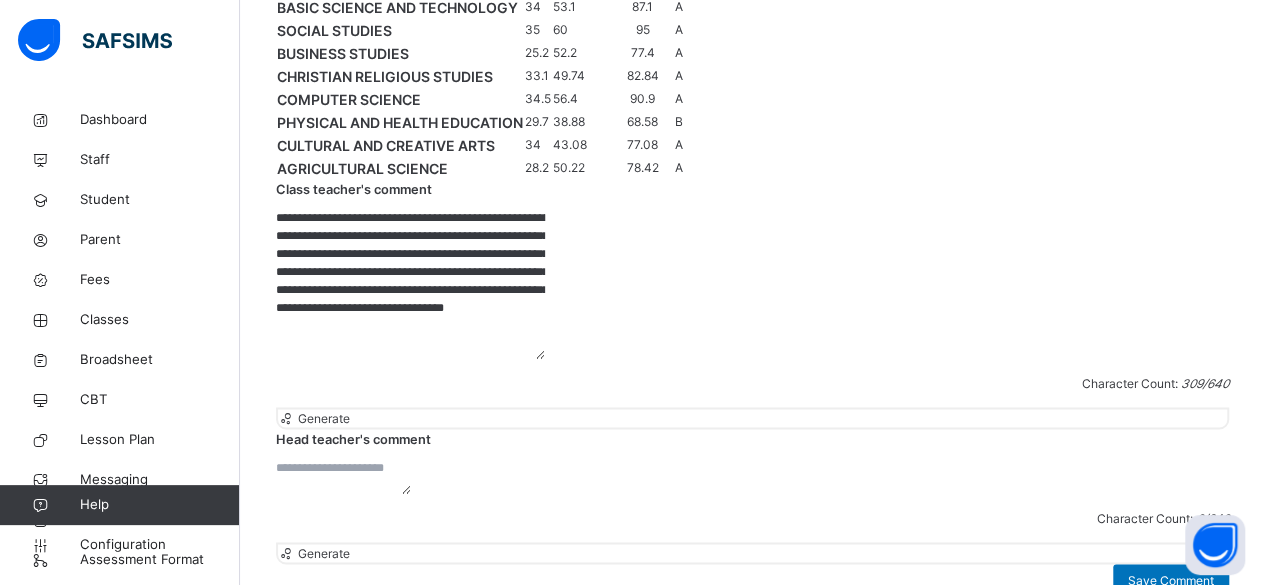 click on "**********" at bounding box center (410, 284) 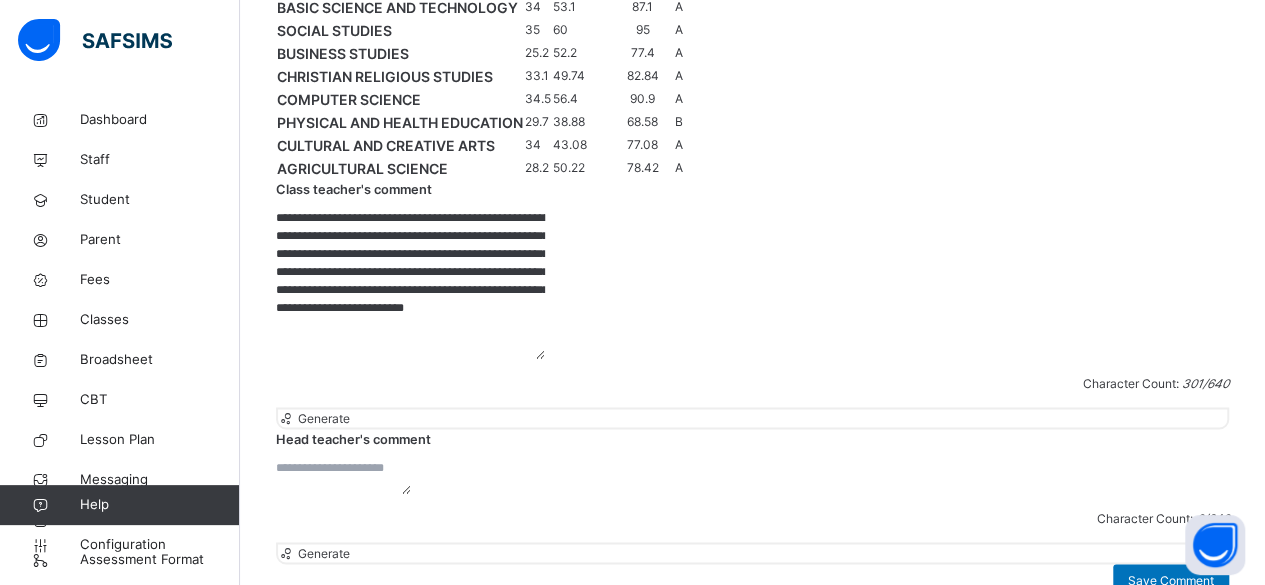 scroll, scrollTop: 11, scrollLeft: 0, axis: vertical 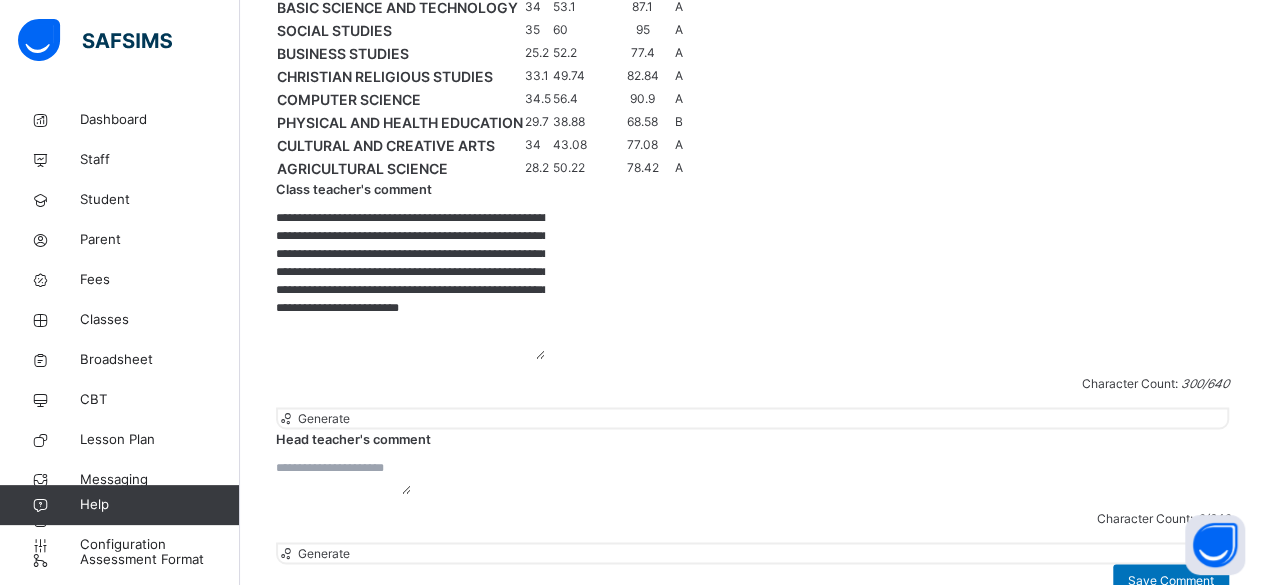 type on "**********" 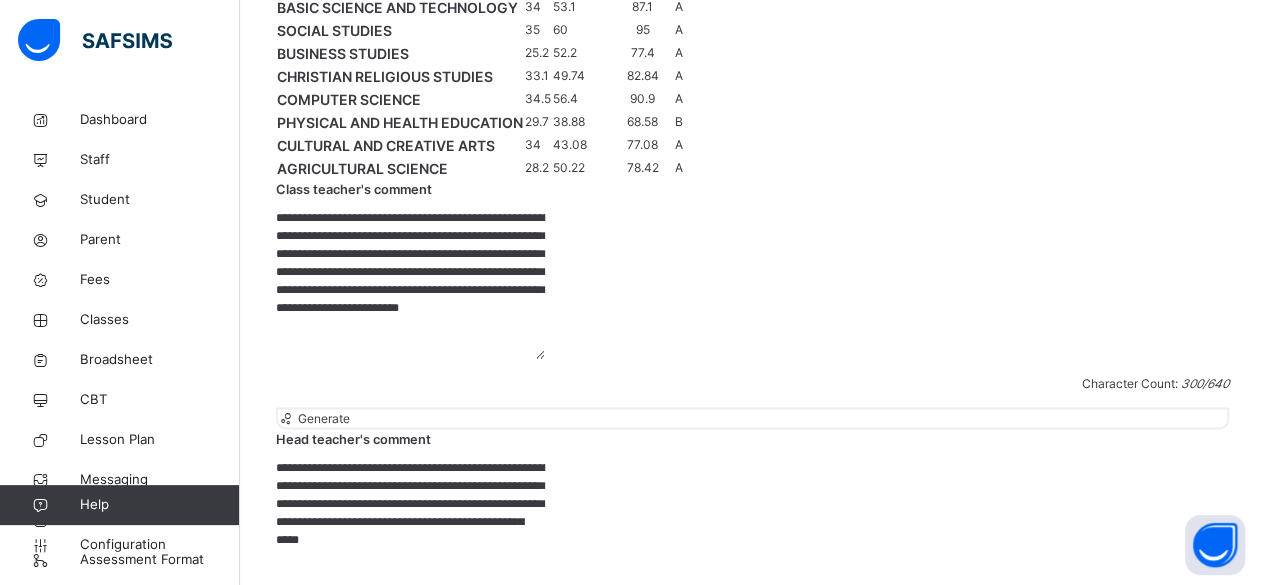 click on "**********" at bounding box center (410, 533) 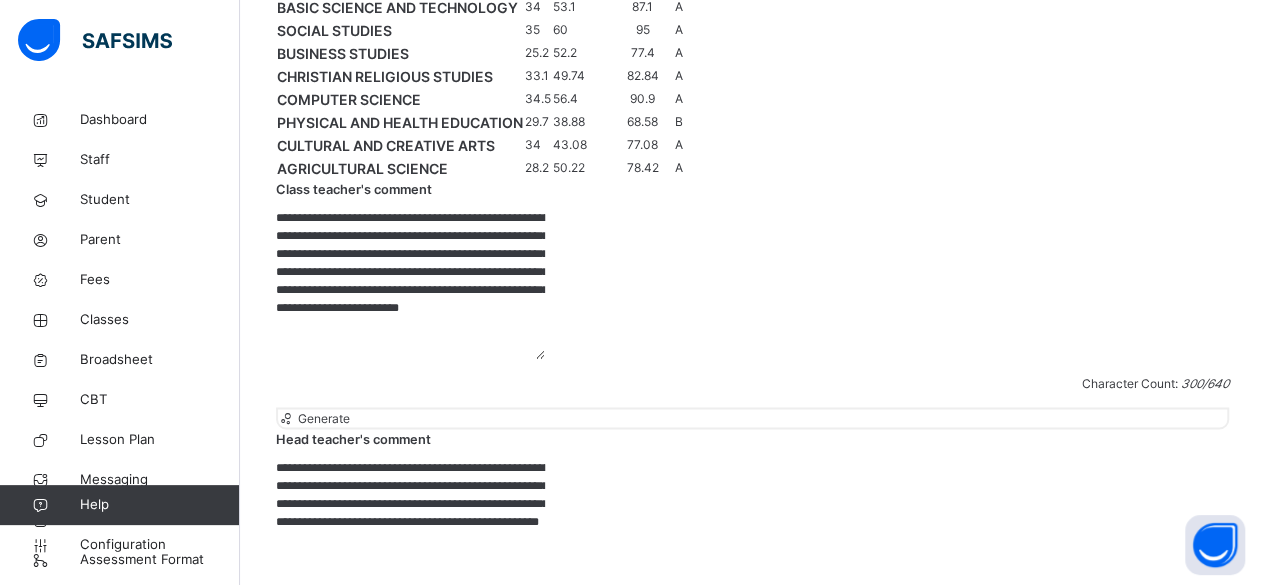 click on "**********" at bounding box center (410, 533) 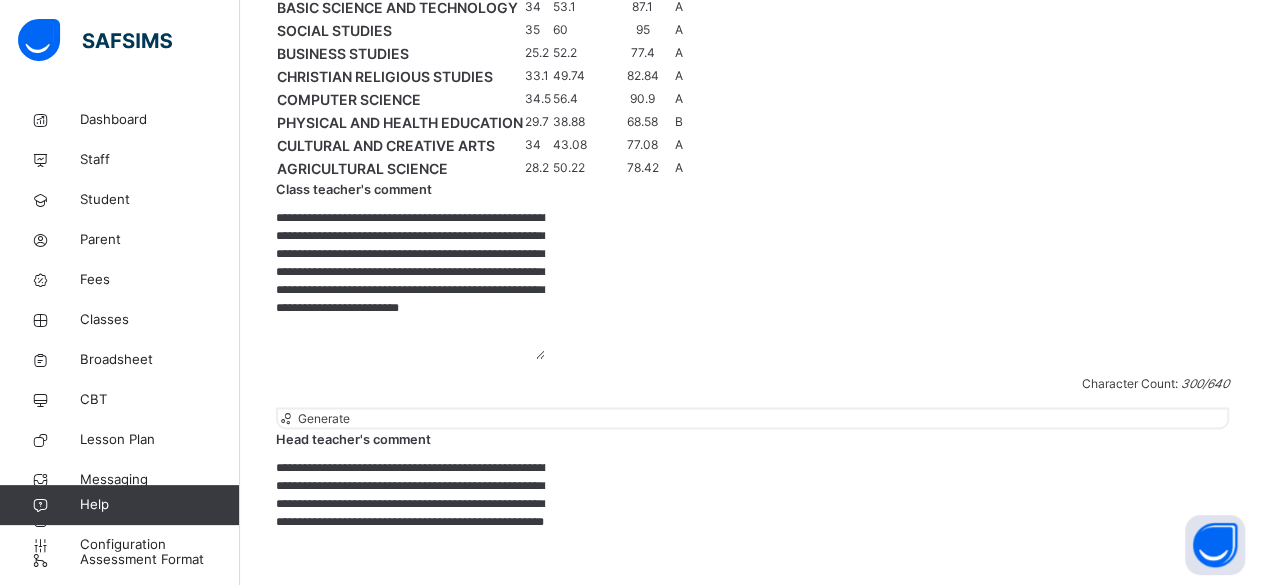 click on "**********" at bounding box center [410, 533] 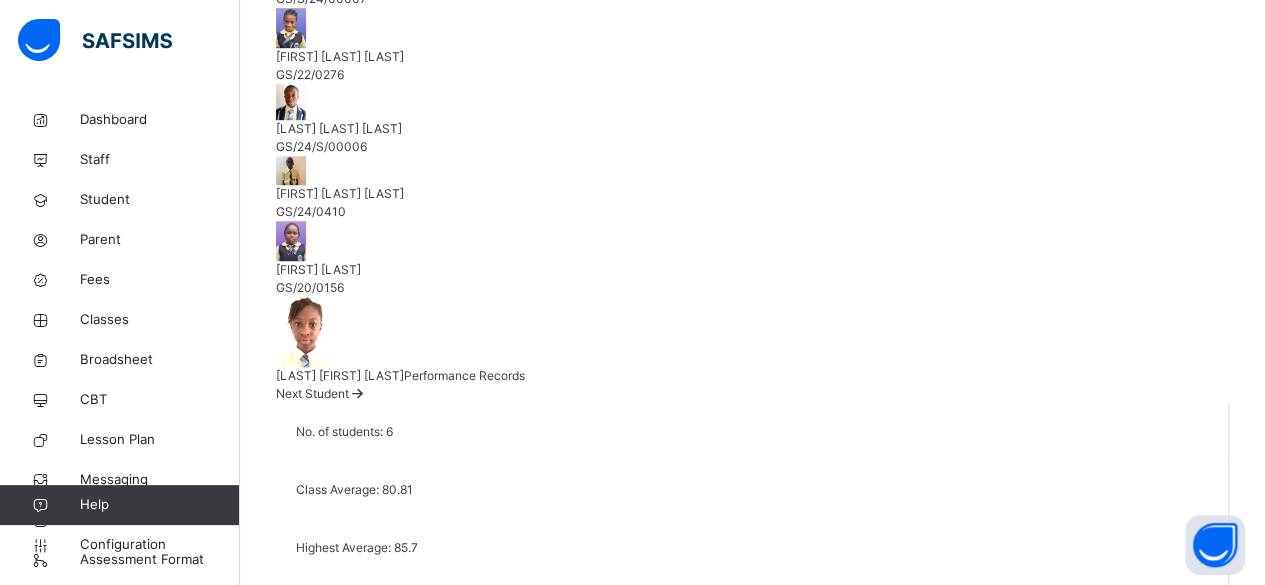 scroll, scrollTop: 650, scrollLeft: 0, axis: vertical 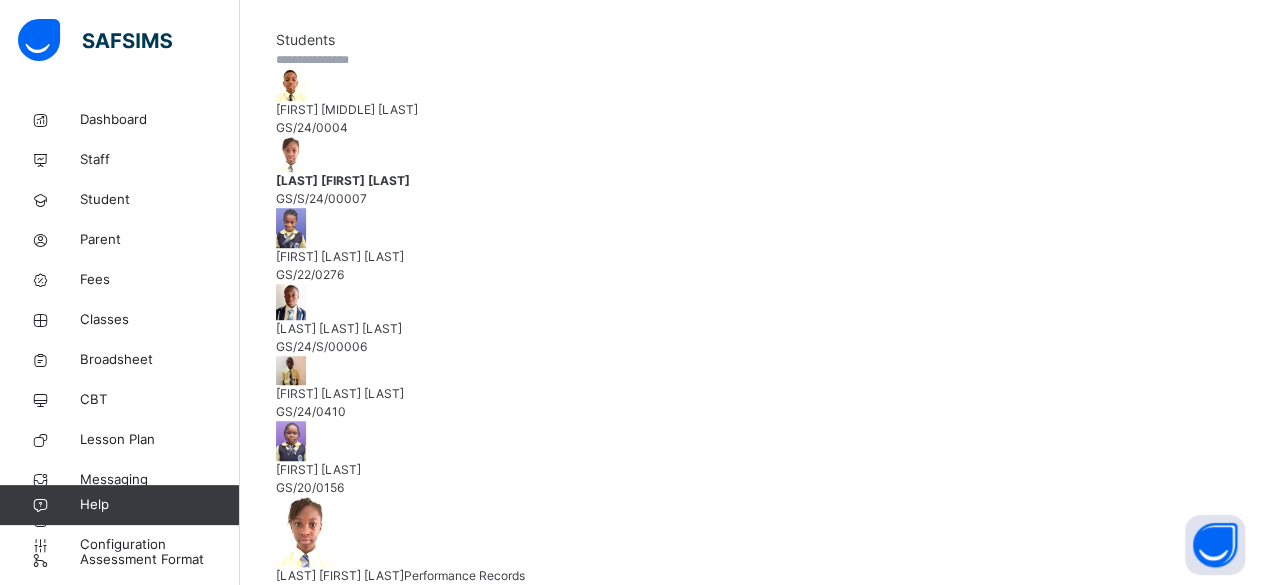 click on "Next Student" at bounding box center [312, 593] 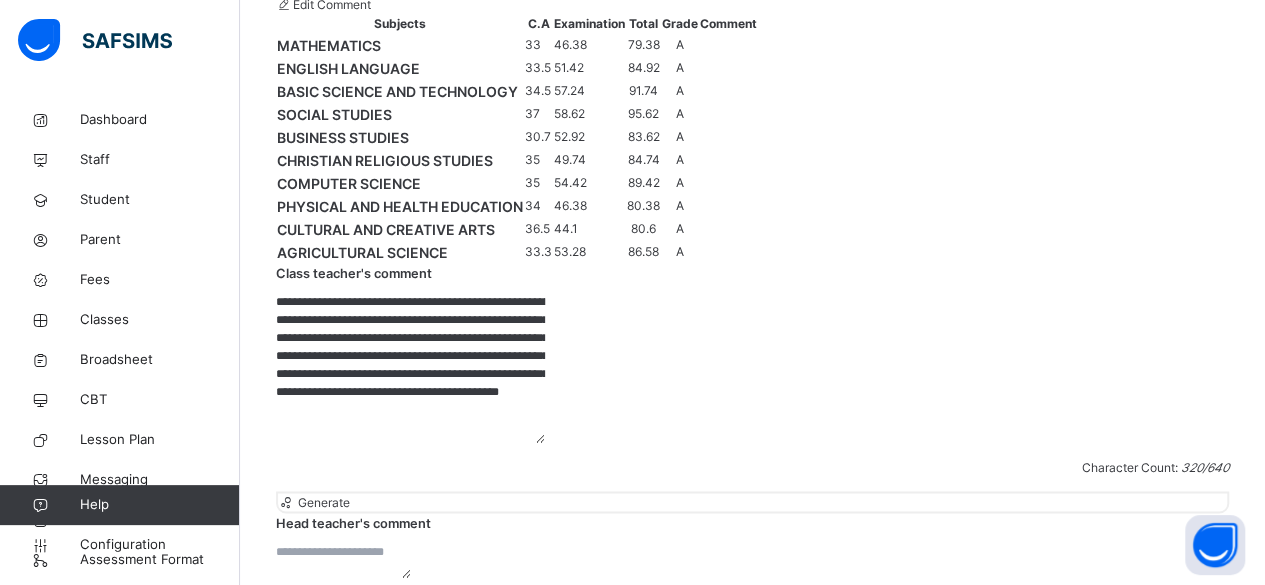 scroll, scrollTop: 1460, scrollLeft: 0, axis: vertical 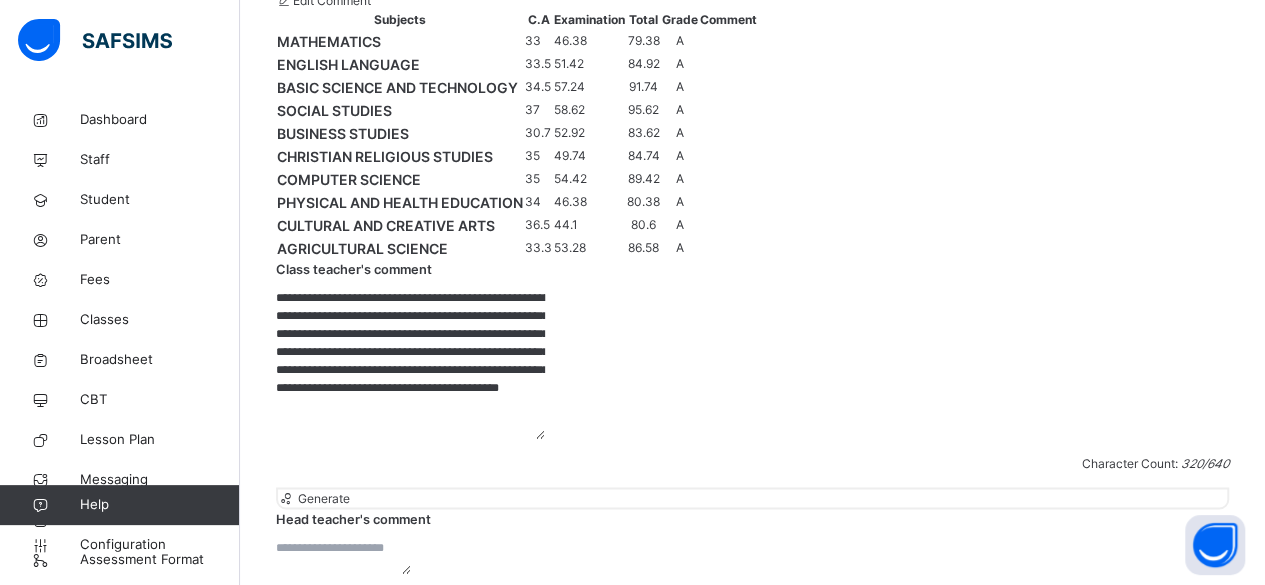 drag, startPoint x: 616, startPoint y: 229, endPoint x: 827, endPoint y: 353, distance: 244.73863 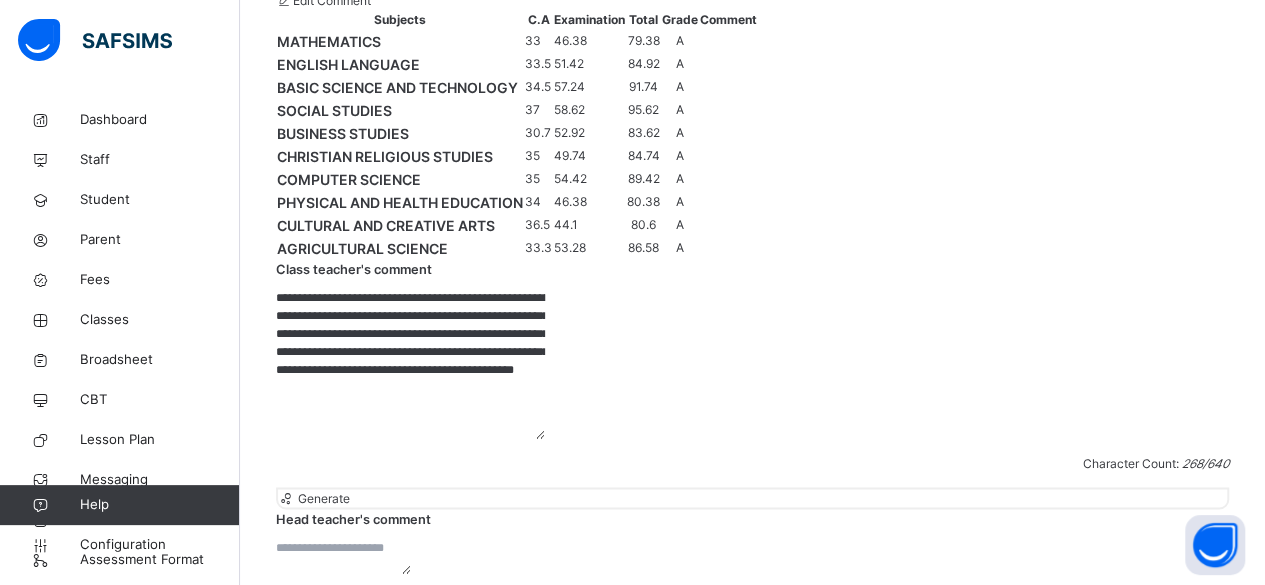 scroll, scrollTop: 0, scrollLeft: 0, axis: both 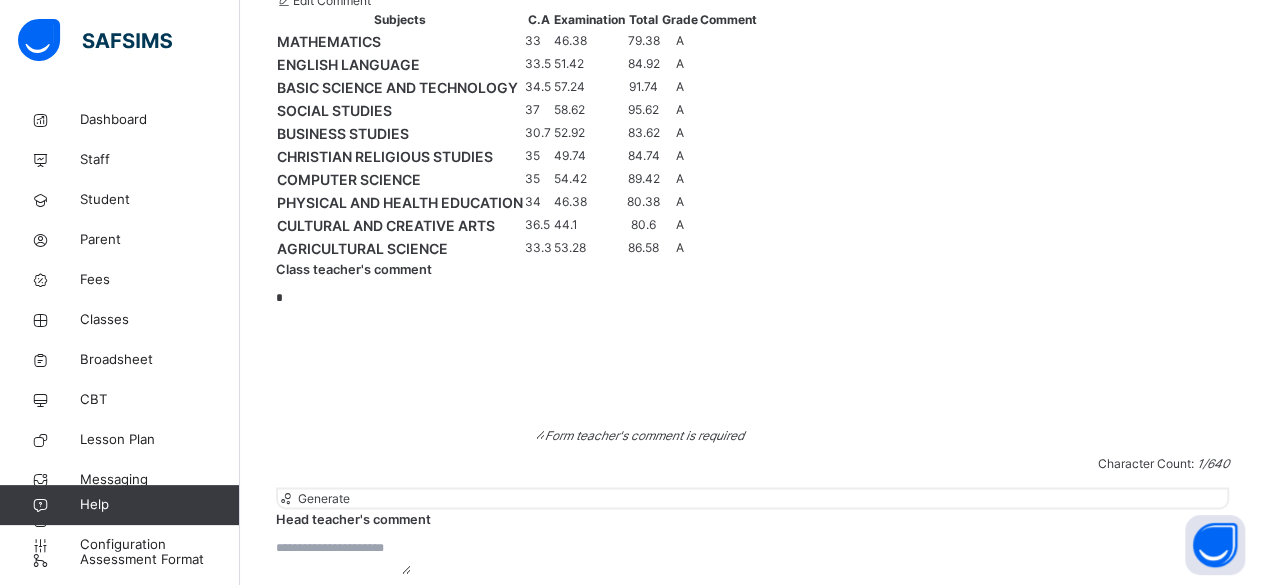 paste on "**********" 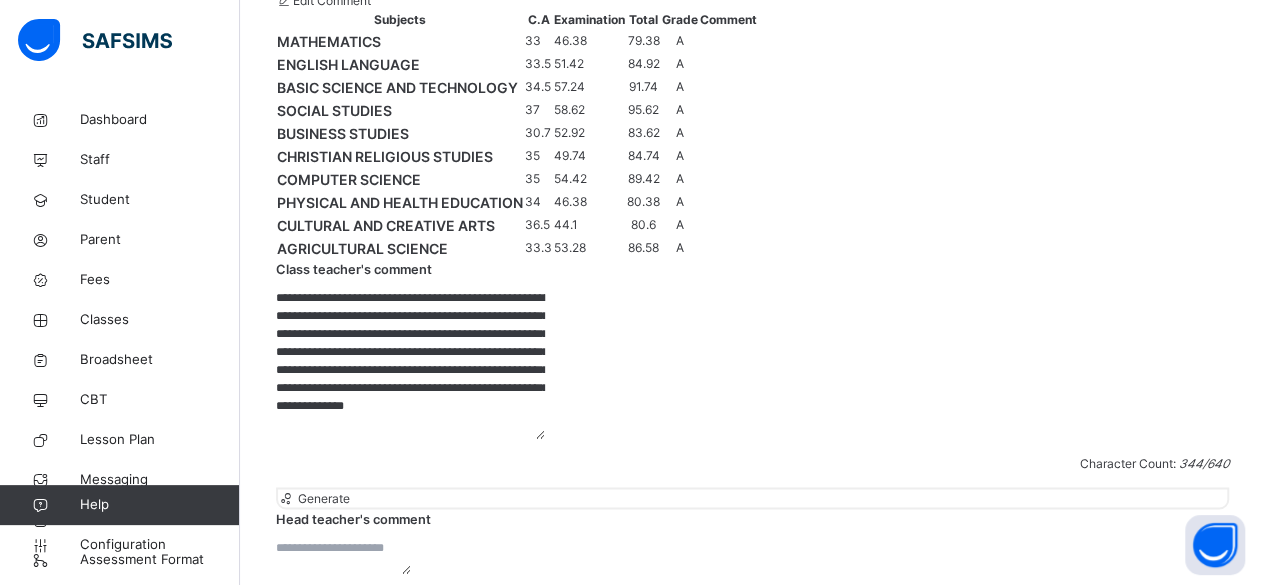 scroll, scrollTop: 39, scrollLeft: 0, axis: vertical 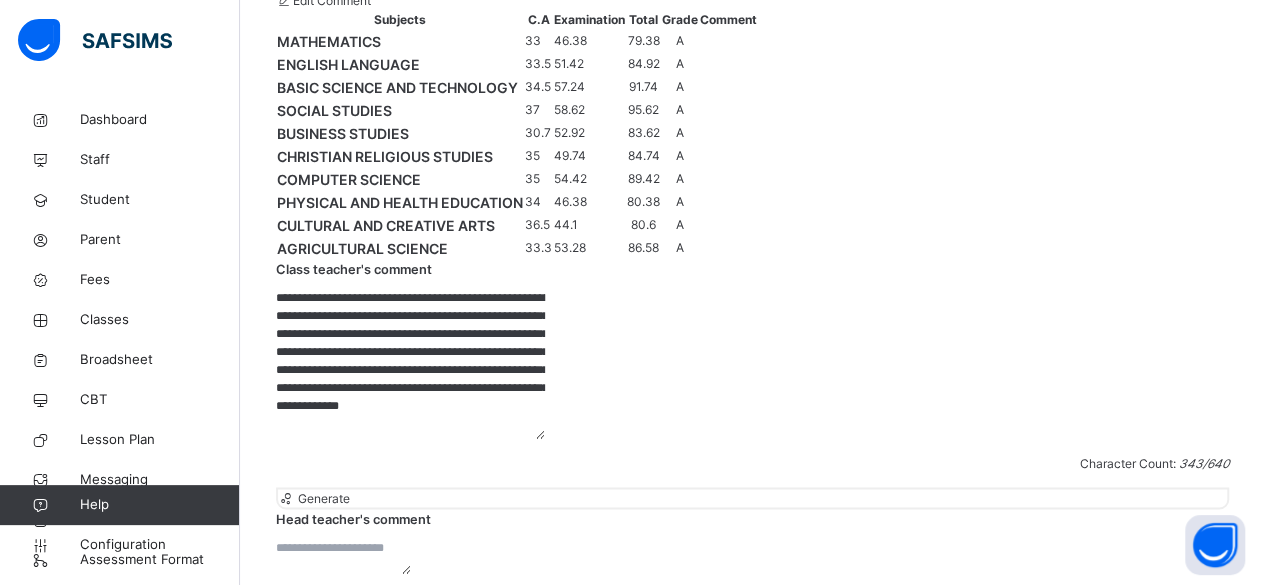 type on "**********" 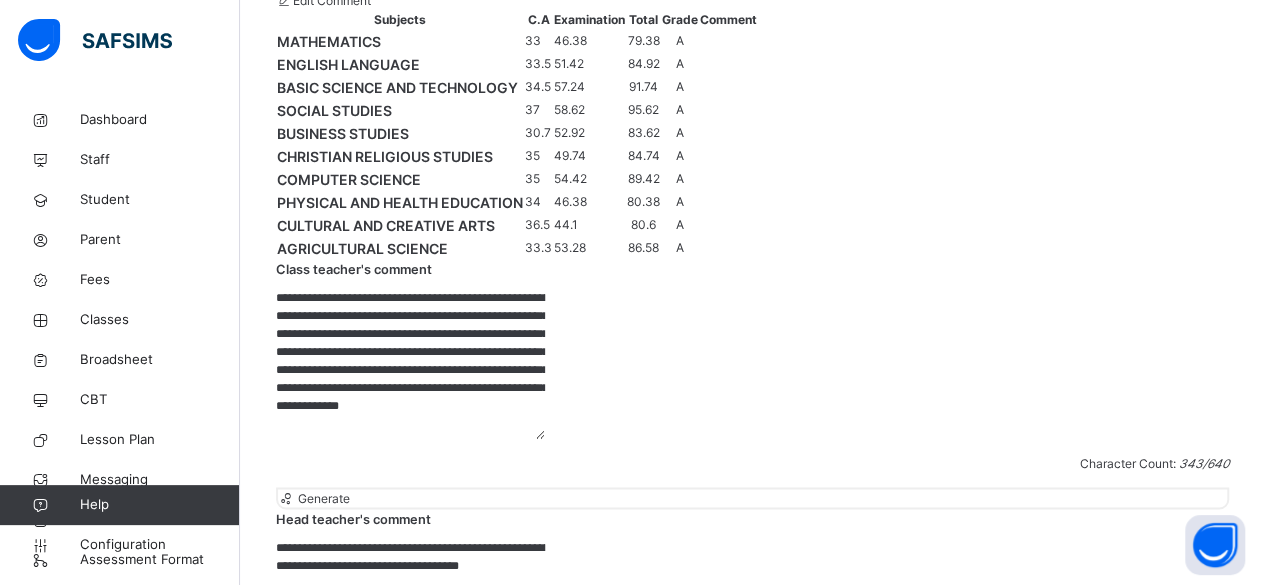 type on "**********" 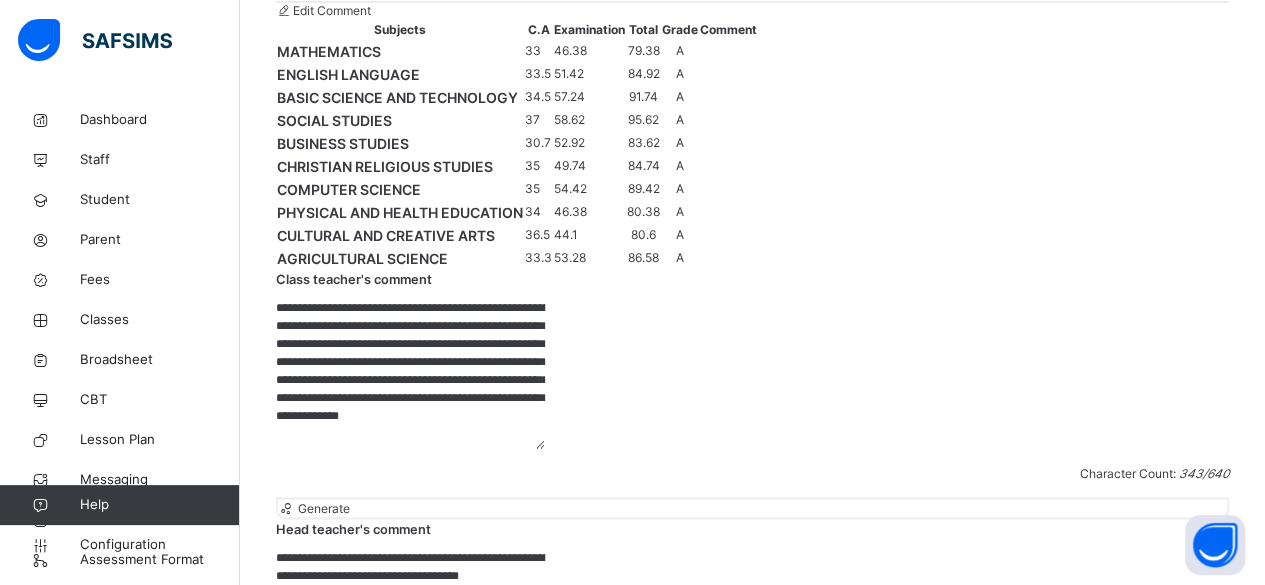 scroll, scrollTop: 1530, scrollLeft: 0, axis: vertical 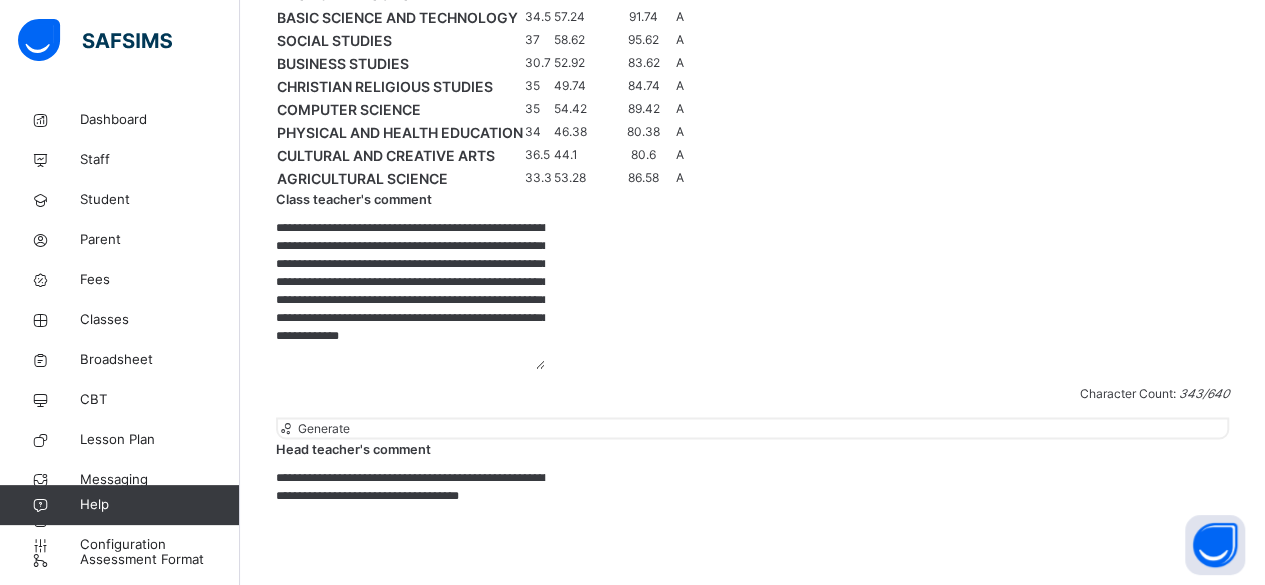 click on "Save Comment" at bounding box center [1171, 704] 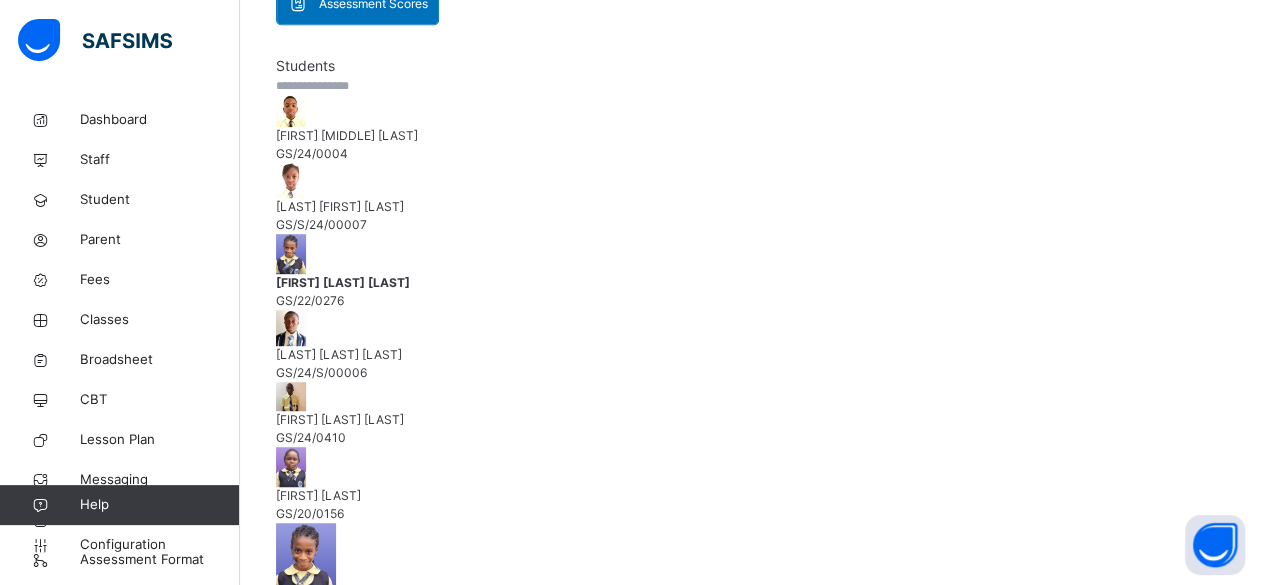 scroll, scrollTop: 462, scrollLeft: 0, axis: vertical 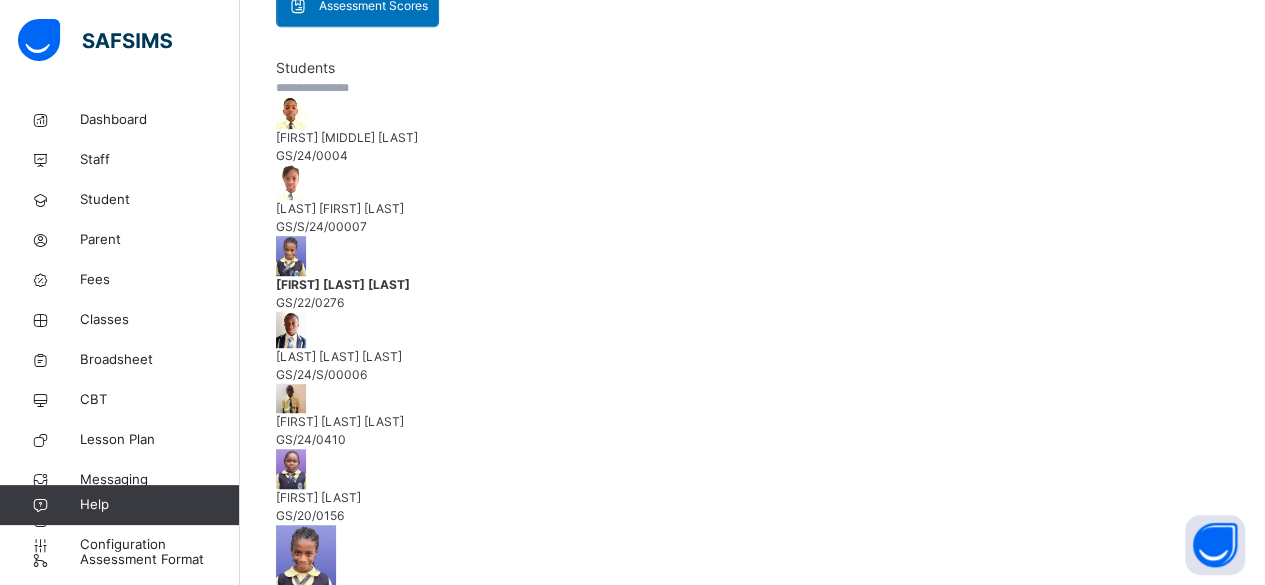 click on "Next Student" at bounding box center (312, 631) 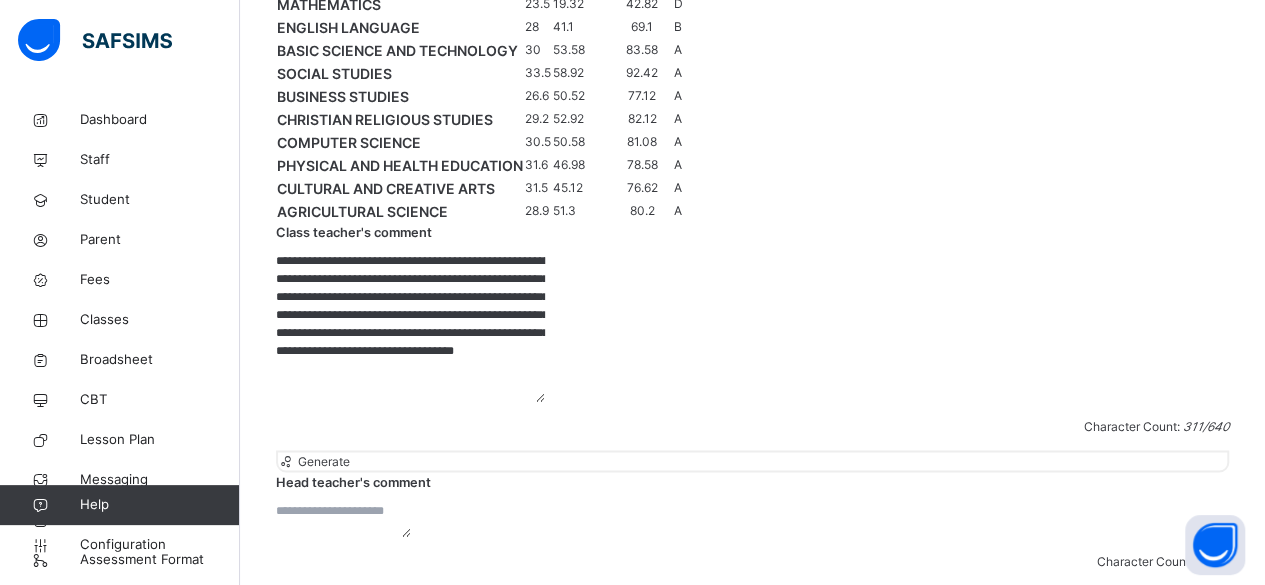 scroll, scrollTop: 1491, scrollLeft: 0, axis: vertical 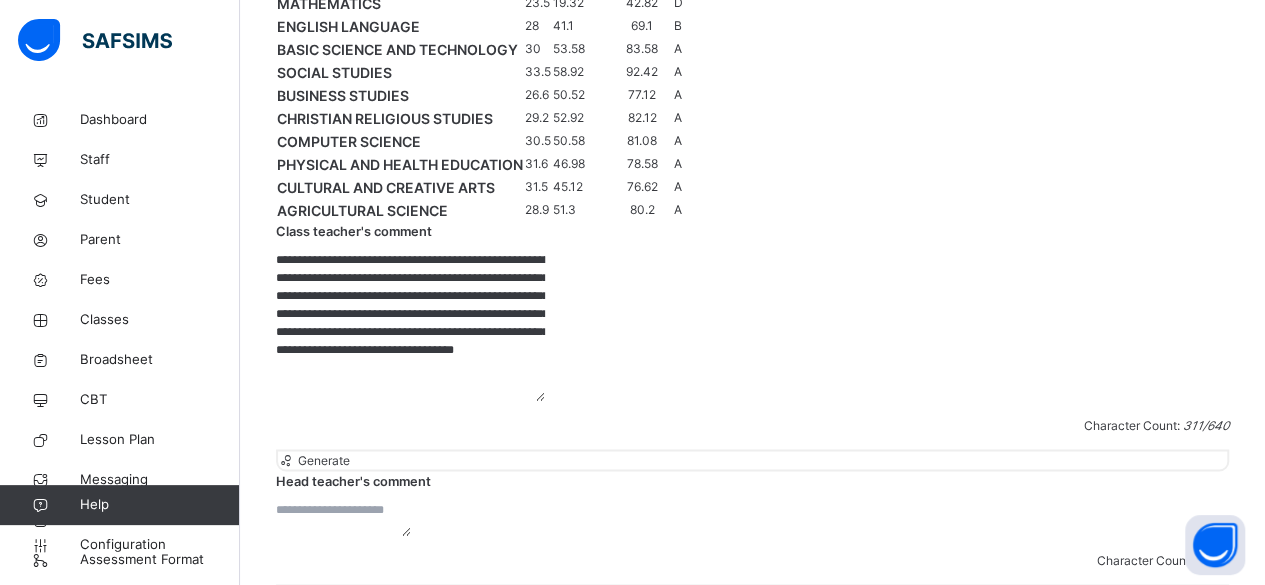 drag, startPoint x: 613, startPoint y: 197, endPoint x: 818, endPoint y: 337, distance: 248.24384 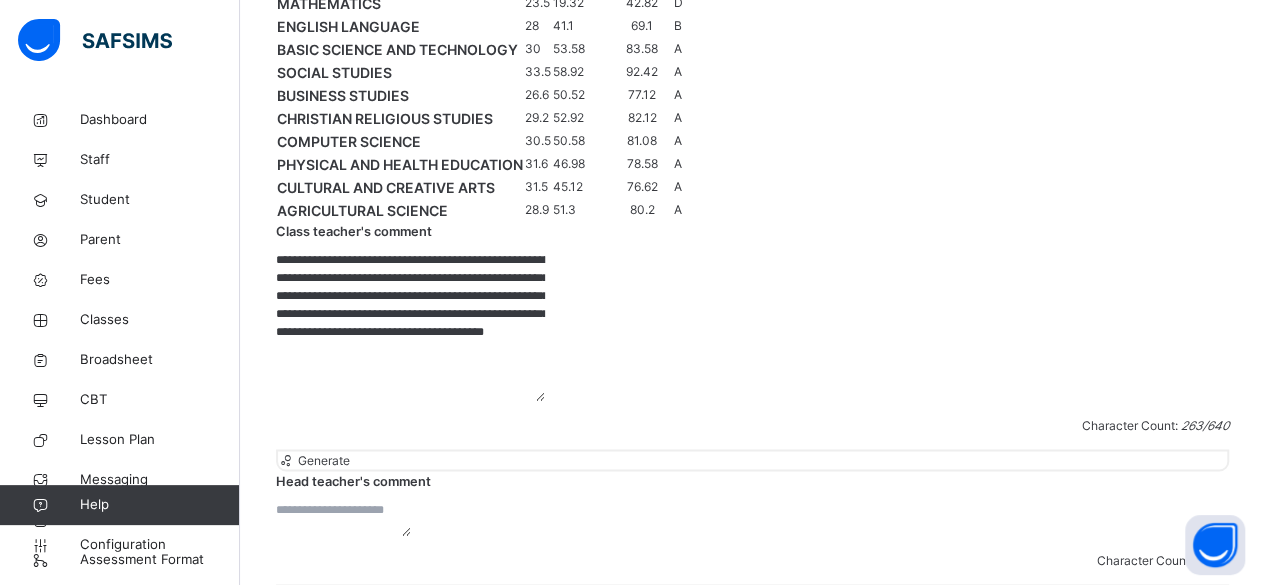 scroll, scrollTop: 0, scrollLeft: 0, axis: both 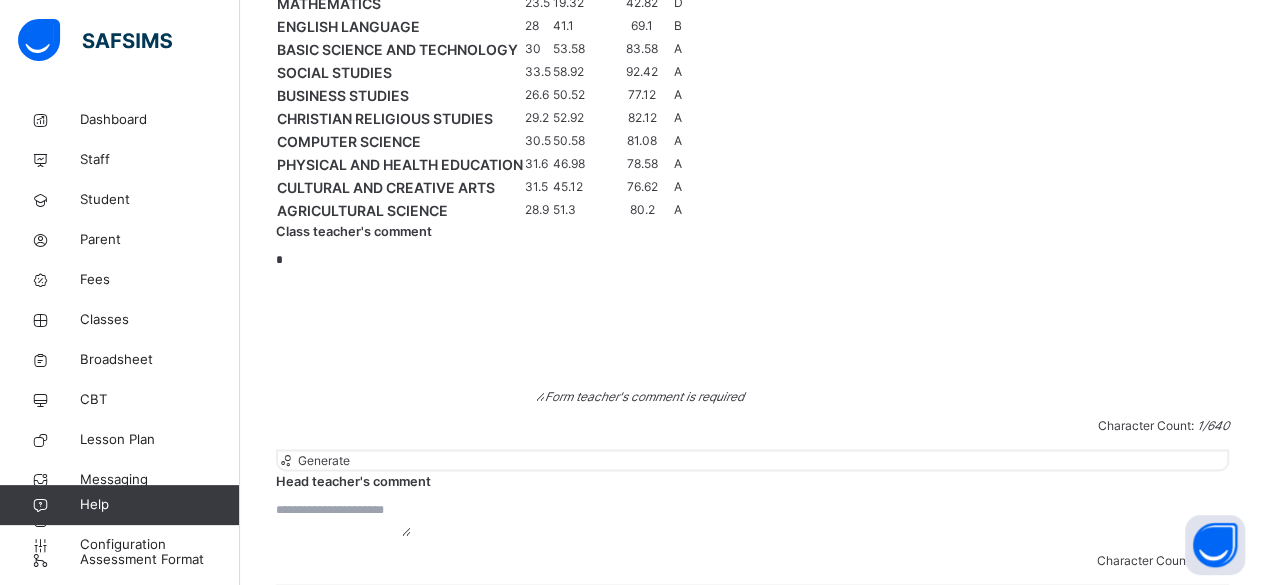 paste on "**********" 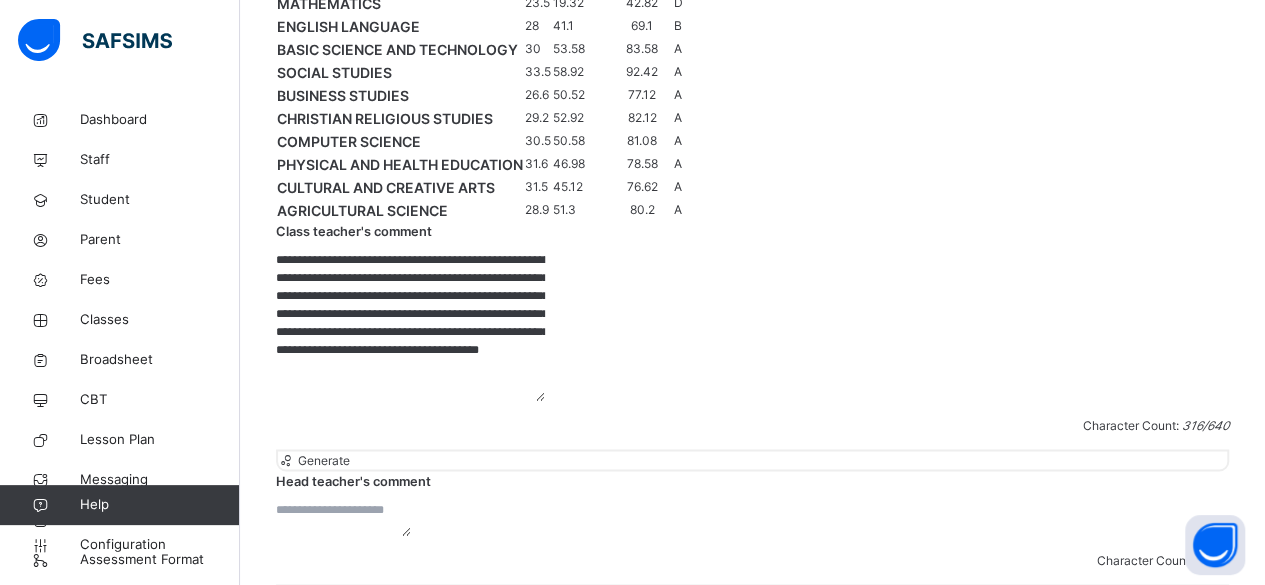scroll, scrollTop: 21, scrollLeft: 0, axis: vertical 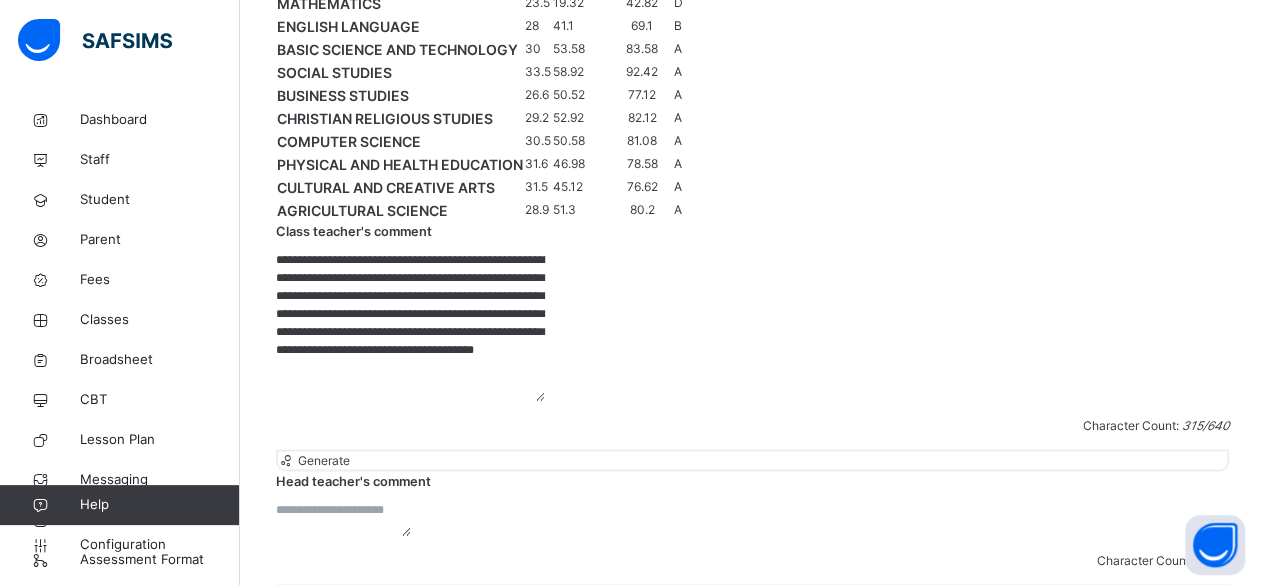 click on "**********" at bounding box center (410, 326) 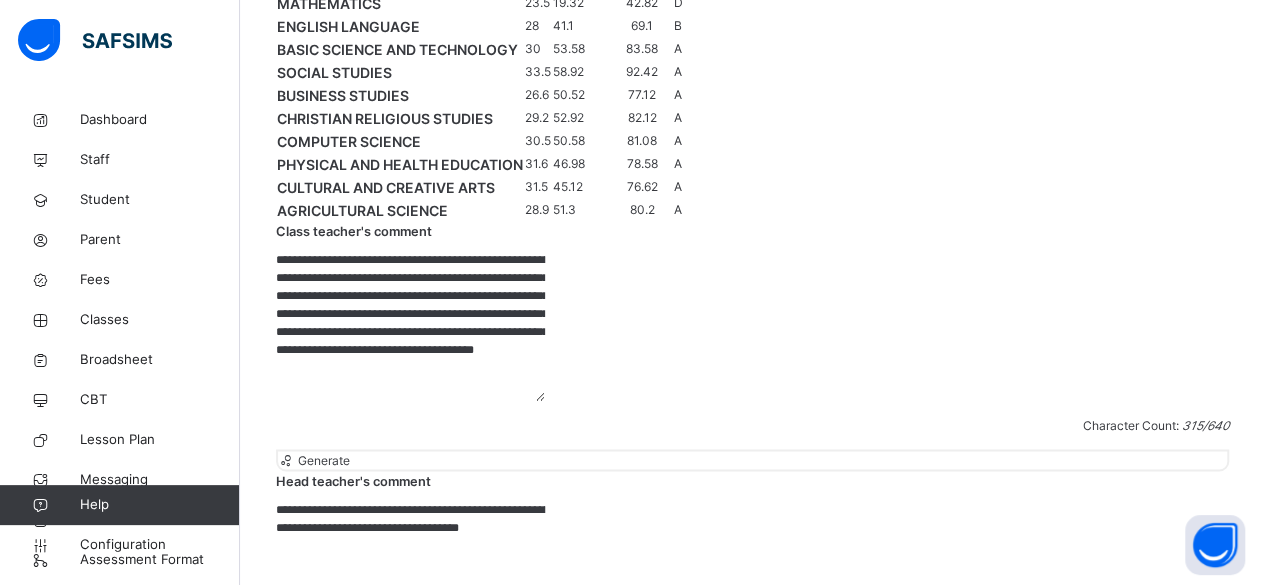 click on "**********" at bounding box center [410, 575] 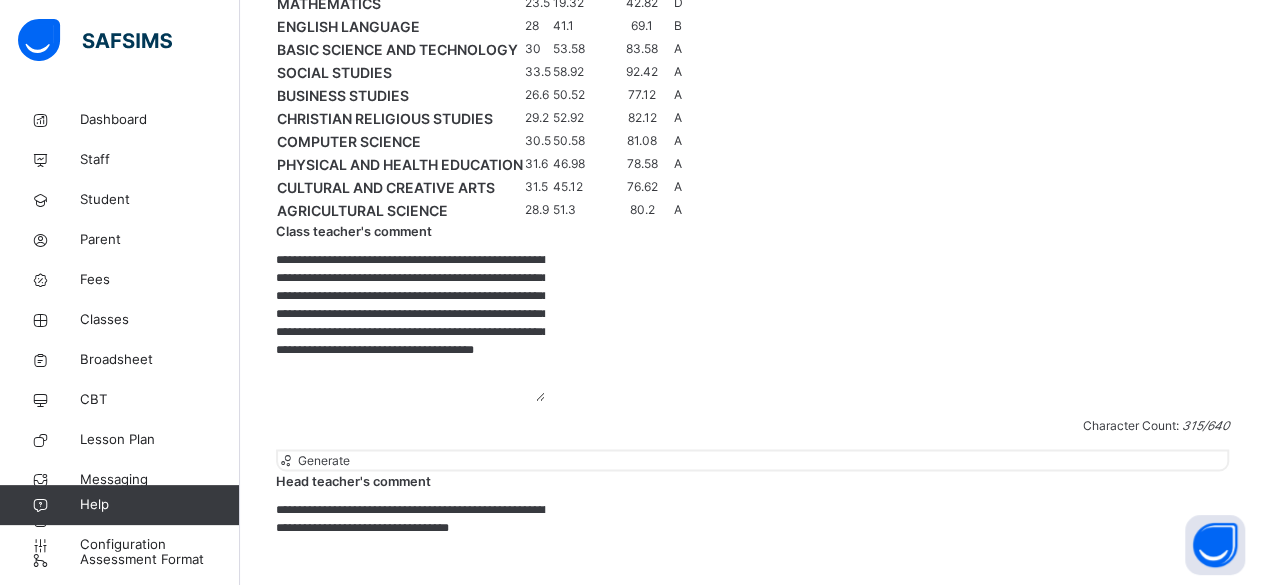 click on "**********" at bounding box center (410, 575) 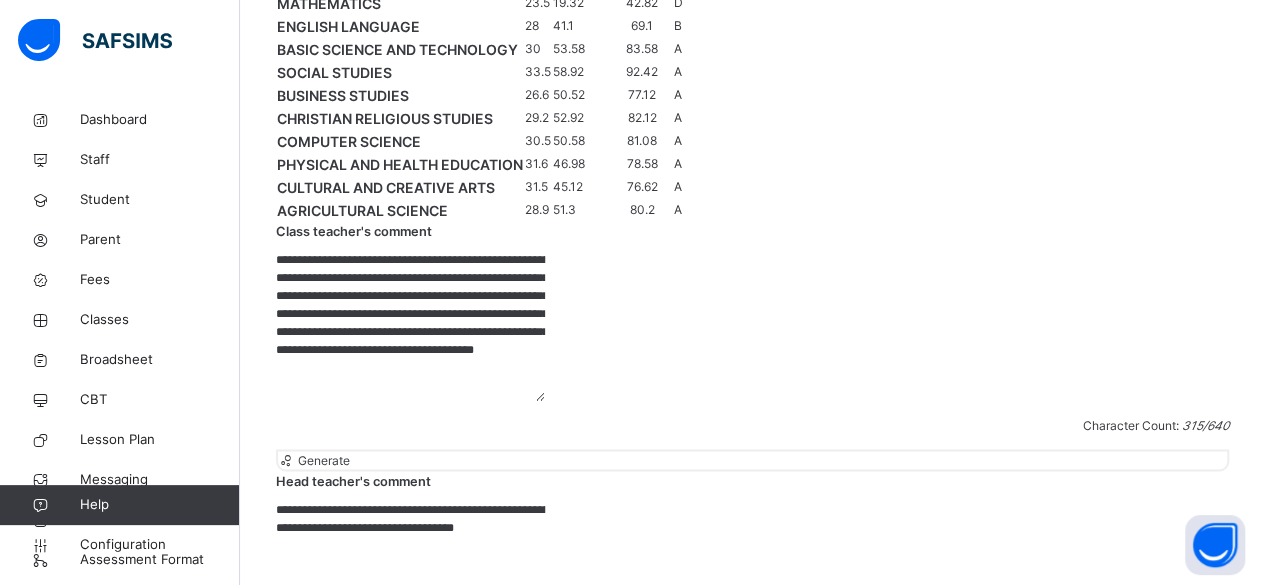 click on "**********" at bounding box center [410, 575] 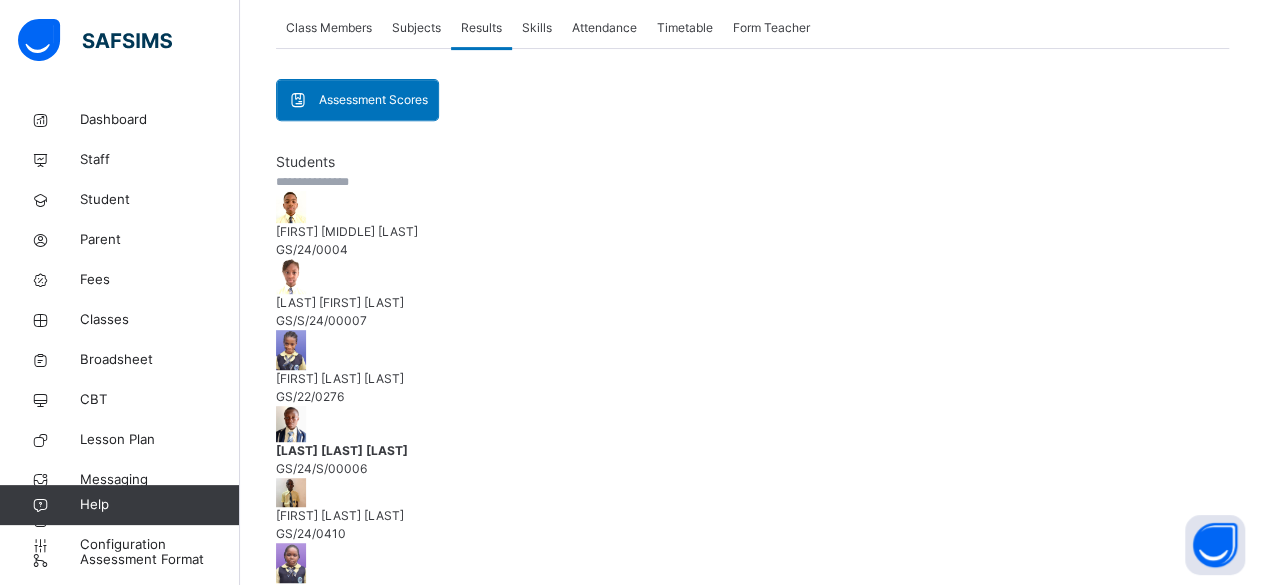 scroll, scrollTop: 360, scrollLeft: 0, axis: vertical 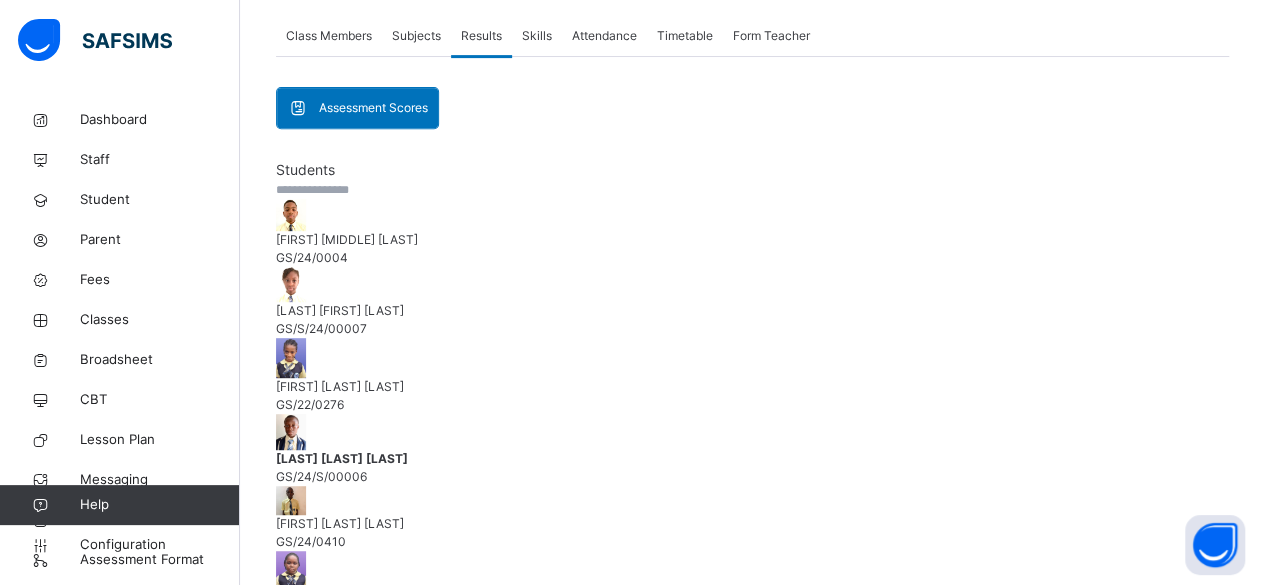 click on "Next Student" at bounding box center [312, 726] 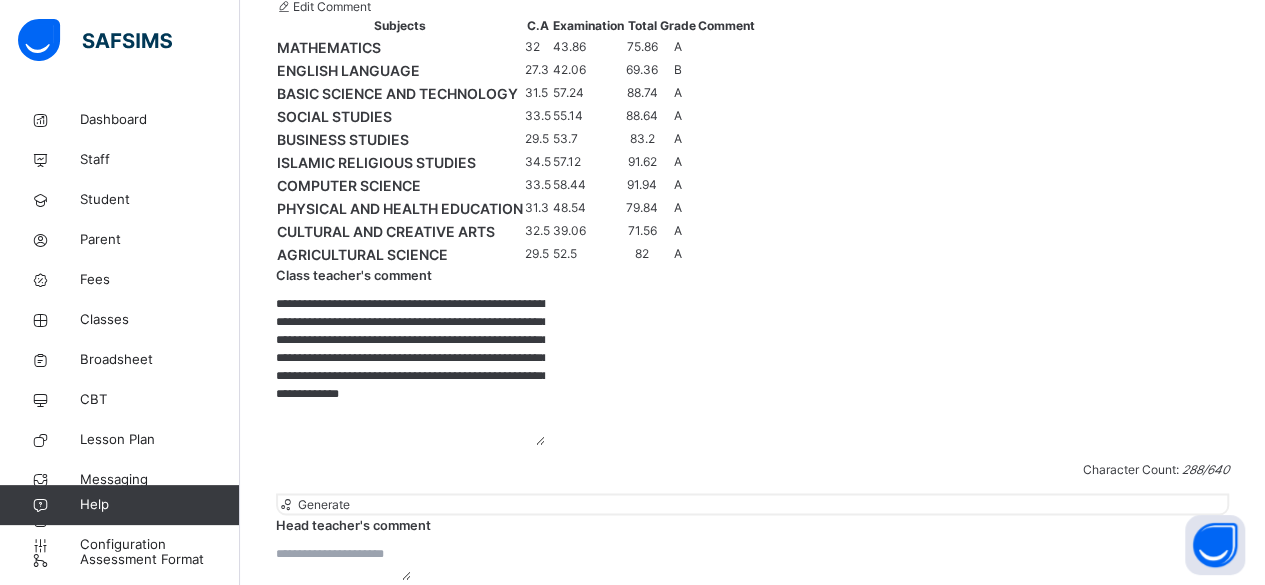 scroll, scrollTop: 1438, scrollLeft: 0, axis: vertical 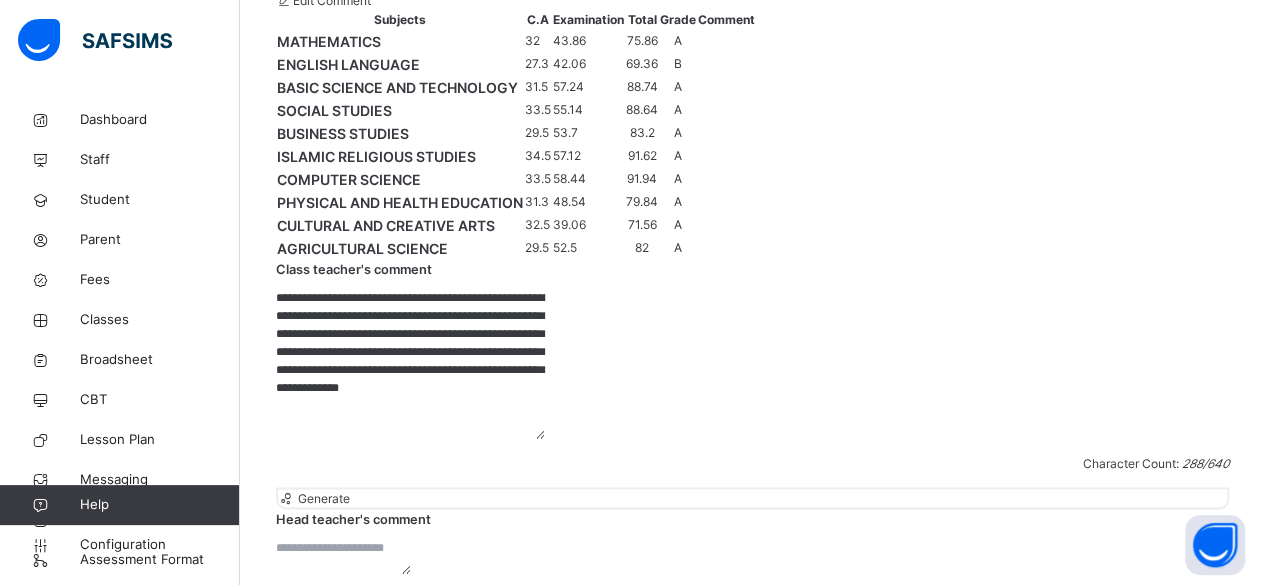 drag, startPoint x: 616, startPoint y: 259, endPoint x: 794, endPoint y: 377, distance: 213.5603 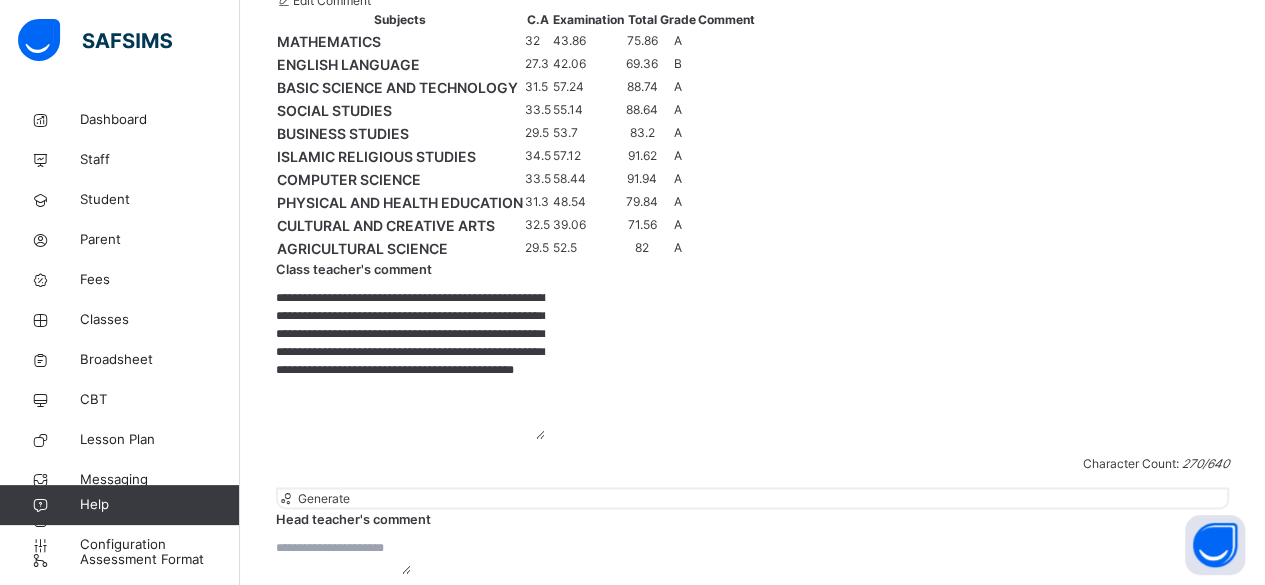 scroll, scrollTop: 0, scrollLeft: 0, axis: both 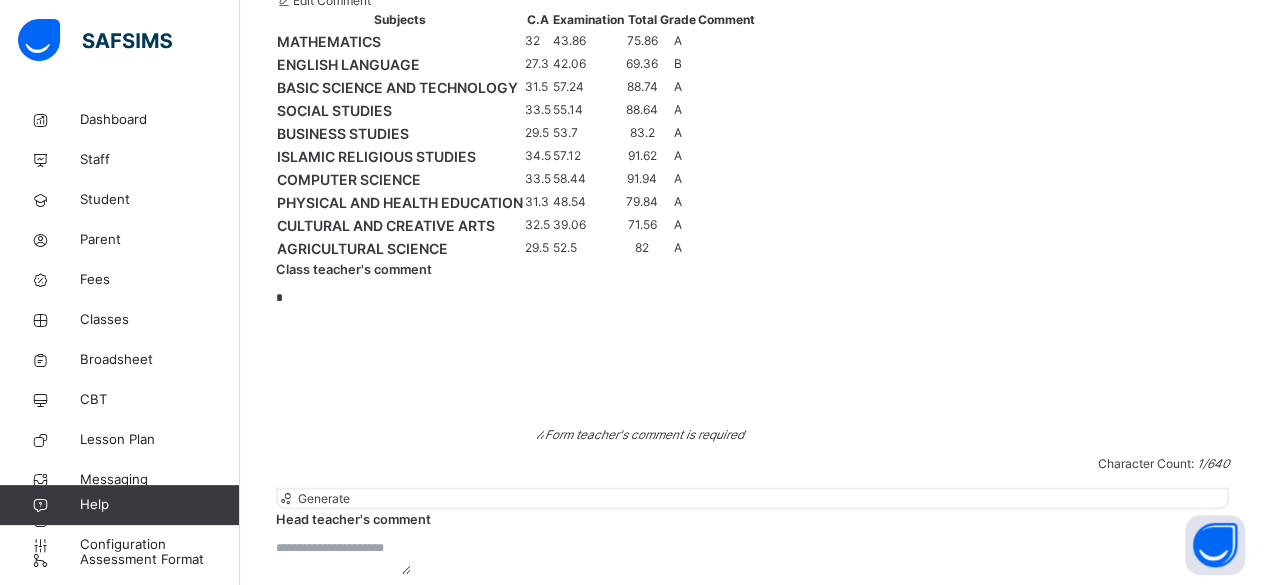 paste on "**********" 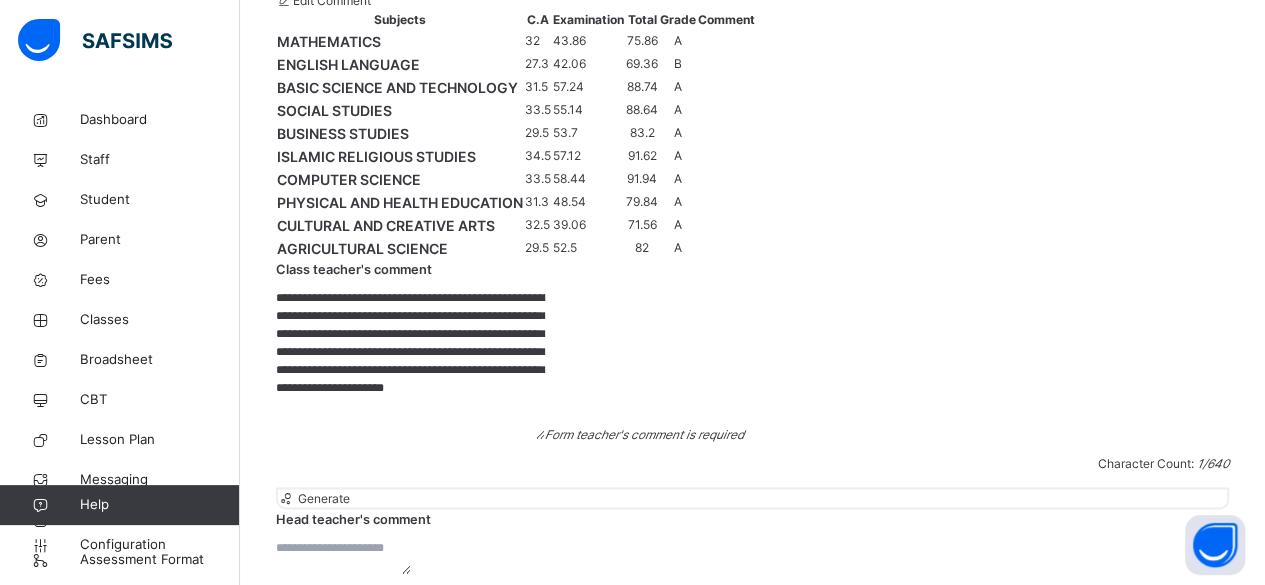 scroll, scrollTop: 3, scrollLeft: 0, axis: vertical 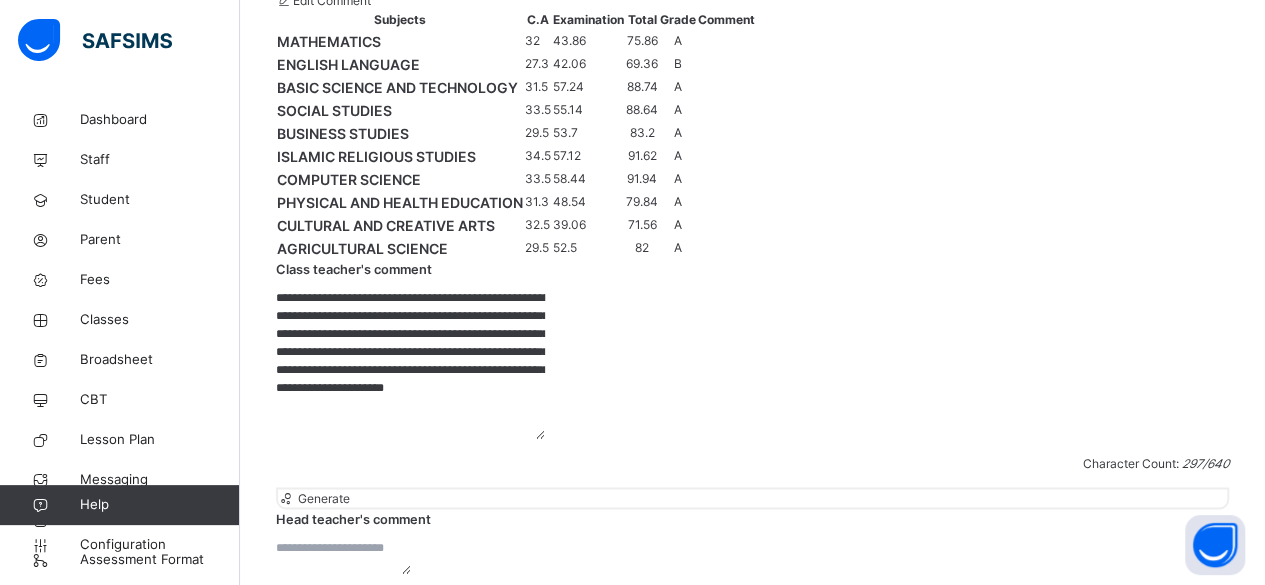 click on "**********" at bounding box center (410, 364) 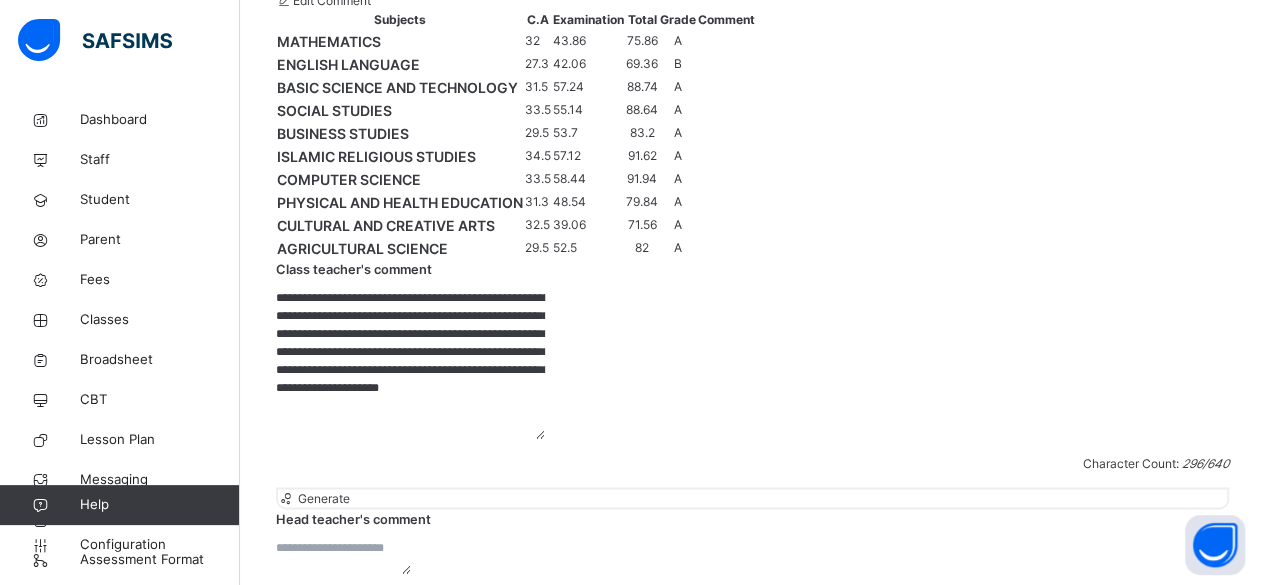 click on "**********" at bounding box center (410, 364) 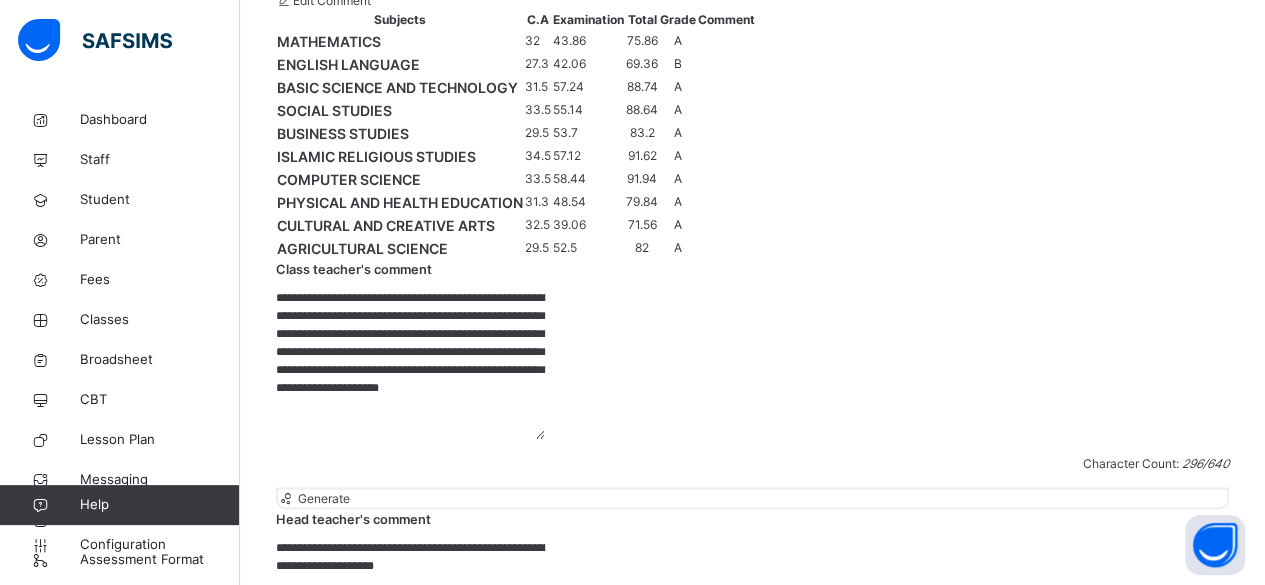 type on "**********" 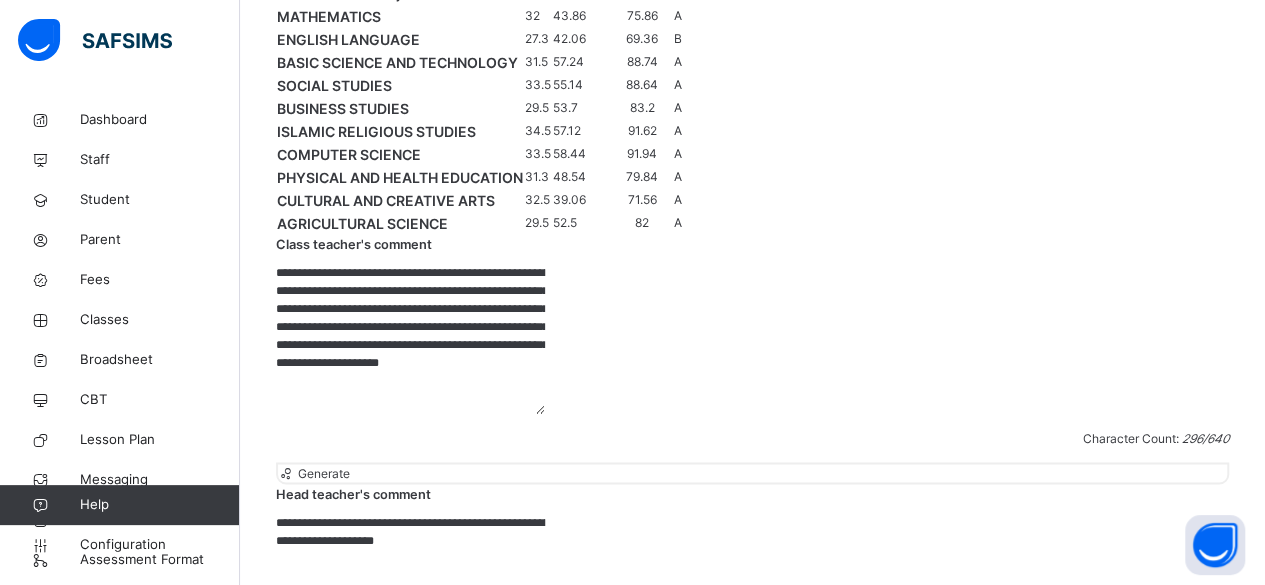 scroll, scrollTop: 1530, scrollLeft: 0, axis: vertical 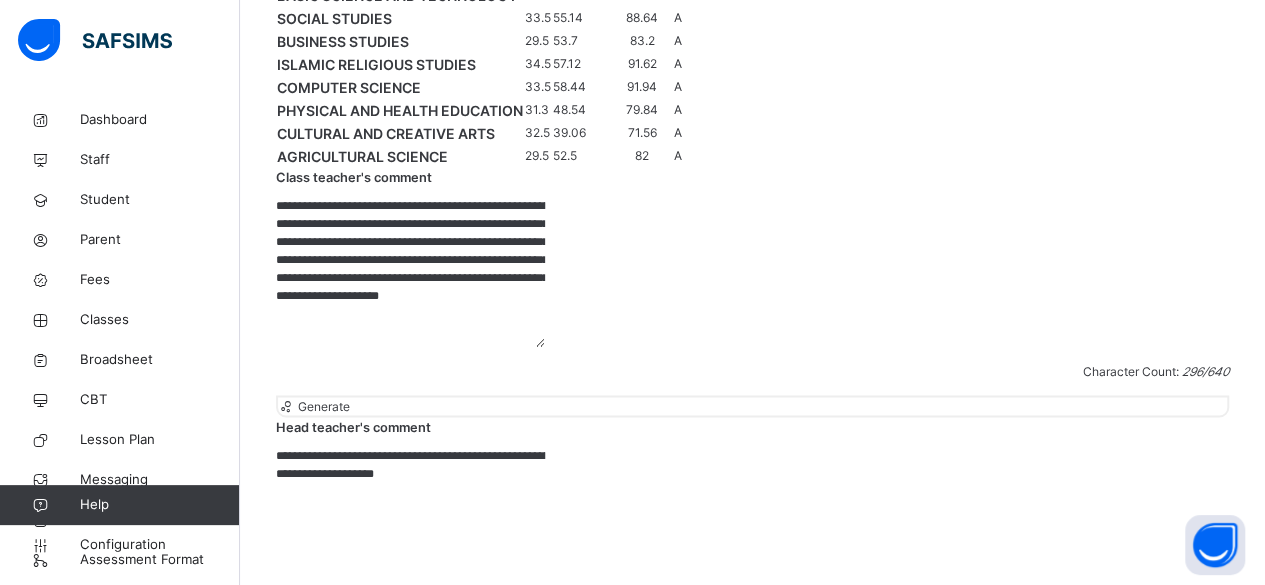click on "Save Comment" at bounding box center (1171, 682) 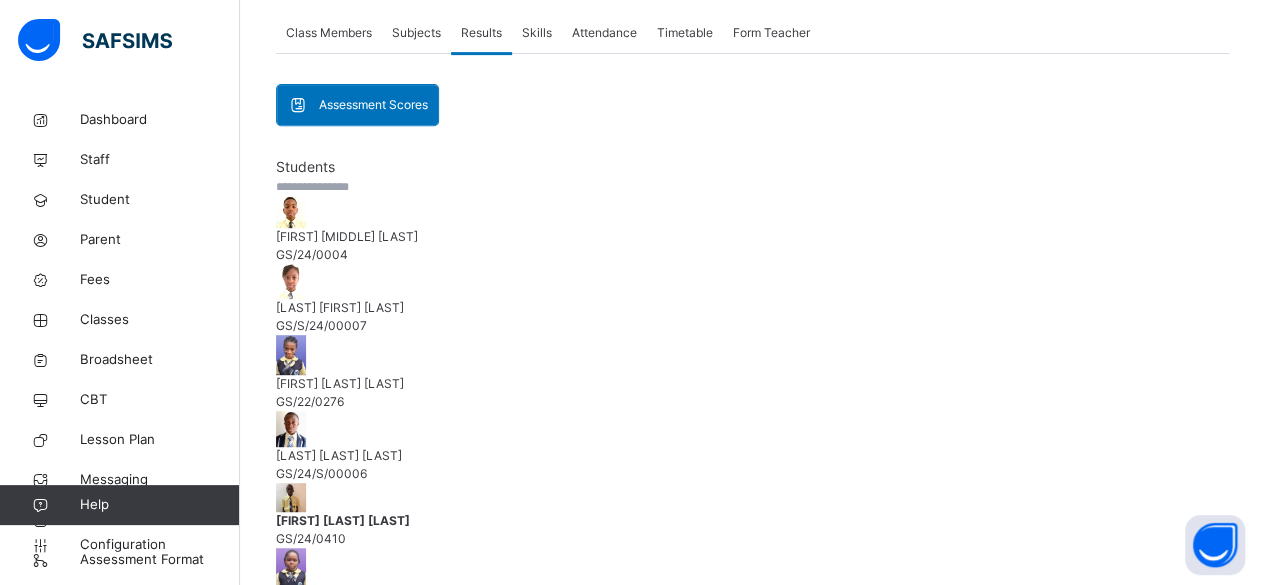 scroll, scrollTop: 354, scrollLeft: 0, axis: vertical 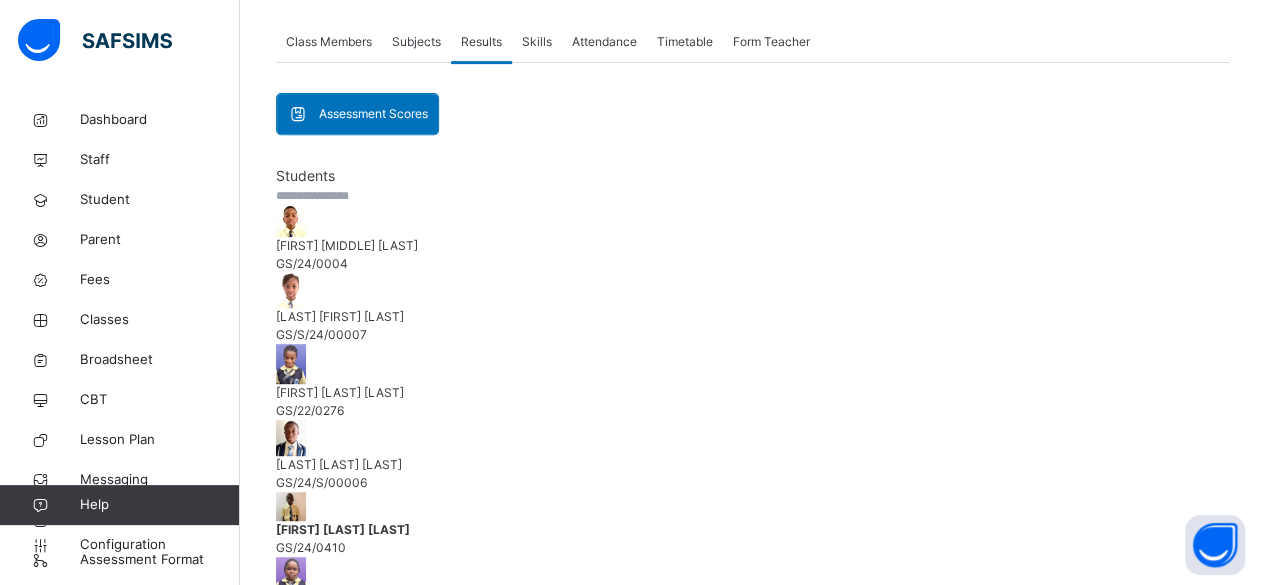 click on "Next Student" at bounding box center [312, 717] 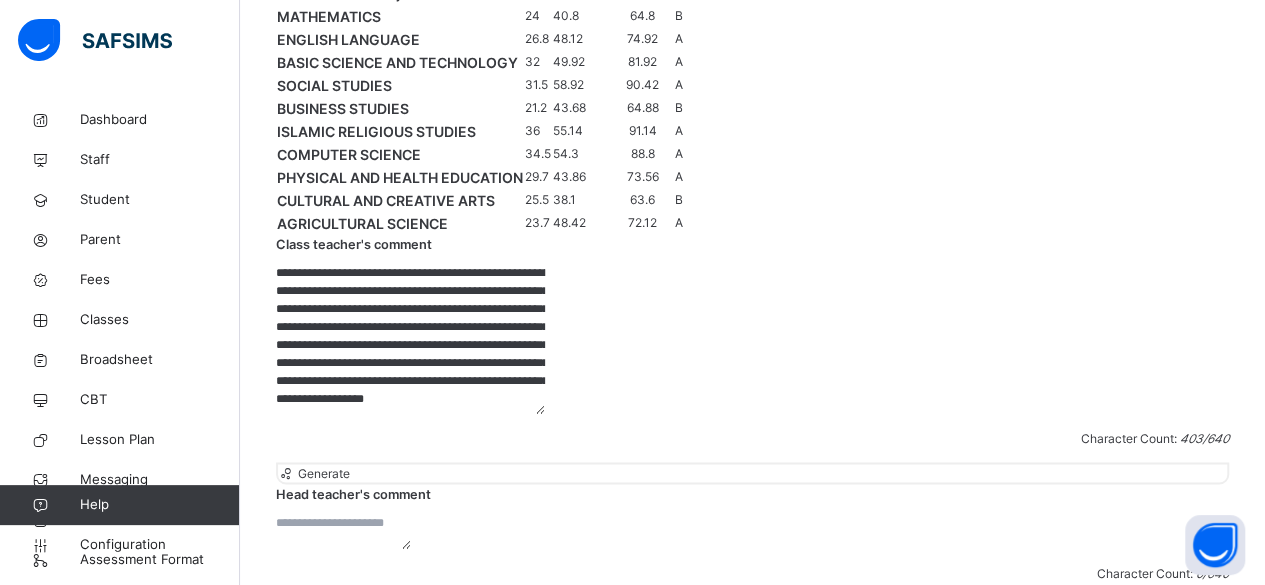 scroll, scrollTop: 1494, scrollLeft: 0, axis: vertical 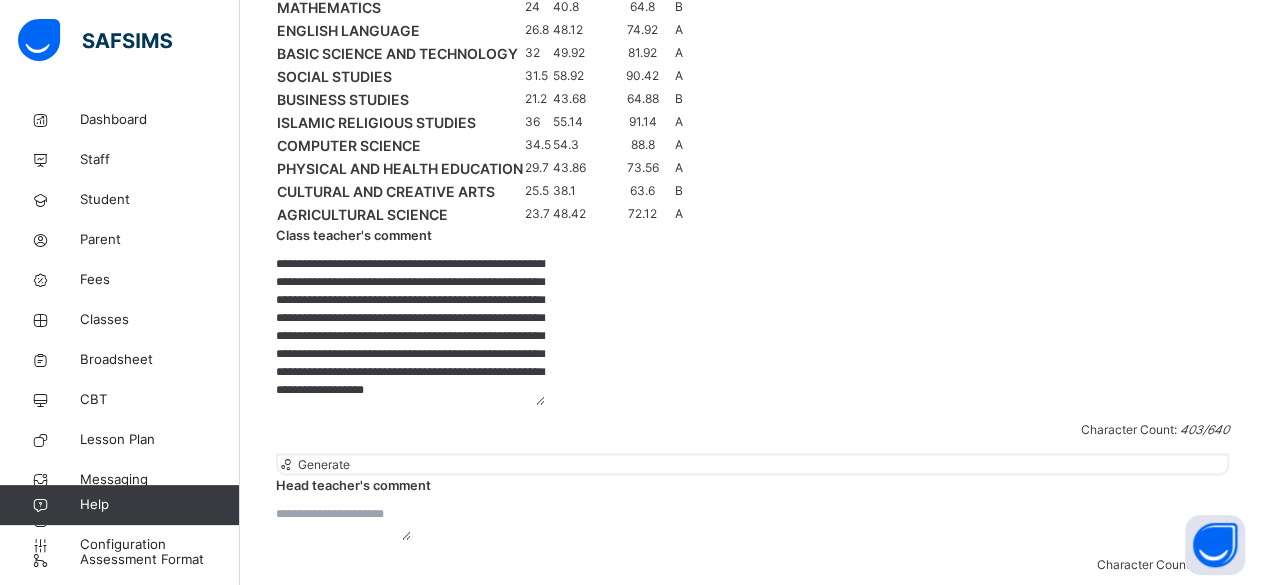 drag, startPoint x: 618, startPoint y: 197, endPoint x: 825, endPoint y: 291, distance: 227.34335 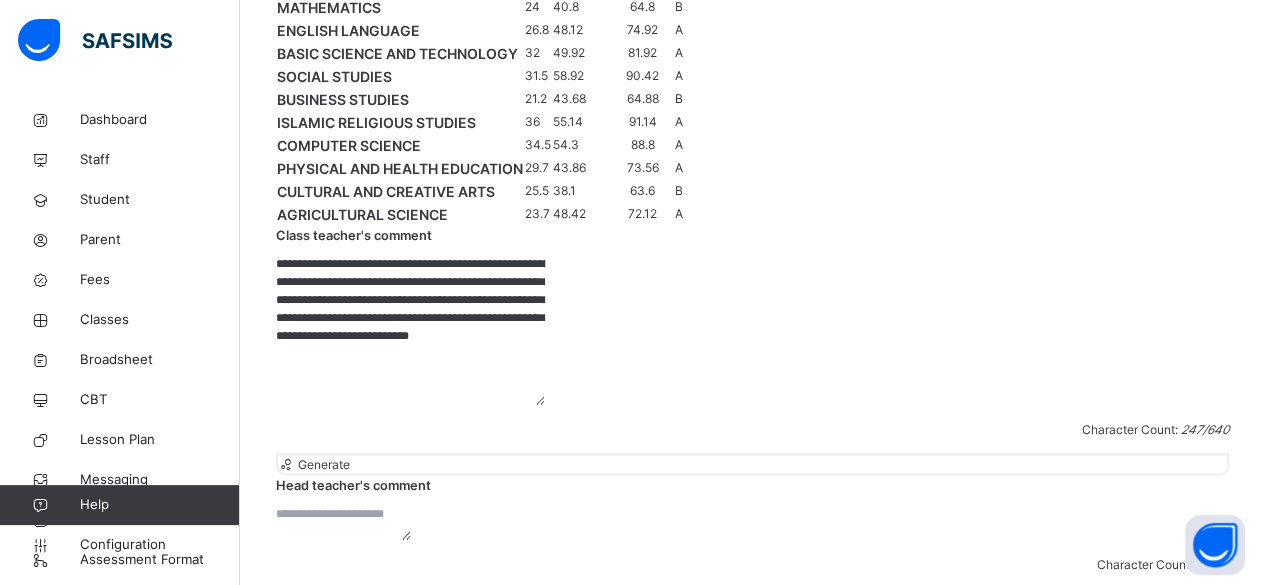 scroll, scrollTop: 0, scrollLeft: 0, axis: both 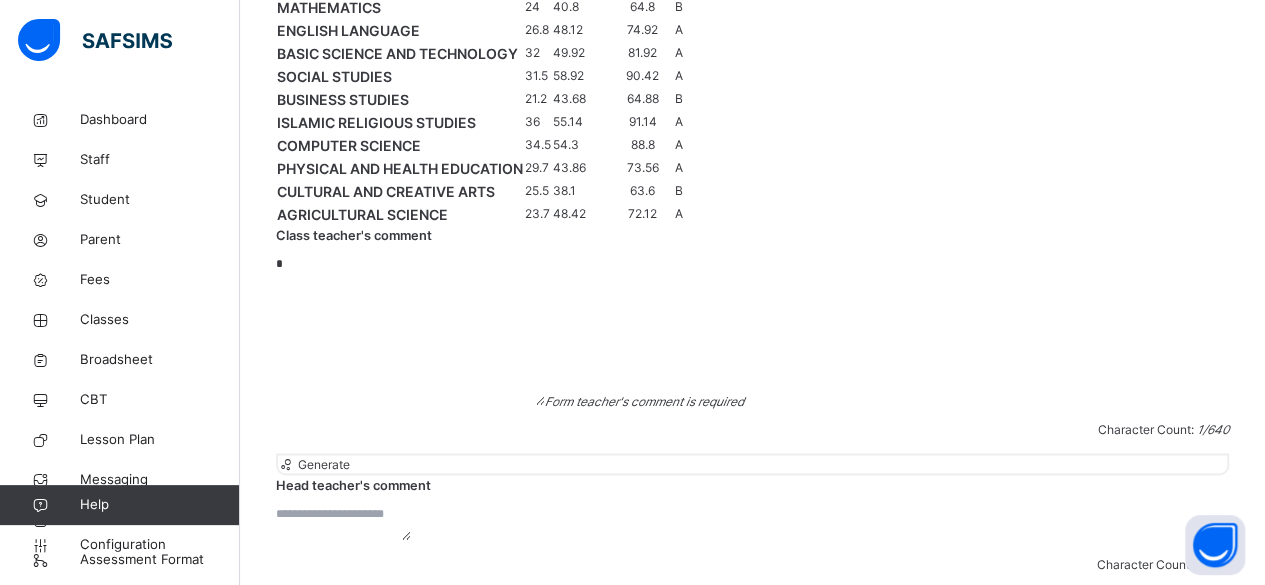 paste on "**********" 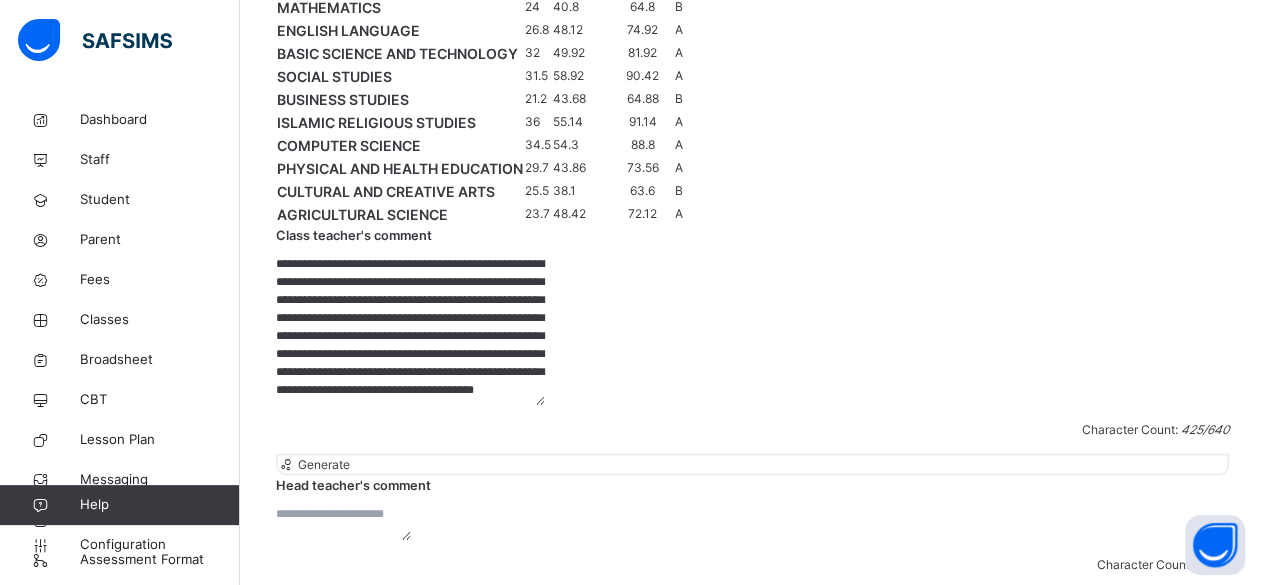 scroll, scrollTop: 57, scrollLeft: 0, axis: vertical 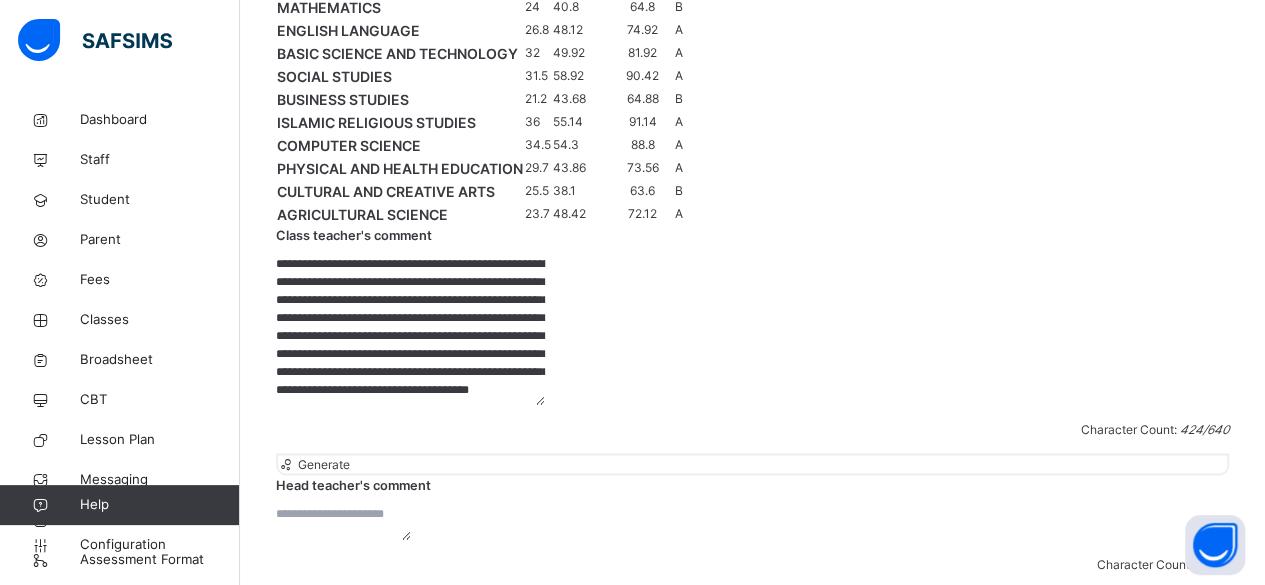 type on "**********" 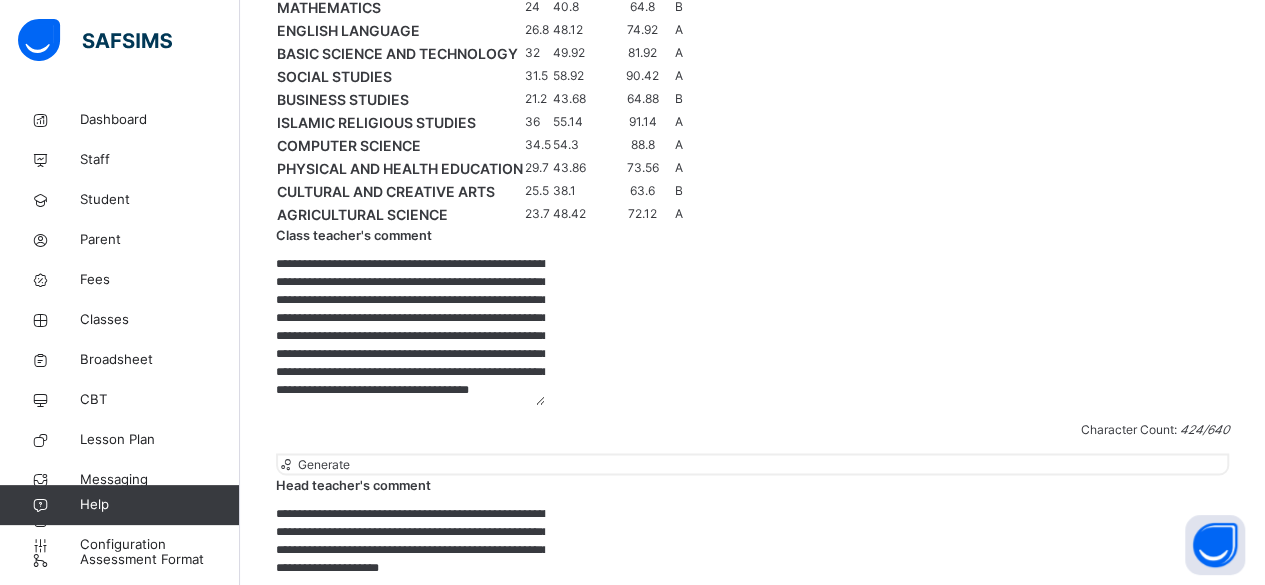 click on "**********" at bounding box center (410, 579) 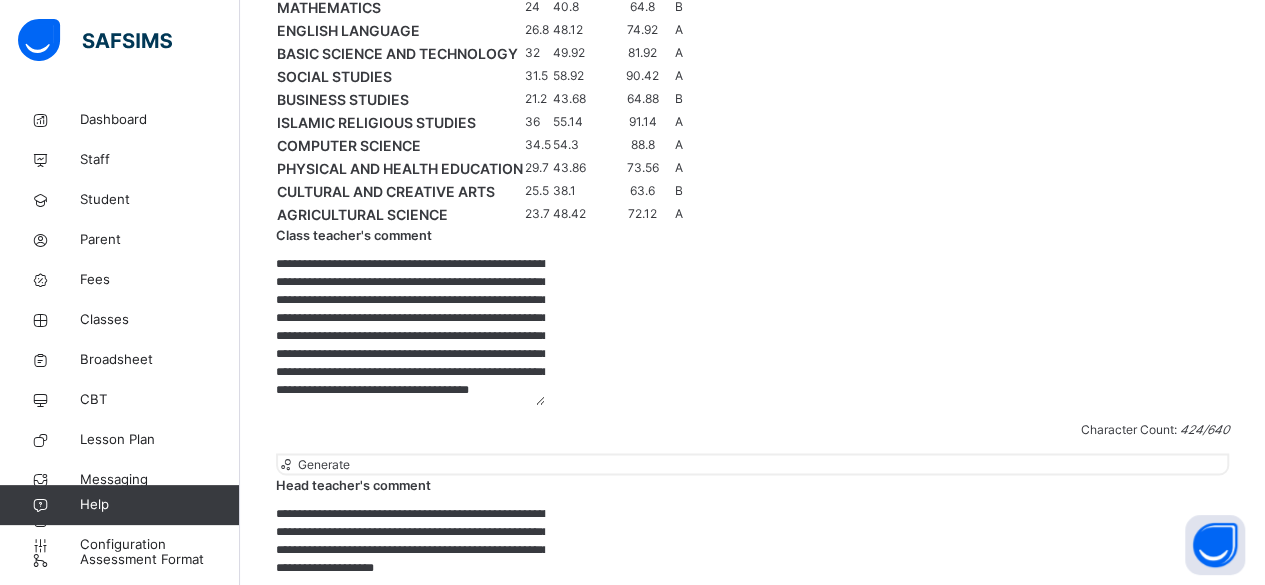 click on "**********" at bounding box center [410, 579] 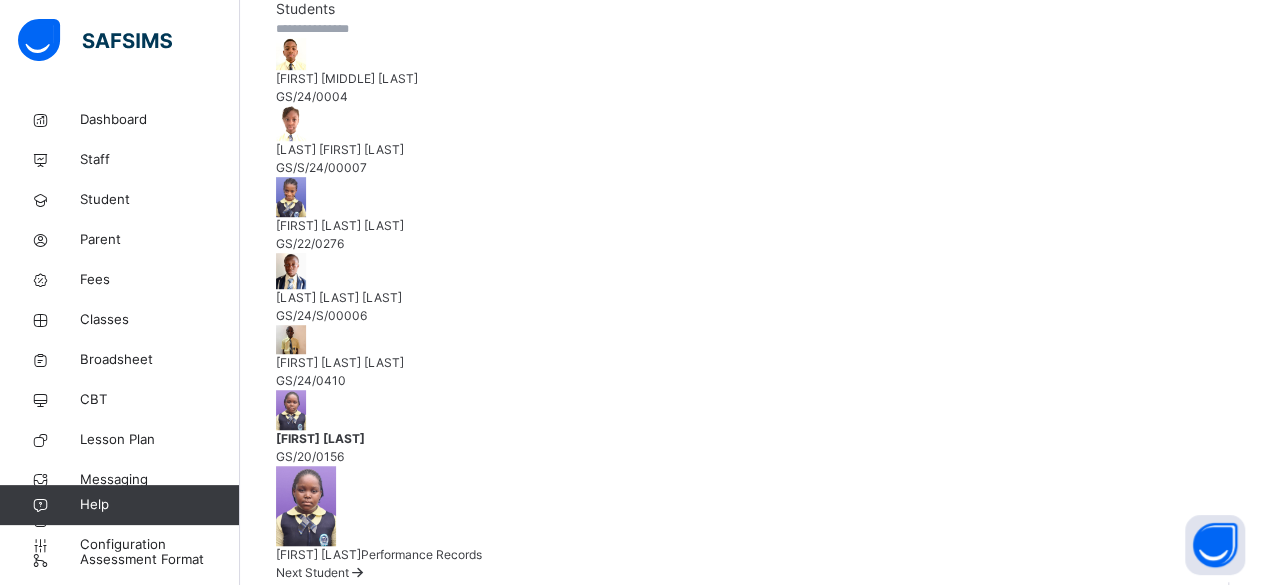 scroll, scrollTop: 481, scrollLeft: 0, axis: vertical 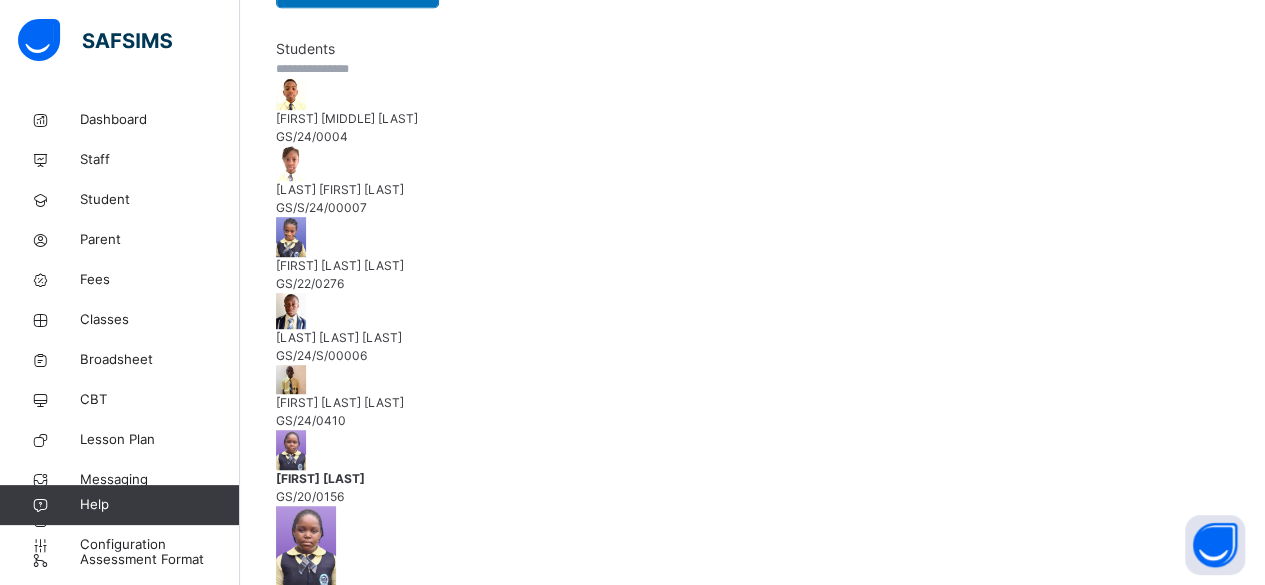 click on "Next Student" at bounding box center (312, 612) 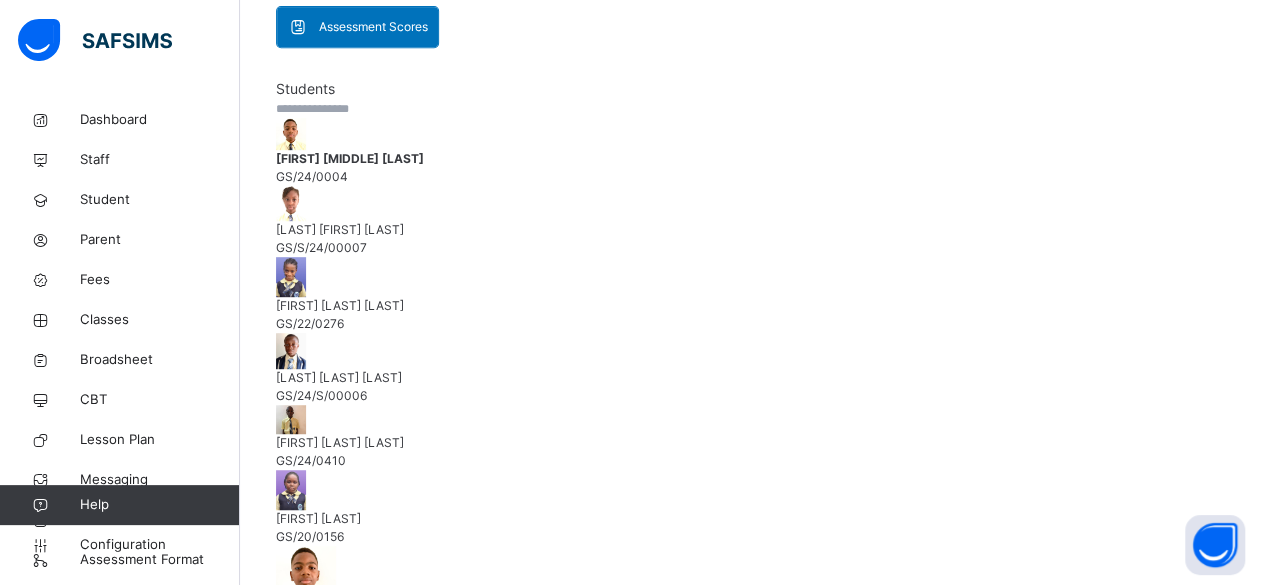 scroll, scrollTop: 374, scrollLeft: 0, axis: vertical 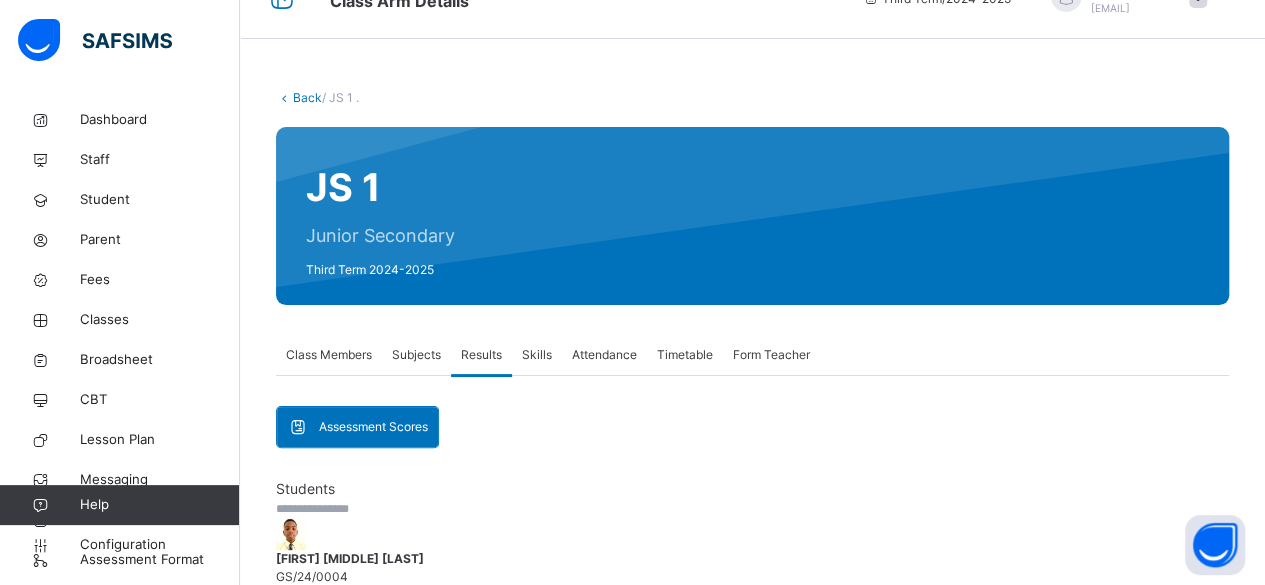 click on "Back" at bounding box center (307, 97) 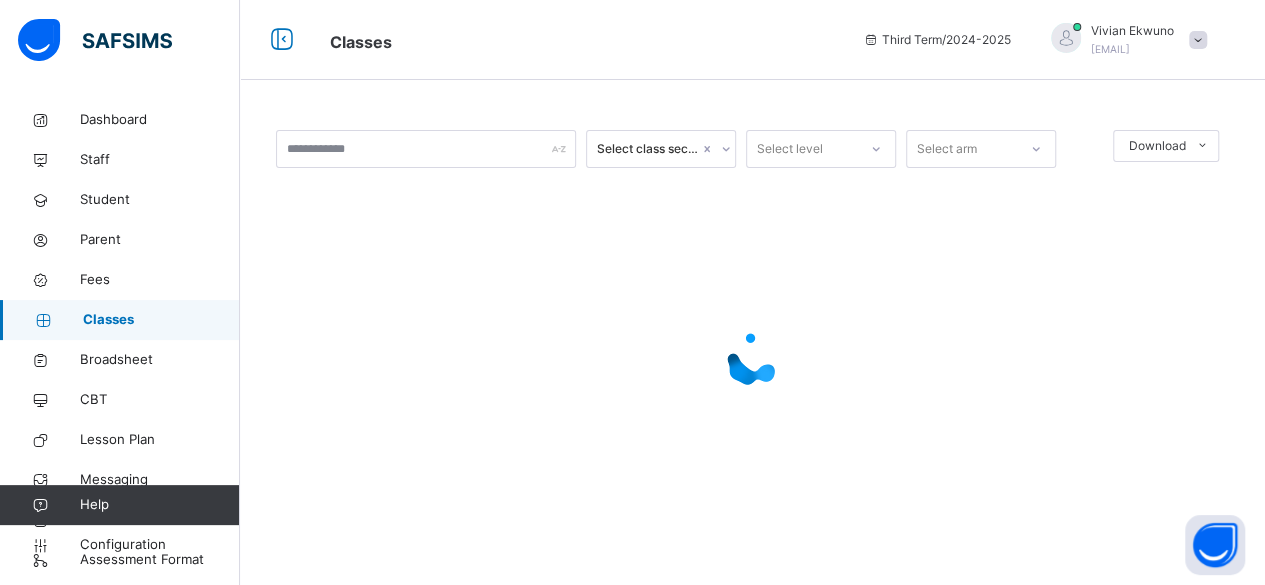 scroll, scrollTop: 0, scrollLeft: 0, axis: both 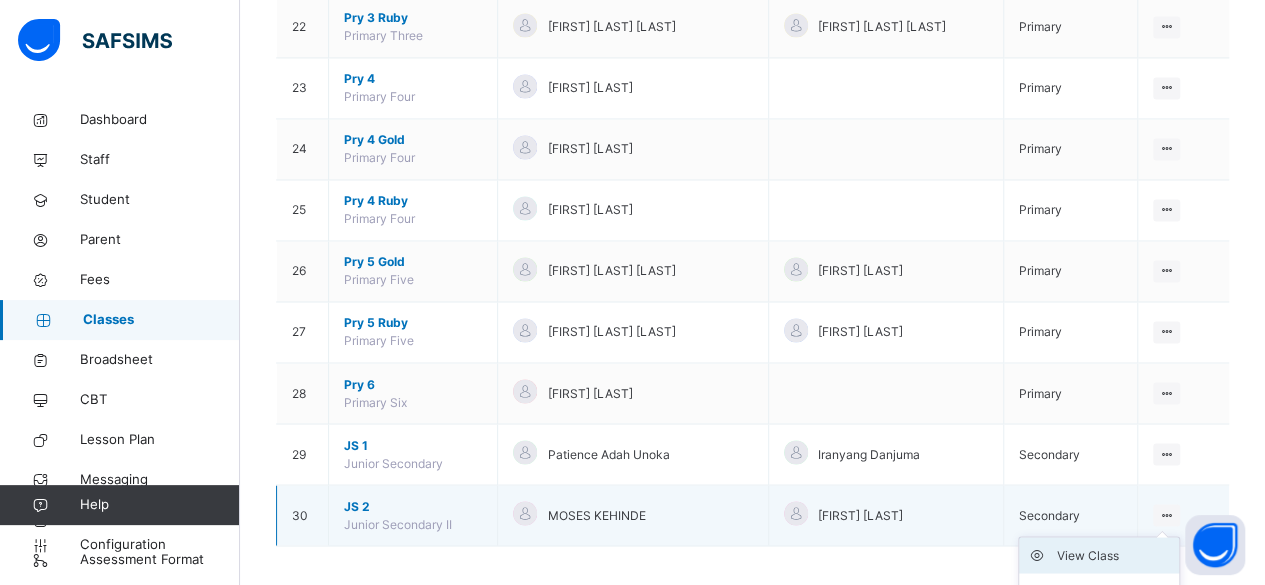 click on "View Class" at bounding box center [1114, 555] 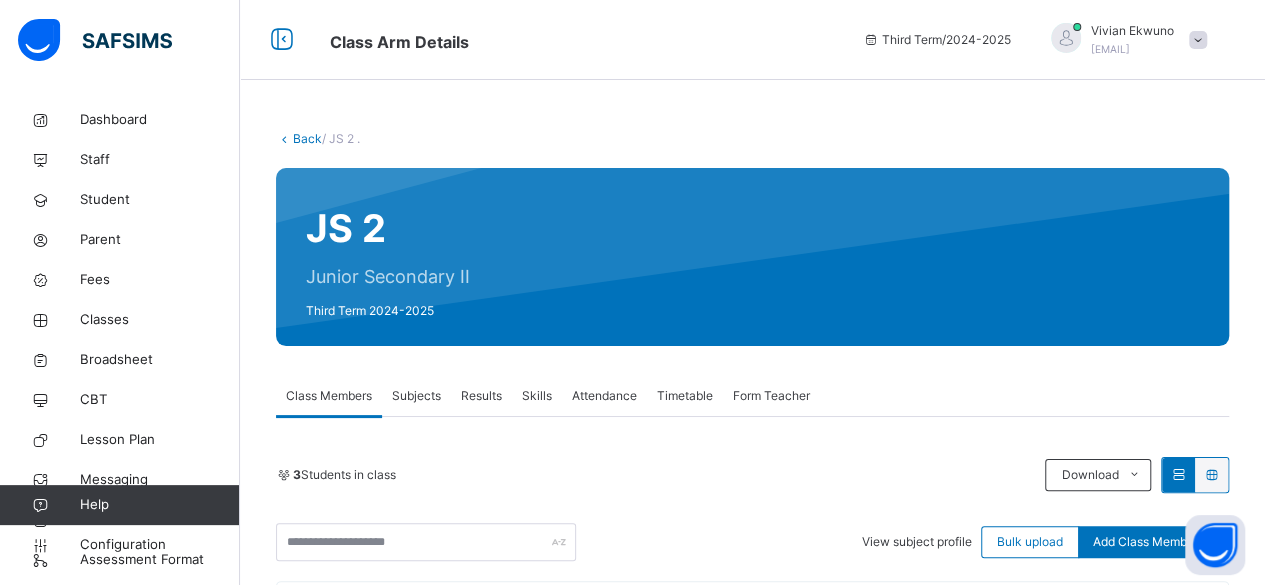 click on "Subjects" at bounding box center (416, 396) 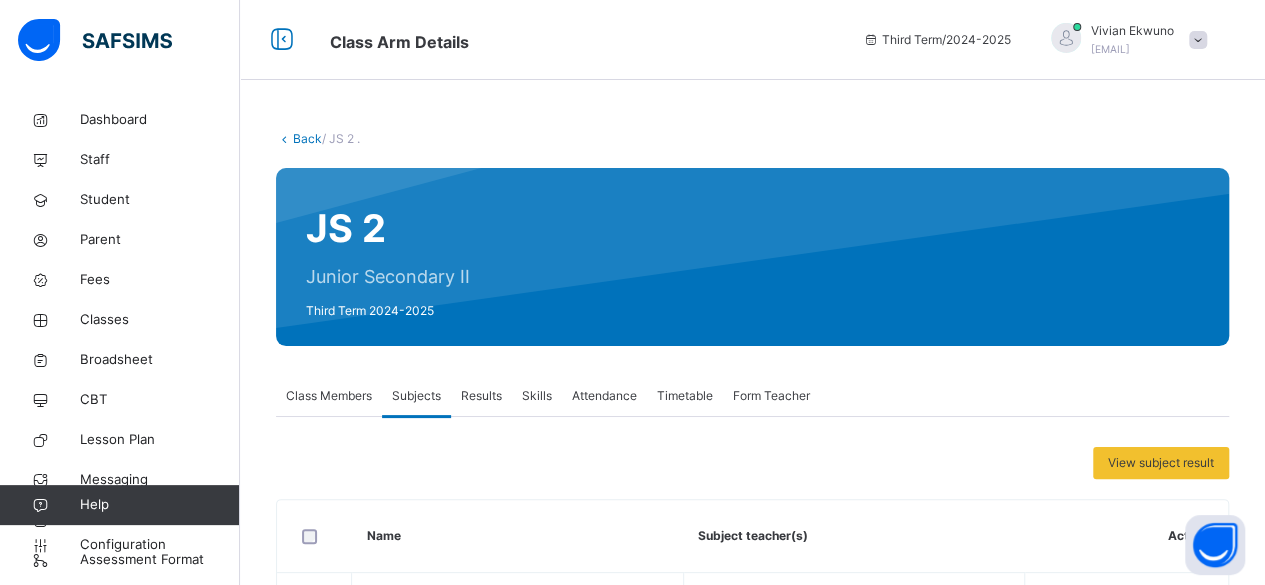 click on "Results" at bounding box center [481, 396] 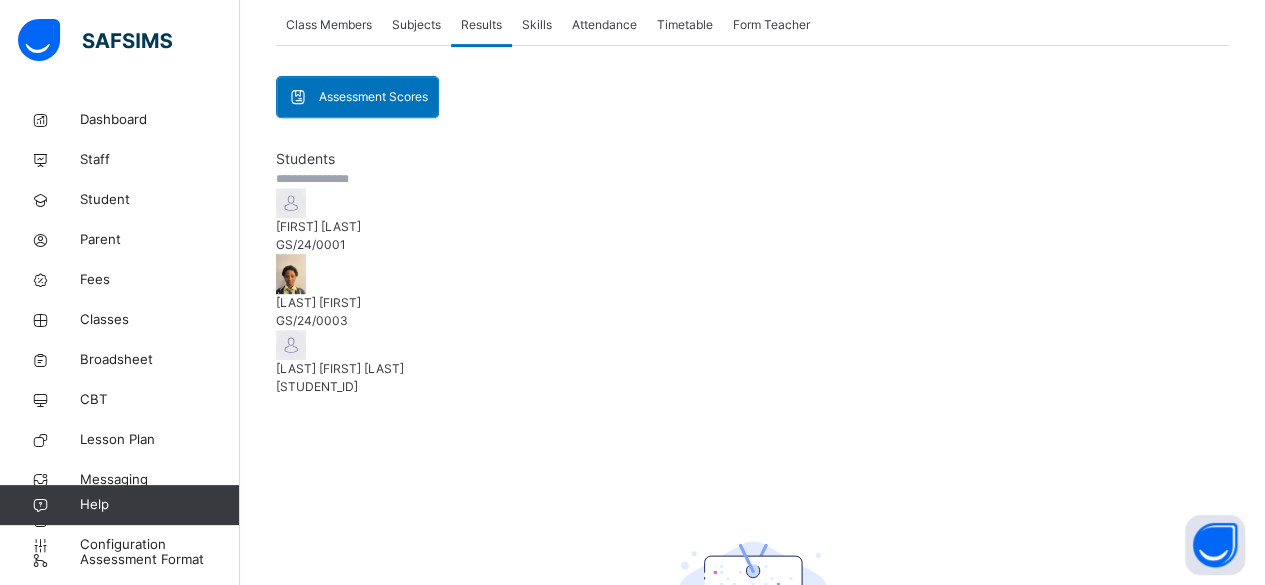 scroll, scrollTop: 412, scrollLeft: 0, axis: vertical 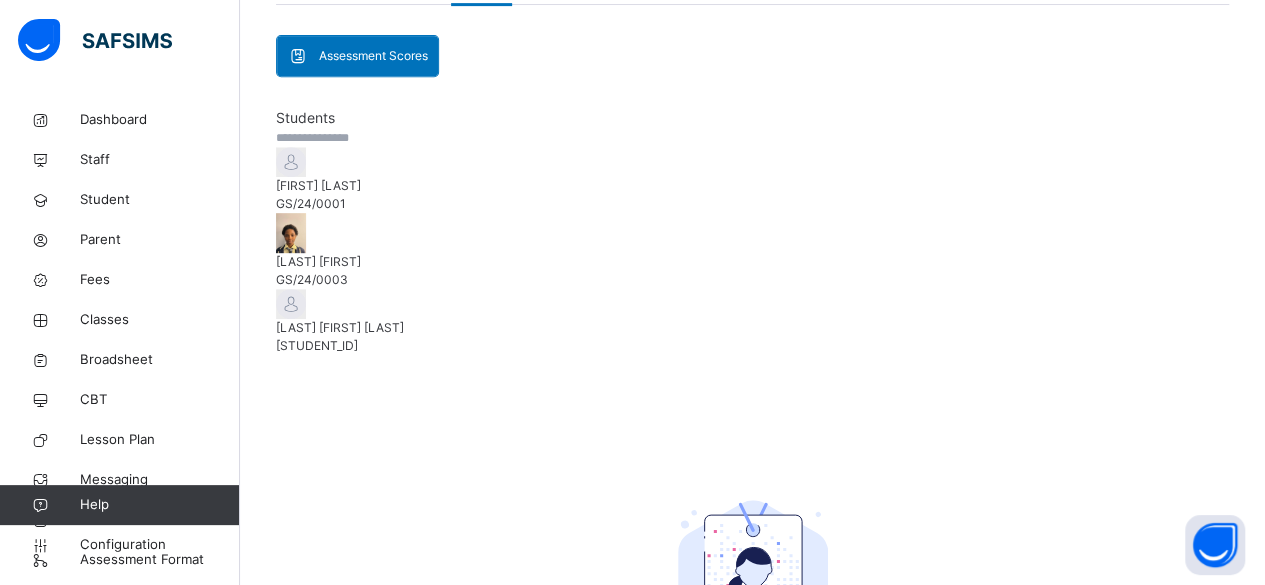 click on "[FIRST] [LAST]" at bounding box center (752, 186) 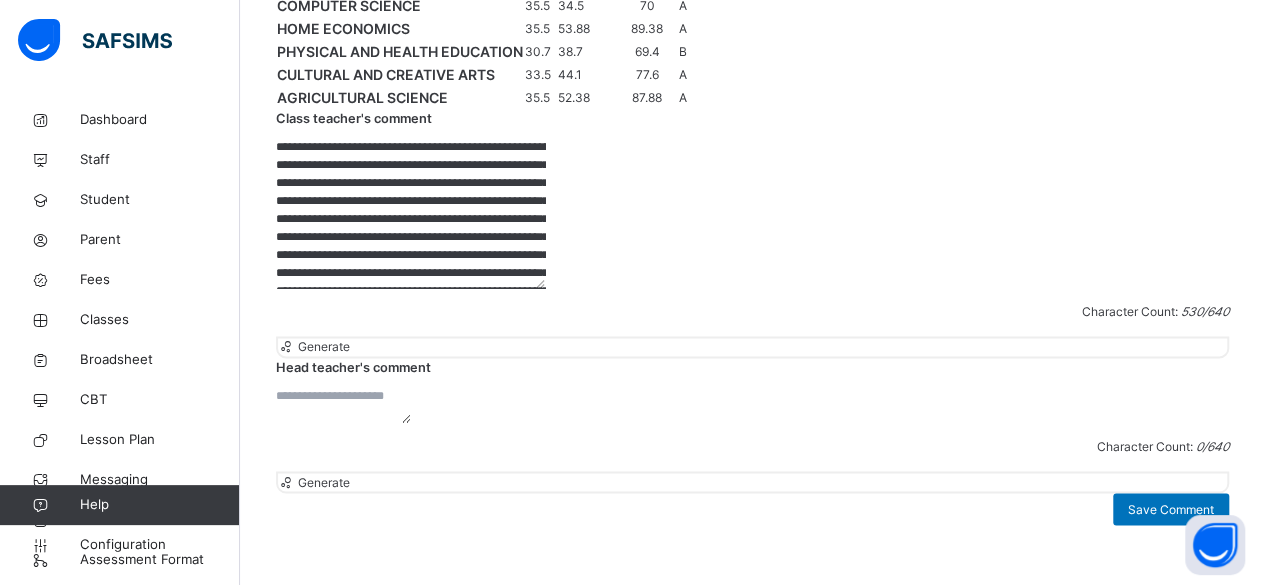 scroll, scrollTop: 1482, scrollLeft: 0, axis: vertical 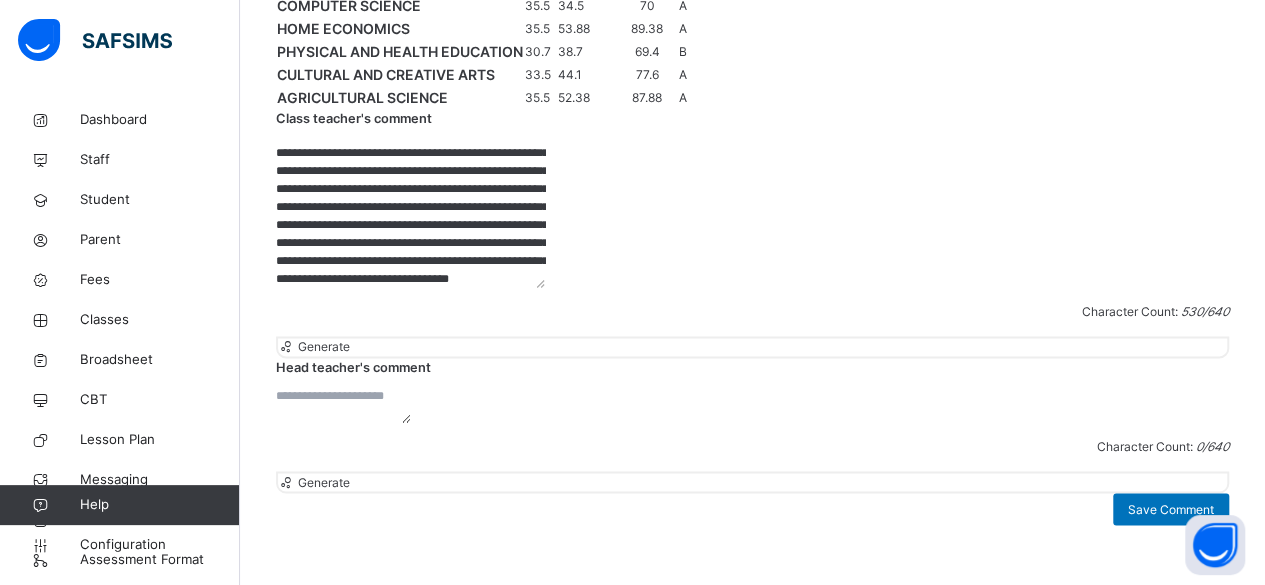 drag, startPoint x: 618, startPoint y: 361, endPoint x: 810, endPoint y: 468, distance: 219.80219 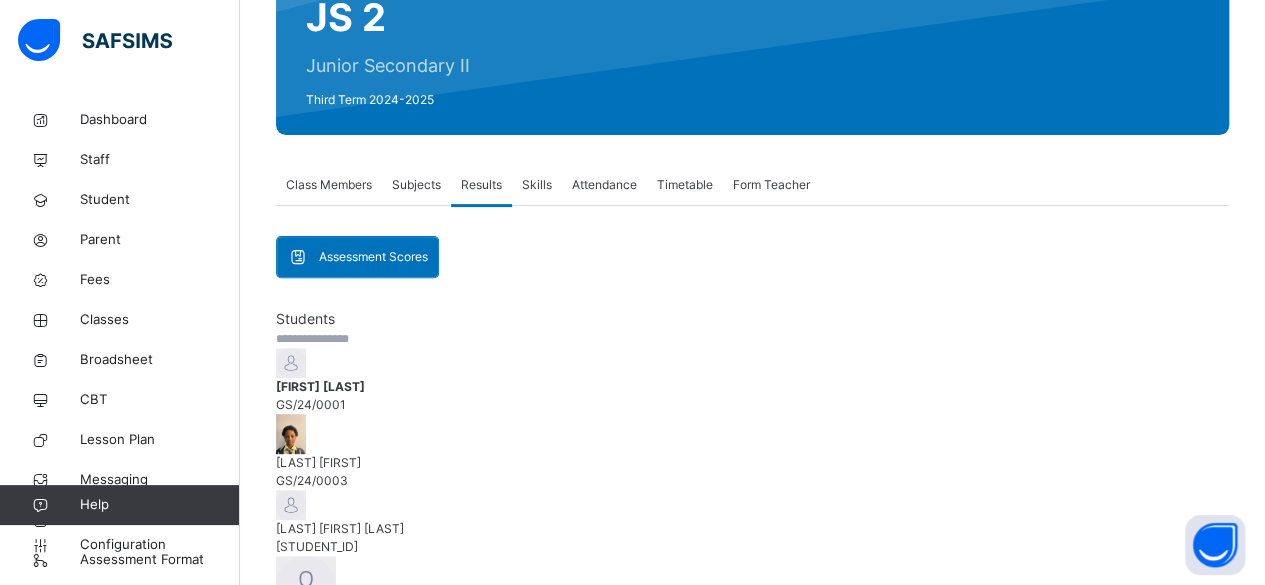 scroll, scrollTop: 194, scrollLeft: 0, axis: vertical 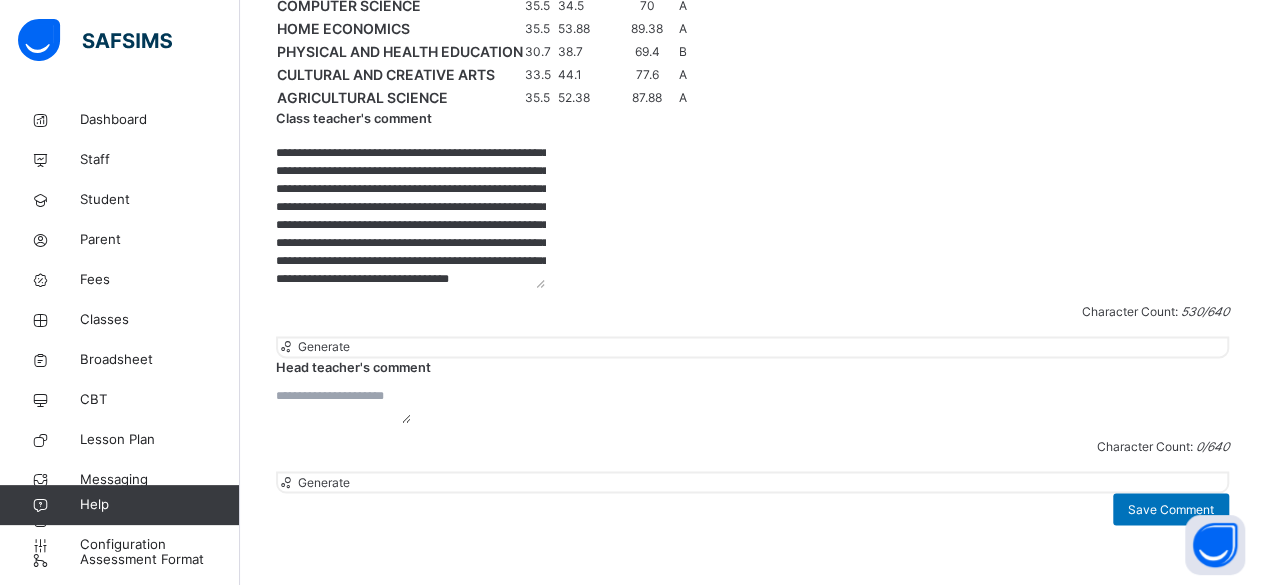 click on "**********" at bounding box center [410, 213] 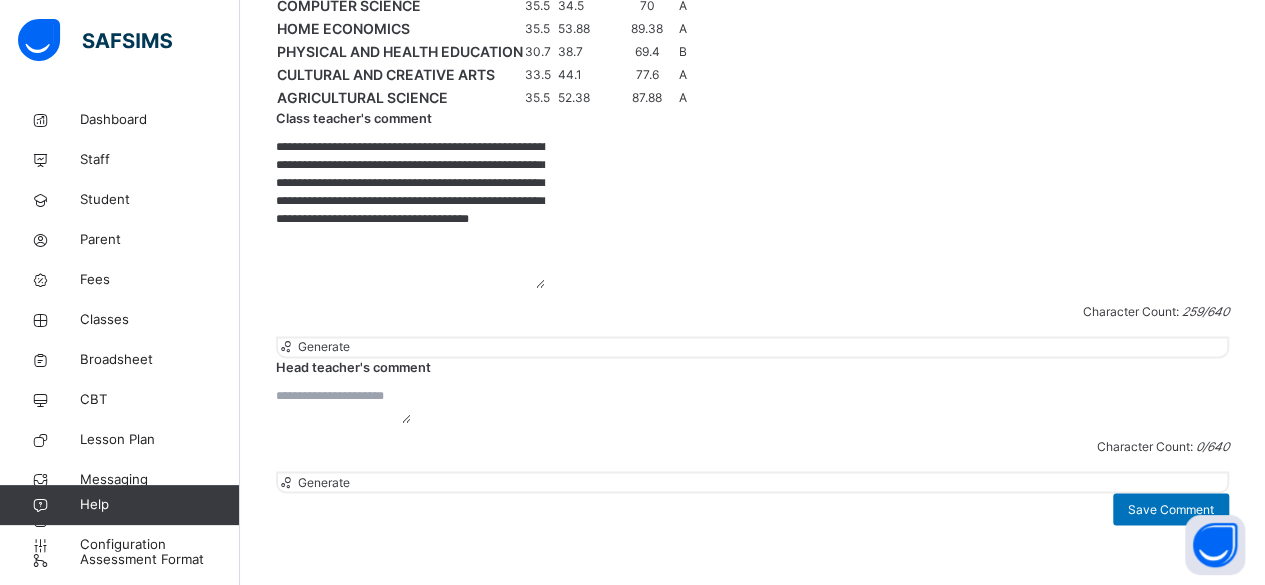 scroll, scrollTop: 0, scrollLeft: 0, axis: both 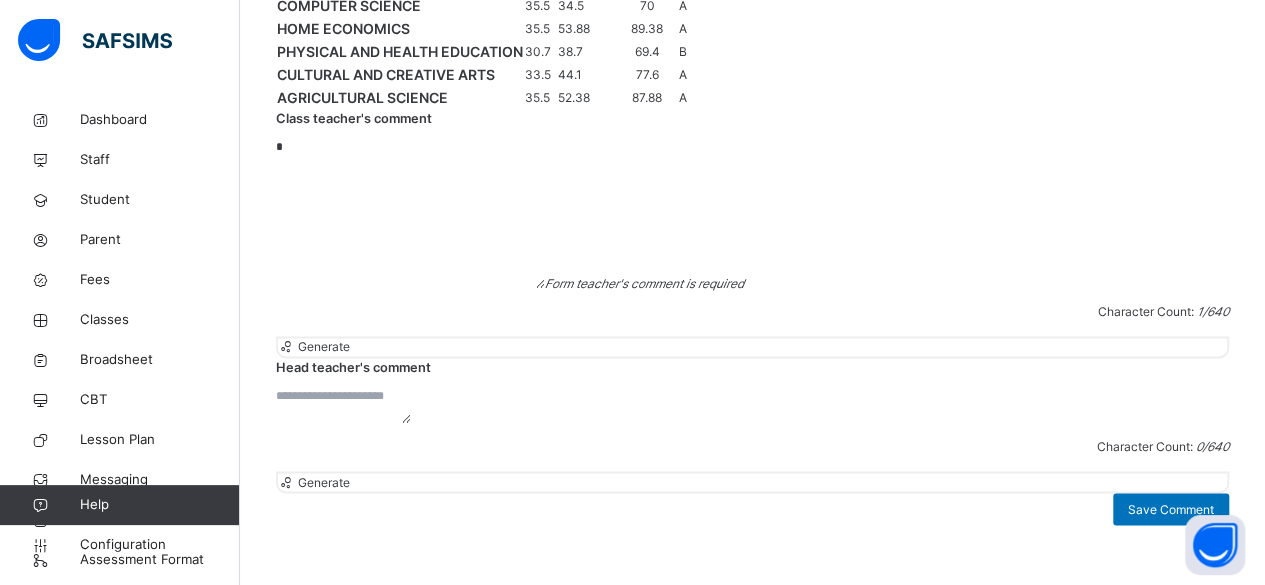 paste on "**********" 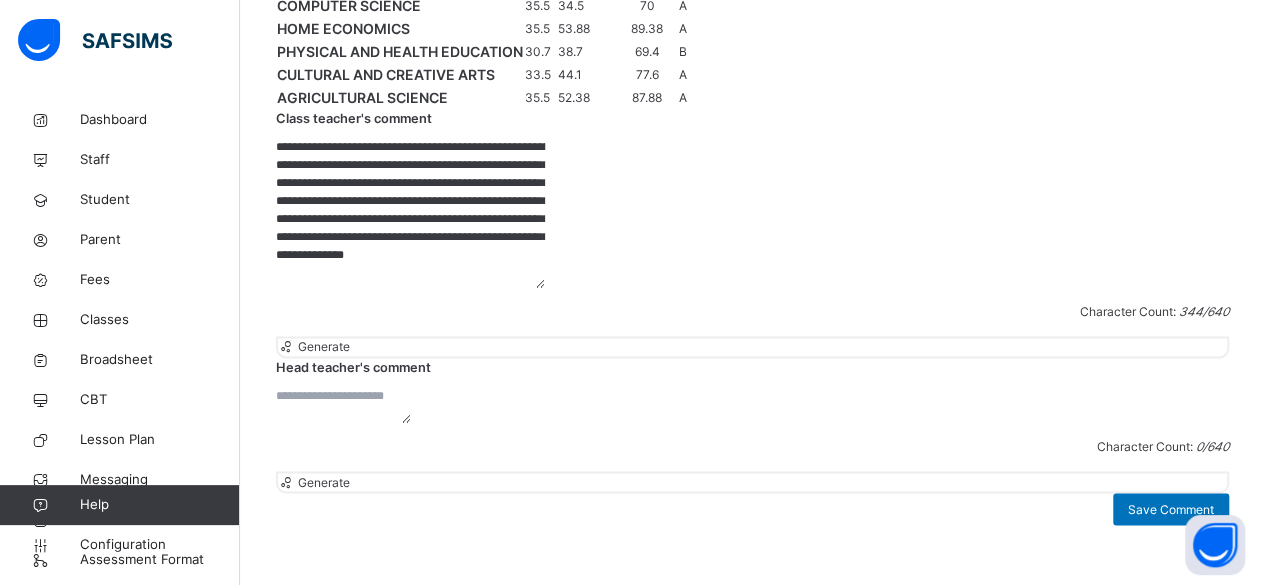 scroll, scrollTop: 39, scrollLeft: 0, axis: vertical 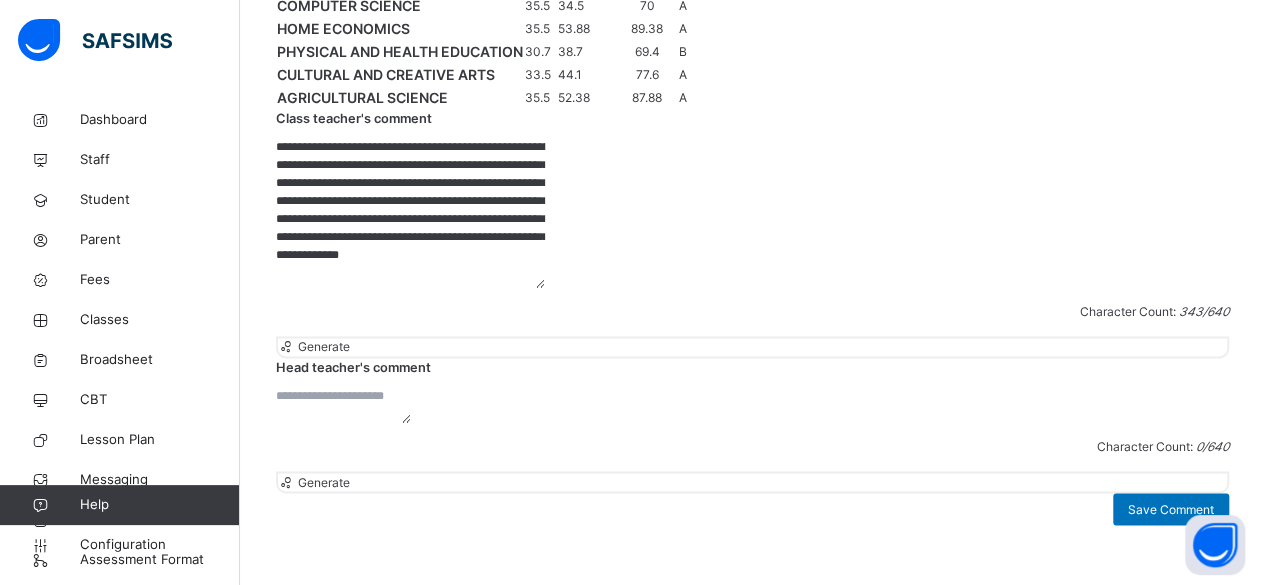 type on "**********" 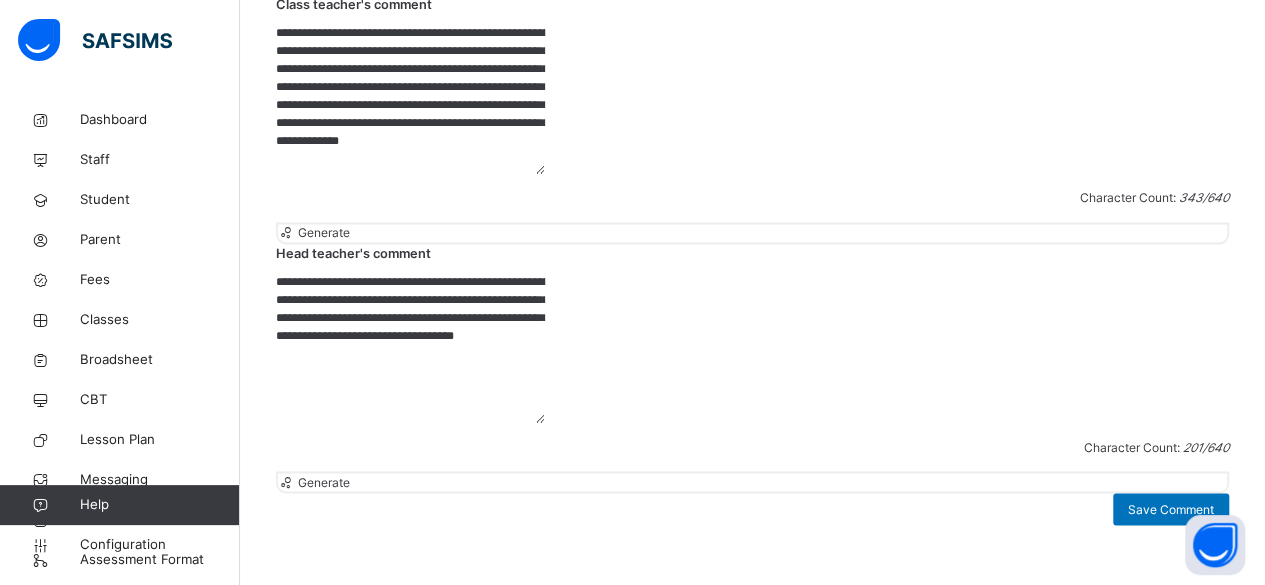 click on "**********" at bounding box center (410, 348) 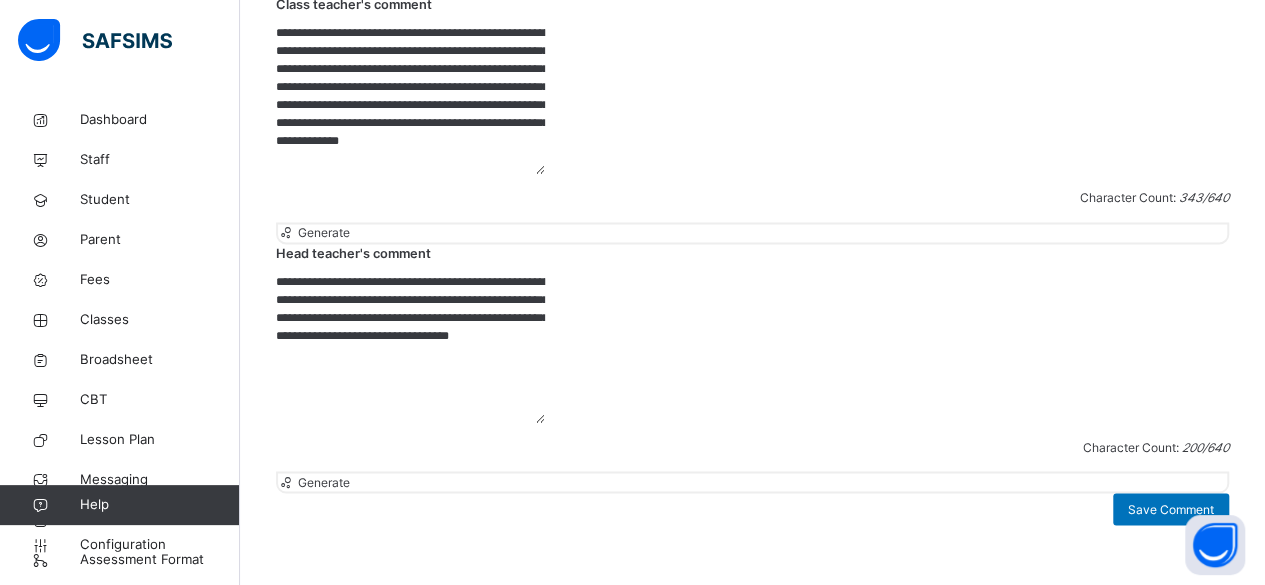 click on "**********" at bounding box center [410, 348] 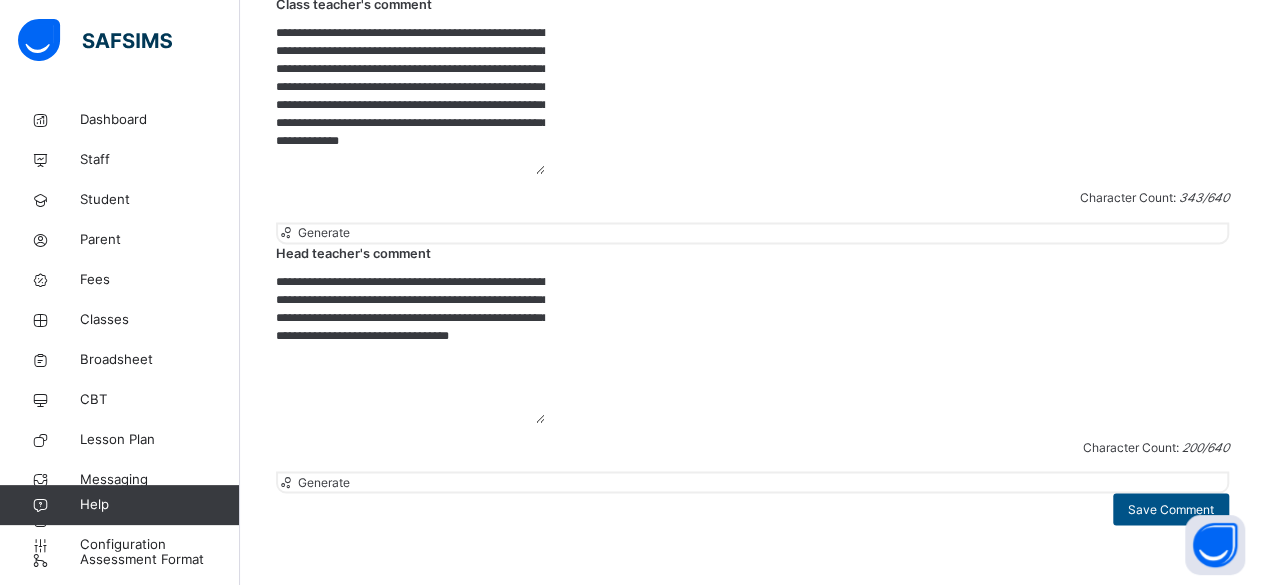 type on "**********" 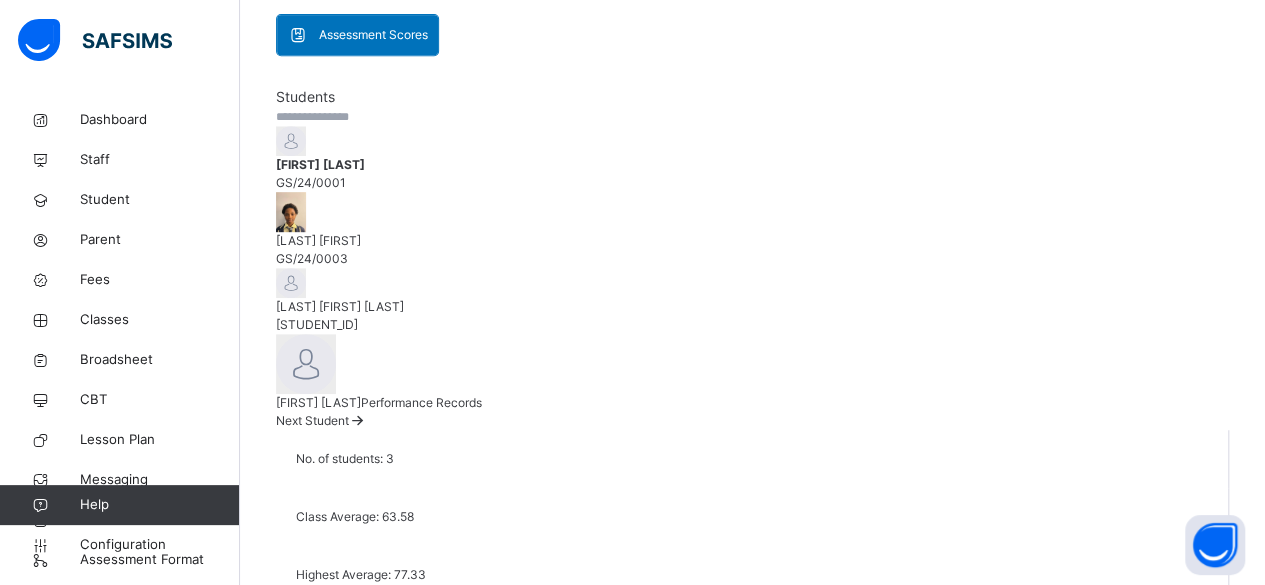 scroll, scrollTop: 419, scrollLeft: 0, axis: vertical 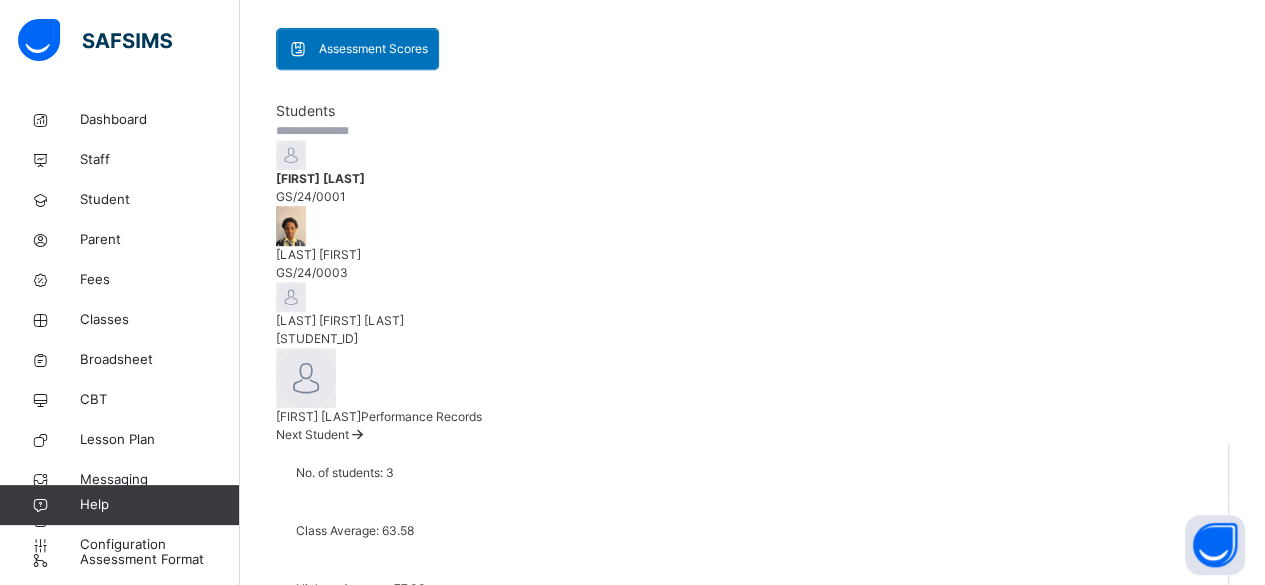 click on "Next Student" at bounding box center (312, 434) 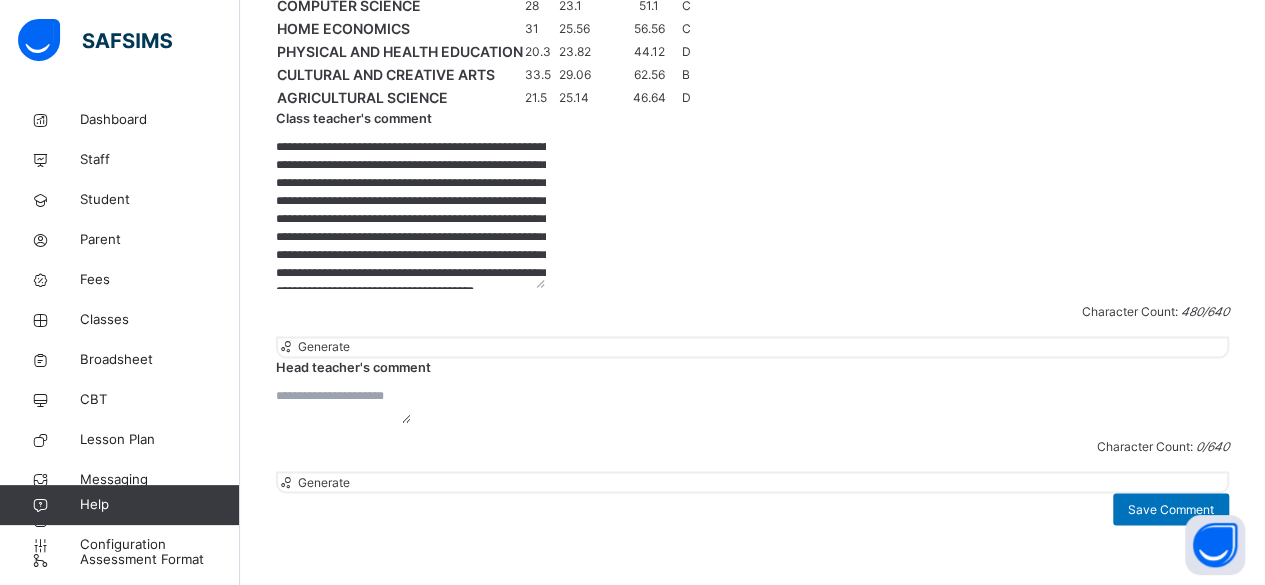 scroll, scrollTop: 1594, scrollLeft: 0, axis: vertical 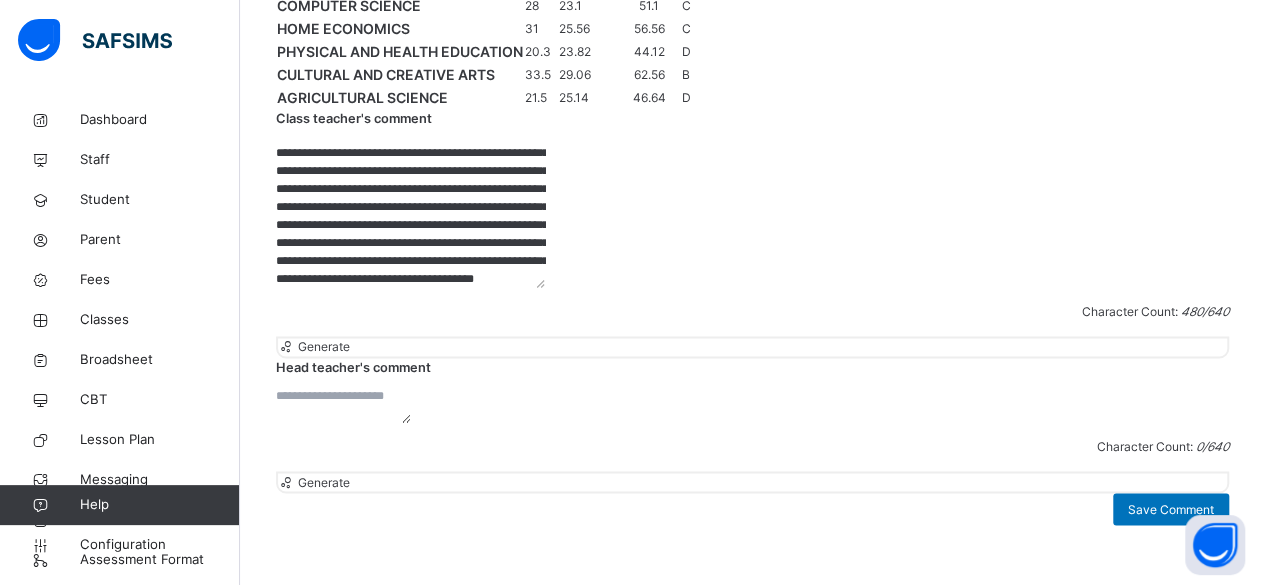 drag, startPoint x: 610, startPoint y: 255, endPoint x: 795, endPoint y: 353, distance: 209.35378 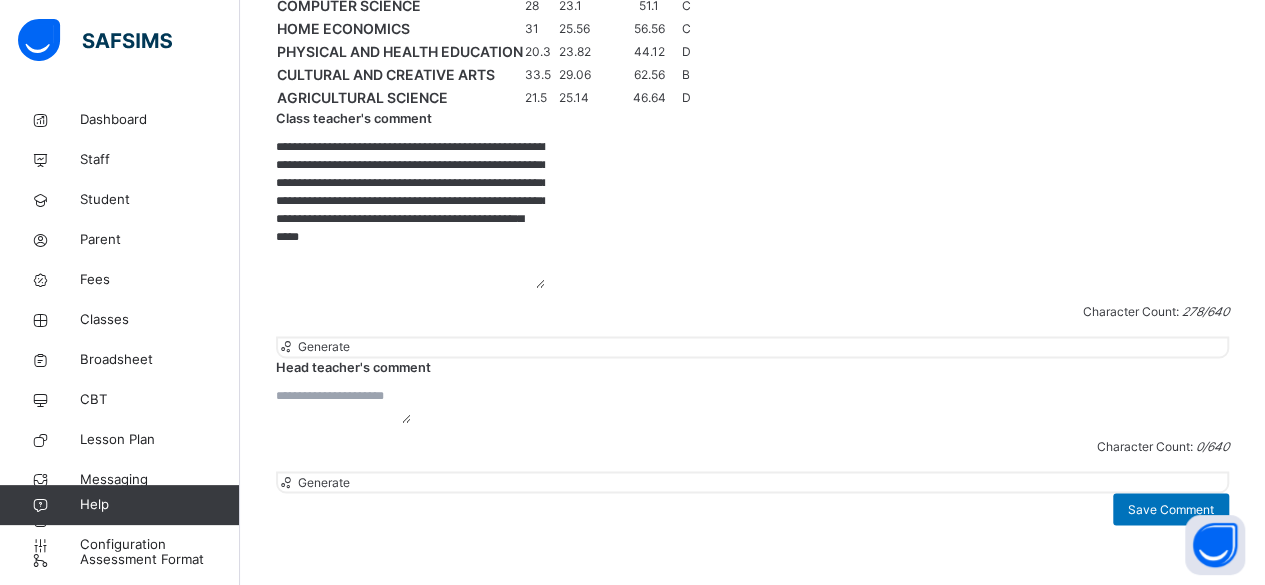 scroll, scrollTop: 0, scrollLeft: 0, axis: both 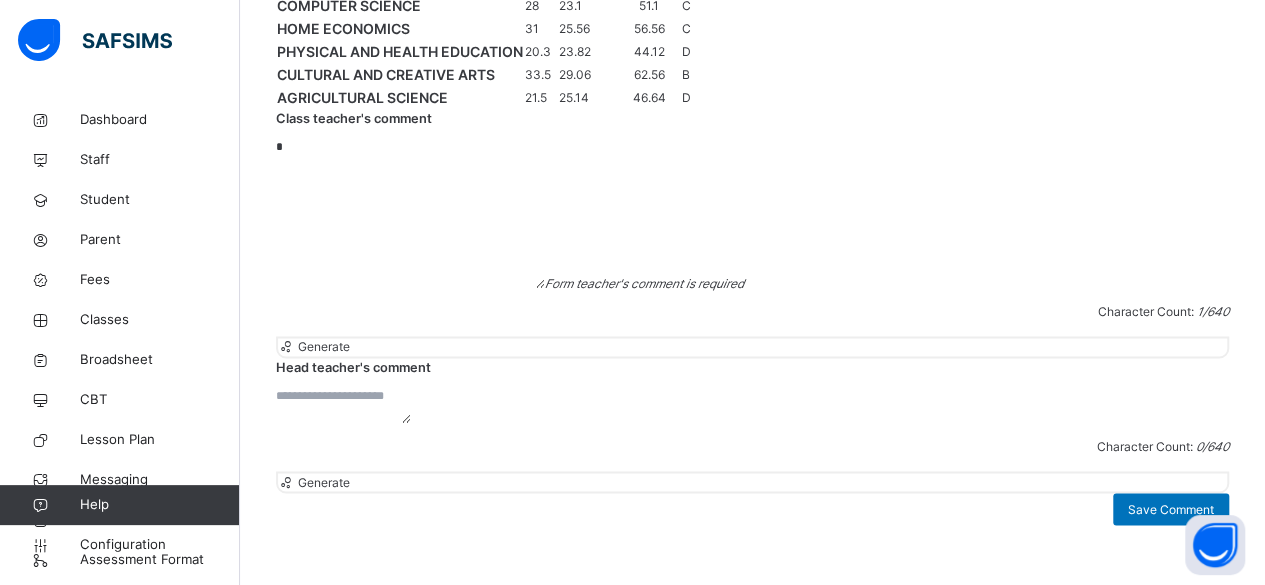 paste on "**********" 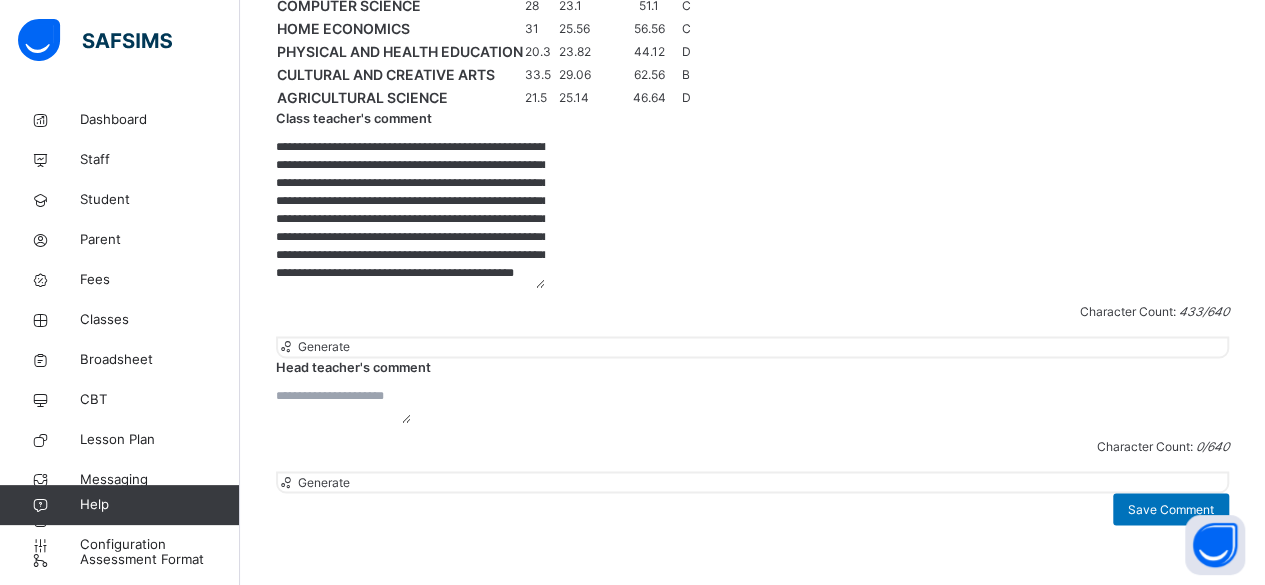 scroll, scrollTop: 75, scrollLeft: 0, axis: vertical 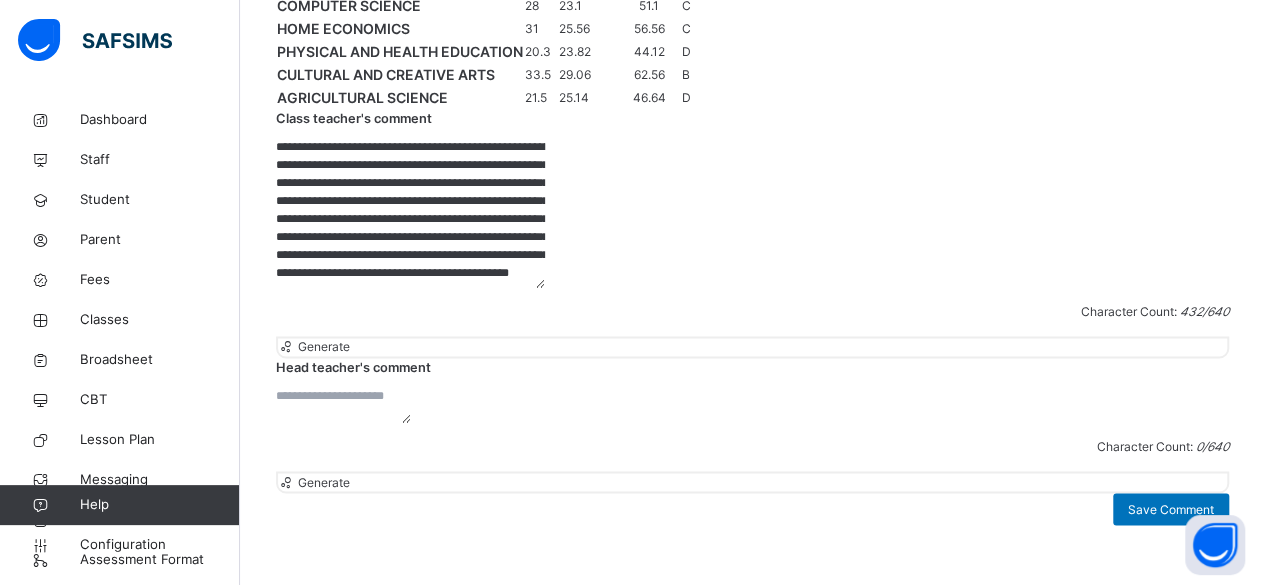type on "**********" 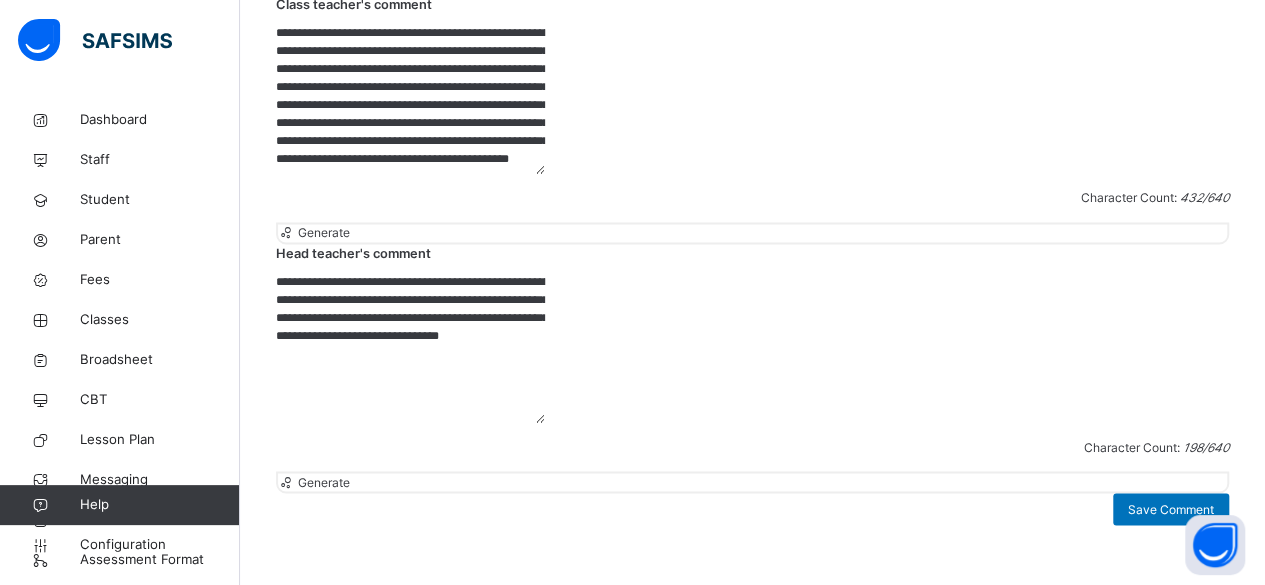 click on "**********" at bounding box center [410, 348] 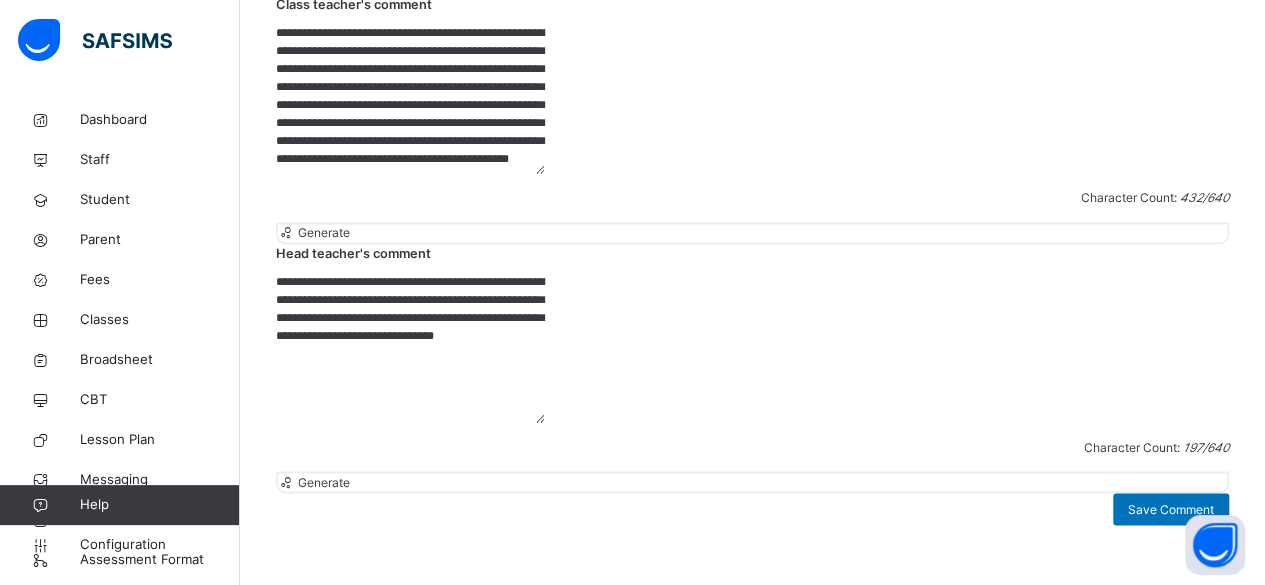 click on "**********" at bounding box center (410, 348) 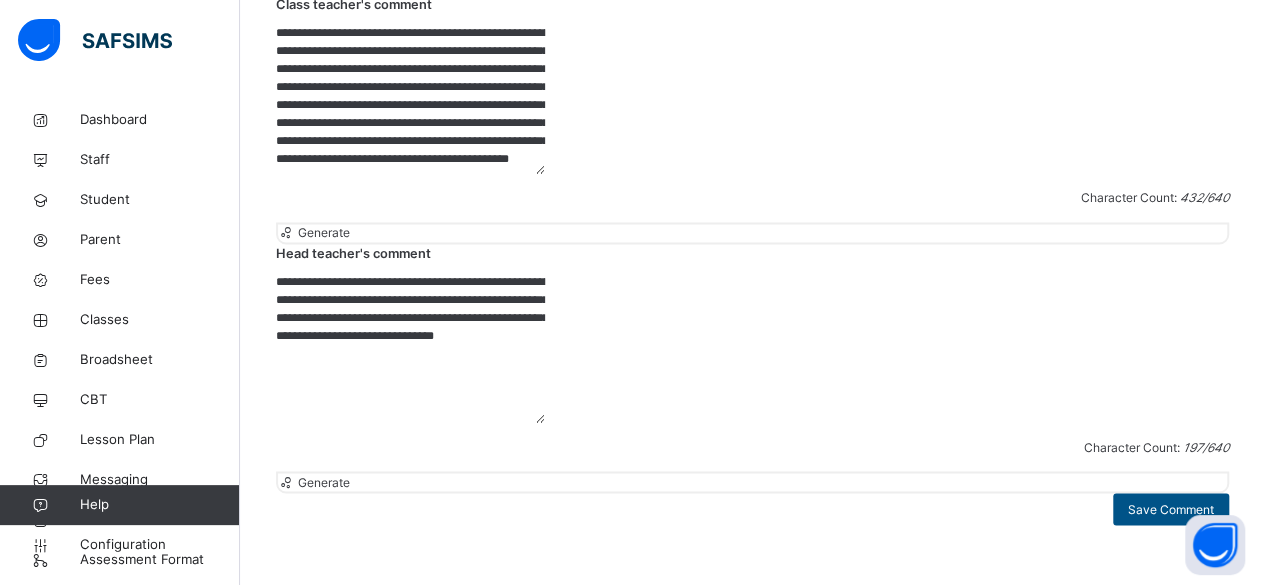 type on "**********" 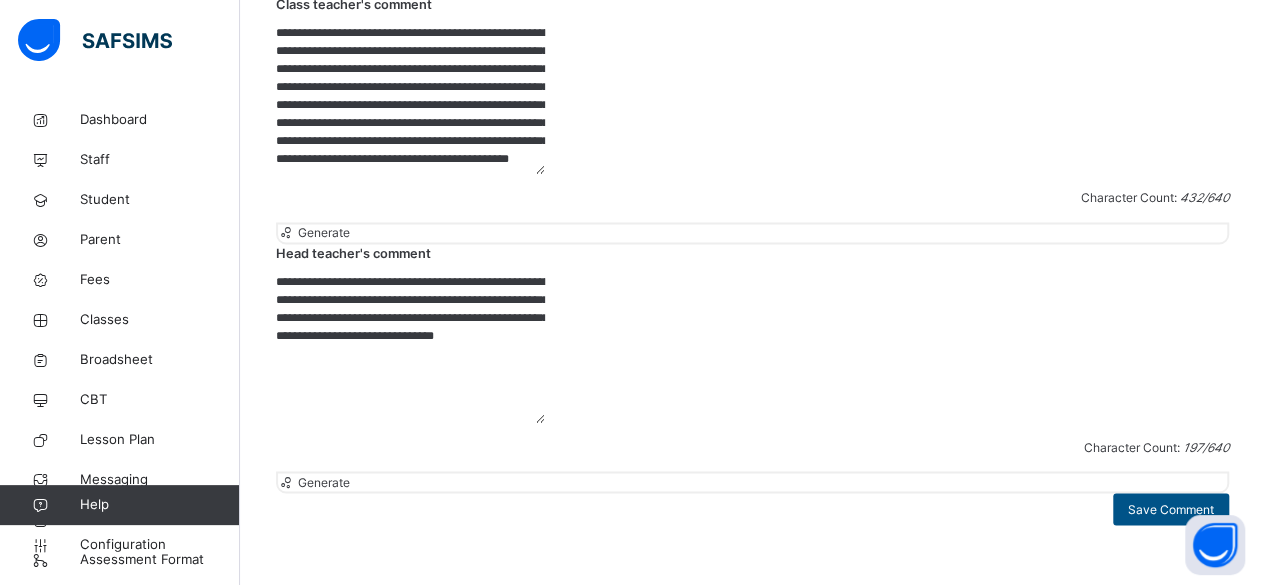 click on "Save Comment" at bounding box center (1171, 509) 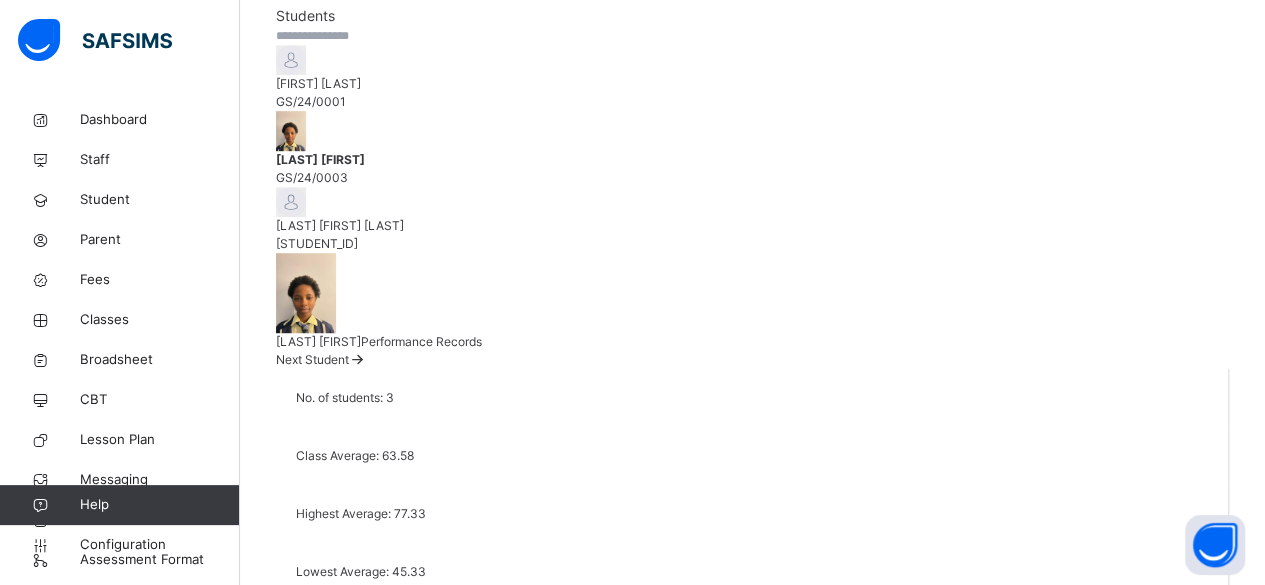 scroll, scrollTop: 474, scrollLeft: 0, axis: vertical 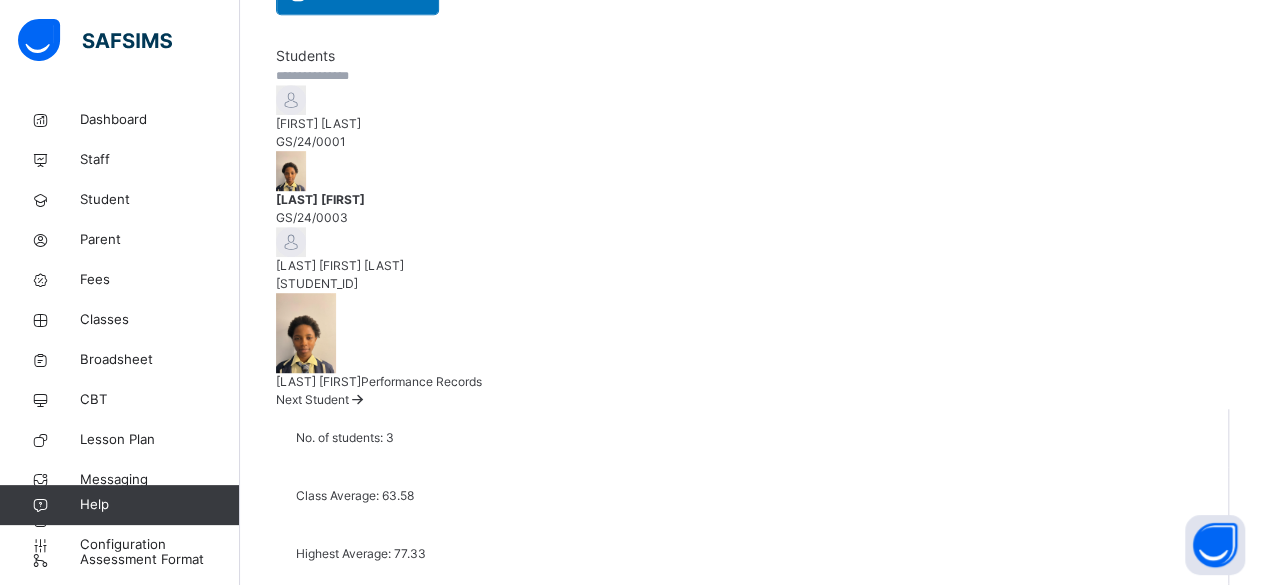 click on "Next Student" at bounding box center [312, 399] 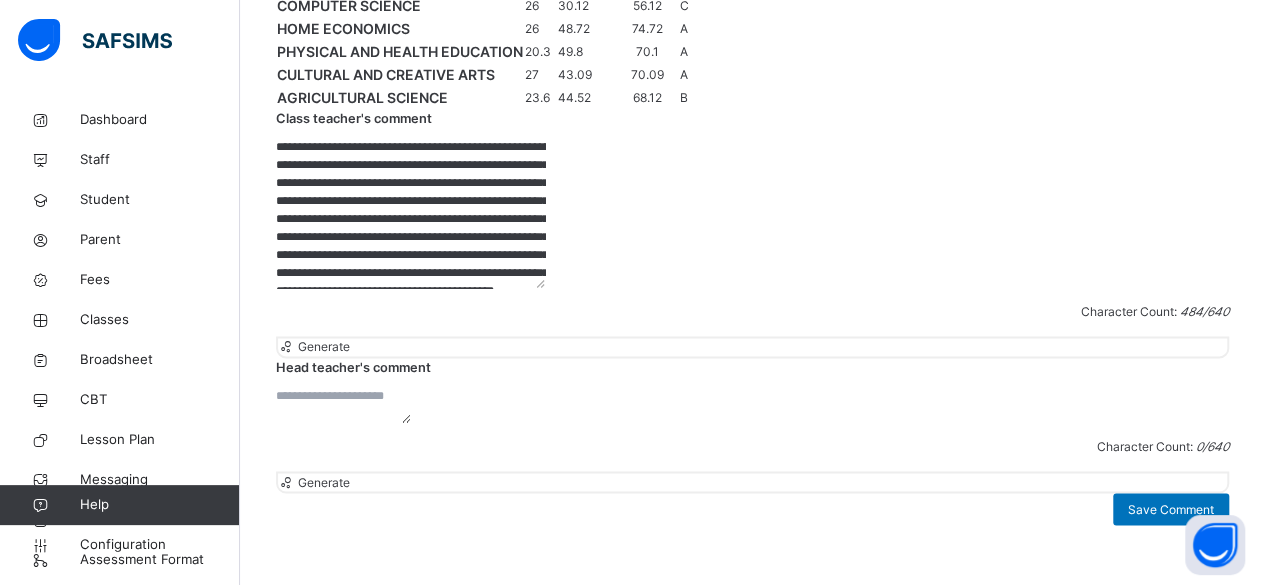 scroll, scrollTop: 1434, scrollLeft: 0, axis: vertical 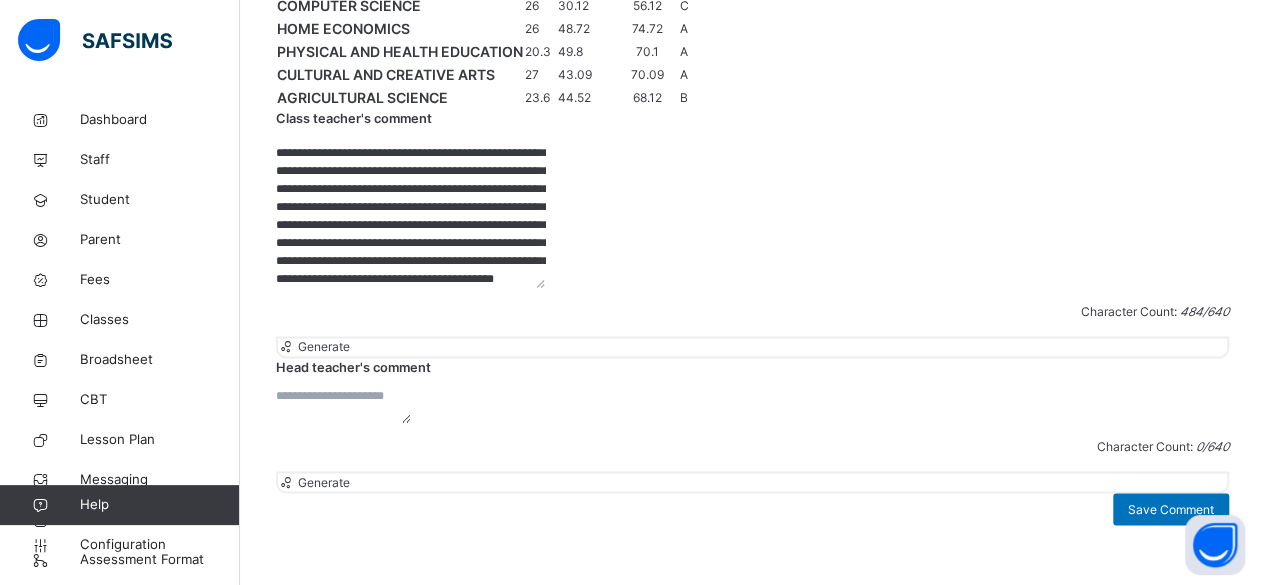 drag, startPoint x: 616, startPoint y: 412, endPoint x: 788, endPoint y: 520, distance: 203.09604 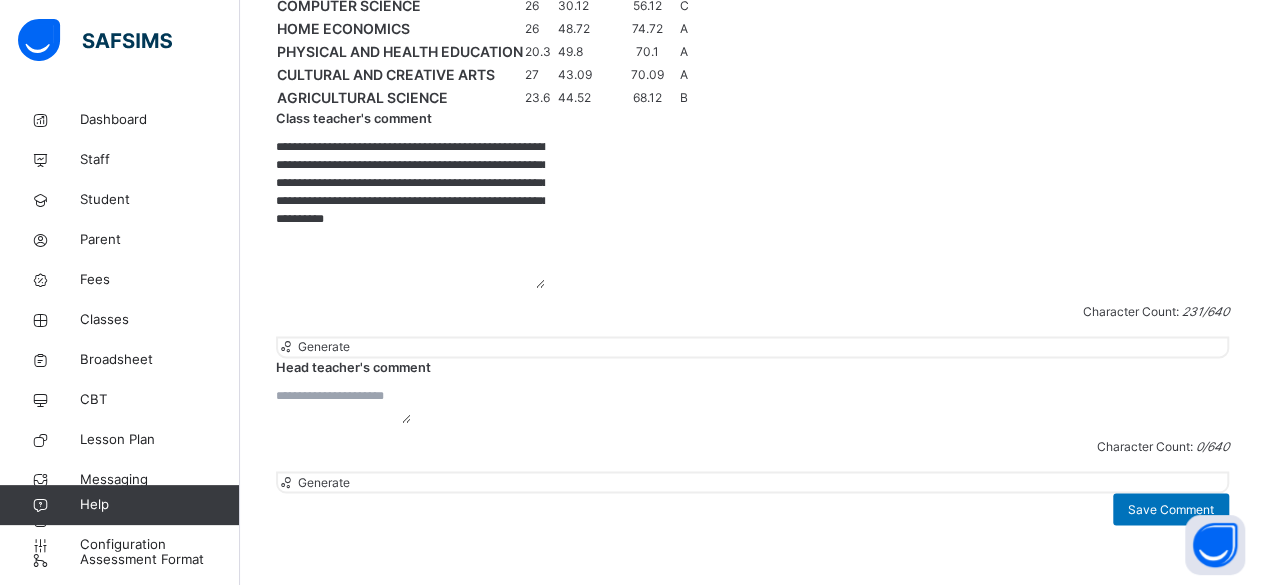 scroll, scrollTop: 0, scrollLeft: 0, axis: both 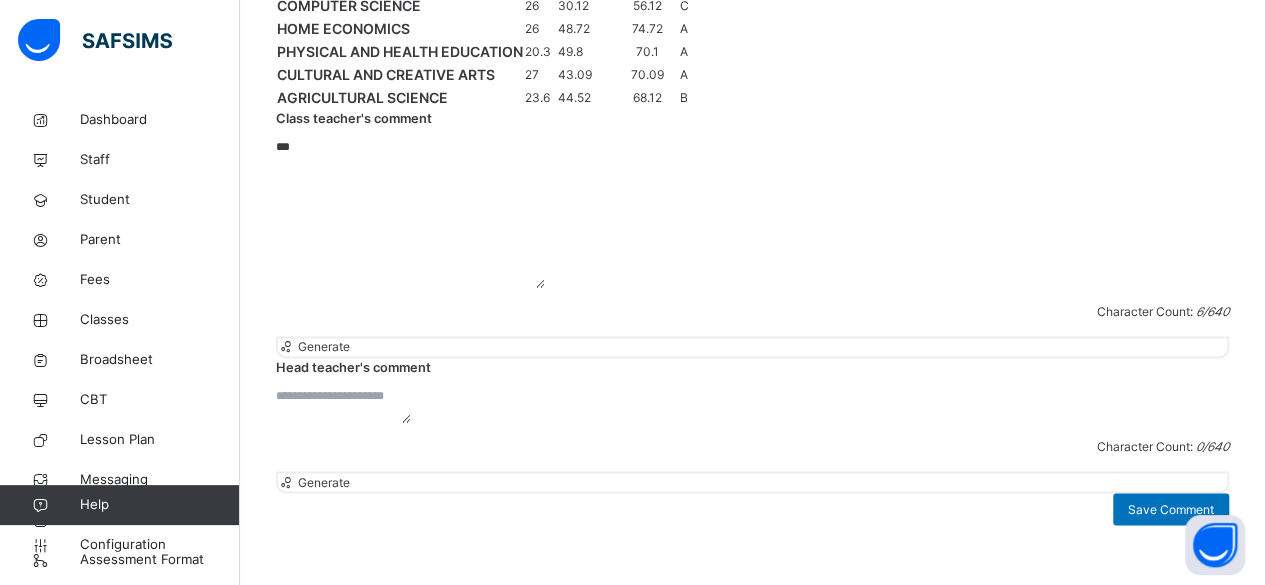 type on "*" 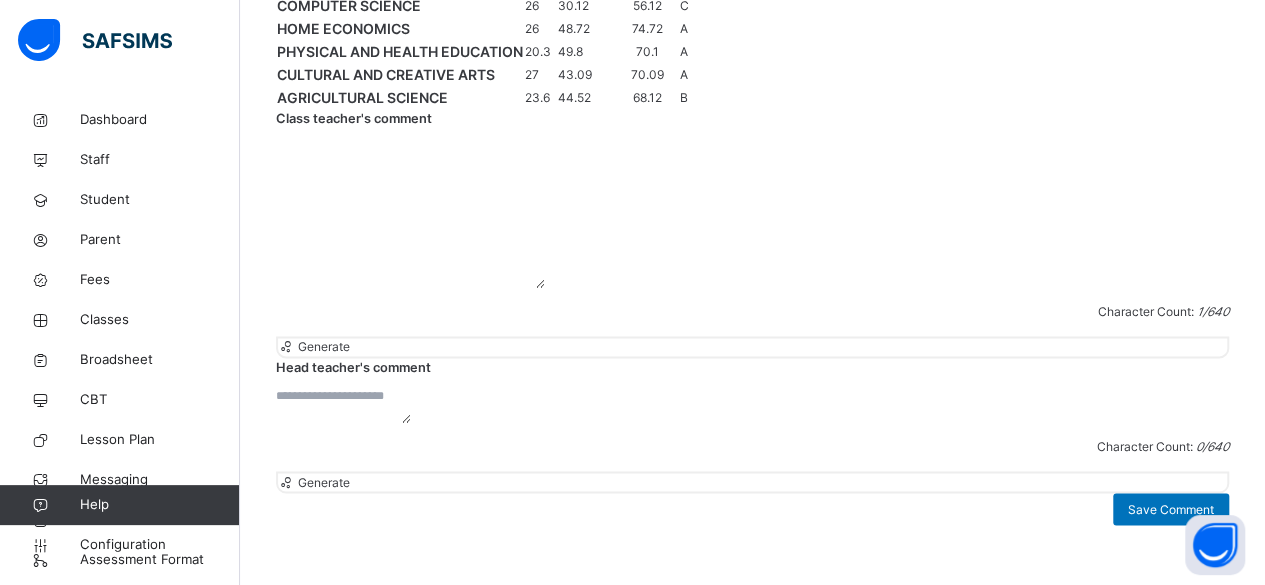 paste on "**********" 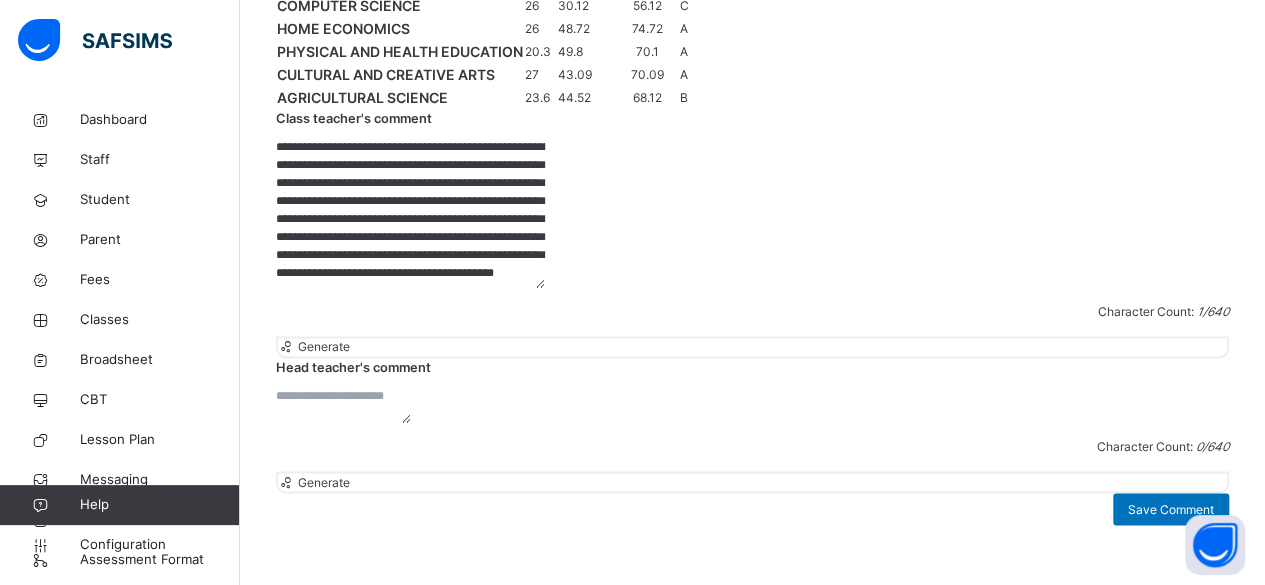 scroll, scrollTop: 57, scrollLeft: 0, axis: vertical 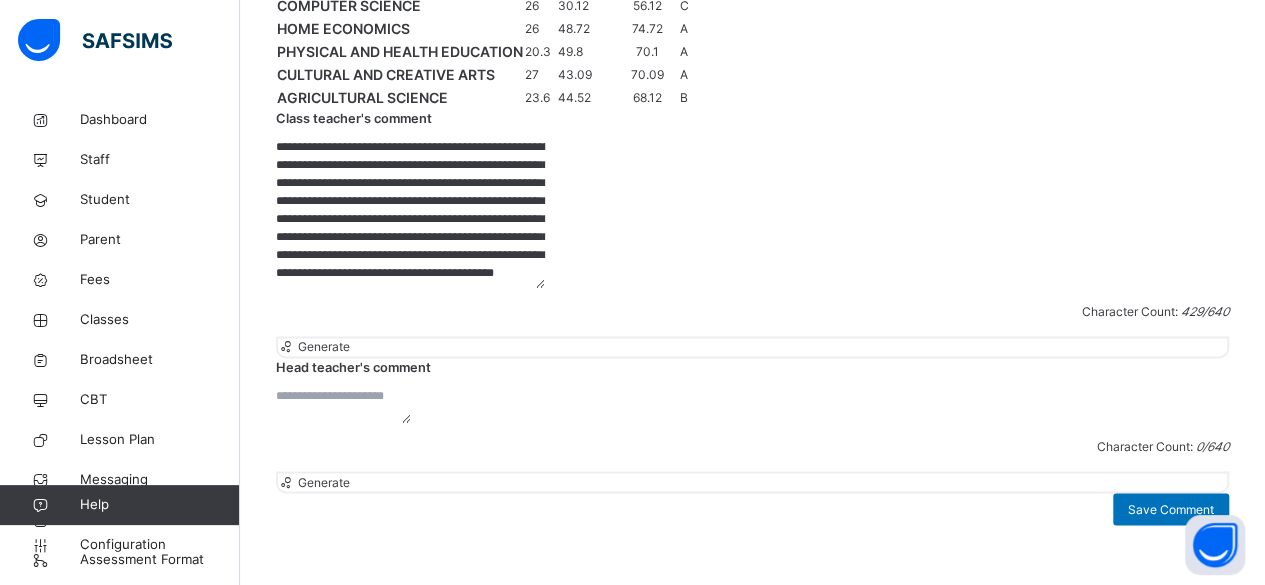 click on "**********" at bounding box center (410, 213) 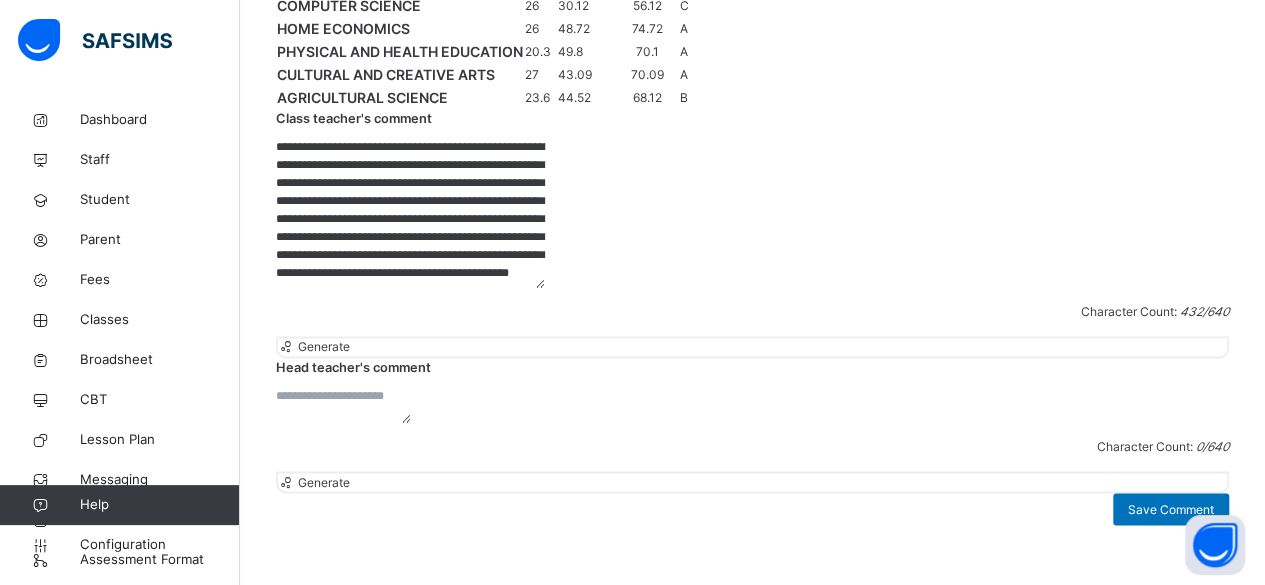 scroll, scrollTop: 40, scrollLeft: 0, axis: vertical 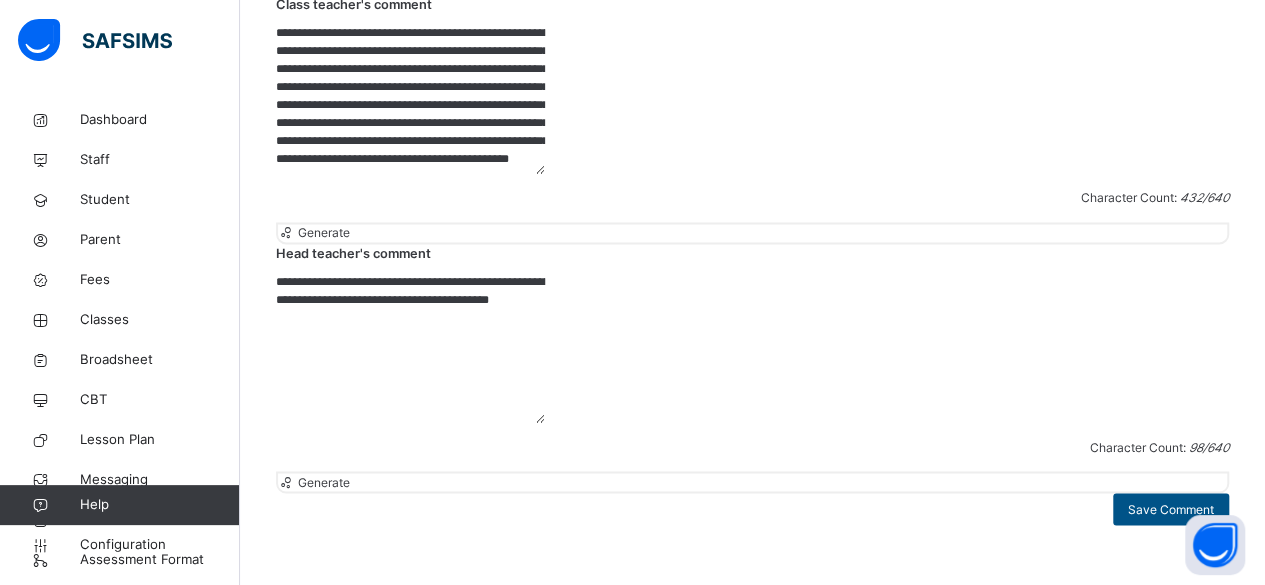 type on "**********" 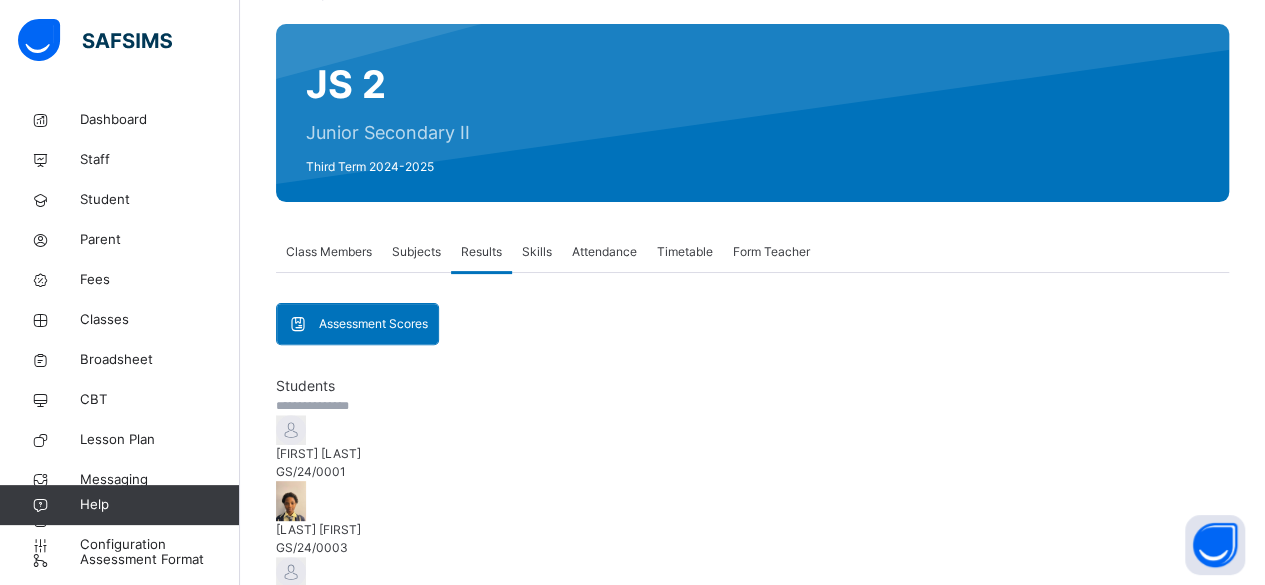 scroll, scrollTop: 0, scrollLeft: 0, axis: both 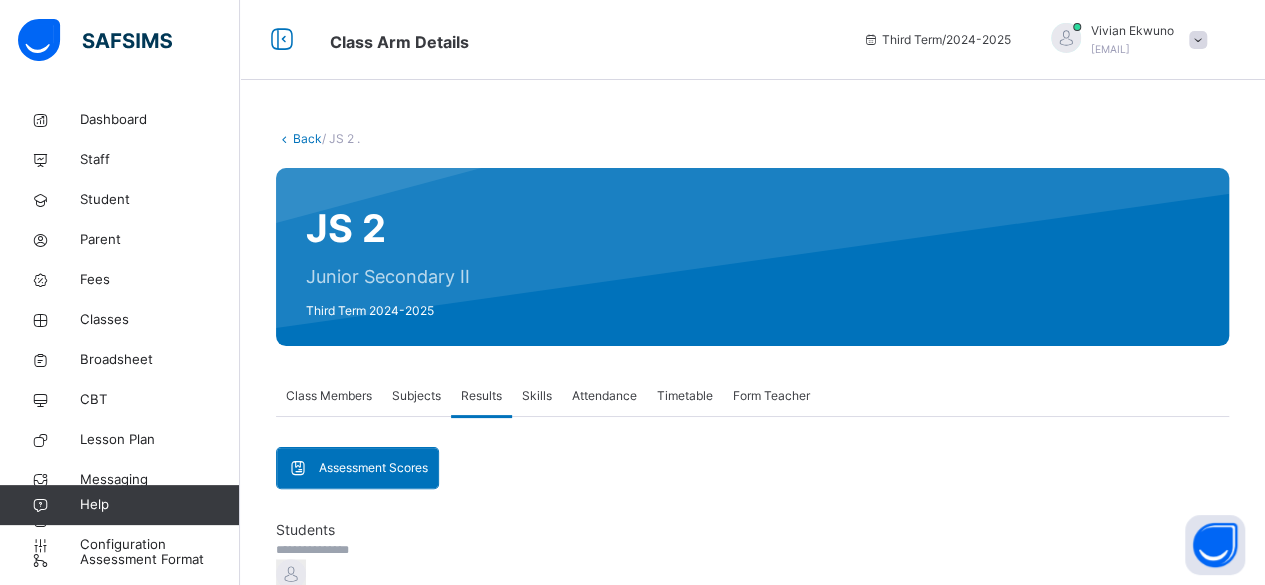 click on "Back" at bounding box center (307, 138) 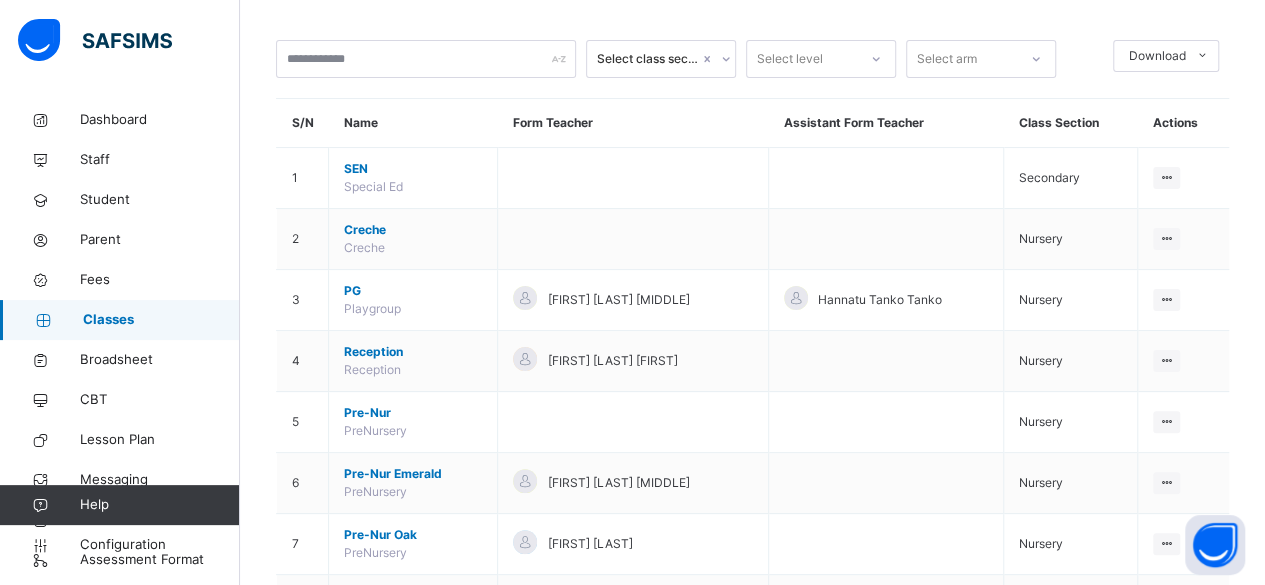 scroll, scrollTop: 91, scrollLeft: 0, axis: vertical 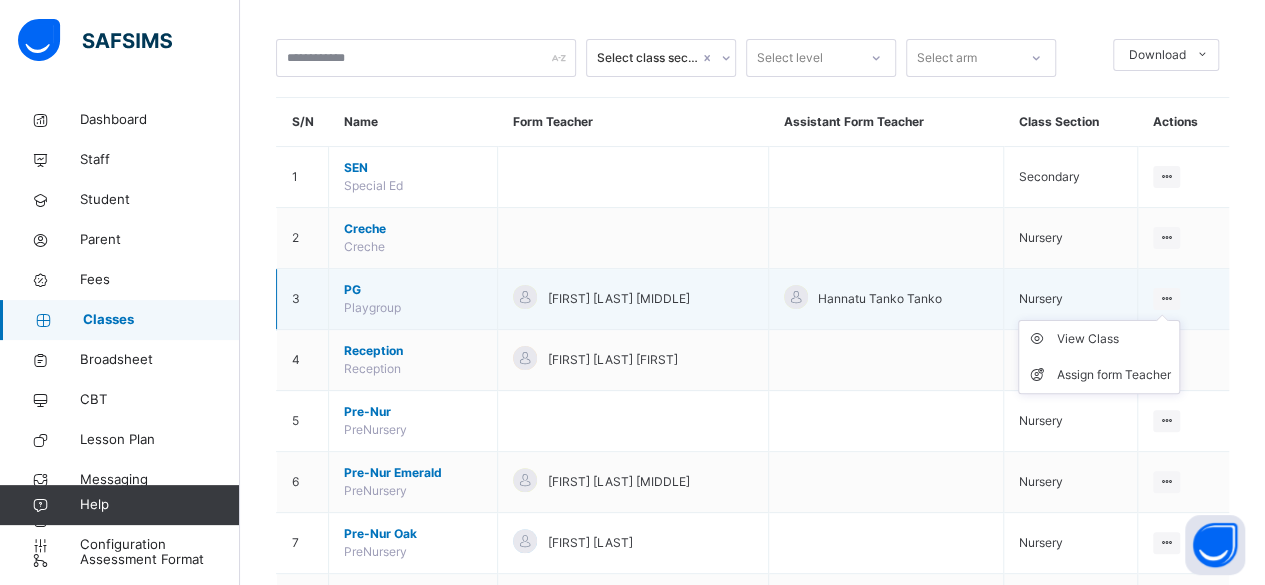 click at bounding box center [1166, 298] 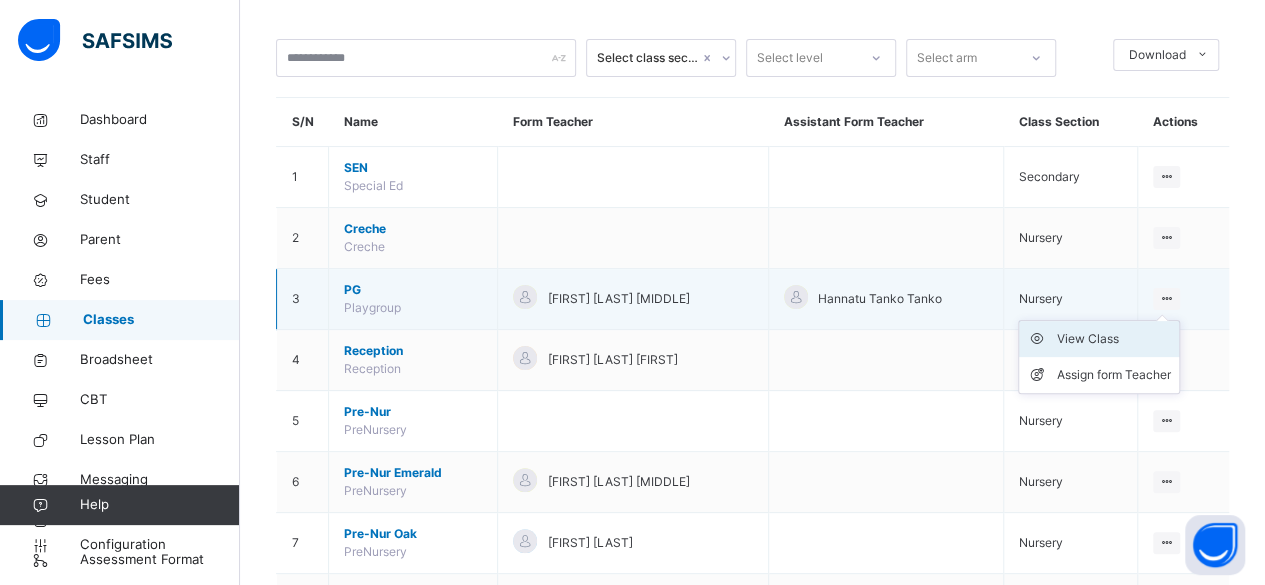 click on "View Class" at bounding box center [1114, 339] 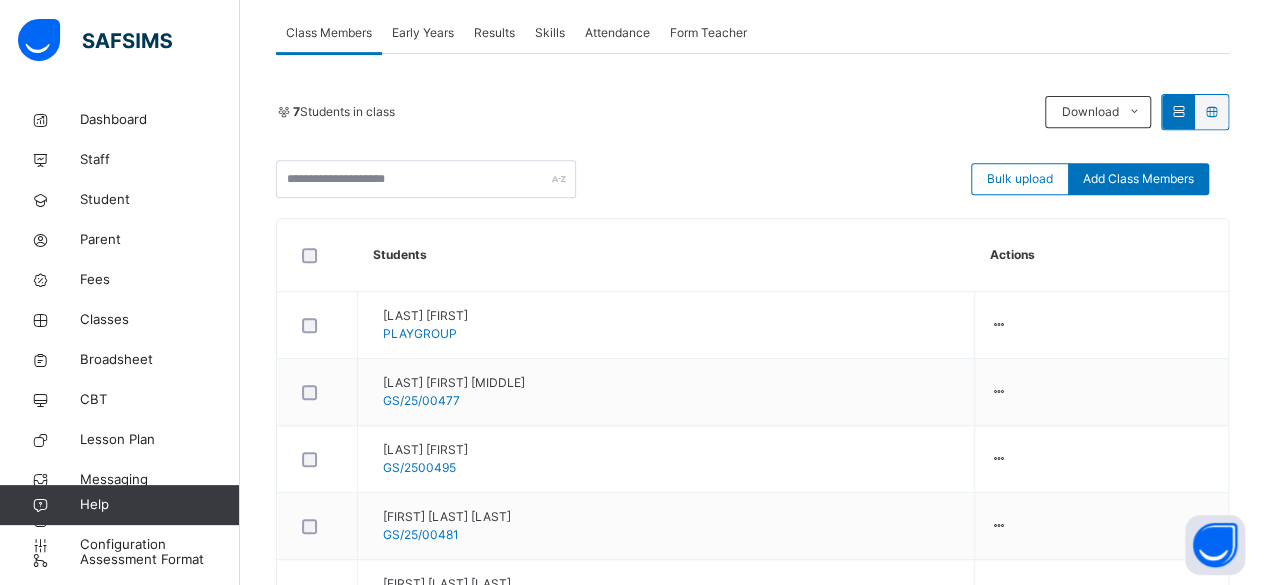 scroll, scrollTop: 366, scrollLeft: 0, axis: vertical 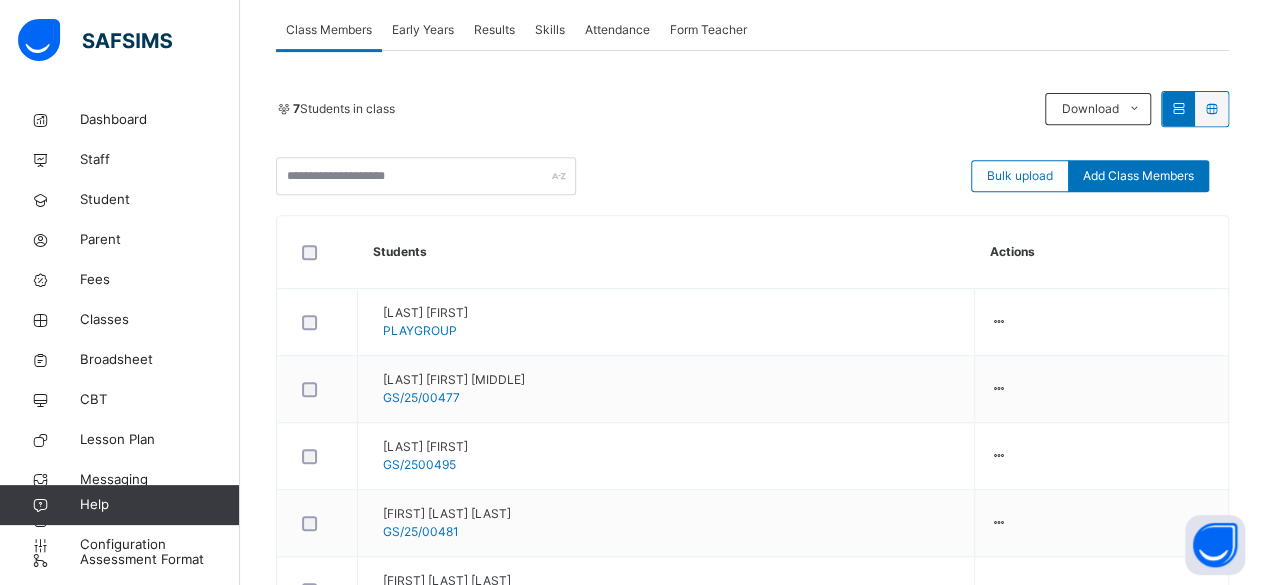 click on "Results" at bounding box center (494, 30) 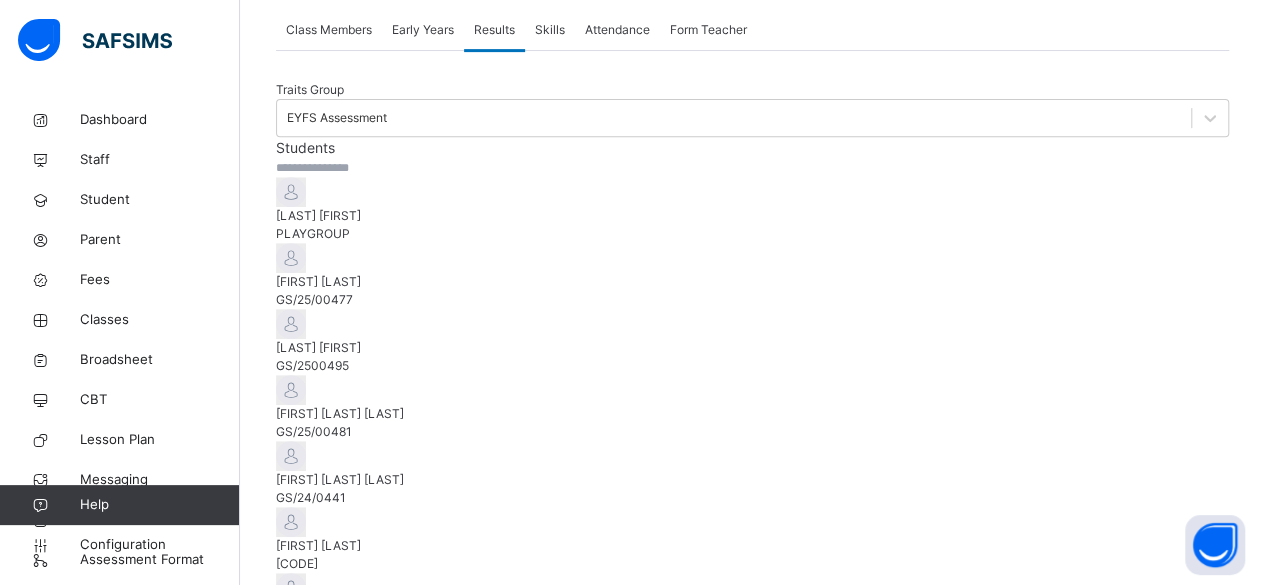 click on "[LAST] [FIRST]" at bounding box center [752, 216] 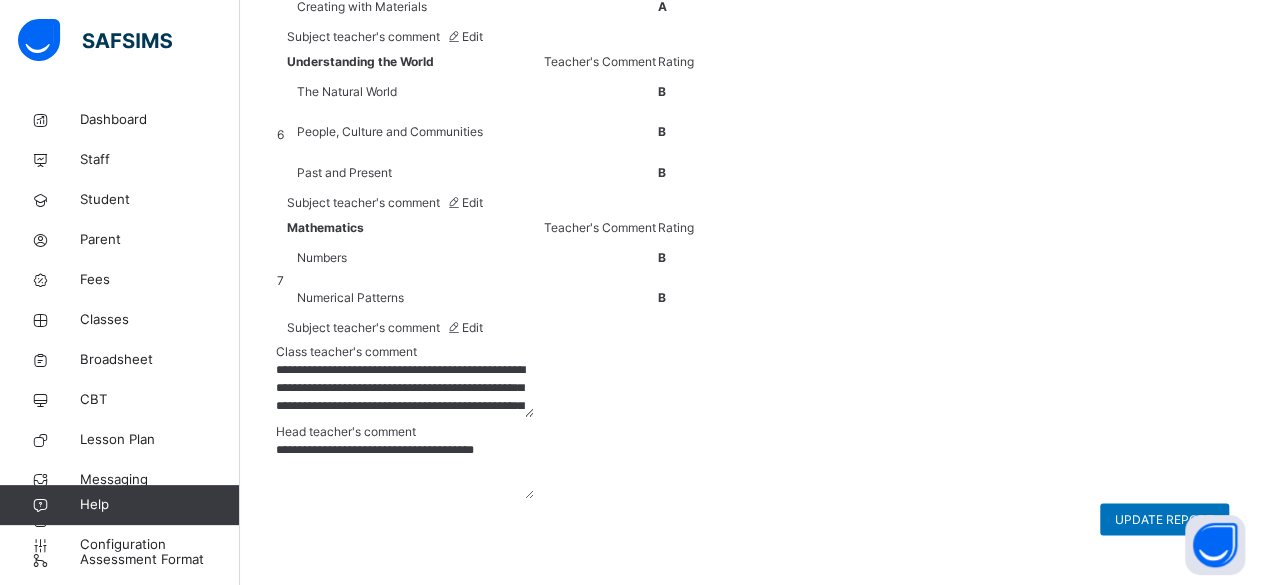 scroll, scrollTop: 2020, scrollLeft: 0, axis: vertical 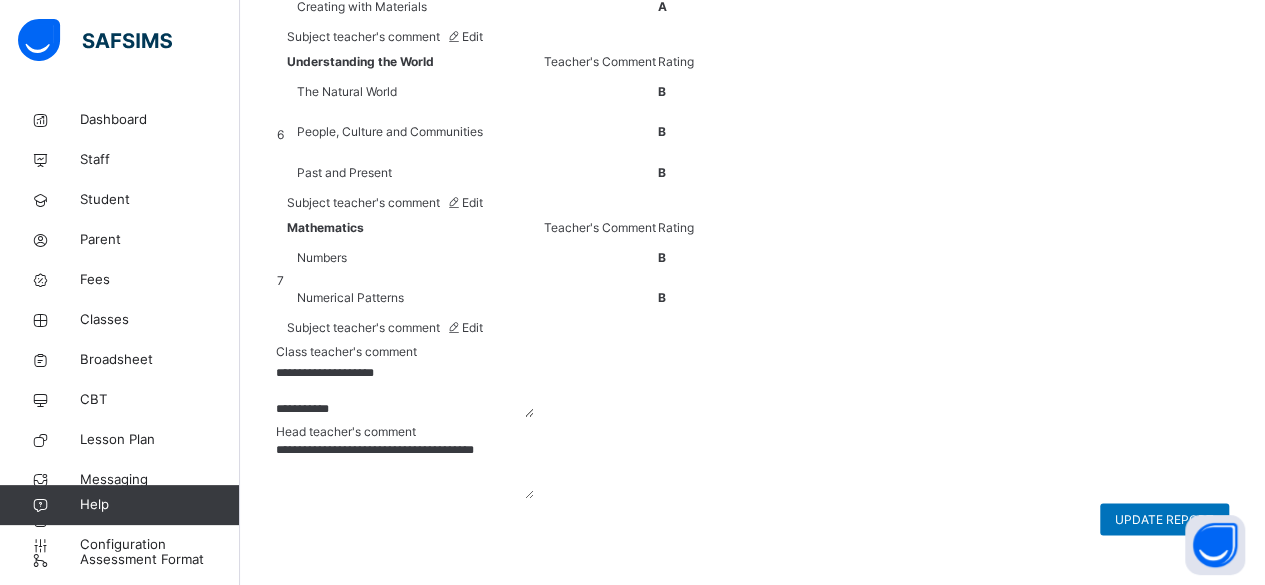 drag, startPoint x: 636, startPoint y: 414, endPoint x: 798, endPoint y: 439, distance: 163.91766 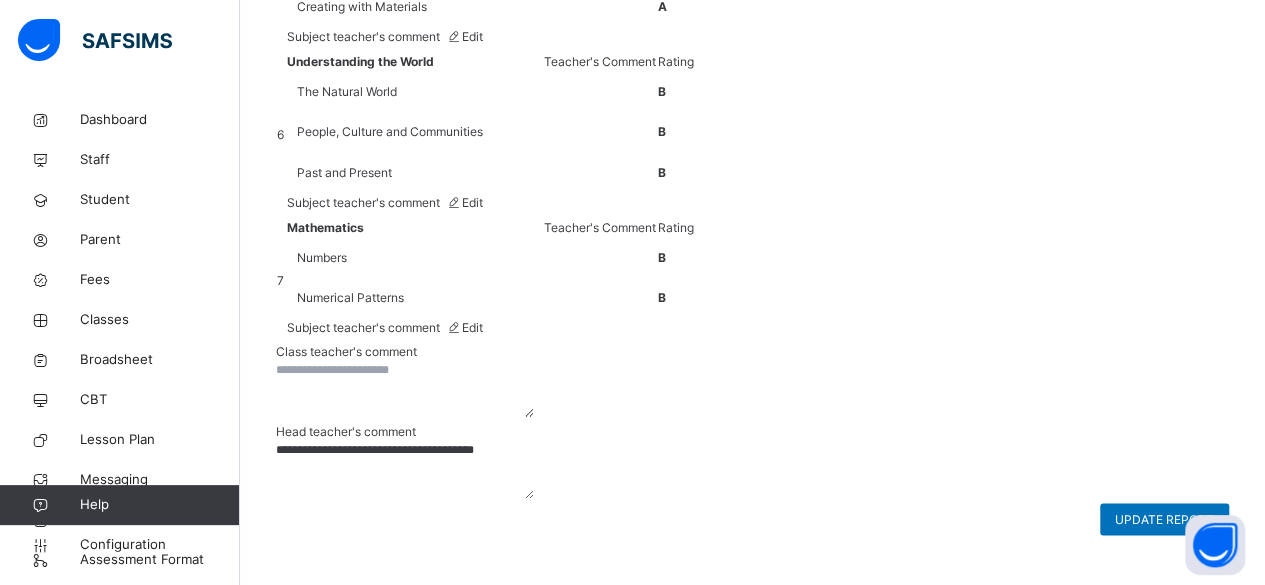 scroll, scrollTop: 0, scrollLeft: 0, axis: both 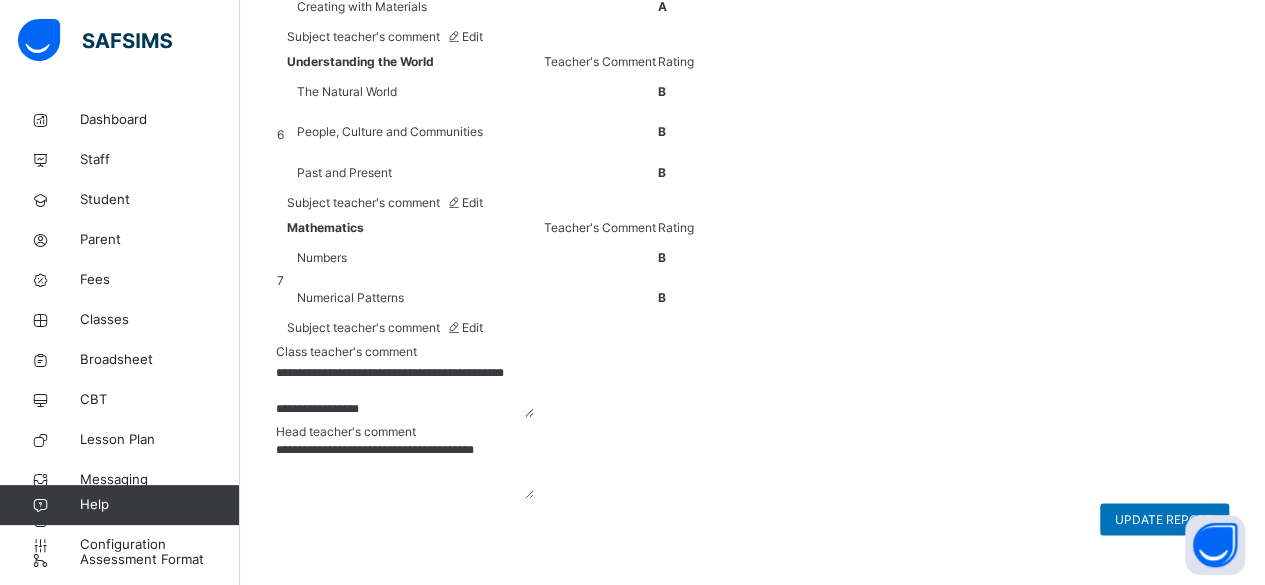 click on "**********" at bounding box center (405, 388) 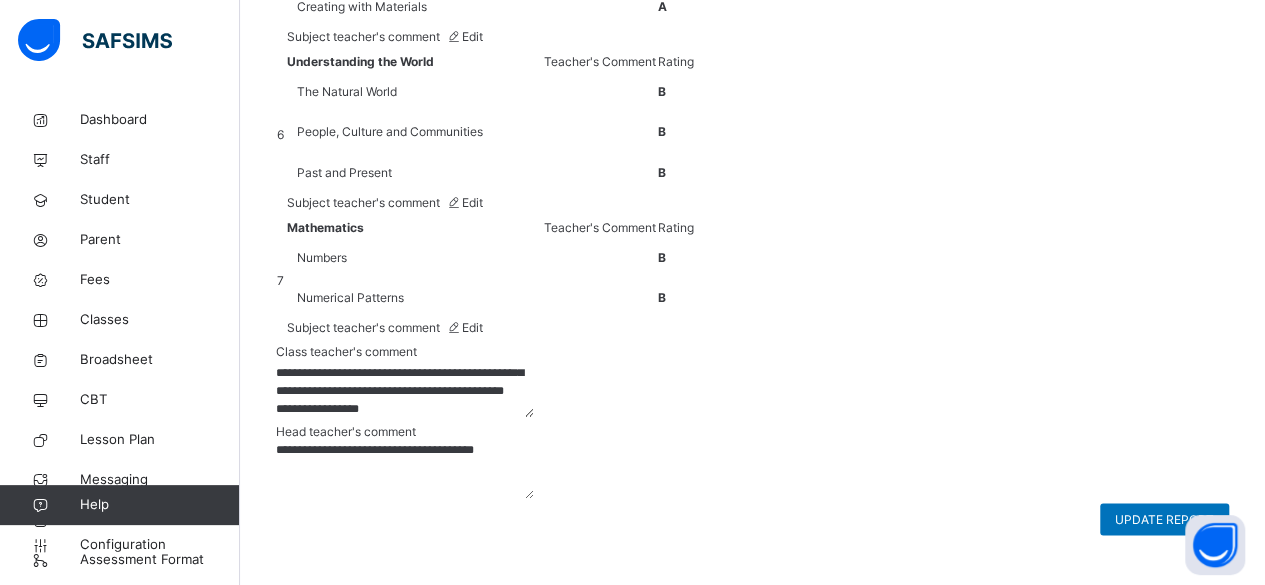 scroll, scrollTop: 78, scrollLeft: 0, axis: vertical 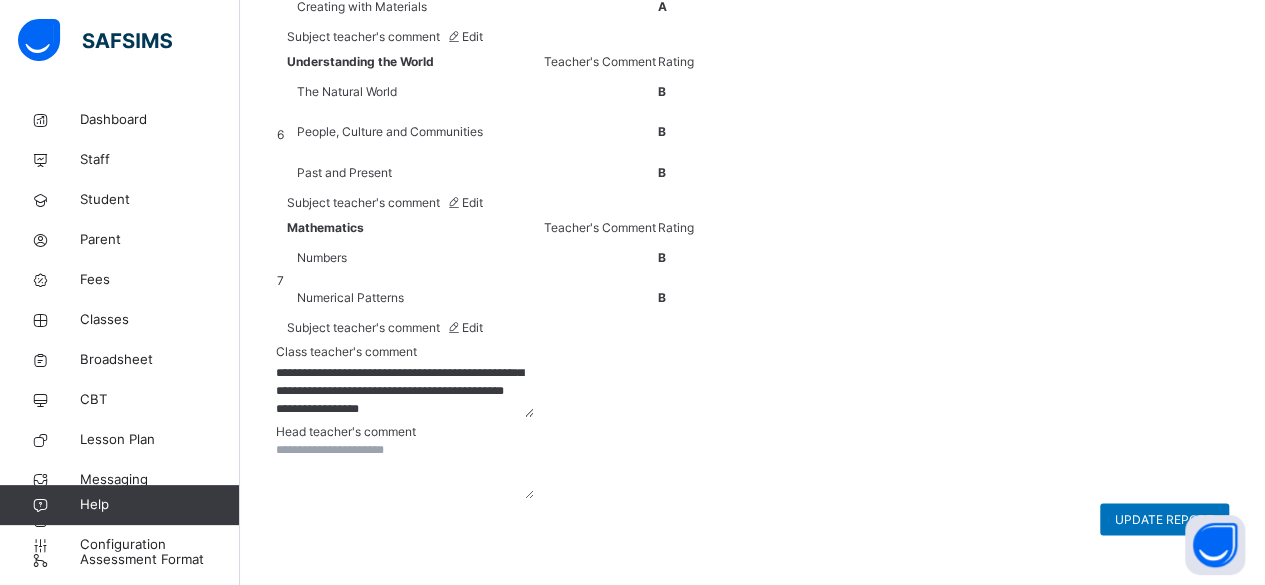 click at bounding box center [405, 468] 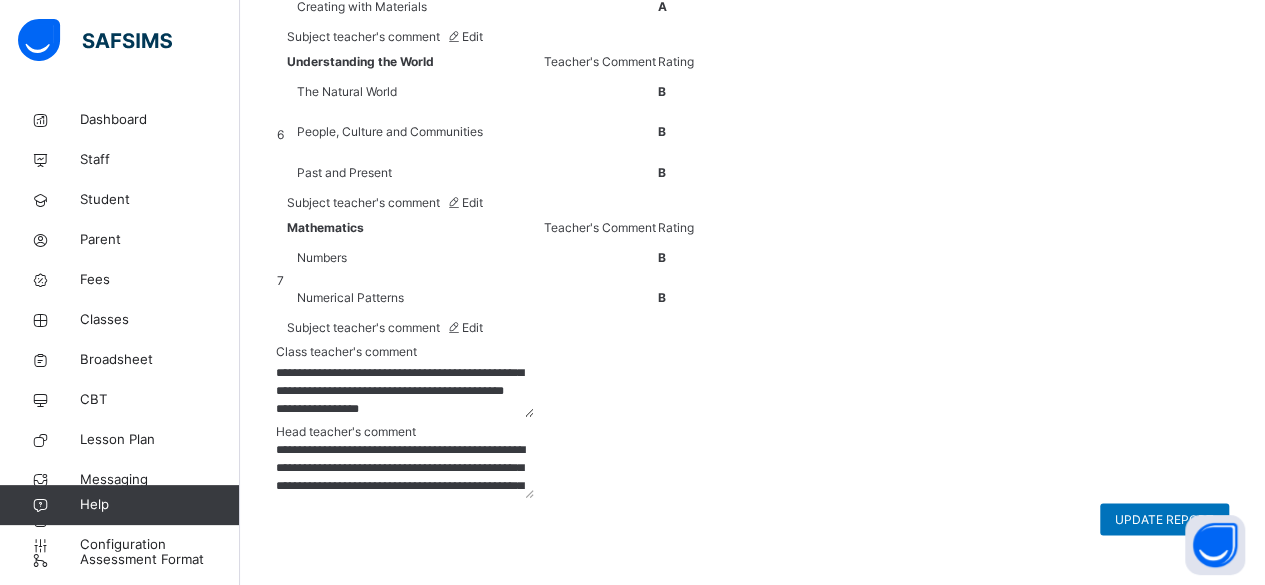 scroll, scrollTop: 42, scrollLeft: 0, axis: vertical 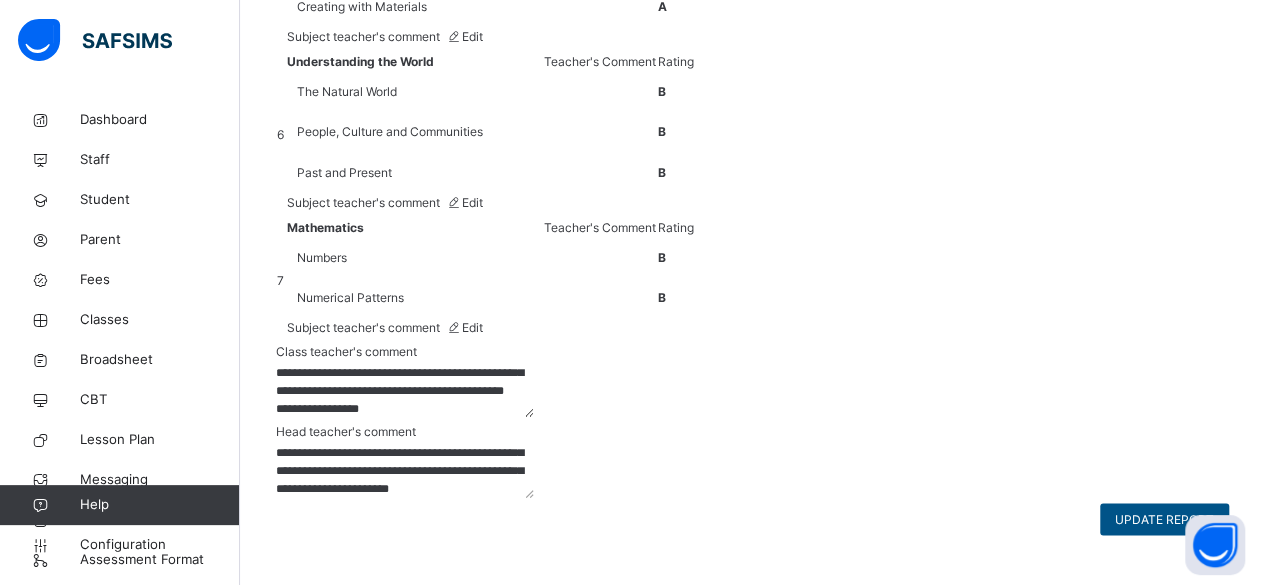 type on "**********" 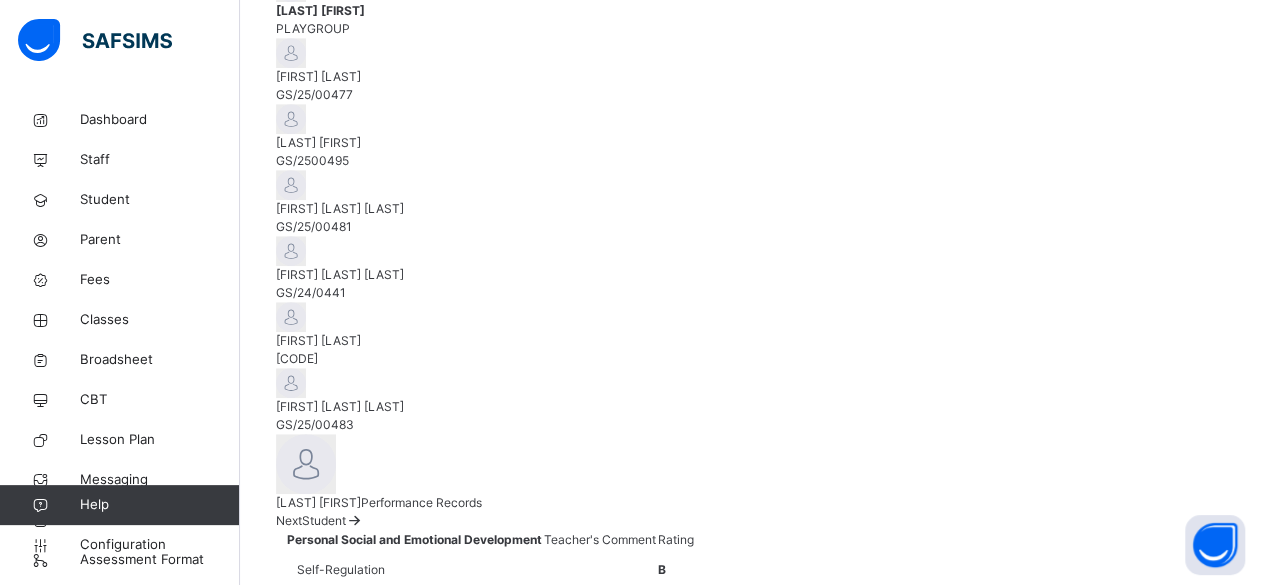 scroll, scrollTop: 570, scrollLeft: 0, axis: vertical 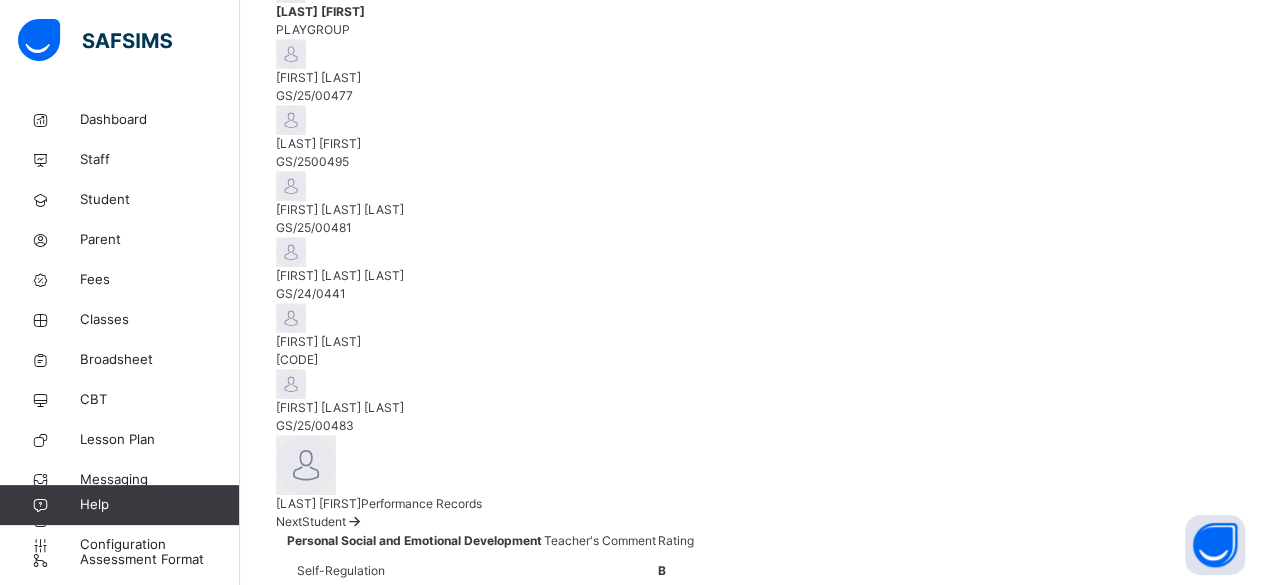 click on "[LAST] [FIRST] [STUDENT_ID]" at bounding box center (752, 87) 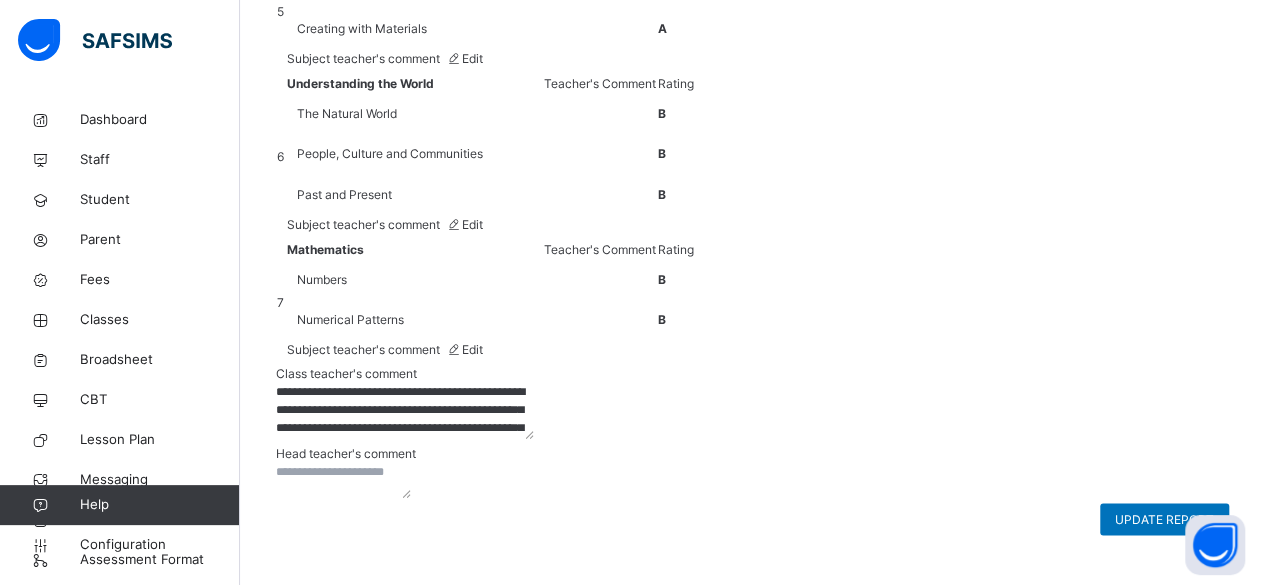 scroll, scrollTop: 2020, scrollLeft: 0, axis: vertical 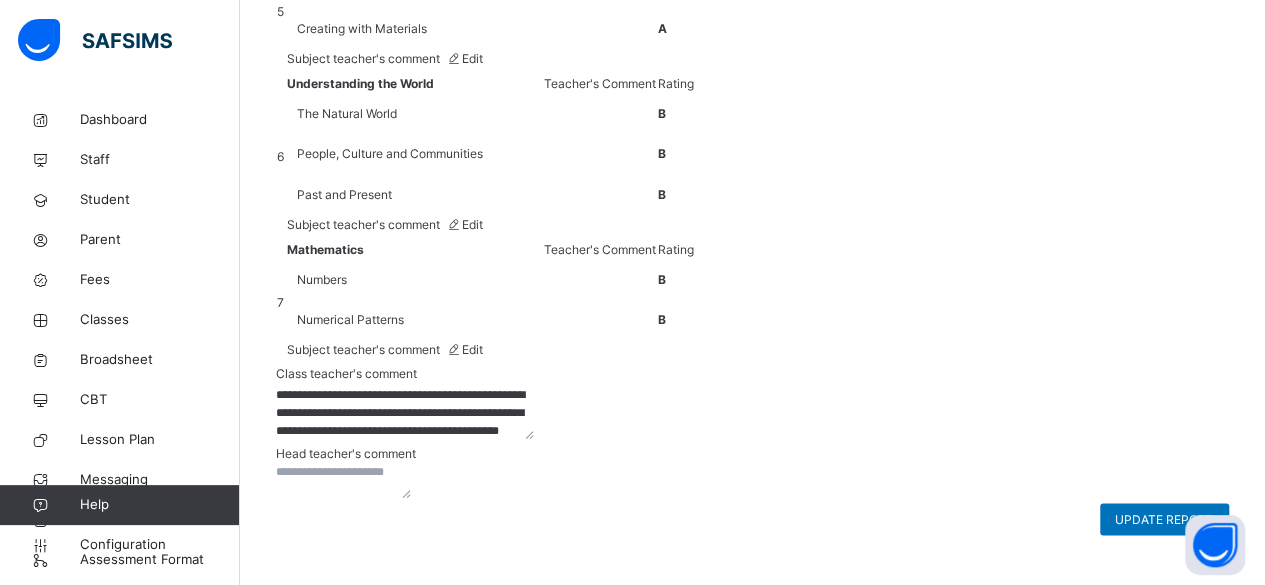 drag, startPoint x: 638, startPoint y: 358, endPoint x: 766, endPoint y: 381, distance: 130.04999 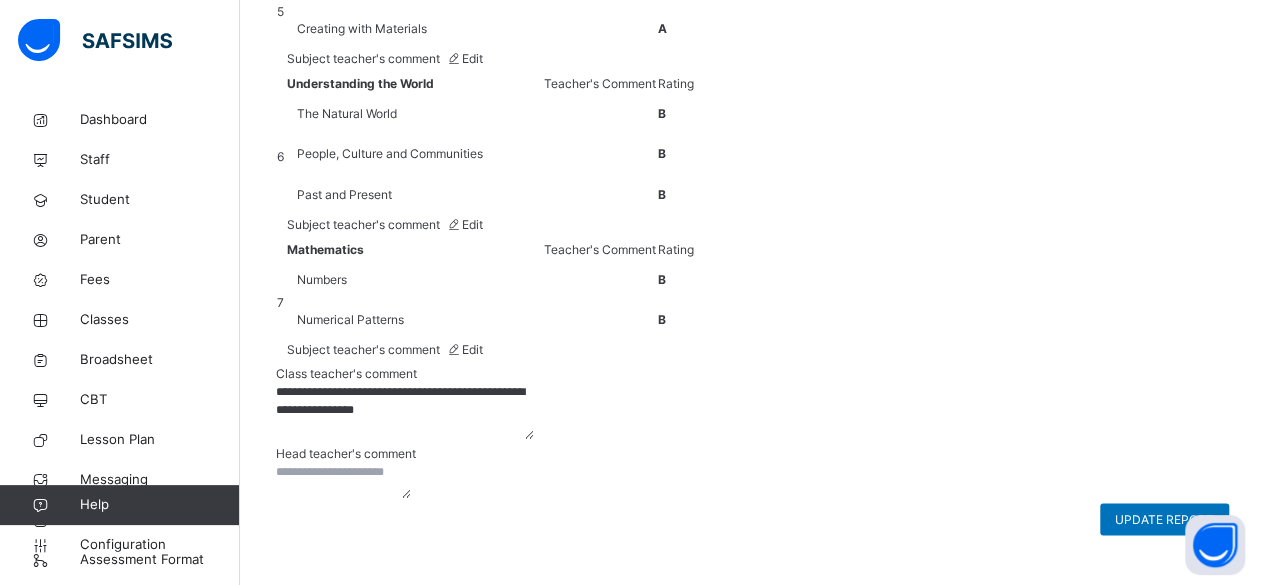scroll, scrollTop: 0, scrollLeft: 0, axis: both 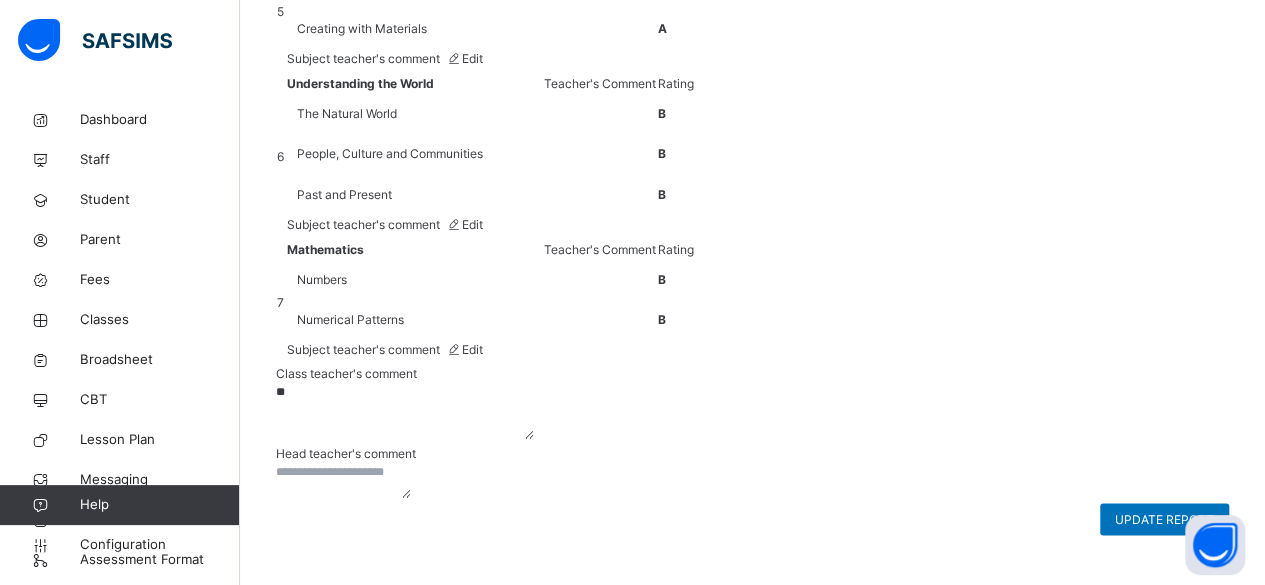 type on "*" 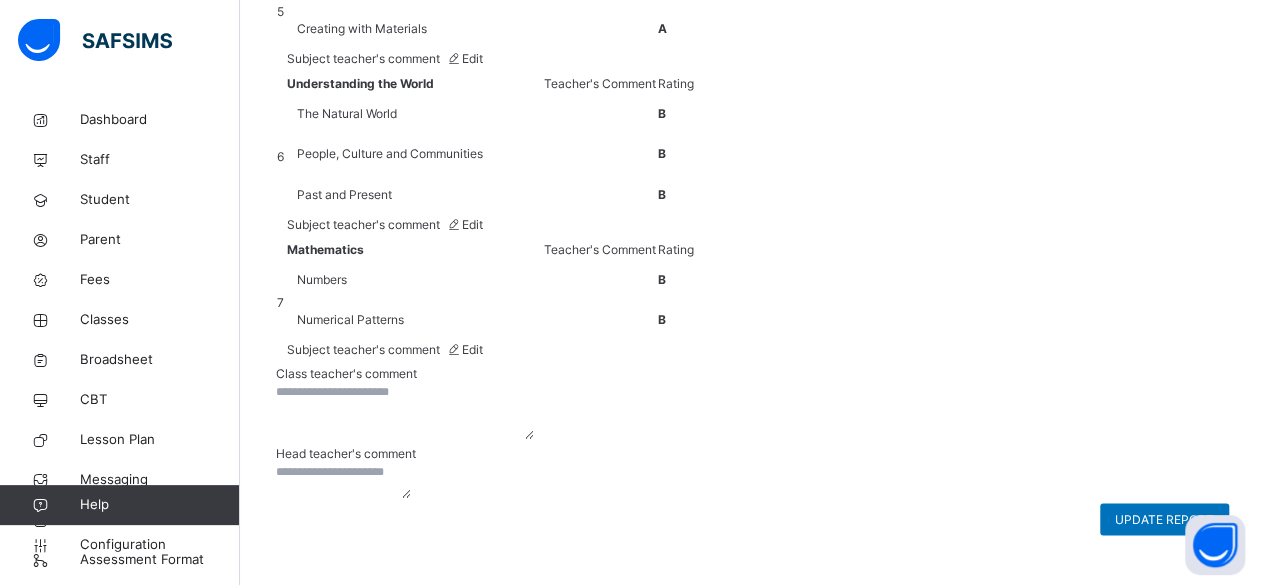 paste on "**********" 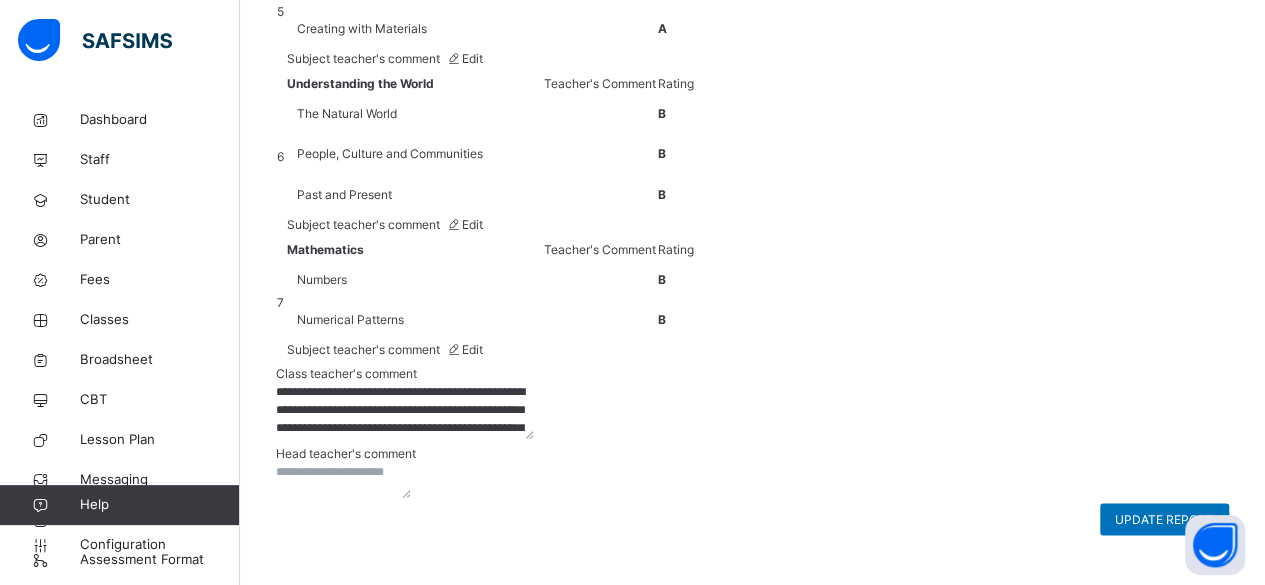 scroll, scrollTop: 168, scrollLeft: 0, axis: vertical 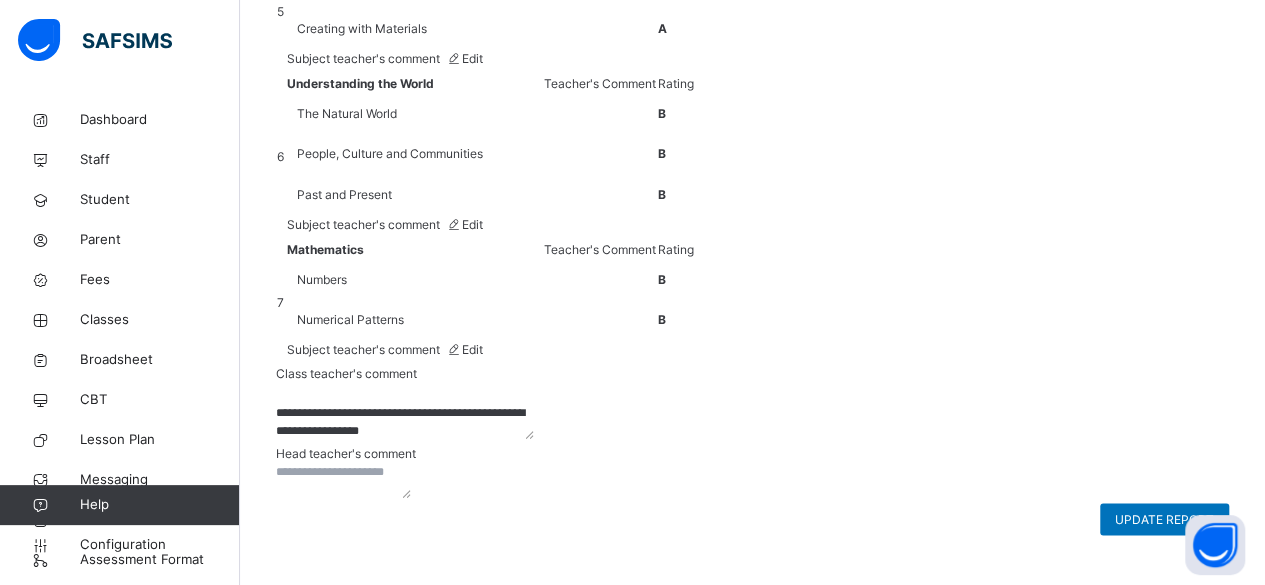 click on "**********" at bounding box center [405, 410] 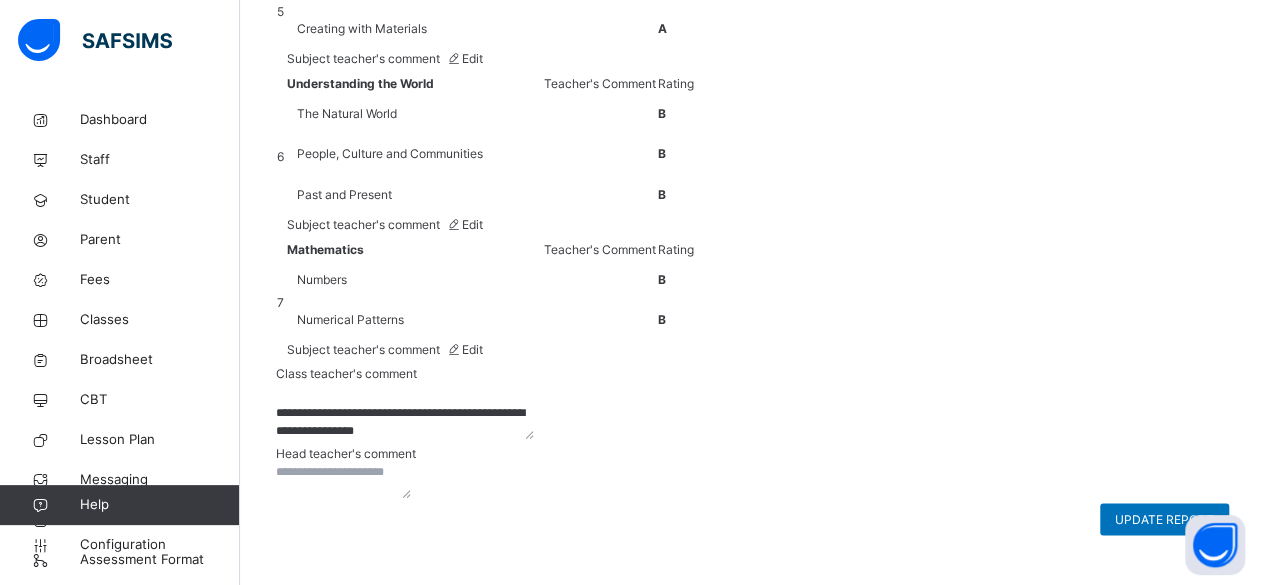 click on "**********" at bounding box center [405, 410] 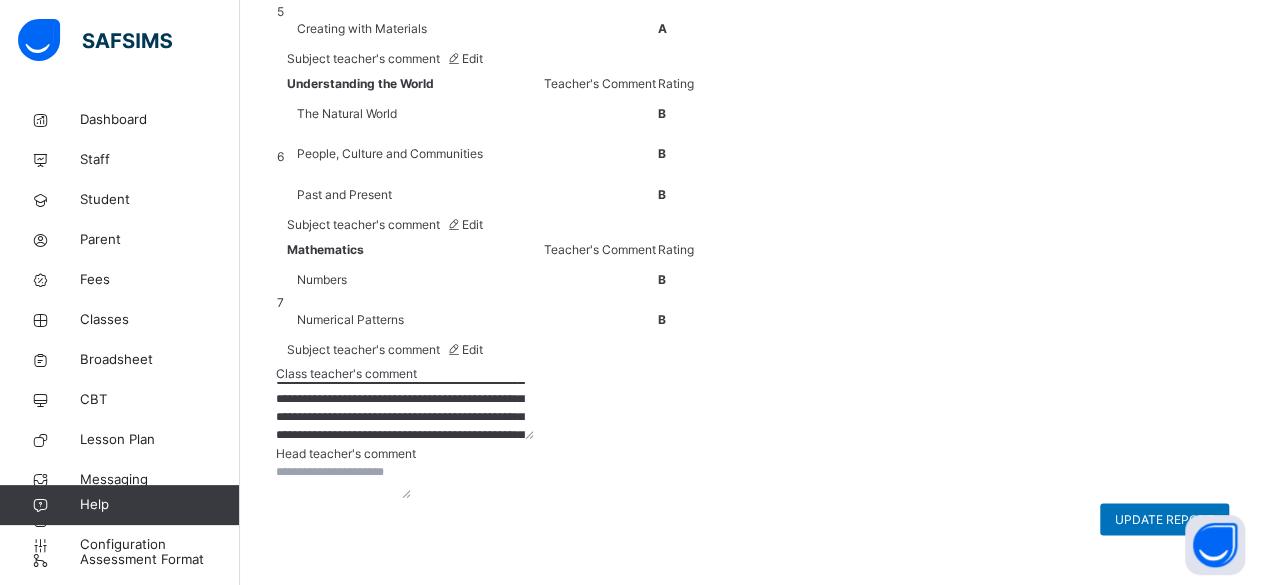 scroll, scrollTop: 11, scrollLeft: 0, axis: vertical 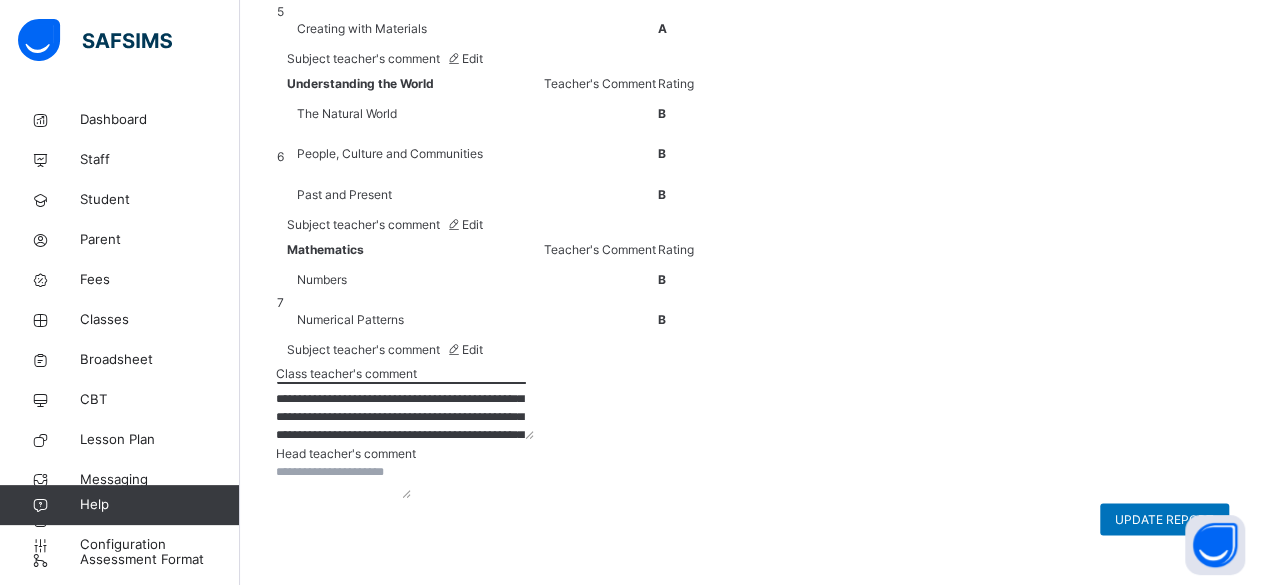 click on "**********" at bounding box center (405, 410) 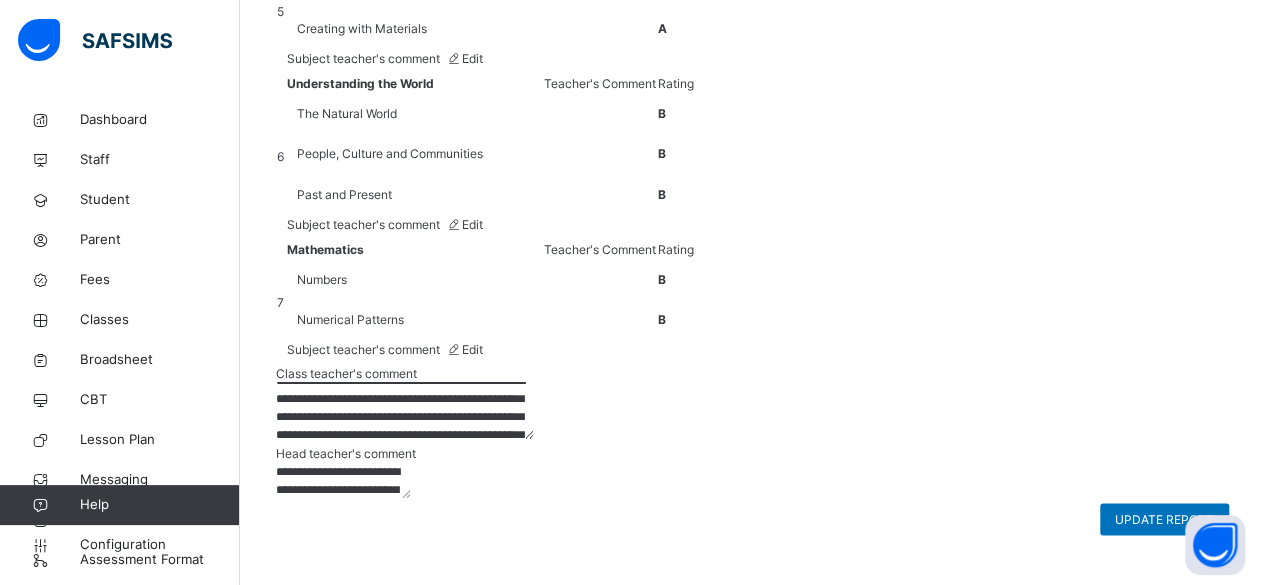 scroll, scrollTop: 42, scrollLeft: 0, axis: vertical 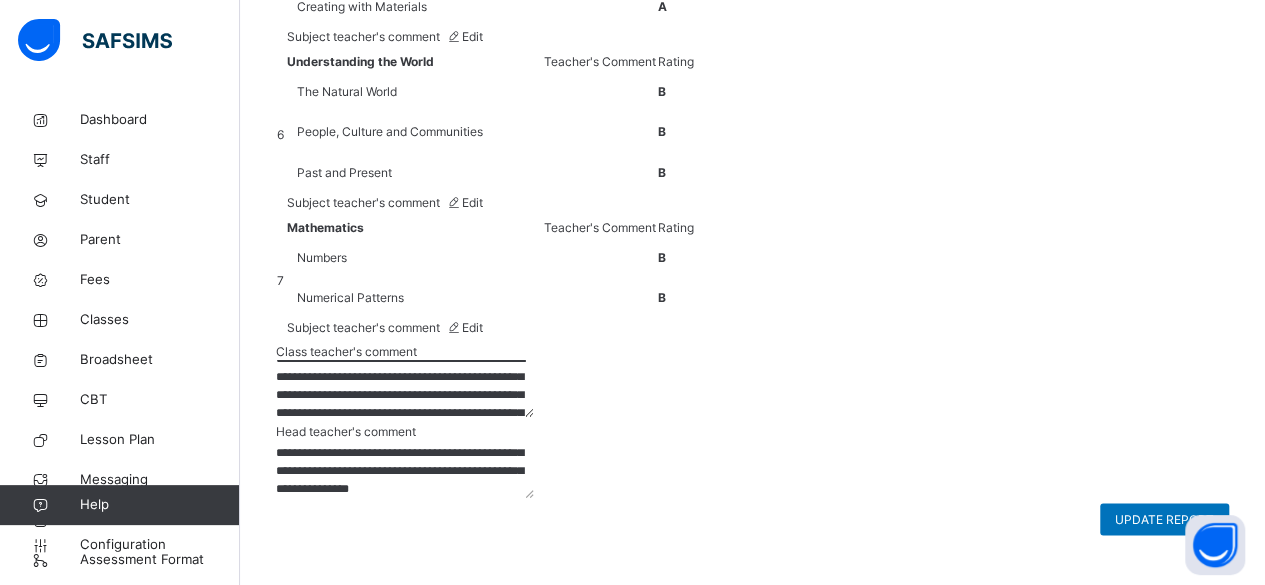 click on "**********" at bounding box center [405, 468] 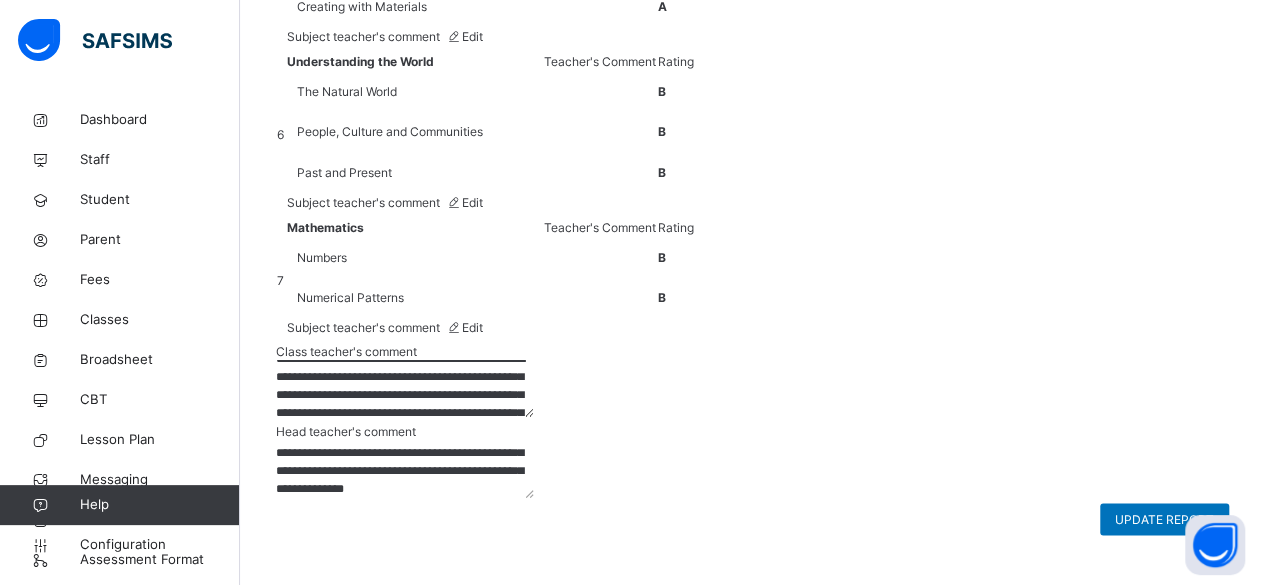 click on "**********" at bounding box center [405, 468] 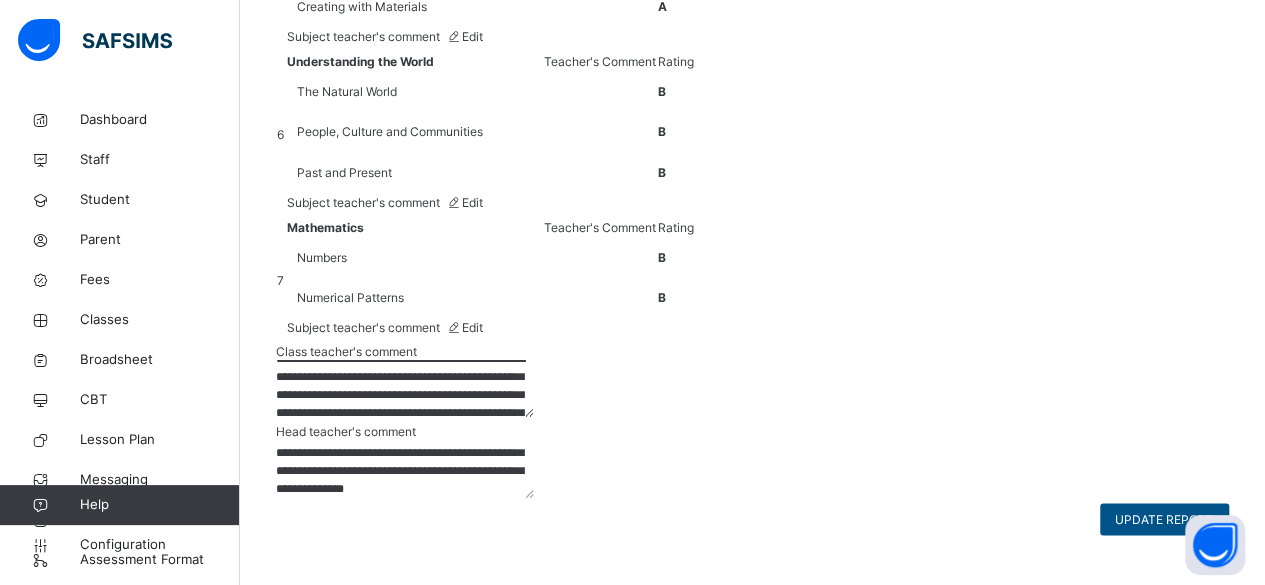 type on "**********" 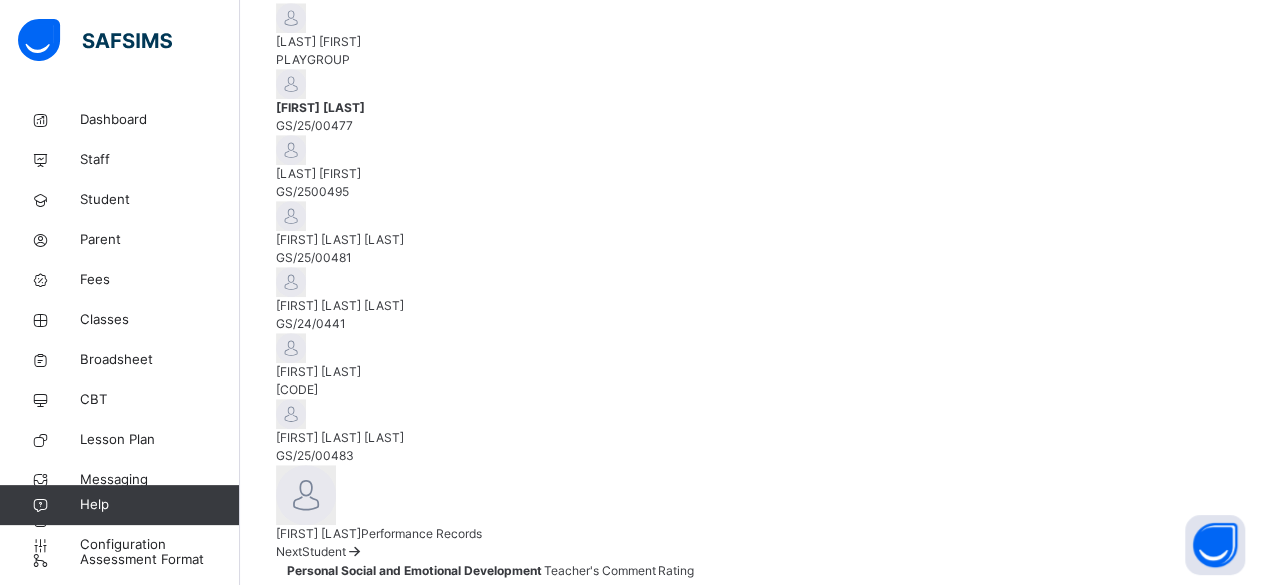 scroll, scrollTop: 514, scrollLeft: 0, axis: vertical 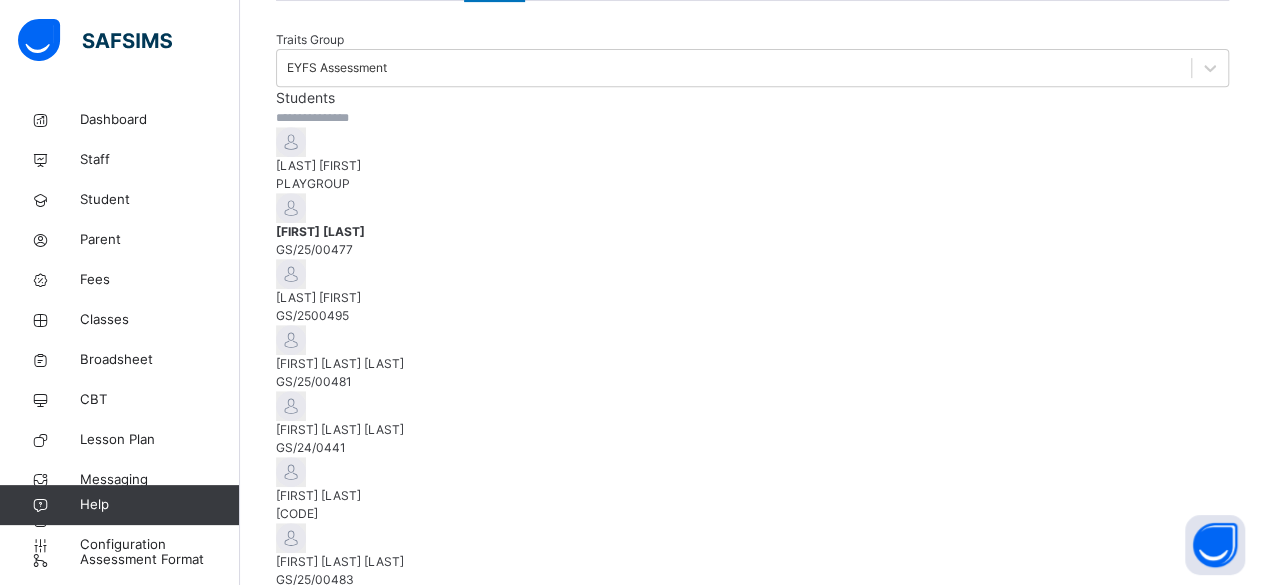 click on "[LAST] [FIRST]" at bounding box center [752, 298] 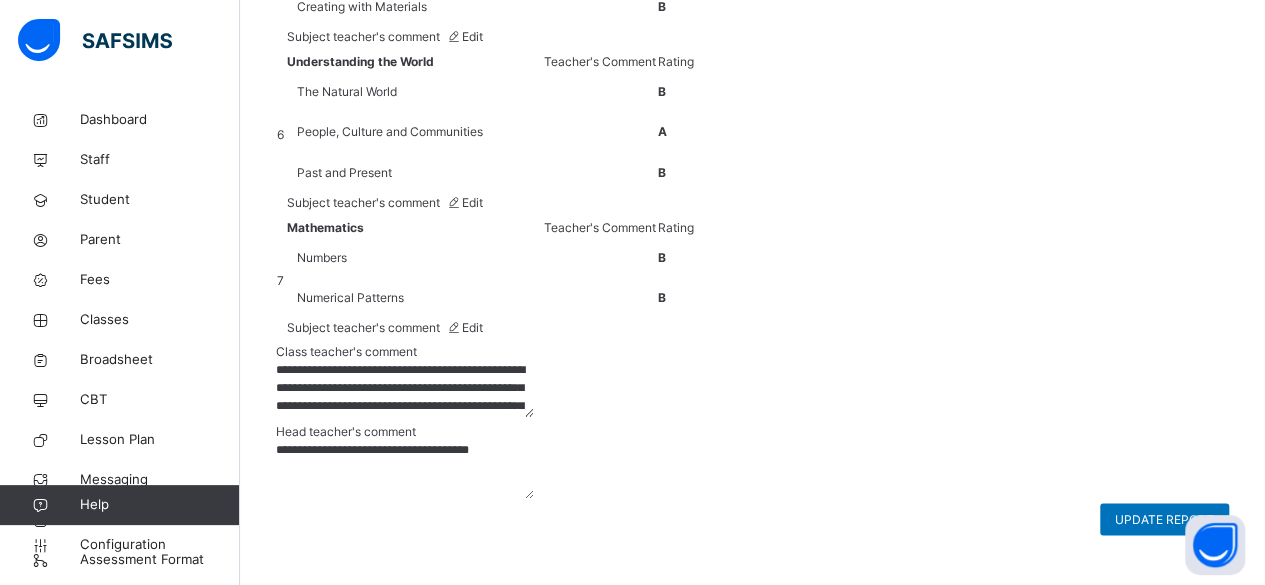 scroll, scrollTop: 2020, scrollLeft: 0, axis: vertical 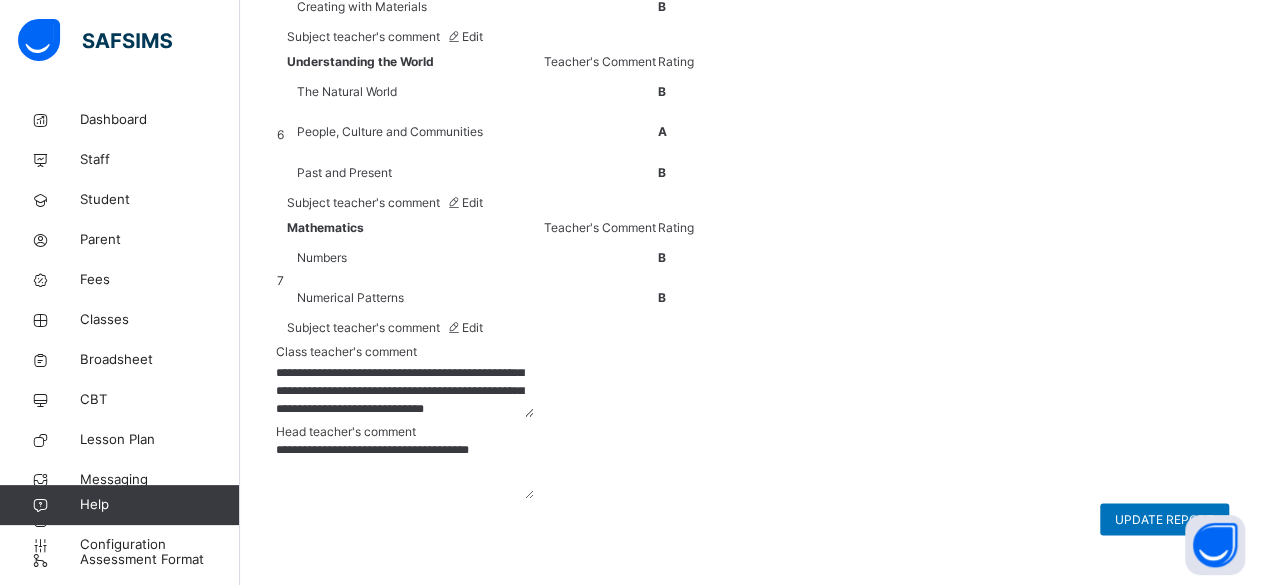 drag, startPoint x: 636, startPoint y: 361, endPoint x: 854, endPoint y: 381, distance: 218.91551 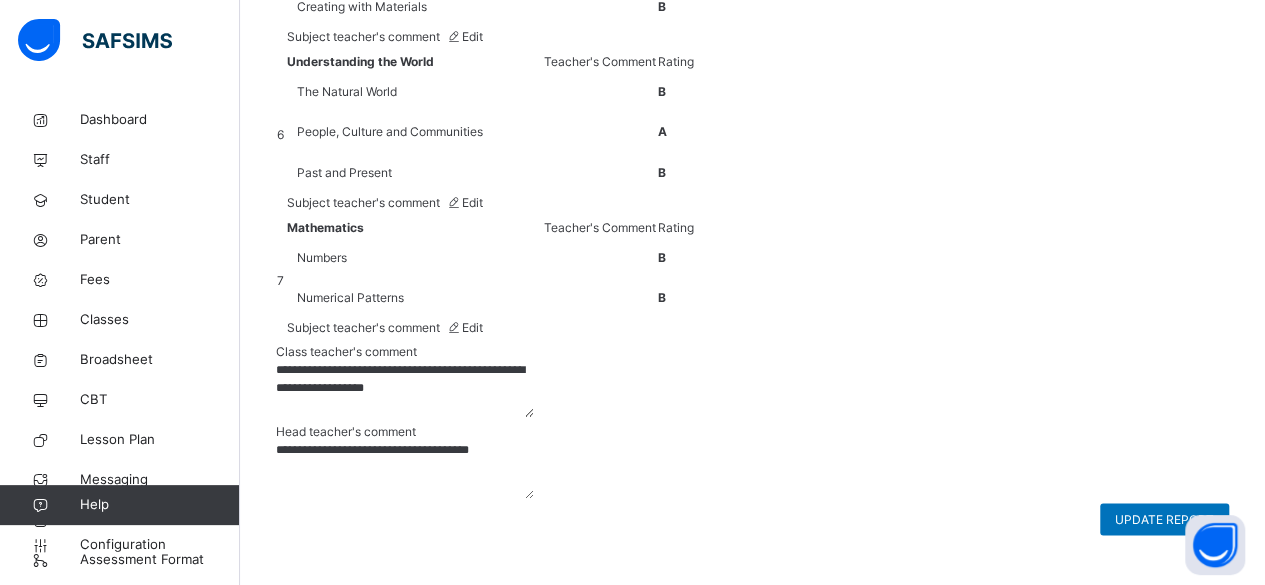 scroll, scrollTop: 0, scrollLeft: 0, axis: both 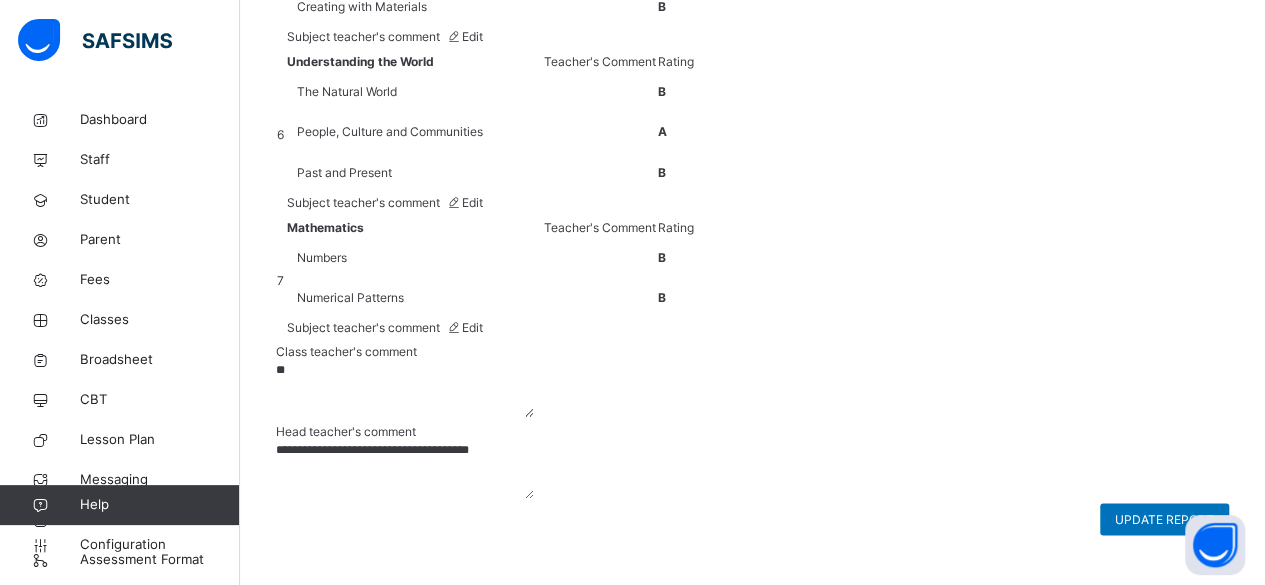 type on "*" 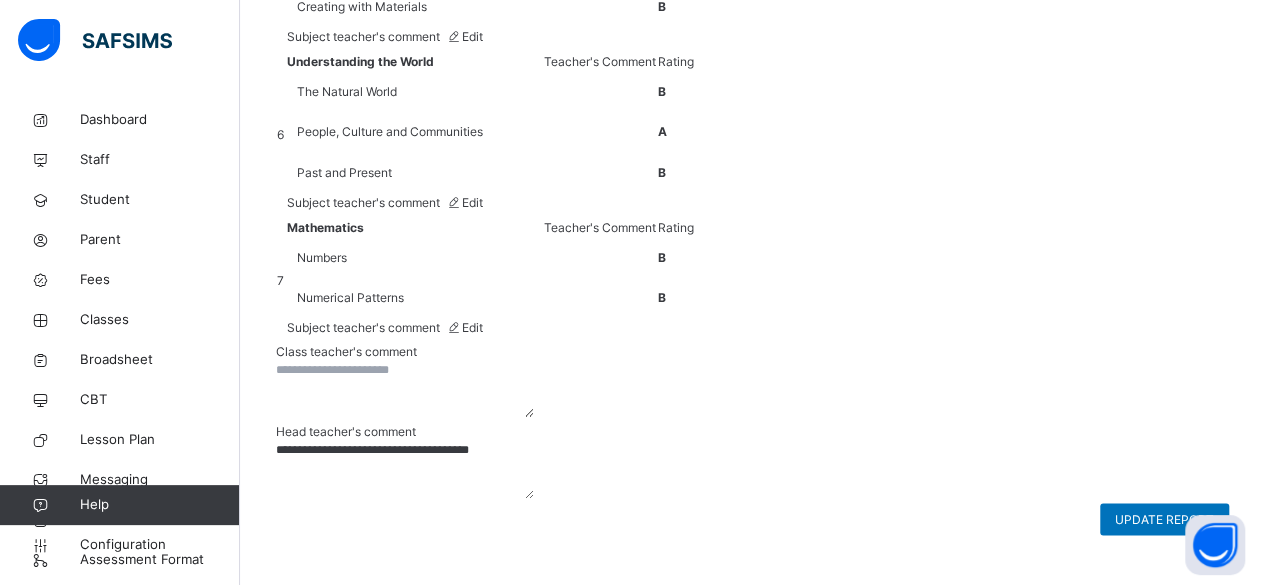 paste on "**********" 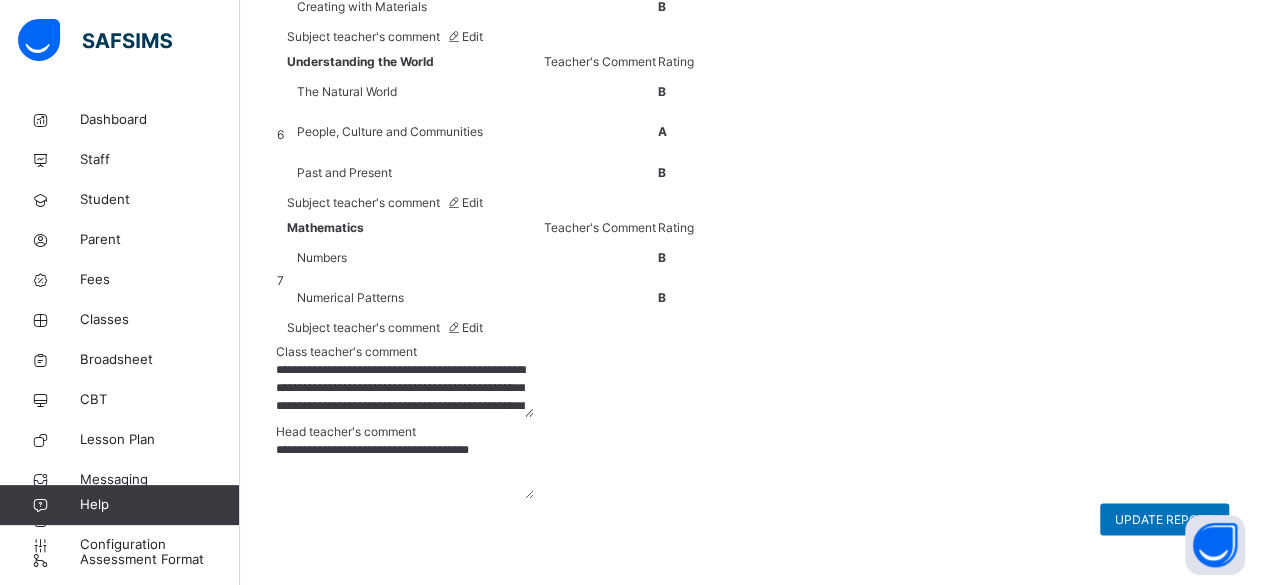 scroll, scrollTop: 42, scrollLeft: 0, axis: vertical 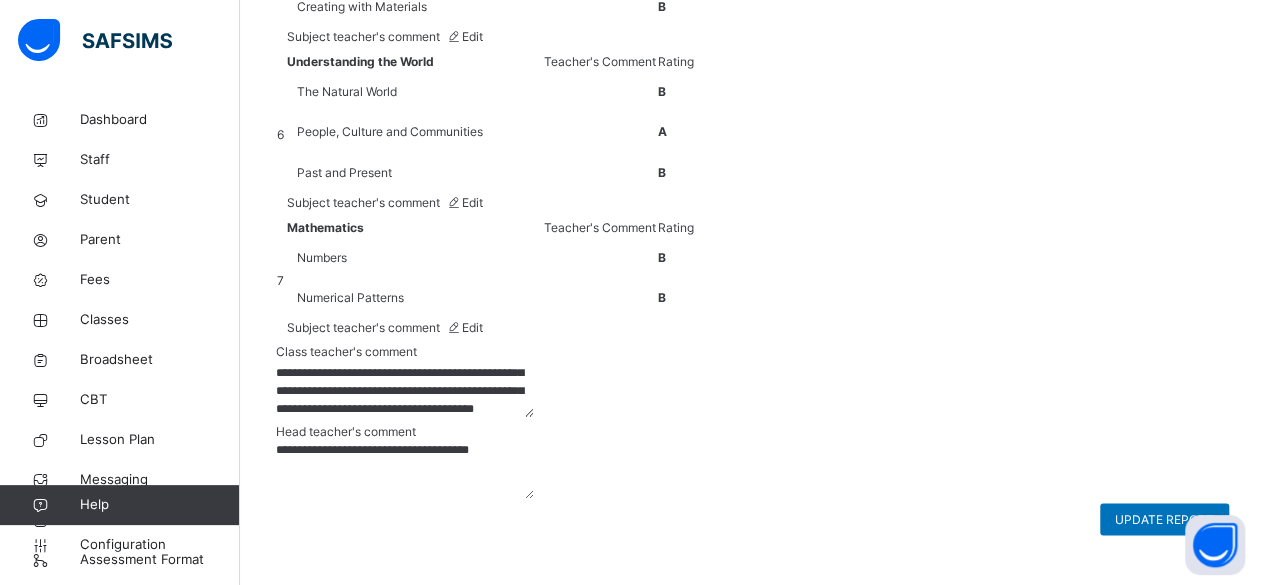 type on "**********" 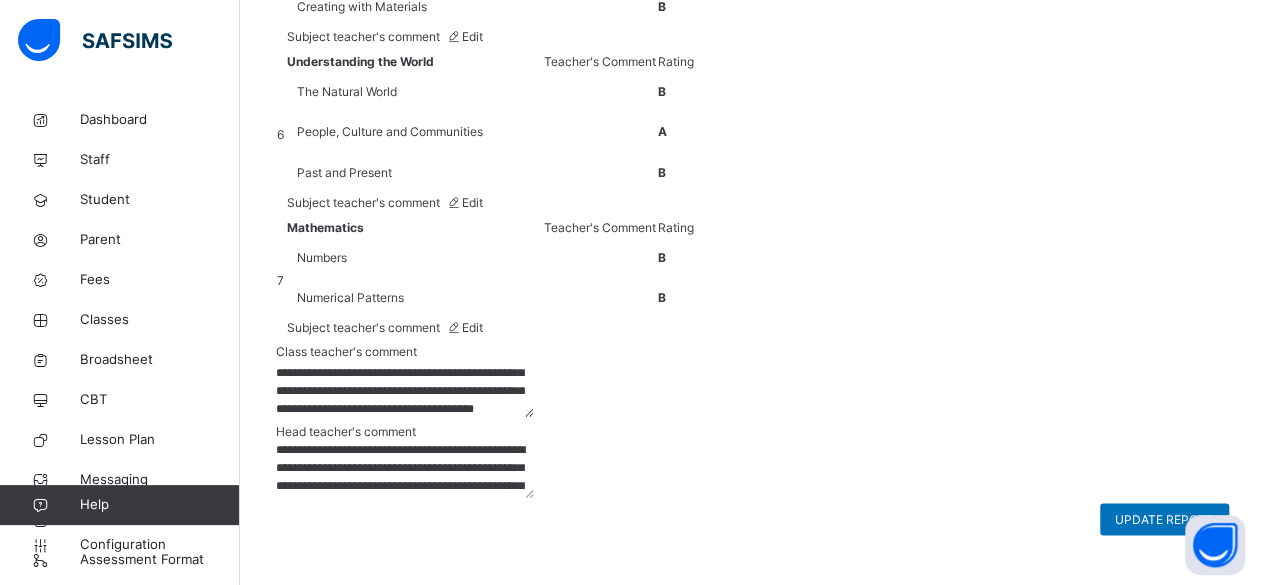 scroll, scrollTop: 42, scrollLeft: 0, axis: vertical 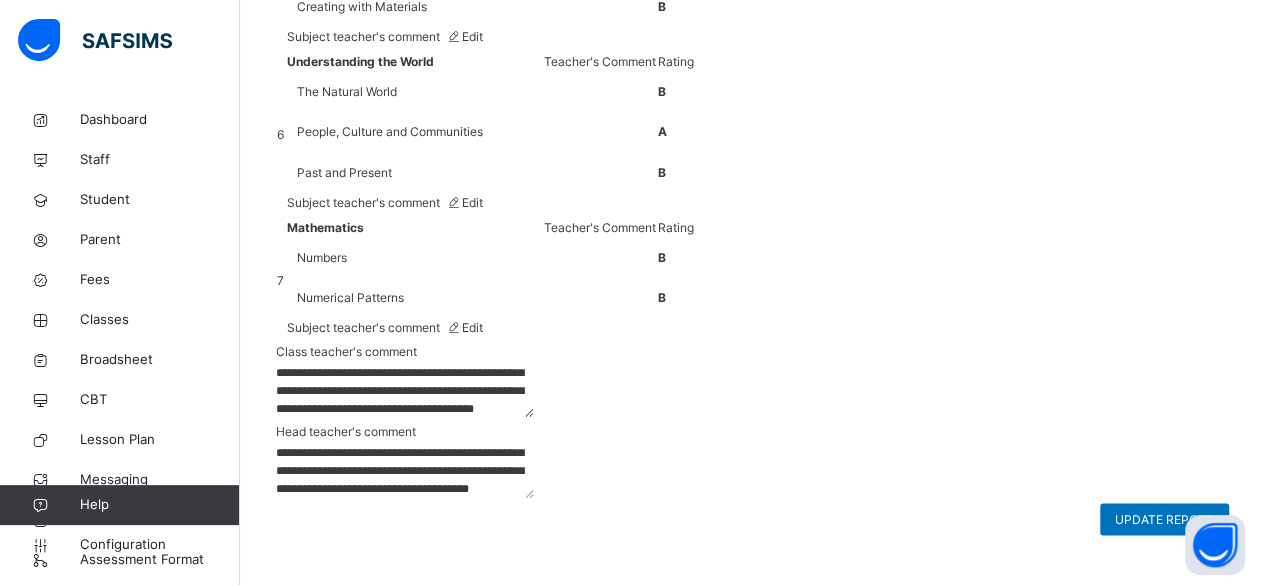 click on "**********" at bounding box center [405, 468] 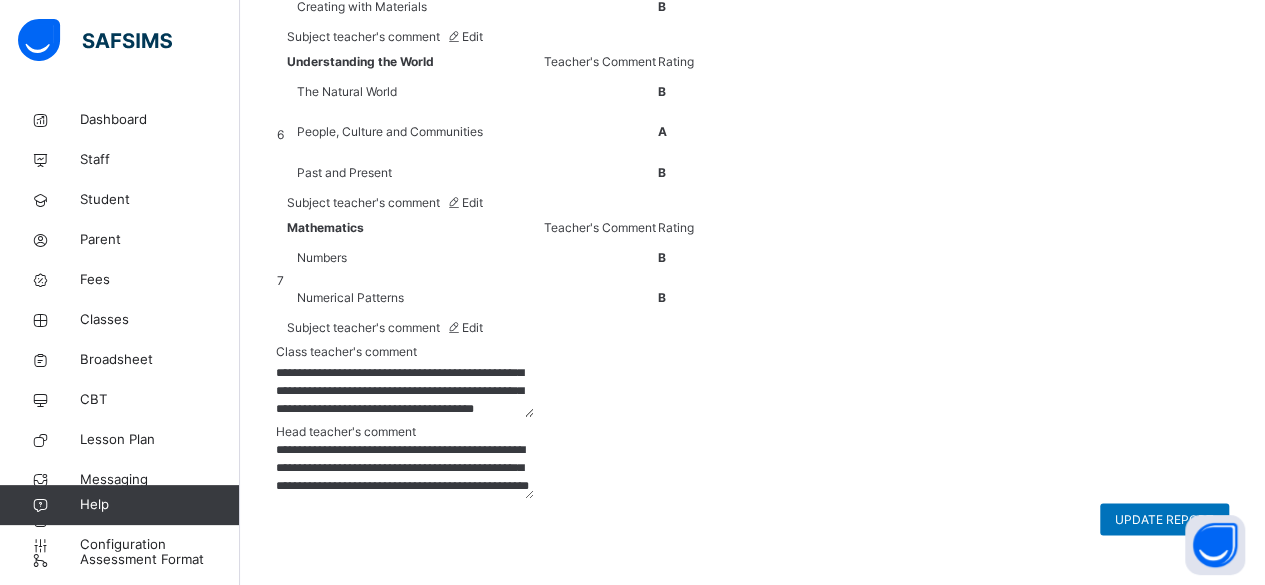 scroll, scrollTop: 11, scrollLeft: 0, axis: vertical 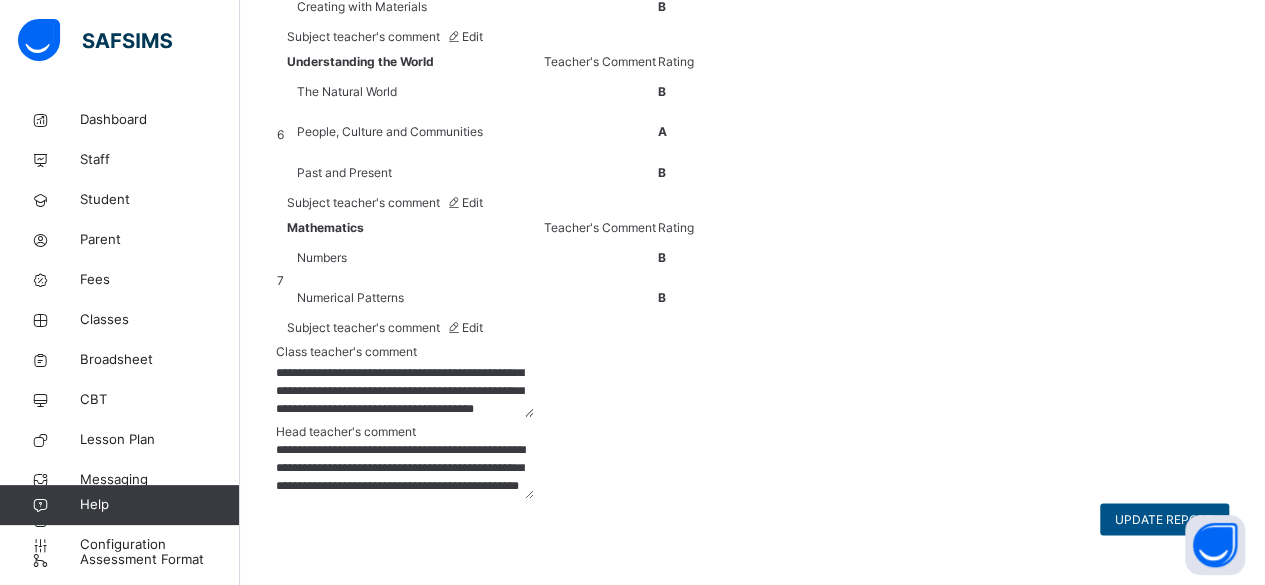 drag, startPoint x: 1061, startPoint y: 389, endPoint x: 1092, endPoint y: 462, distance: 79.30952 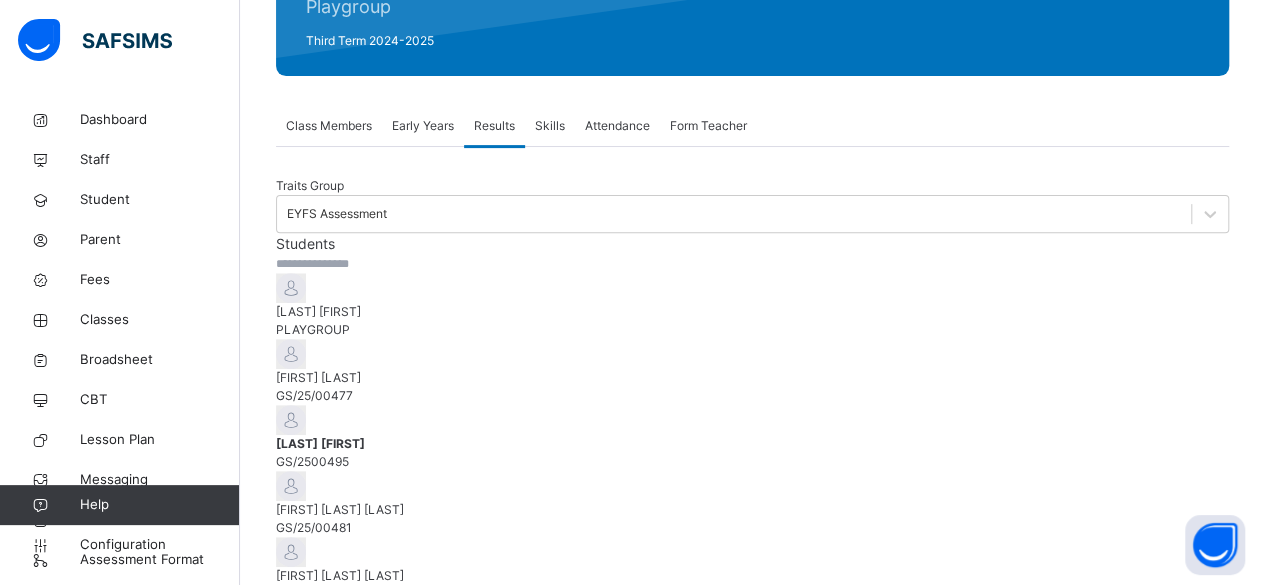 scroll, scrollTop: 0, scrollLeft: 0, axis: both 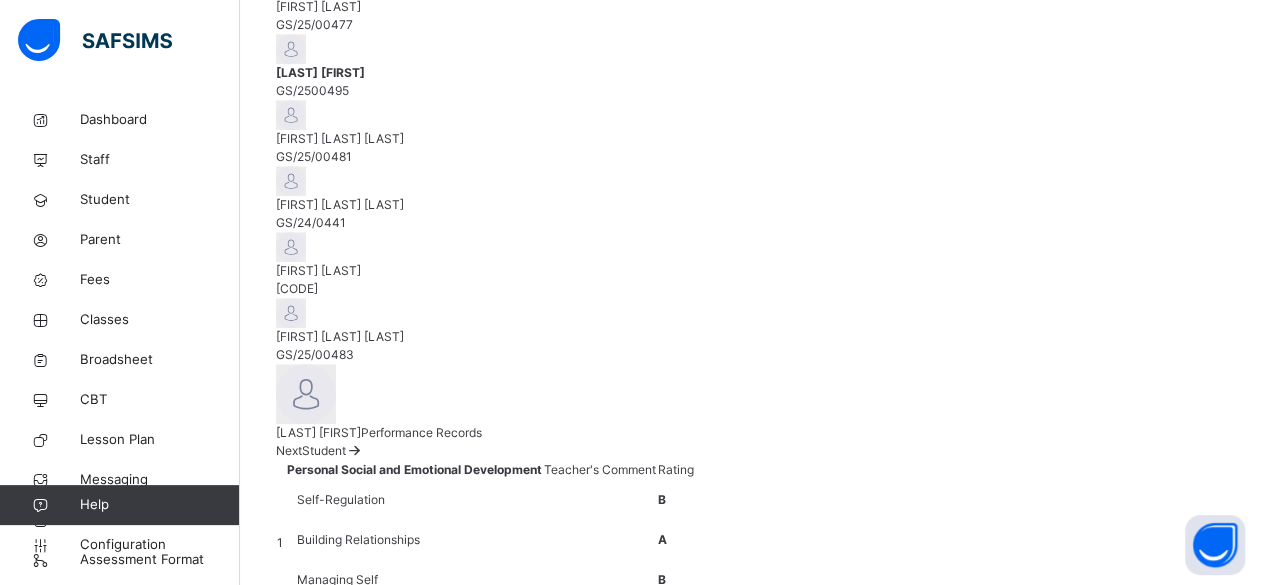 click on "[FIRST] [LAST] [LAST]" at bounding box center [752, 139] 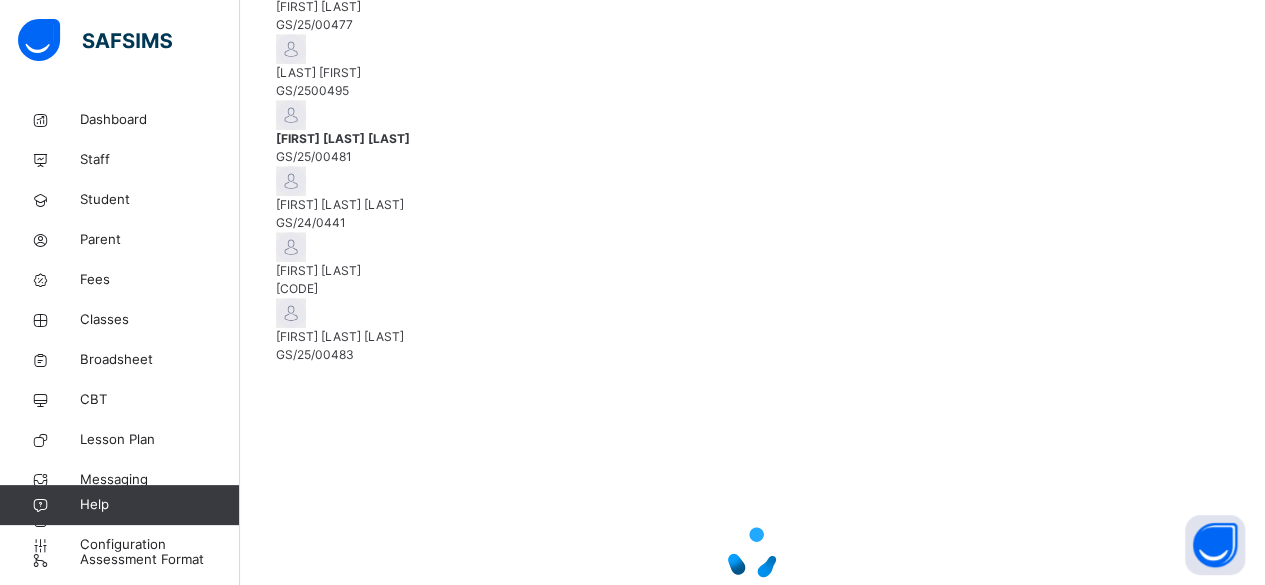 scroll, scrollTop: 571, scrollLeft: 0, axis: vertical 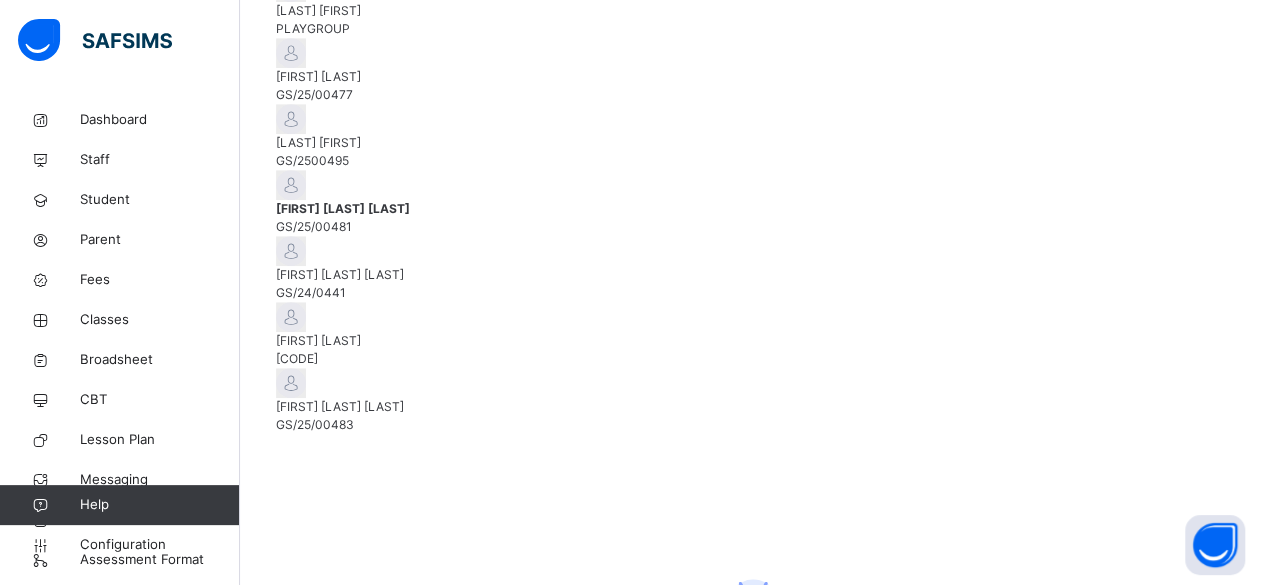 click on "[FIRST] [LAST] [LAST]" at bounding box center (752, 275) 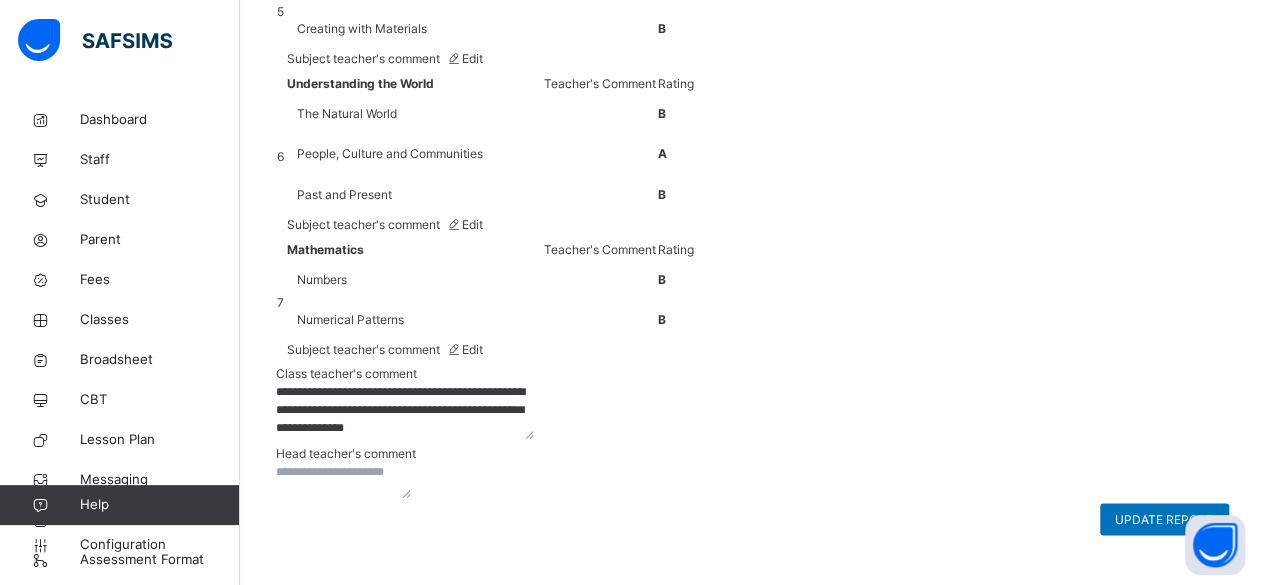 scroll, scrollTop: 2020, scrollLeft: 0, axis: vertical 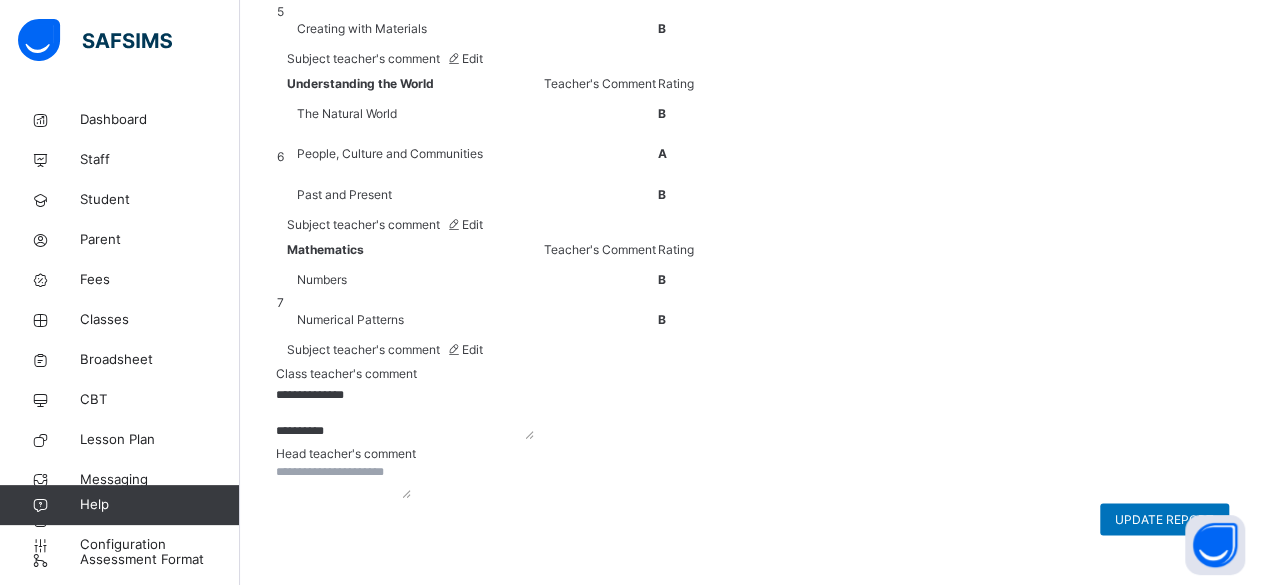 drag, startPoint x: 641, startPoint y: 359, endPoint x: 758, endPoint y: 387, distance: 120.30378 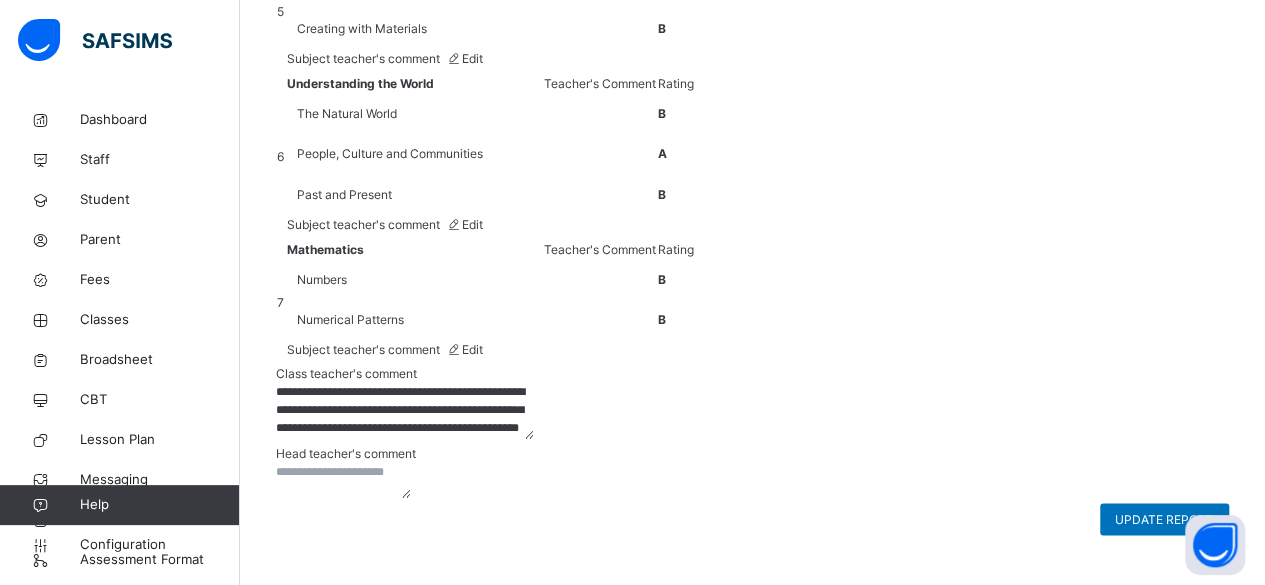 scroll, scrollTop: 42, scrollLeft: 0, axis: vertical 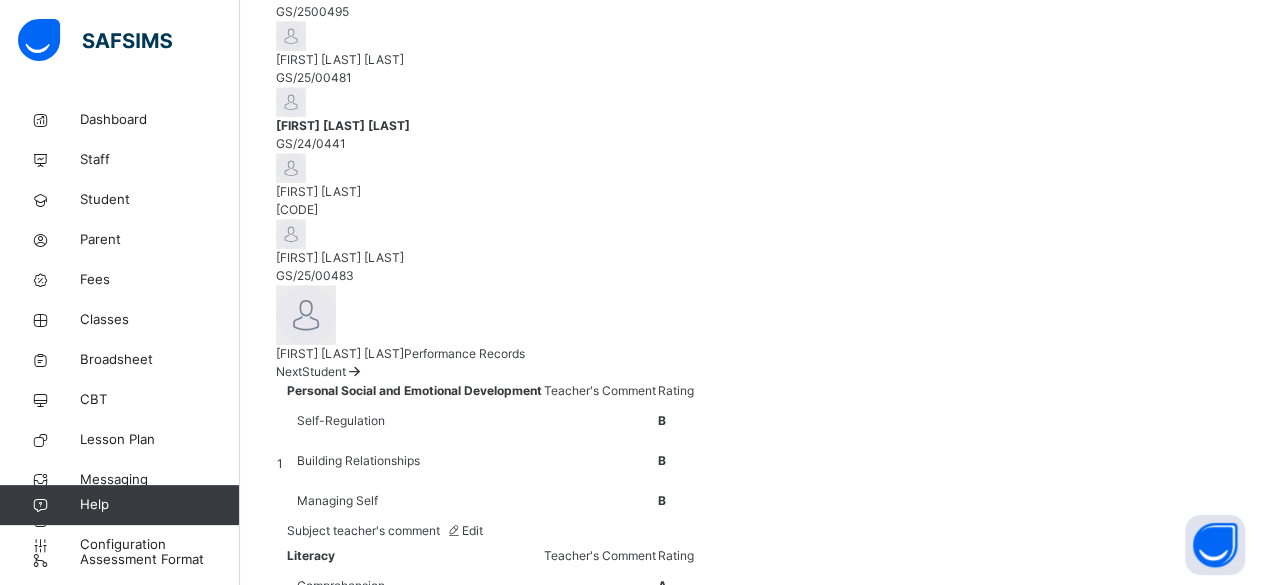 click on "[FIRST] [LAST]" at bounding box center [752, 192] 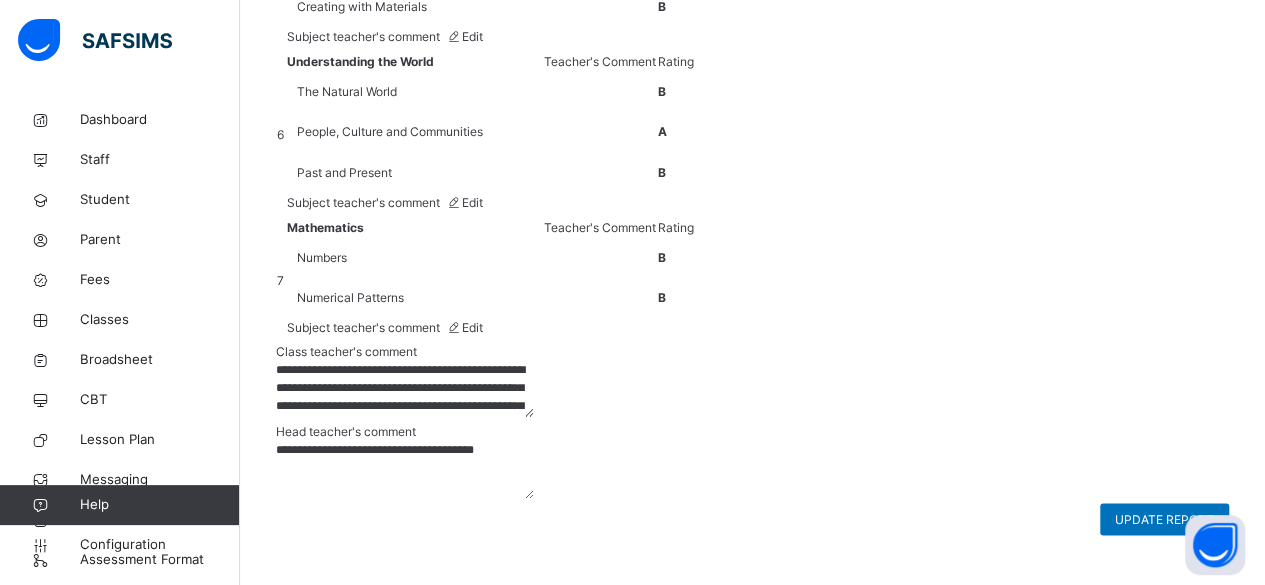 scroll, scrollTop: 2020, scrollLeft: 0, axis: vertical 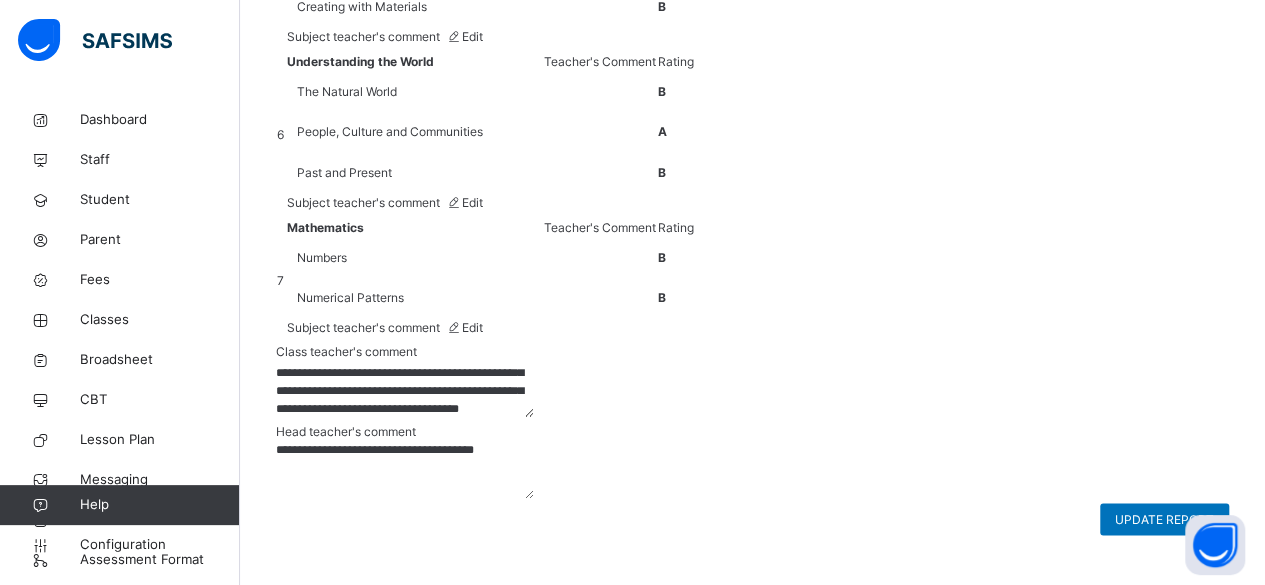 drag, startPoint x: 638, startPoint y: 353, endPoint x: 762, endPoint y: 381, distance: 127.12199 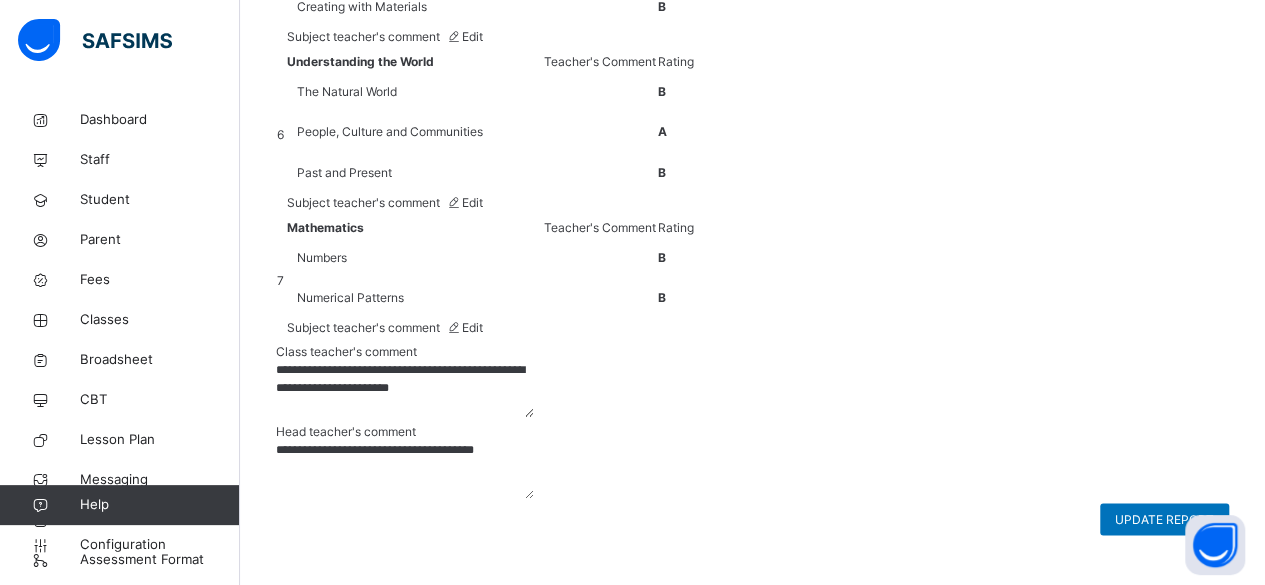 scroll, scrollTop: 0, scrollLeft: 0, axis: both 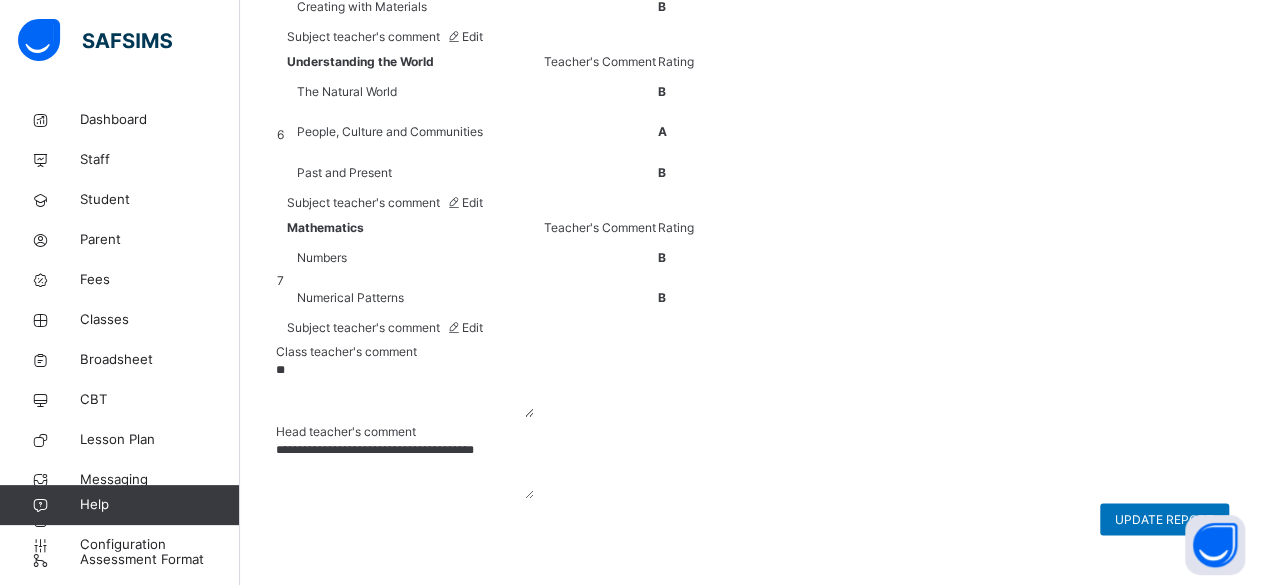 type on "*" 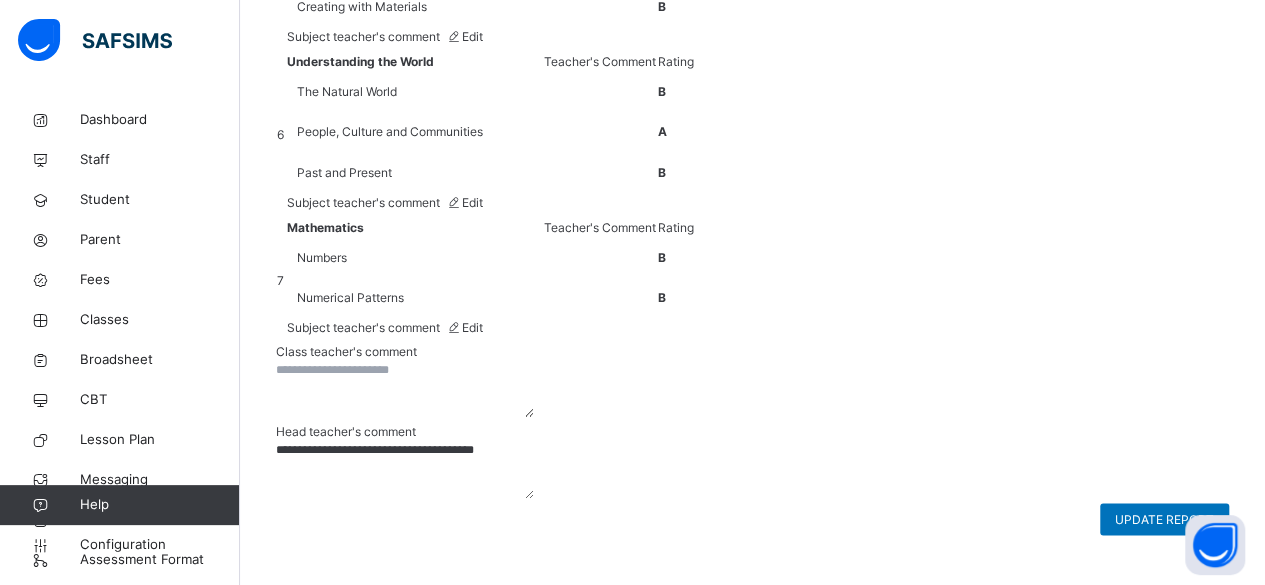 paste on "**********" 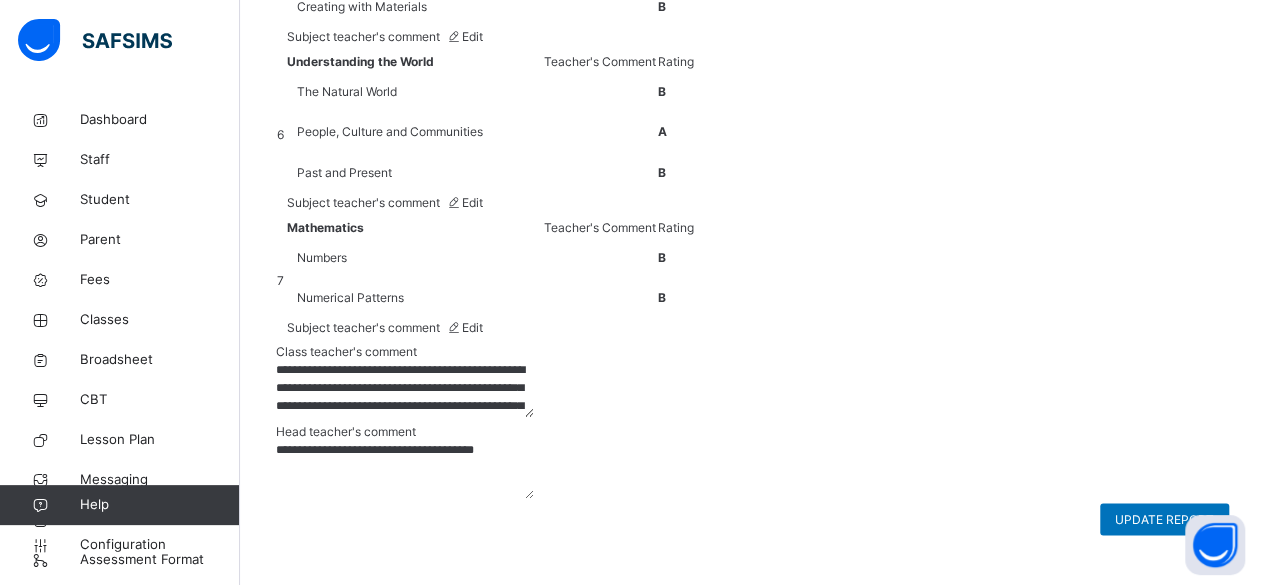 scroll, scrollTop: 78, scrollLeft: 0, axis: vertical 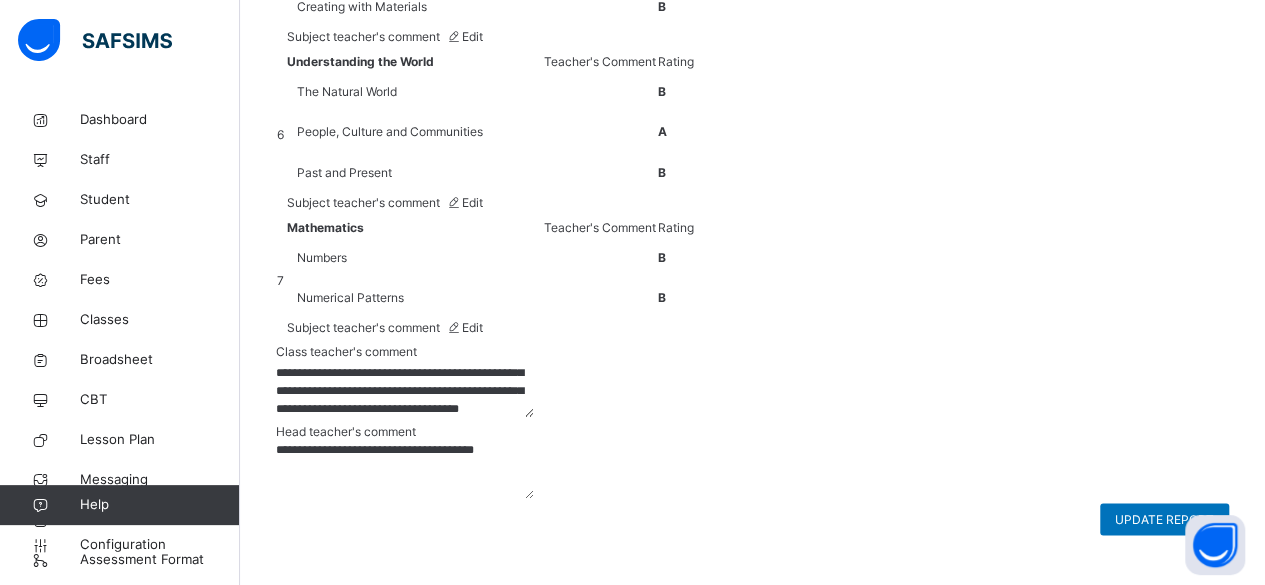 click on "**********" at bounding box center [405, 388] 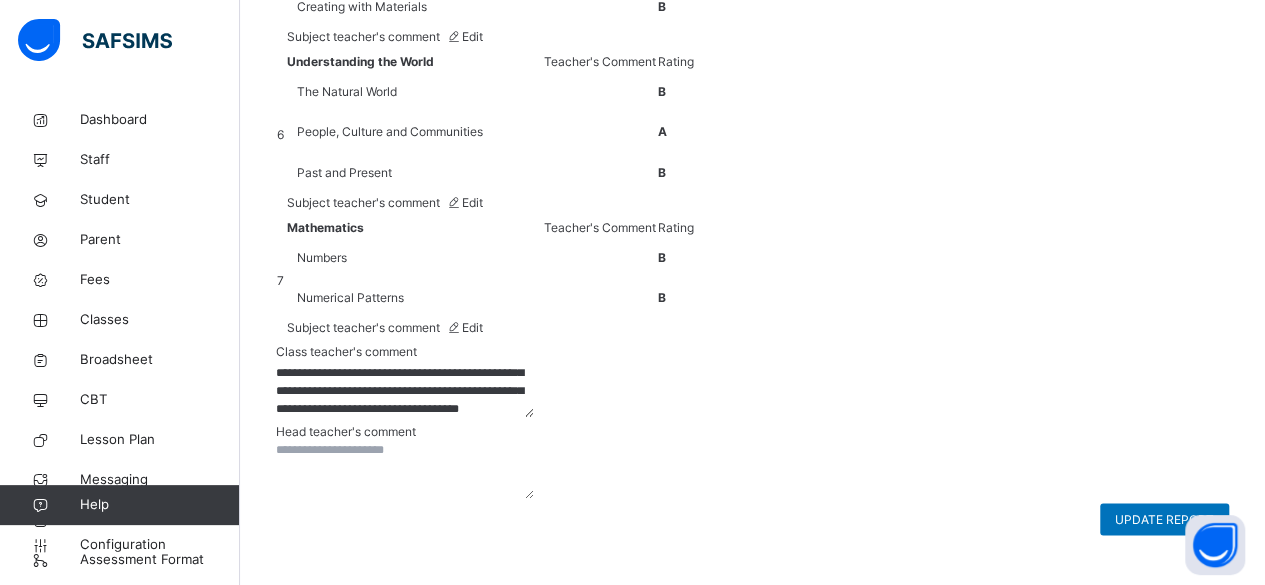 click at bounding box center [405, 468] 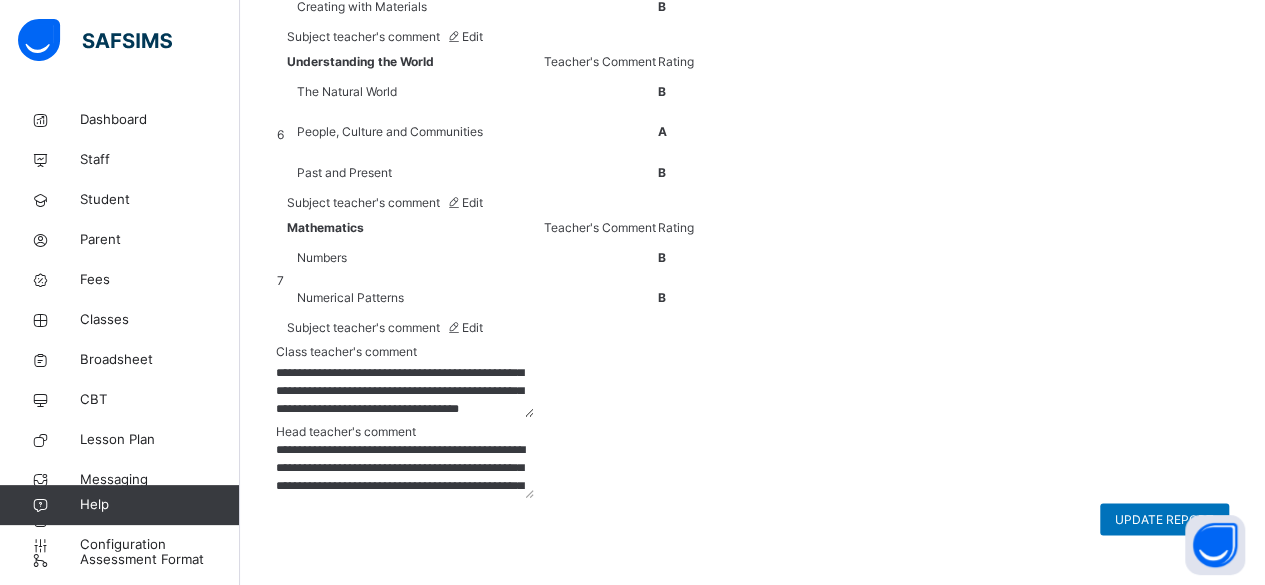 scroll, scrollTop: 42, scrollLeft: 0, axis: vertical 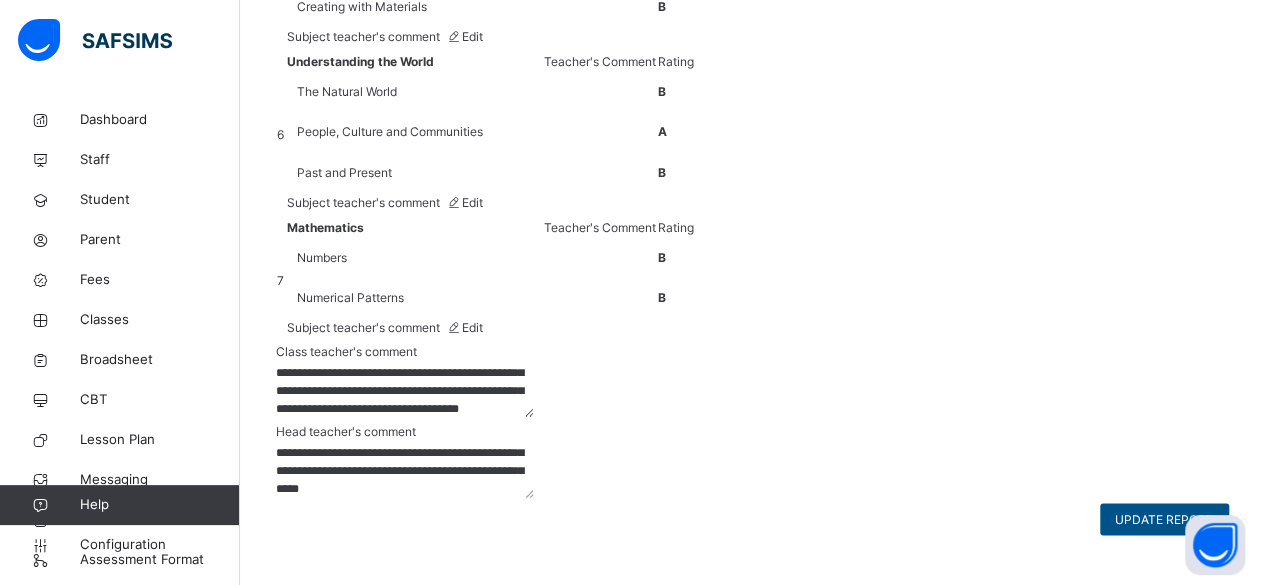 type on "**********" 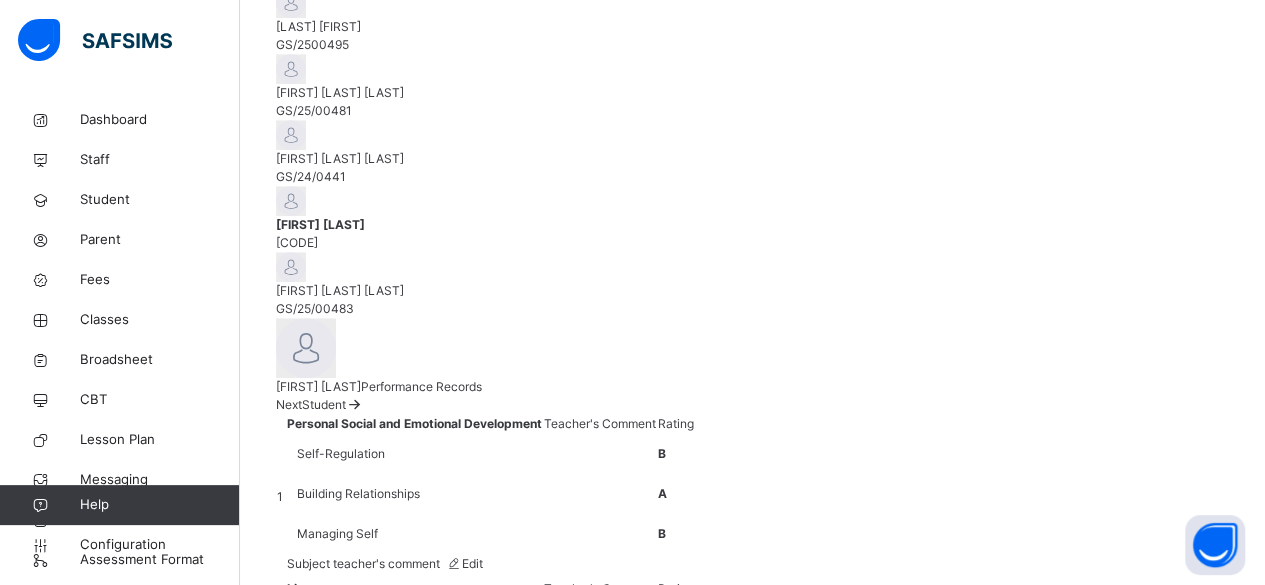 scroll, scrollTop: 567, scrollLeft: 0, axis: vertical 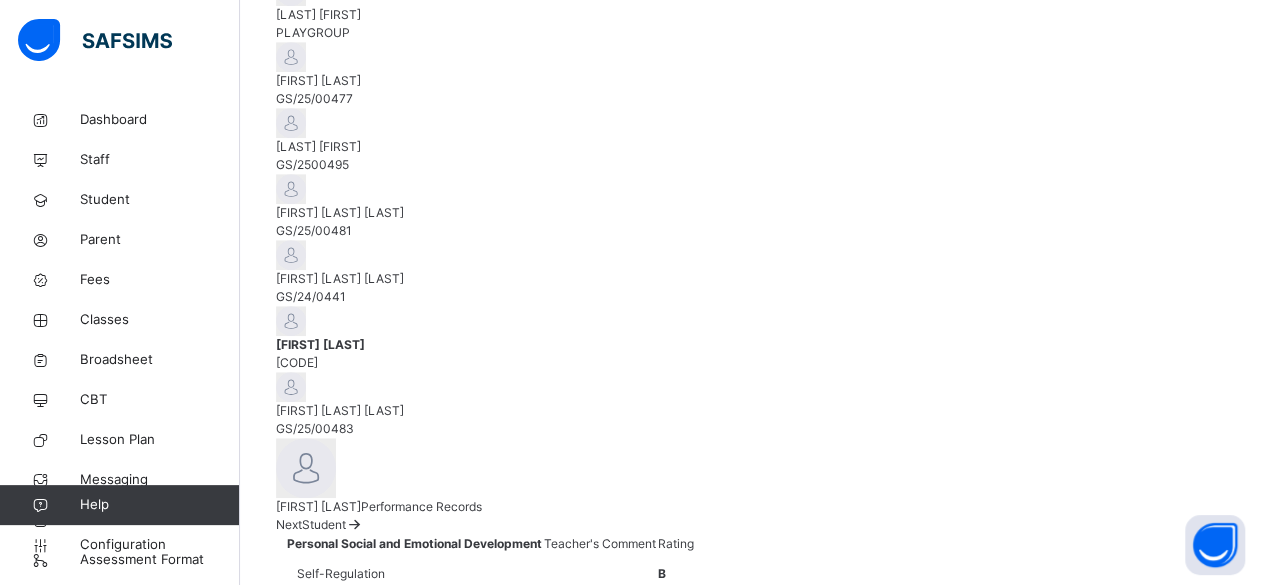 click on "[FIRST] [LAST] [LAST]" at bounding box center (752, 411) 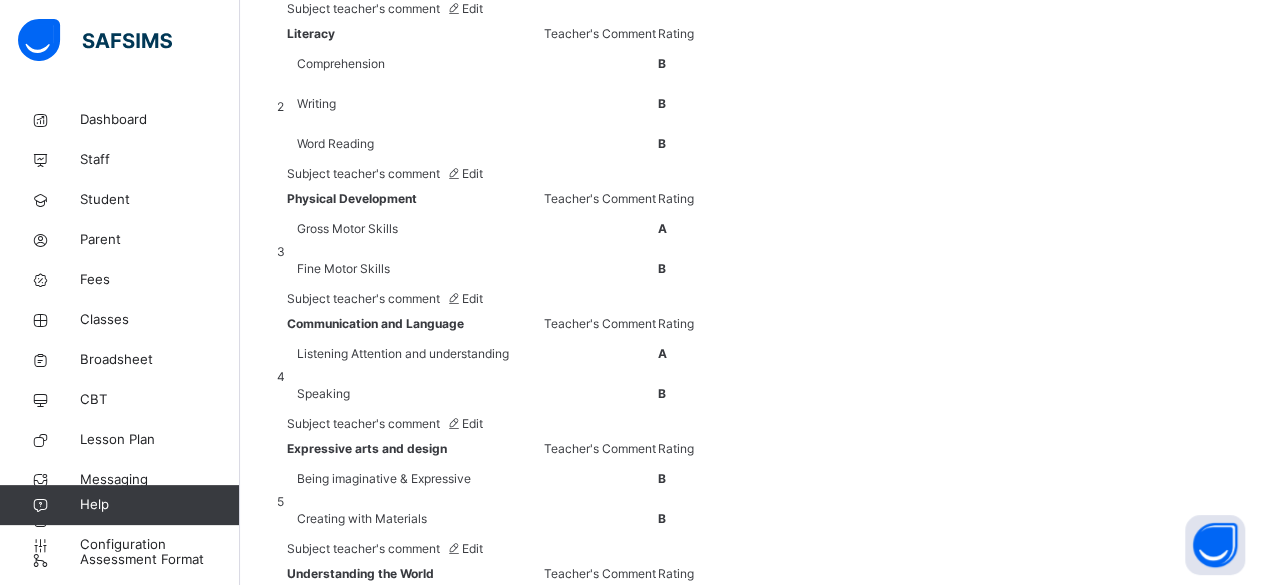 scroll, scrollTop: 2020, scrollLeft: 0, axis: vertical 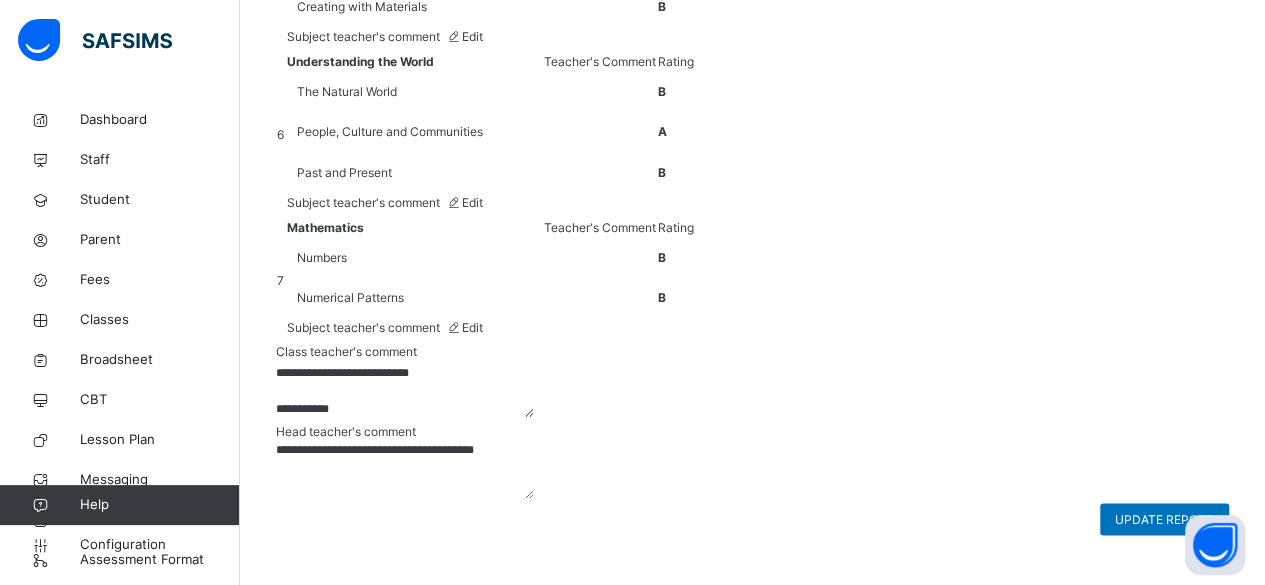 drag, startPoint x: 638, startPoint y: 359, endPoint x: 770, endPoint y: 385, distance: 134.53624 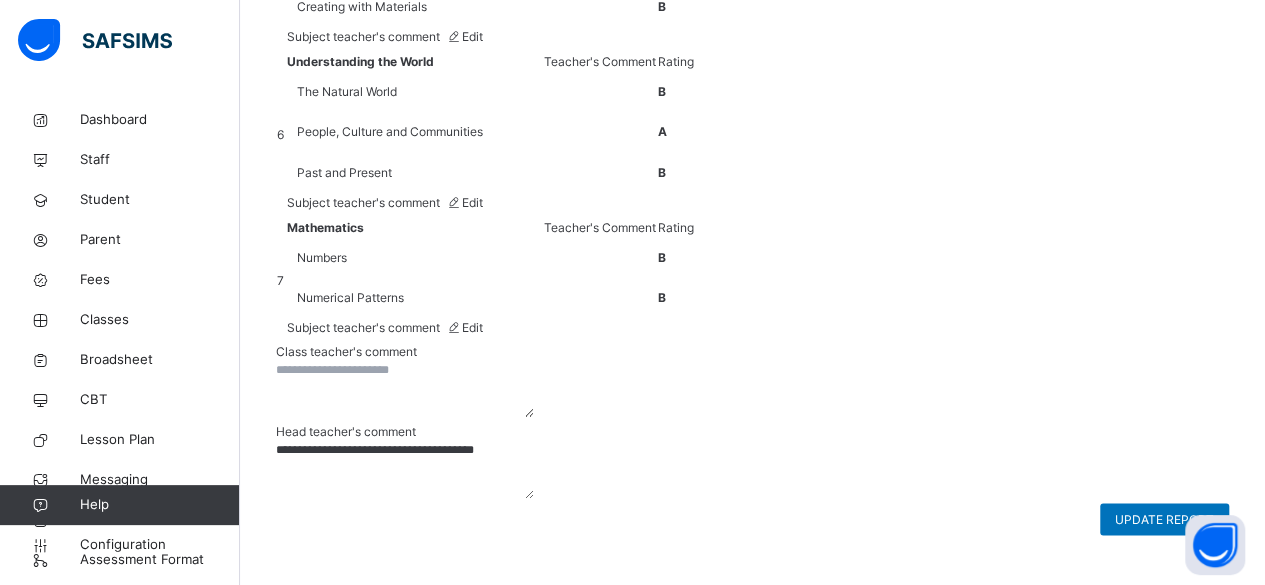 scroll, scrollTop: 0, scrollLeft: 0, axis: both 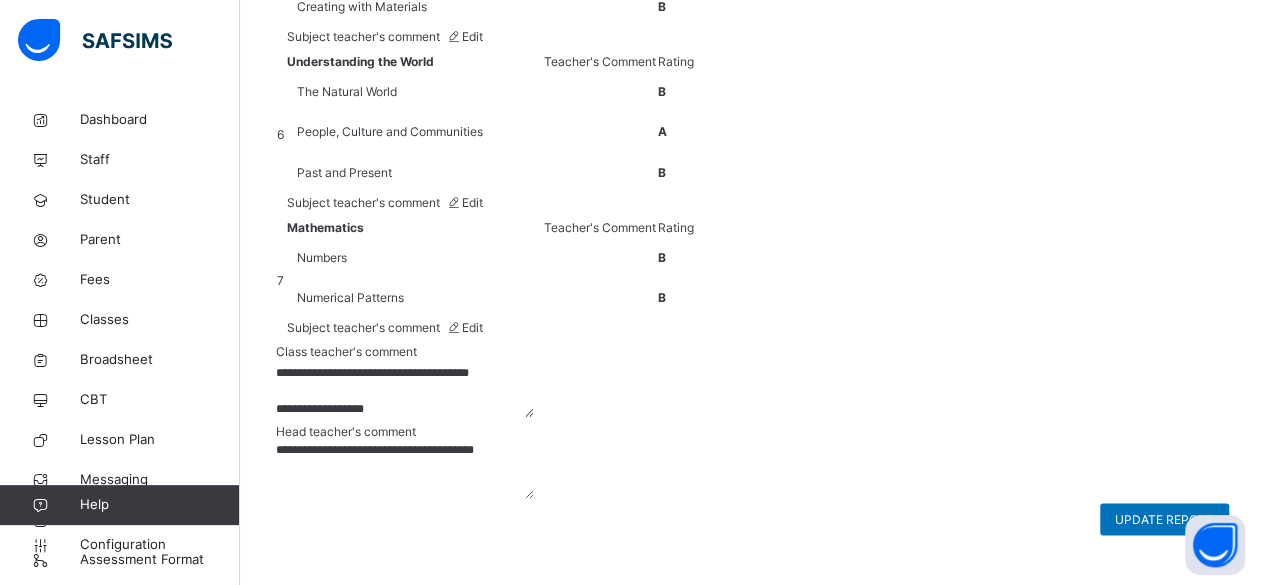 click on "**********" at bounding box center (405, 388) 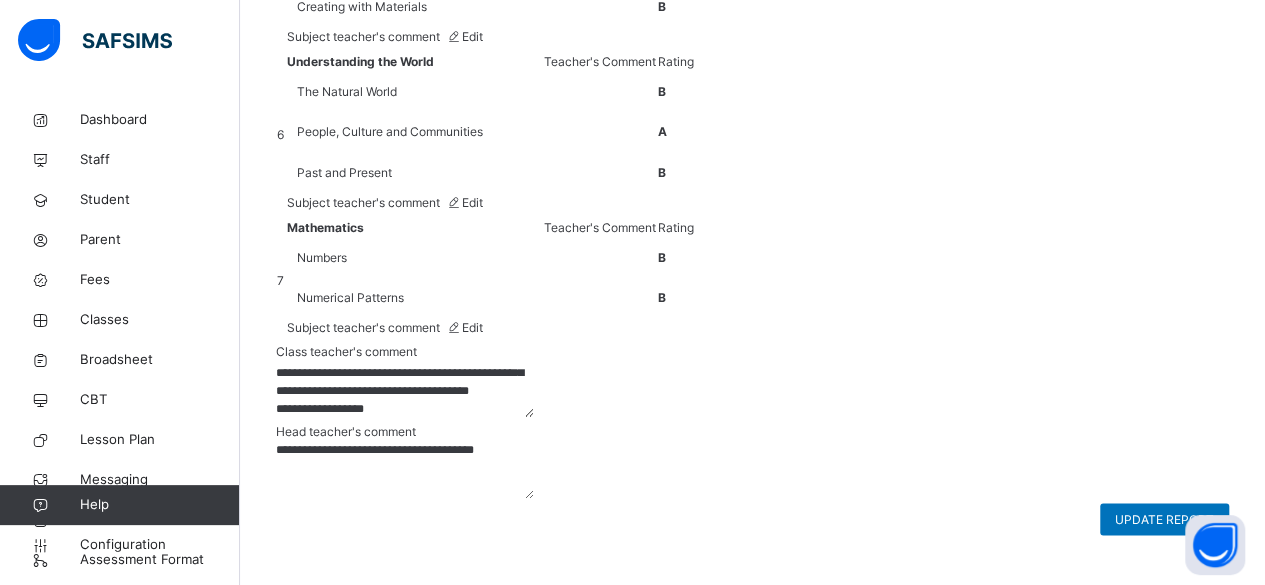 scroll, scrollTop: 78, scrollLeft: 0, axis: vertical 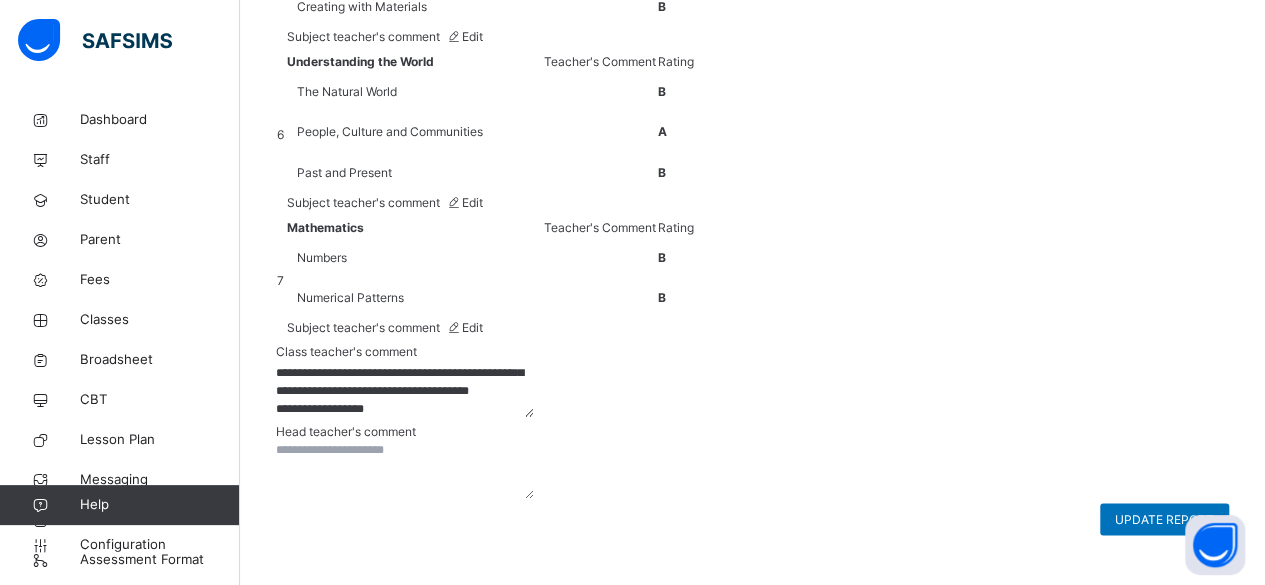 paste on "**********" 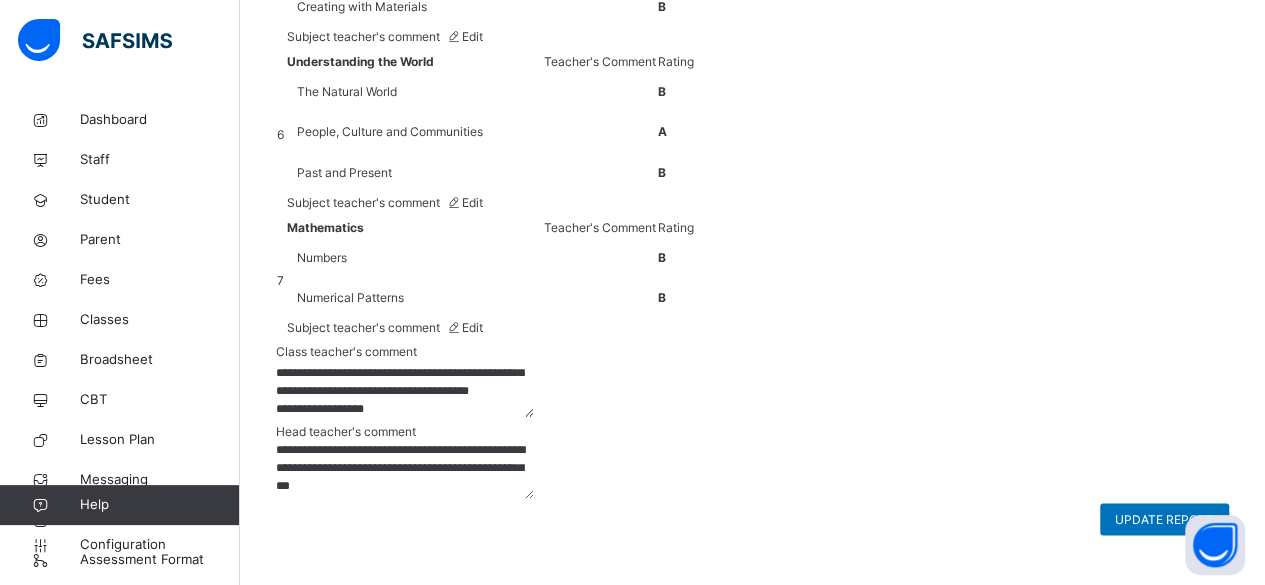 scroll, scrollTop: 6, scrollLeft: 0, axis: vertical 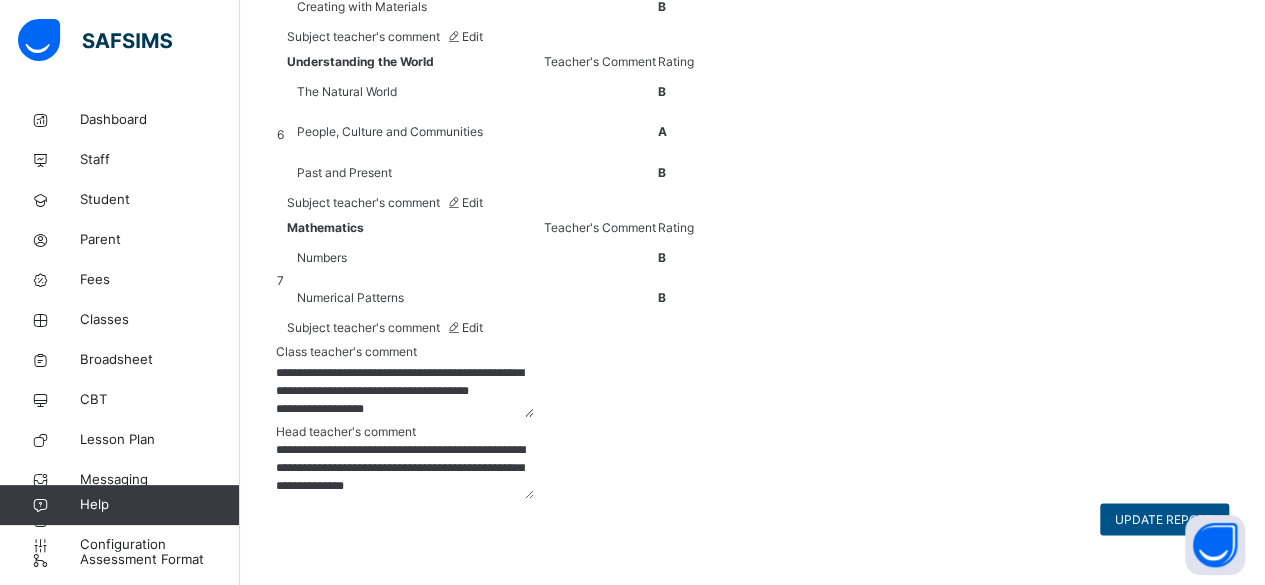 type on "**********" 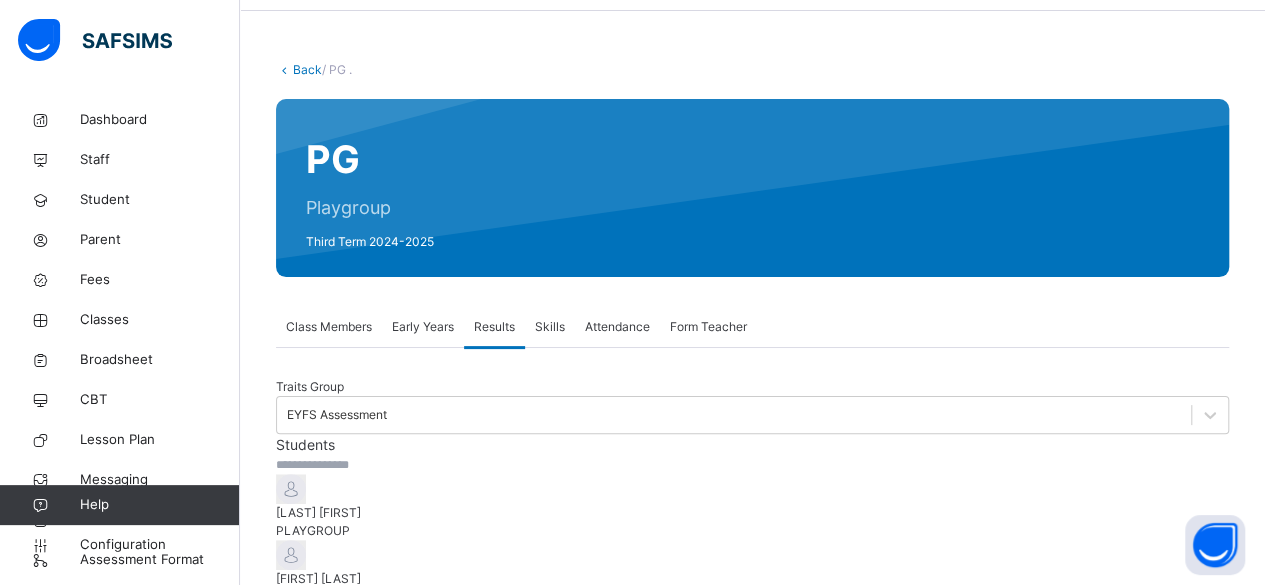 scroll, scrollTop: 68, scrollLeft: 0, axis: vertical 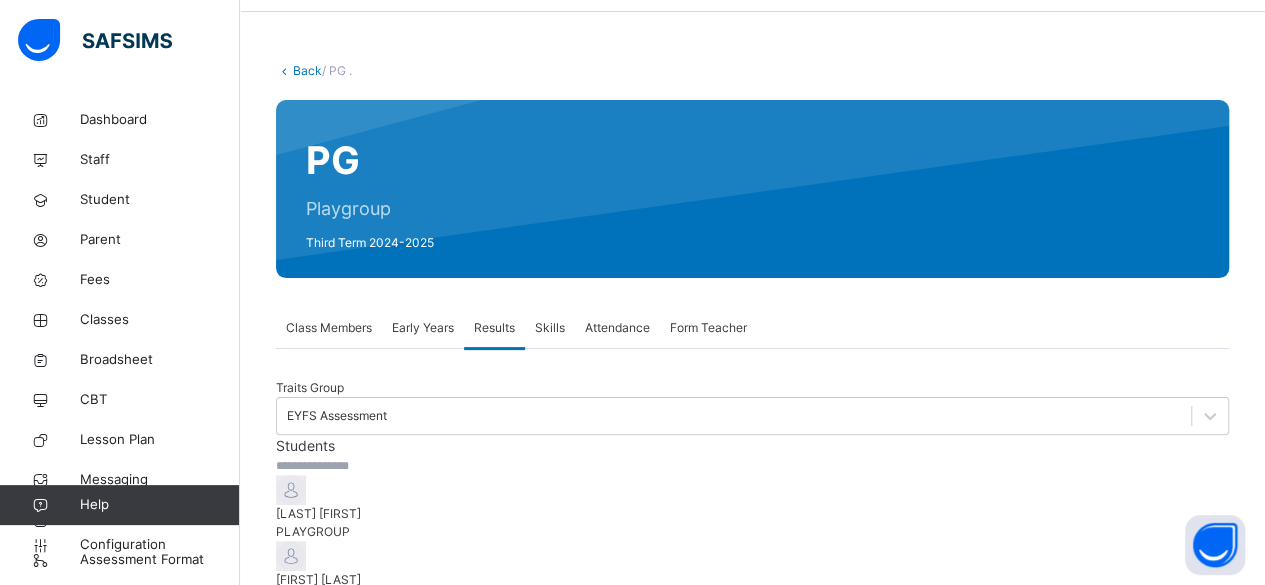 click on "Back" at bounding box center [307, 70] 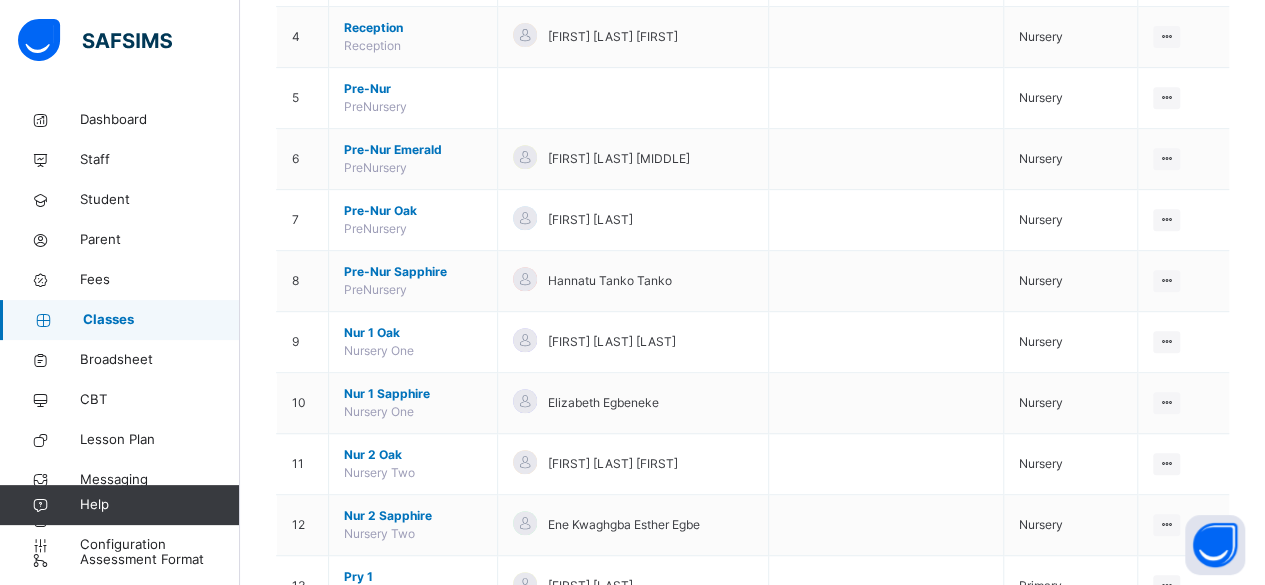 scroll, scrollTop: 415, scrollLeft: 0, axis: vertical 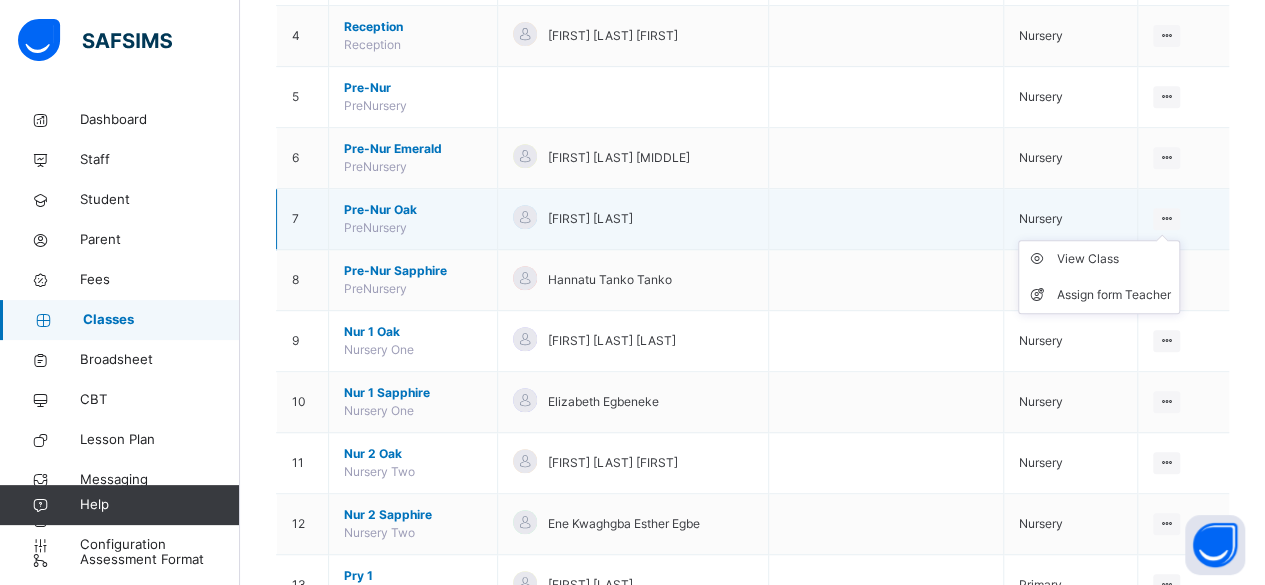 click at bounding box center (1166, 218) 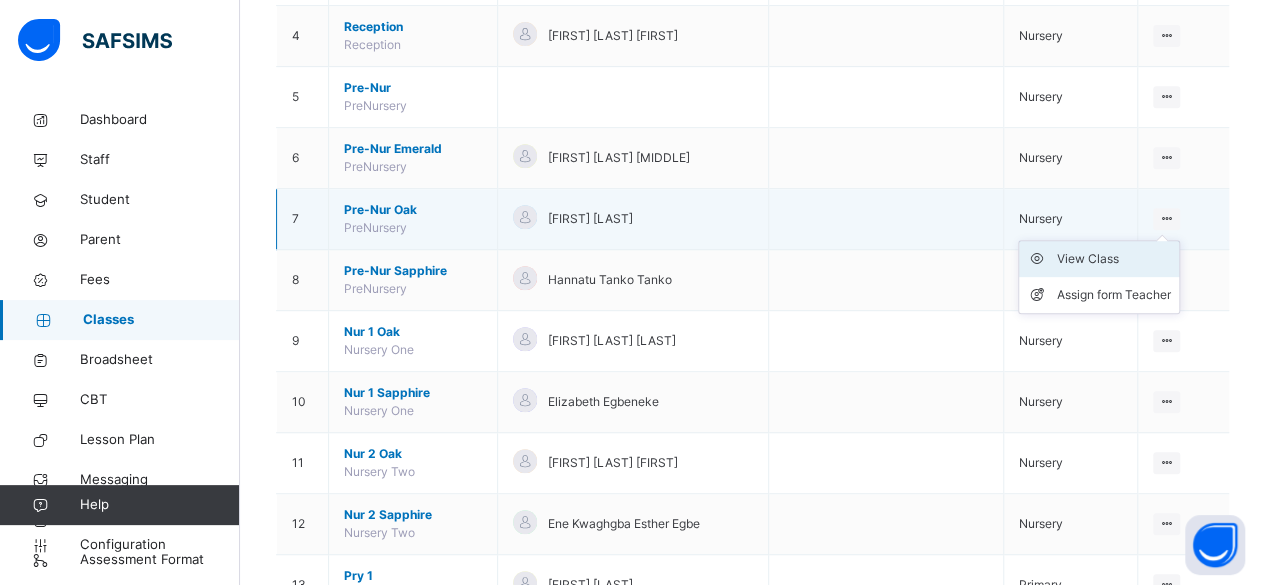 click on "View Class" at bounding box center [1114, 259] 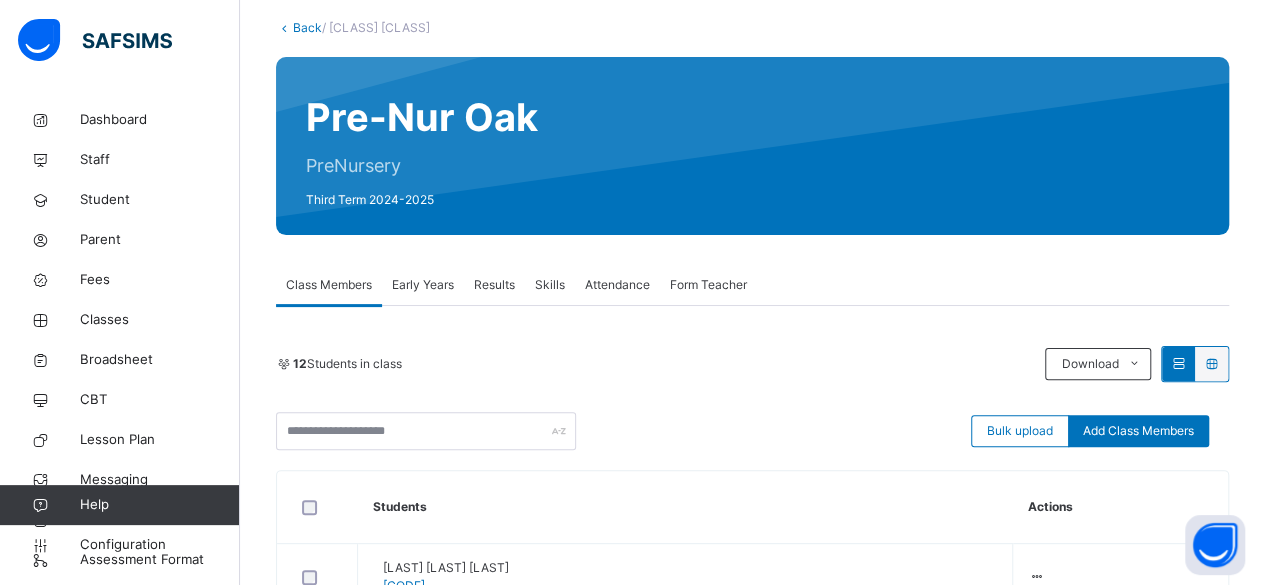 scroll, scrollTop: 120, scrollLeft: 0, axis: vertical 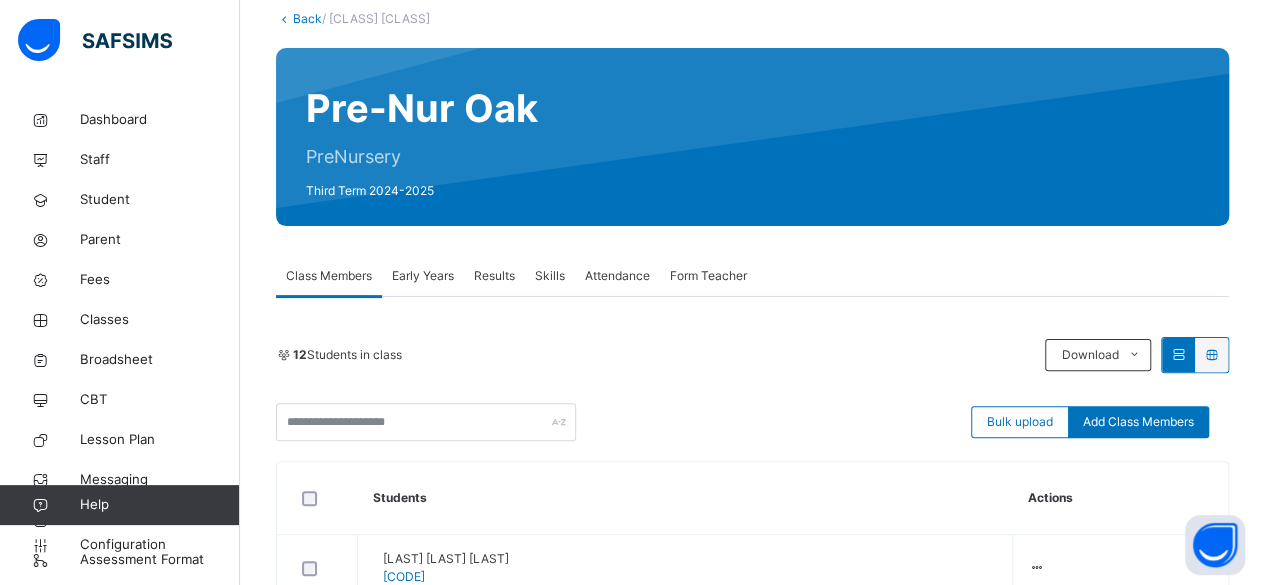 click on "Results" at bounding box center [494, 276] 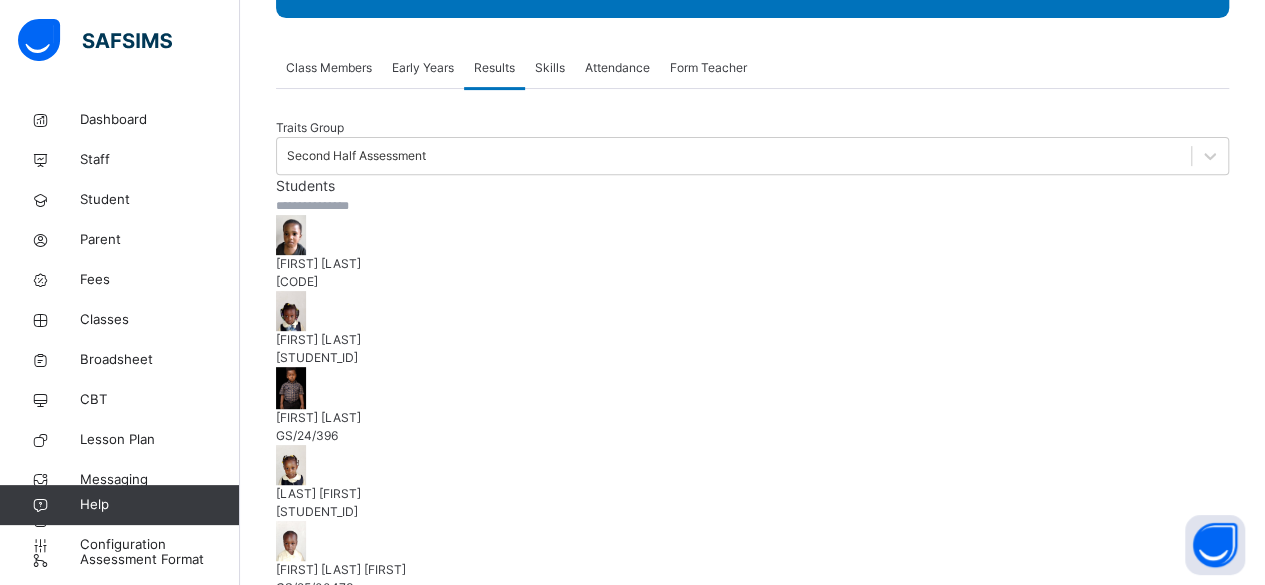 scroll, scrollTop: 342, scrollLeft: 0, axis: vertical 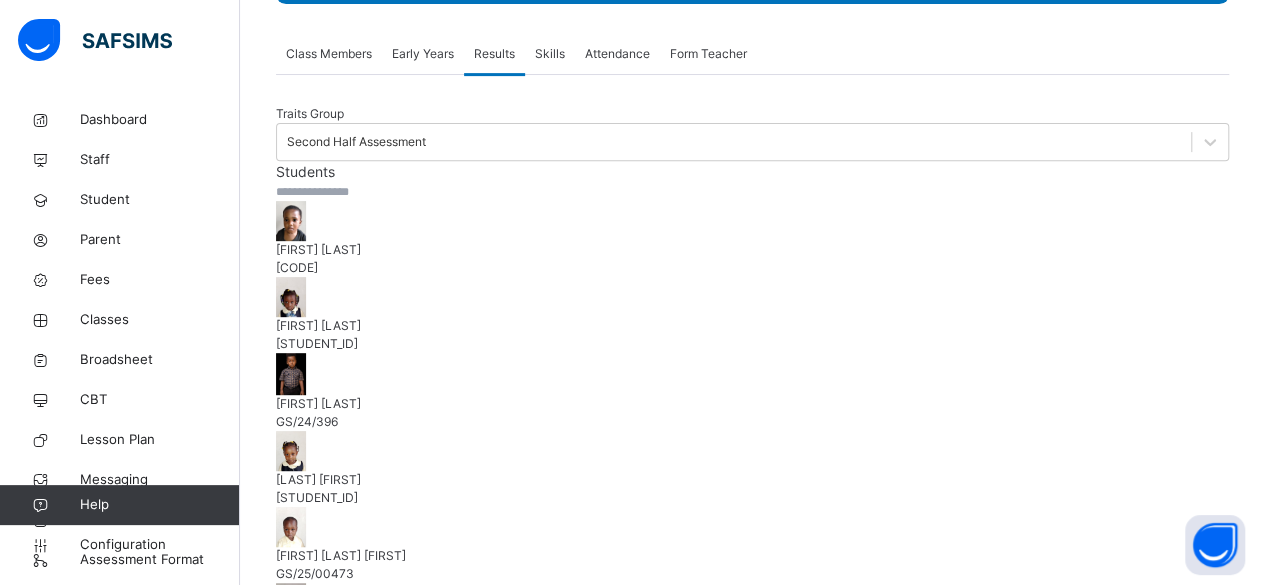 click on "[FIRST] [LAST]" at bounding box center [752, 250] 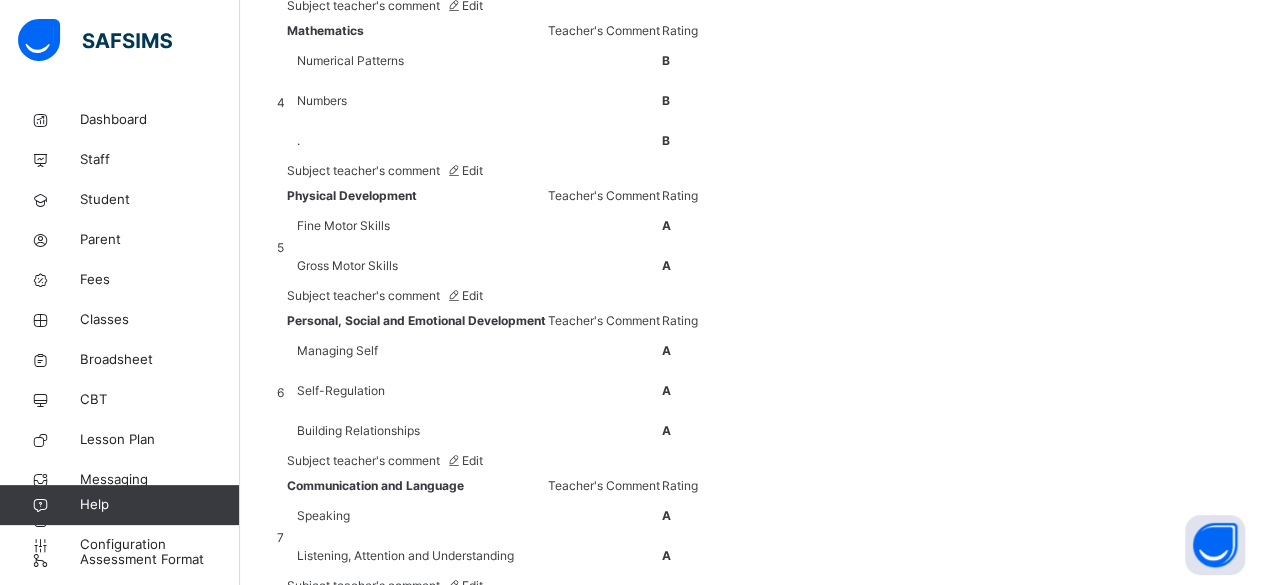scroll, scrollTop: 1952, scrollLeft: 0, axis: vertical 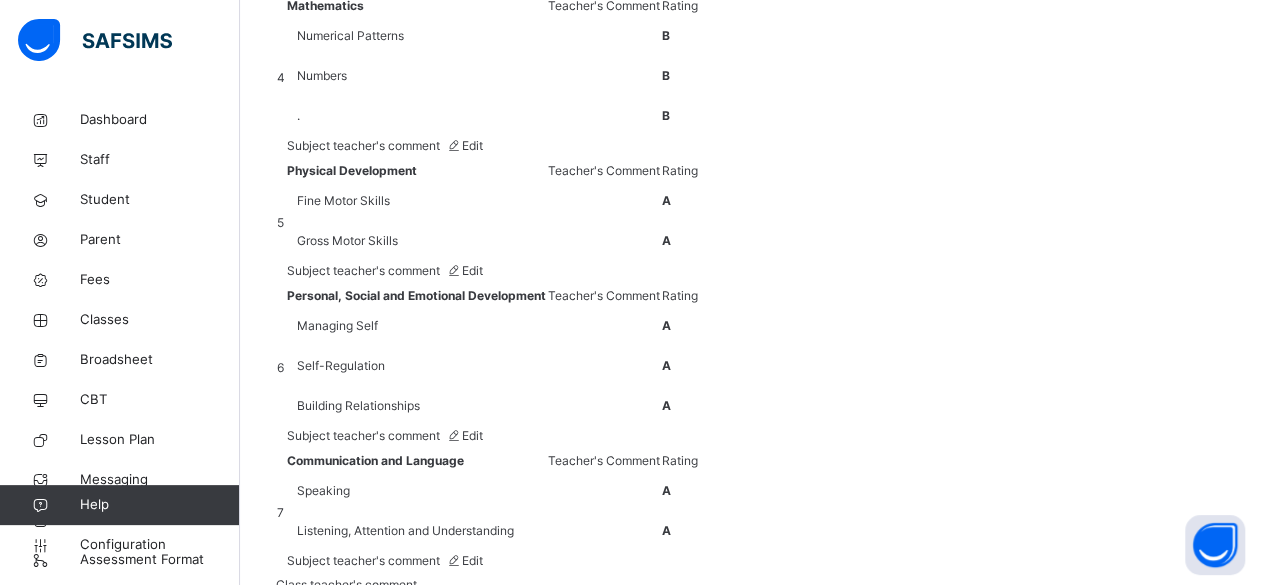 click on "Edit" at bounding box center (472, 560) 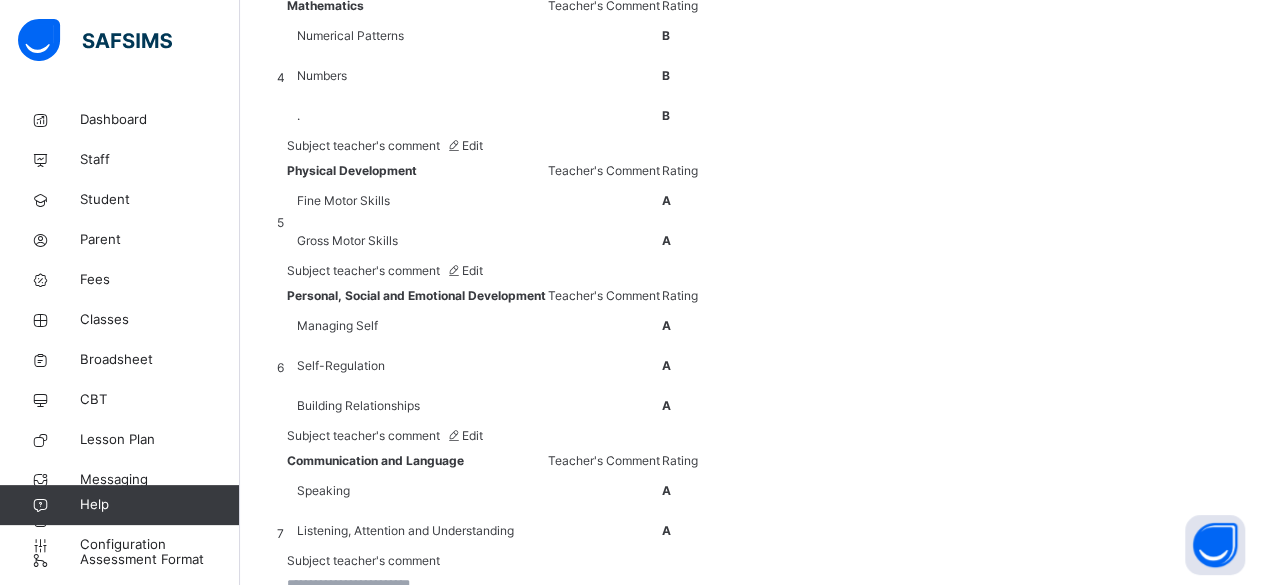 click at bounding box center [647, 594] 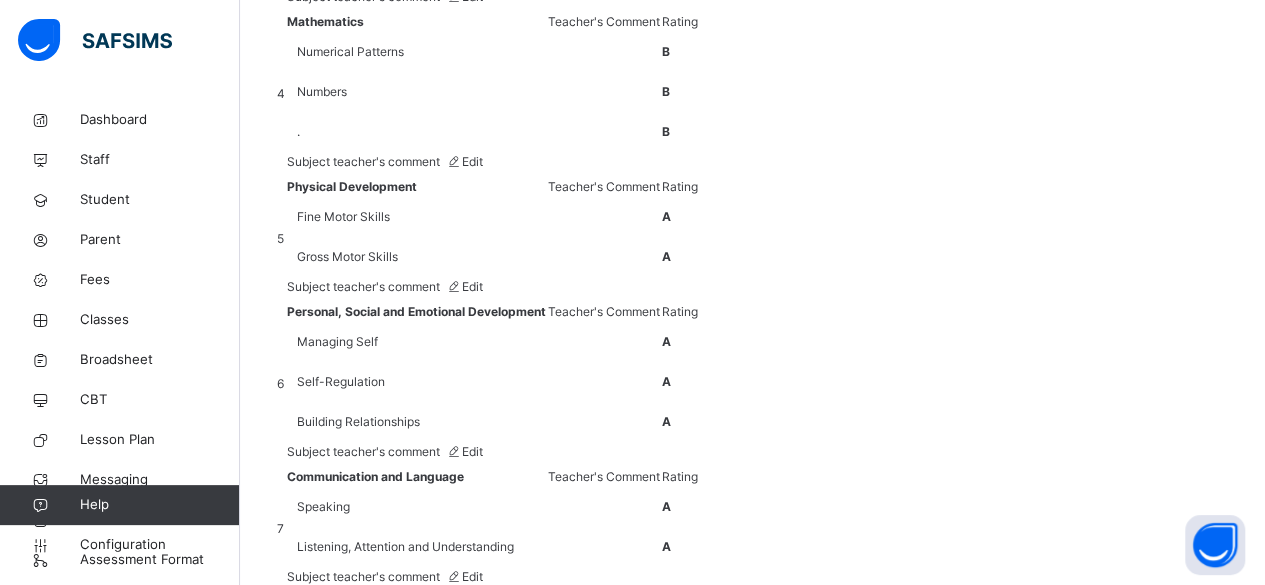 scroll, scrollTop: 1979, scrollLeft: 0, axis: vertical 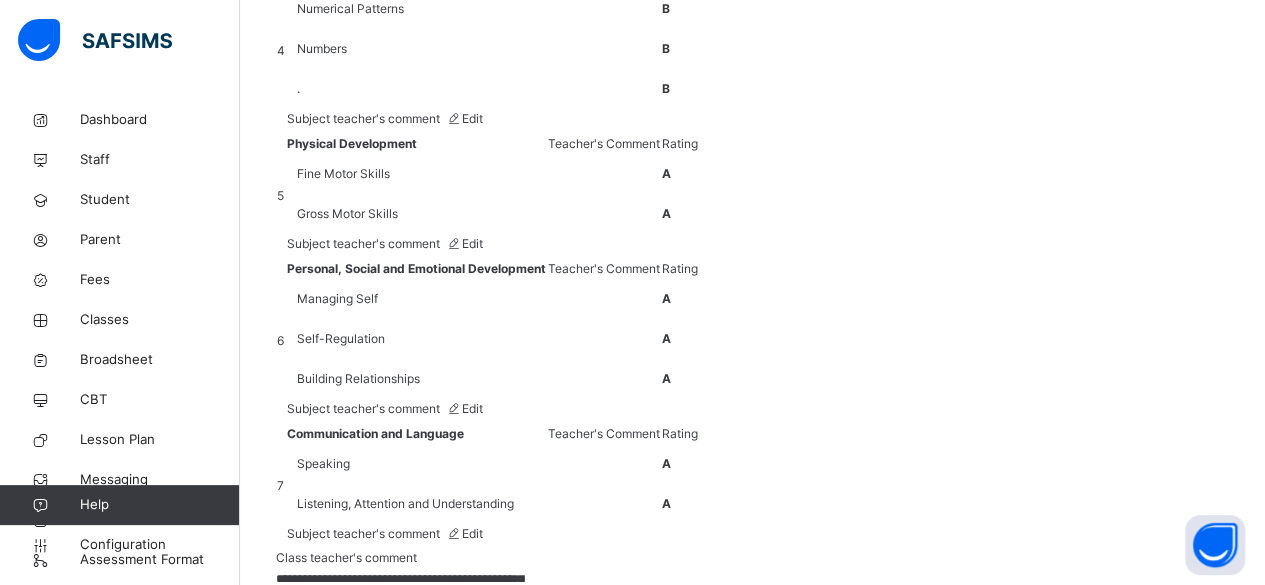 click on "**********" at bounding box center [405, 595] 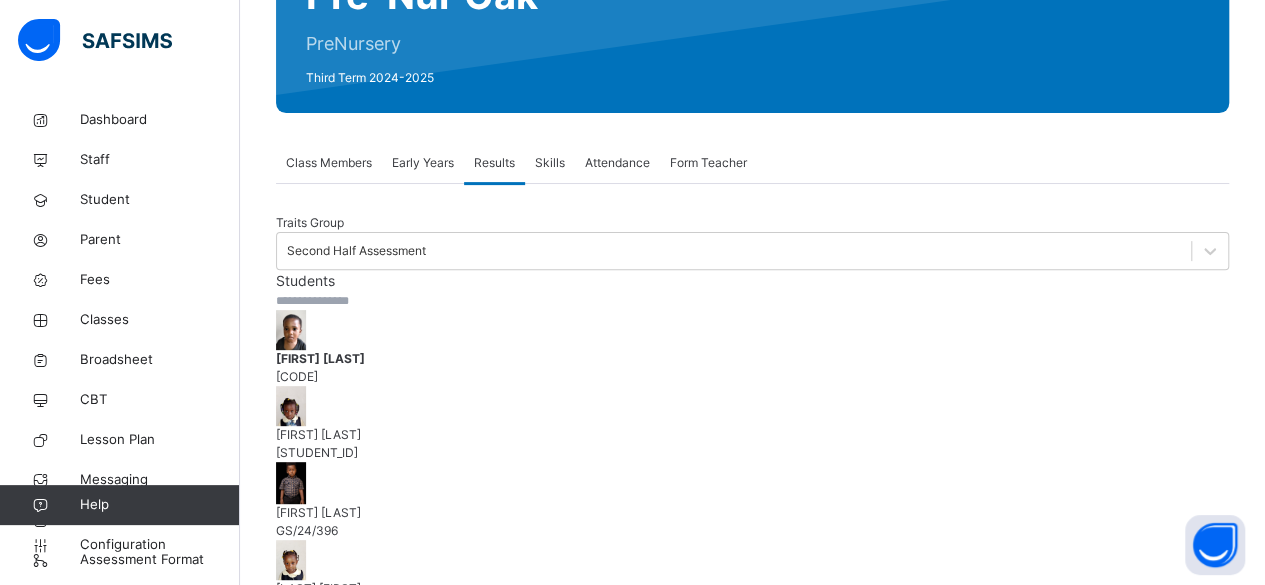 scroll, scrollTop: 234, scrollLeft: 0, axis: vertical 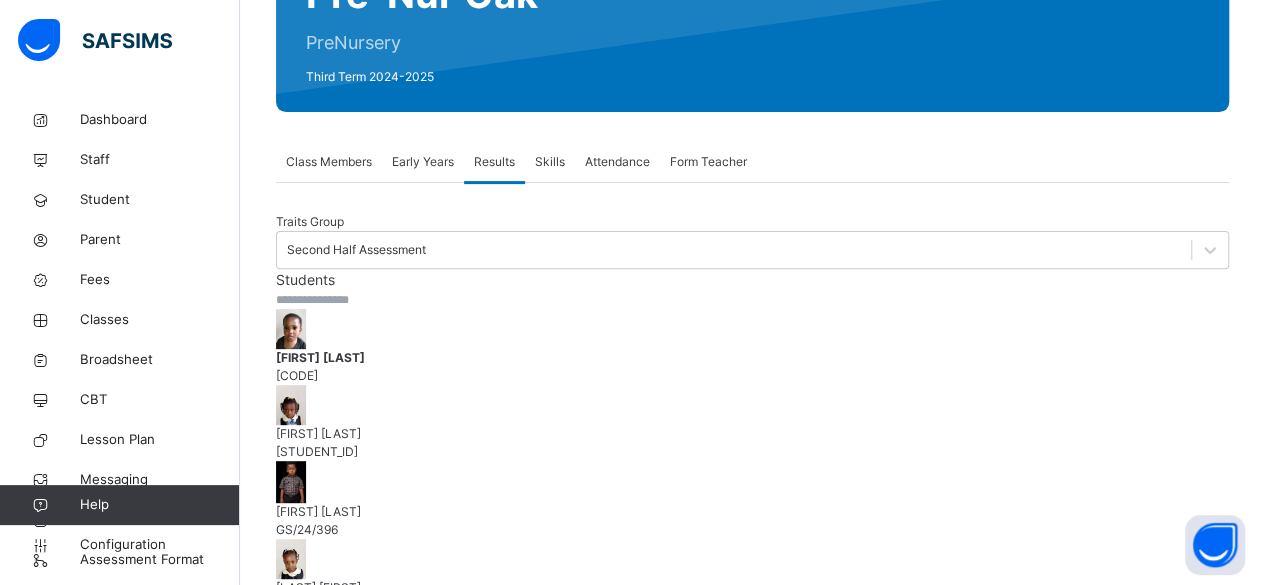 click on "Next  Student" at bounding box center [311, 1329] 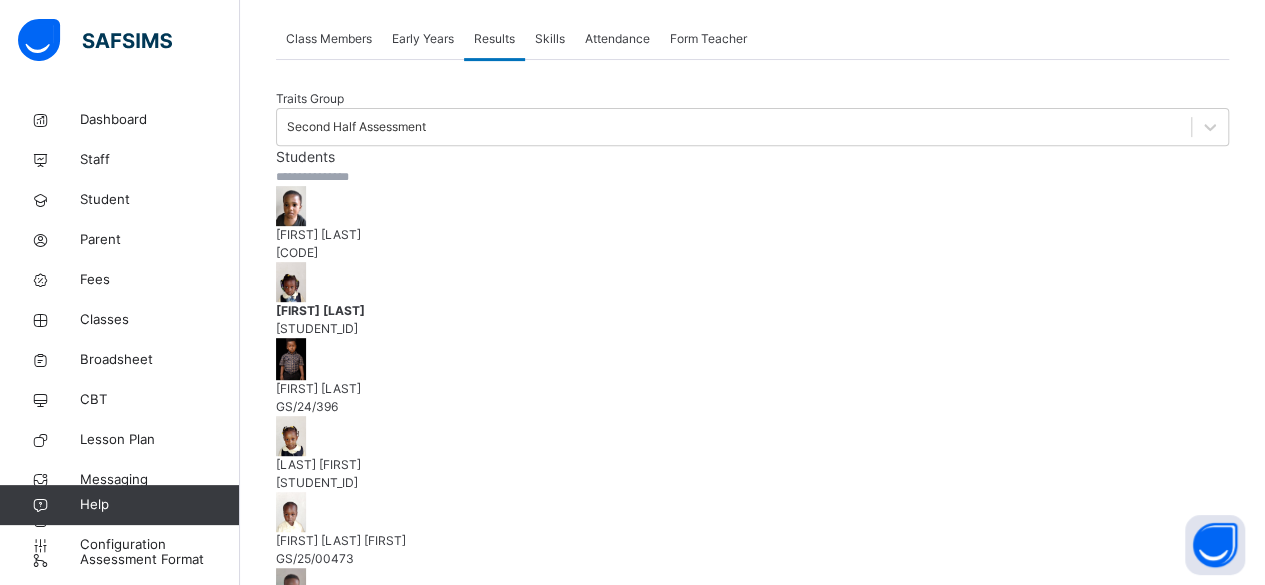 click on "Skills" at bounding box center [550, 39] 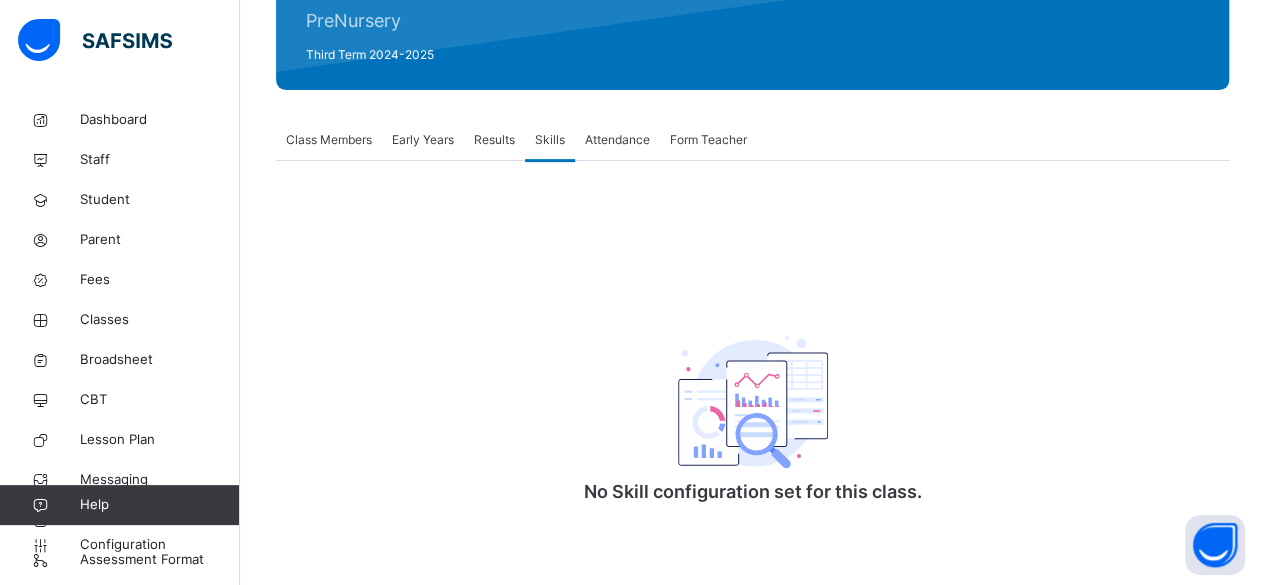 click on "Attendance" at bounding box center [617, 140] 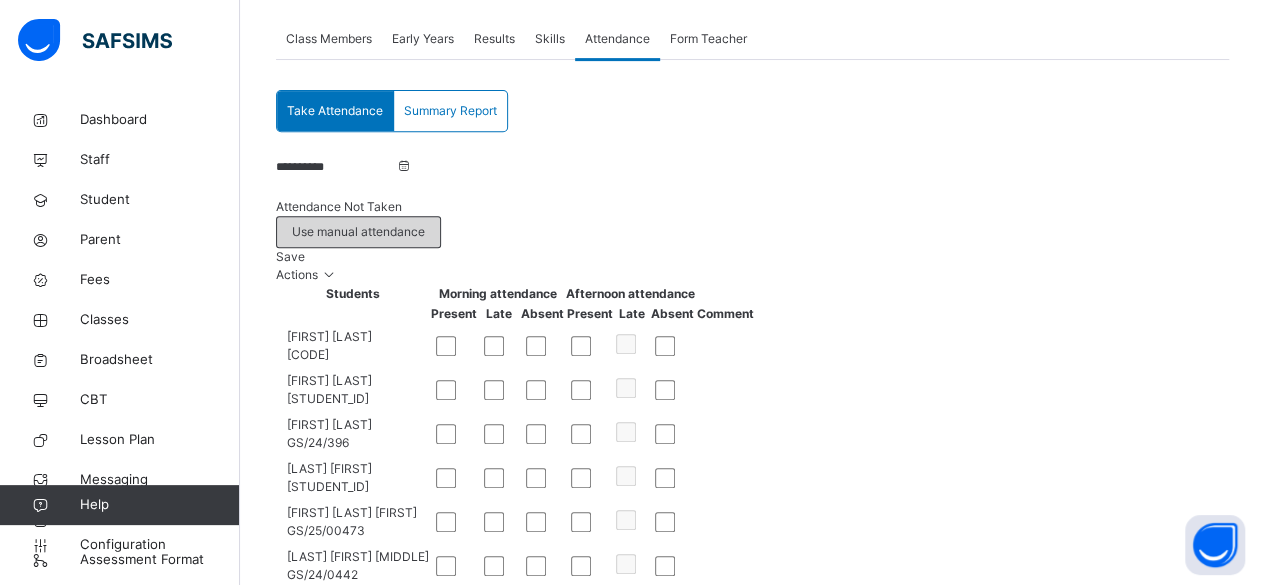 click on "Use manual attendance" at bounding box center [358, 232] 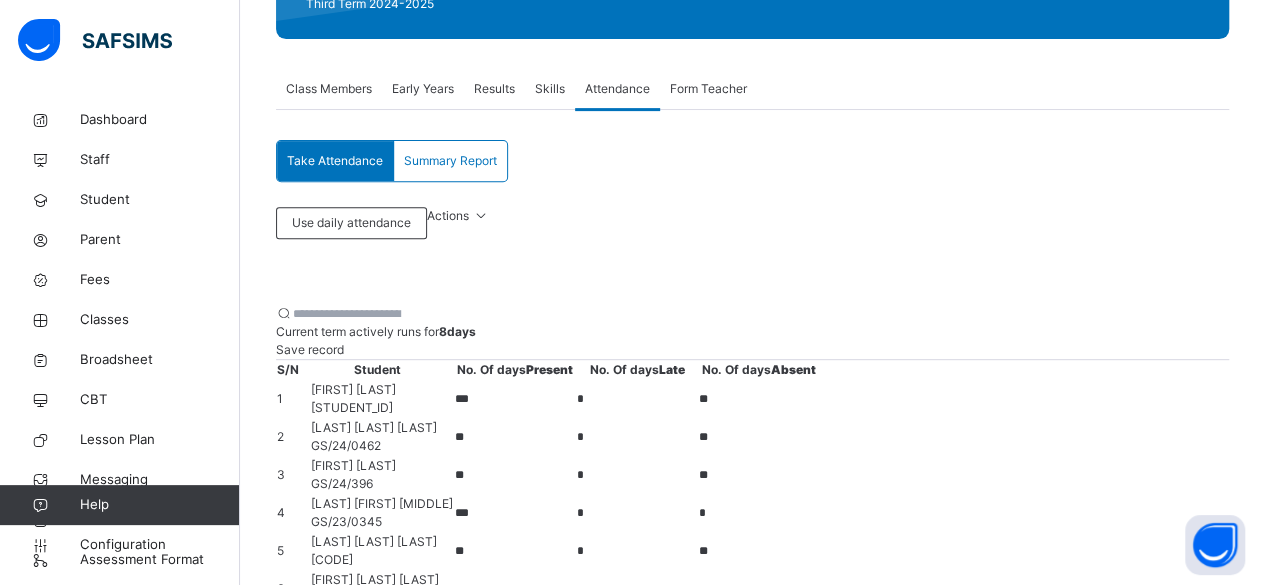 click on "Form Teacher" at bounding box center [708, 89] 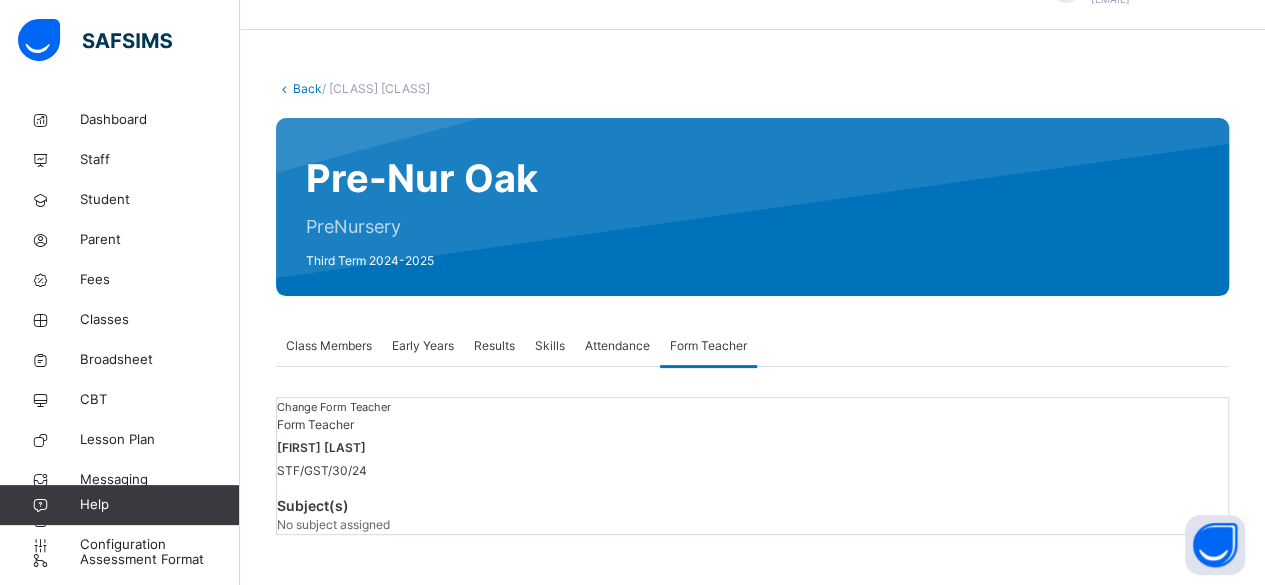 click on "Change Form Teacher Form Teacher [FIRST] [LAST] [LAST] [CODE] Subject(s) No subject assigned" at bounding box center [752, 466] 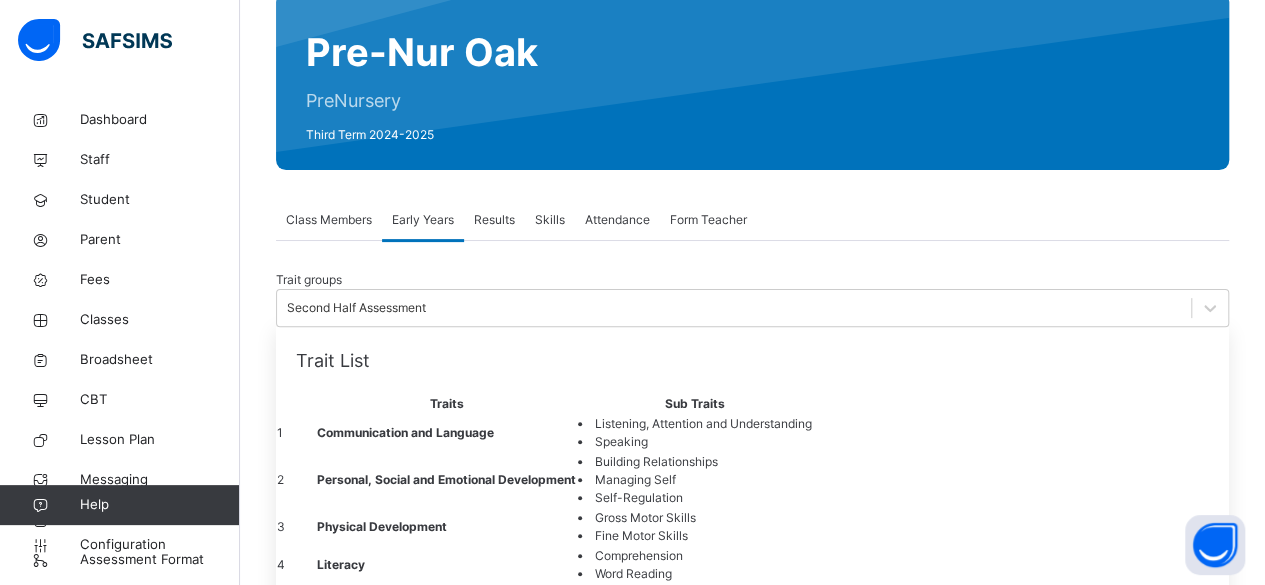 scroll, scrollTop: 172, scrollLeft: 0, axis: vertical 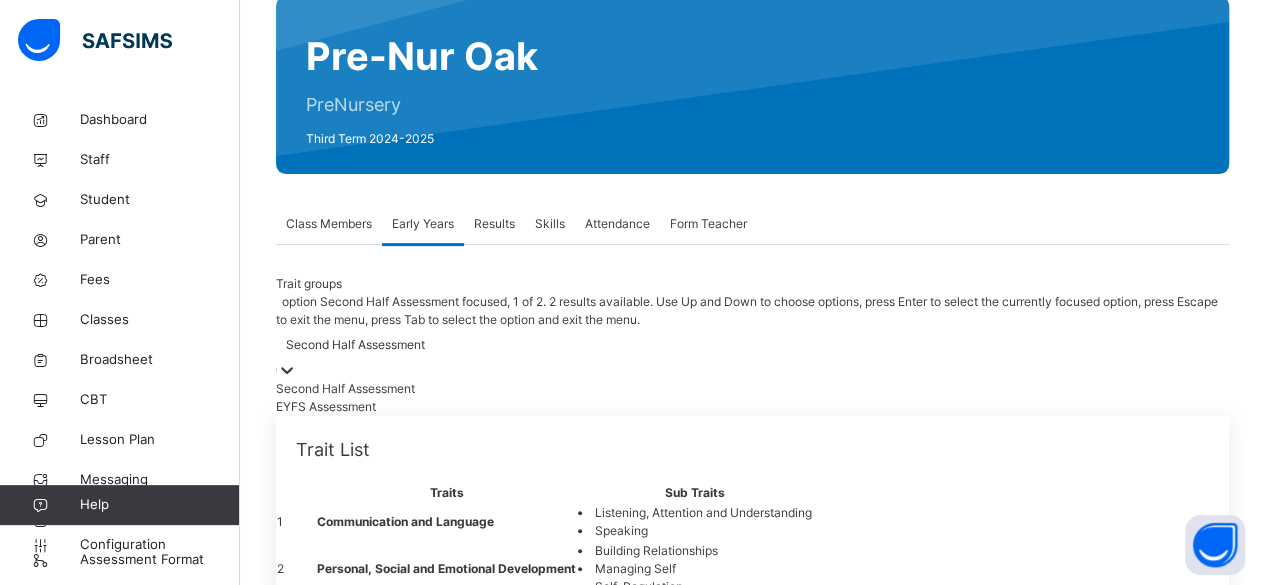 click on "EYFS  Assessment" at bounding box center (752, 407) 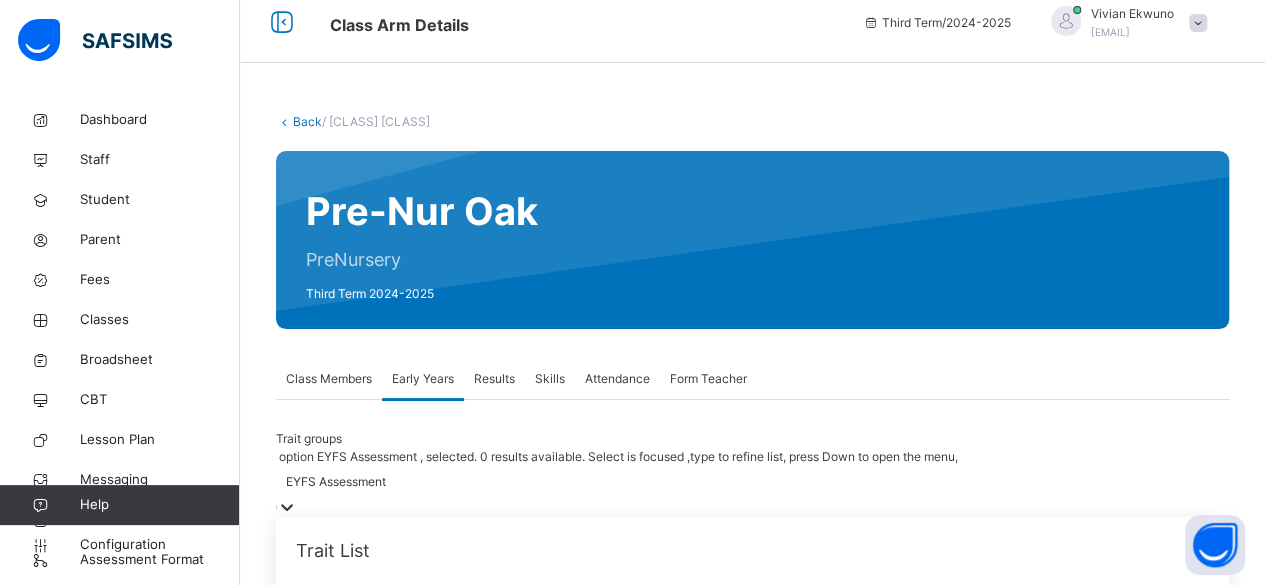 scroll, scrollTop: 0, scrollLeft: 0, axis: both 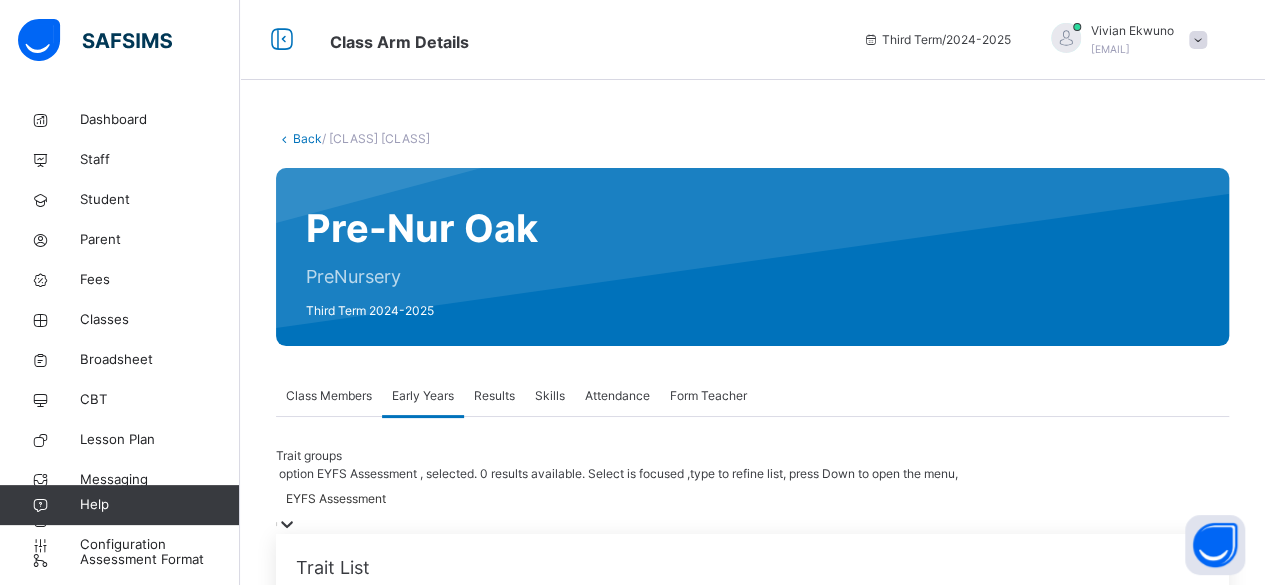 click on "Back" at bounding box center (307, 138) 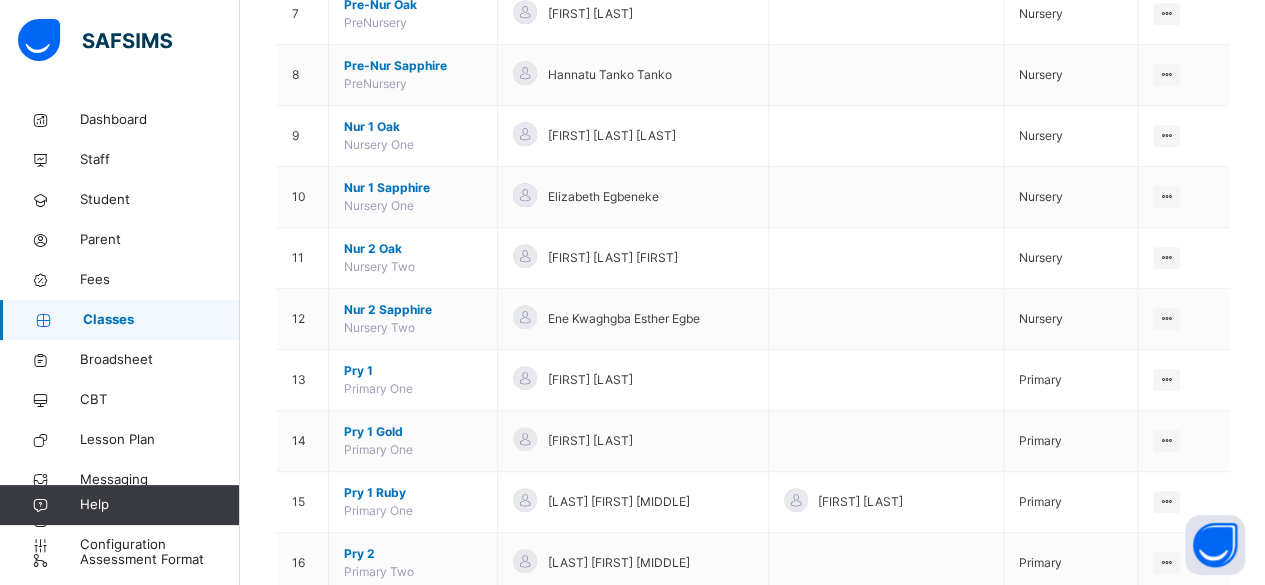 scroll, scrollTop: 612, scrollLeft: 0, axis: vertical 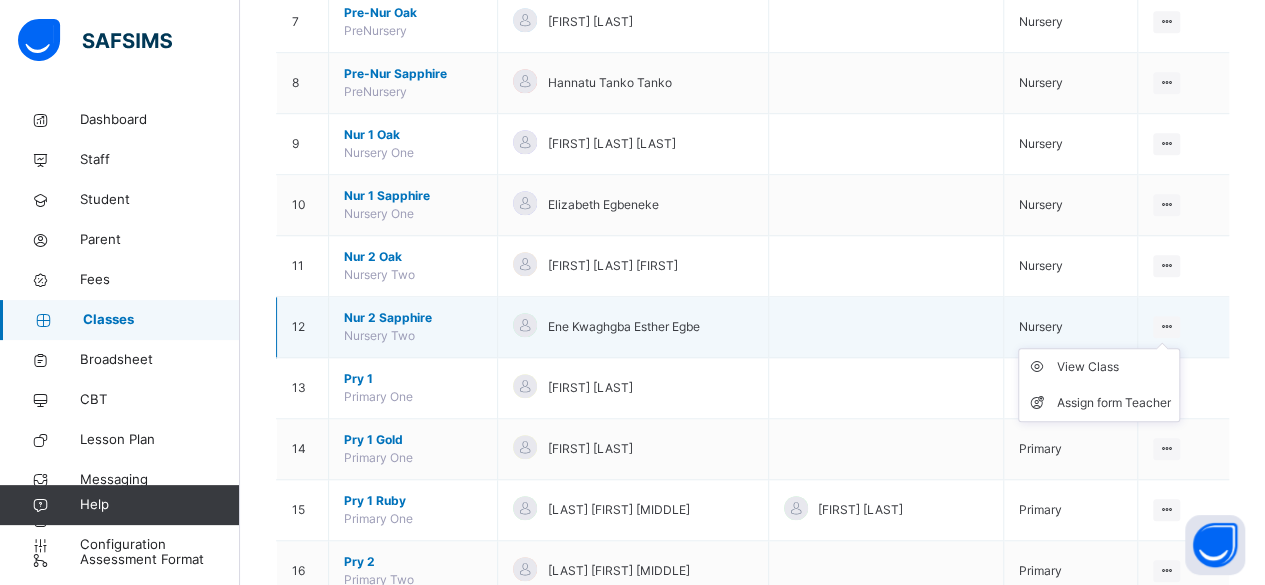 click at bounding box center (1166, 326) 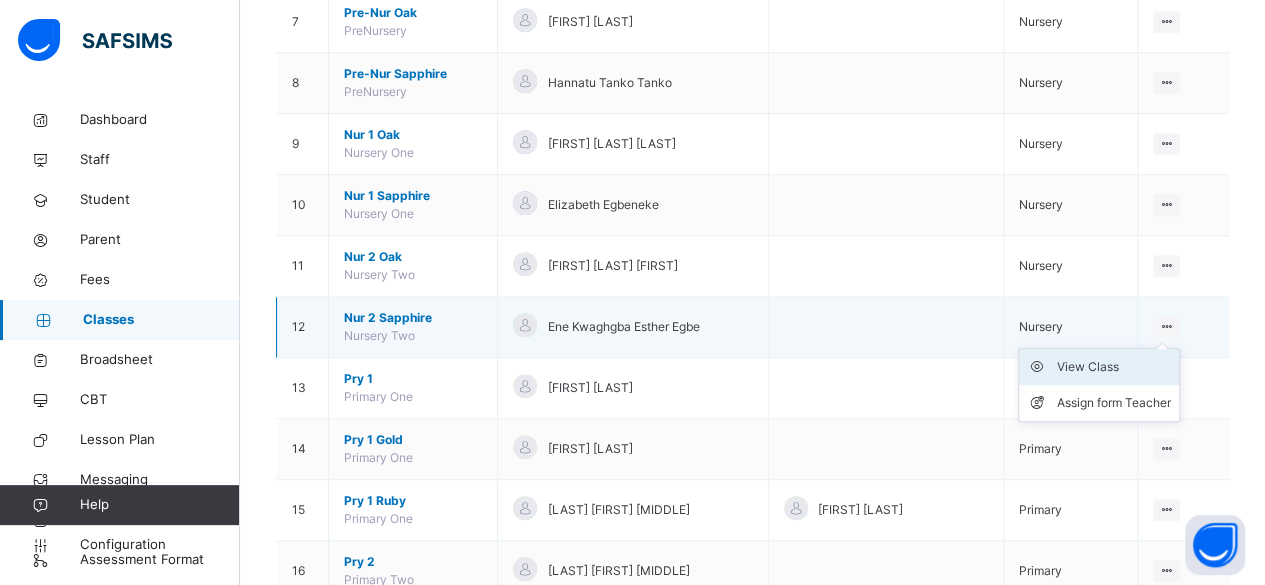 click on "View Class" at bounding box center [1114, 367] 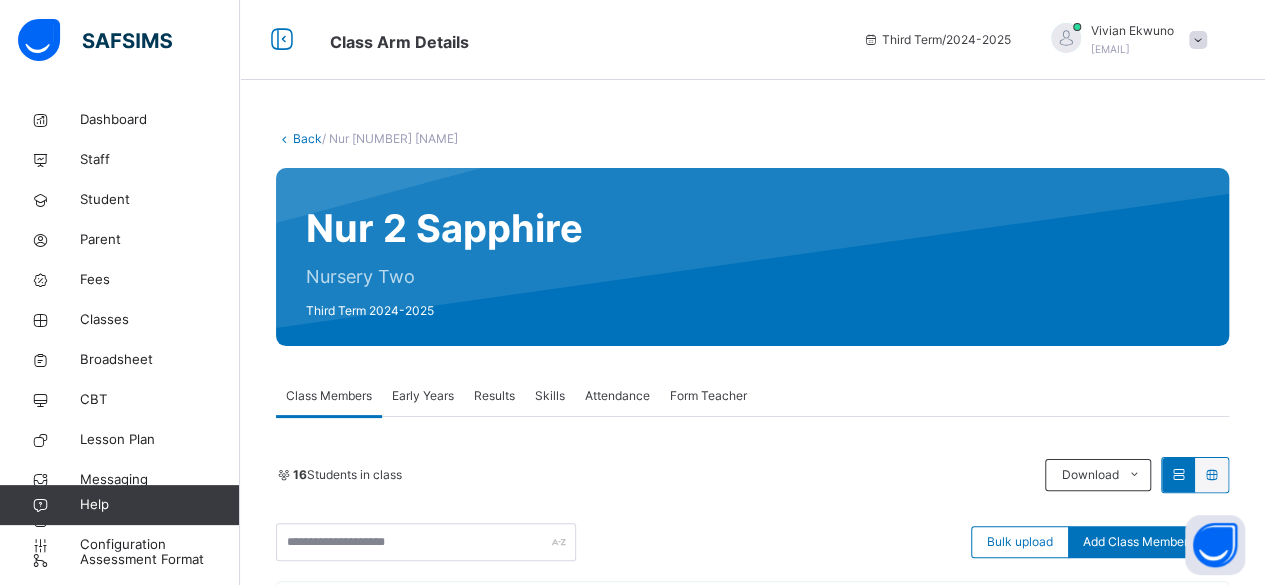 click on "Results" at bounding box center [494, 396] 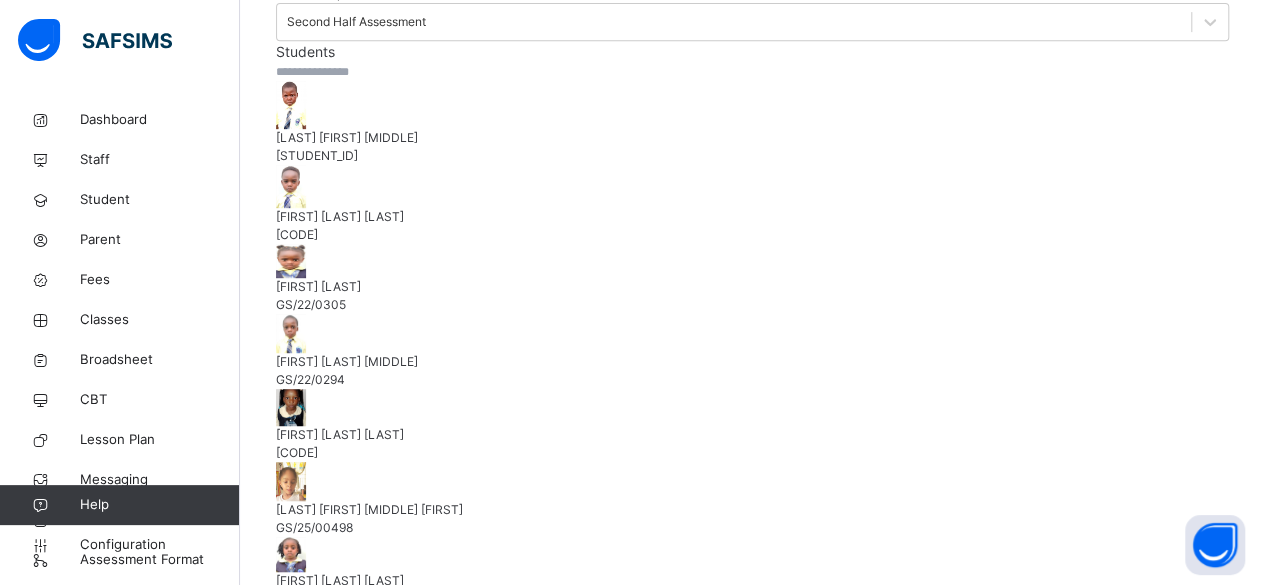 scroll, scrollTop: 463, scrollLeft: 0, axis: vertical 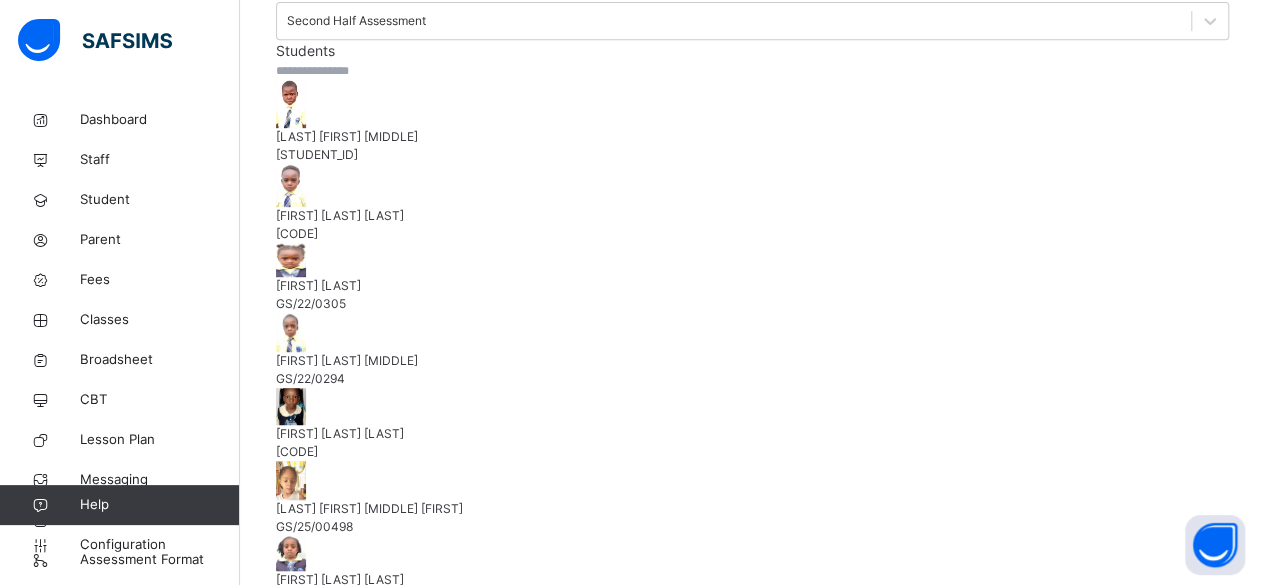 click on "[LAST] [FIRST] [MIDDLE] [ID]" at bounding box center [752, 146] 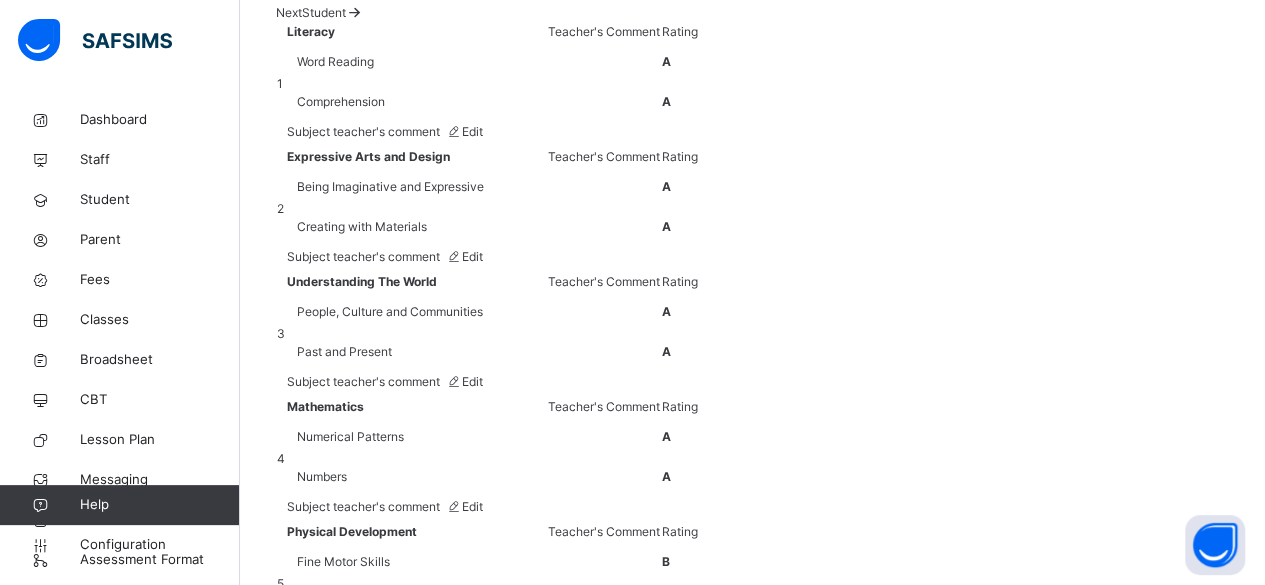 scroll, scrollTop: 1938, scrollLeft: 0, axis: vertical 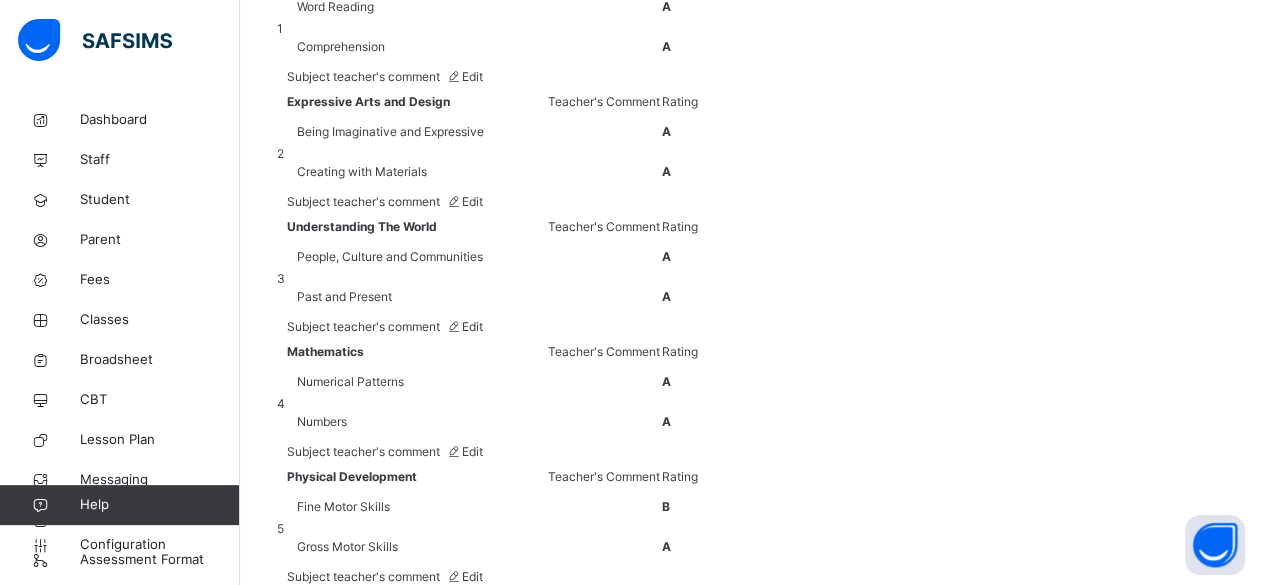 click on "**********" at bounding box center [405, 928] 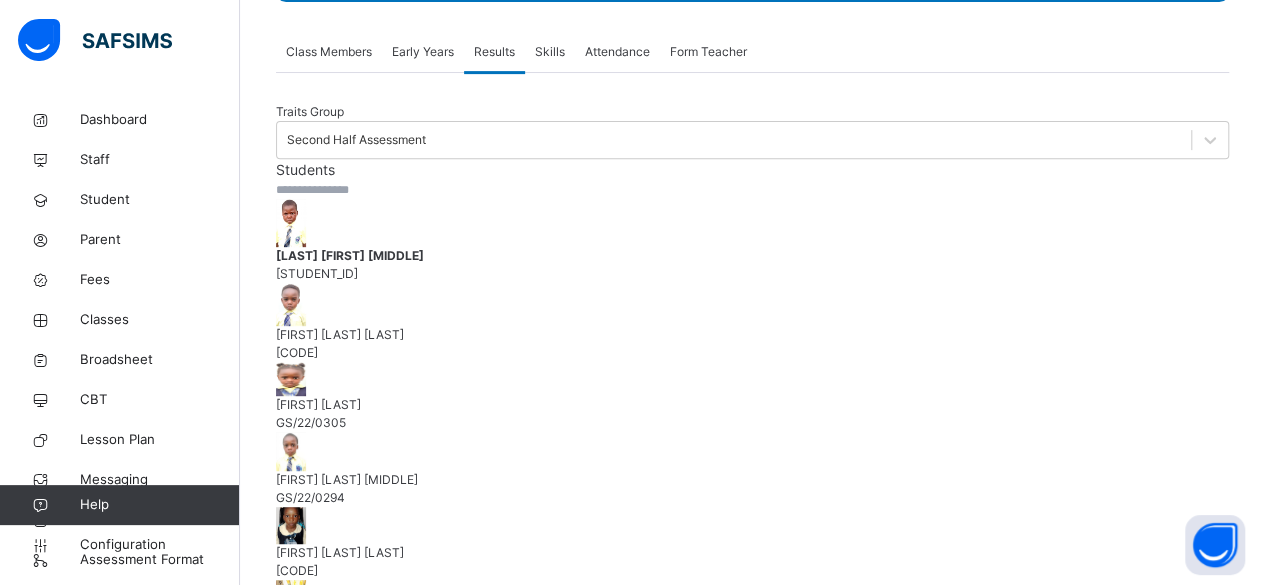 scroll, scrollTop: 363, scrollLeft: 0, axis: vertical 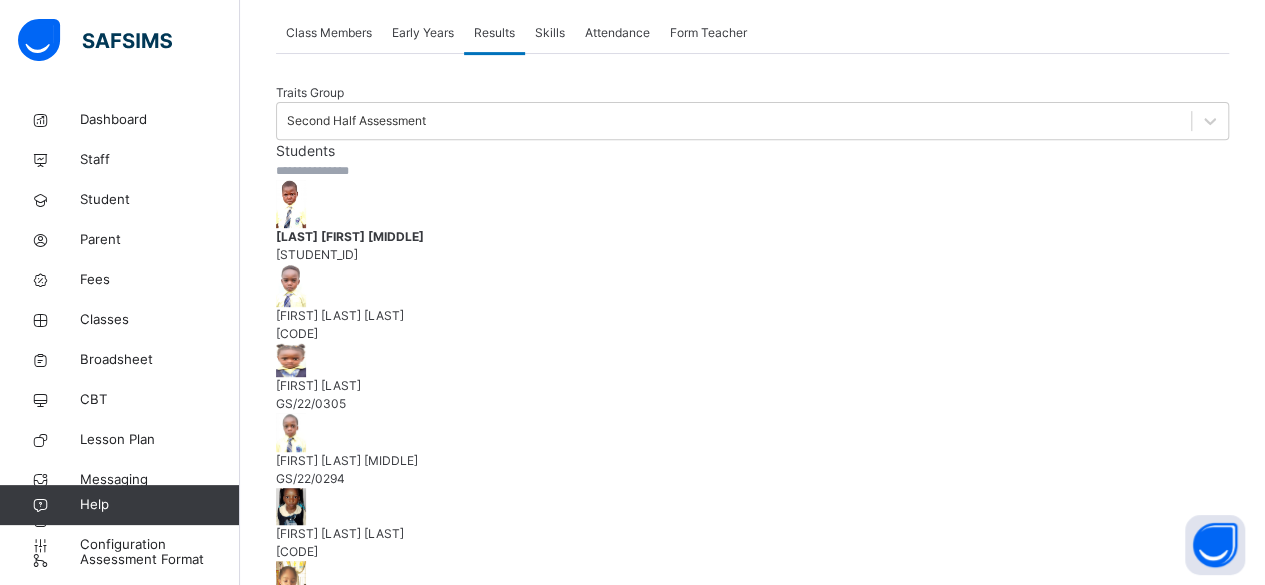 click on "Next  Student" at bounding box center (311, 1532) 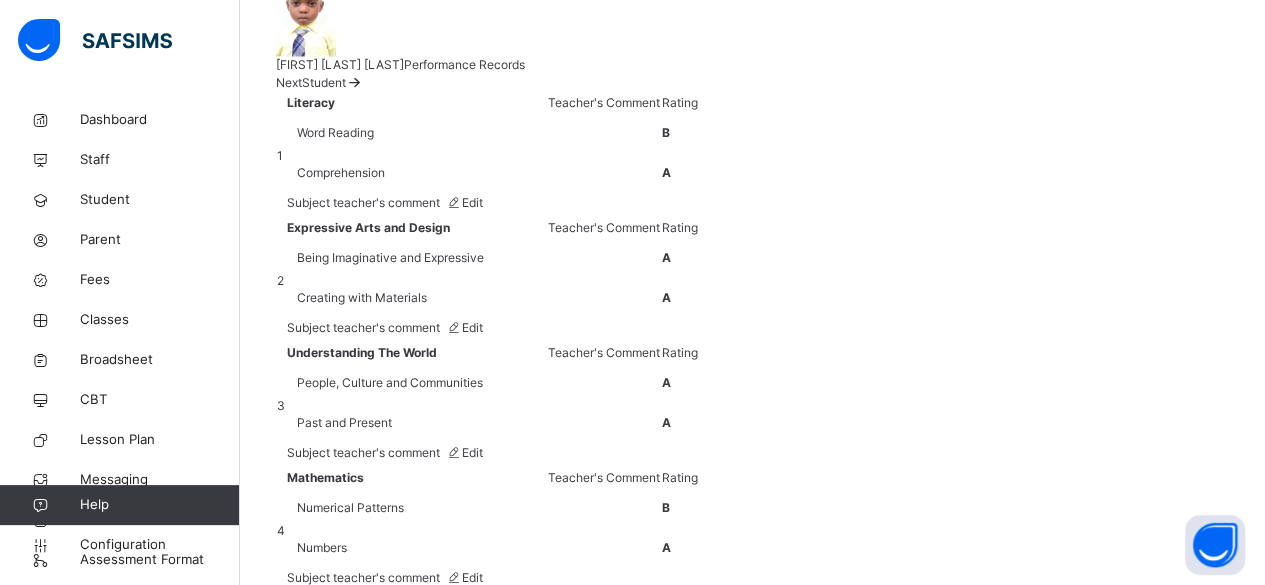 scroll, scrollTop: 1938, scrollLeft: 0, axis: vertical 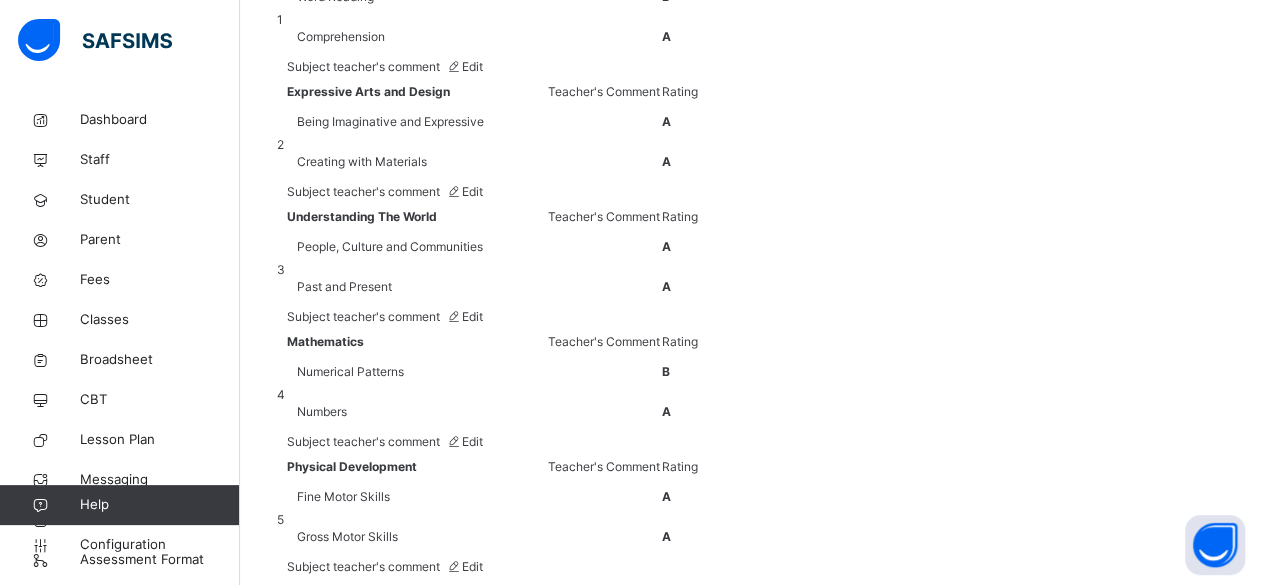 click on "UPDATE REPORT" at bounding box center (1164, 1049) 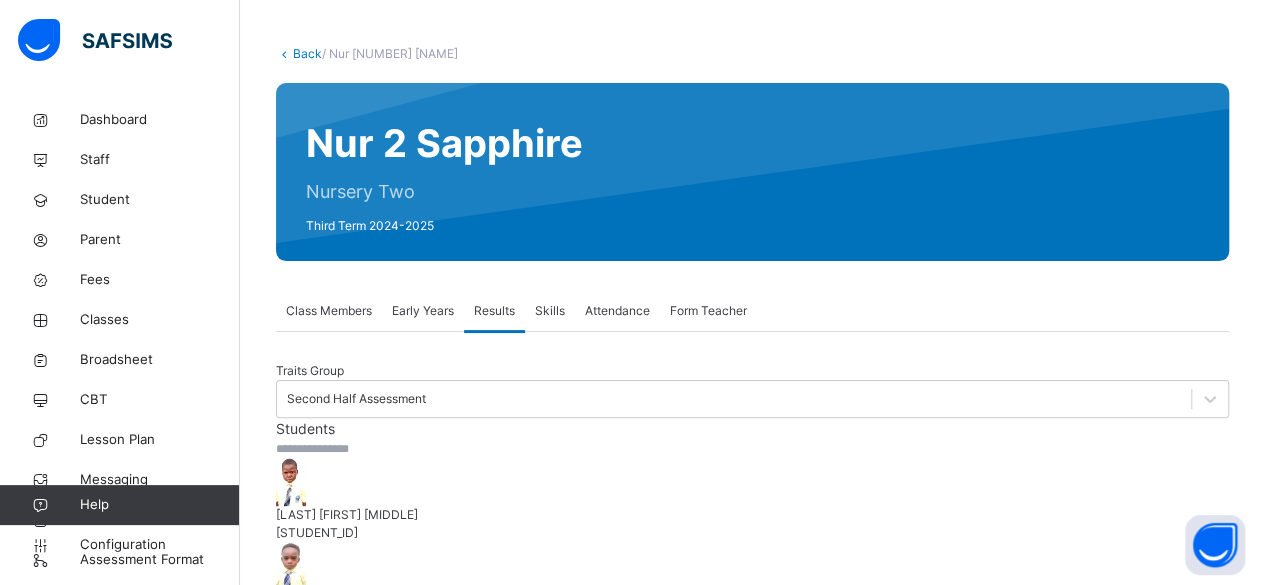 scroll, scrollTop: 0, scrollLeft: 0, axis: both 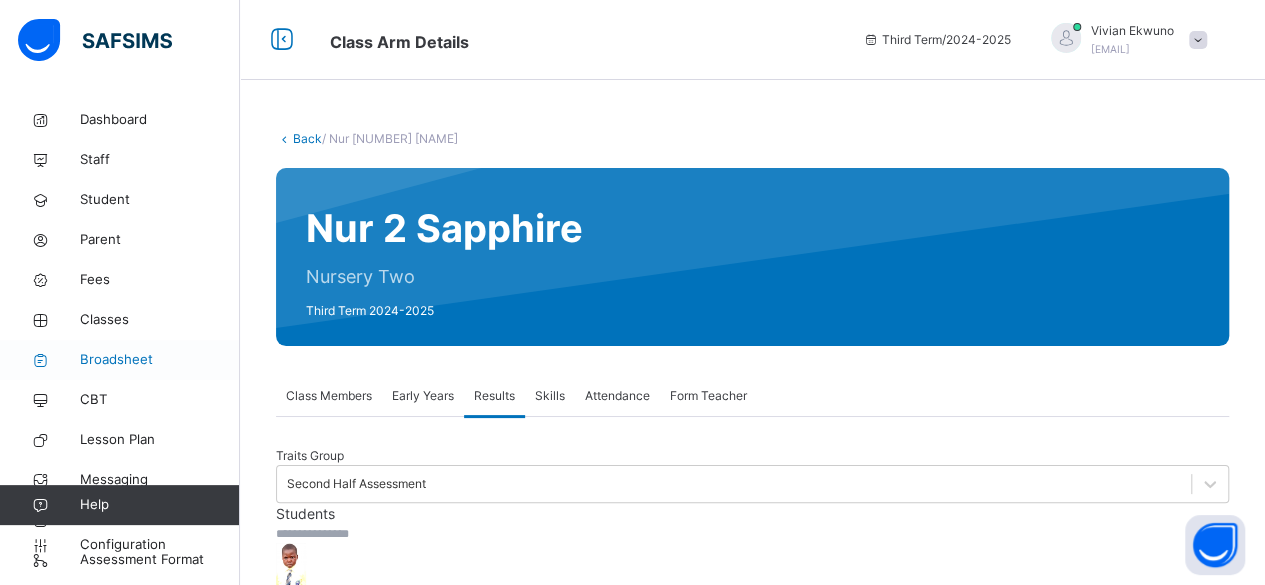 click on "Broadsheet" at bounding box center [160, 360] 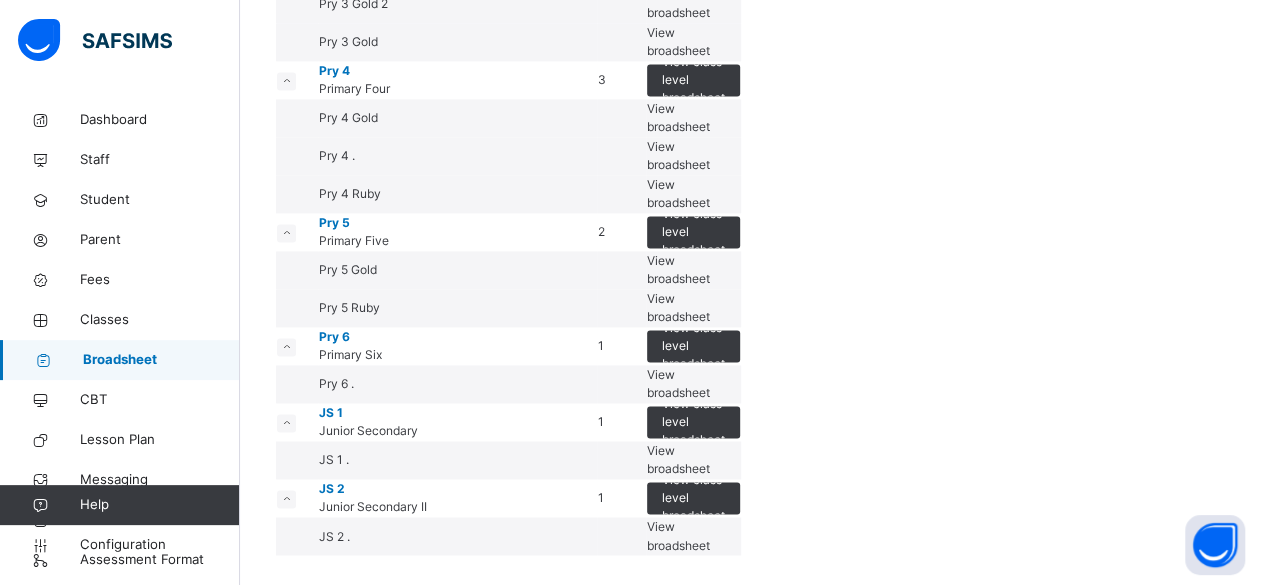 scroll, scrollTop: 2270, scrollLeft: 0, axis: vertical 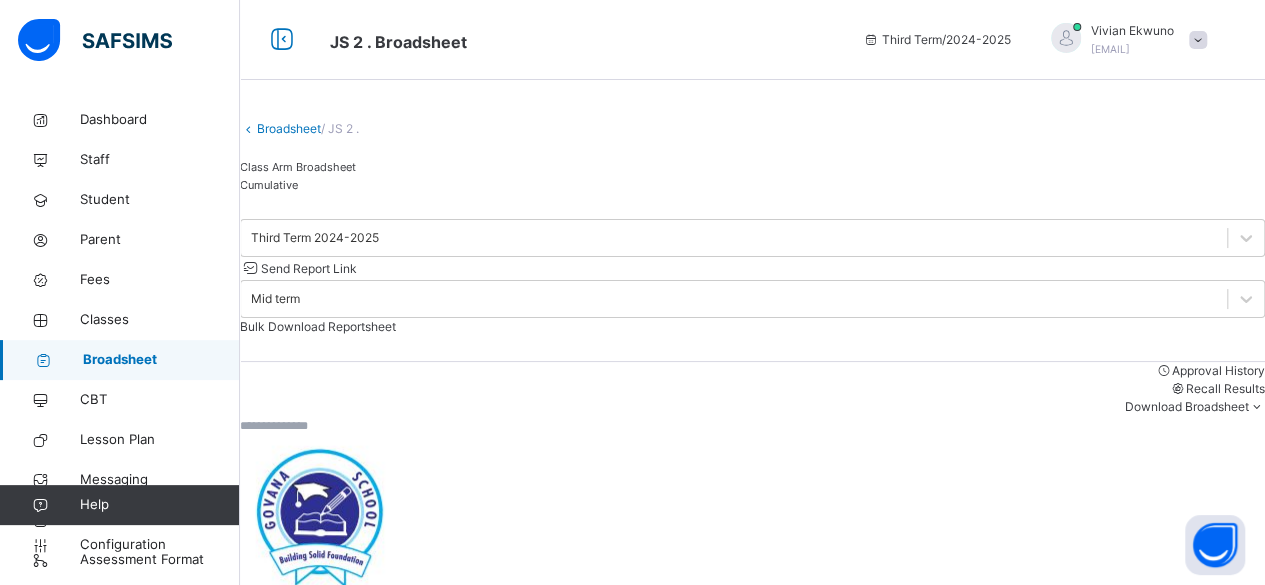 click on "Recall Results" at bounding box center [1225, 388] 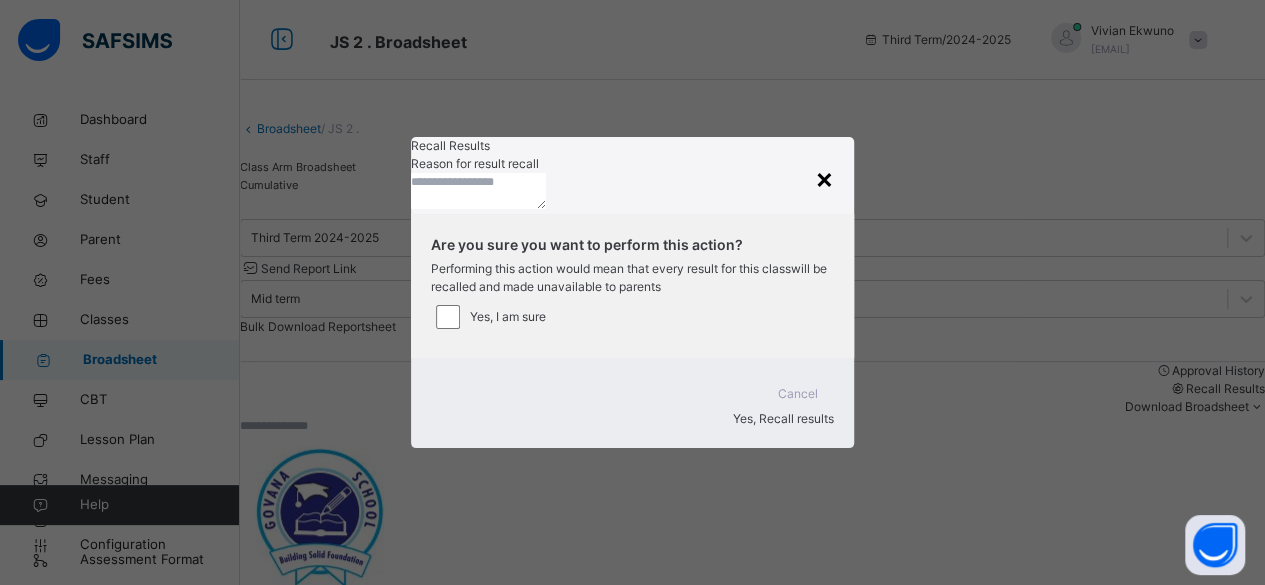 click on "×" at bounding box center [824, 178] 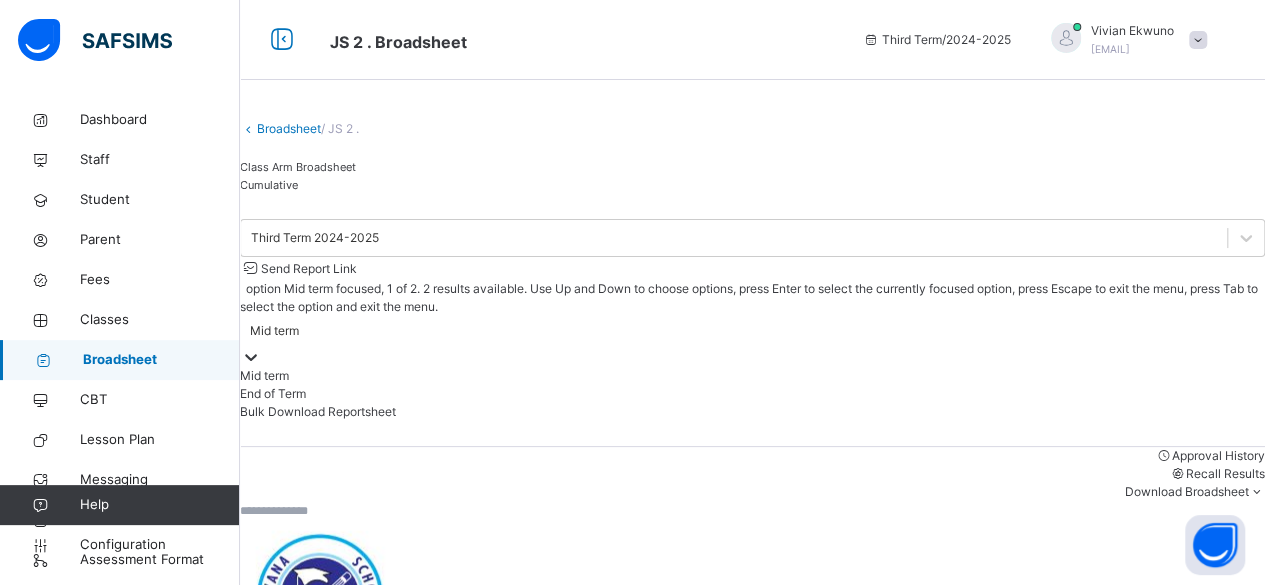 click on "End of Term" at bounding box center (752, 394) 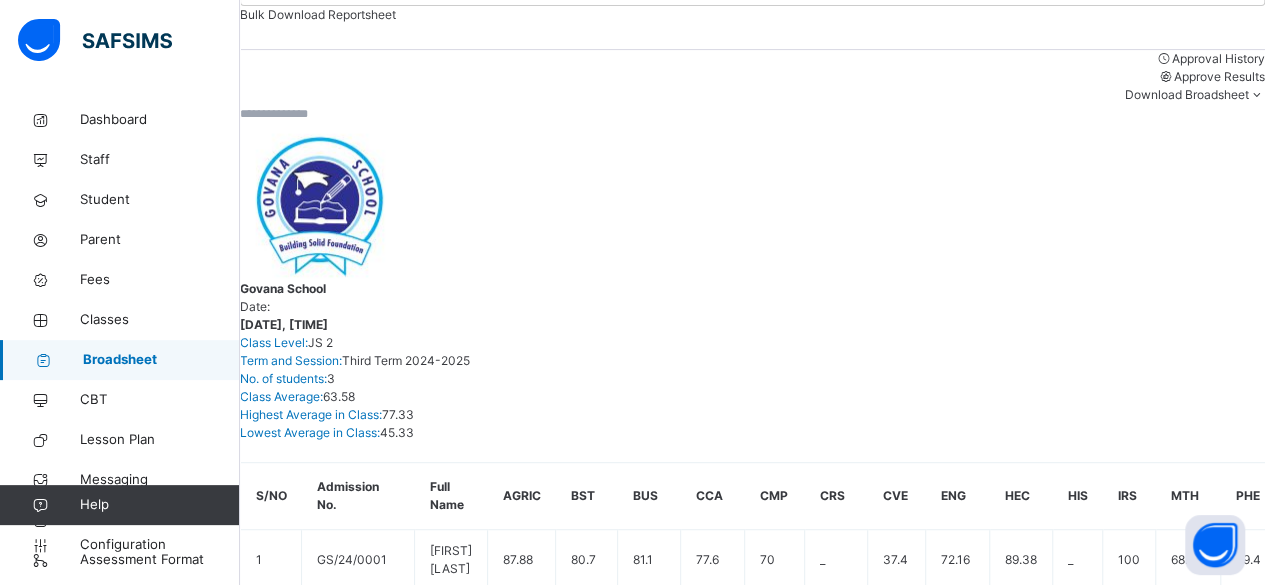 scroll, scrollTop: 314, scrollLeft: 0, axis: vertical 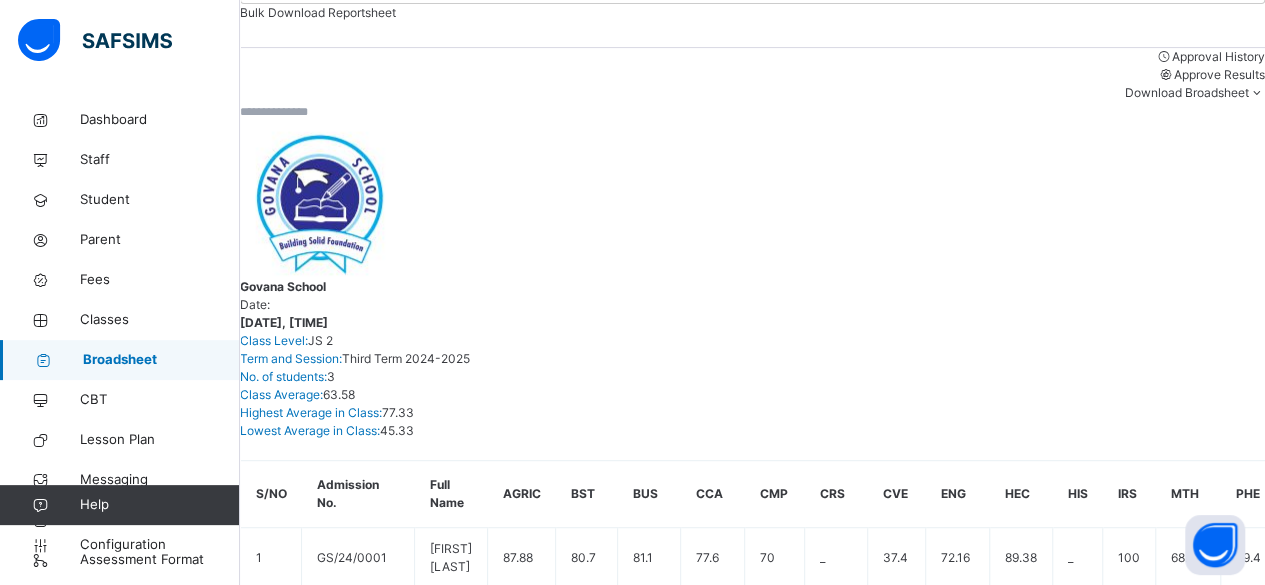click on "37.4" at bounding box center [679, 1032] 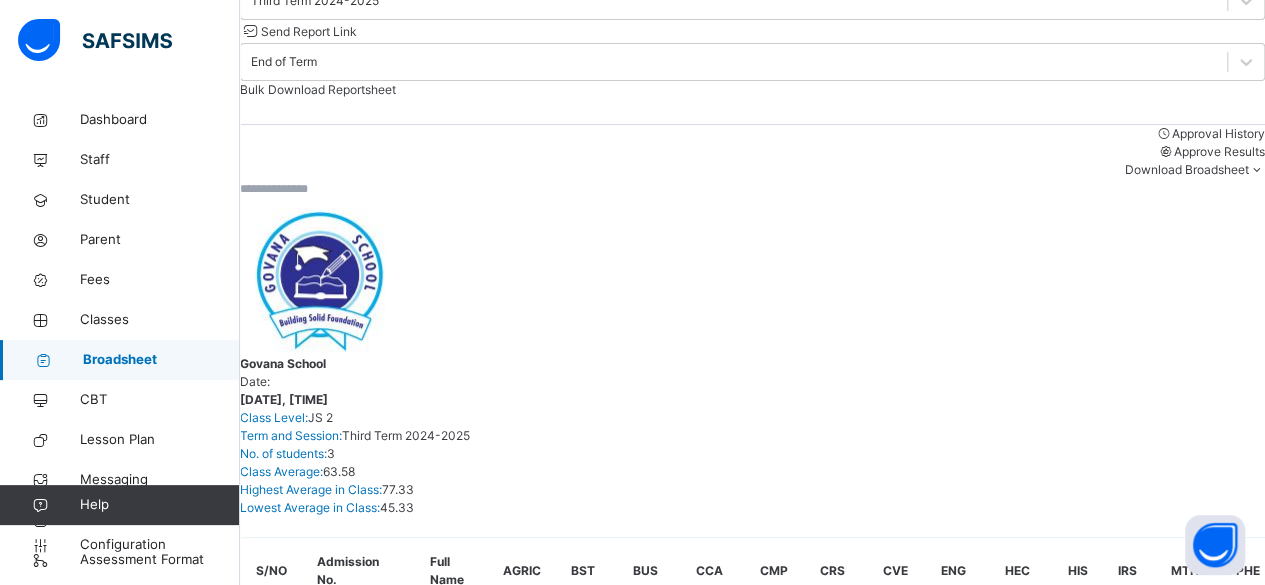 scroll, scrollTop: 234, scrollLeft: 0, axis: vertical 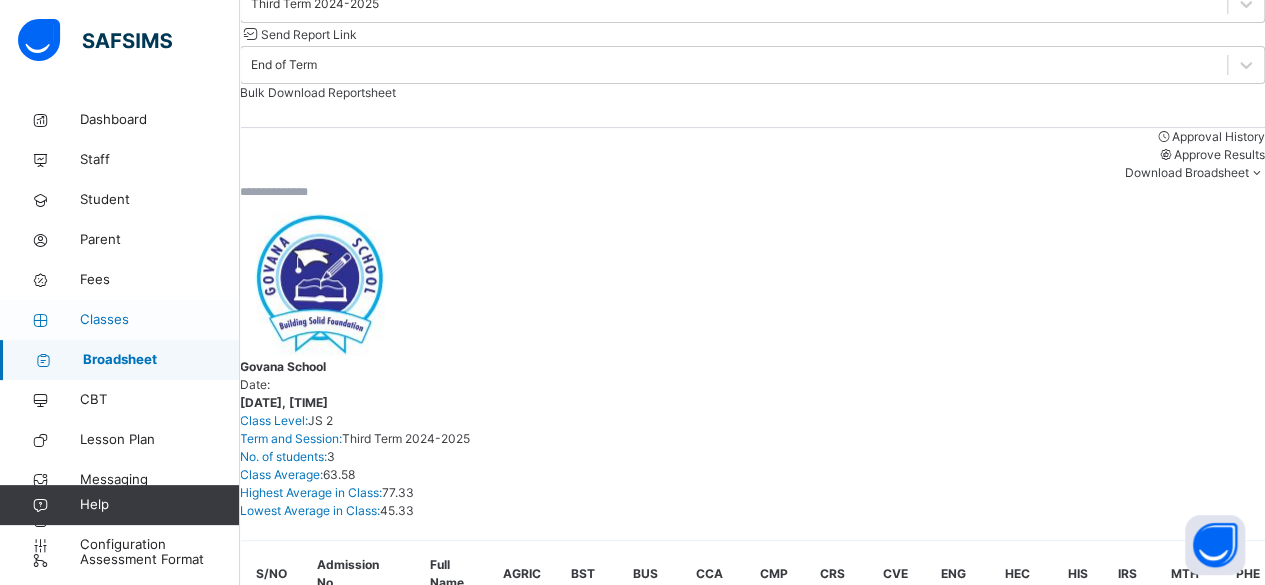 click on "Classes" at bounding box center [160, 320] 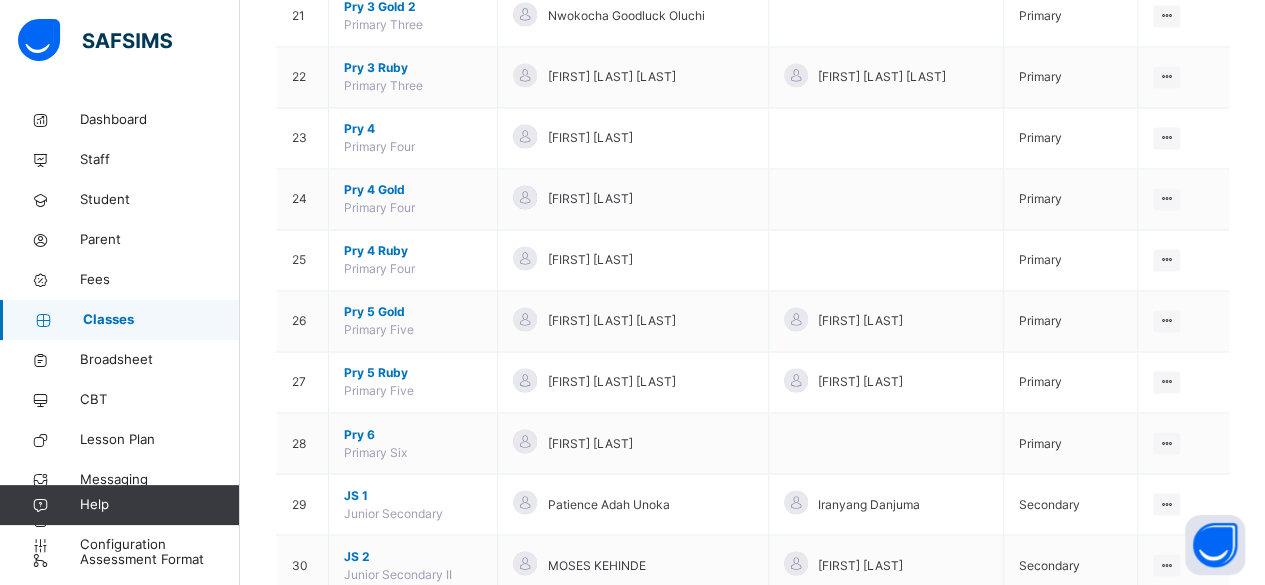 scroll, scrollTop: 1522, scrollLeft: 0, axis: vertical 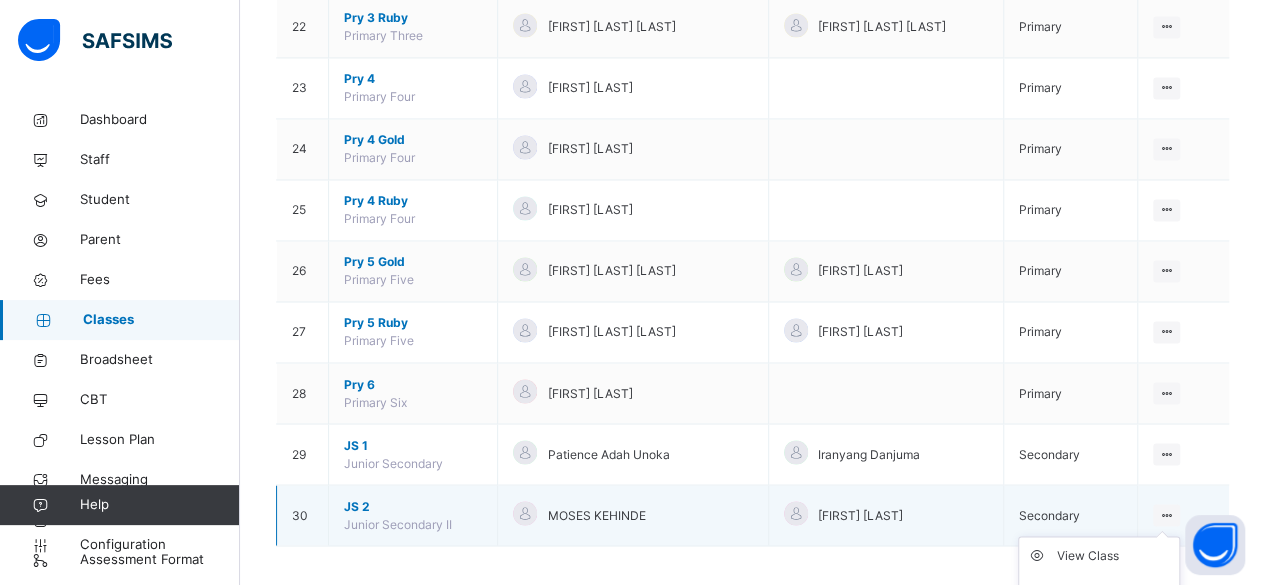 click on "View Class Assign form Teacher" at bounding box center (1099, 573) 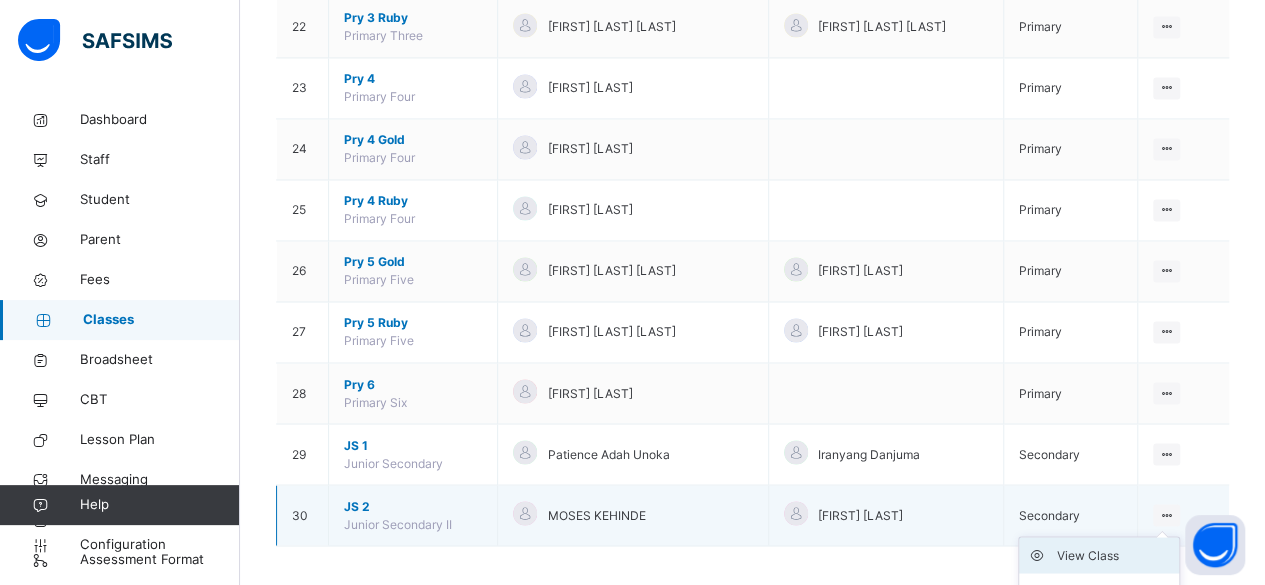 click on "View Class" at bounding box center (1114, 555) 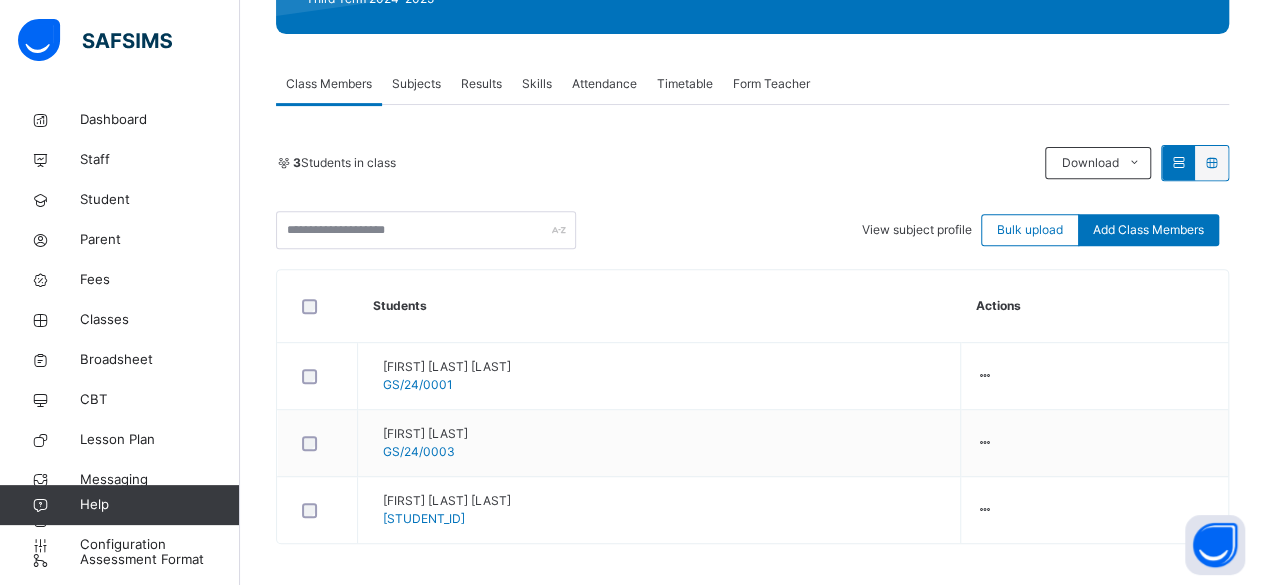 scroll, scrollTop: 312, scrollLeft: 0, axis: vertical 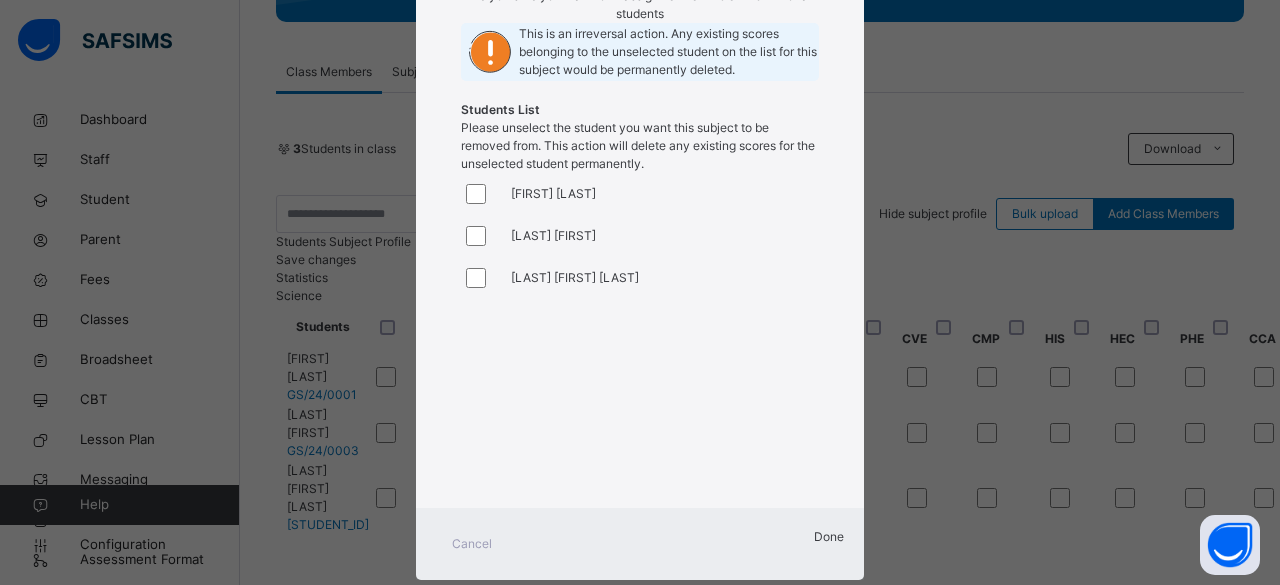 click on "[FIRST] [LAST]" at bounding box center [553, 194] 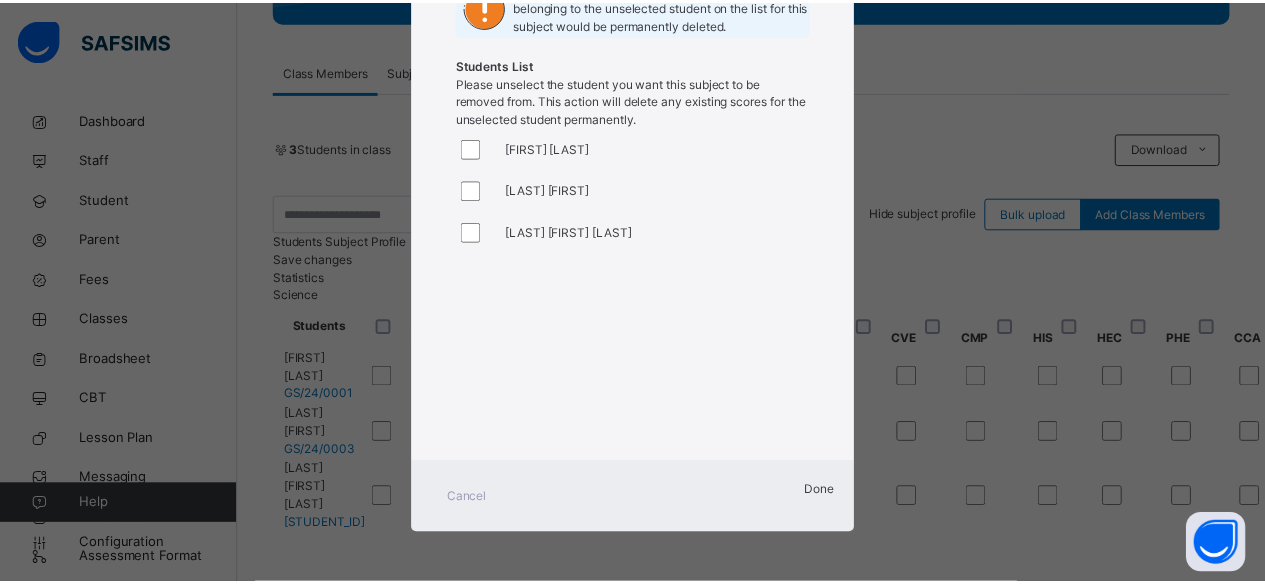 scroll, scrollTop: 378, scrollLeft: 0, axis: vertical 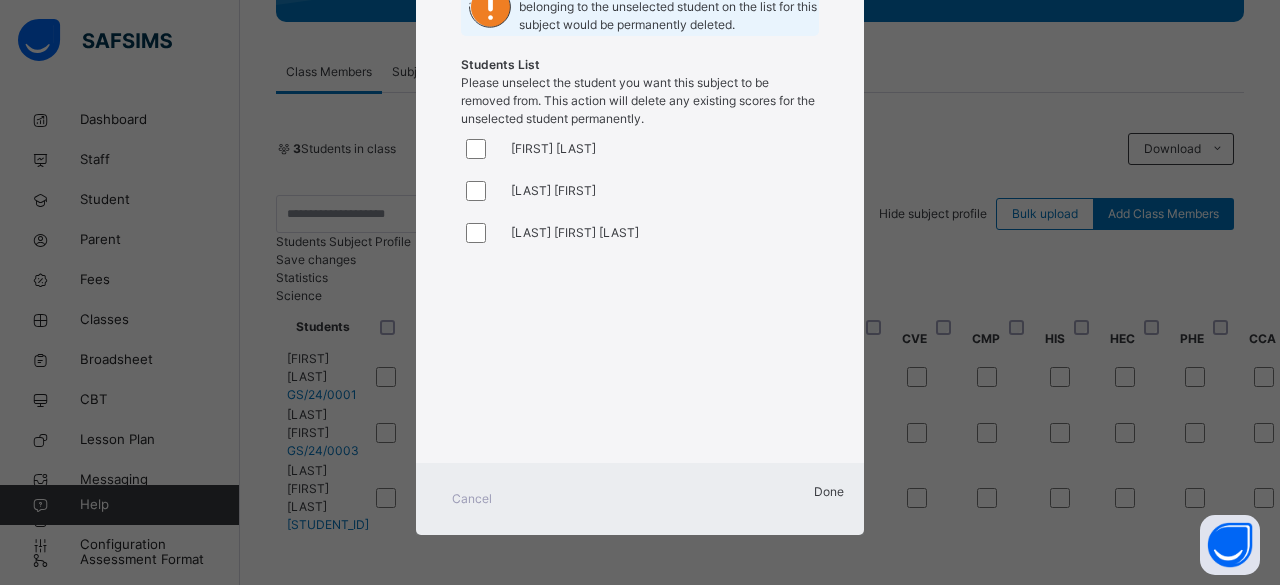 click on "Done" at bounding box center [829, 491] 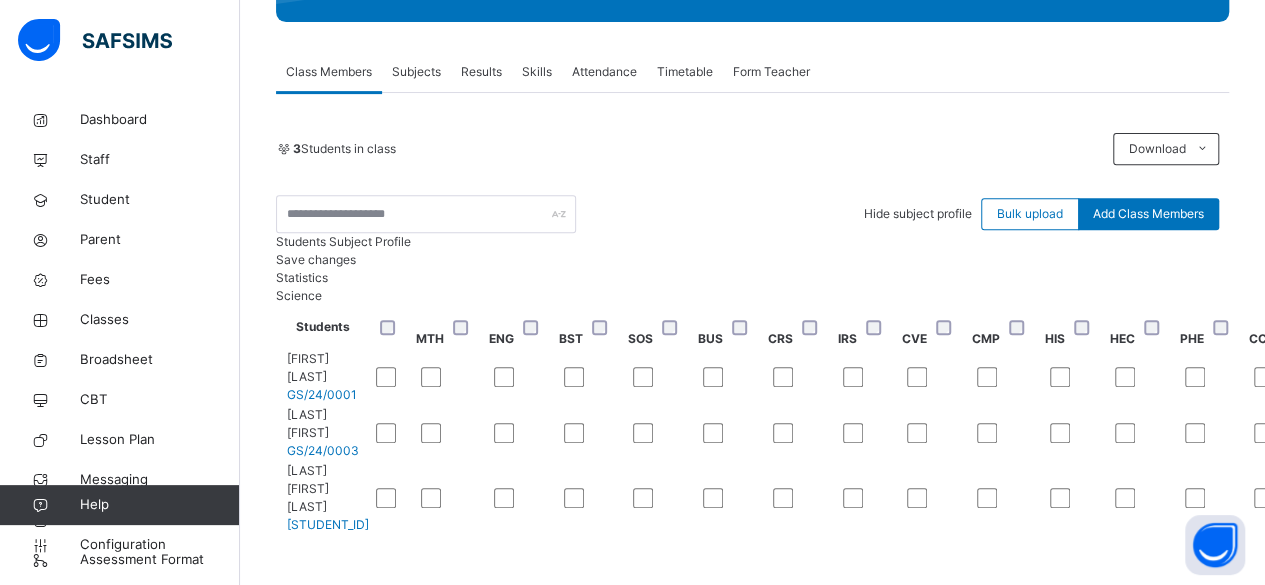 scroll, scrollTop: 0, scrollLeft: 610, axis: horizontal 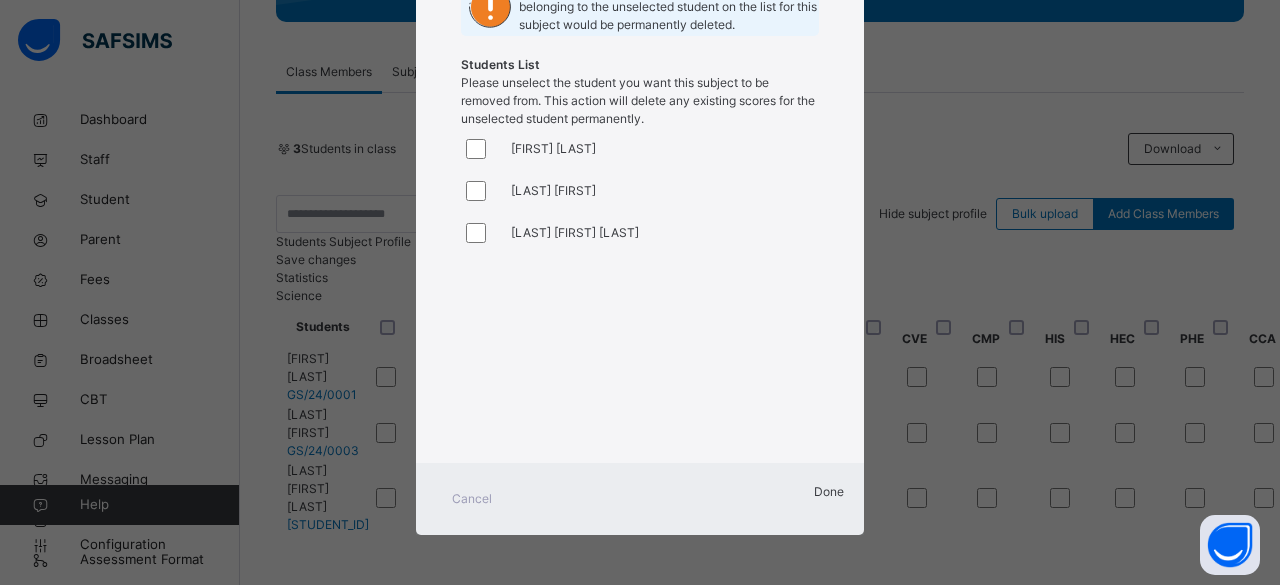 click on "Done" at bounding box center [829, 491] 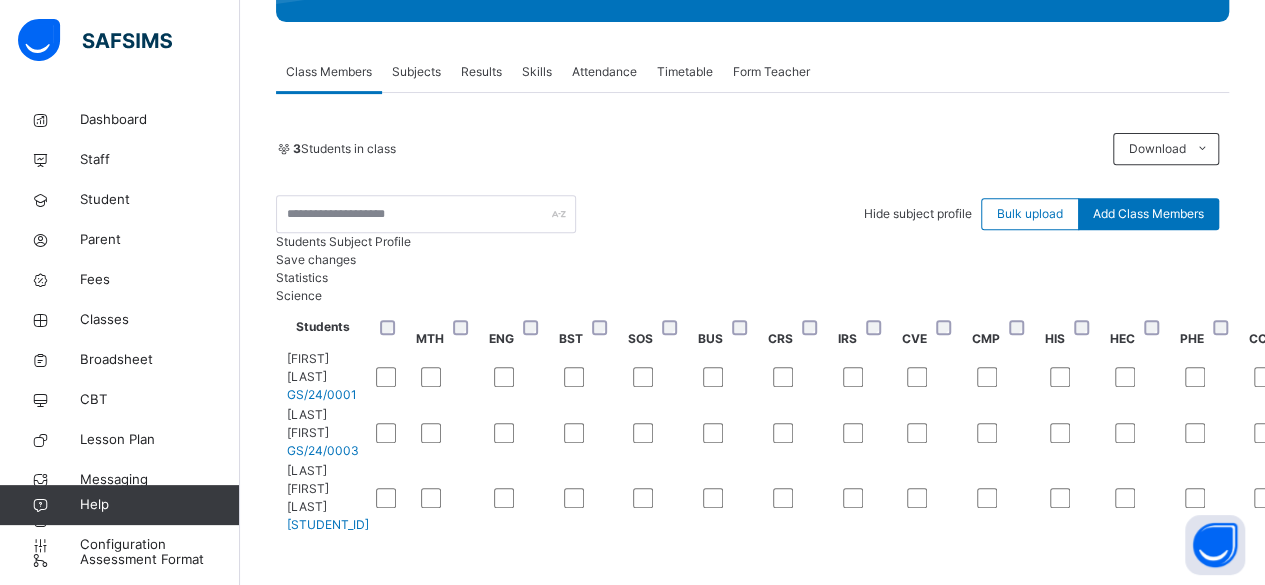 click on "Save changes" at bounding box center [316, 259] 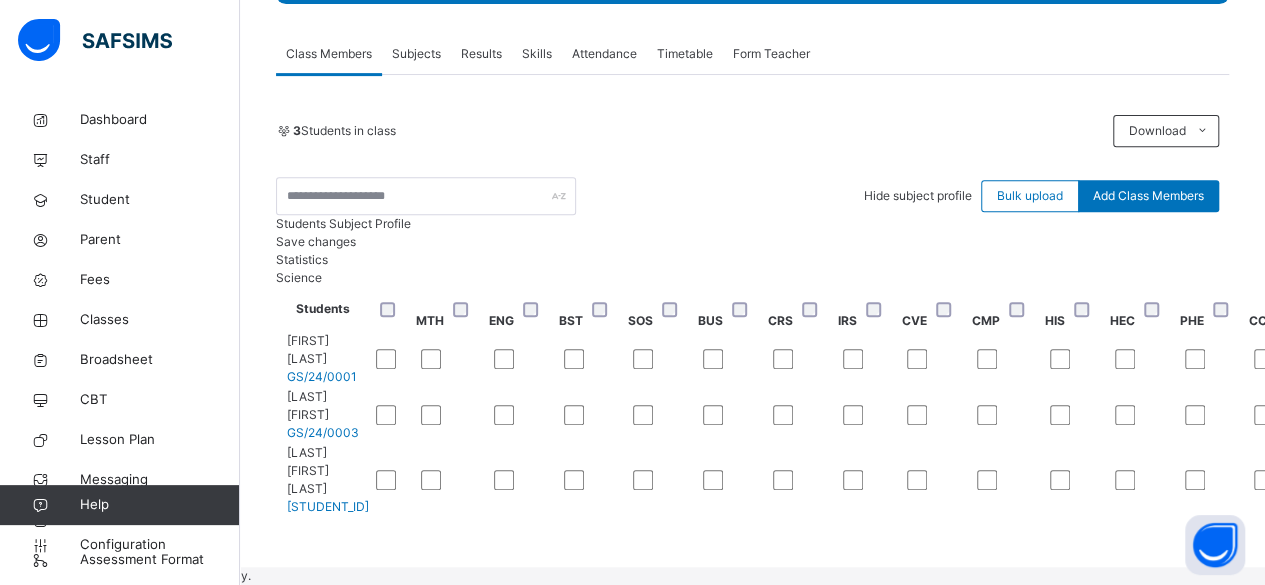 scroll, scrollTop: 0, scrollLeft: 933, axis: horizontal 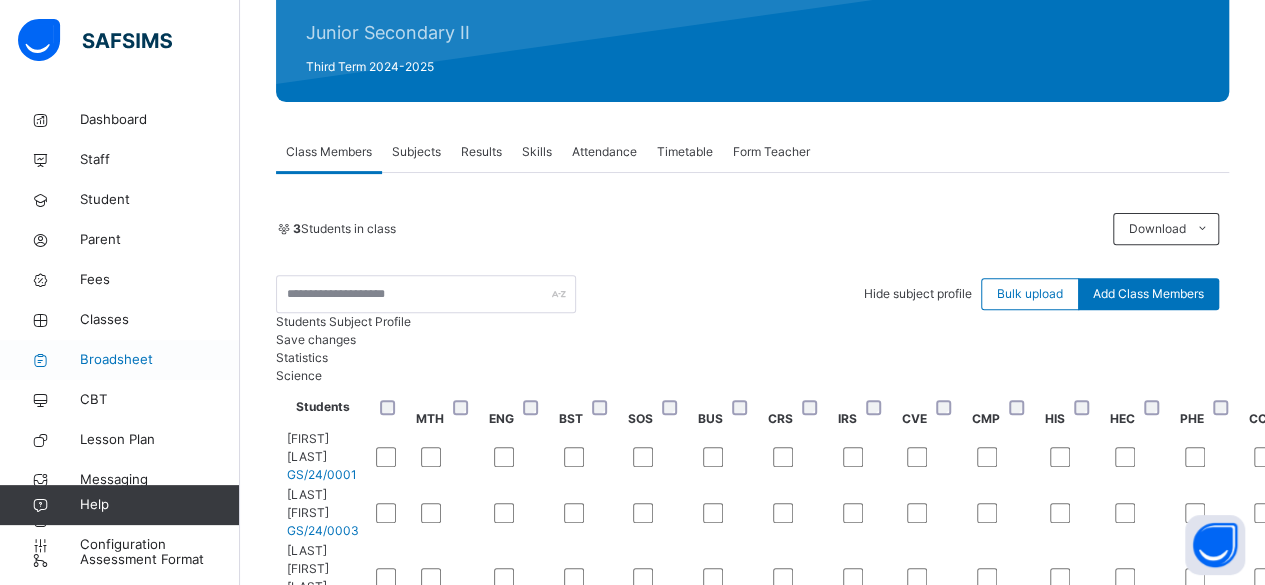 click on "Broadsheet" at bounding box center (160, 360) 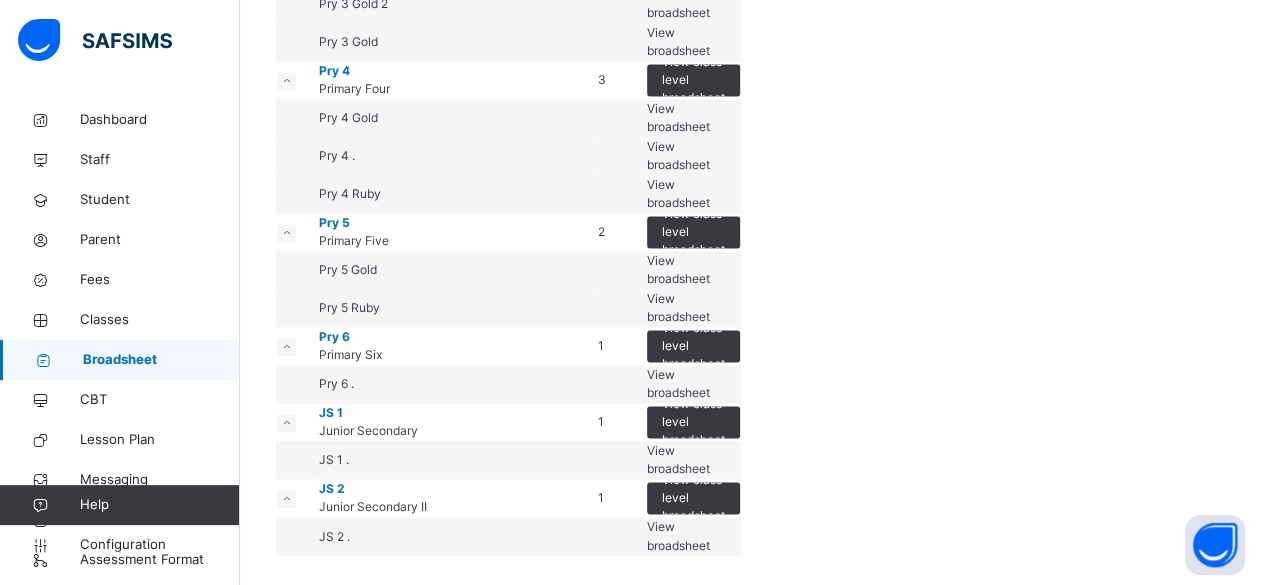scroll, scrollTop: 2270, scrollLeft: 0, axis: vertical 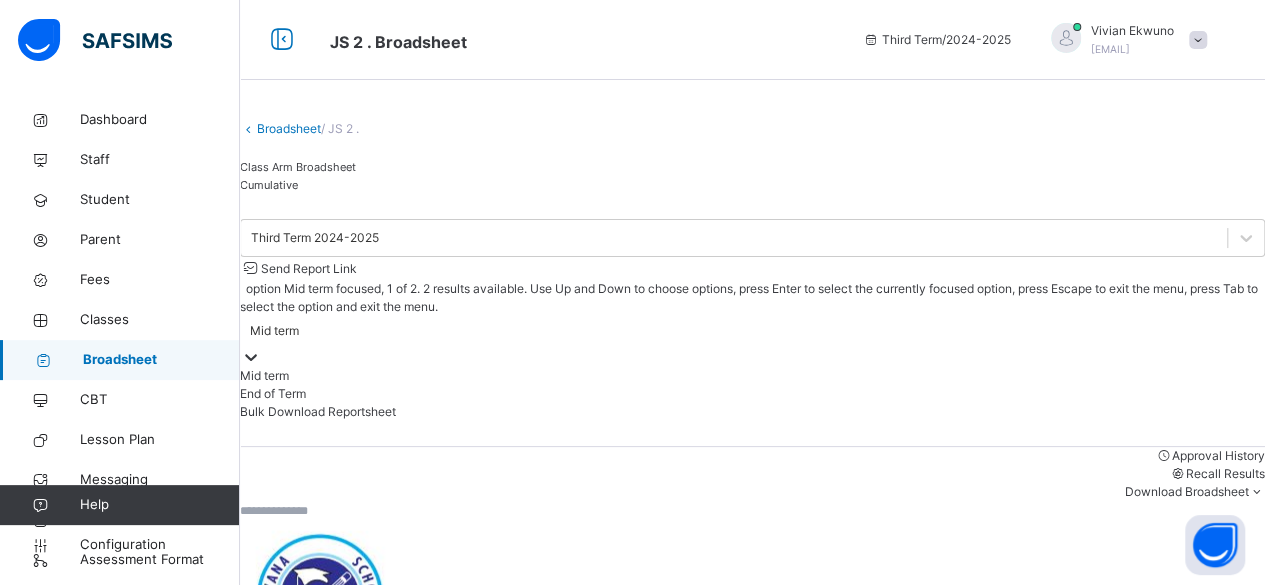 click on "End of Term" at bounding box center [752, 394] 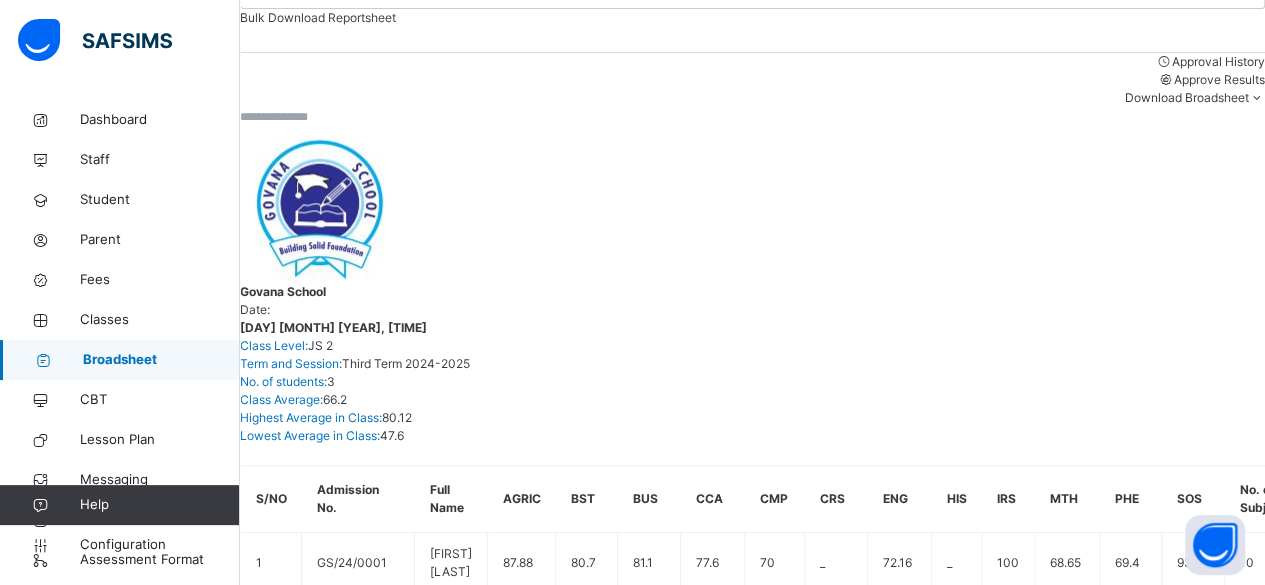 scroll, scrollTop: 314, scrollLeft: 0, axis: vertical 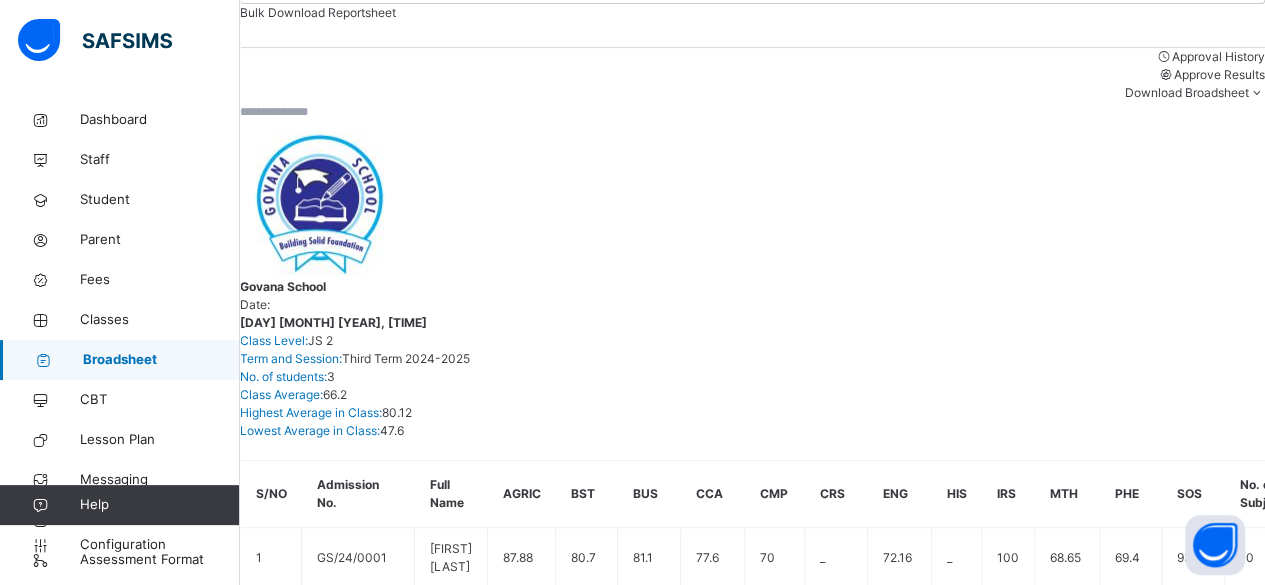click on "1st" at bounding box center (1193, 1032) 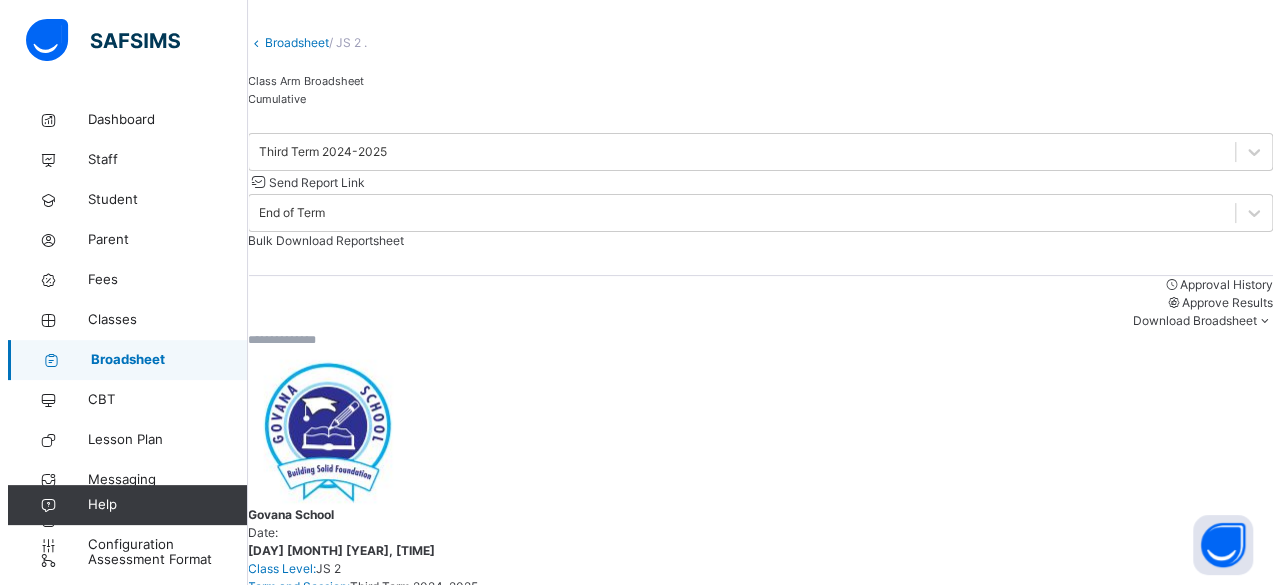 scroll, scrollTop: 81, scrollLeft: 0, axis: vertical 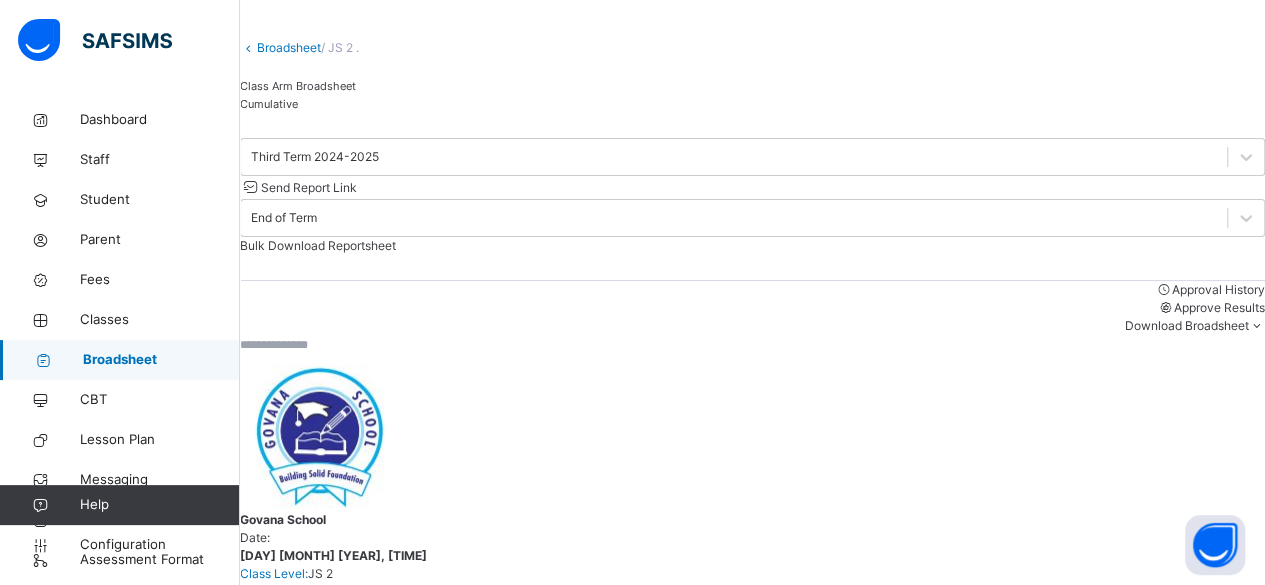 click on "Approve Results" at bounding box center [1219, 307] 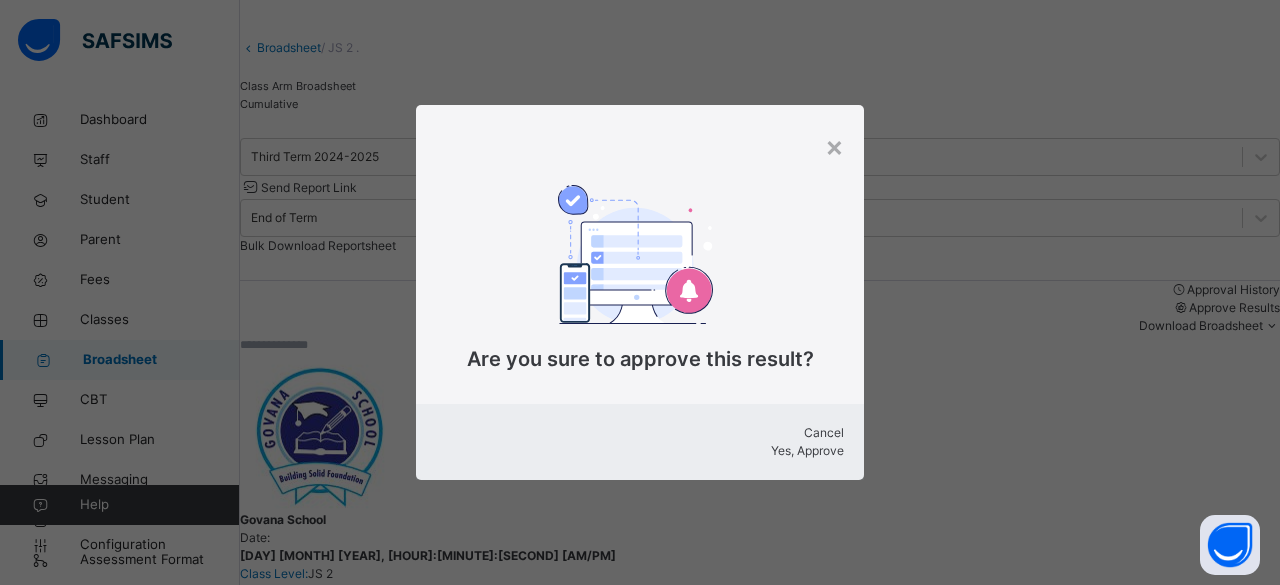 click on "Yes, Approve" at bounding box center [807, 450] 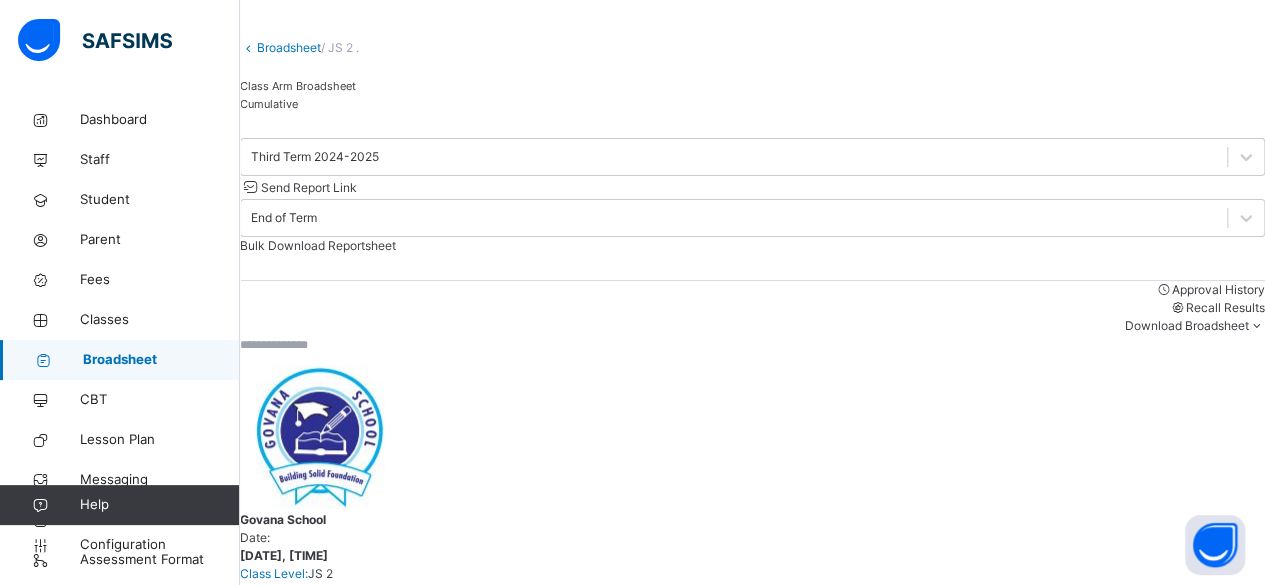 click on "Send Report Link" at bounding box center (309, 187) 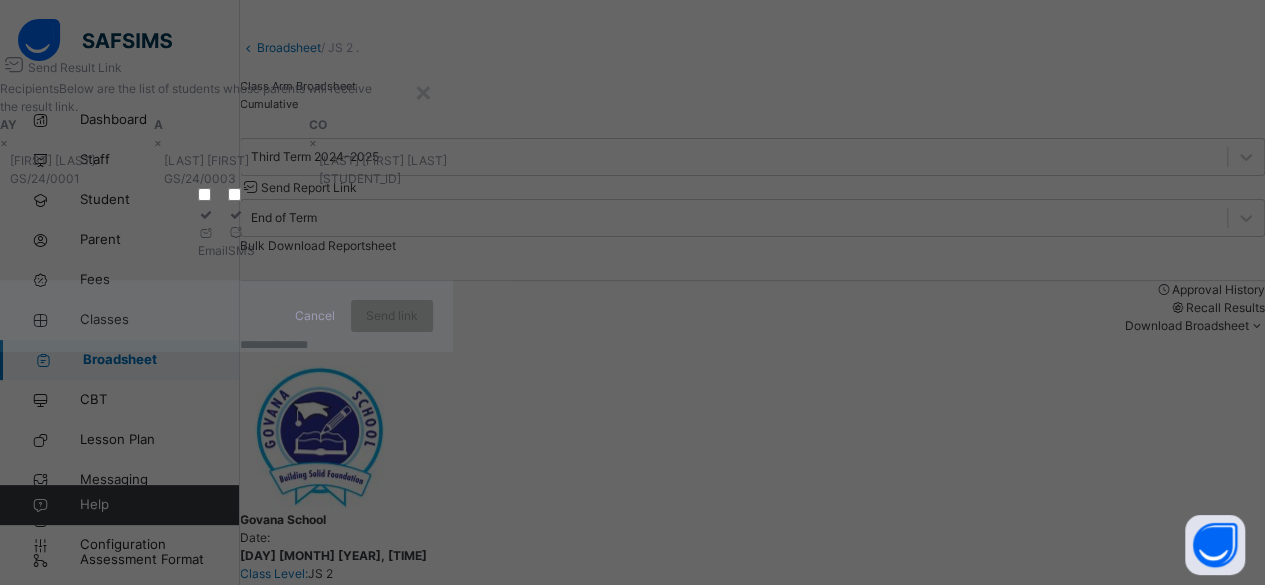click at bounding box center (213, 233) 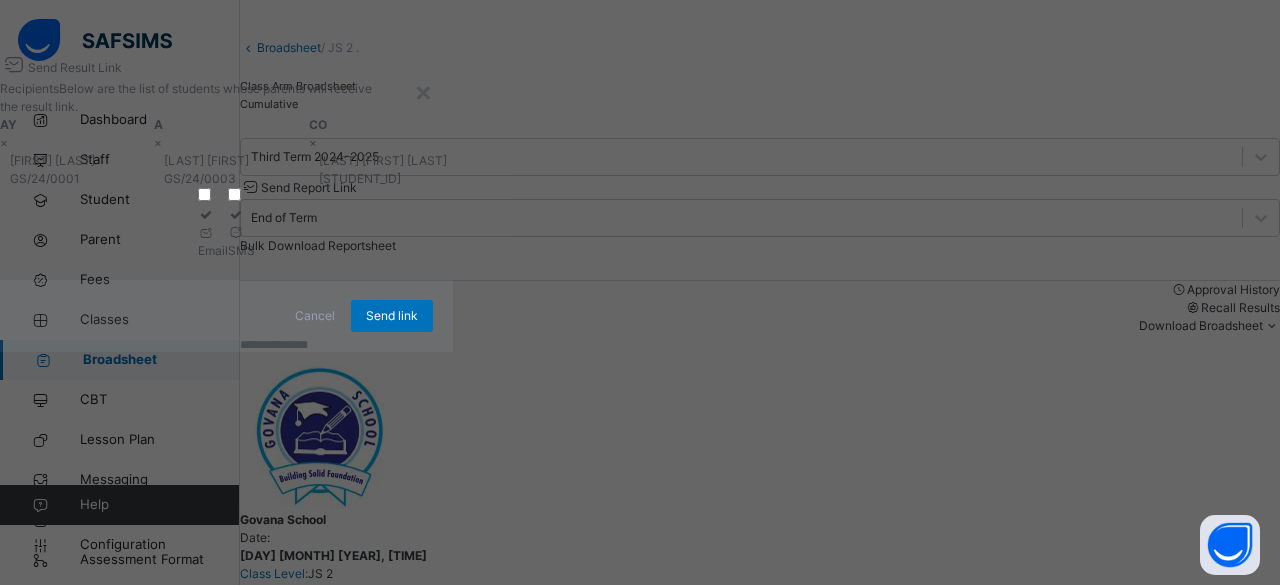 click on "SMS" at bounding box center [241, 251] 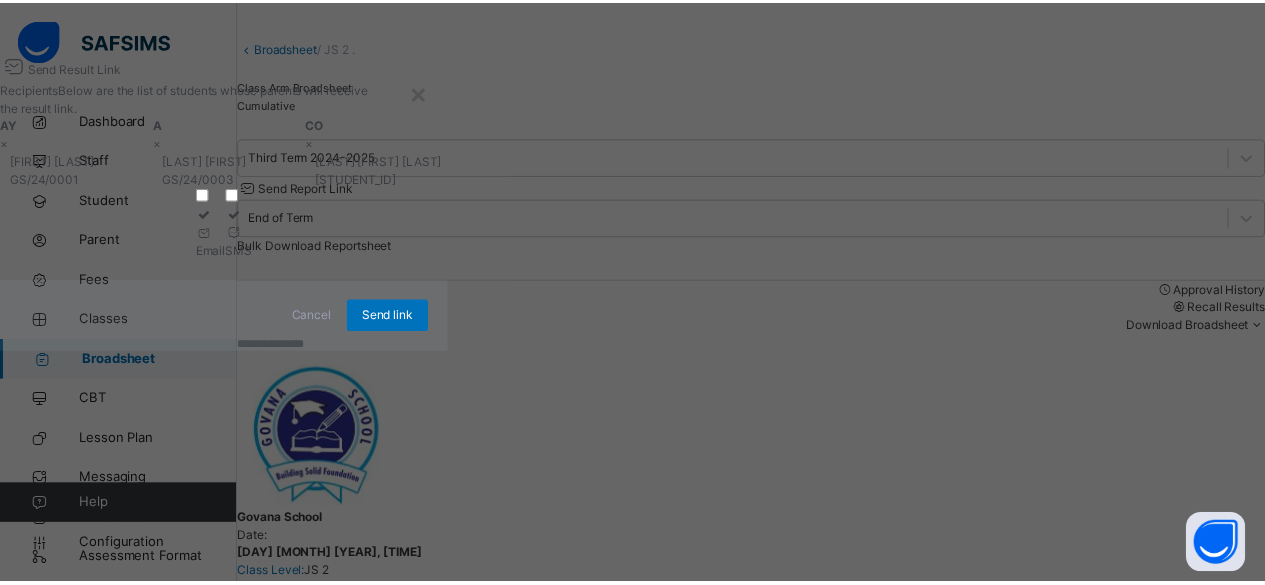 scroll, scrollTop: 45, scrollLeft: 0, axis: vertical 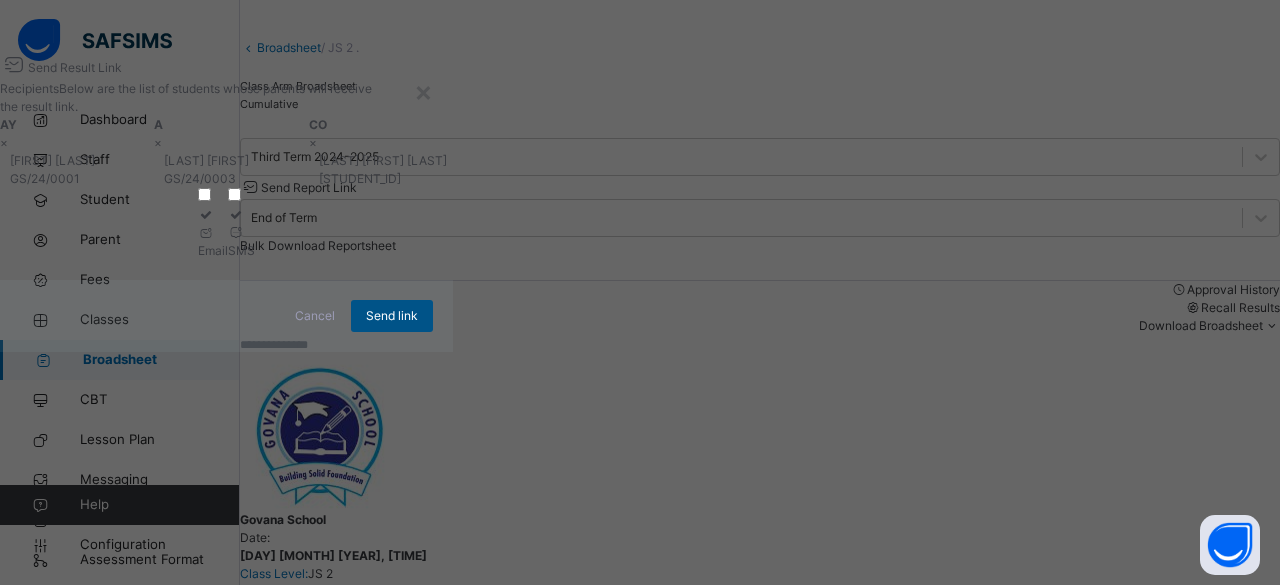 click on "Send link" at bounding box center (392, 316) 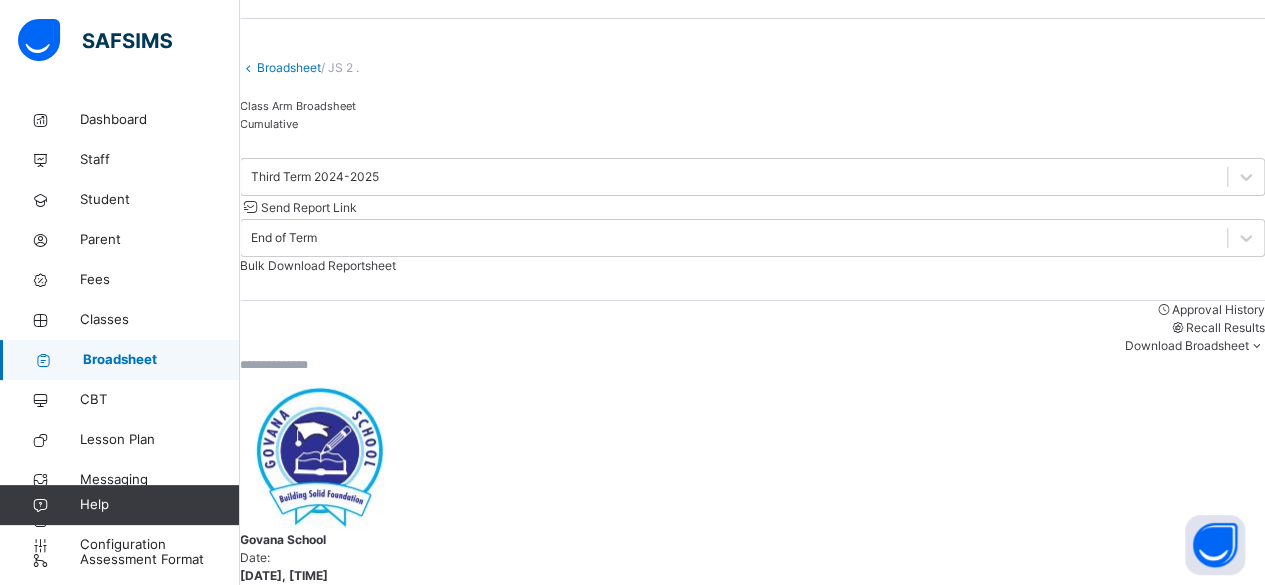 scroll, scrollTop: 0, scrollLeft: 0, axis: both 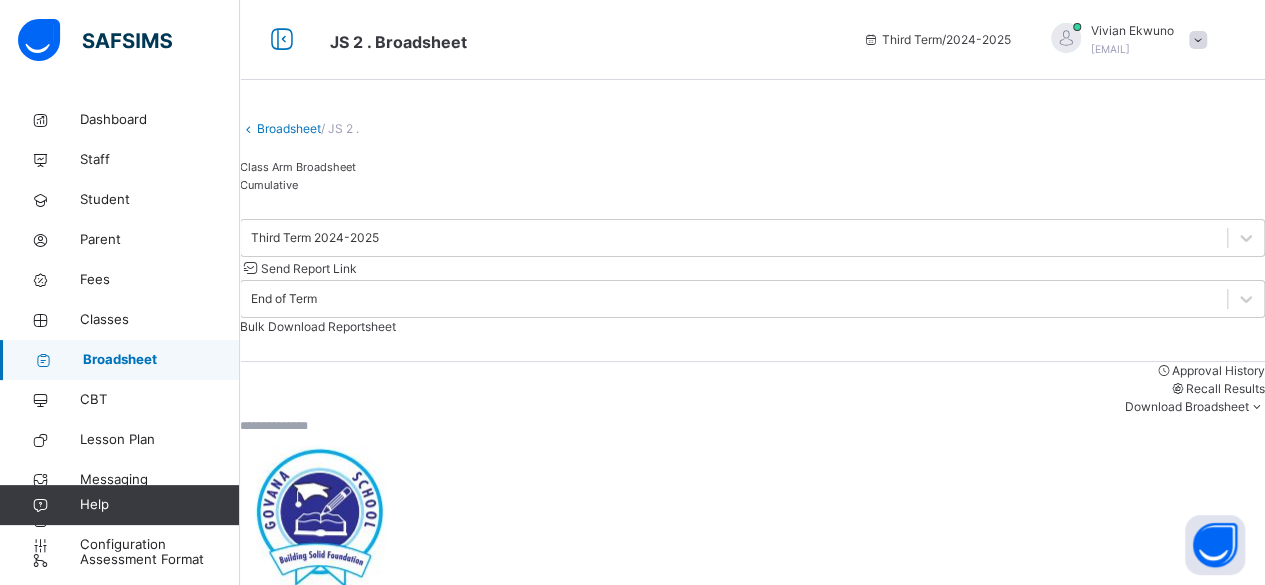 click on "Broadsheet" at bounding box center [289, 128] 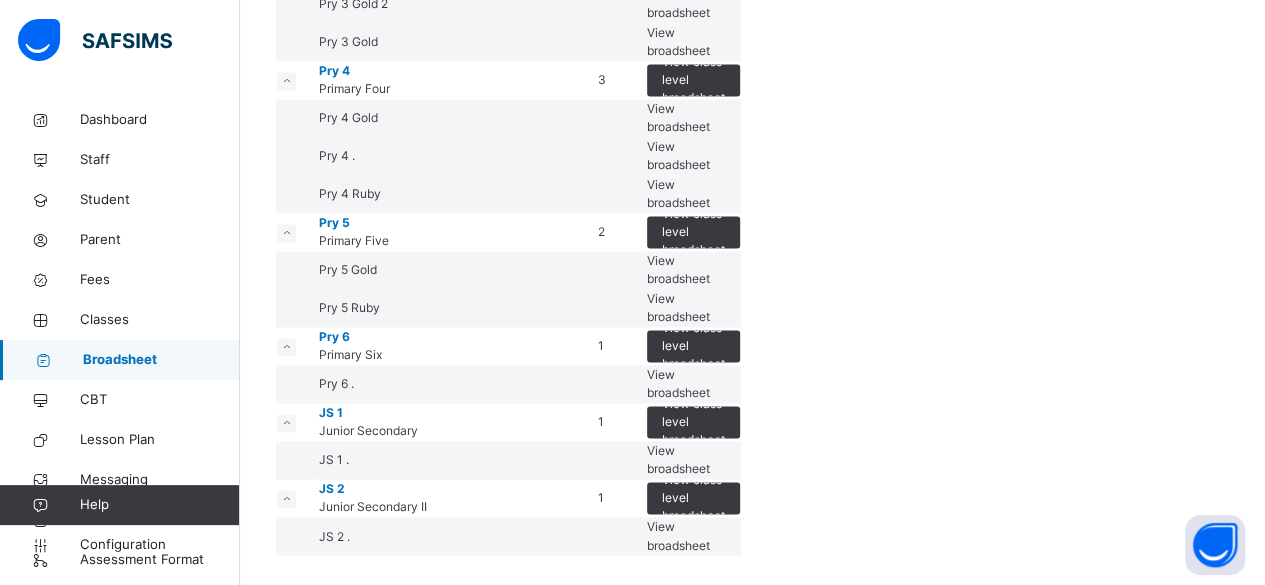scroll, scrollTop: 2270, scrollLeft: 0, axis: vertical 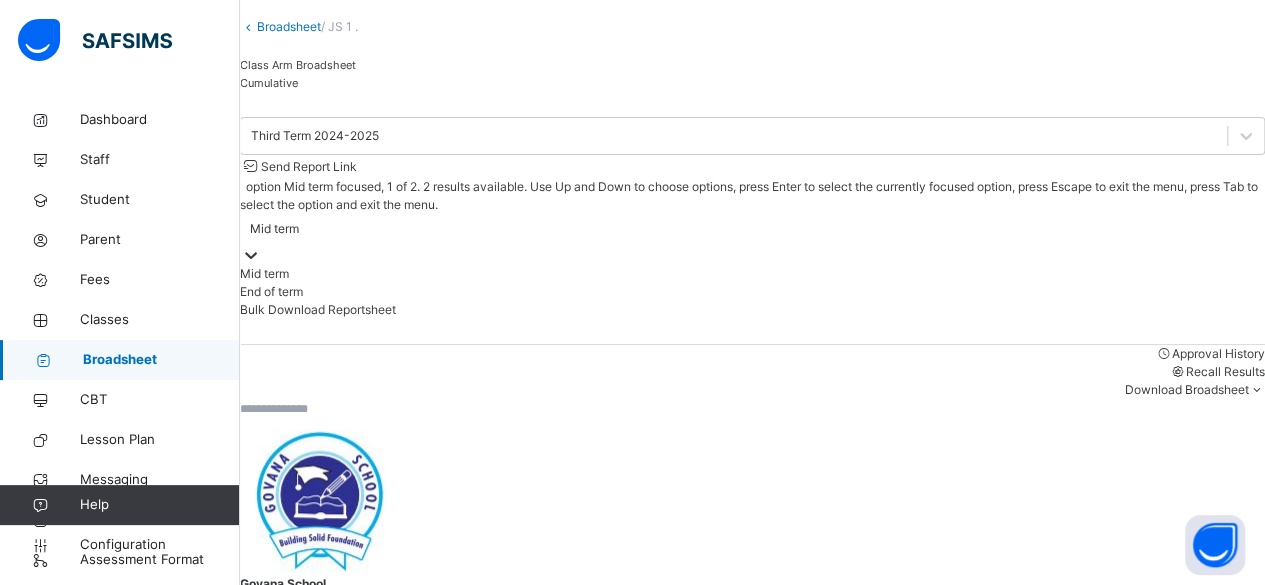 click on "End of term" at bounding box center (752, 292) 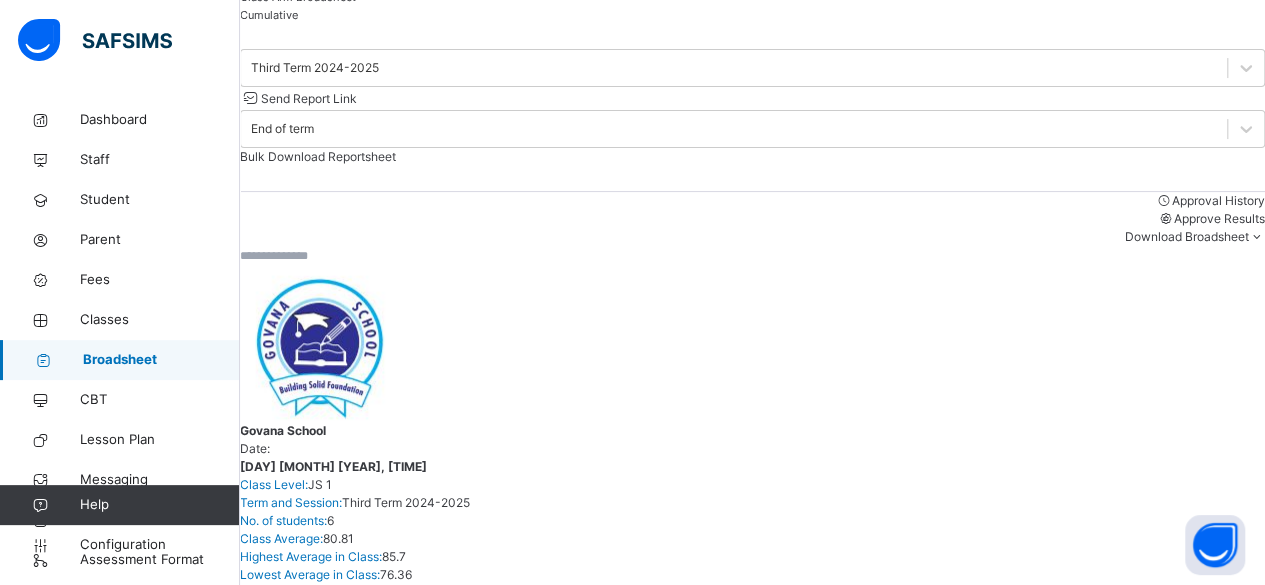 scroll, scrollTop: 506, scrollLeft: 0, axis: vertical 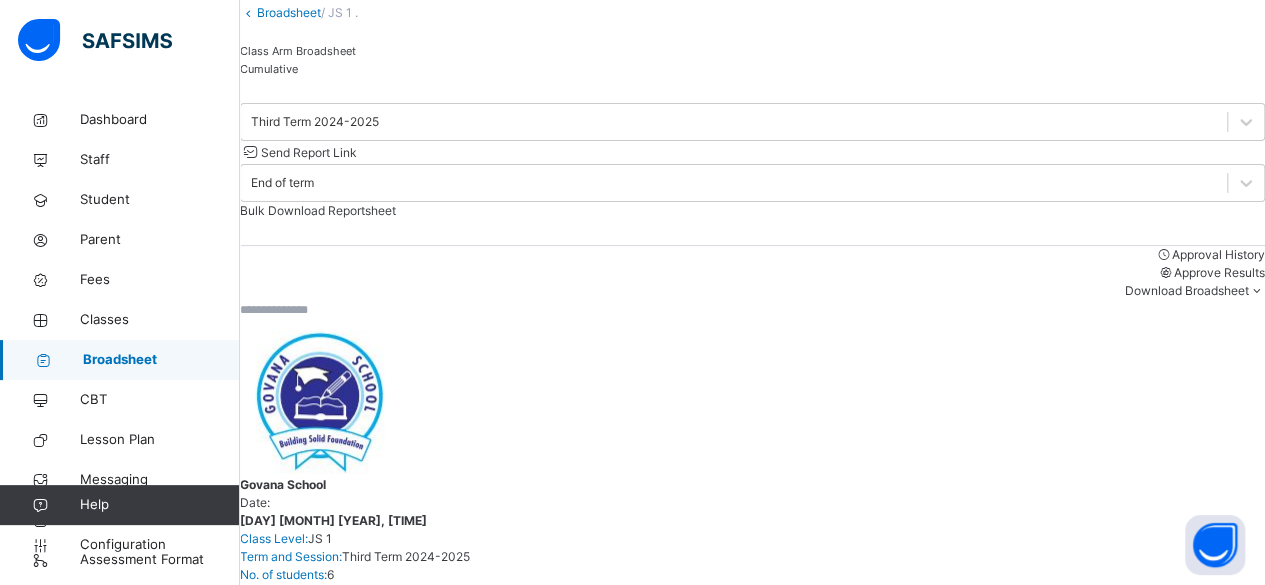 click on "Approve Results" at bounding box center [1219, 272] 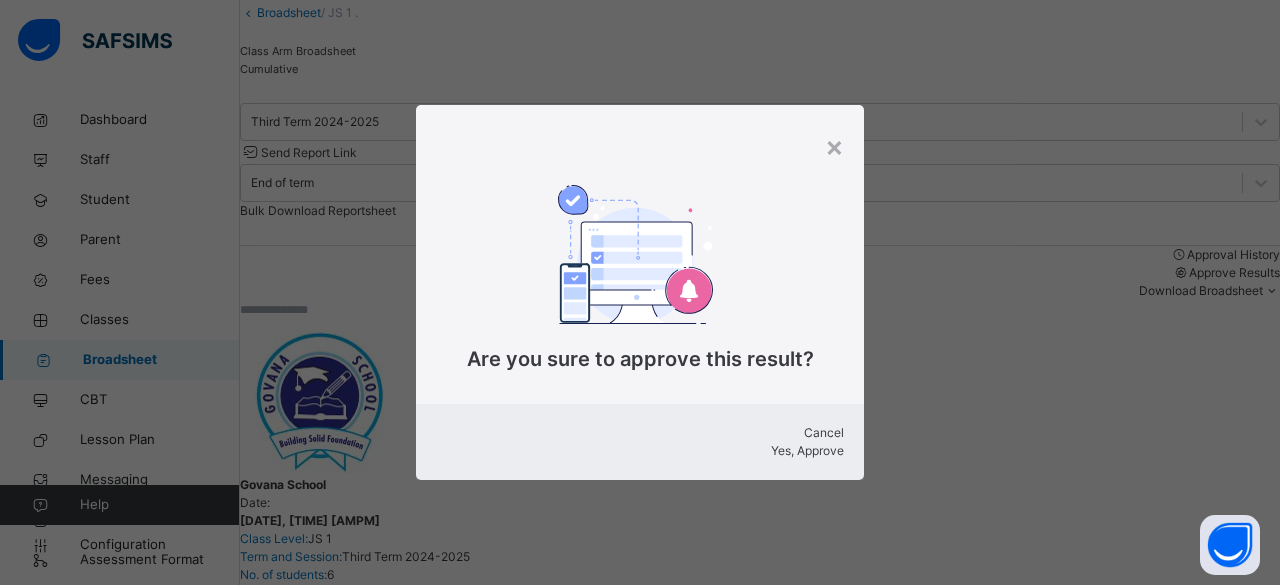 click on "Yes, Approve" at bounding box center (807, 450) 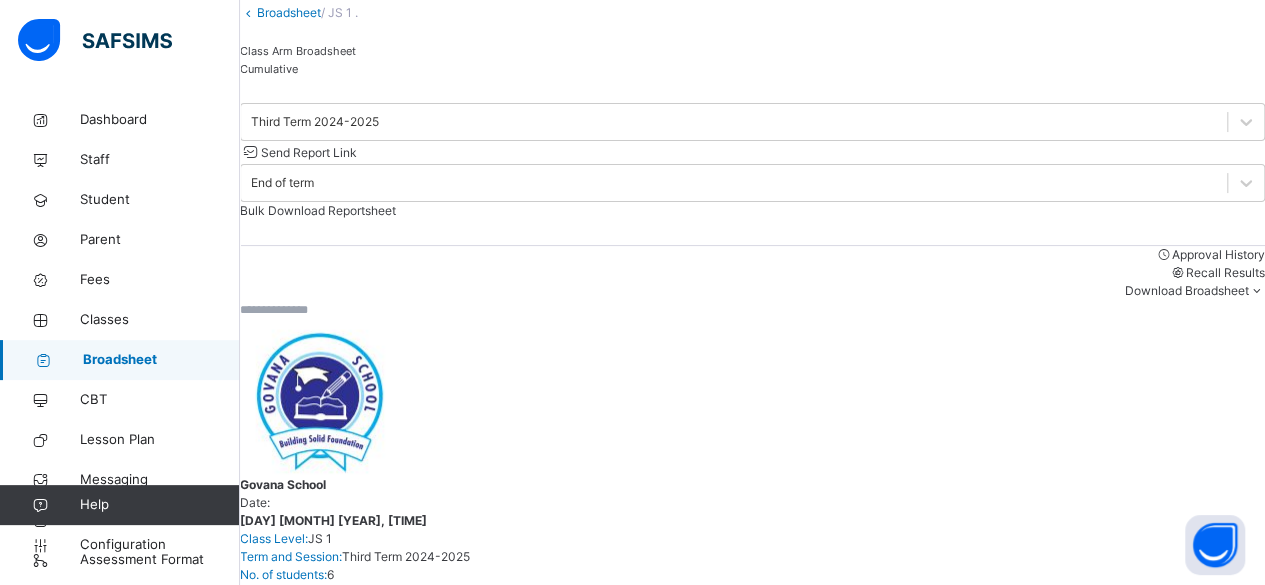 click on "Send Report Link" at bounding box center [309, 152] 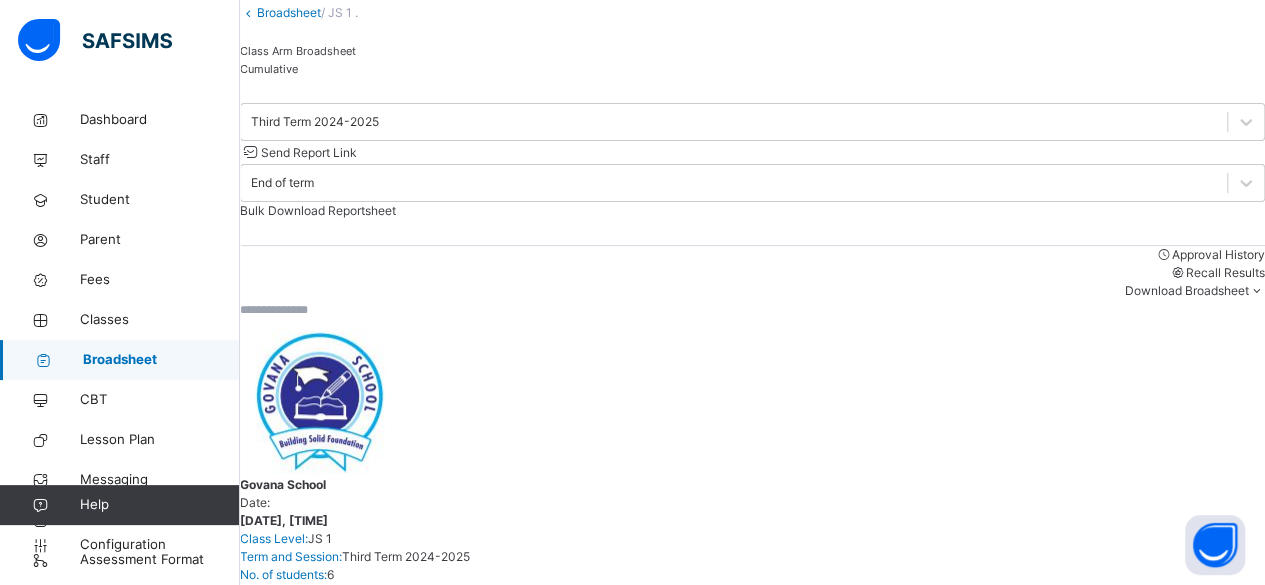 click on "Send Report Link" at bounding box center [309, 152] 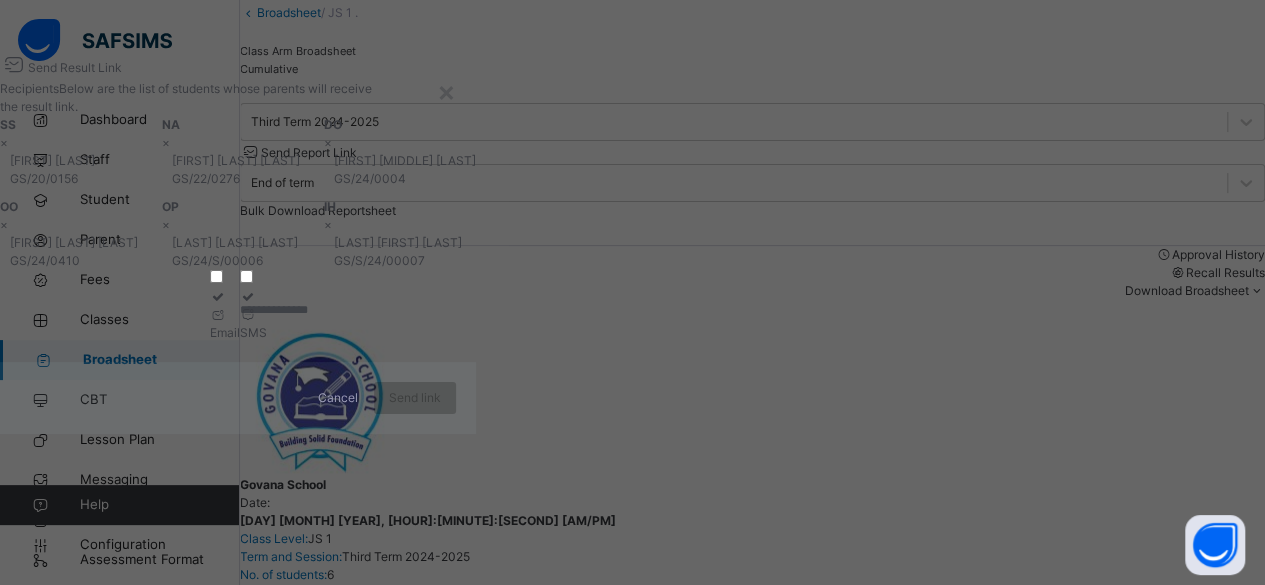 click at bounding box center (218, 314) 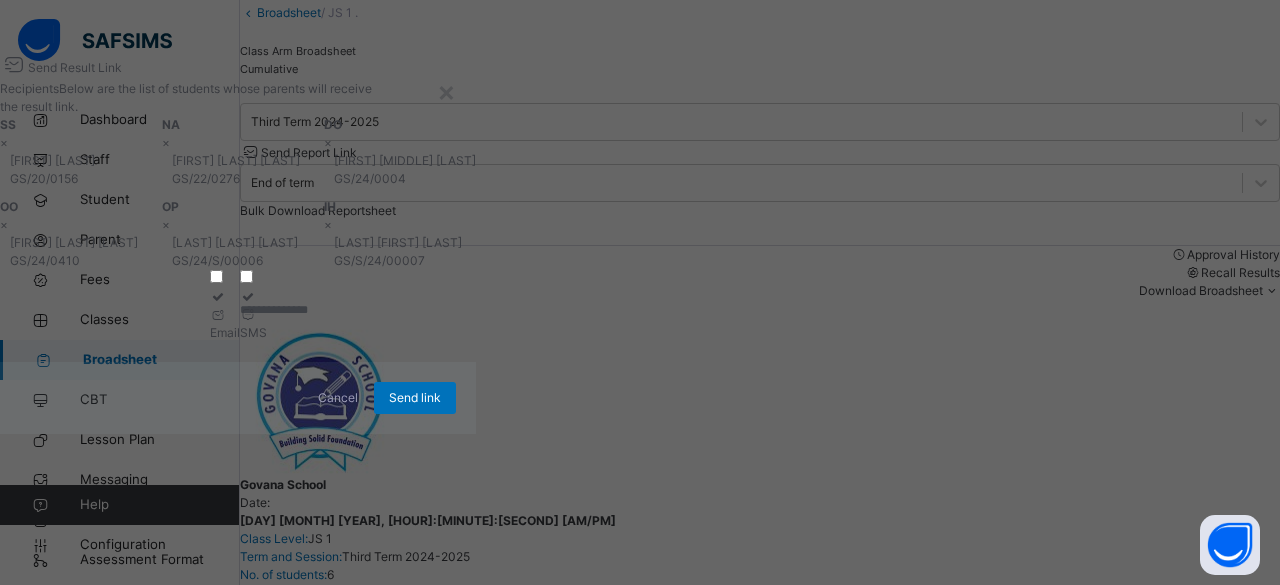 click at bounding box center (253, 315) 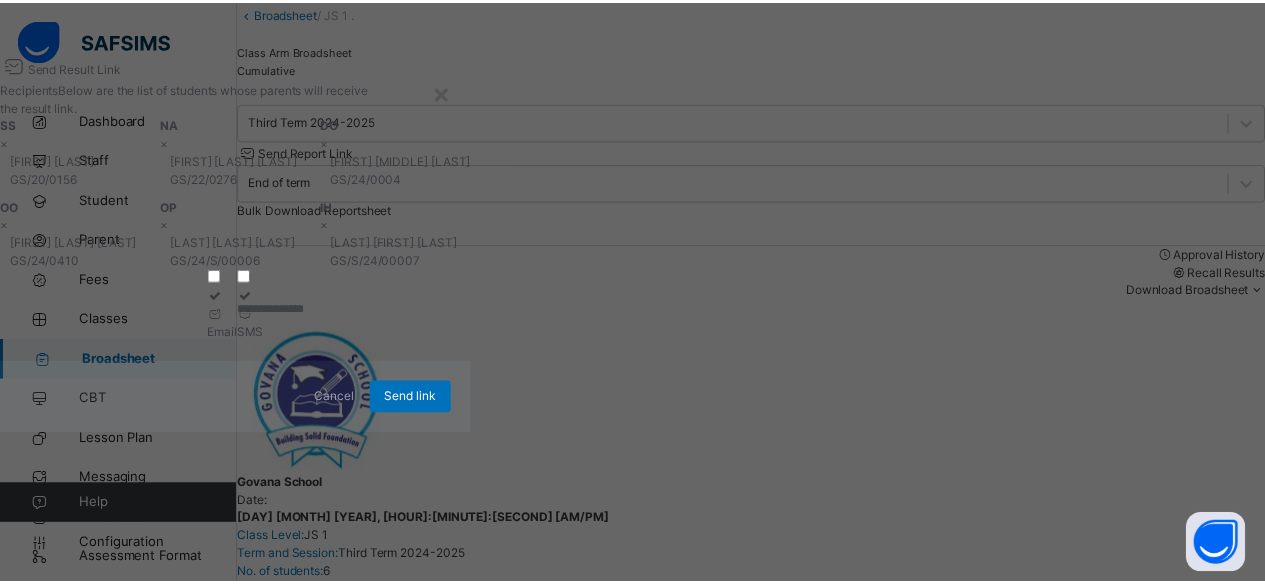 scroll, scrollTop: 97, scrollLeft: 0, axis: vertical 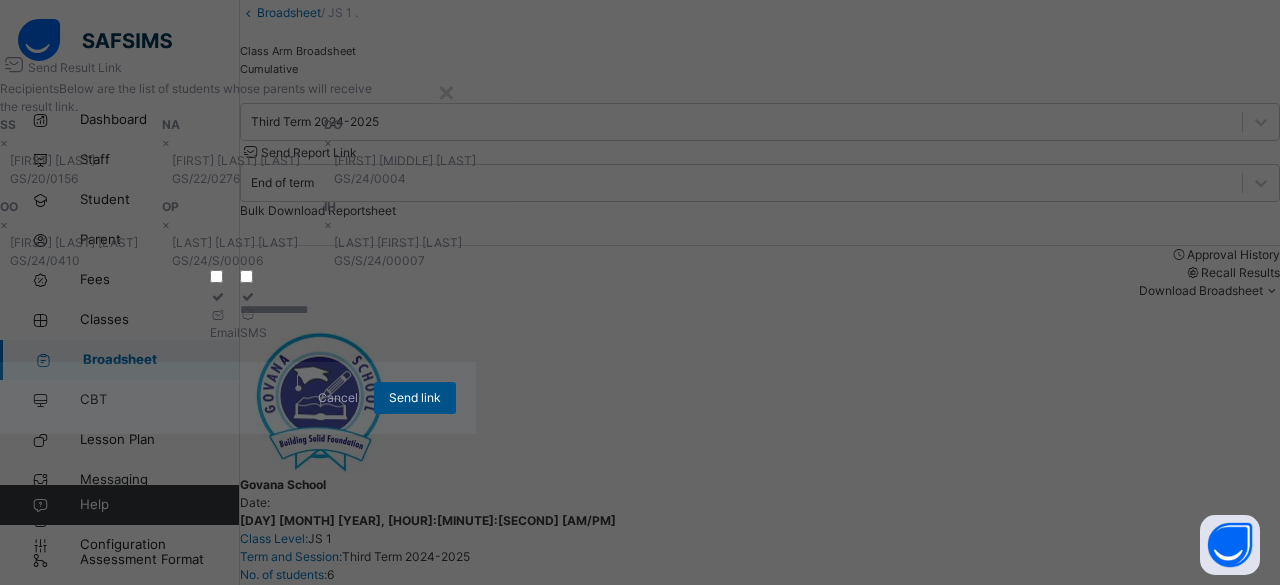 click on "Send link" at bounding box center (415, 398) 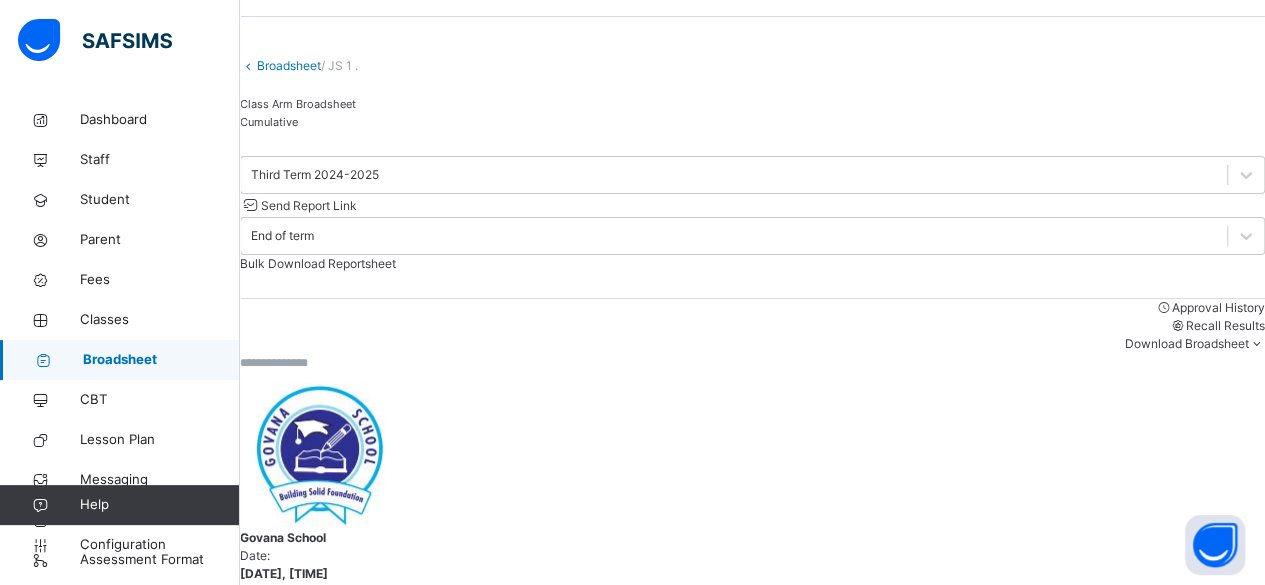 scroll, scrollTop: 0, scrollLeft: 0, axis: both 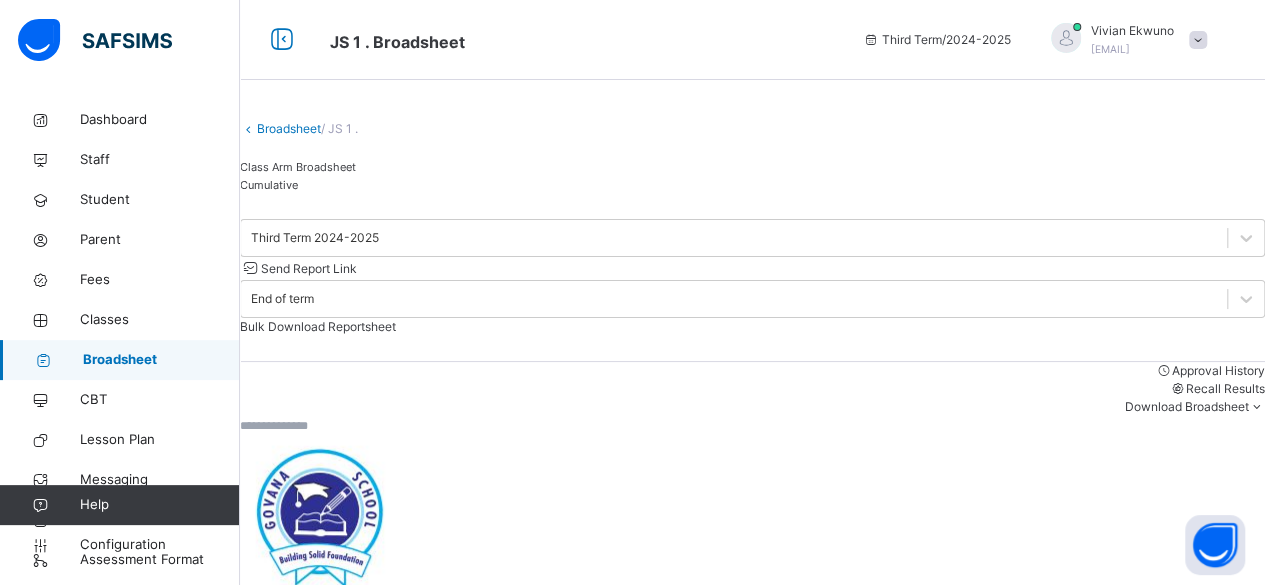 click on "Broadsheet" at bounding box center [289, 128] 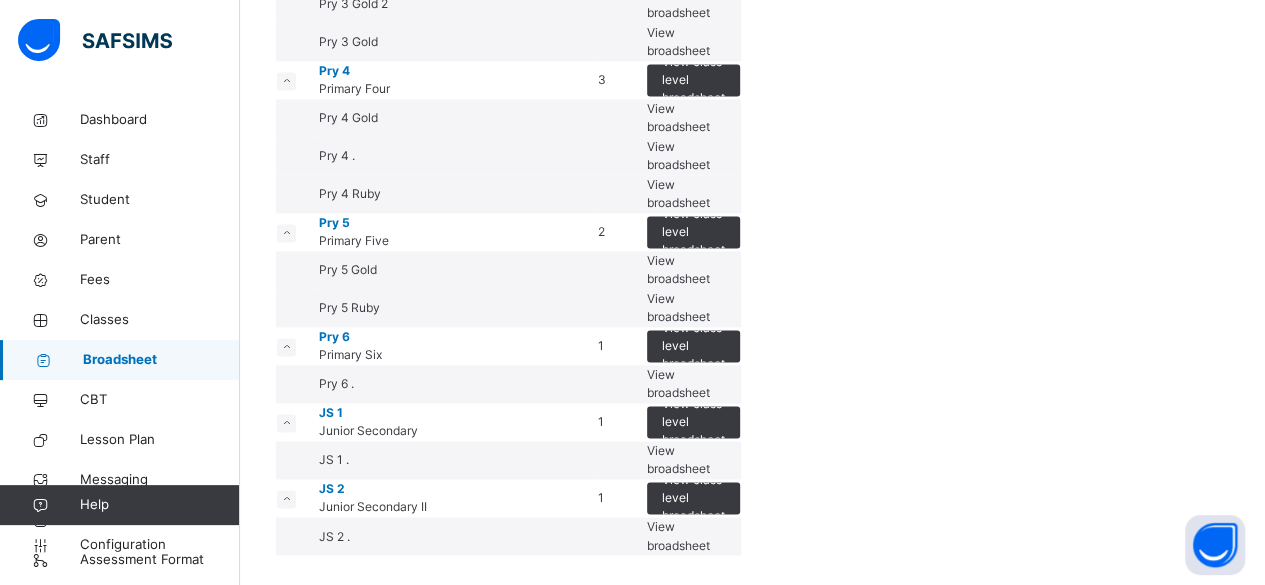 scroll, scrollTop: 2270, scrollLeft: 0, axis: vertical 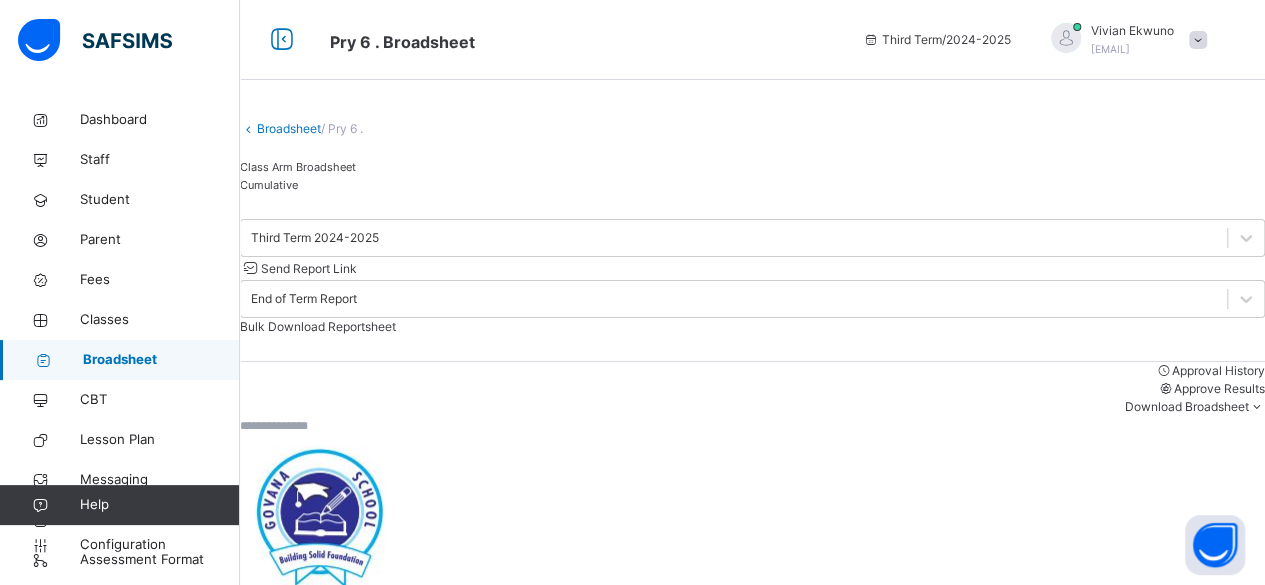 click on "Approve Results" at bounding box center [1219, 388] 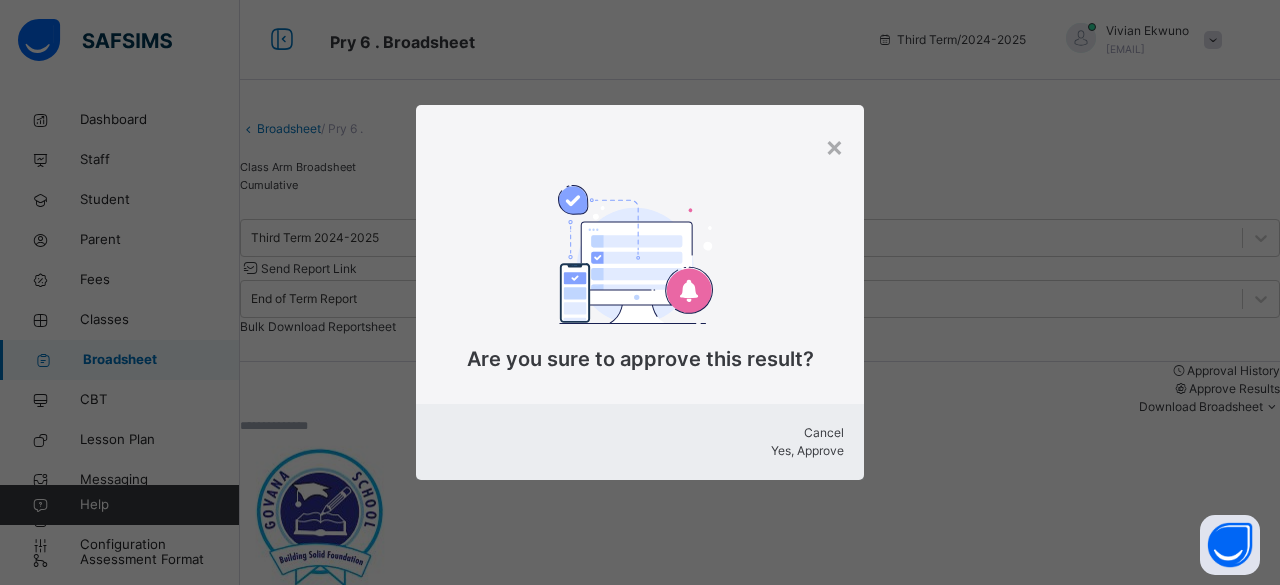 click on "Yes, Approve" at bounding box center [807, 450] 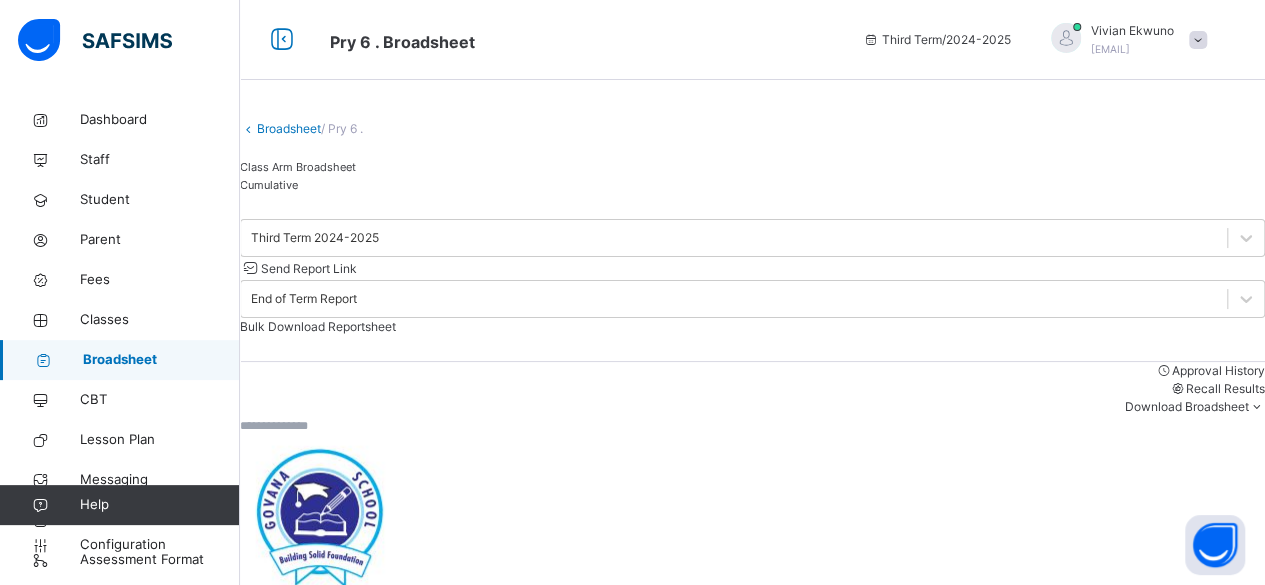 click on "Send Report Link" at bounding box center (309, 268) 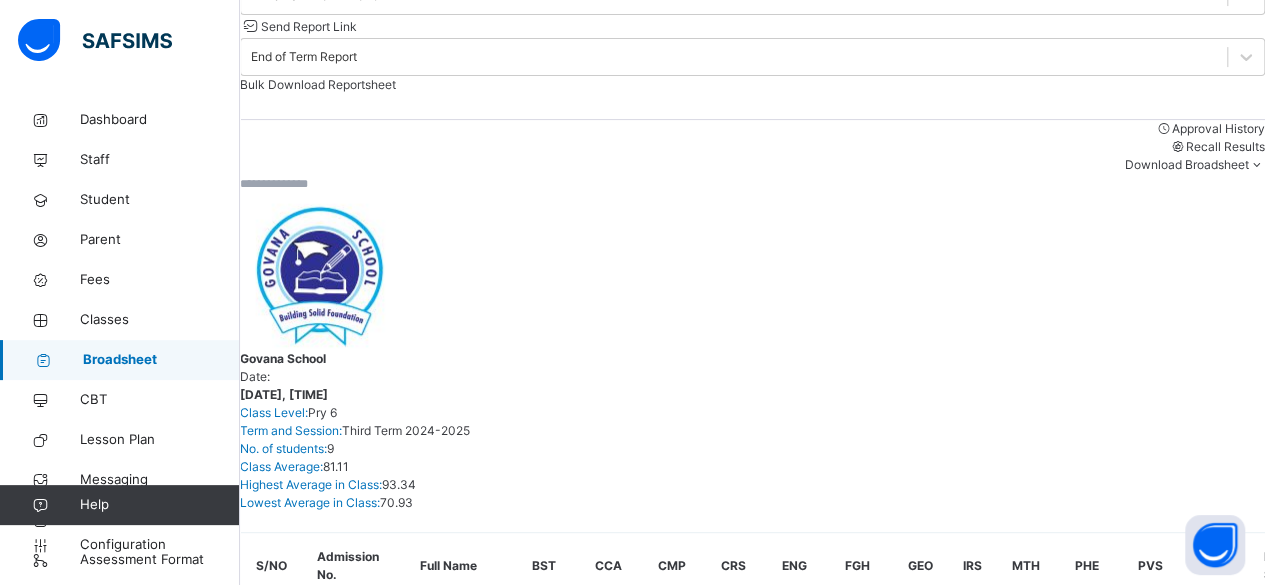 scroll, scrollTop: 243, scrollLeft: 0, axis: vertical 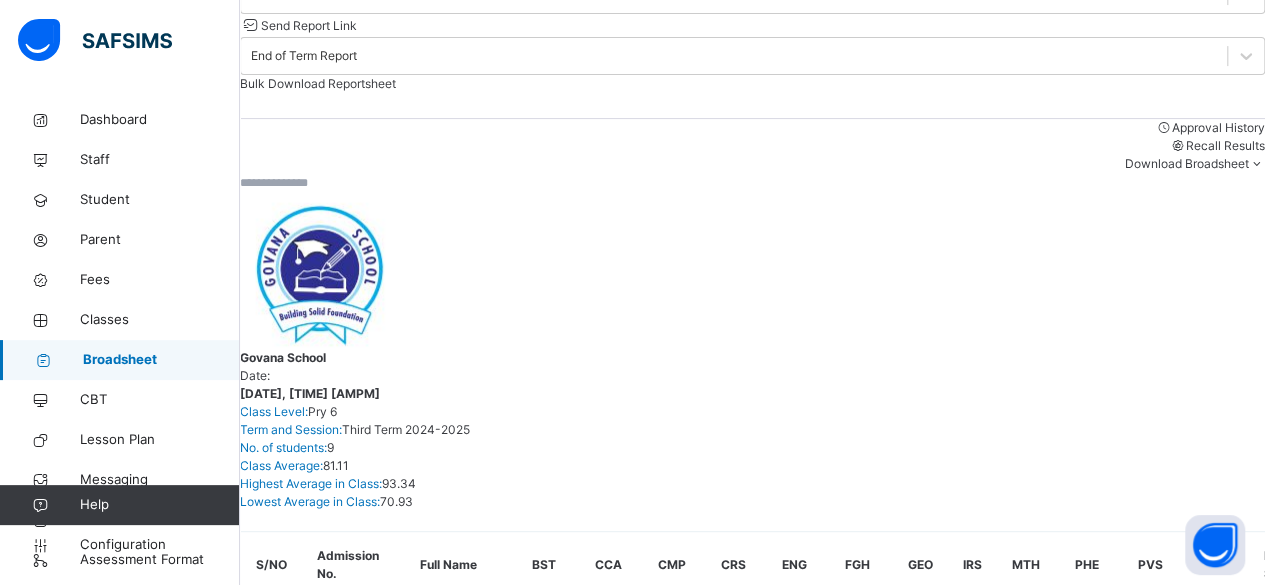 click on "Send Report Link" at bounding box center (309, 25) 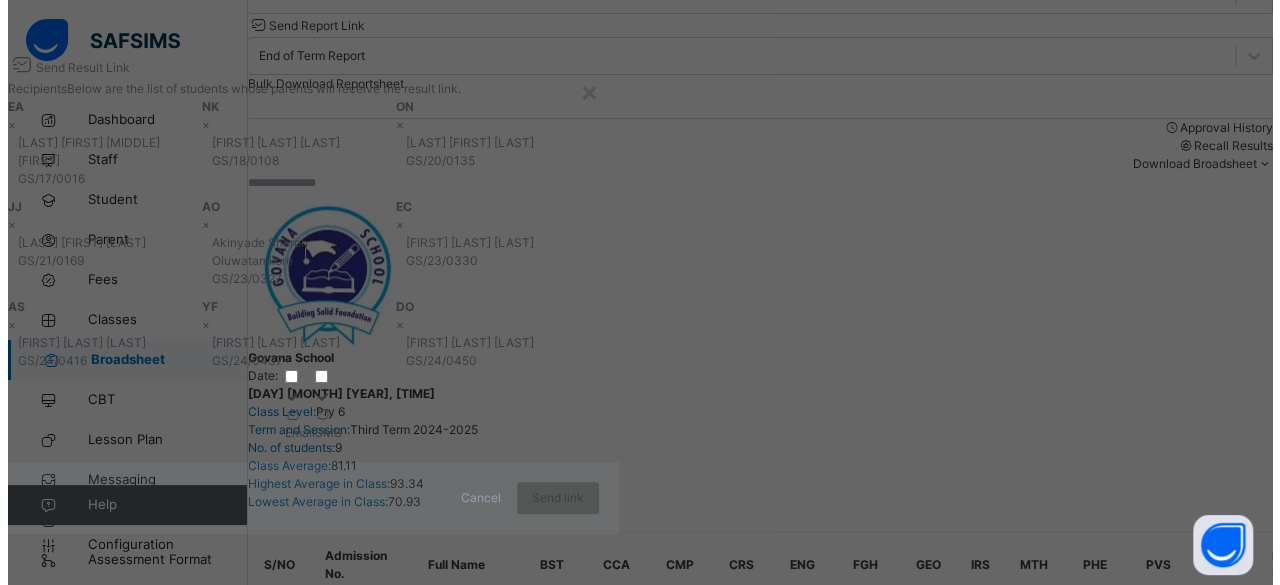 scroll, scrollTop: 146, scrollLeft: 0, axis: vertical 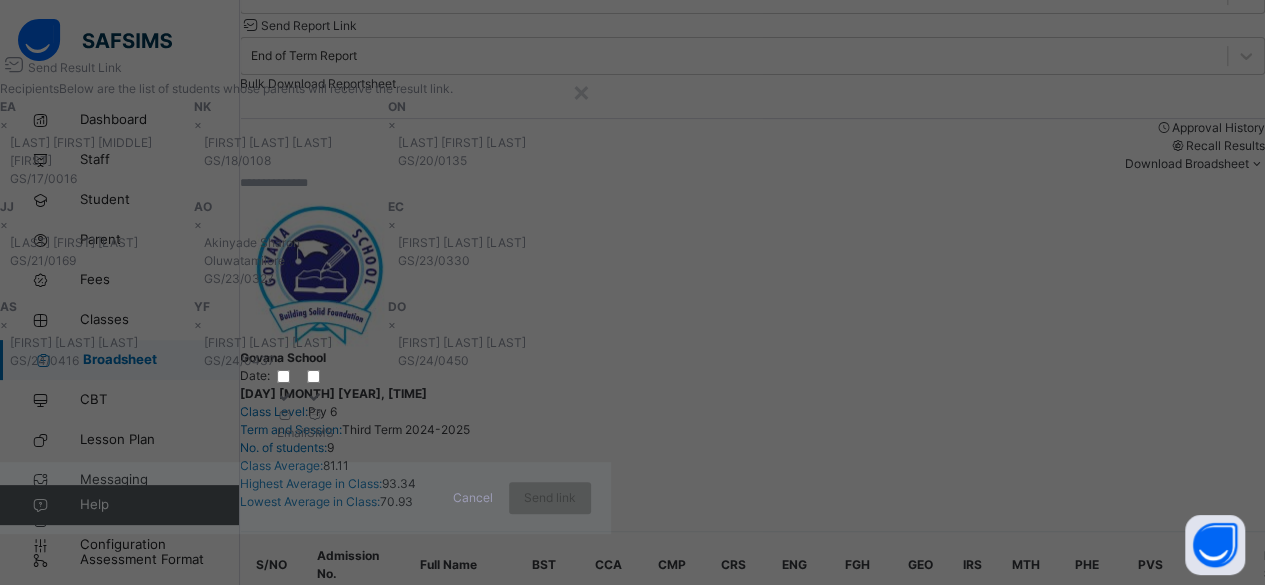 click at bounding box center [285, 414] 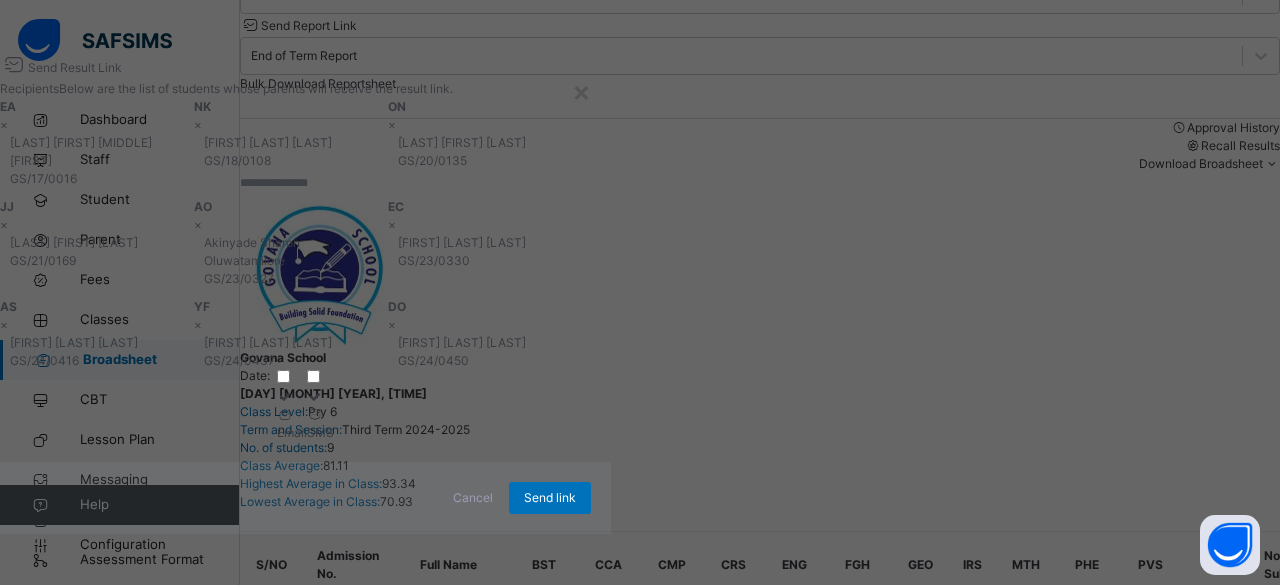 click at bounding box center [320, 415] 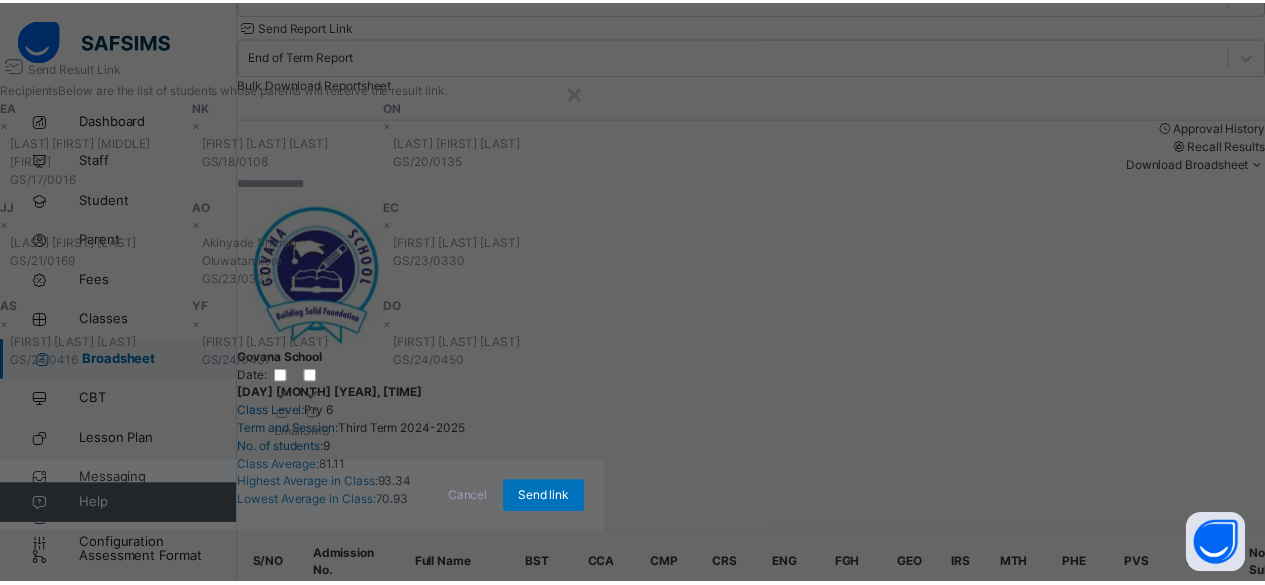 scroll, scrollTop: 175, scrollLeft: 0, axis: vertical 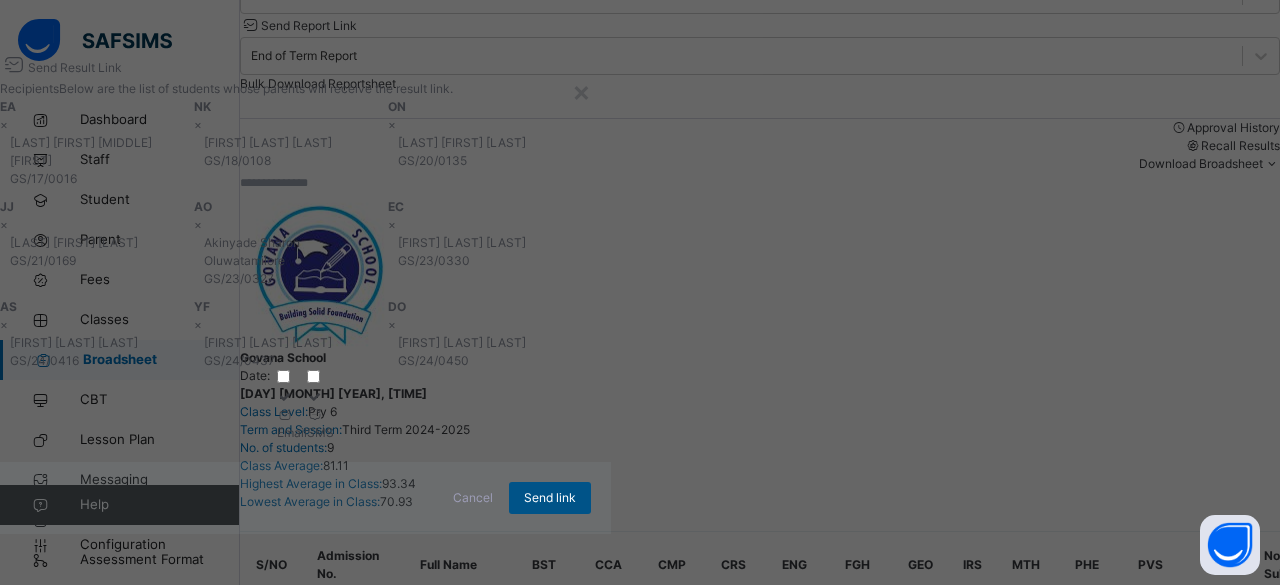 click on "Send link" at bounding box center (550, 498) 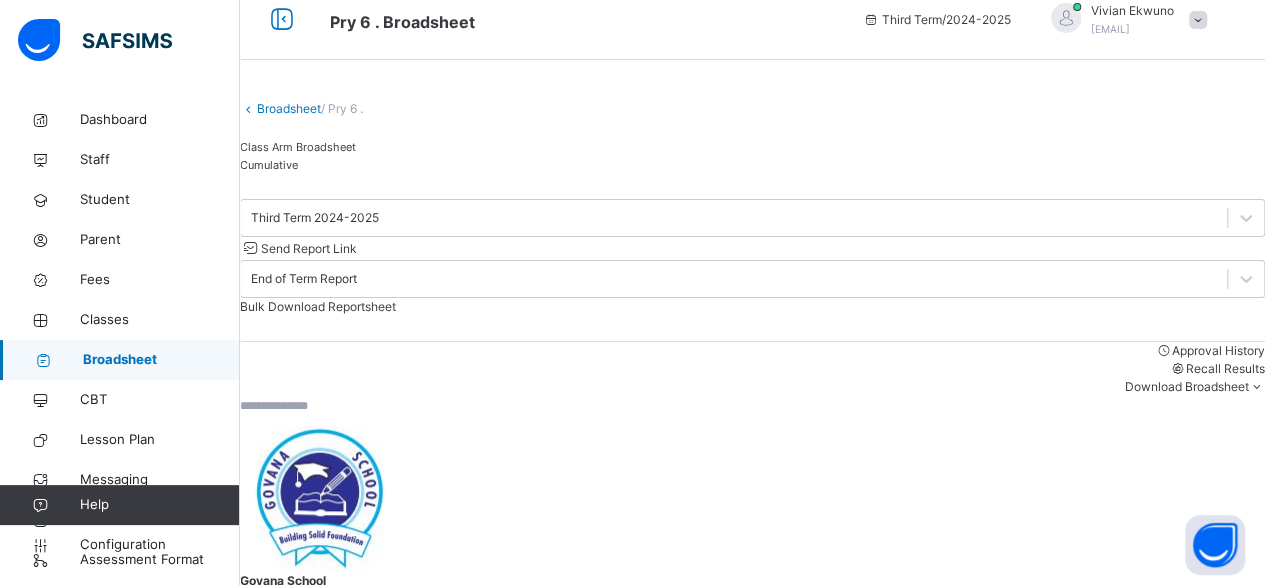 scroll, scrollTop: 0, scrollLeft: 0, axis: both 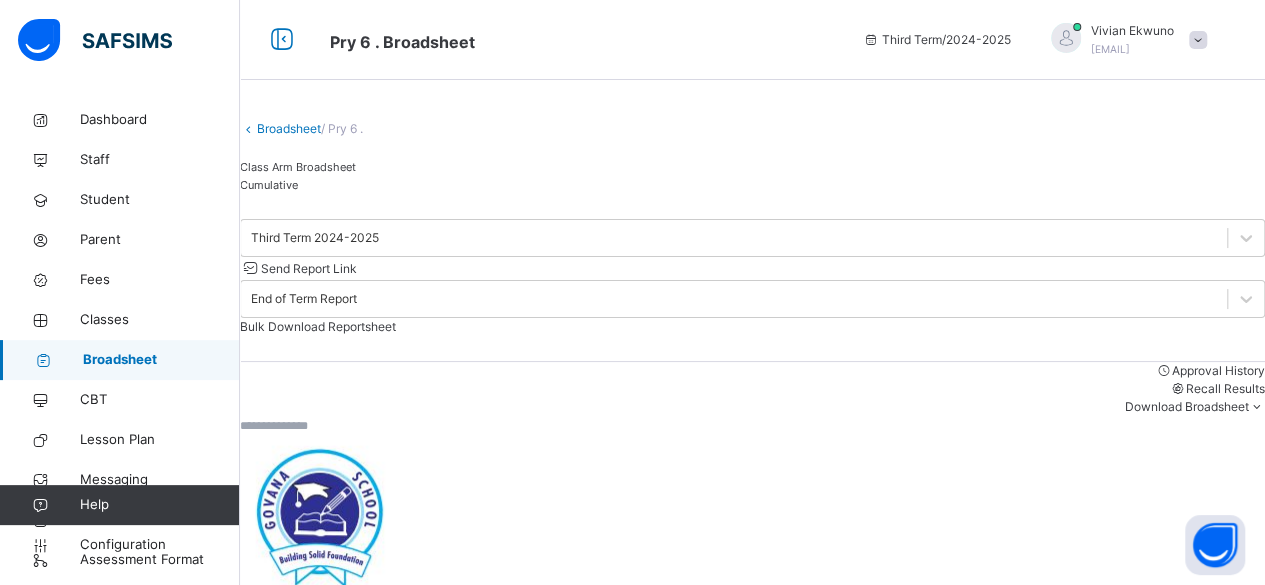click on "Broadsheet" at bounding box center (289, 128) 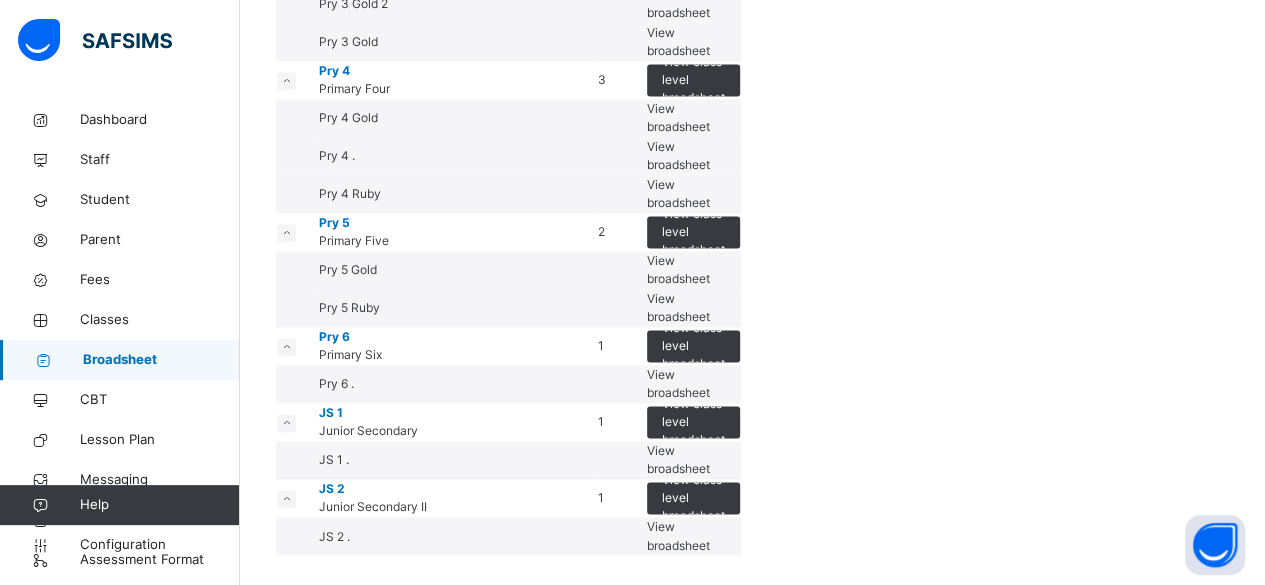 scroll, scrollTop: 2193, scrollLeft: 0, axis: vertical 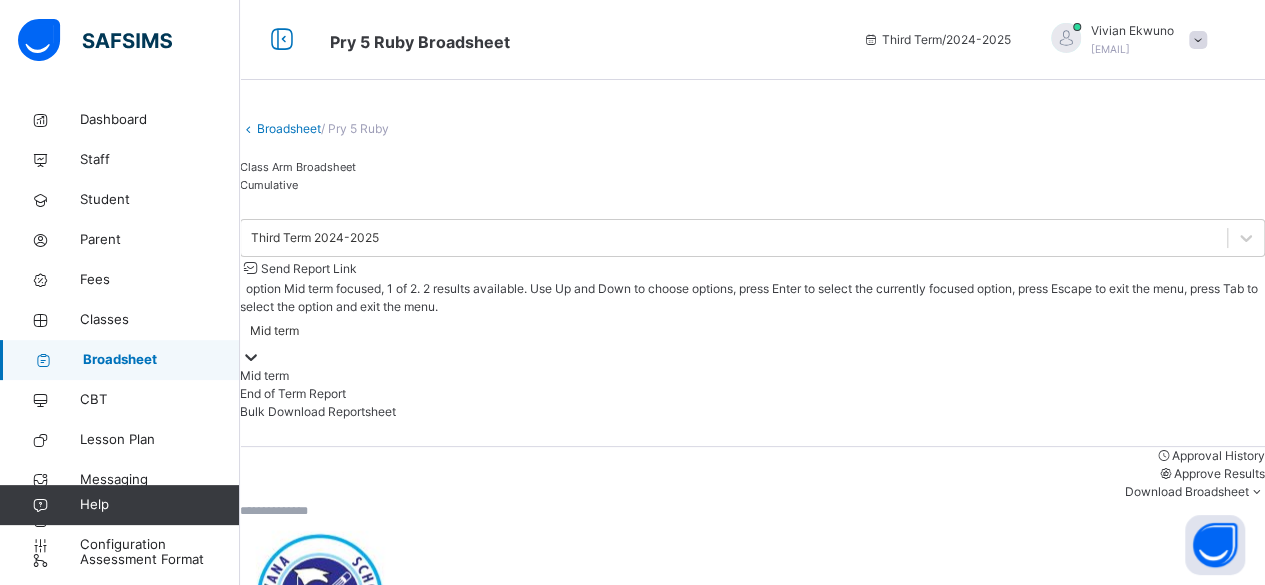 click on "End of Term Report" at bounding box center [752, 394] 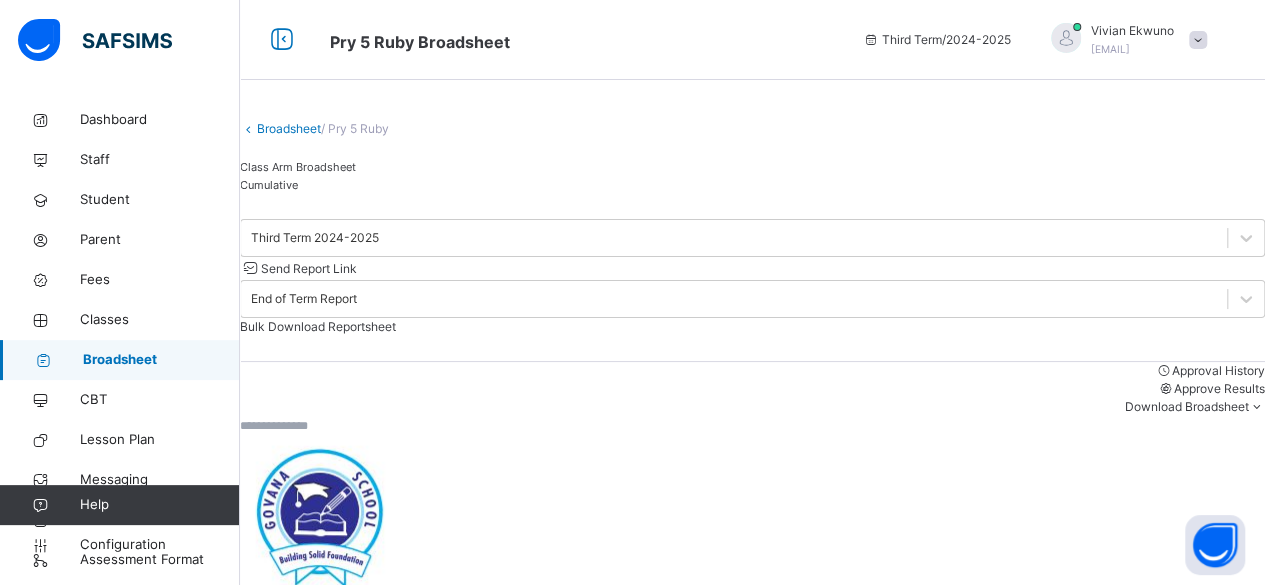 click on "Approve Results" at bounding box center (1219, 388) 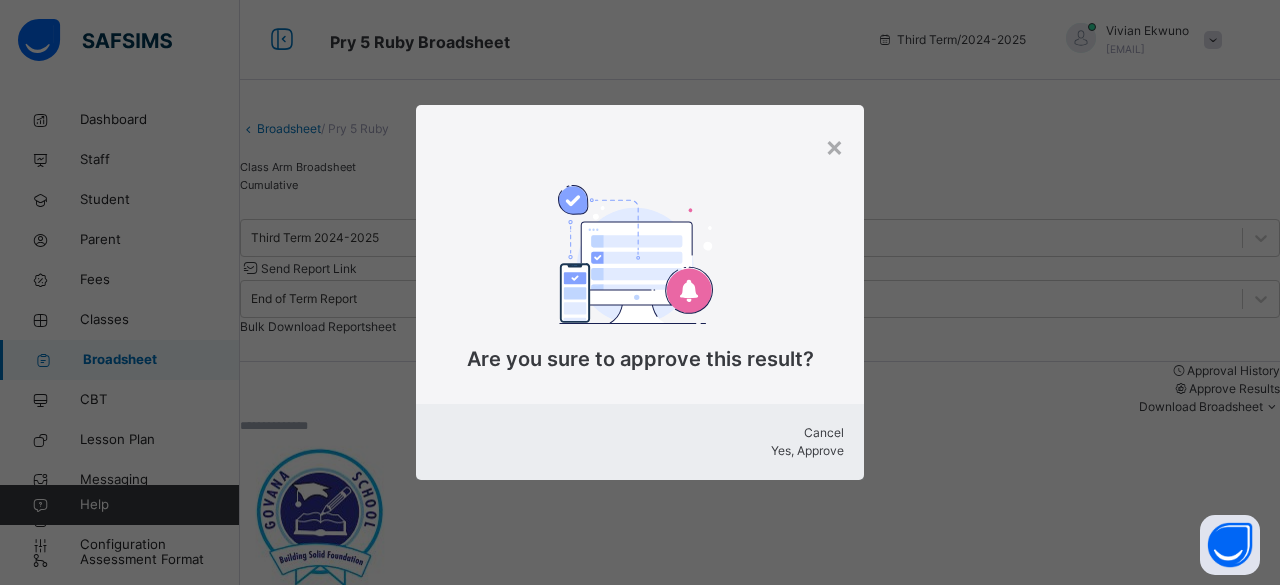 click on "Yes, Approve" at bounding box center [807, 450] 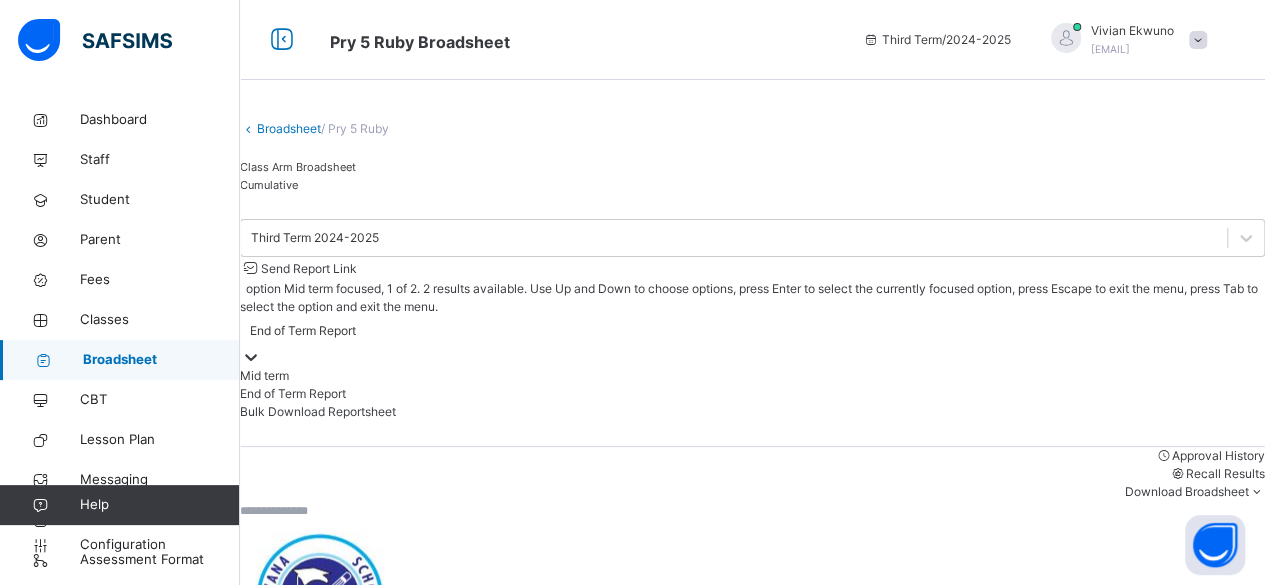 click on "Mid term" at bounding box center (752, 376) 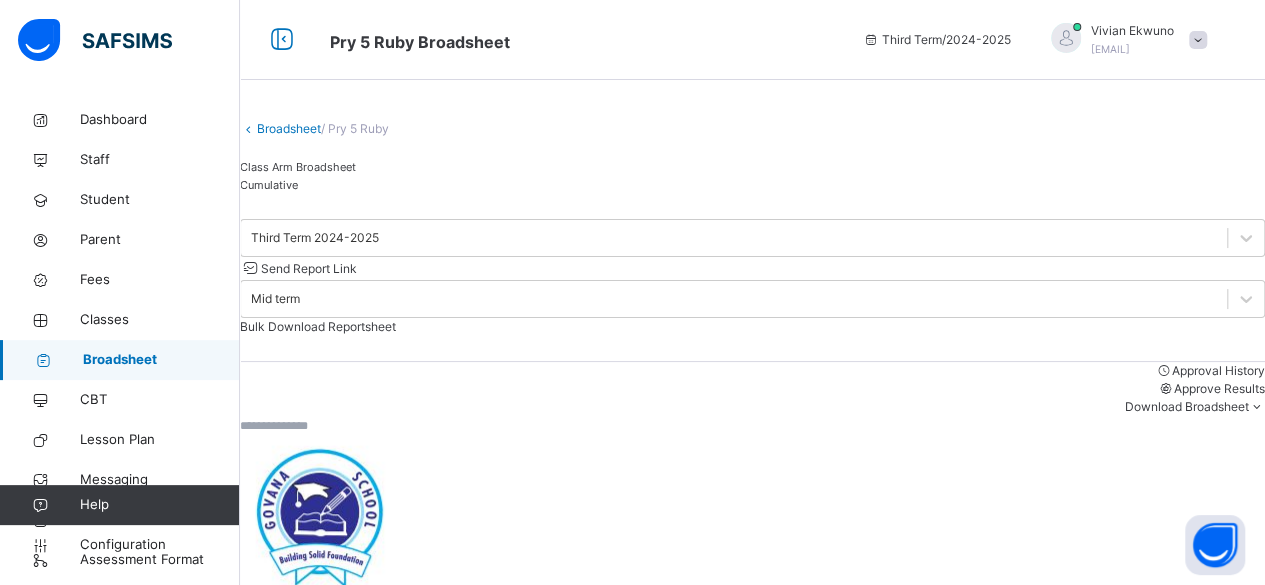 click on "Approve Results" at bounding box center (1219, 388) 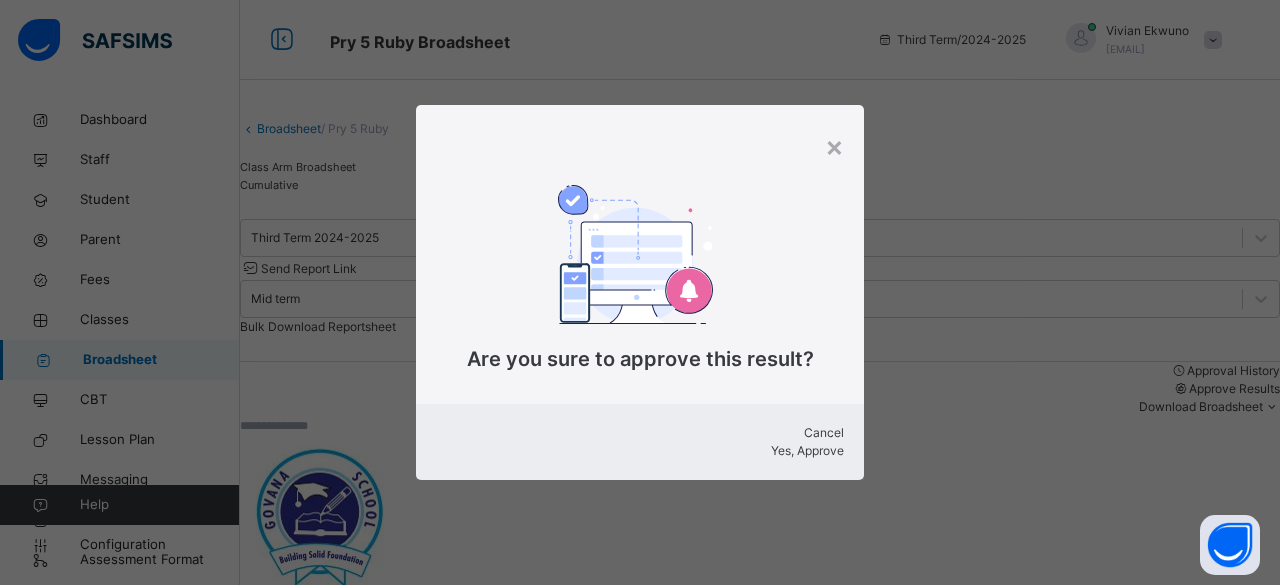 click on "Yes, Approve" at bounding box center [807, 450] 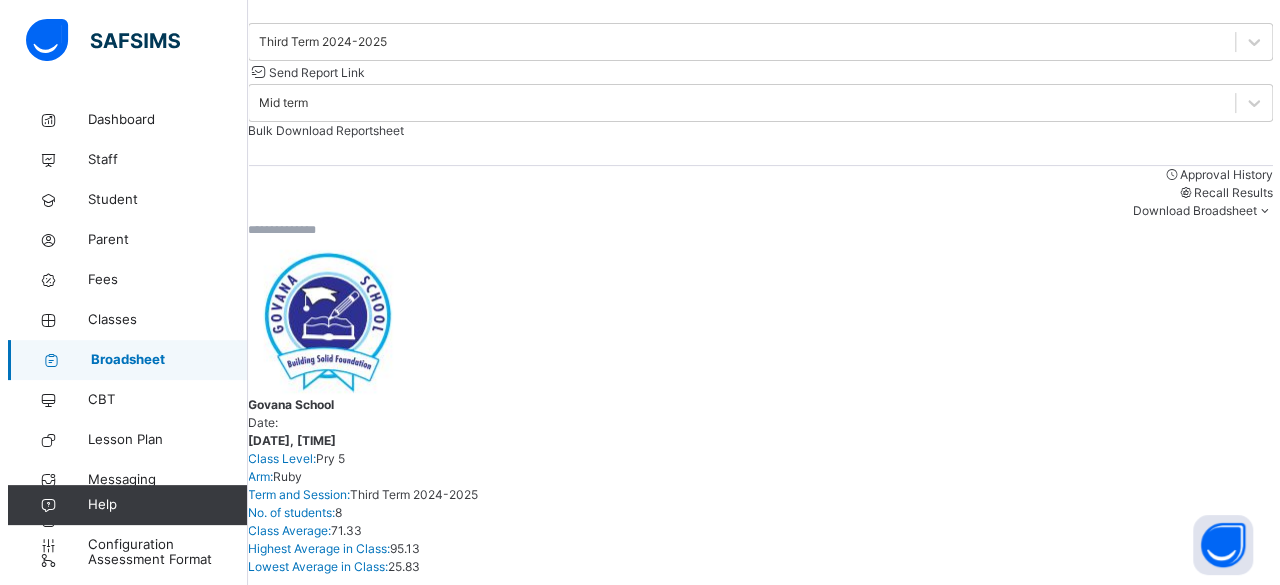 scroll, scrollTop: 221, scrollLeft: 0, axis: vertical 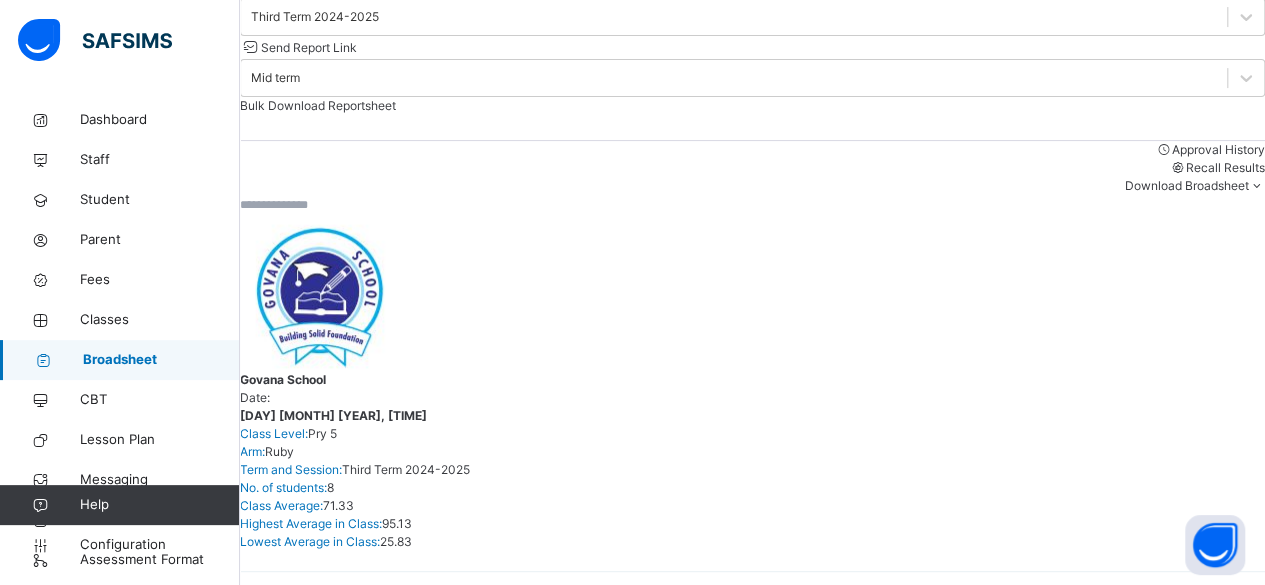 click on "Send Report Link" at bounding box center (309, 47) 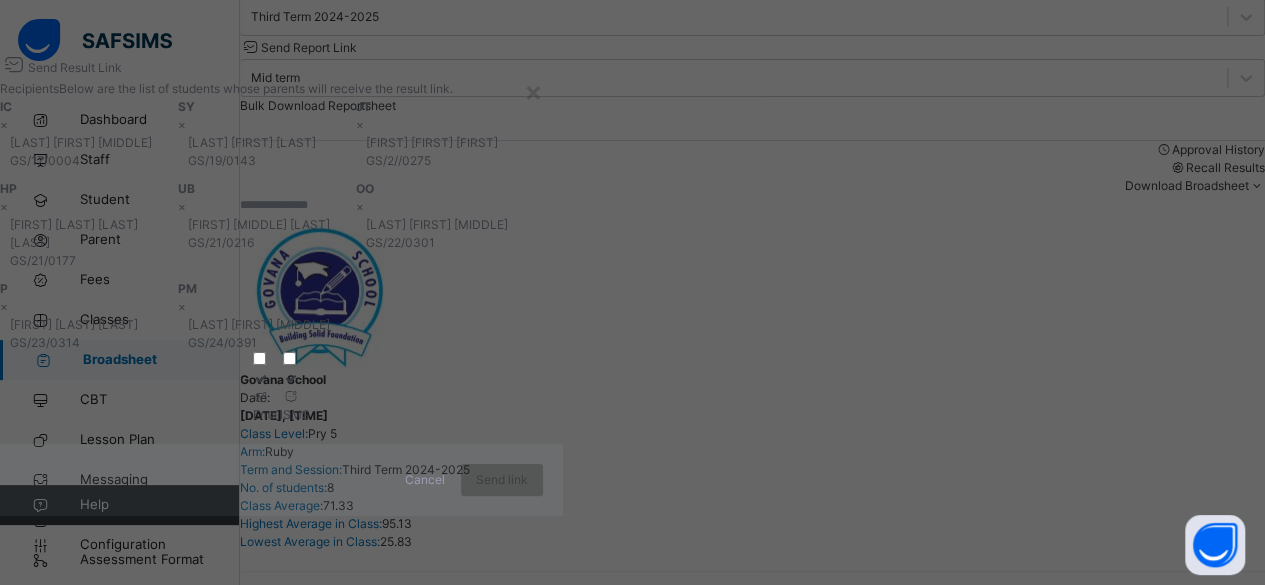 click at bounding box center (261, 396) 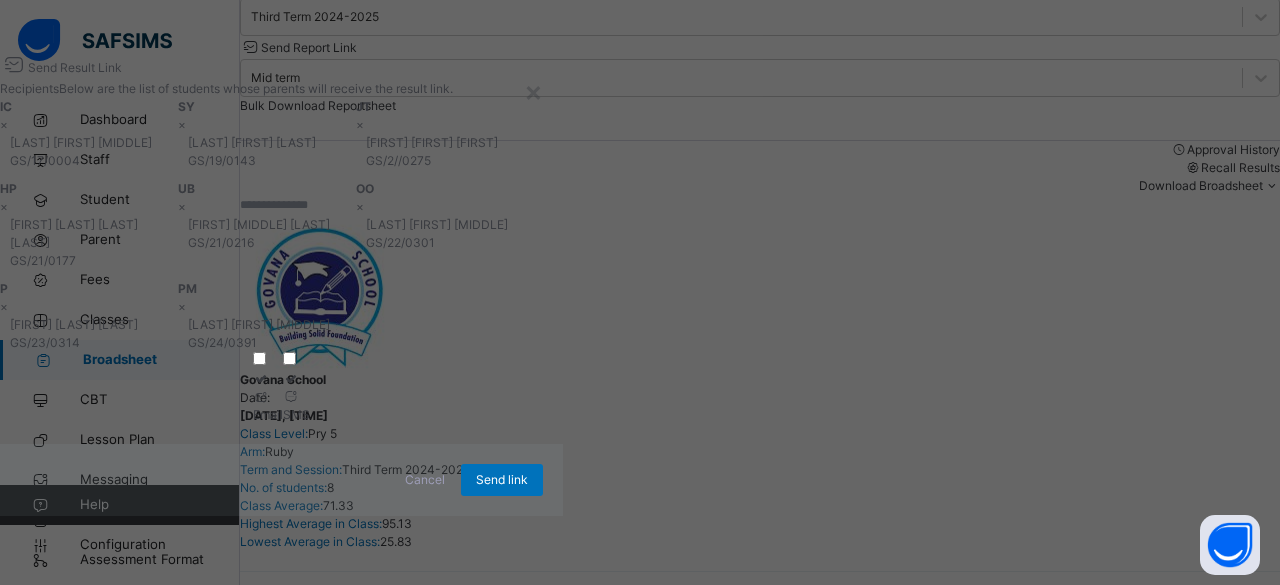 click at bounding box center (296, 397) 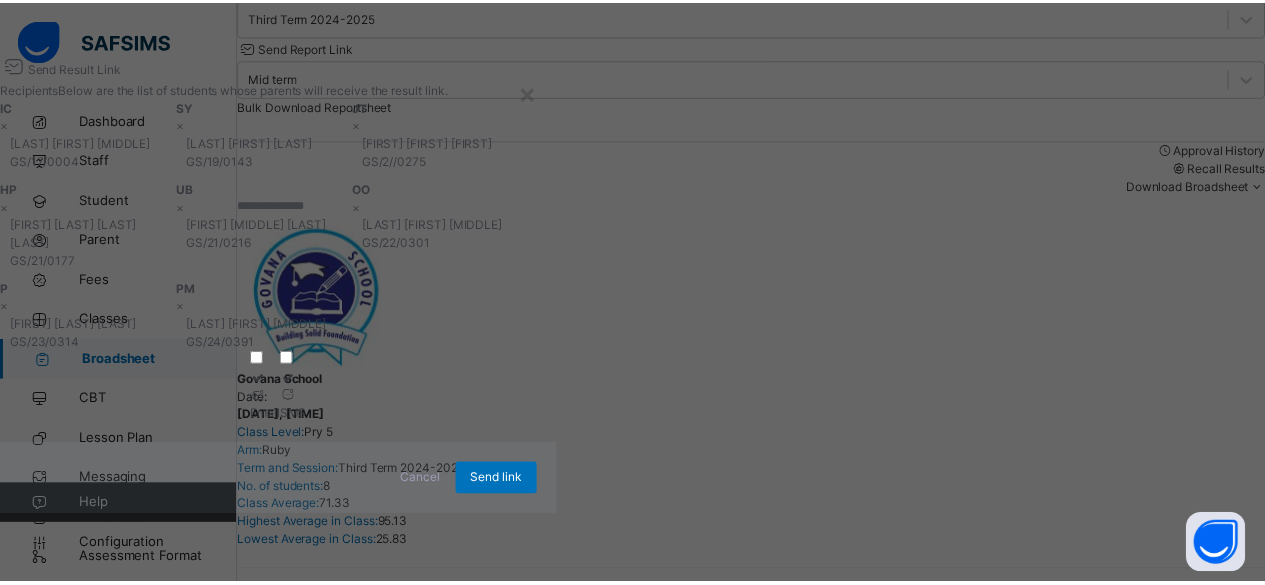scroll, scrollTop: 193, scrollLeft: 0, axis: vertical 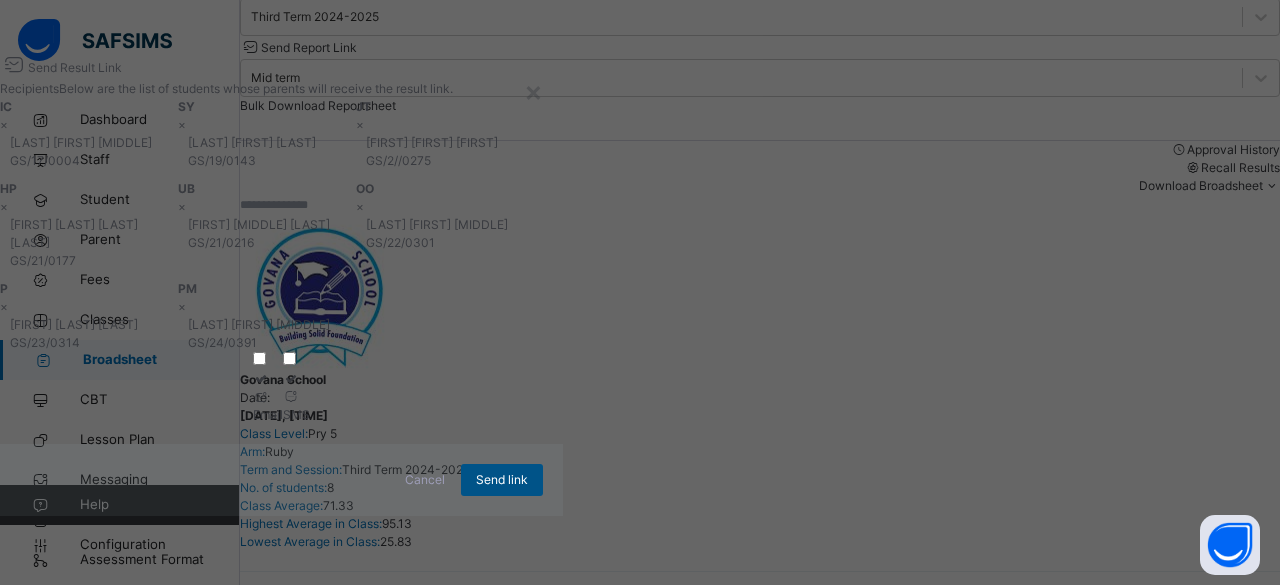 click on "Send link" at bounding box center (502, 480) 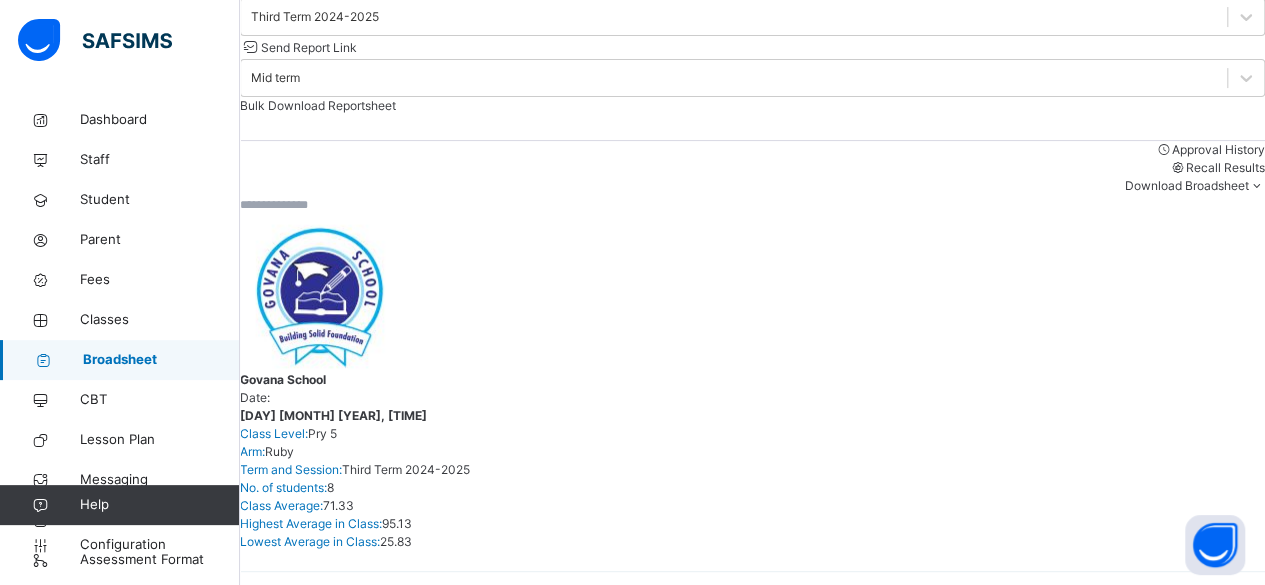 scroll, scrollTop: 168, scrollLeft: 0, axis: vertical 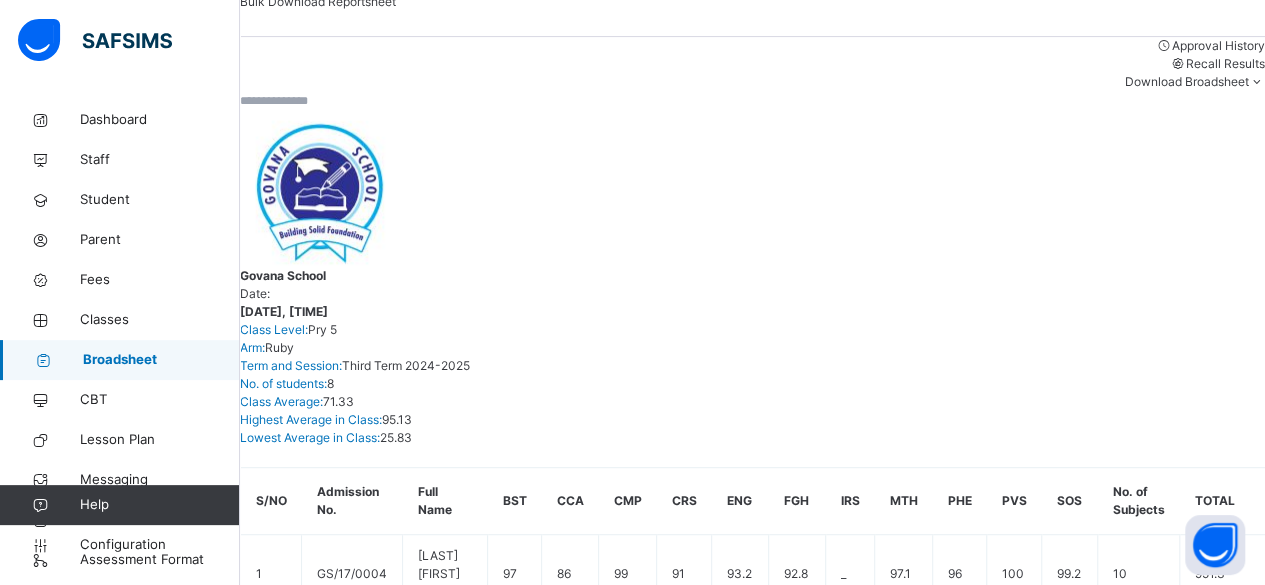 click on "Recall Results" at bounding box center (1225, 63) 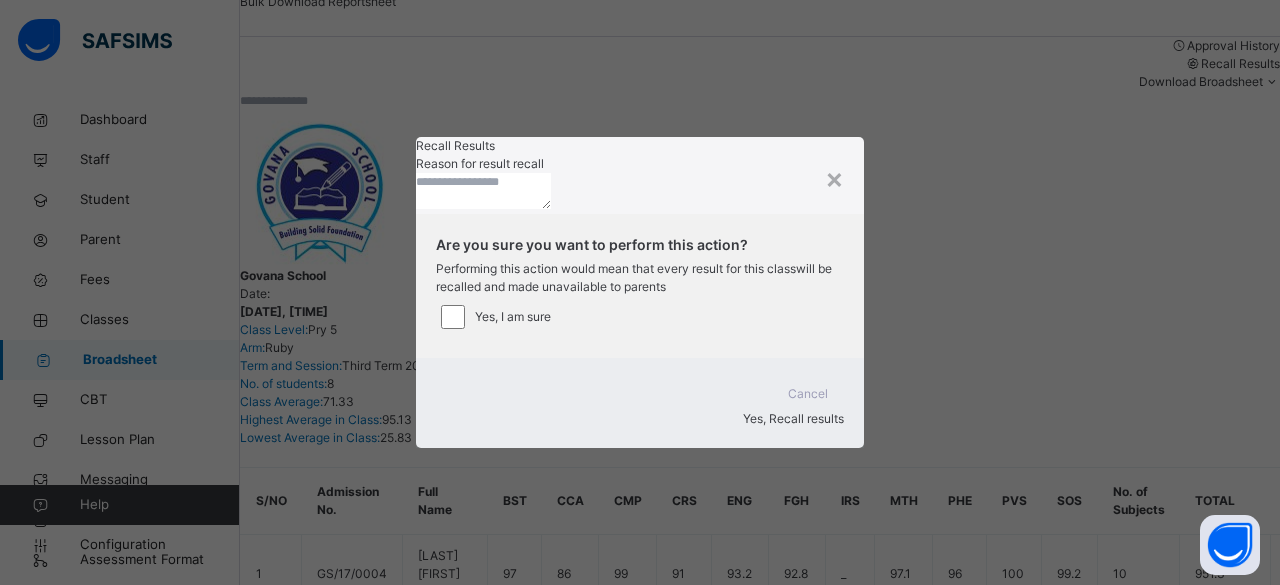 click on "Yes, Recall results" at bounding box center [793, 418] 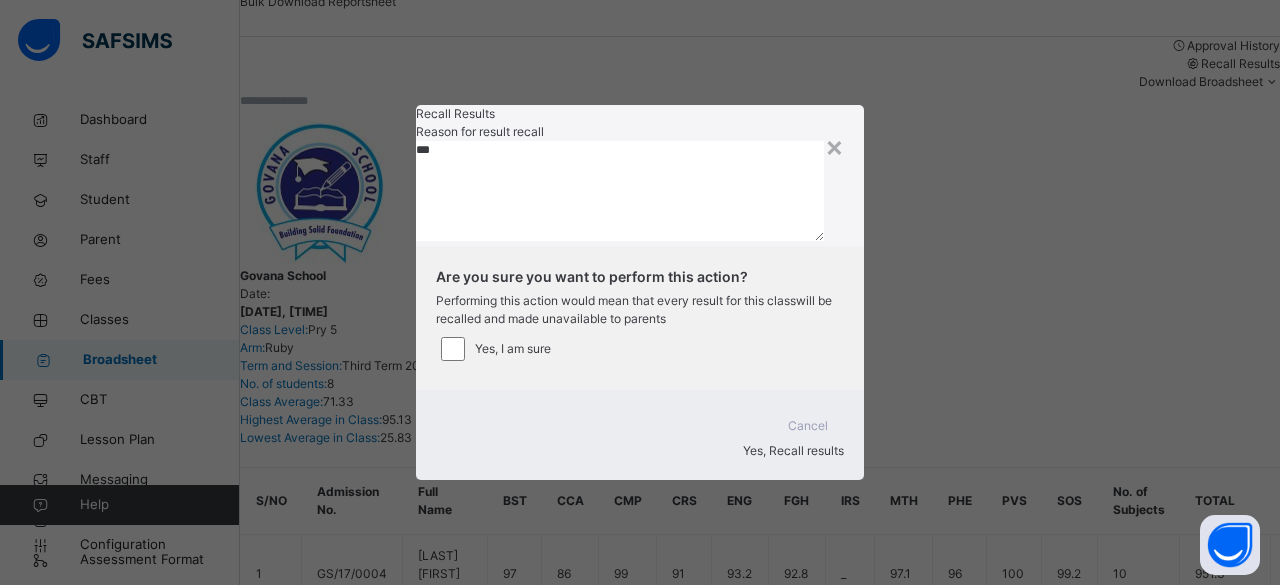 type on "***" 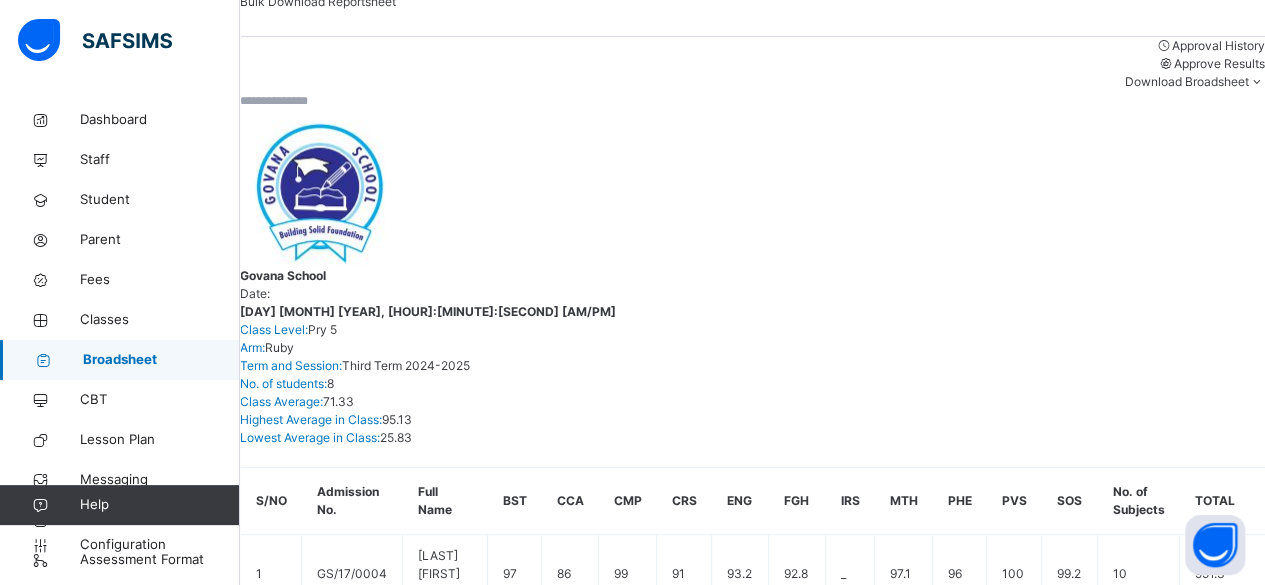 scroll, scrollTop: 168, scrollLeft: 0, axis: vertical 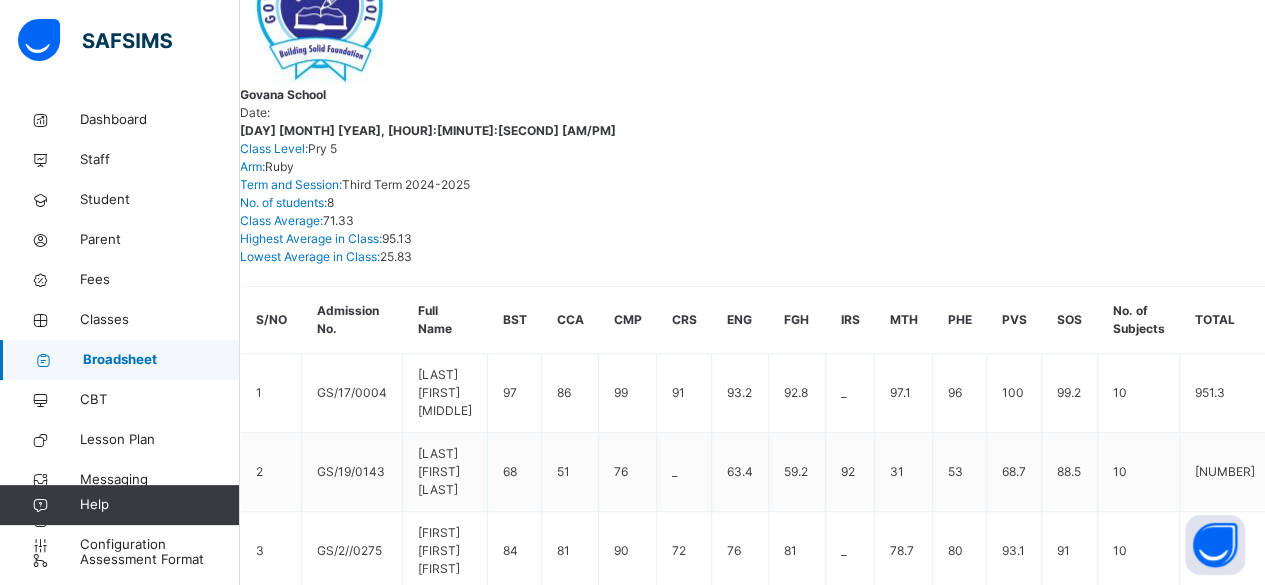 click on "[LAST] [FIRST] [MIDDLE]" at bounding box center (370, 1156) 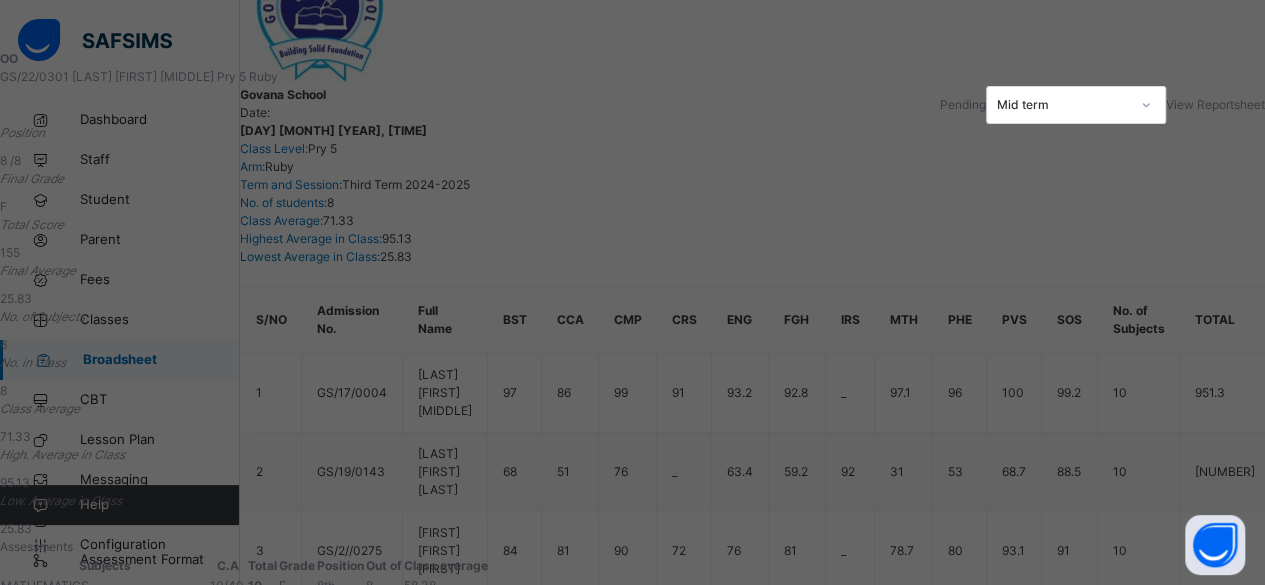 click on "[ID] [ID] [FIRST] [LAST] [CLASS] [STATUS] [REPORT_TYPE] [POSITION] [SCORE] [GRADE] [TOTAL_SCORE] [AVERAGE] [SUBJECT_COUNT] [CLASS_SIZE] [CLASS_AVERAGE] [HIGH_AVERAGE] [LOW_AVERAGE] [ASSESSMENTS] [SUBJECTS] [CA] [TOTAL] [GRADE] [POSITION] [OUT_OF] [CLASS_AVERAGE] [MATHEMATICS] [SCORE] [SCORE] [GRADE] [POSITION] [COUNT] [COUNT] [AVERAGE] [ENGLISH LANGUAGE] [SCORE] [SCORE] [GRADE] [POSITION] [COUNT] [COUNT] [AVERAGE] [BASIC SCIENCE AND TECHNOLOGY] [SCORE] [SCORE] [GRADE] [POSITION] [COUNT] [COUNT] [AVERAGE] [SOCIAL STUDIES] [SCORE] [SCORE] [GRADE] [POSITION] [COUNT] [COUNT] [AVERAGE] [CHRISTIAN RELIGIOUS STUDIES] [SCORE] [SCORE] [GRADE] [POSITION] [COUNT] [COUNT] [AVERAGE] [COMPUTER SCIENCE] [SCORE] [SCORE] [GRADE] [POSITION] [COUNT] [COUNT] [AVERAGE] [FORM_TEACHER_COMMENT] [HEAD_TEACHER_COMMENT]" at bounding box center (632, 292) 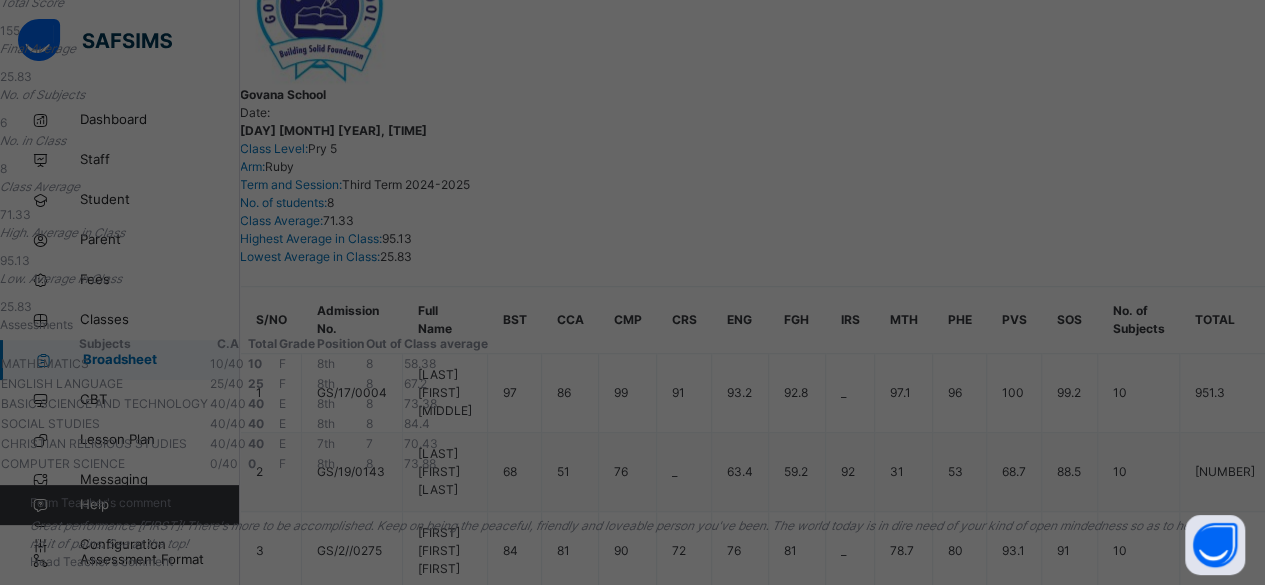 scroll, scrollTop: 439, scrollLeft: 0, axis: vertical 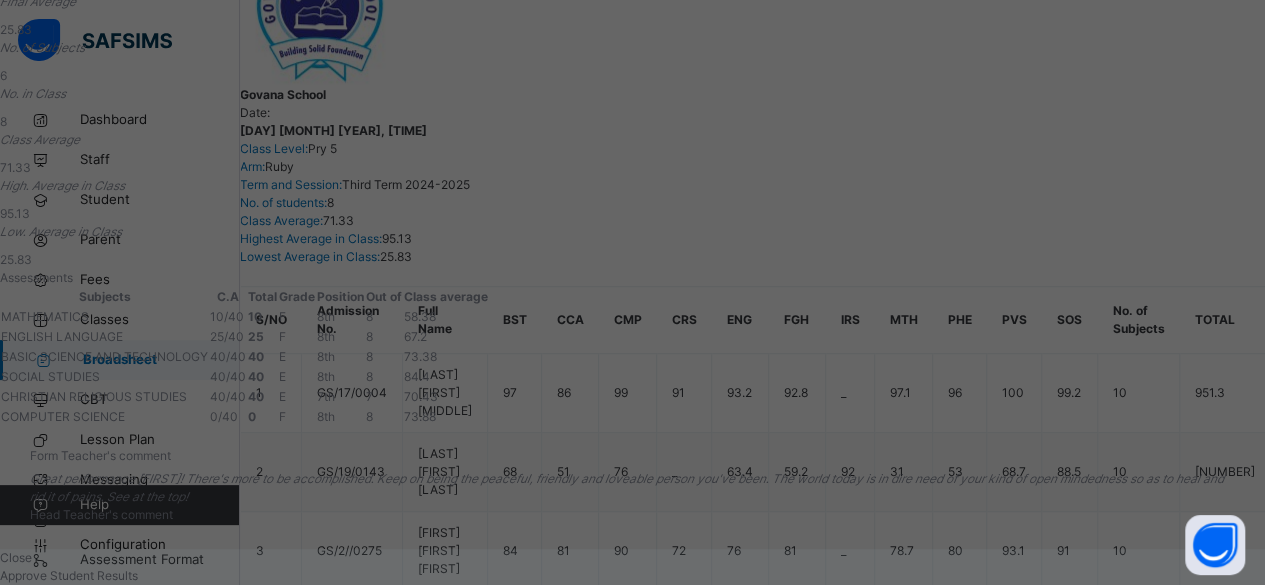 click on "Close" at bounding box center (16, 557) 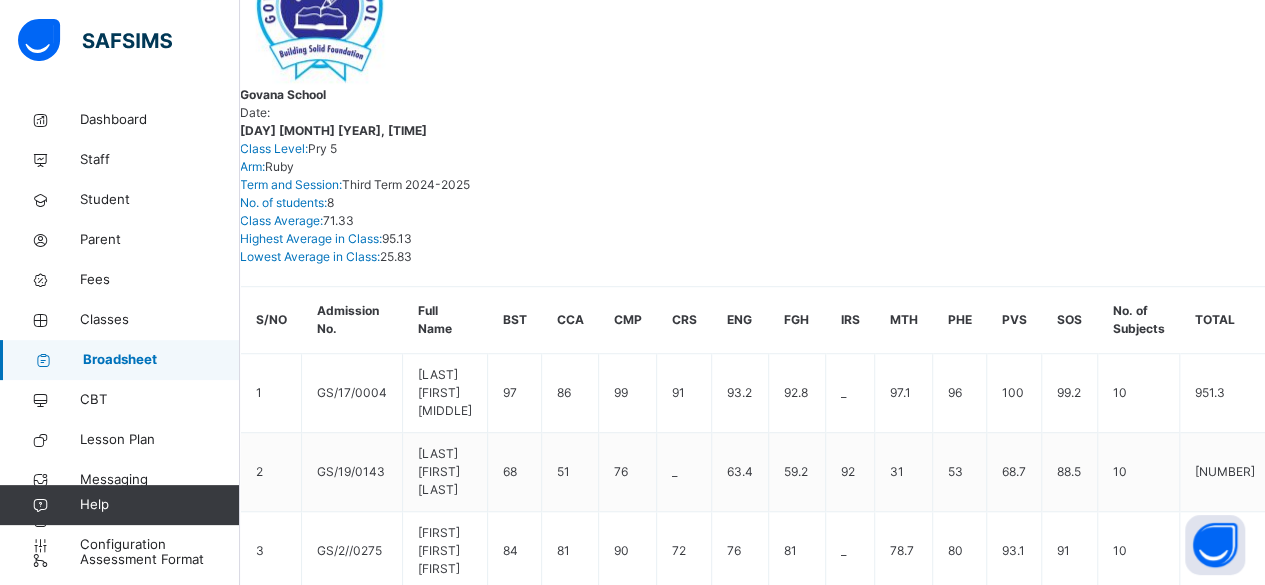 click on "[LAST] [FIRST] [MIDDLE]" at bounding box center [370, 1156] 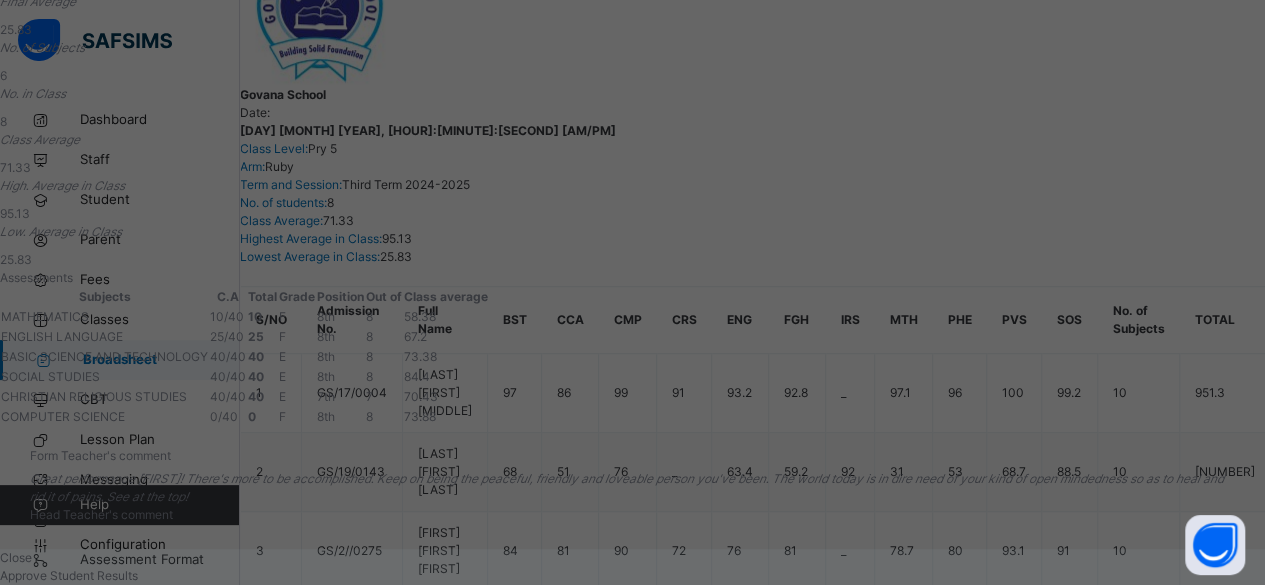 click on "Approve Student Results" at bounding box center [69, 575] 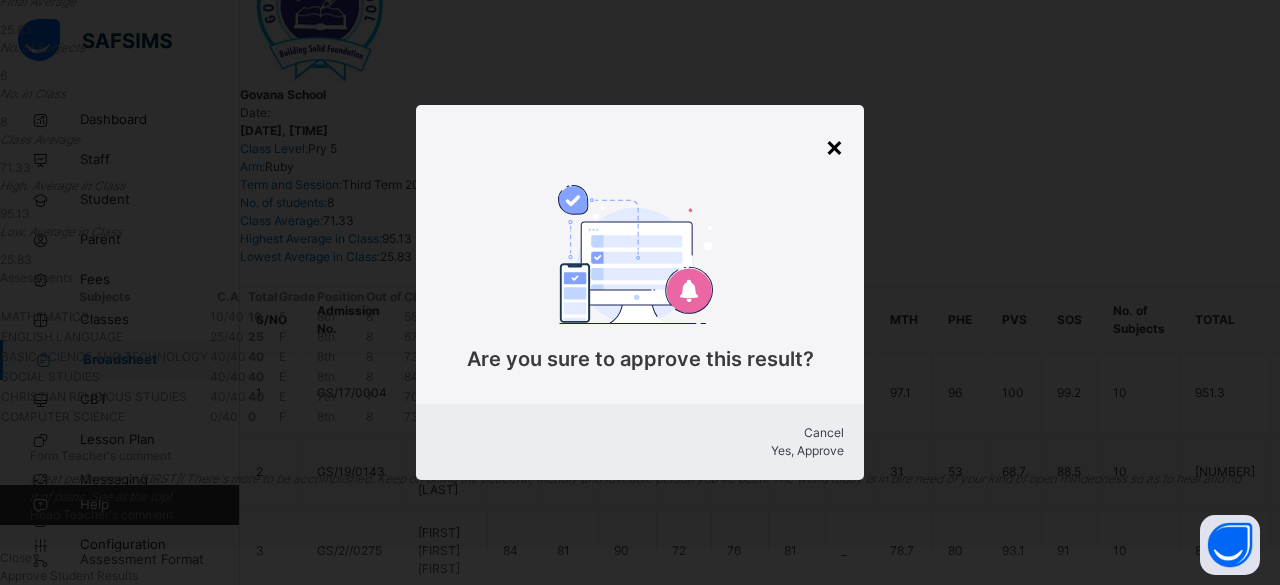 click on "×" at bounding box center (834, 146) 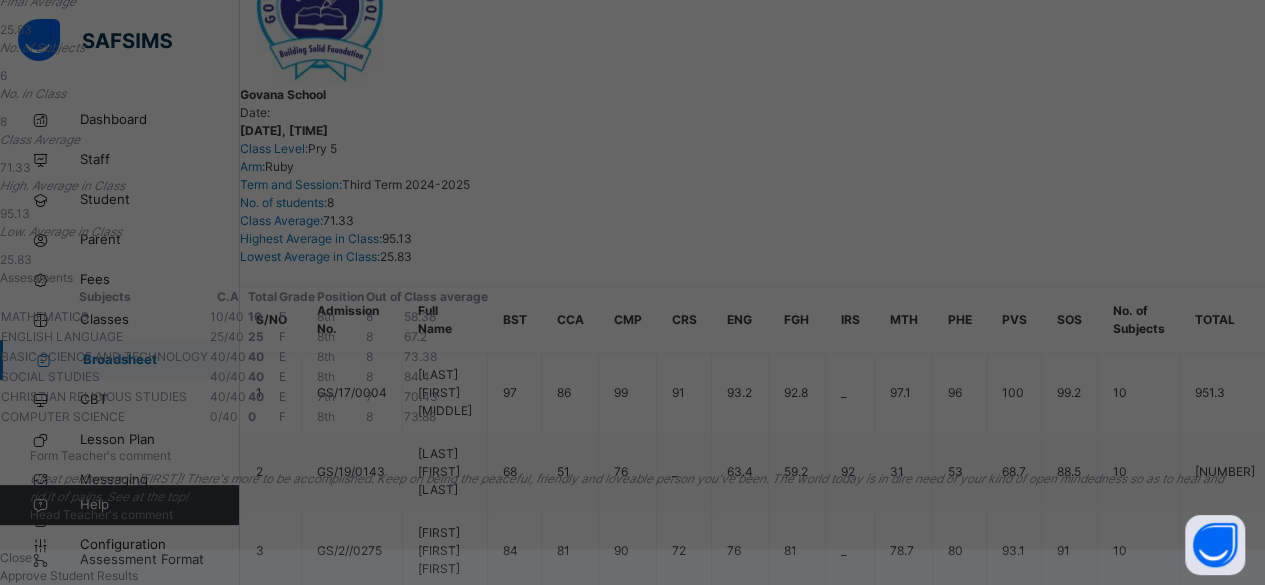 click on "Close" at bounding box center [632, 558] 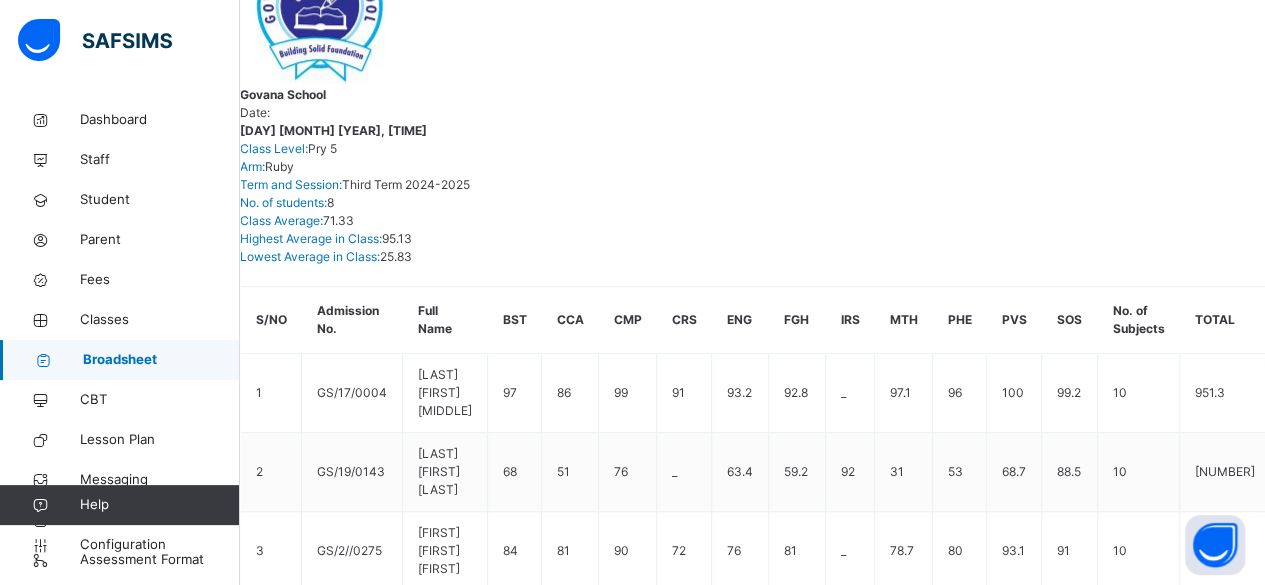 scroll, scrollTop: 0, scrollLeft: 0, axis: both 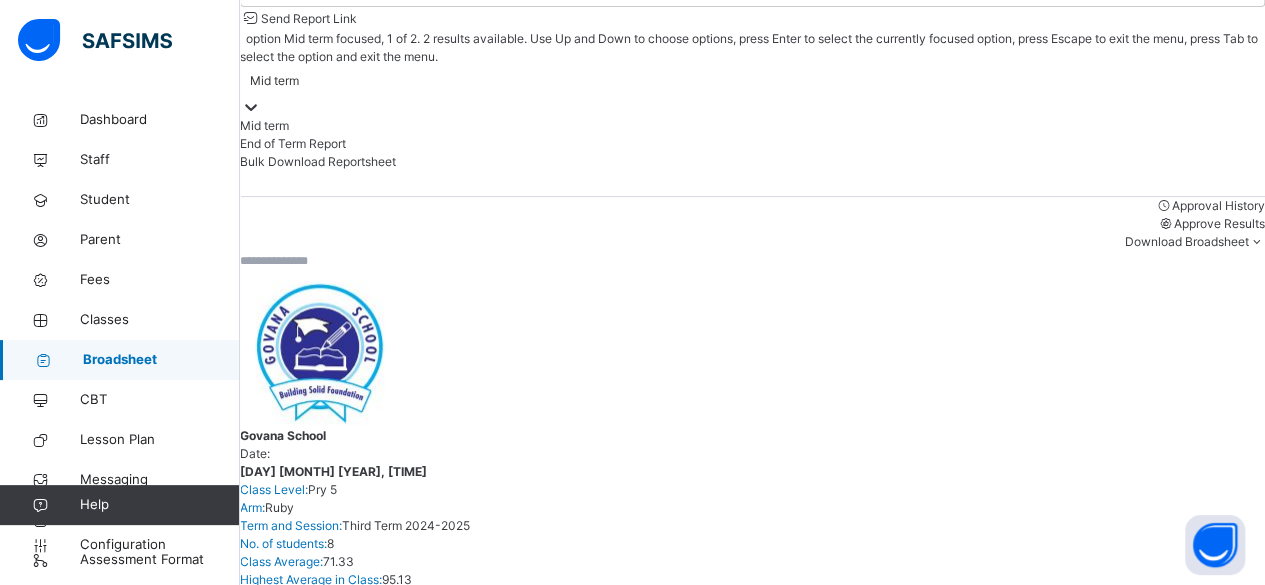click on "End of Term Report" at bounding box center [752, 144] 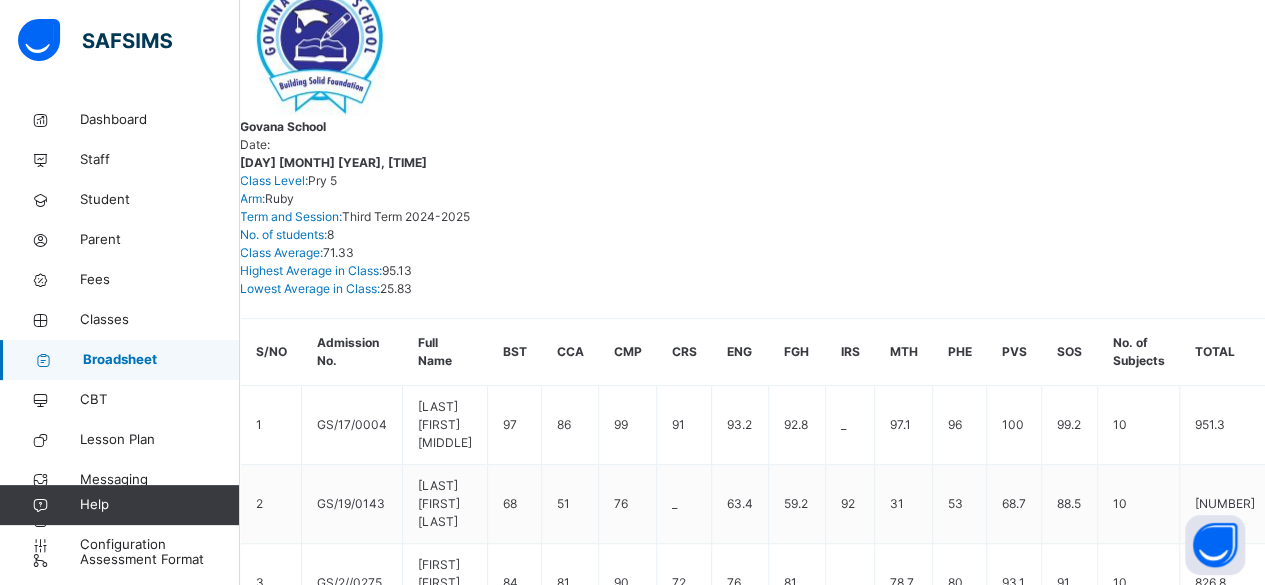 scroll, scrollTop: 479, scrollLeft: 0, axis: vertical 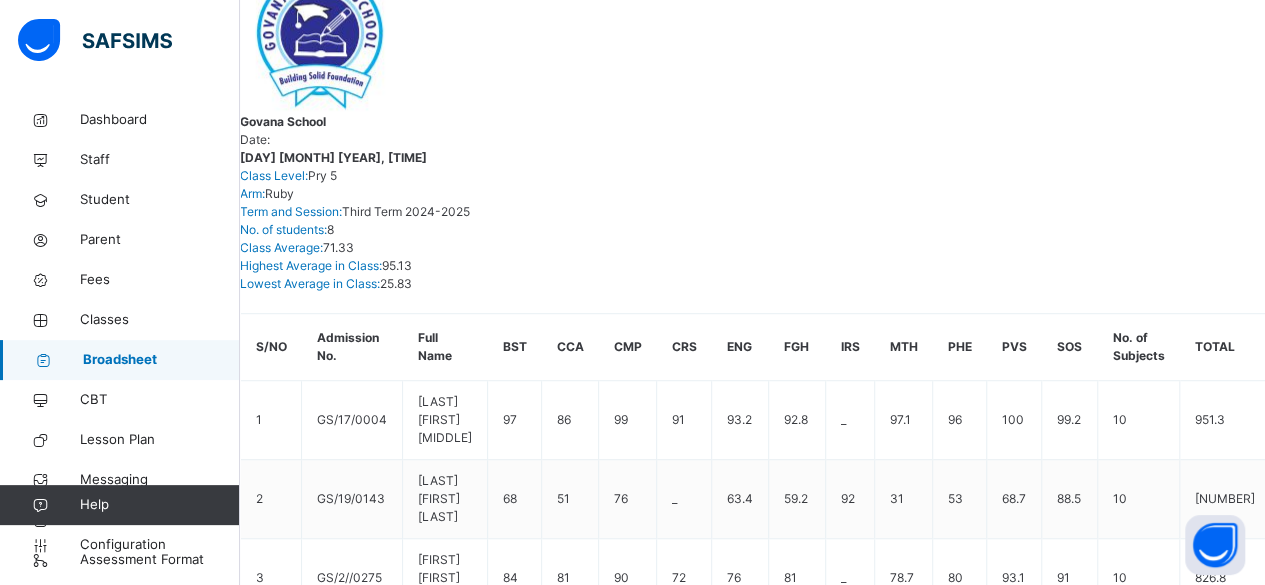 click at bounding box center (258, 1183) 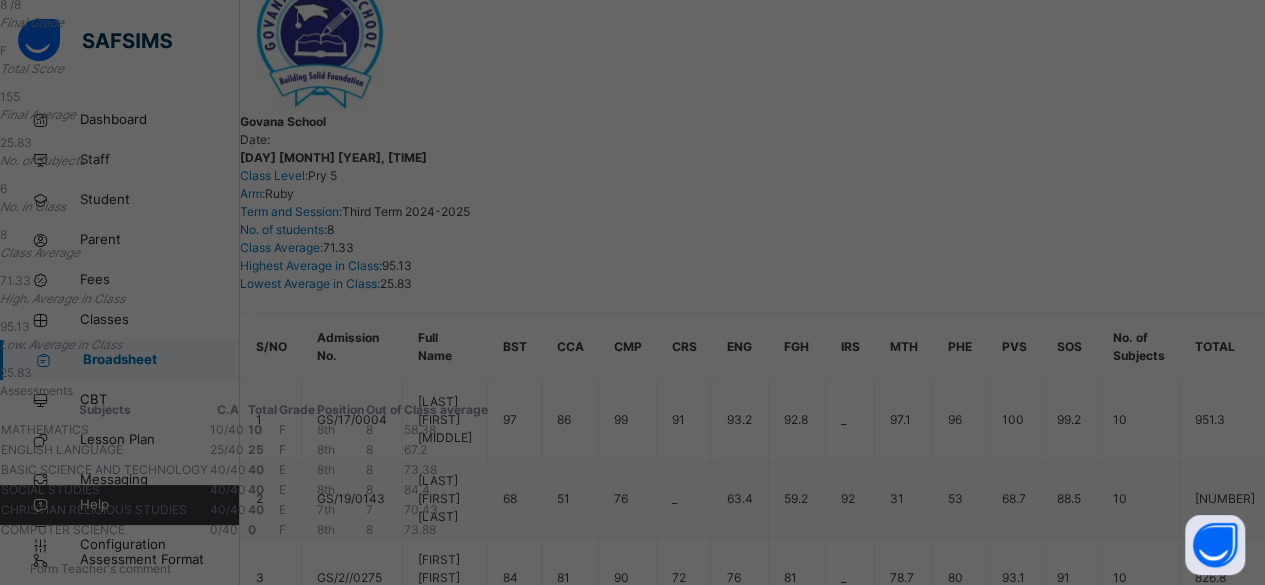 scroll, scrollTop: 439, scrollLeft: 0, axis: vertical 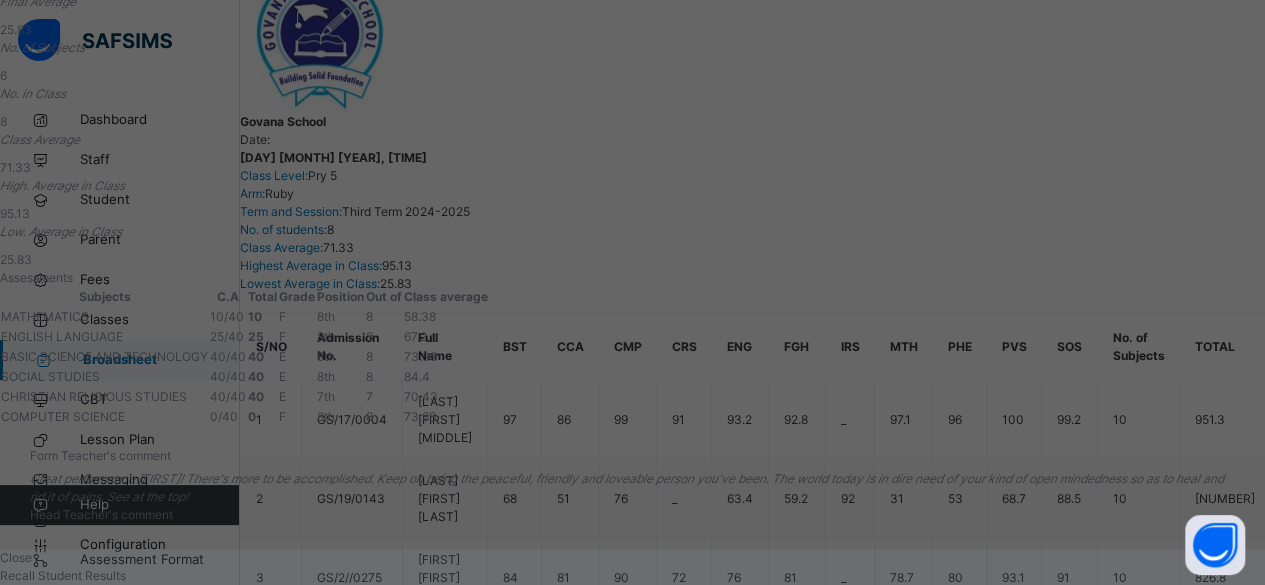 click on "Recall Student Results" at bounding box center [63, 575] 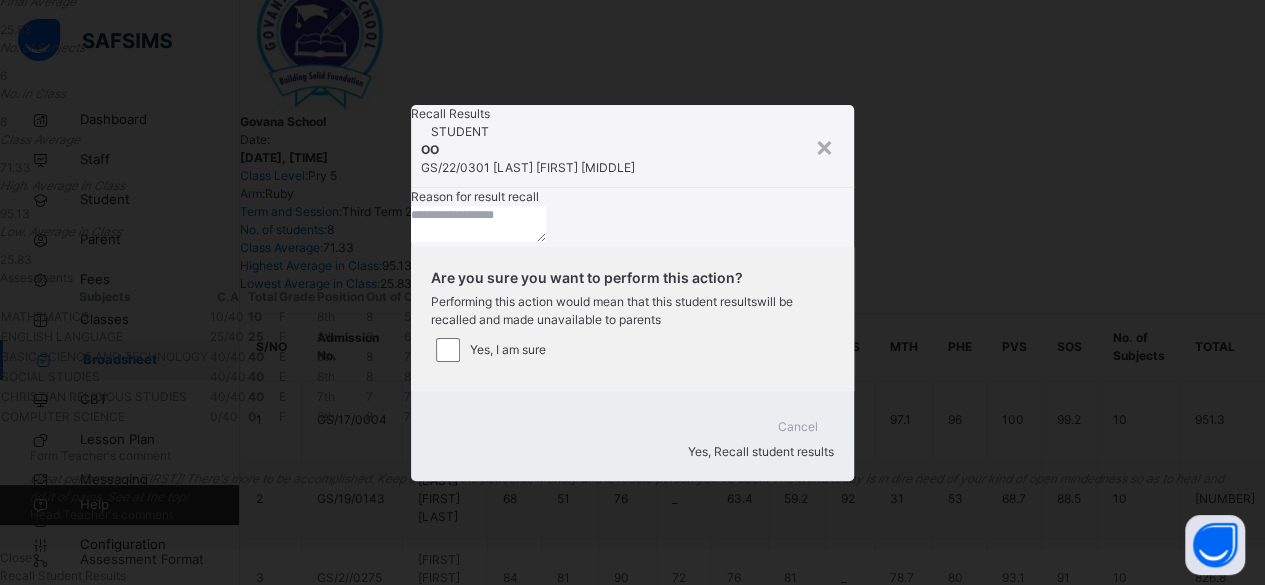 click at bounding box center (478, 224) 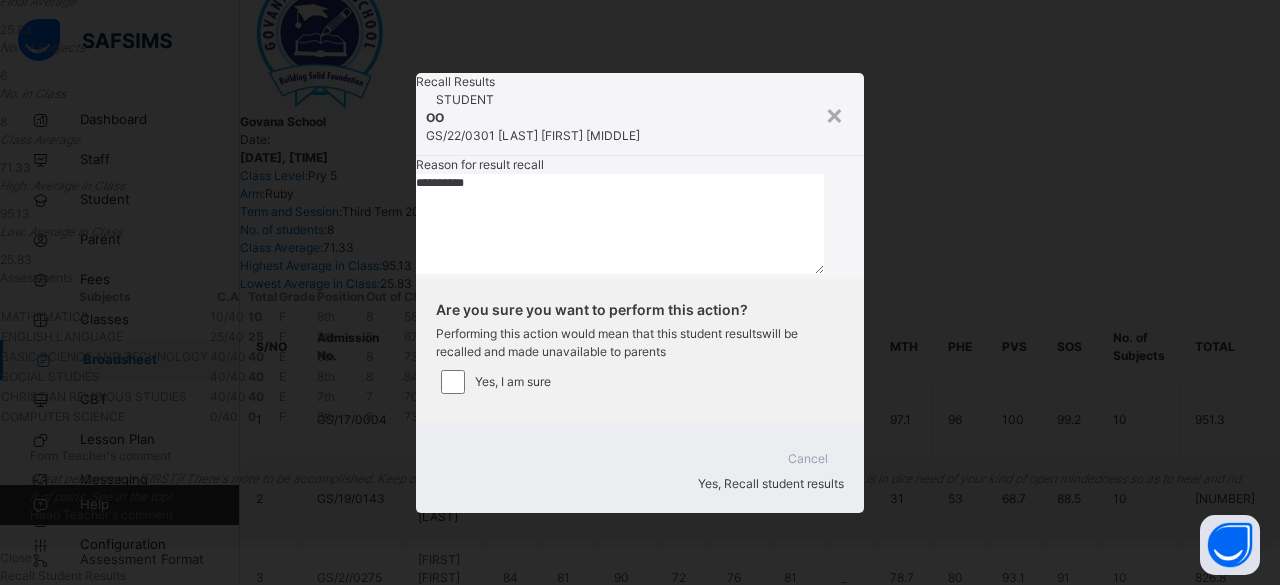 type on "**********" 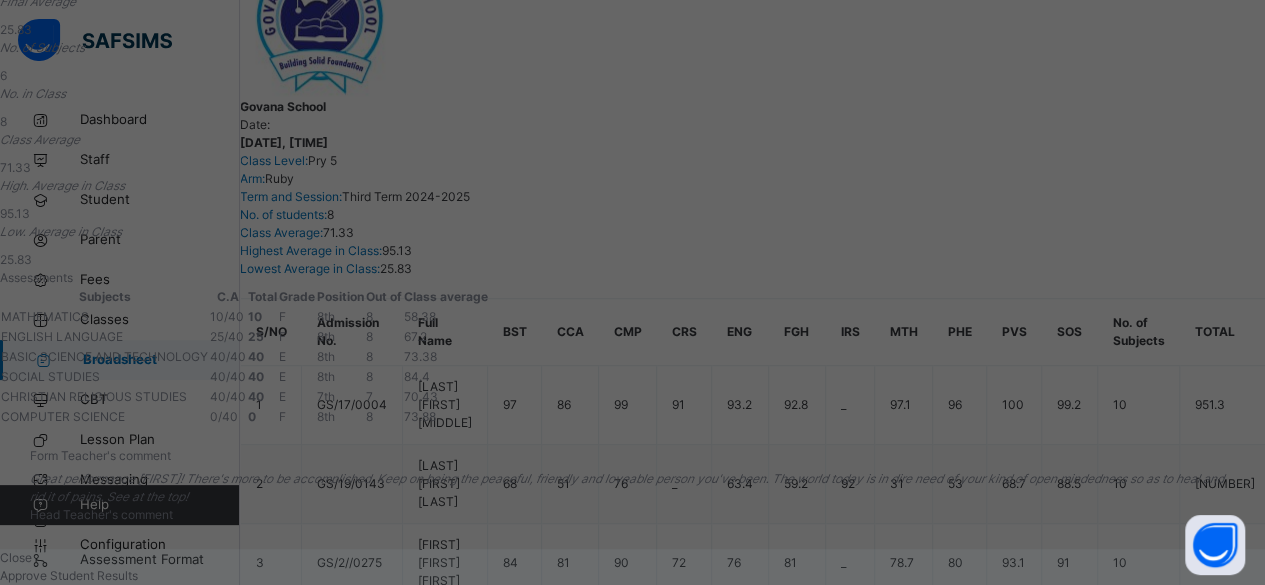 scroll, scrollTop: 506, scrollLeft: 0, axis: vertical 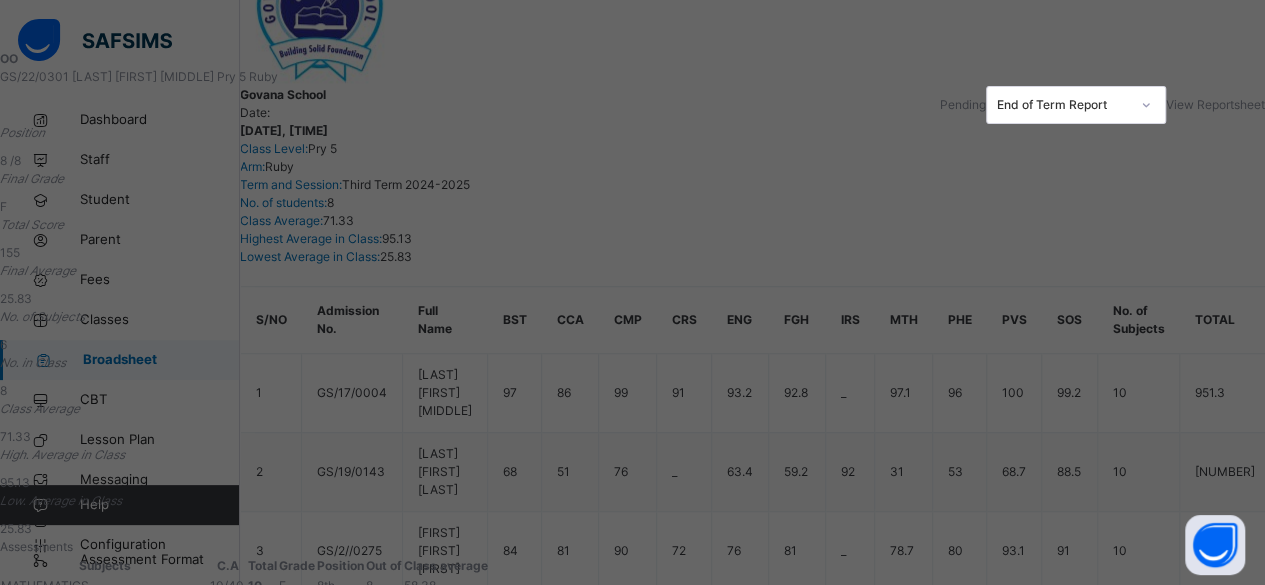 click on "Assessments" at bounding box center [632, 547] 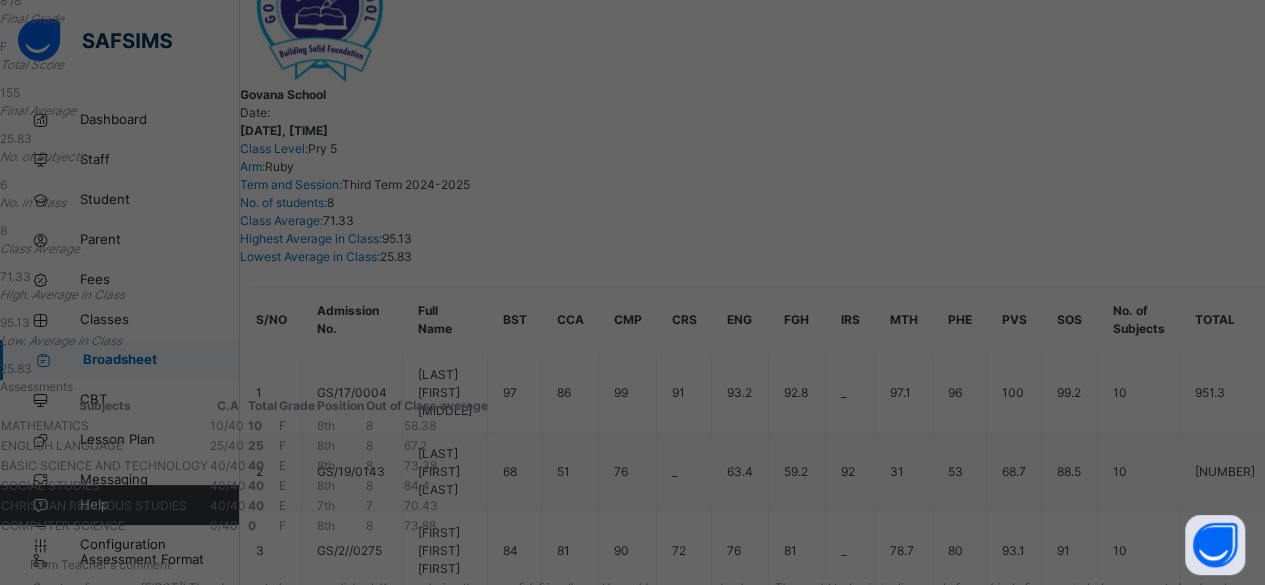 scroll, scrollTop: 439, scrollLeft: 0, axis: vertical 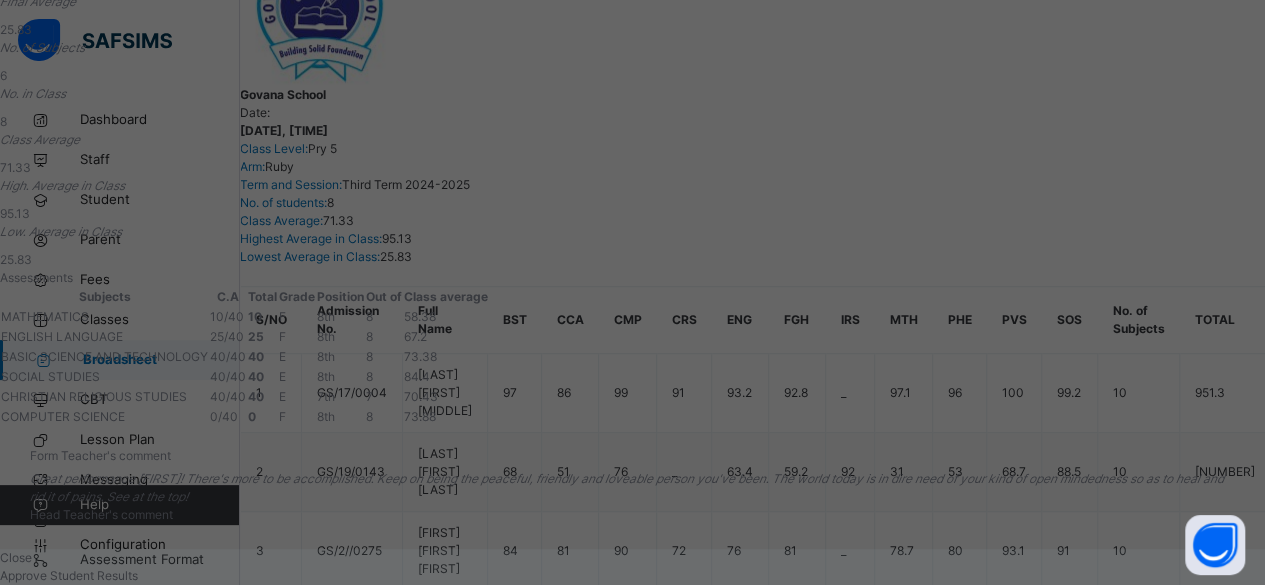 click on "Close" at bounding box center (16, 557) 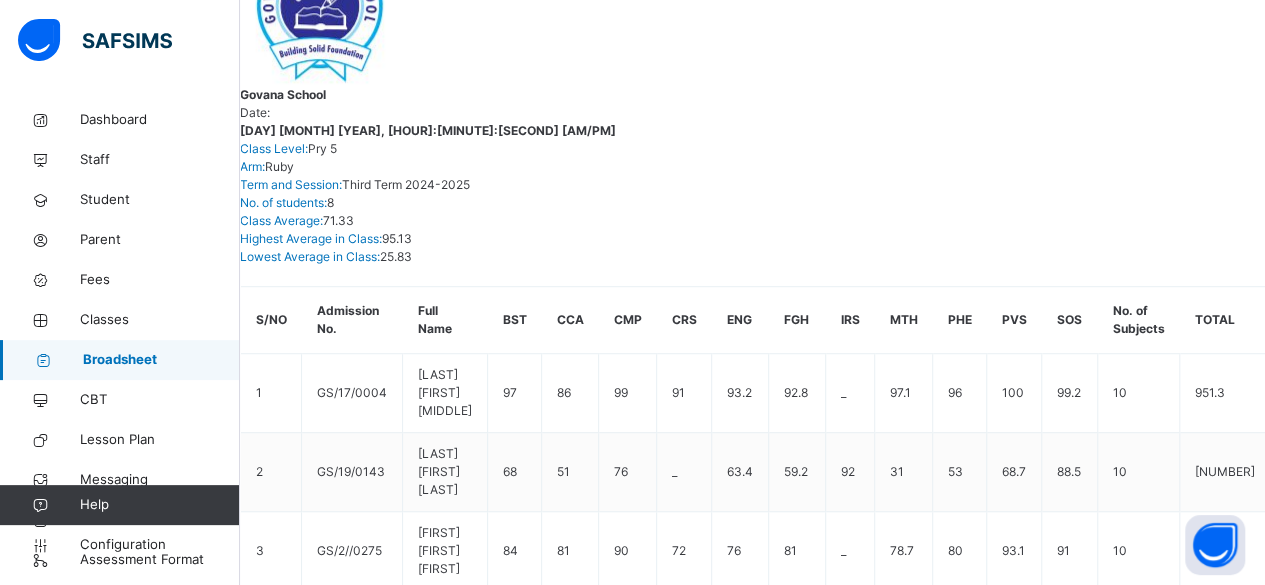 scroll, scrollTop: 0, scrollLeft: 0, axis: both 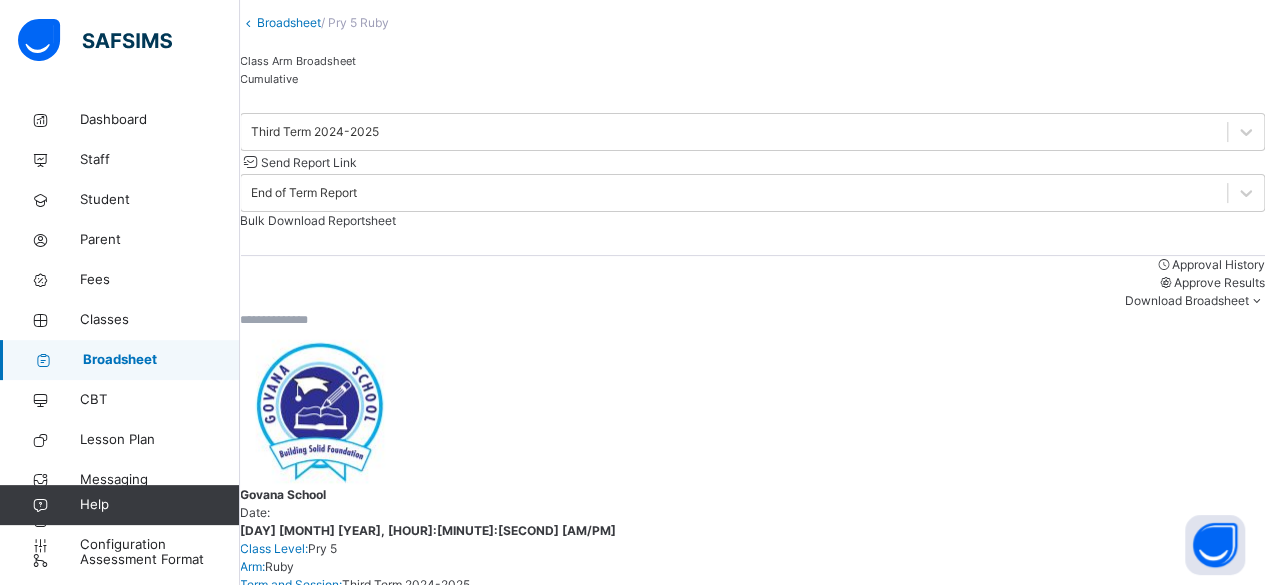 click on "Send Report Link" at bounding box center [309, 162] 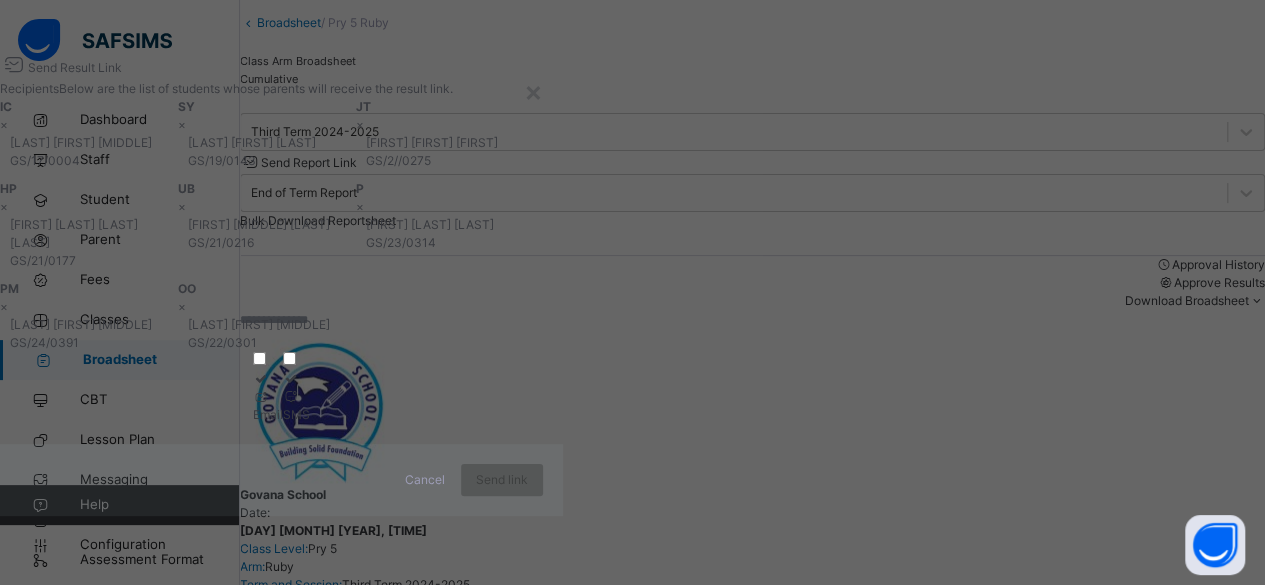 click at bounding box center (268, 397) 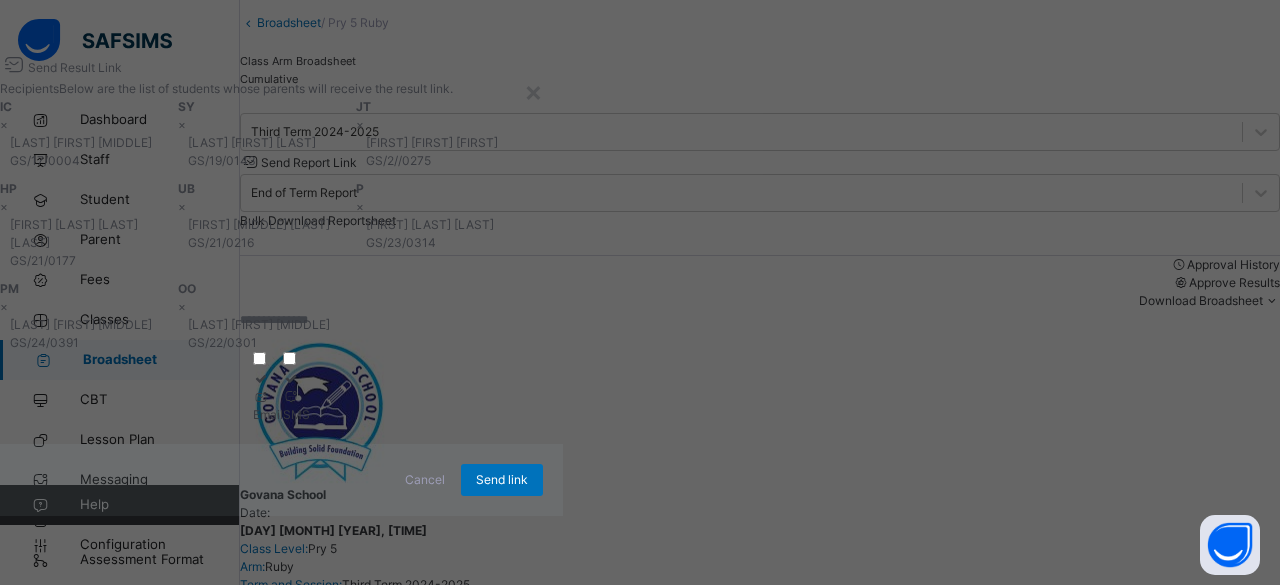 click at bounding box center (296, 397) 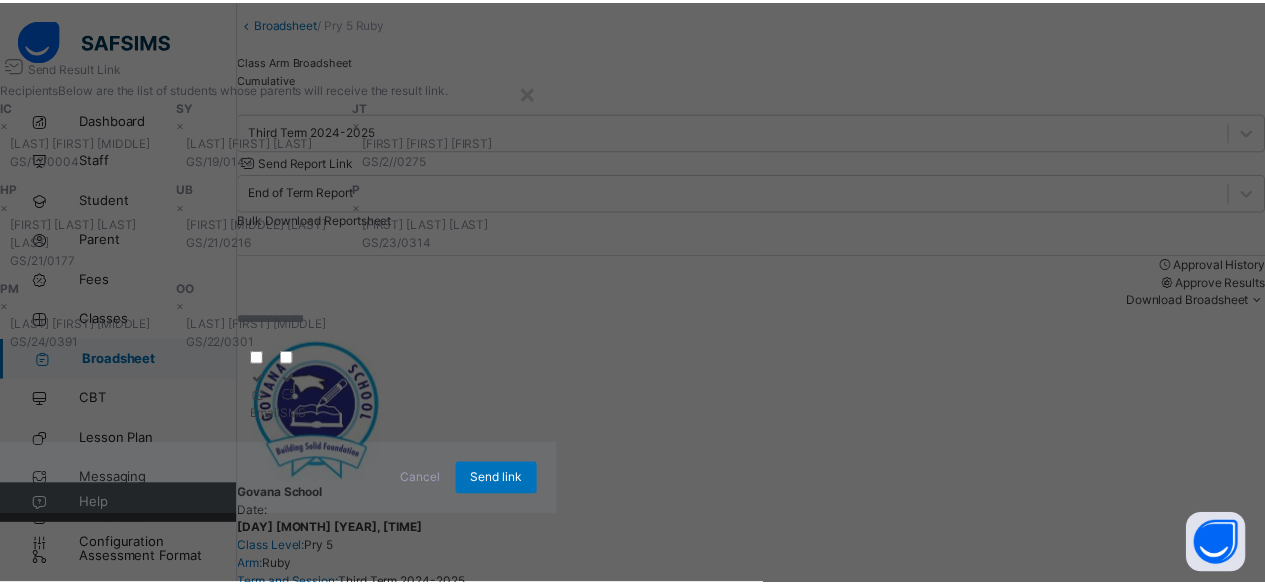 scroll, scrollTop: 189, scrollLeft: 0, axis: vertical 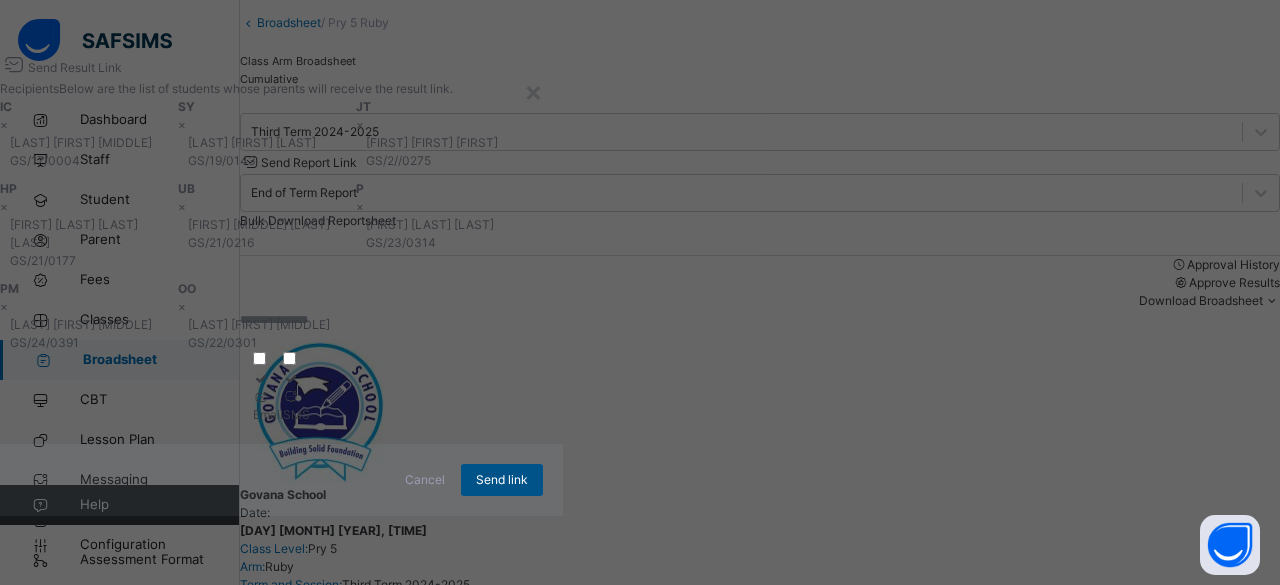 click on "Send link" at bounding box center (502, 480) 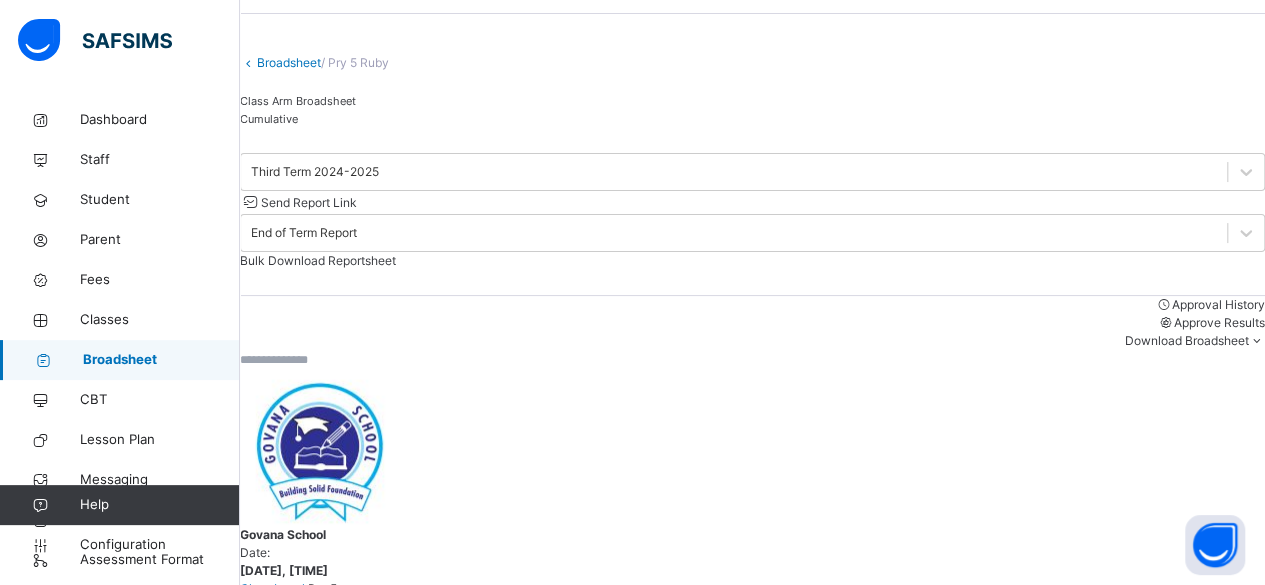 scroll, scrollTop: 0, scrollLeft: 0, axis: both 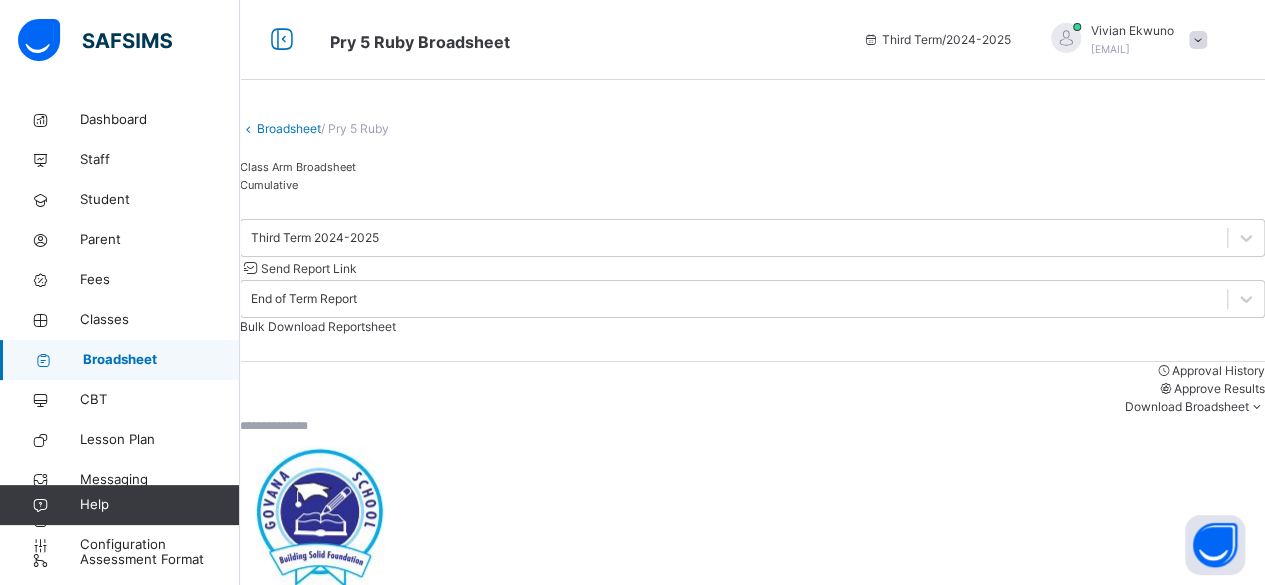 click on "Broadsheet" at bounding box center (289, 128) 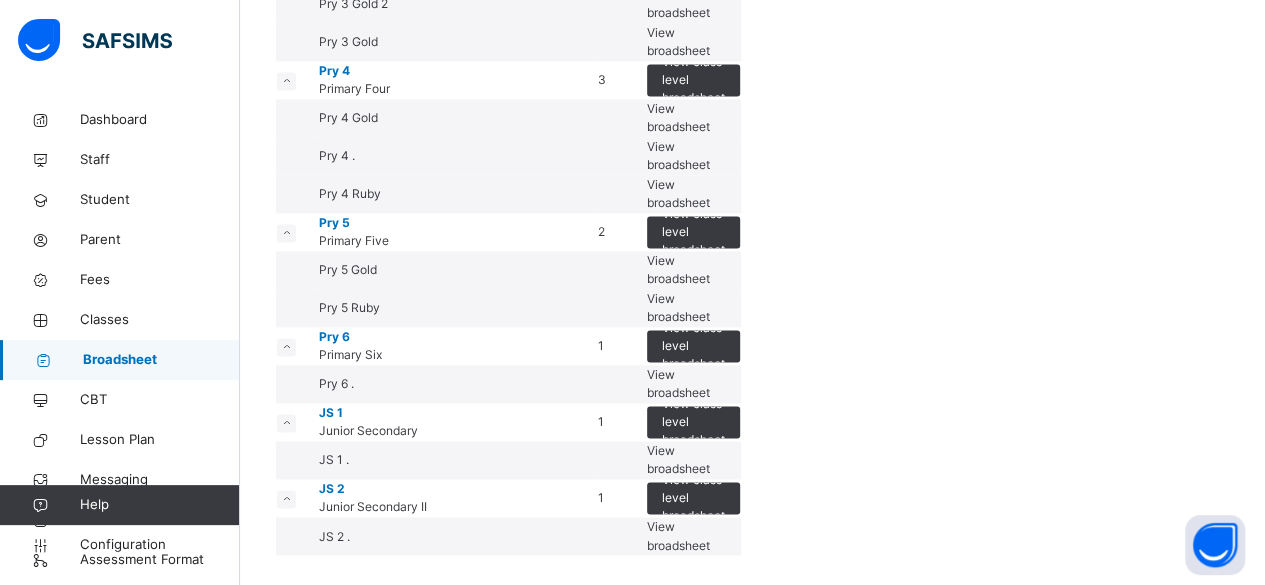 scroll, scrollTop: 2093, scrollLeft: 0, axis: vertical 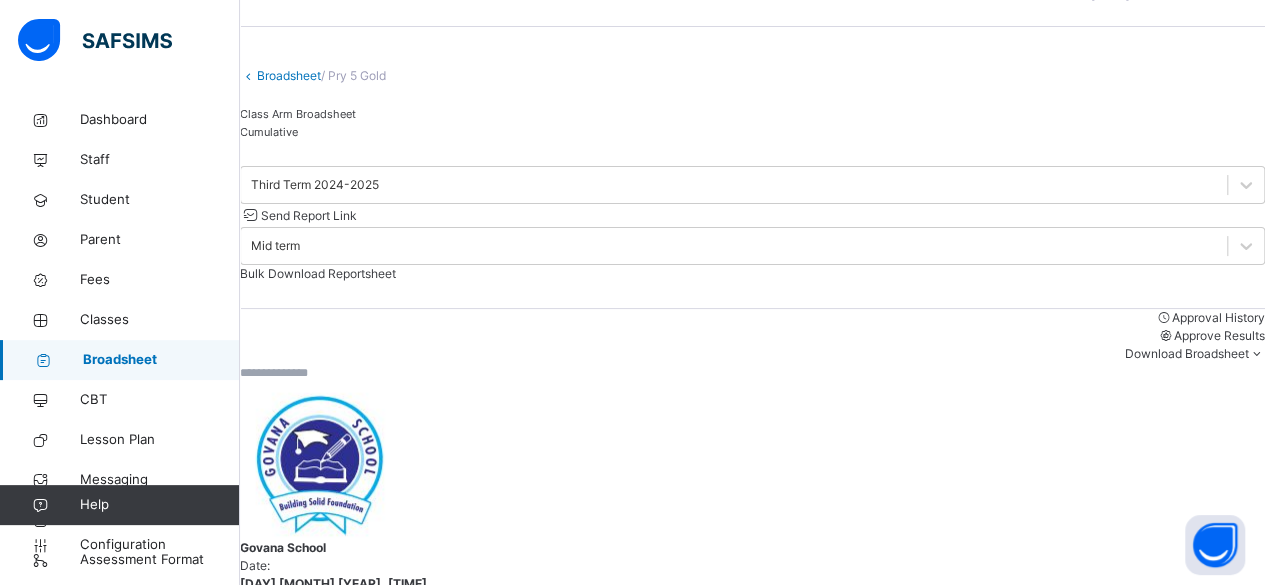 click on "Approve Results" at bounding box center (1219, 335) 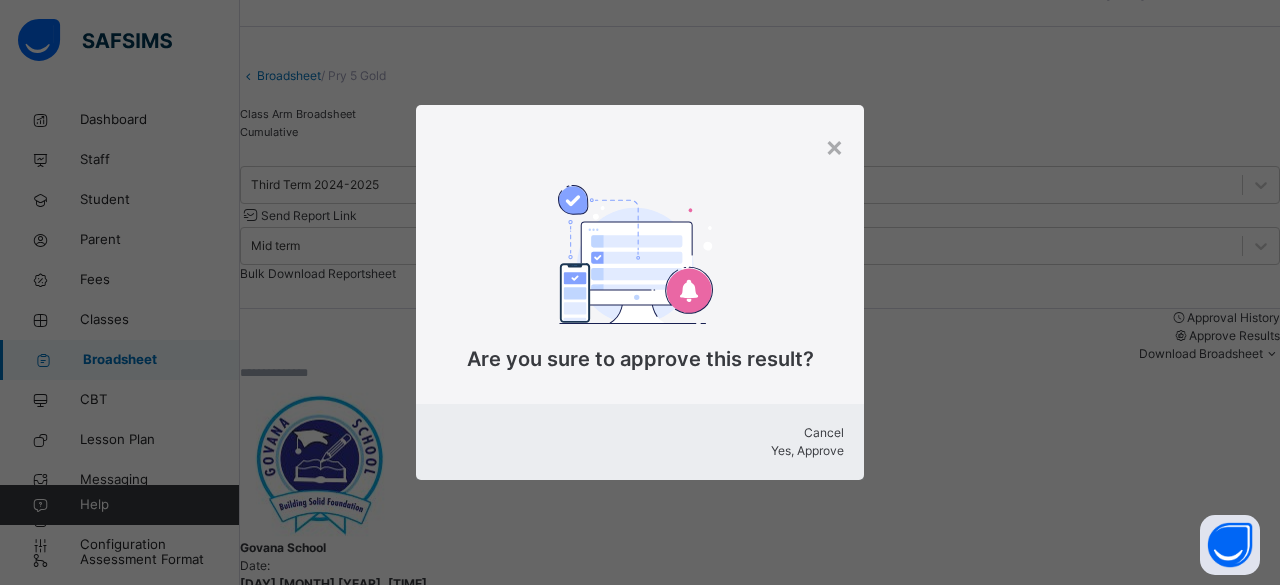 click on "Yes, Approve" at bounding box center [807, 450] 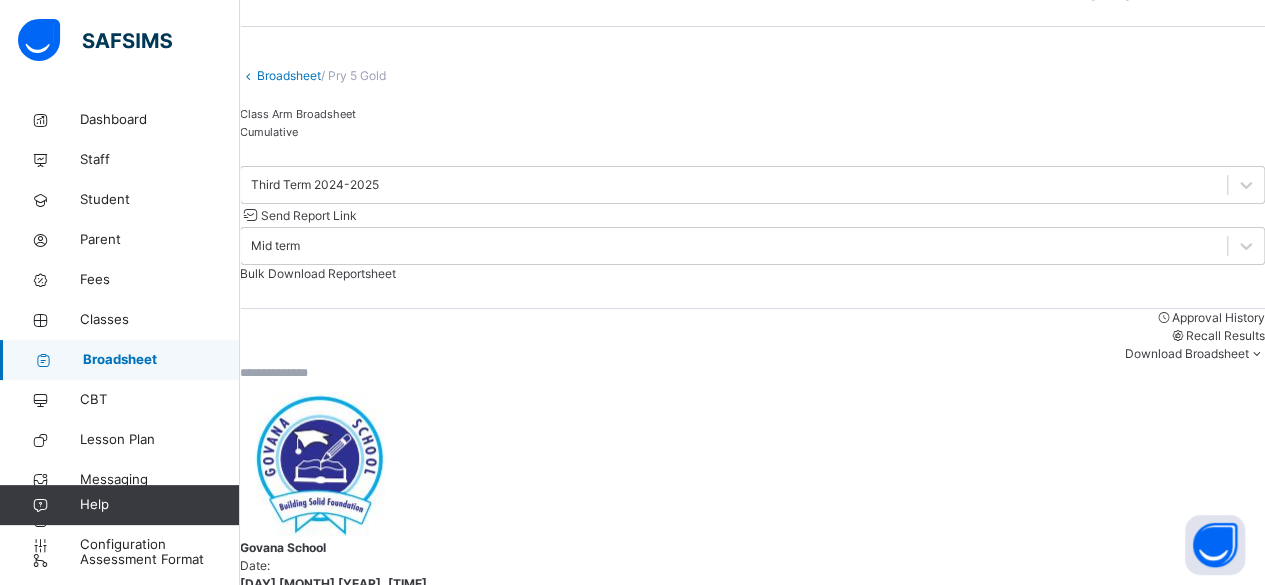 click on "Send Report Link" at bounding box center (309, 215) 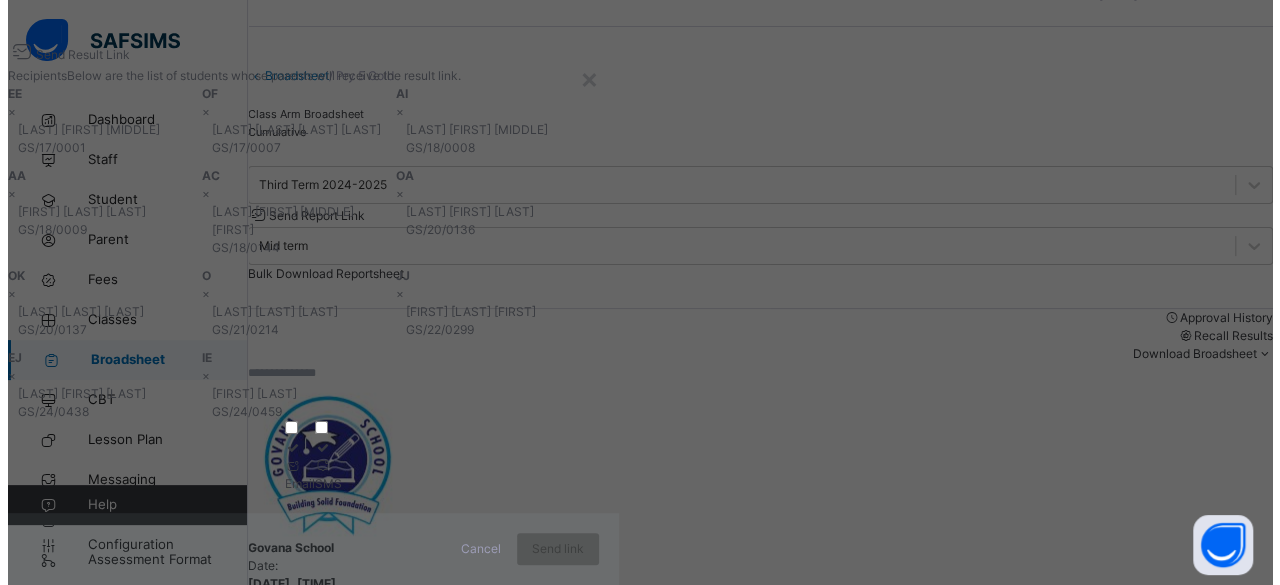 scroll, scrollTop: 216, scrollLeft: 0, axis: vertical 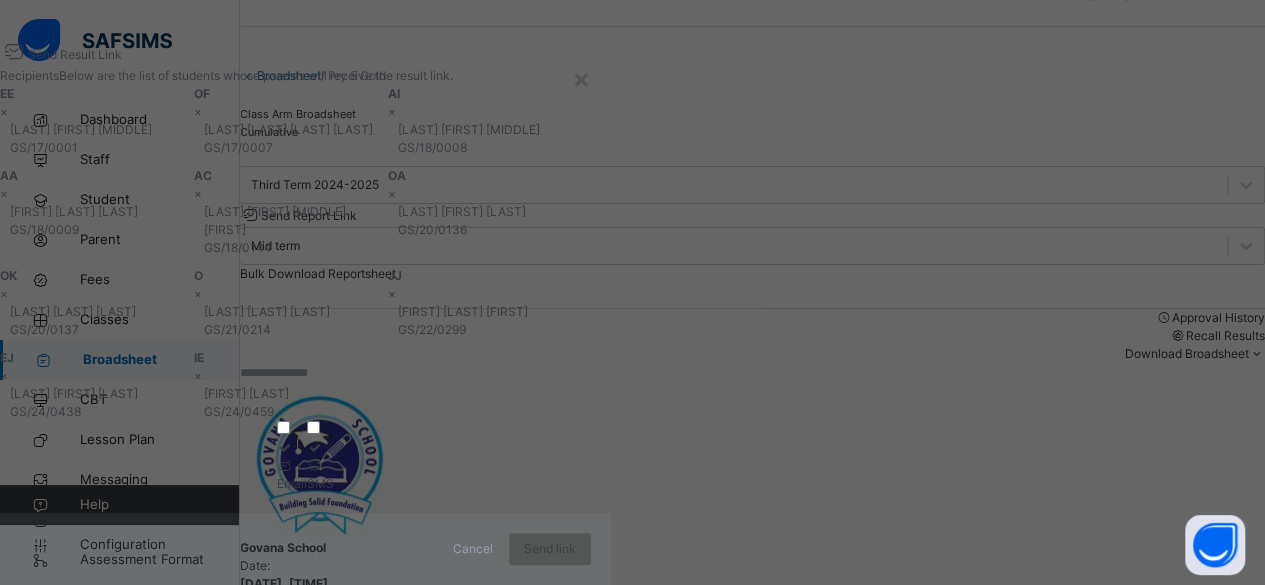 click at bounding box center (292, 466) 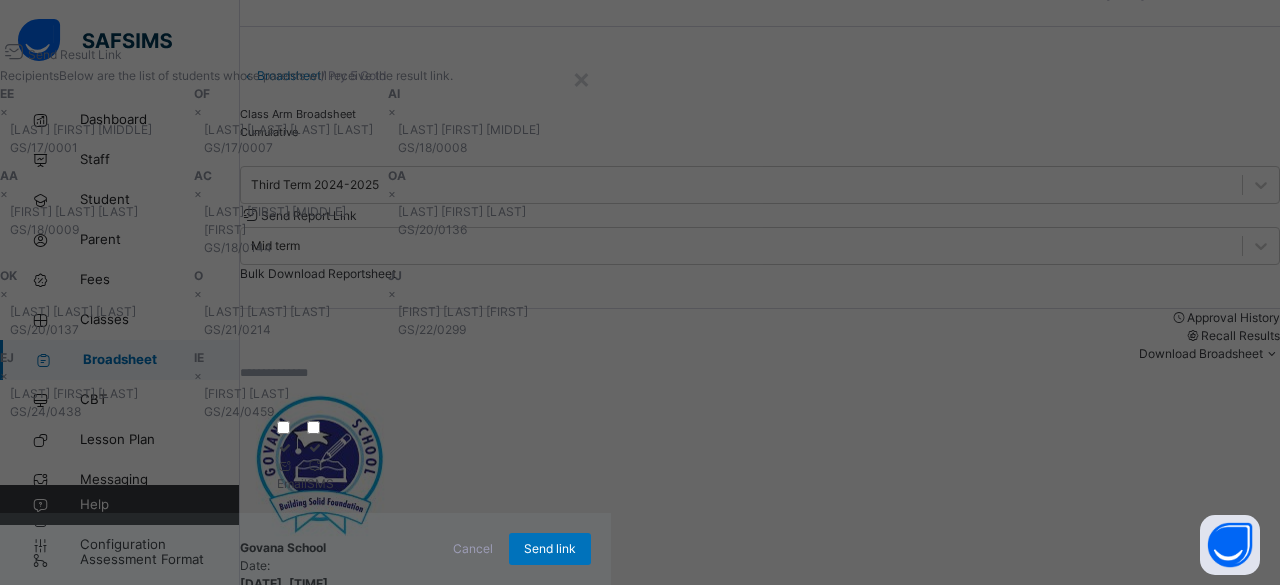 click at bounding box center [315, 465] 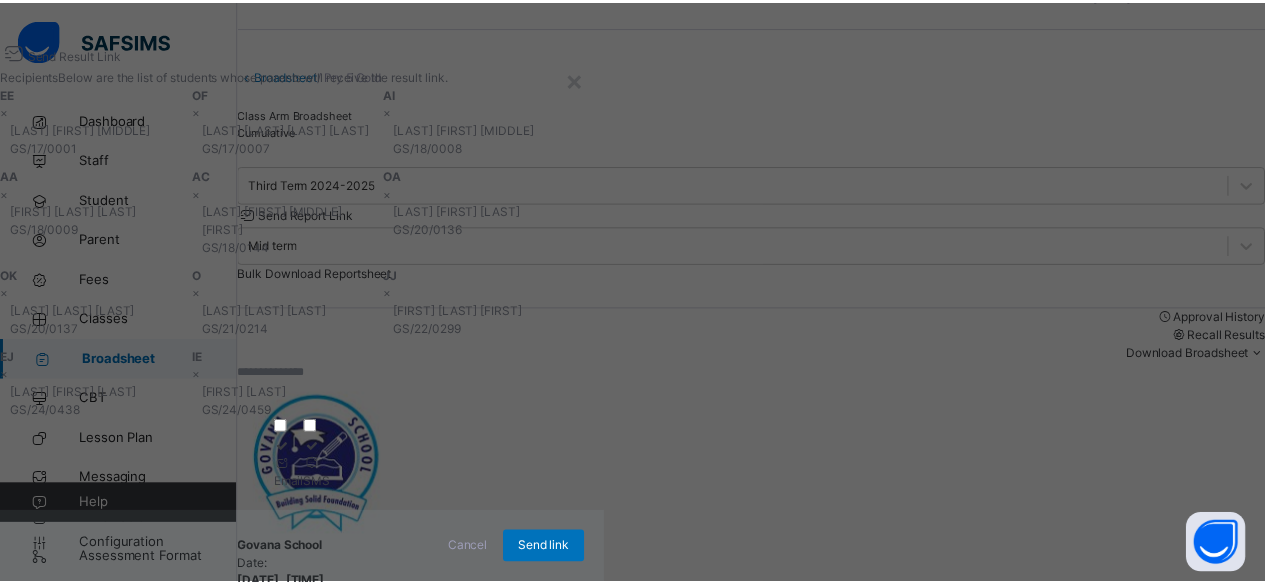 scroll, scrollTop: 267, scrollLeft: 0, axis: vertical 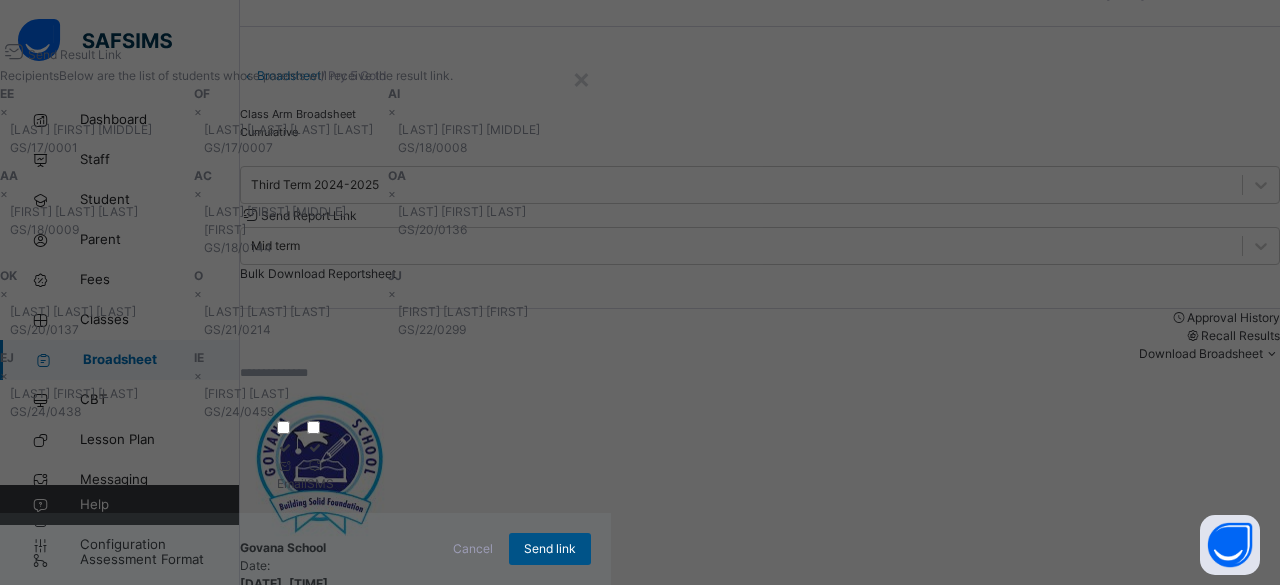 click on "Send link" at bounding box center (550, 549) 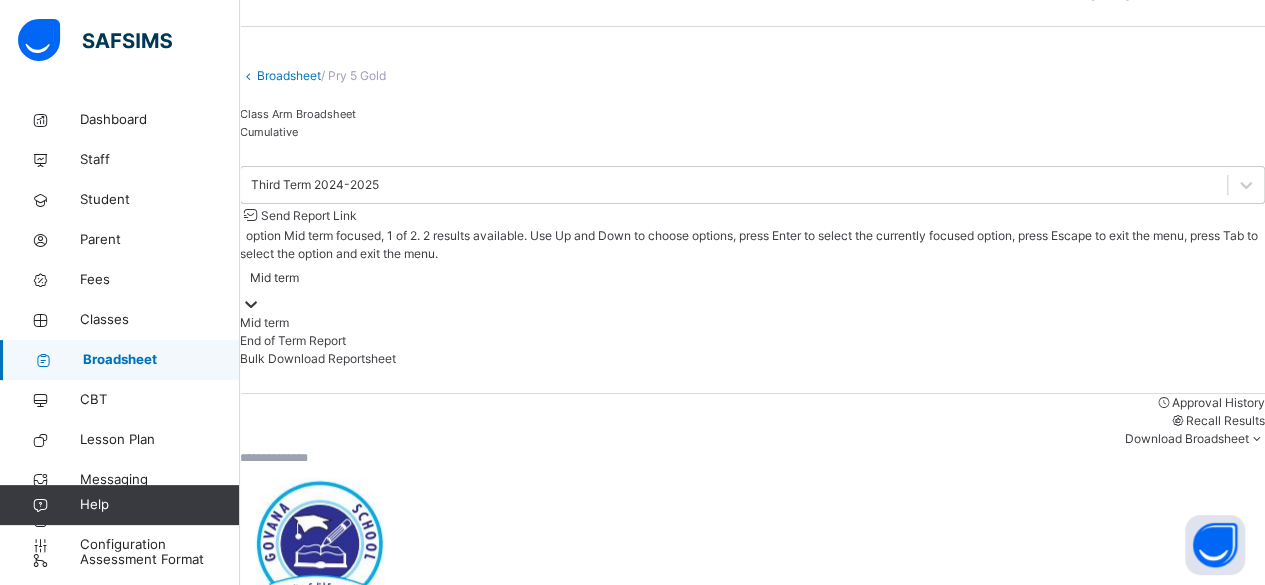 click on "End of Term Report" at bounding box center [752, 341] 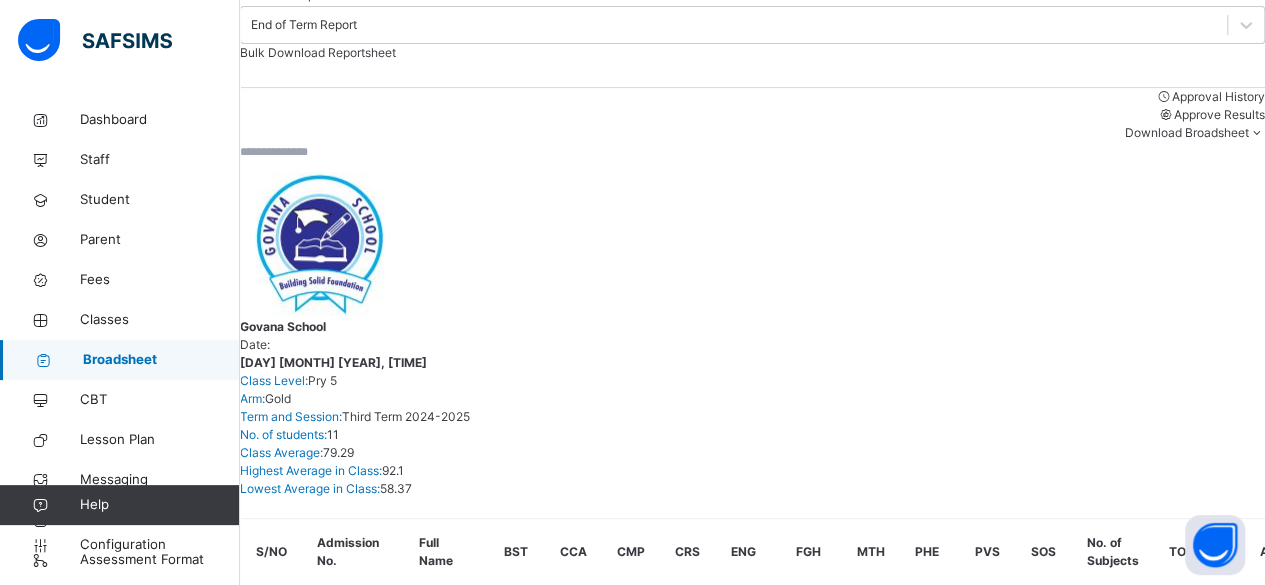 scroll, scrollTop: 277, scrollLeft: 0, axis: vertical 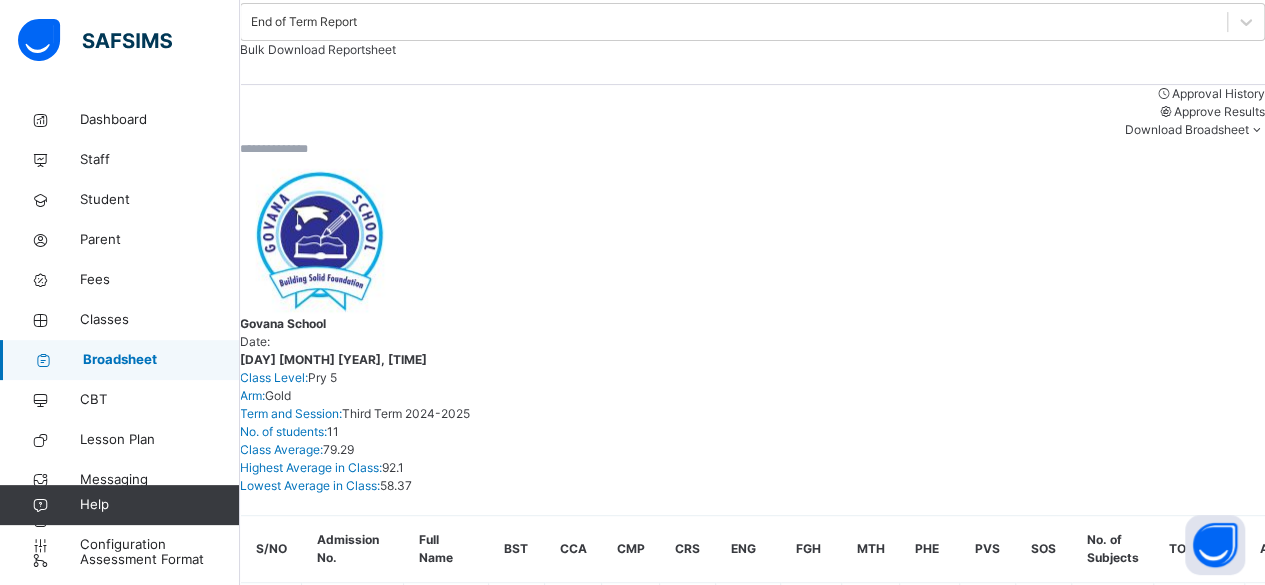 click on "Approve Results" at bounding box center (1219, 111) 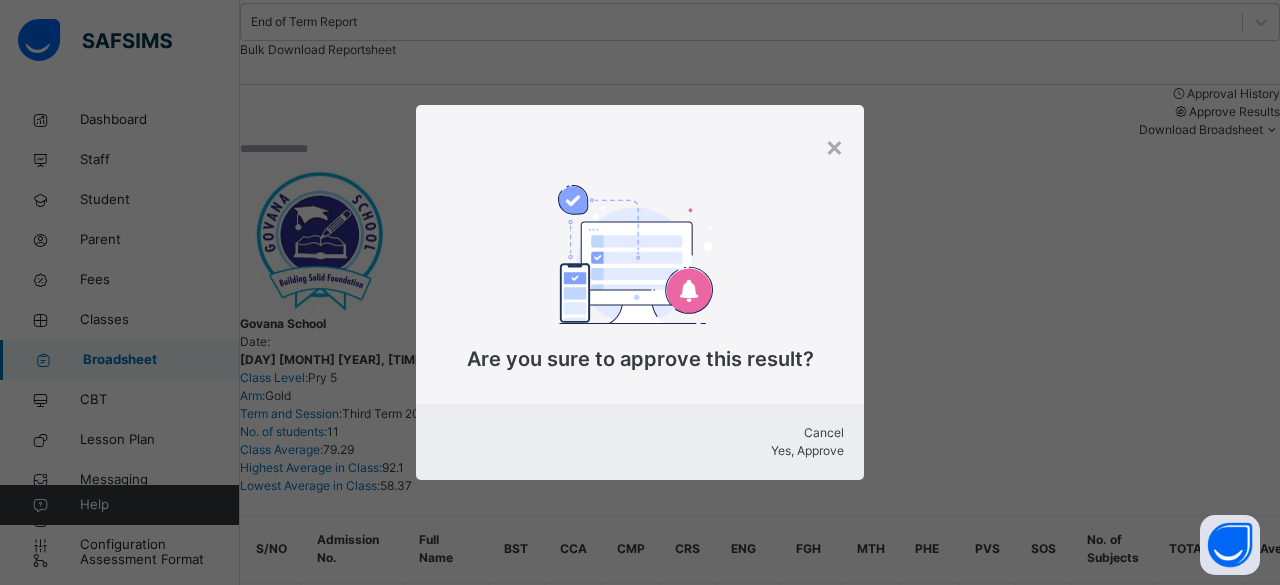 click on "Yes, Approve" at bounding box center [807, 450] 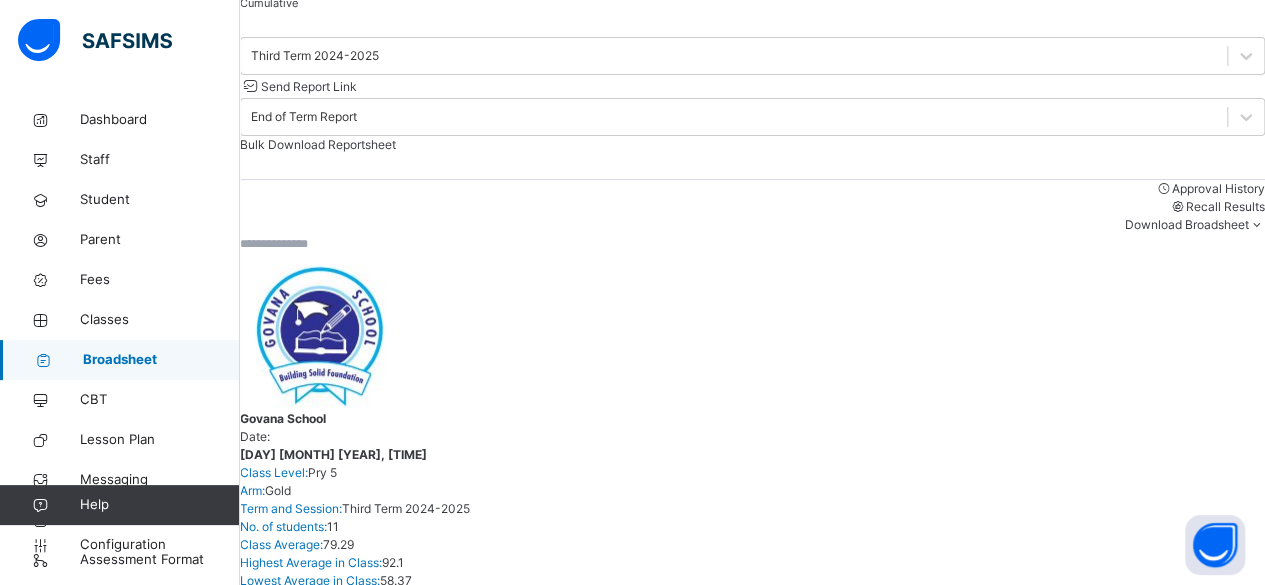 scroll, scrollTop: 181, scrollLeft: 0, axis: vertical 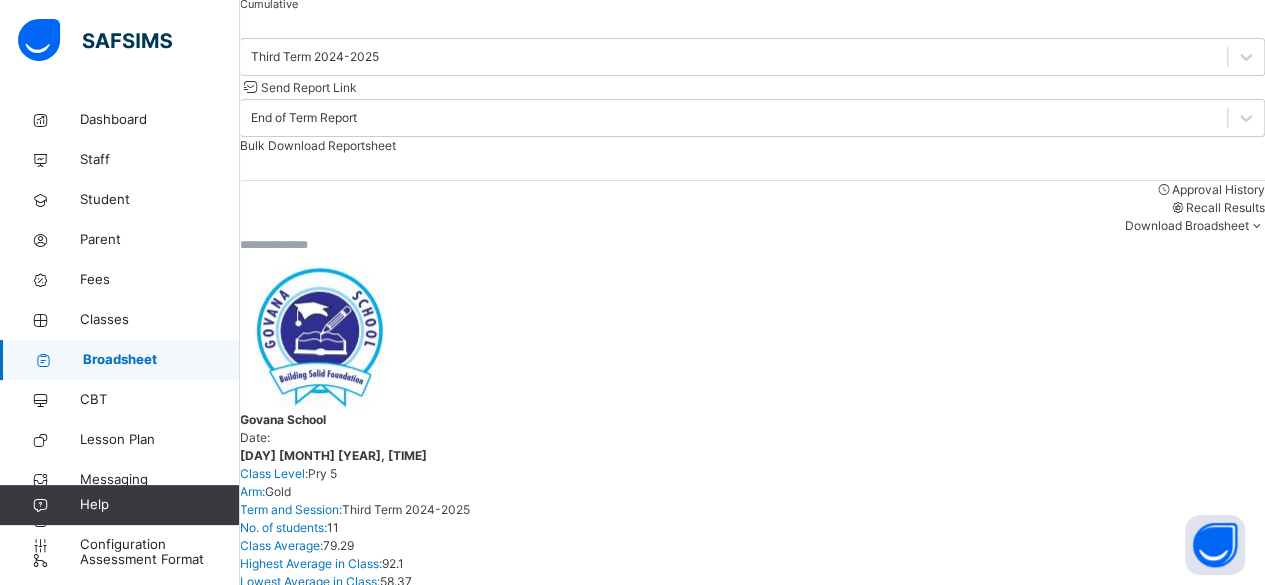 click on "Send Report Link" at bounding box center [309, 87] 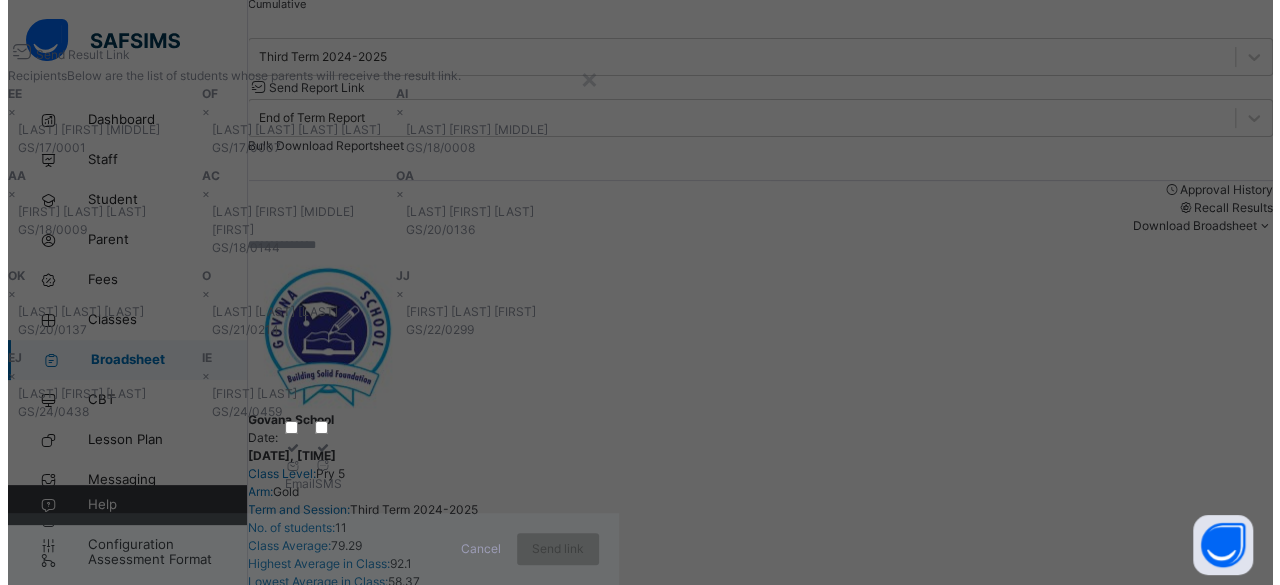 scroll, scrollTop: 215, scrollLeft: 0, axis: vertical 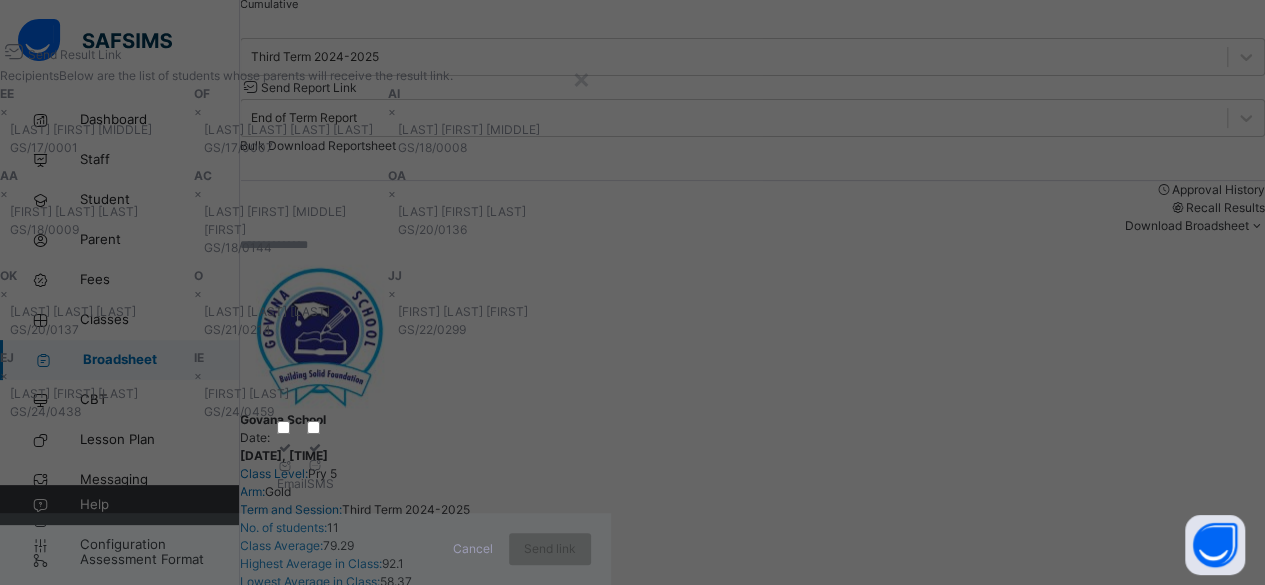 click at bounding box center [285, 465] 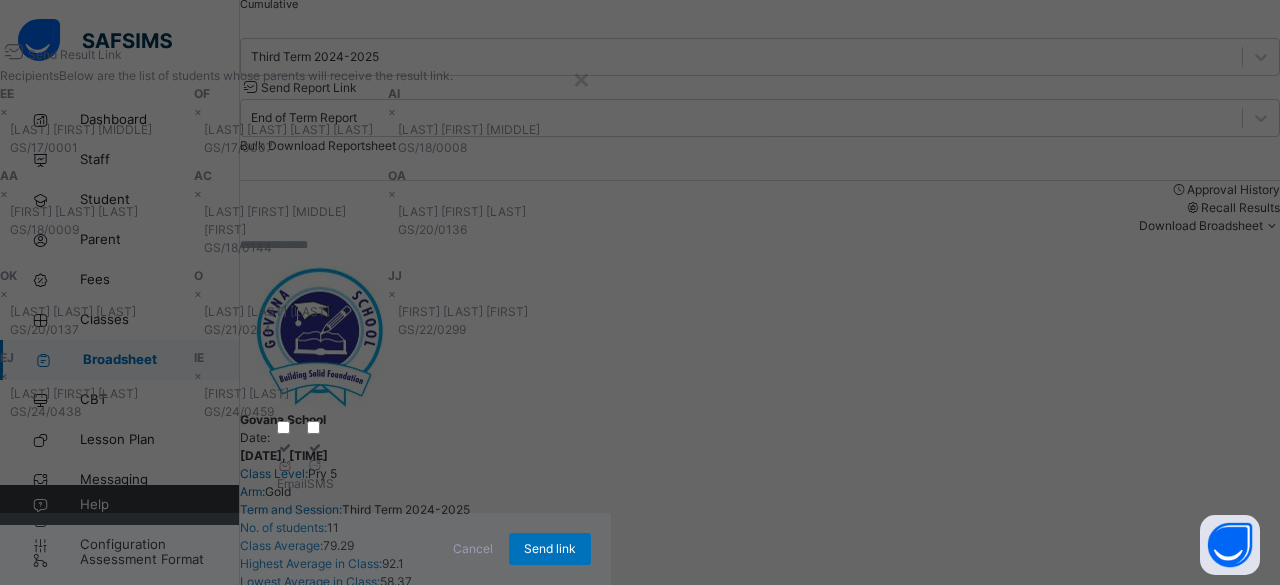 click on "SMS" at bounding box center (320, 484) 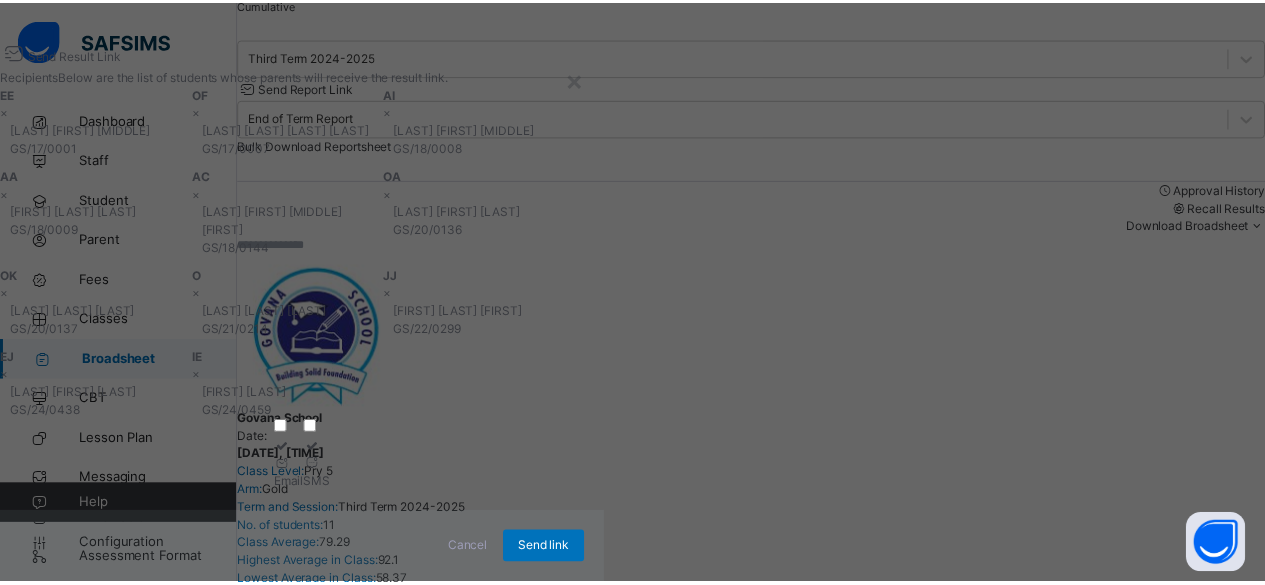 scroll, scrollTop: 267, scrollLeft: 0, axis: vertical 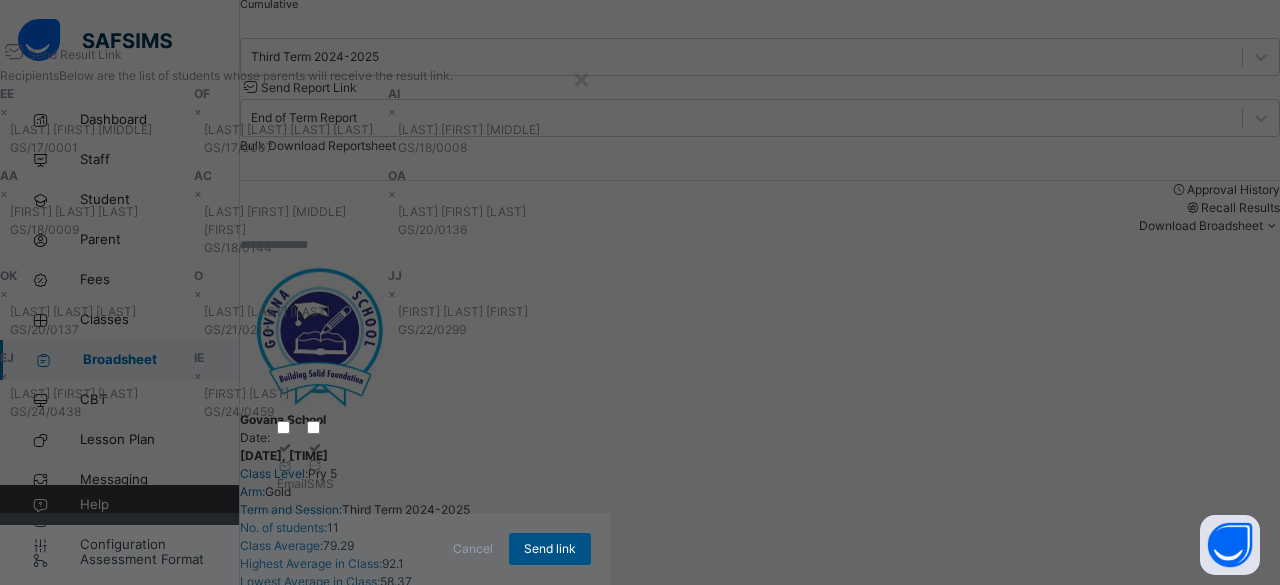 click on "Send link" at bounding box center [550, 549] 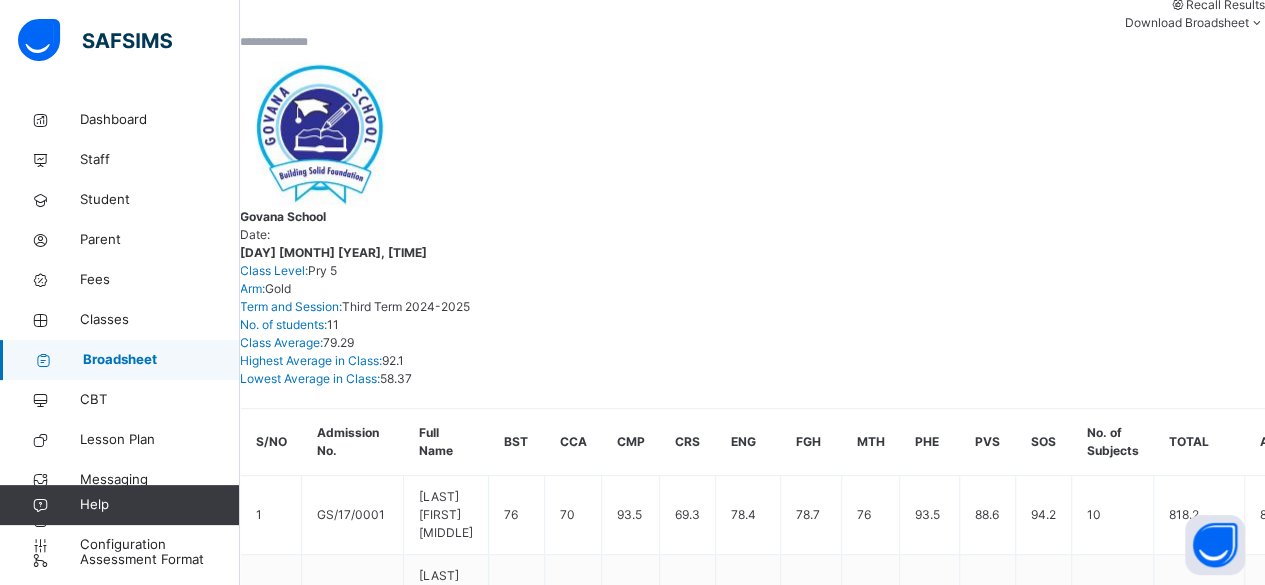 scroll, scrollTop: 385, scrollLeft: 0, axis: vertical 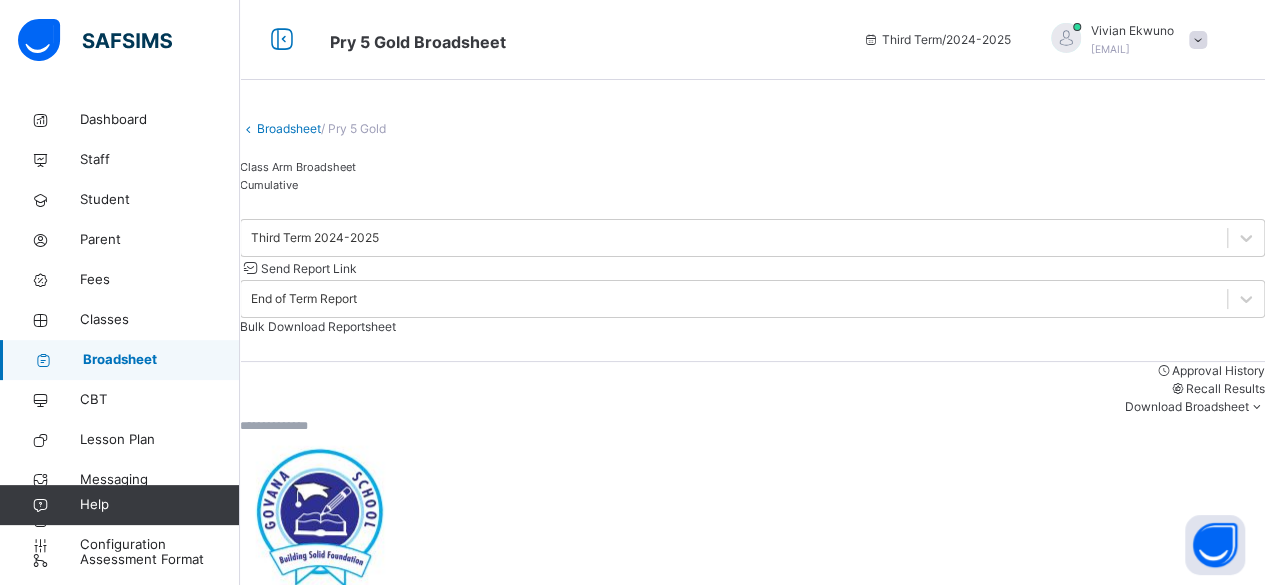 click on "Broadsheet" at bounding box center [289, 128] 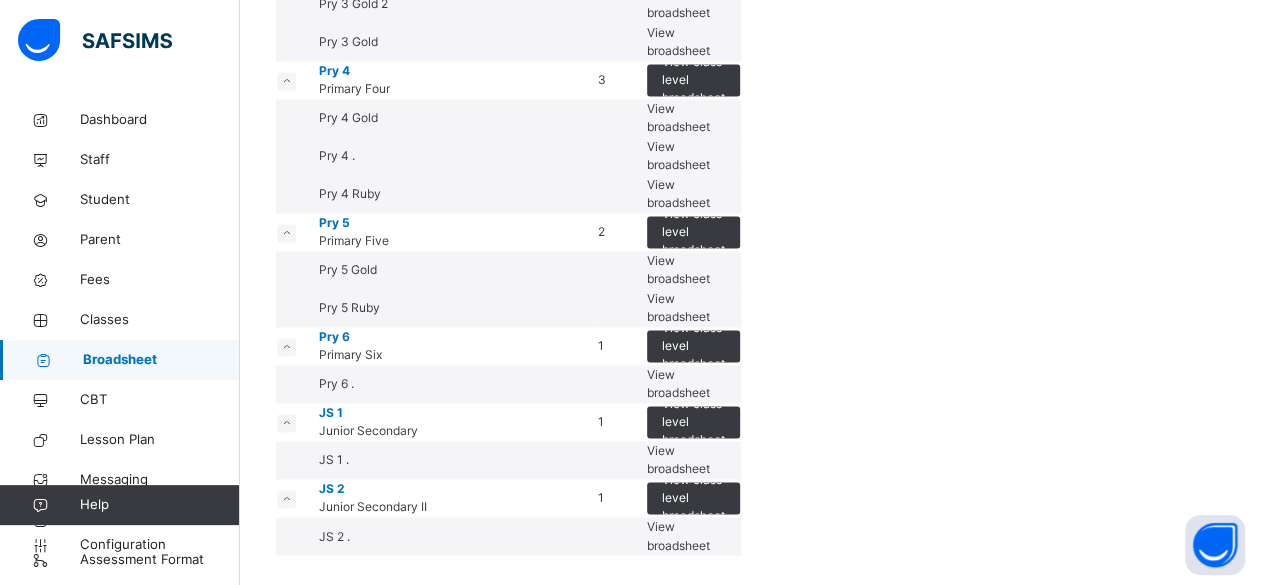 scroll, scrollTop: 2094, scrollLeft: 0, axis: vertical 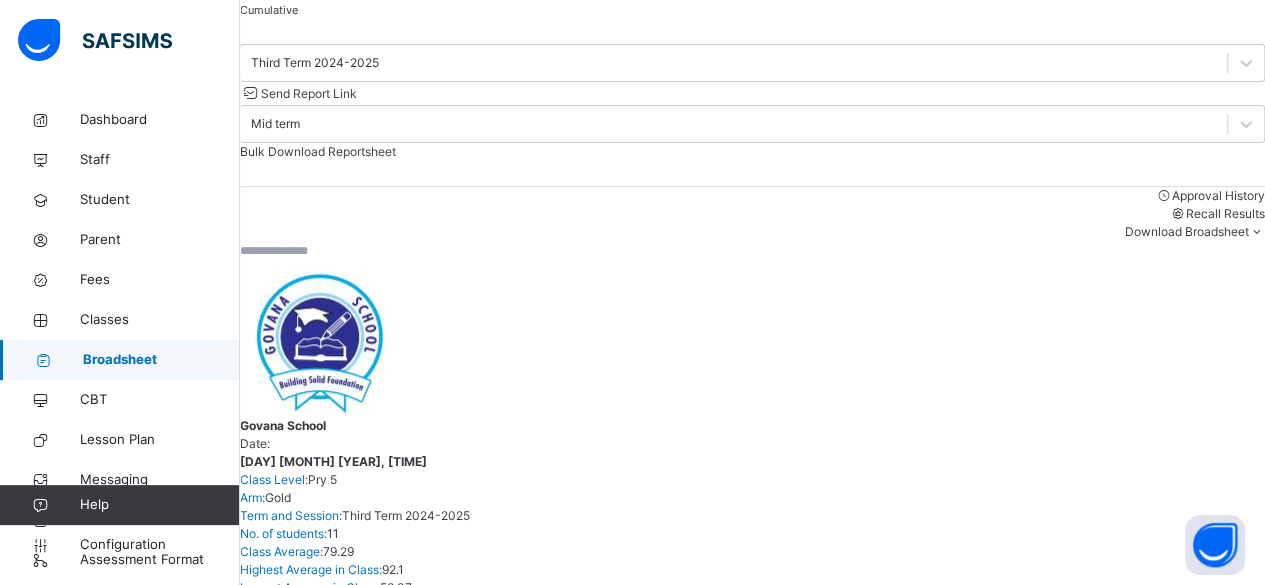 click at bounding box center [752, 250] 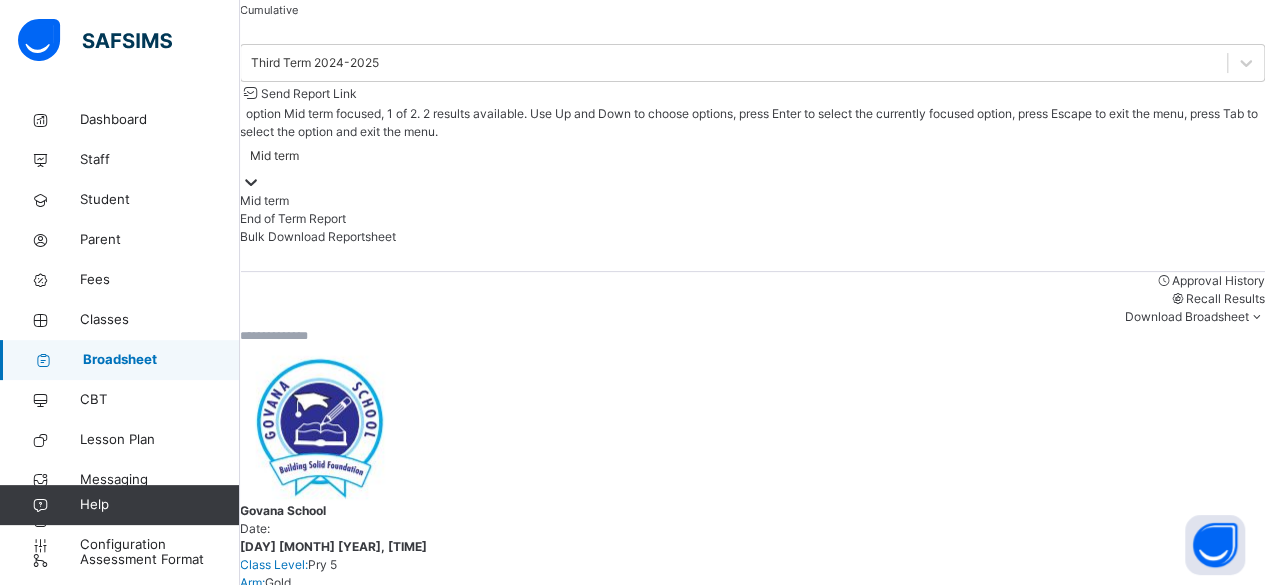 click on "End of Term Report" at bounding box center [752, 219] 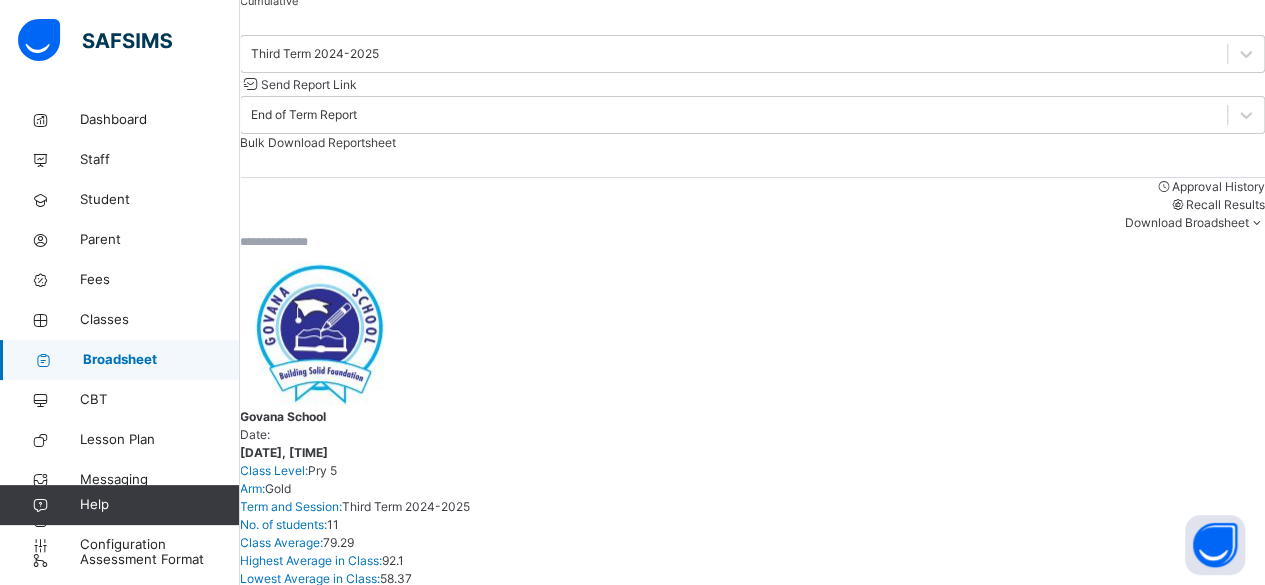 scroll, scrollTop: 0, scrollLeft: 0, axis: both 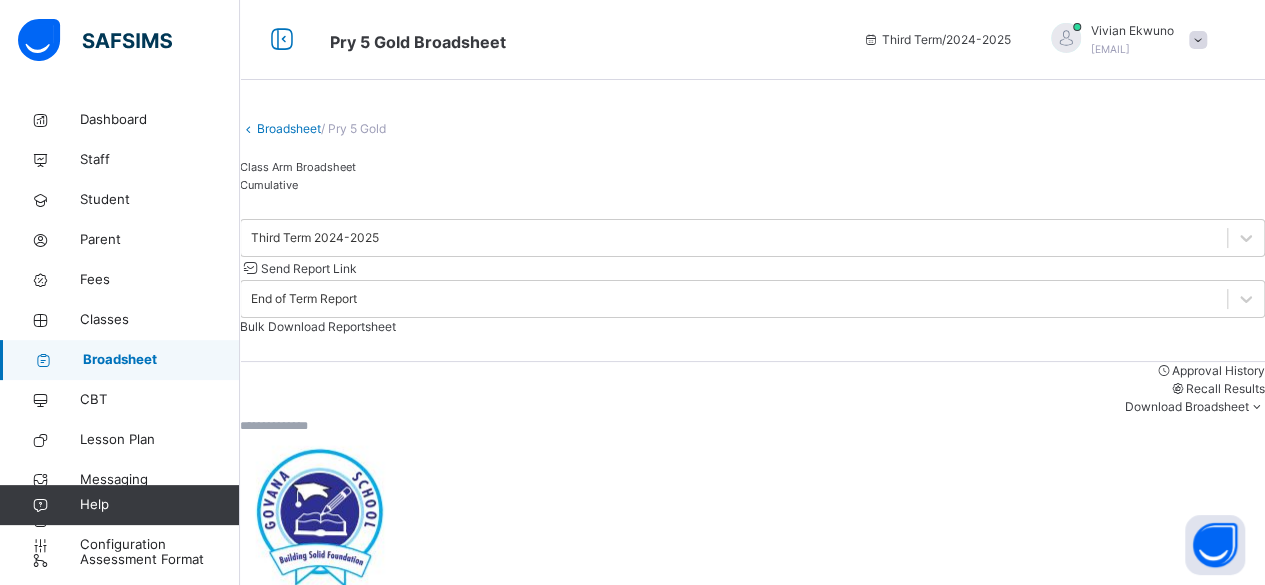 click on "Broadsheet" at bounding box center [289, 128] 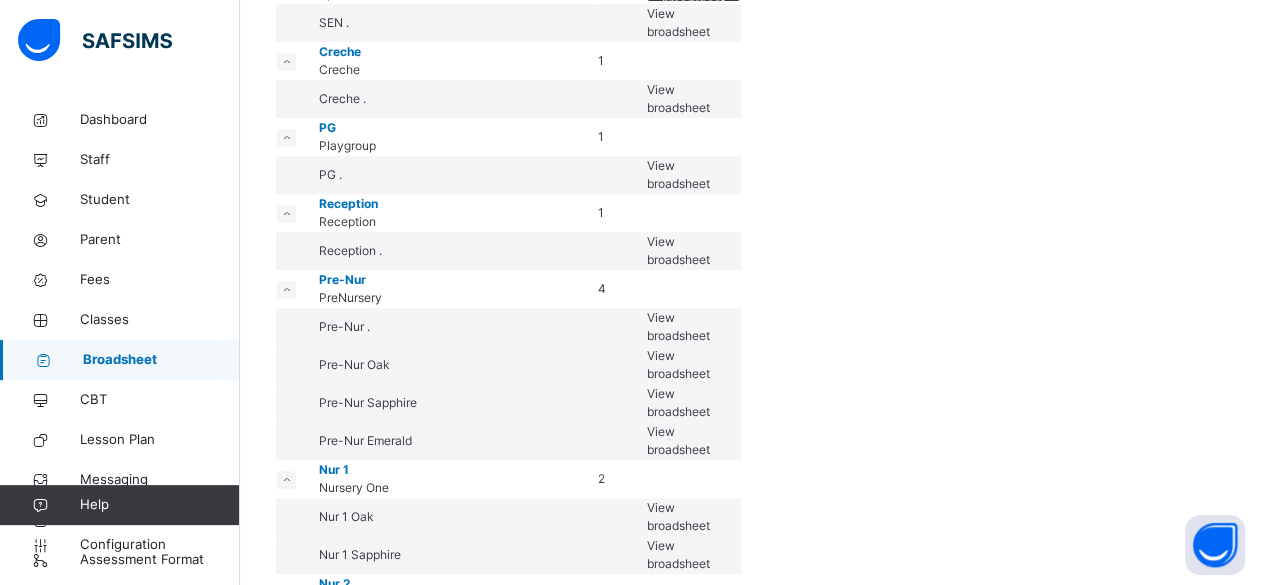 scroll, scrollTop: 251, scrollLeft: 0, axis: vertical 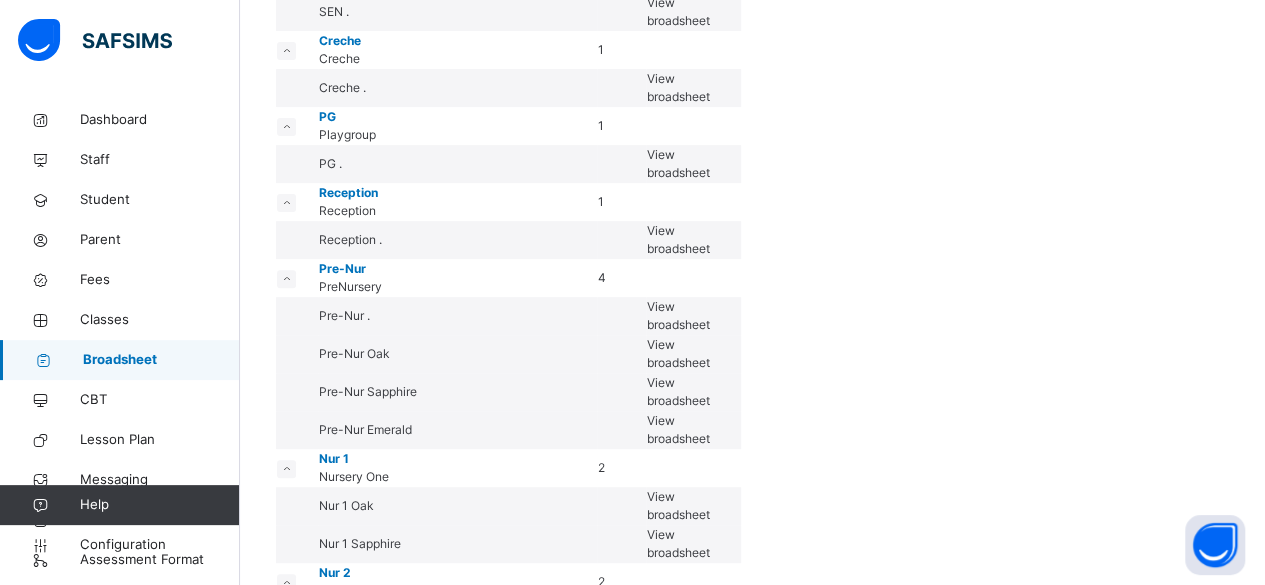 click on "View broadsheet" at bounding box center (678, 163) 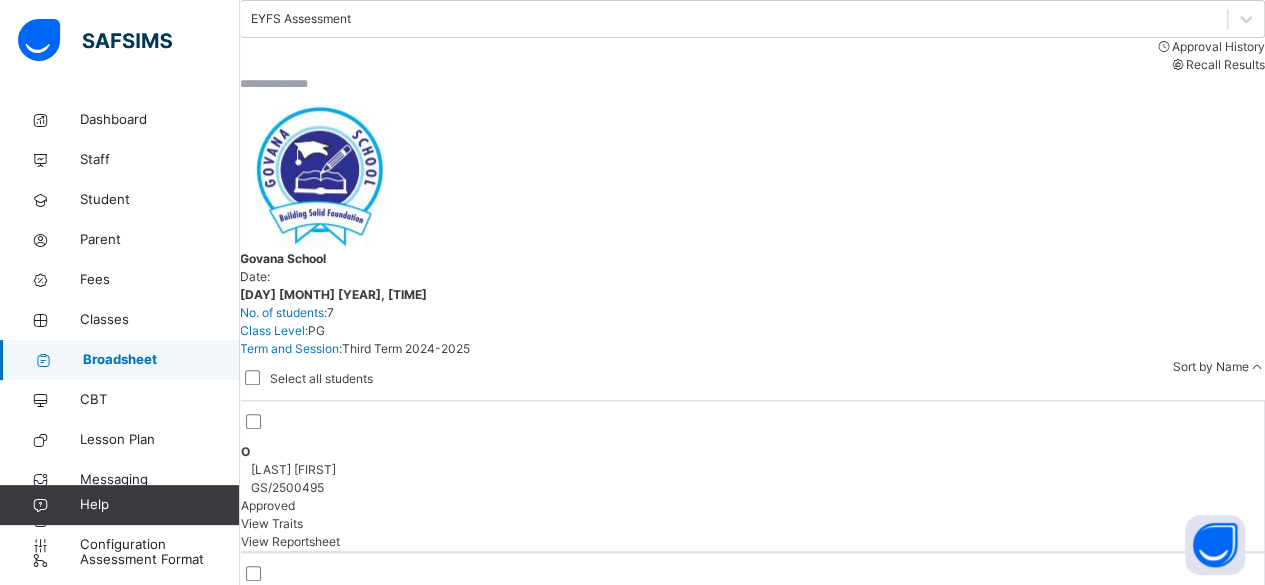 scroll, scrollTop: 362, scrollLeft: 0, axis: vertical 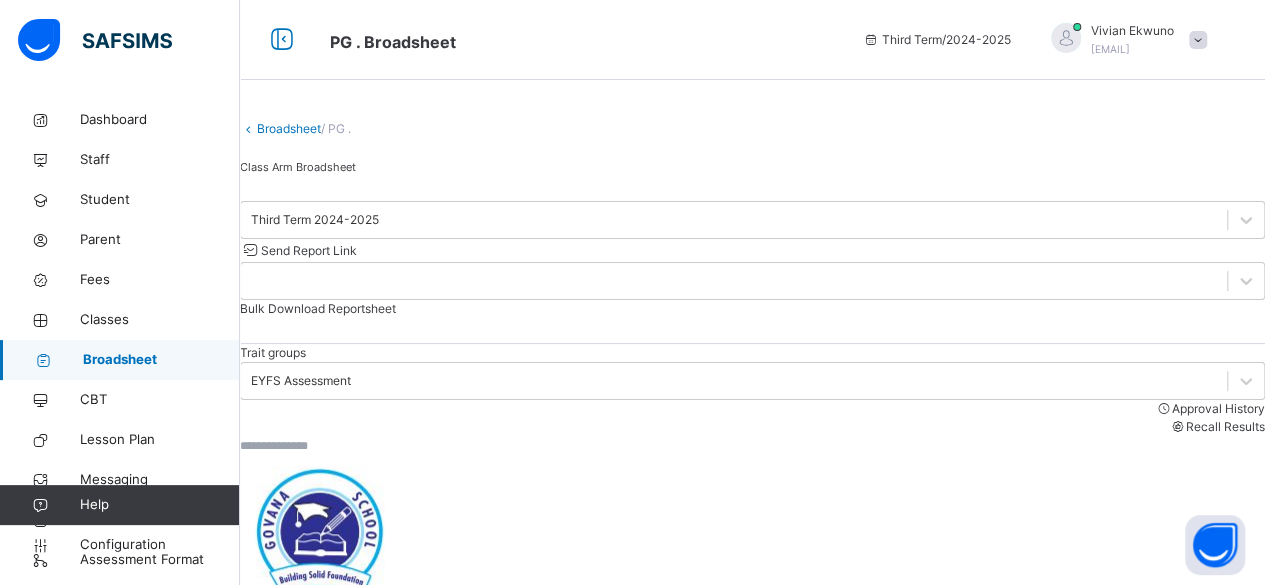 click on "Broadsheet" at bounding box center (289, 128) 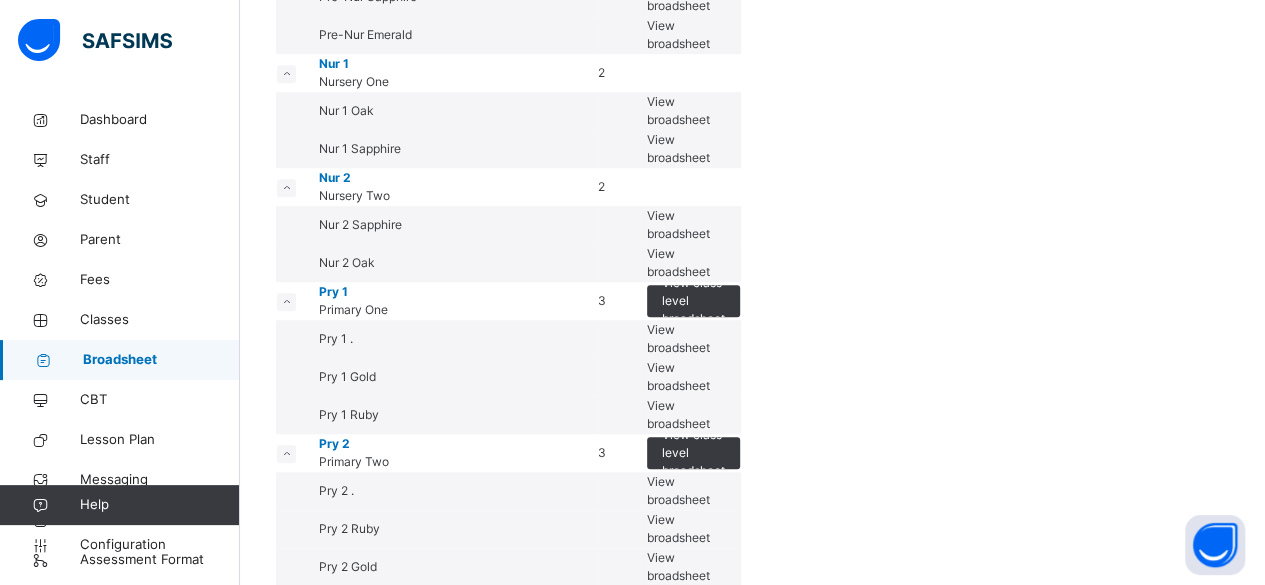 scroll, scrollTop: 647, scrollLeft: 0, axis: vertical 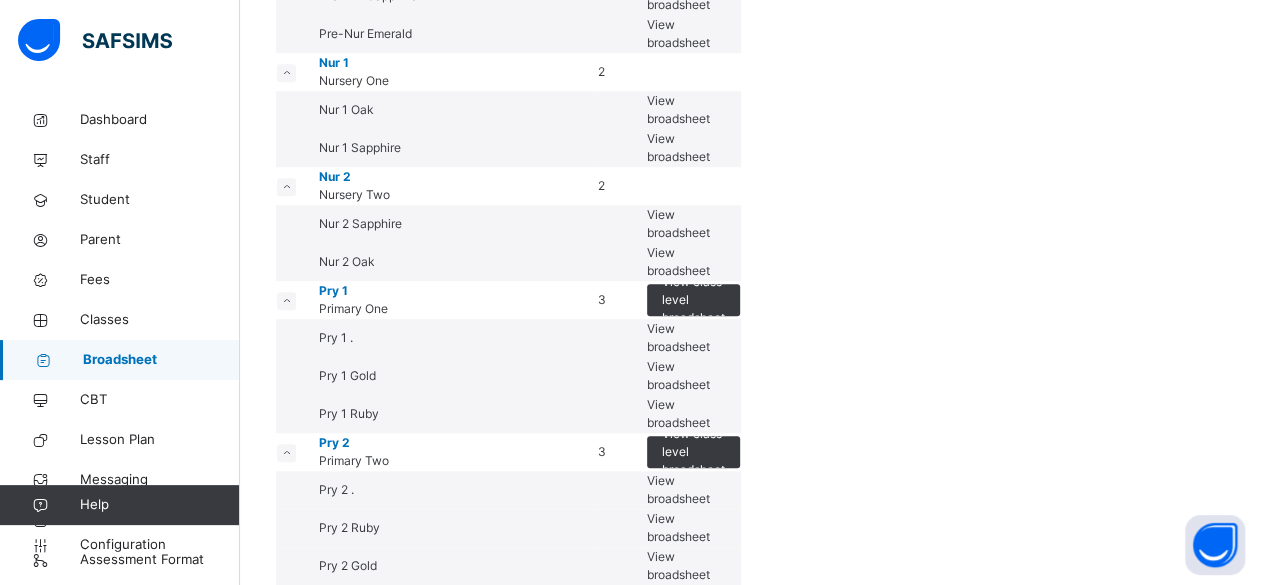 click on "View broadsheet" at bounding box center (678, -5) 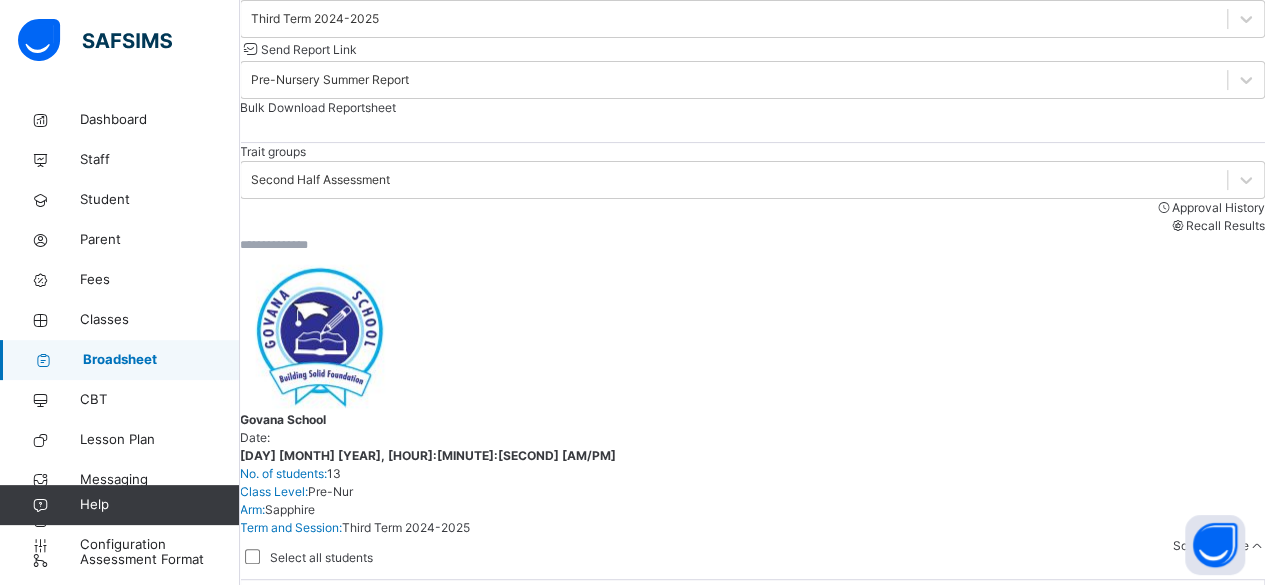 scroll, scrollTop: 212, scrollLeft: 0, axis: vertical 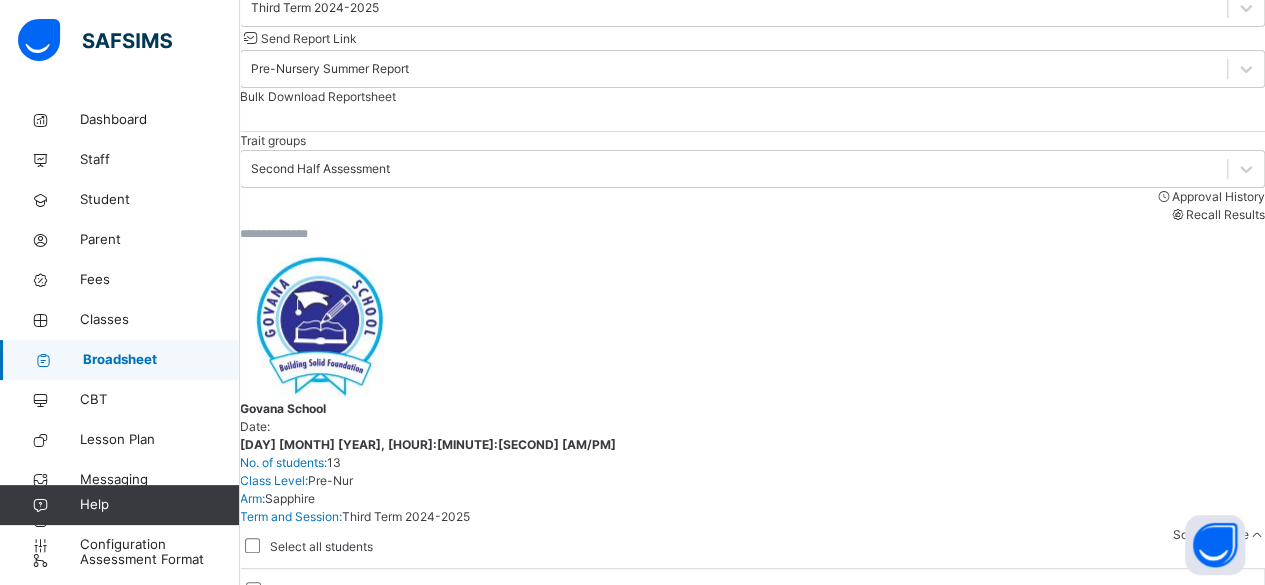 click on "Send Report Link" at bounding box center [309, 38] 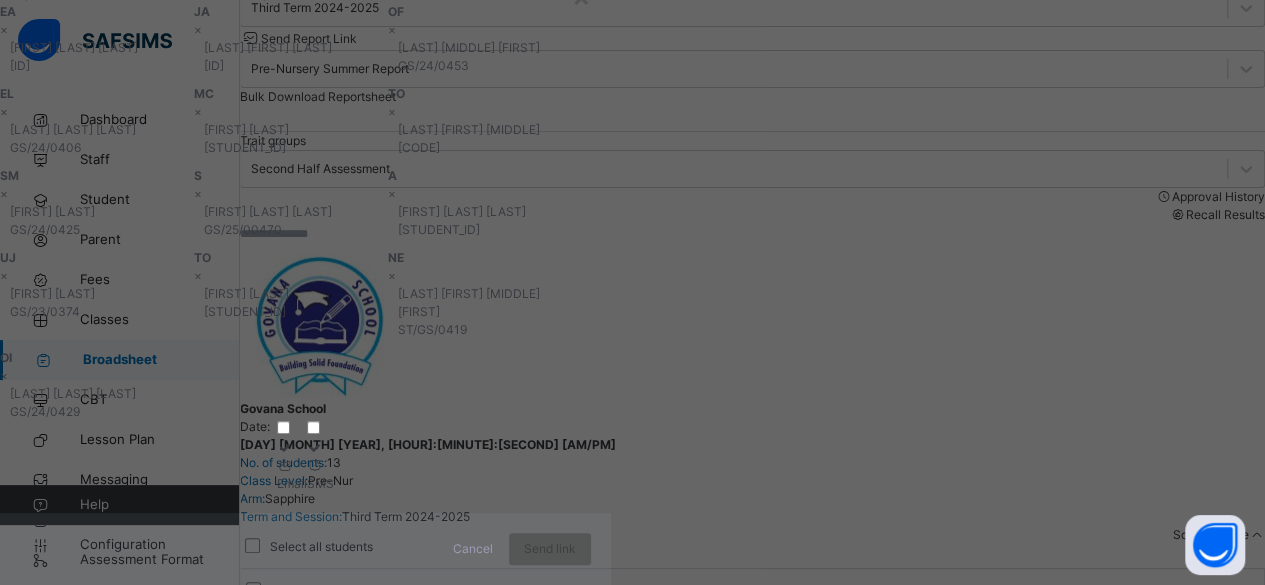 scroll, scrollTop: 323, scrollLeft: 0, axis: vertical 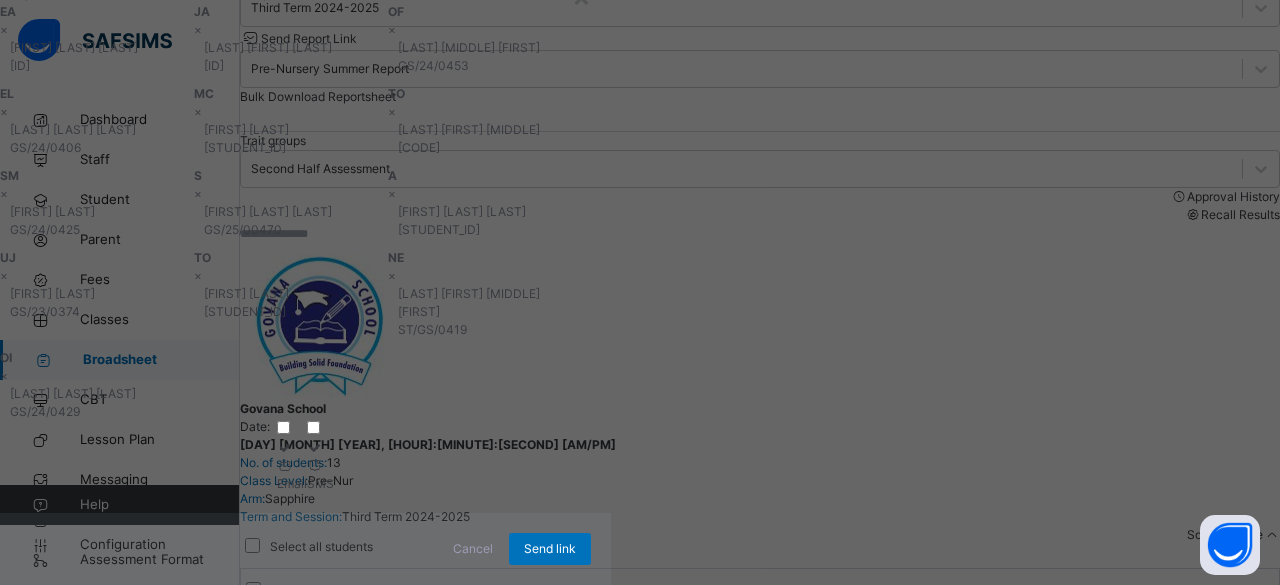 click at bounding box center [315, 465] 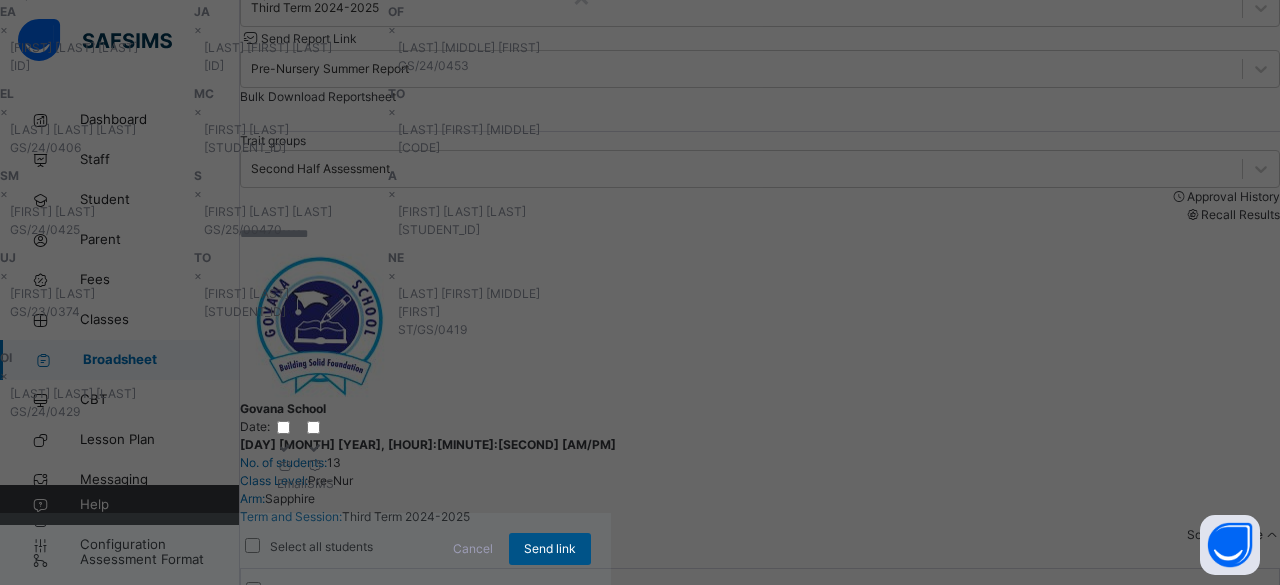 click on "Send link" at bounding box center [550, 549] 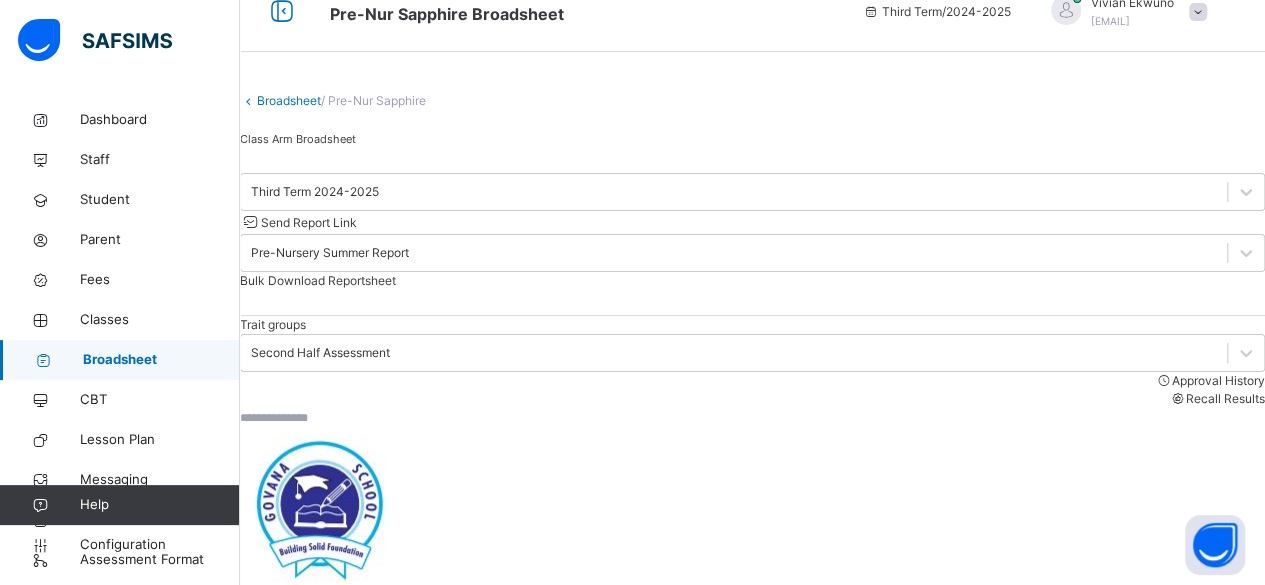 scroll, scrollTop: 26, scrollLeft: 0, axis: vertical 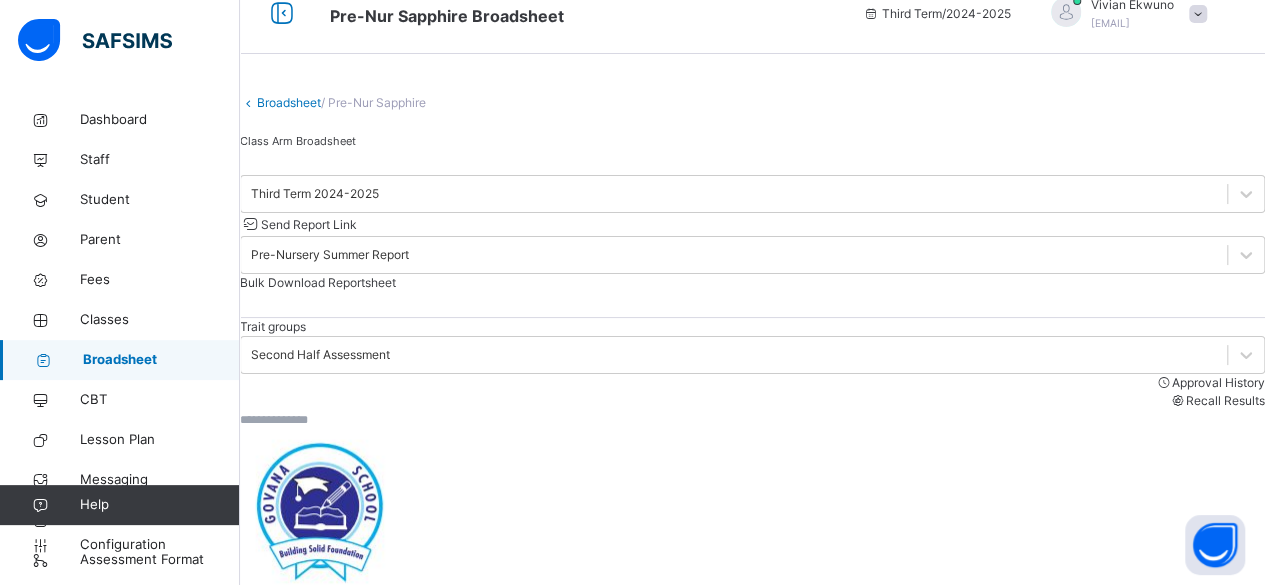 click on "Broadsheet" at bounding box center (289, 102) 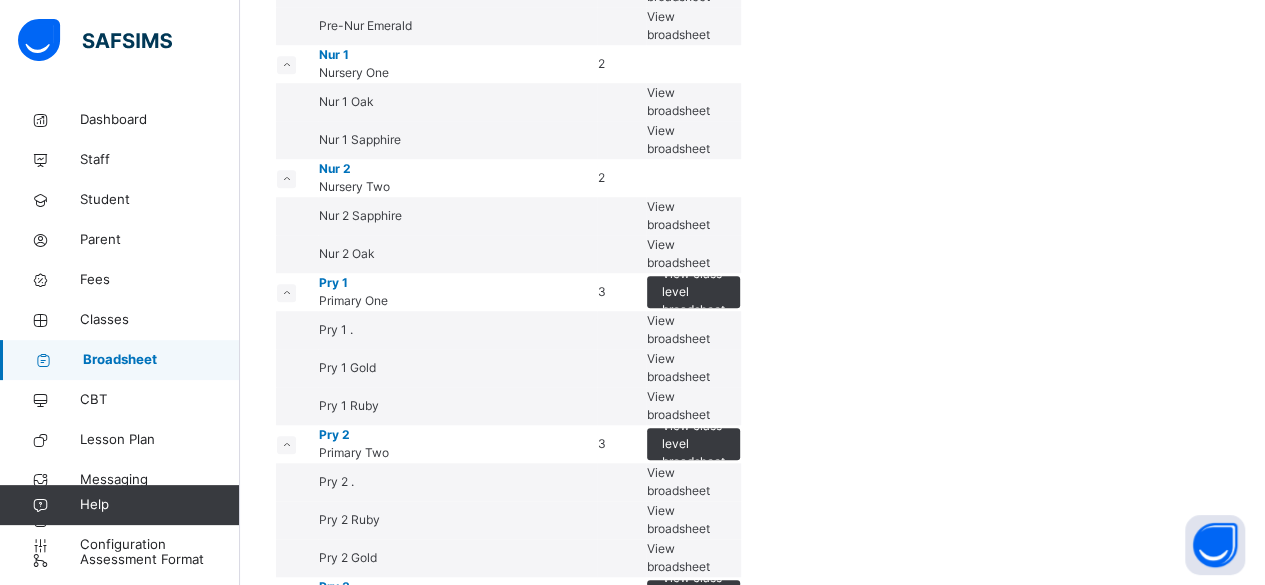 scroll, scrollTop: 674, scrollLeft: 0, axis: vertical 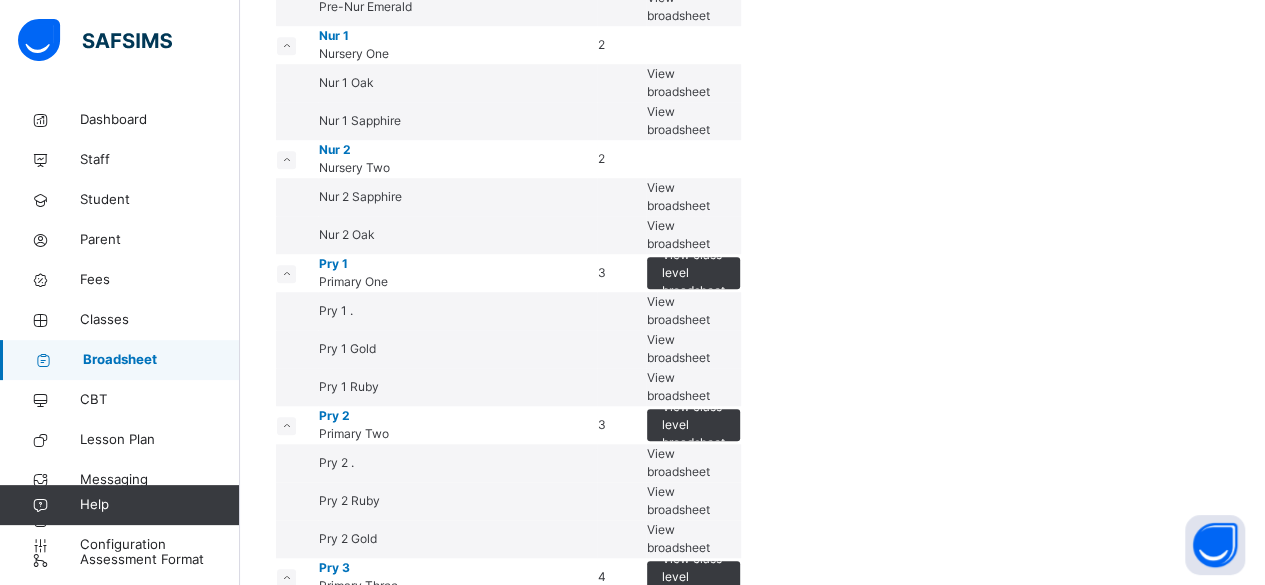 click on "View broadsheet" at bounding box center (678, -70) 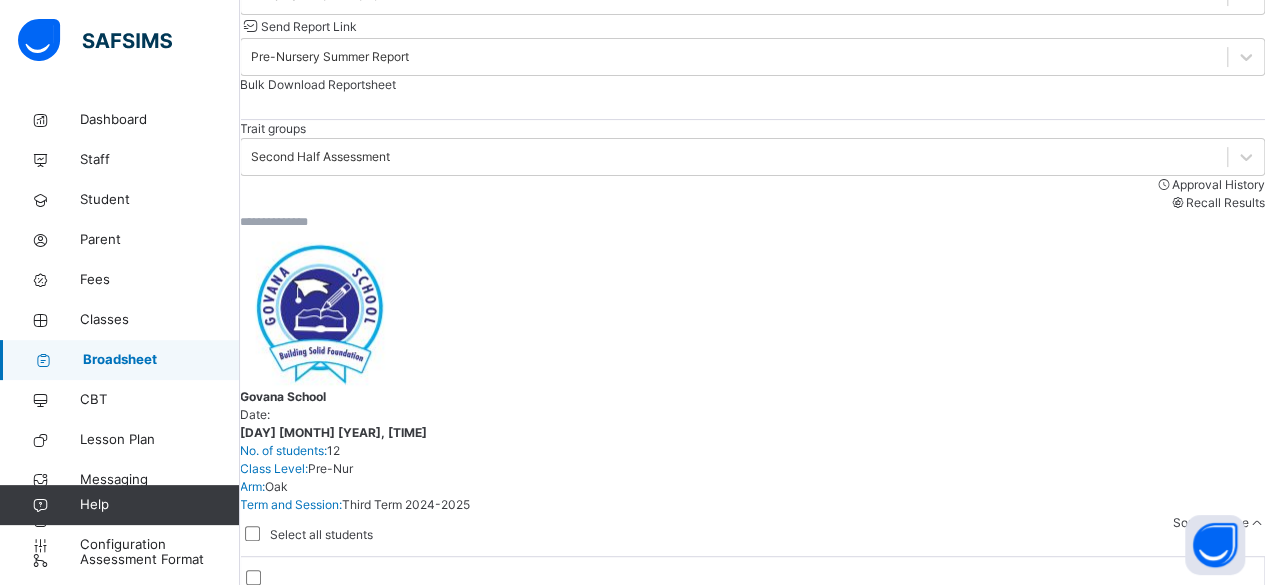 scroll, scrollTop: 229, scrollLeft: 0, axis: vertical 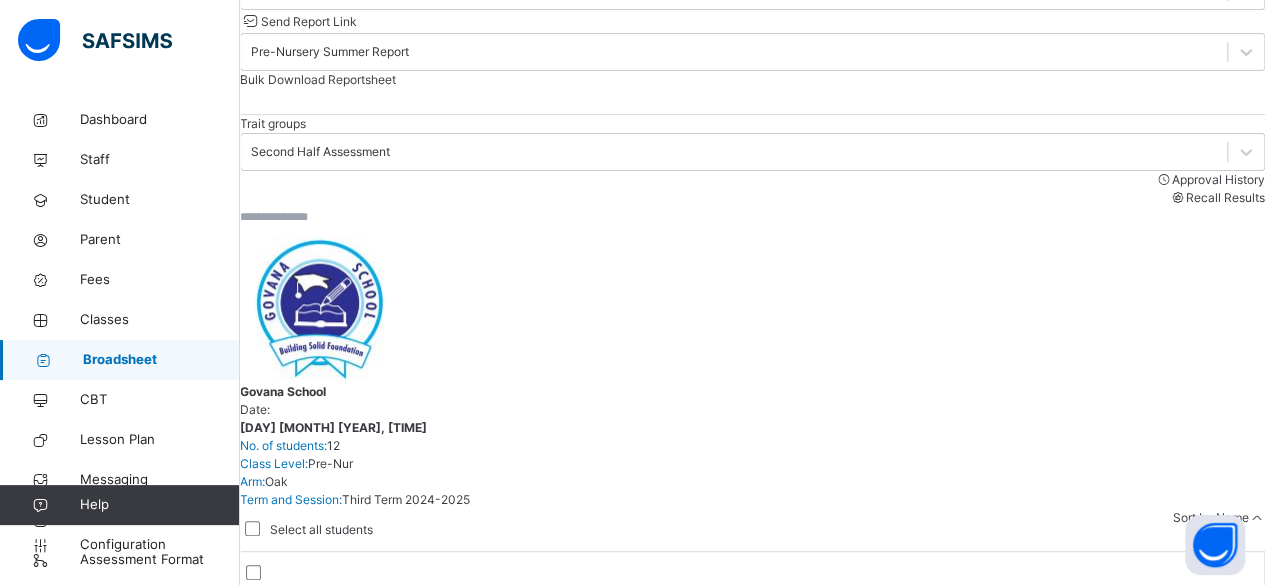 click on "Send Report Link" at bounding box center [309, 21] 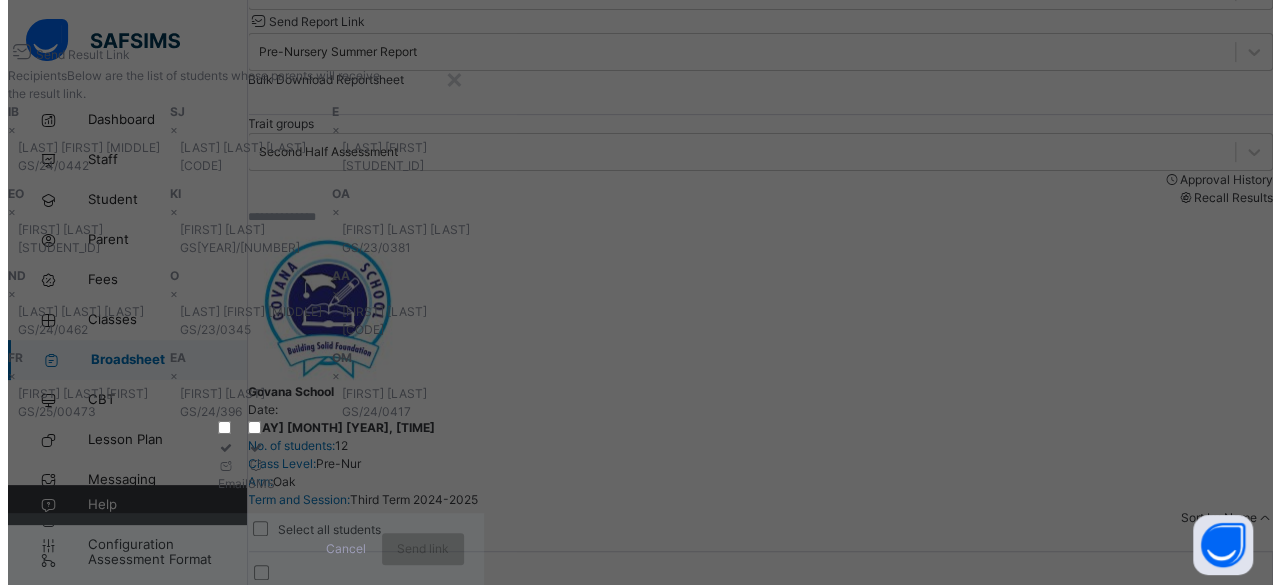 scroll, scrollTop: 216, scrollLeft: 0, axis: vertical 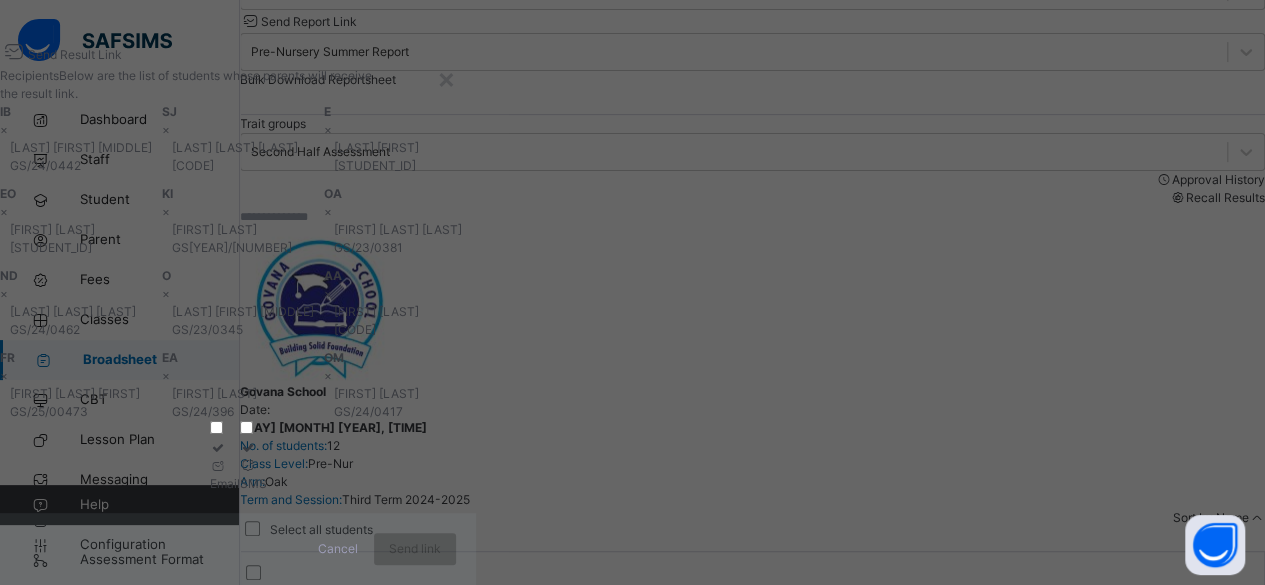 click at bounding box center (225, 466) 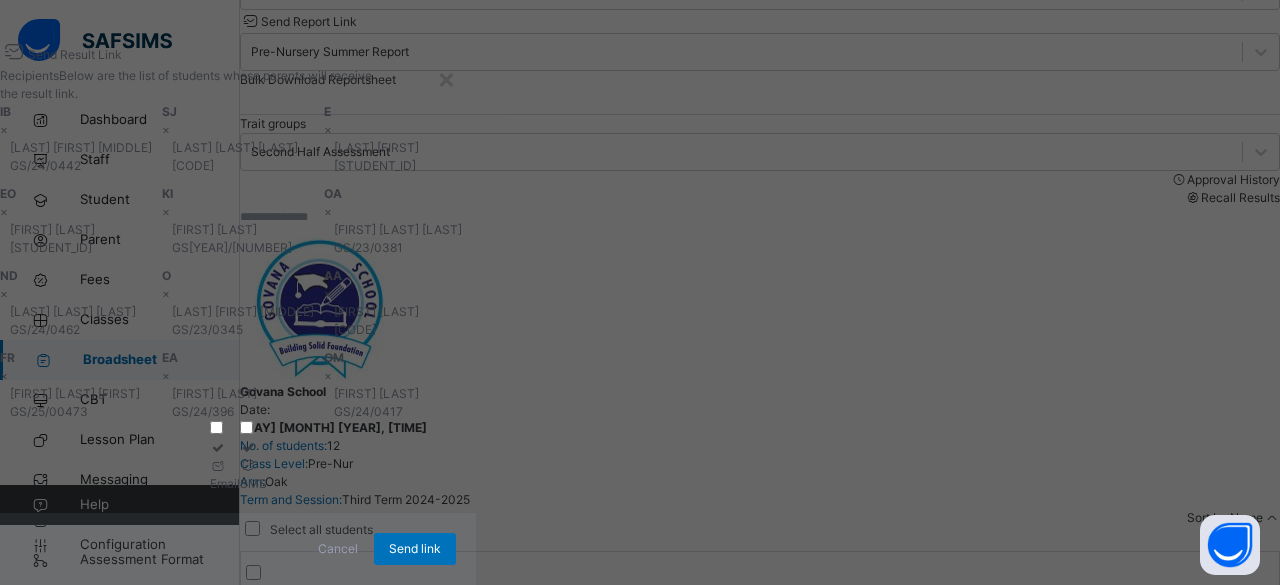 click at bounding box center [253, 466] 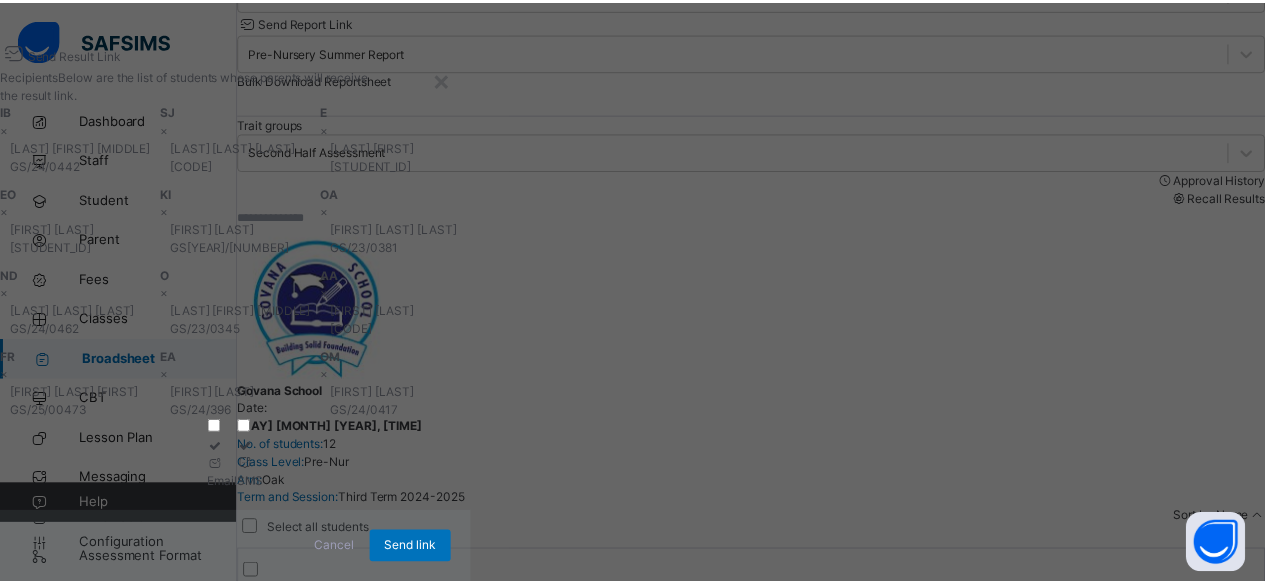 scroll, scrollTop: 249, scrollLeft: 0, axis: vertical 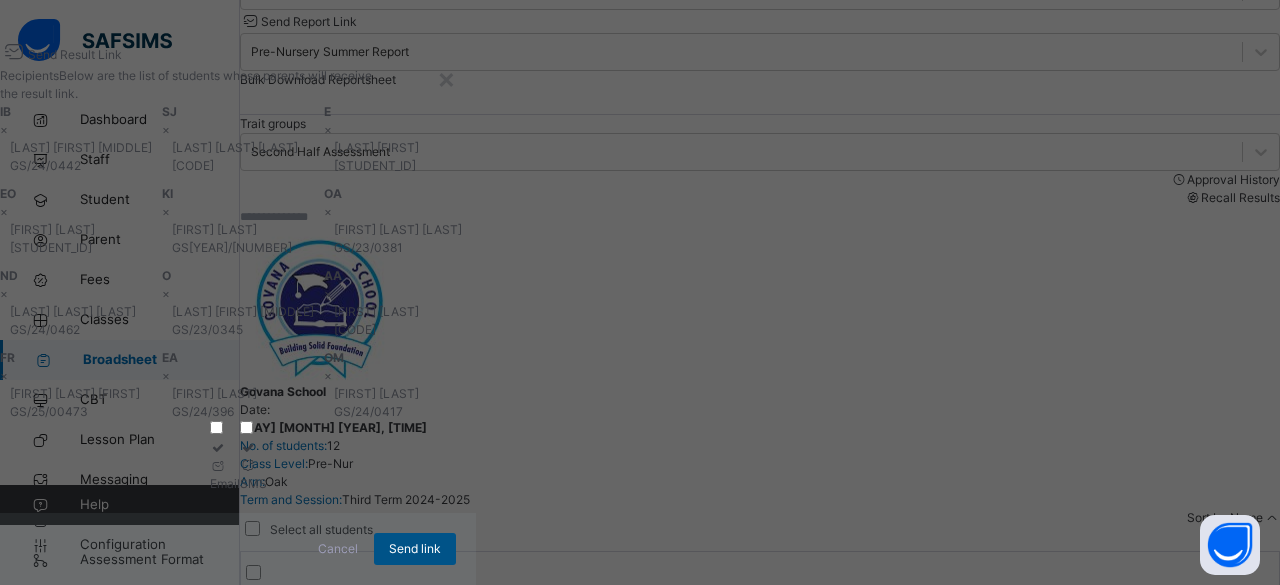 click on "Send link" at bounding box center [415, 549] 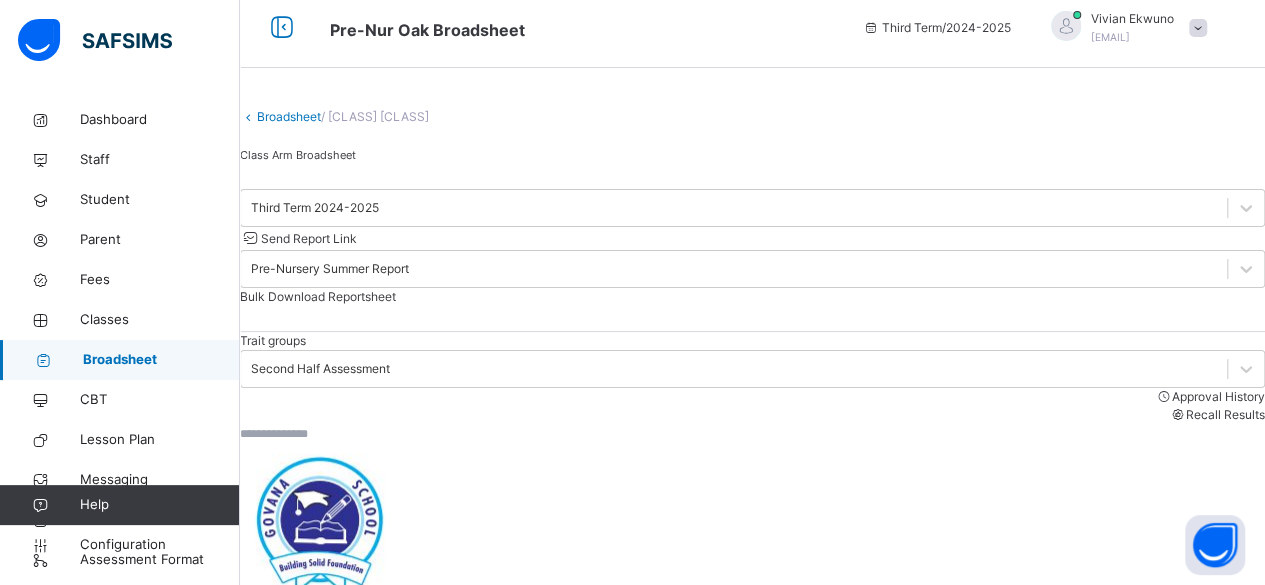 scroll, scrollTop: 0, scrollLeft: 0, axis: both 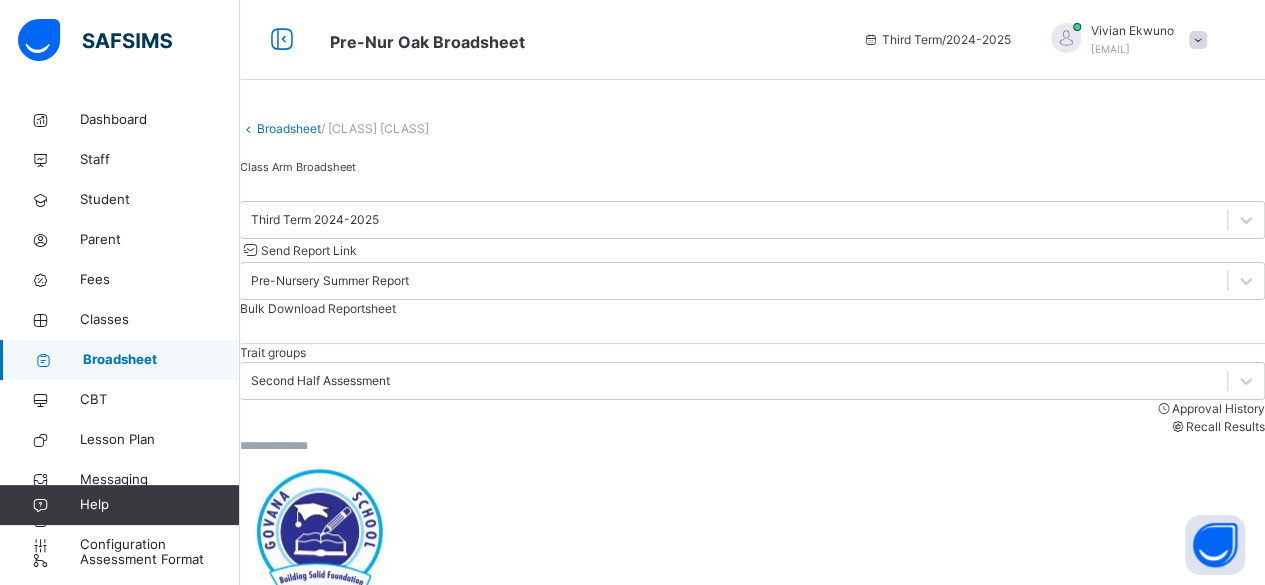 click on "Broadsheet" at bounding box center (289, 128) 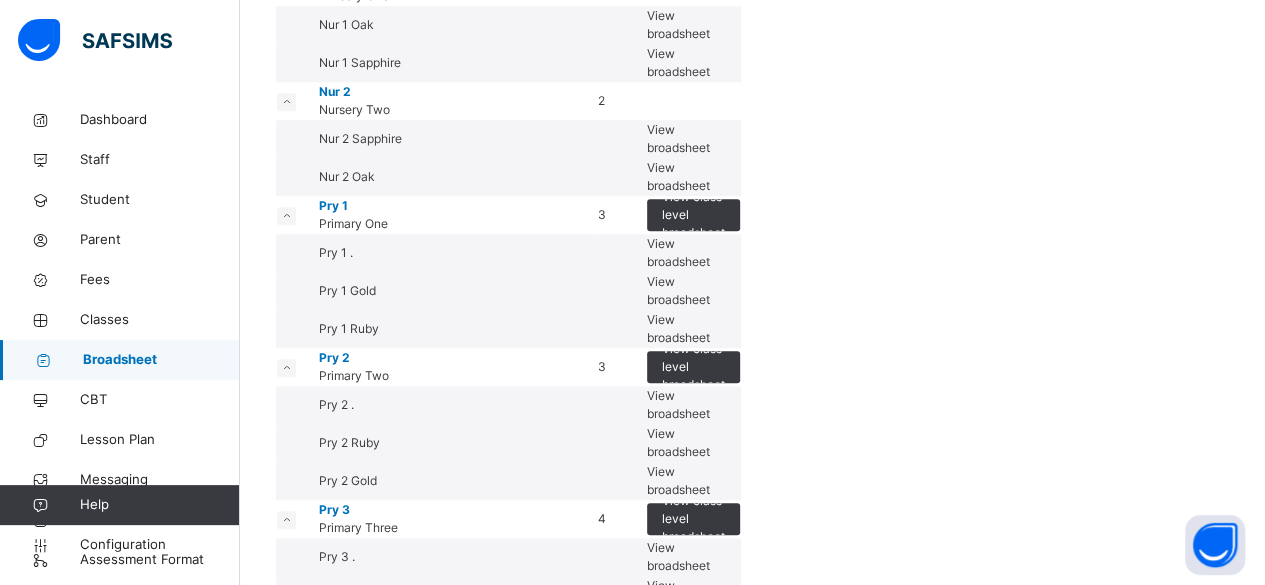 scroll, scrollTop: 758, scrollLeft: 0, axis: vertical 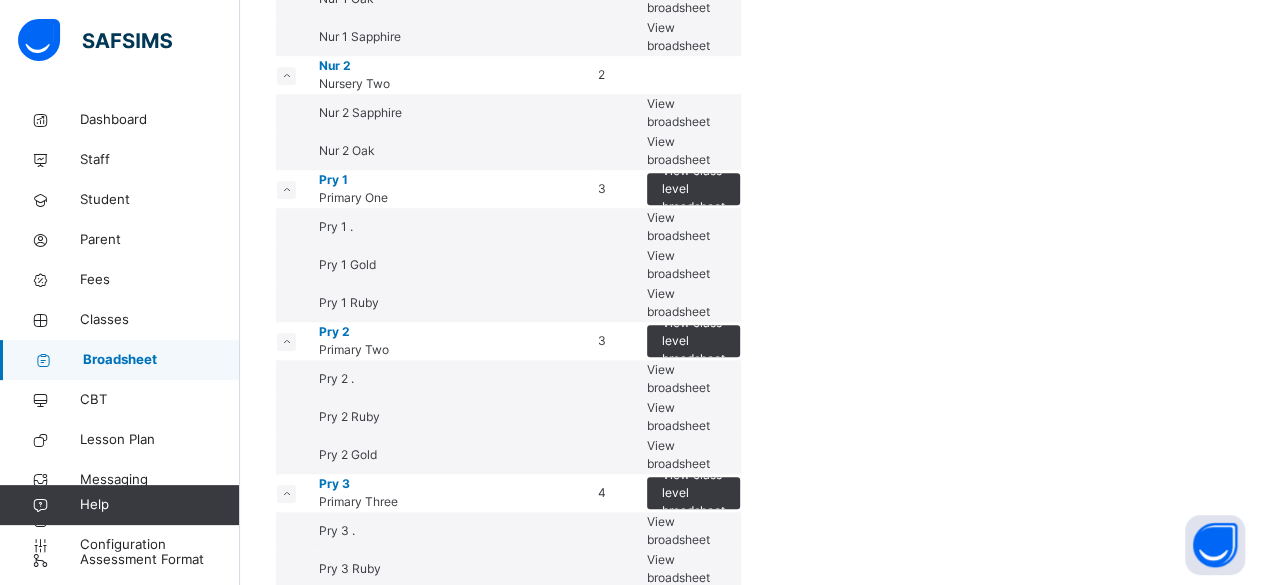 click on "View broadsheet" at bounding box center (678, -78) 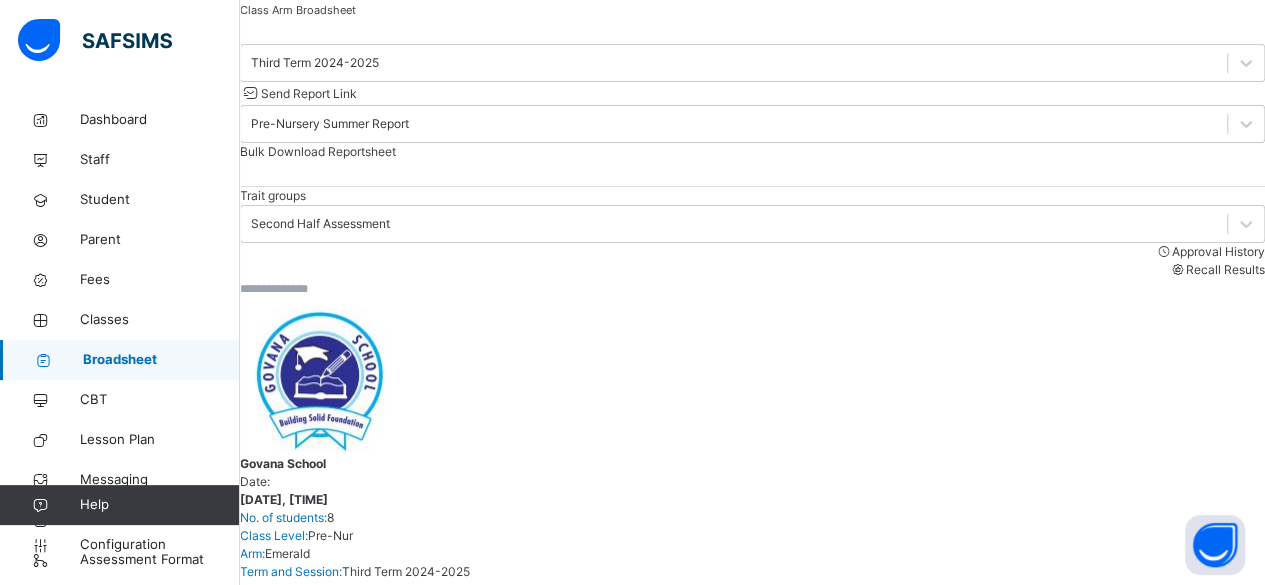 scroll, scrollTop: 147, scrollLeft: 0, axis: vertical 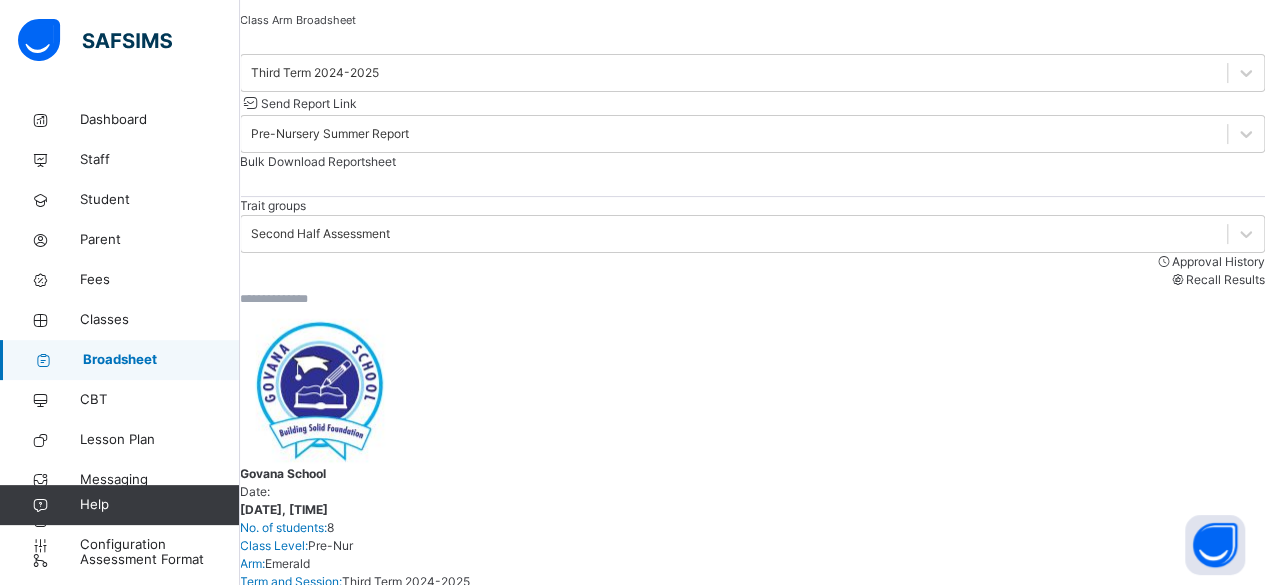 click on "Send Report Link" at bounding box center (309, 103) 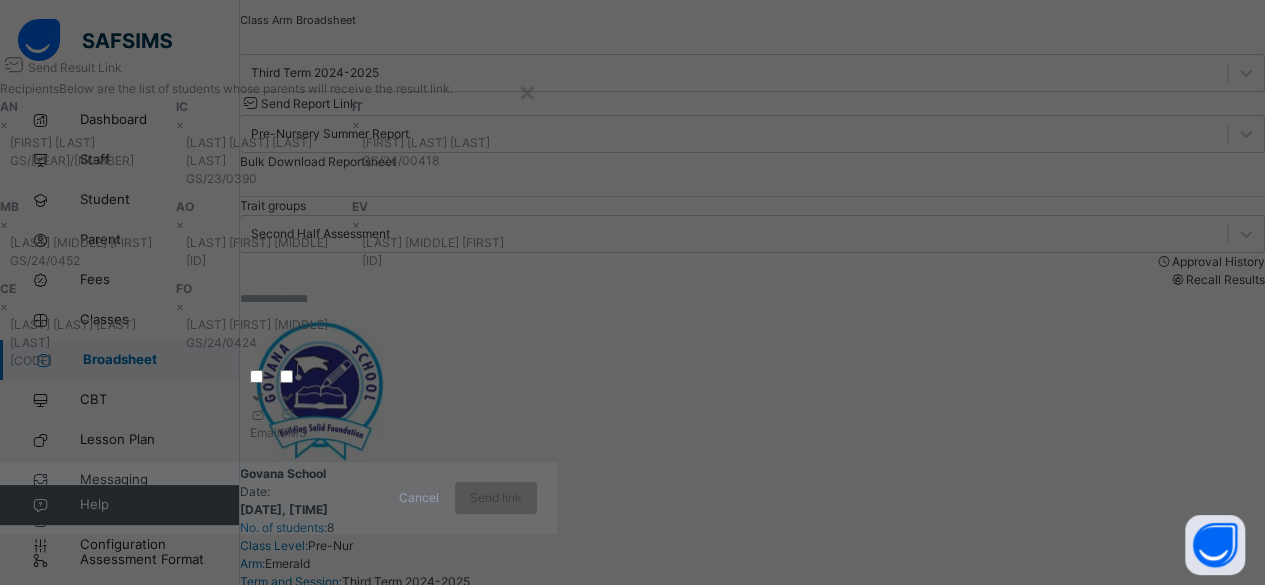 scroll, scrollTop: 211, scrollLeft: 0, axis: vertical 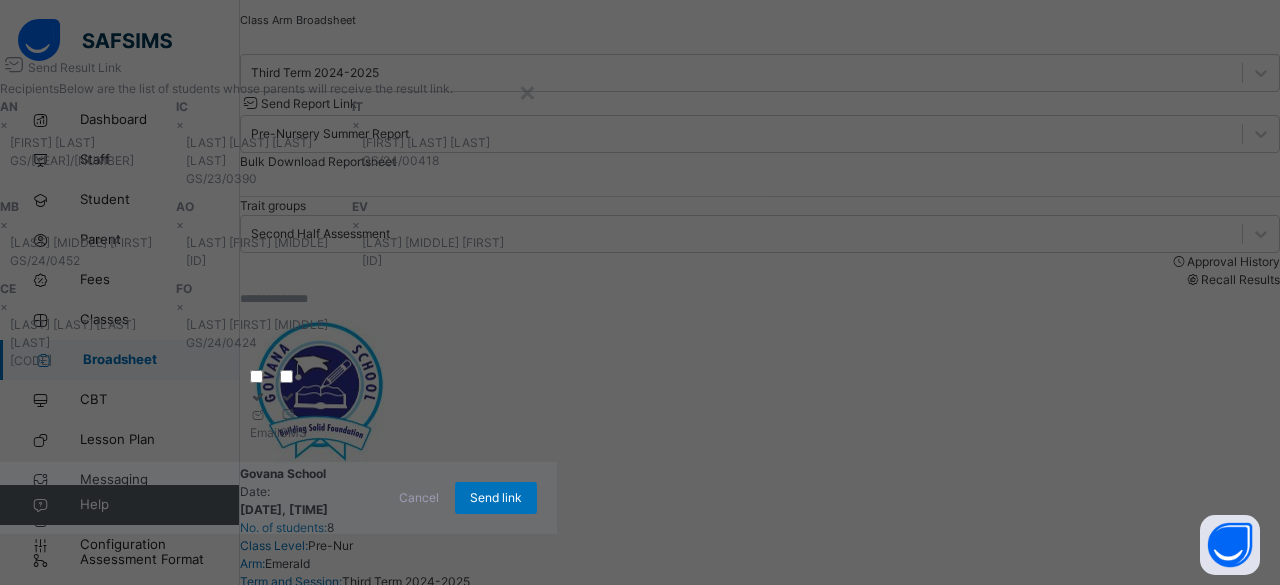 click at bounding box center (288, 414) 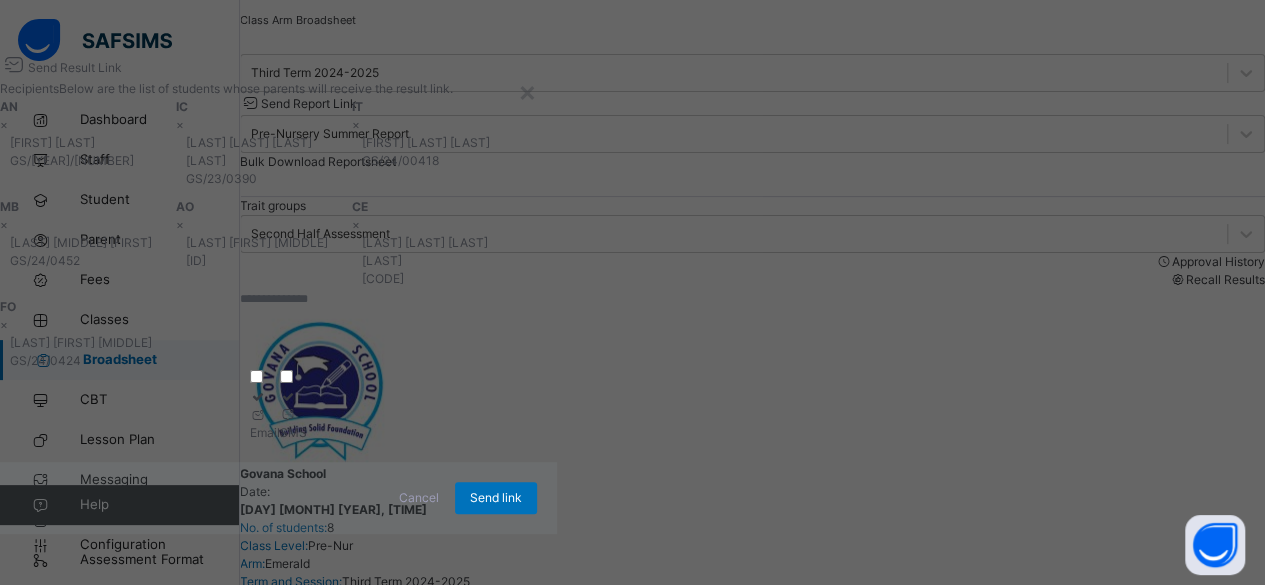 scroll, scrollTop: 211, scrollLeft: 0, axis: vertical 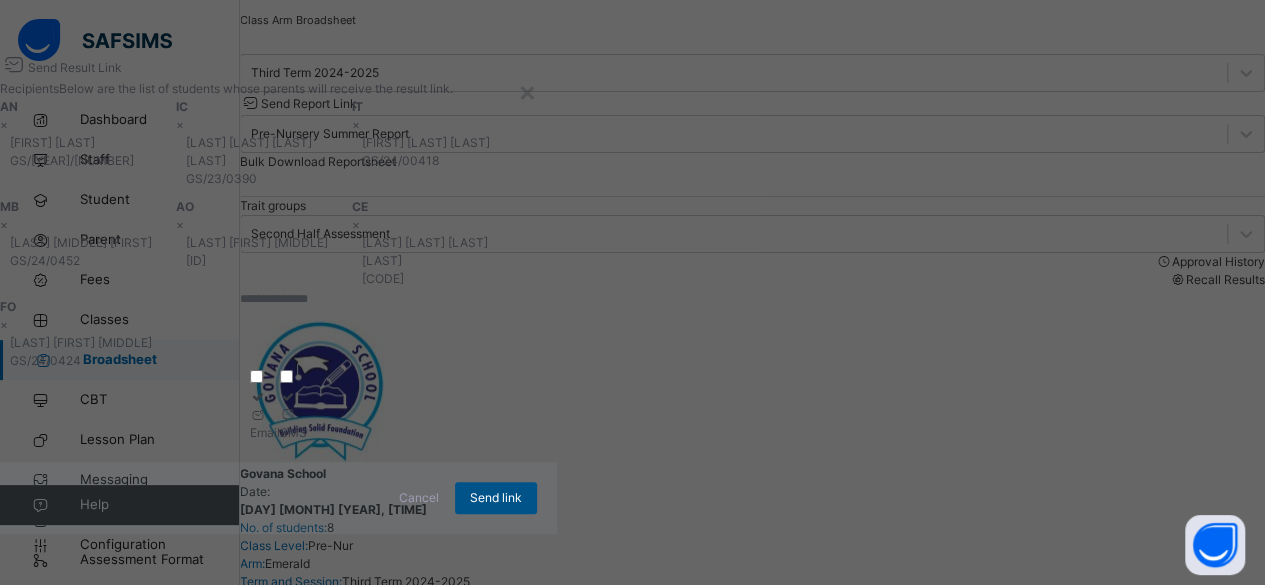 click on "Send link" at bounding box center [496, 498] 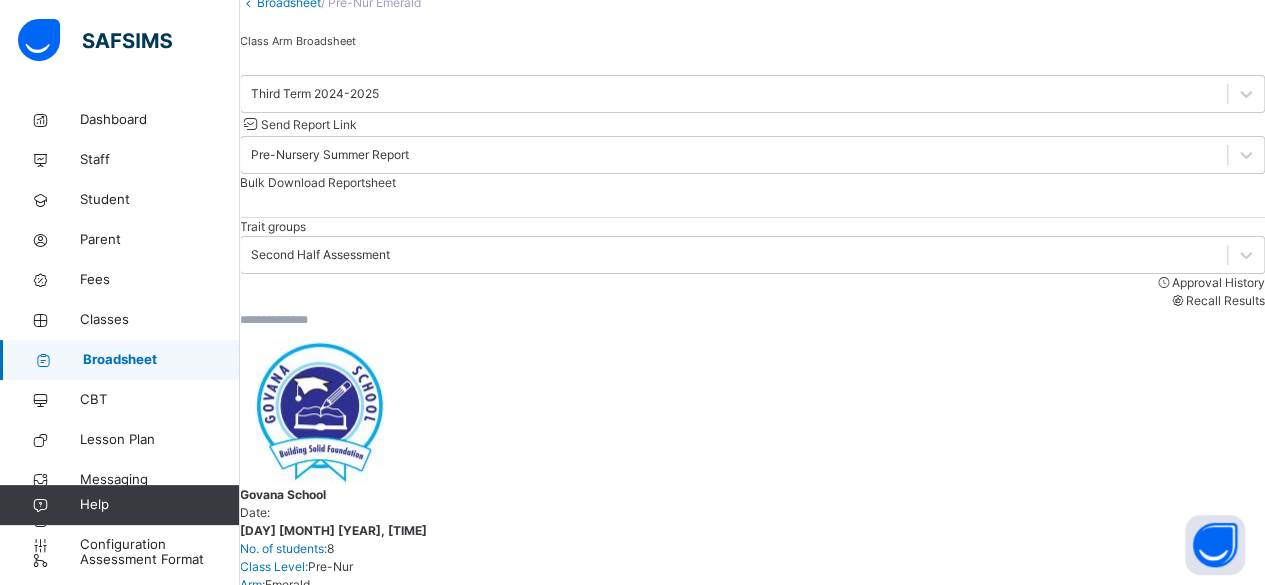 scroll, scrollTop: 0, scrollLeft: 0, axis: both 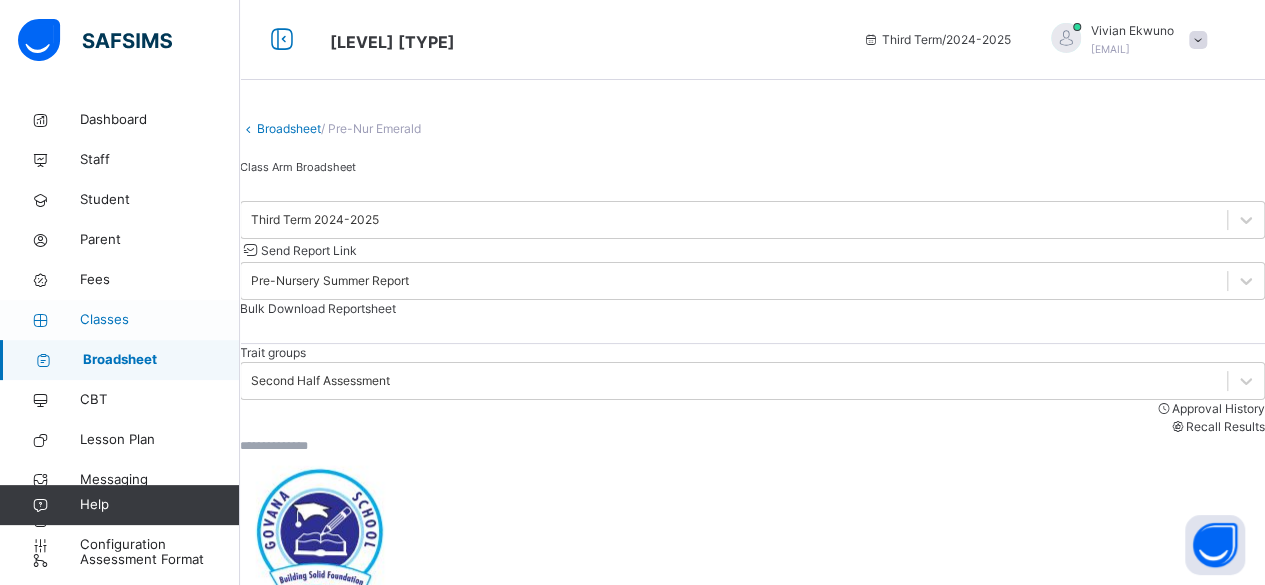 click on "Classes" at bounding box center [160, 320] 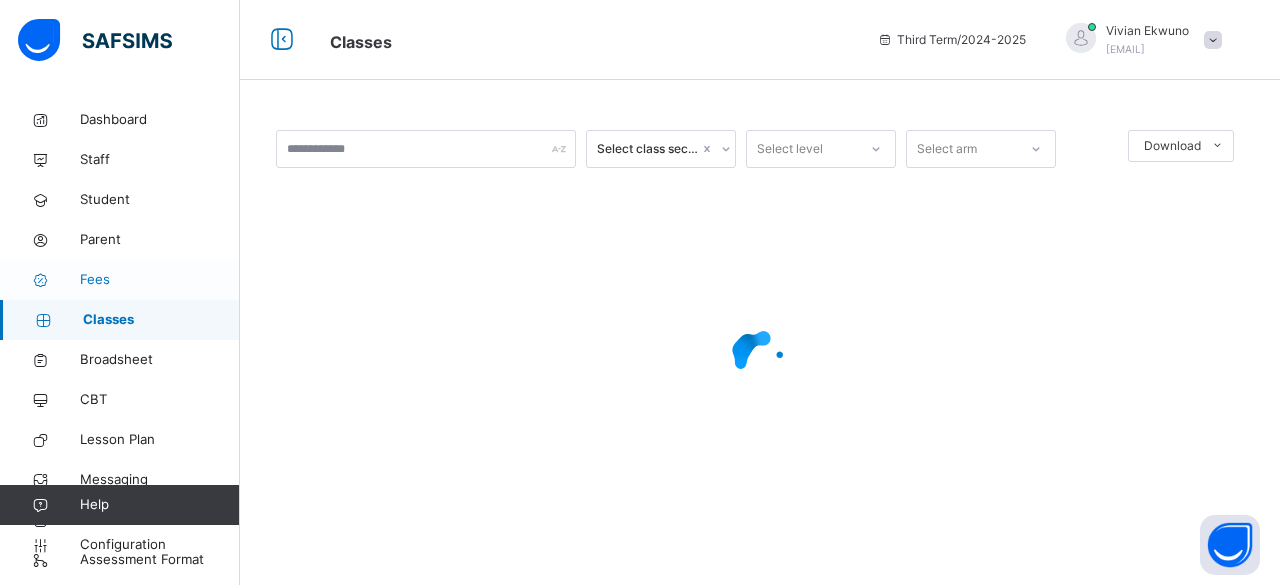 click on "Fees" at bounding box center [160, 280] 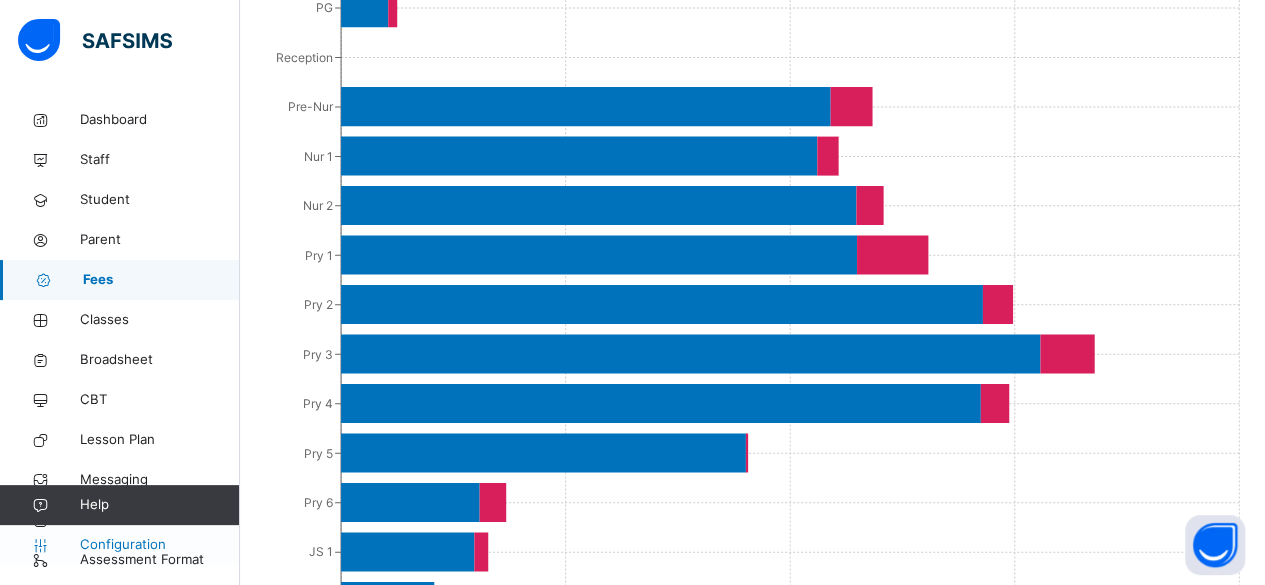 click on "Configuration" at bounding box center [159, 545] 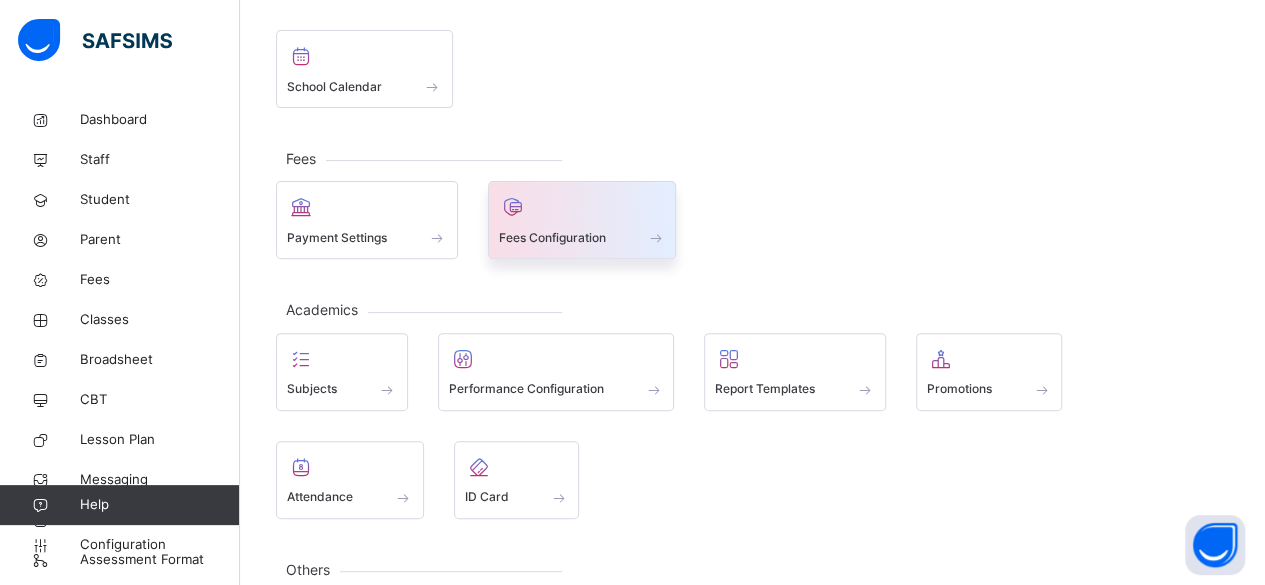 click on "Fees Configuration" at bounding box center [552, 238] 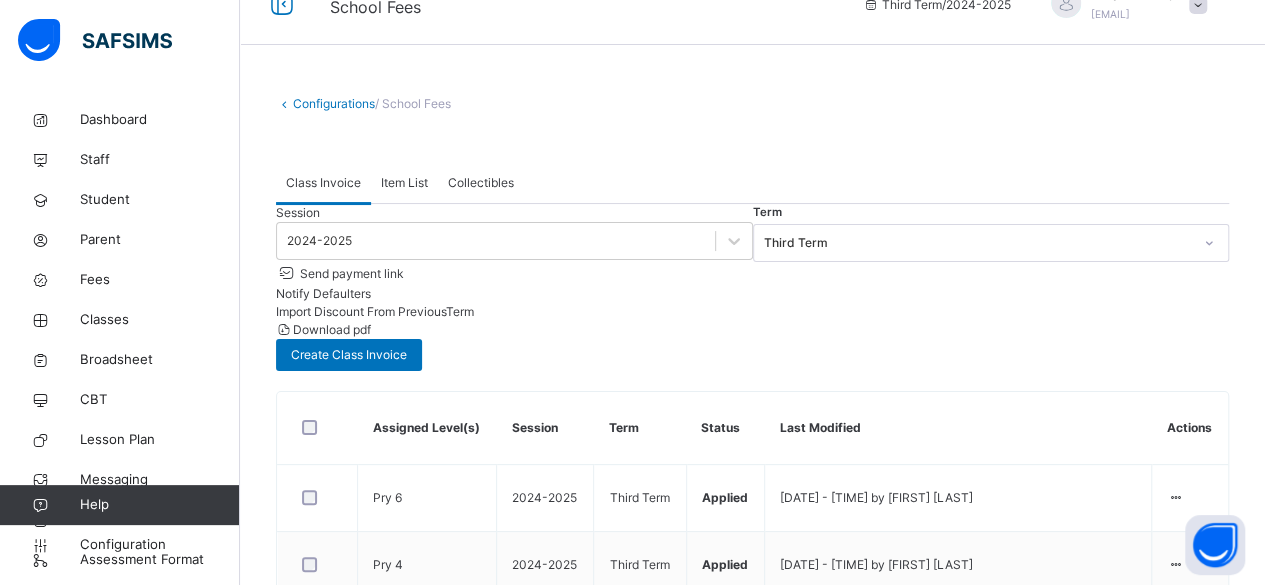 scroll, scrollTop: 44, scrollLeft: 0, axis: vertical 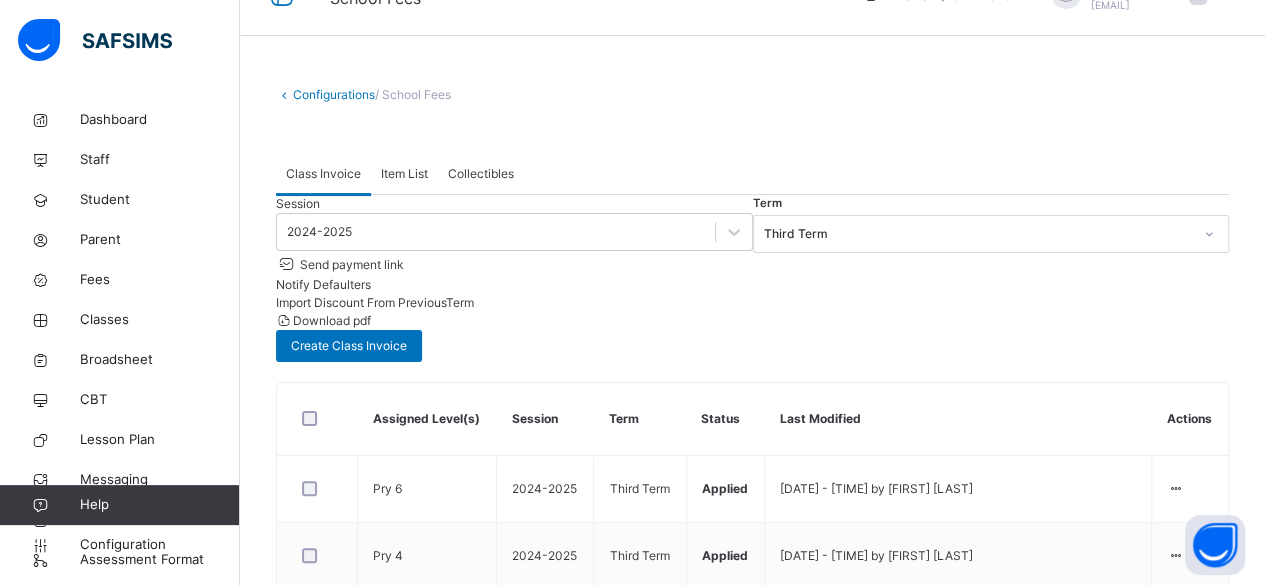 click on "Import Discount From Previous  Term" at bounding box center (375, 302) 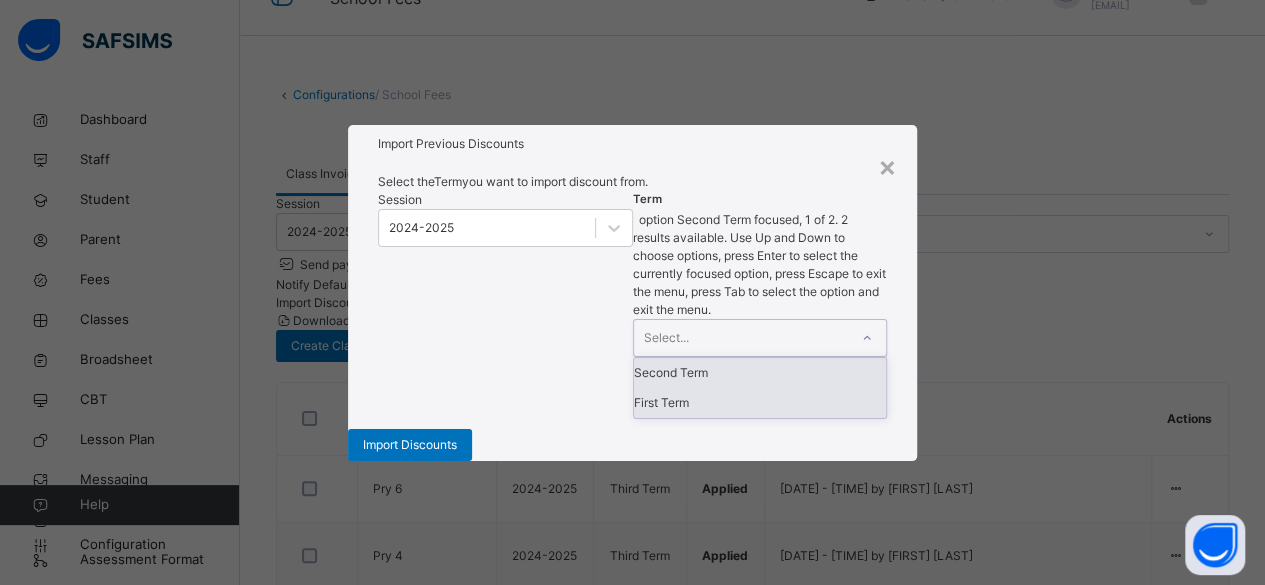 click on "First Term" at bounding box center (760, 403) 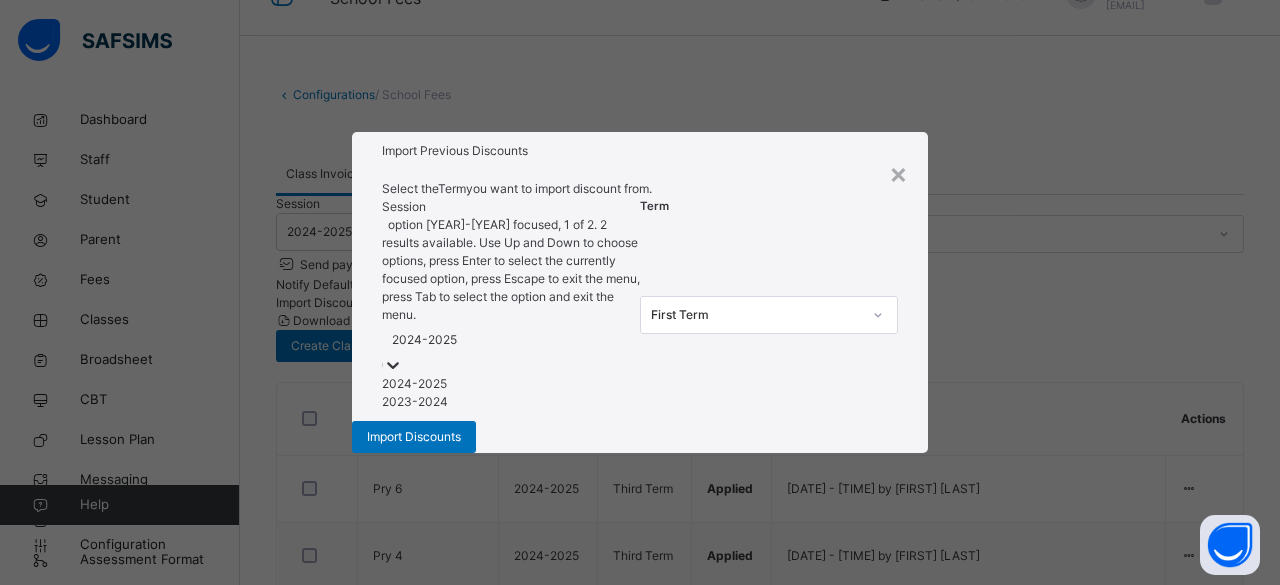 click on "× Import Previous Discounts  Select the  Term  you want to import discount from. Session      option [YEAR]-[YEAR] focused, 1 of 2. 2 results available. Use Up and Down to choose options, press Enter to select the currently focused option, press Escape to exit the menu, press Tab to select the option and exit the menu. [YEAR]-[YEAR] [YEAR]-[YEAR] [YEAR]-[YEAR] Term First Term Import Discounts" at bounding box center [640, 292] 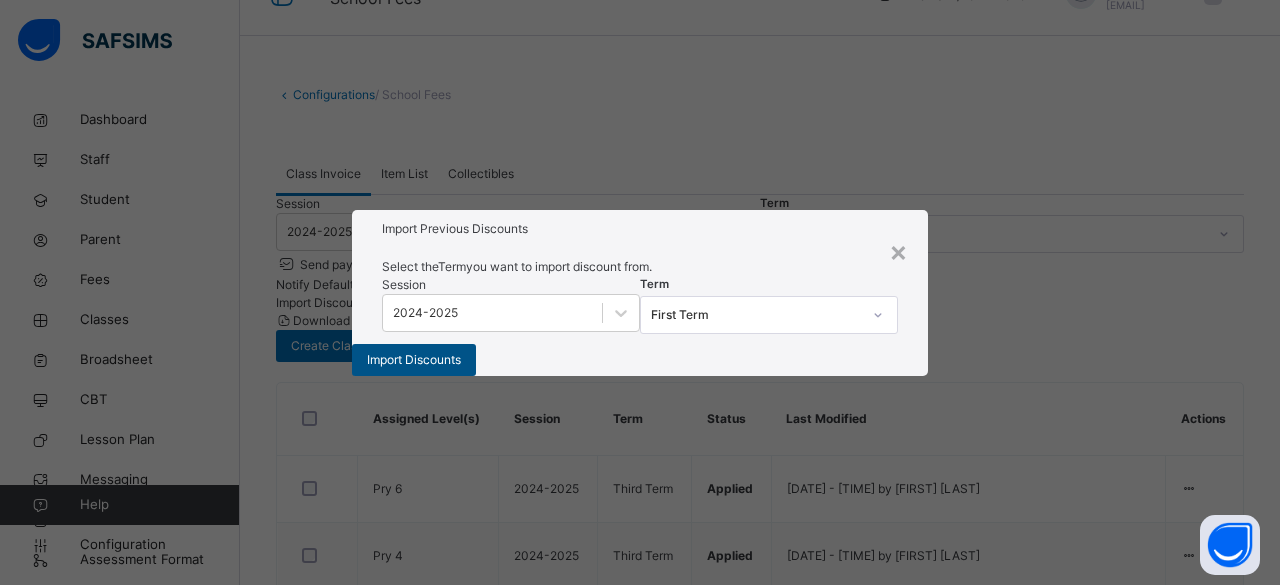 click on "Import Discounts" at bounding box center (414, 360) 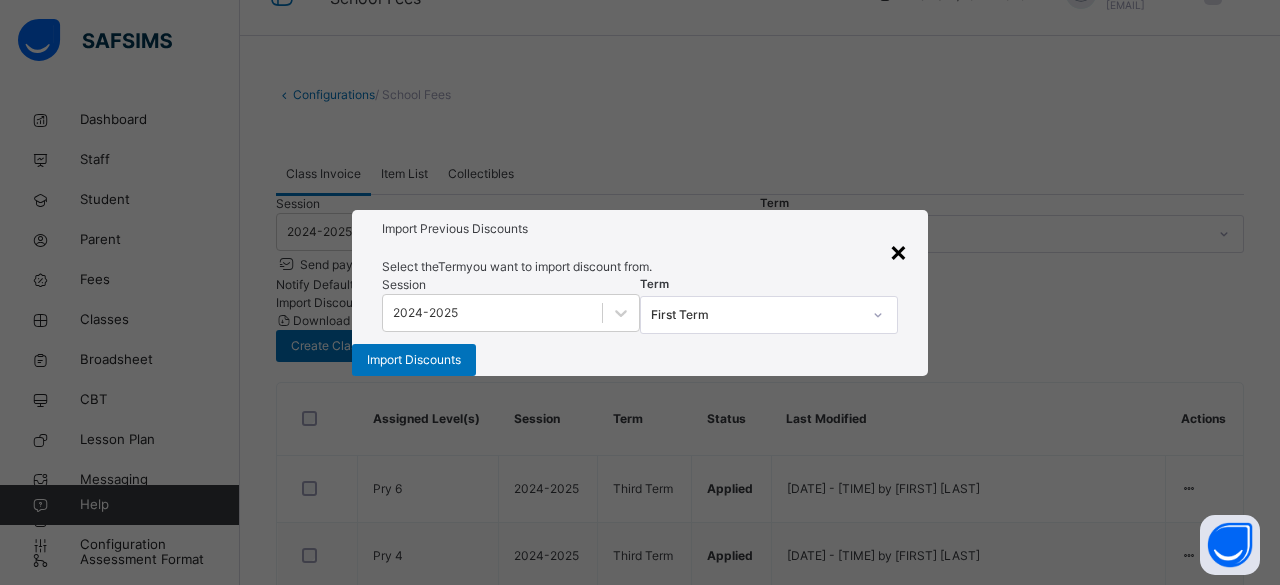click on "×" at bounding box center (898, 251) 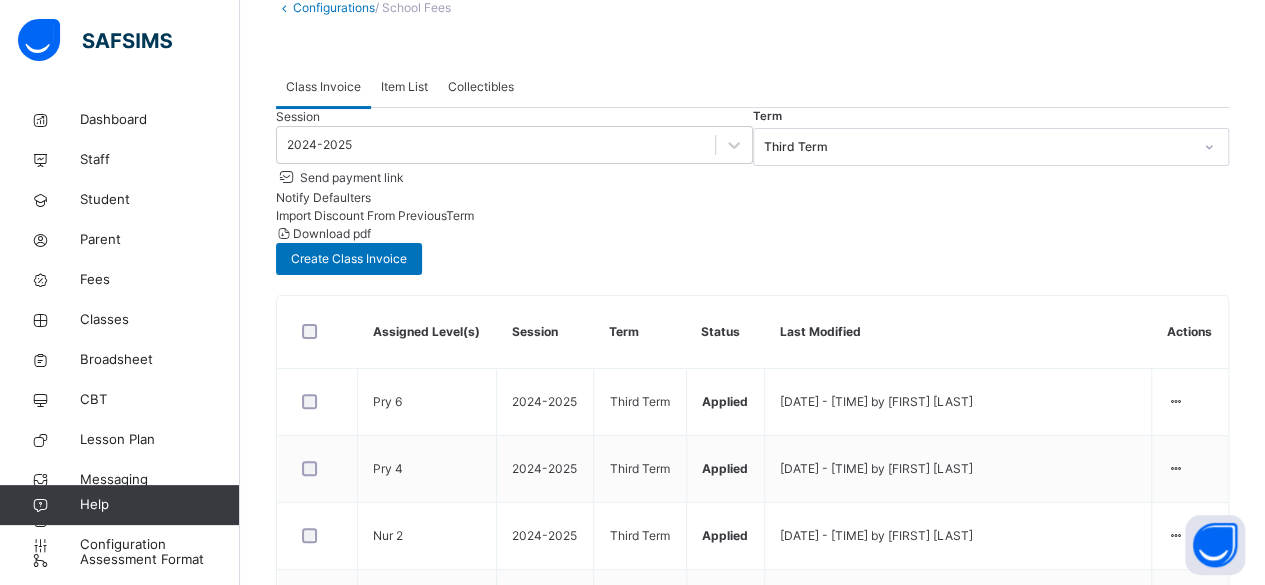 scroll, scrollTop: 132, scrollLeft: 0, axis: vertical 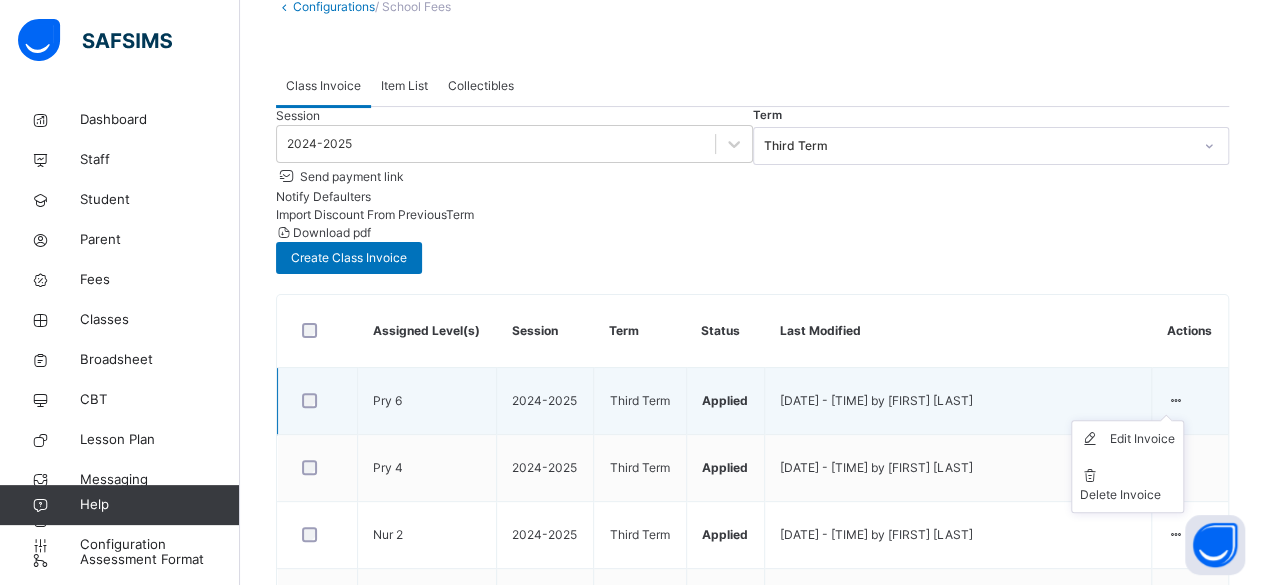 click at bounding box center (1175, 400) 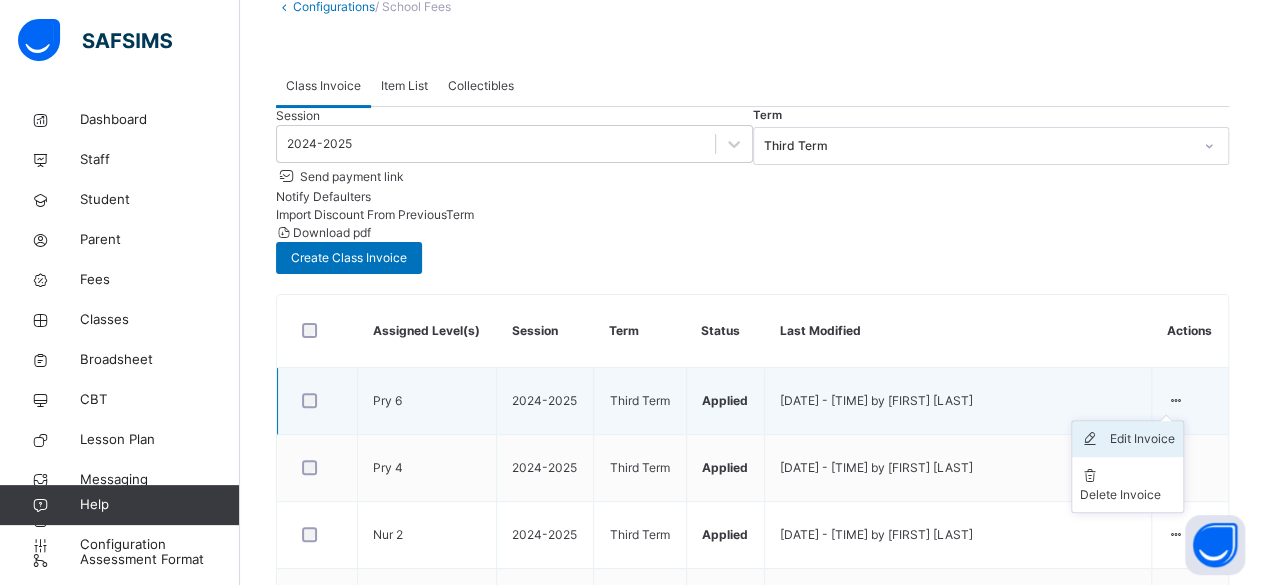 click on "Edit Invoice" at bounding box center [1142, 439] 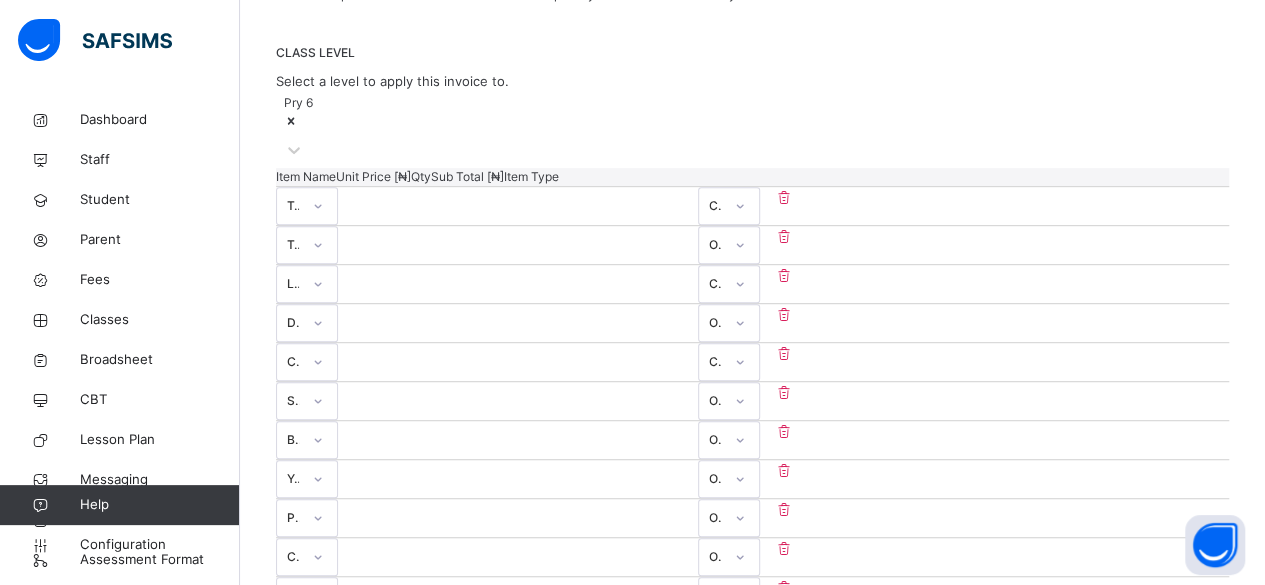 scroll, scrollTop: 434, scrollLeft: 0, axis: vertical 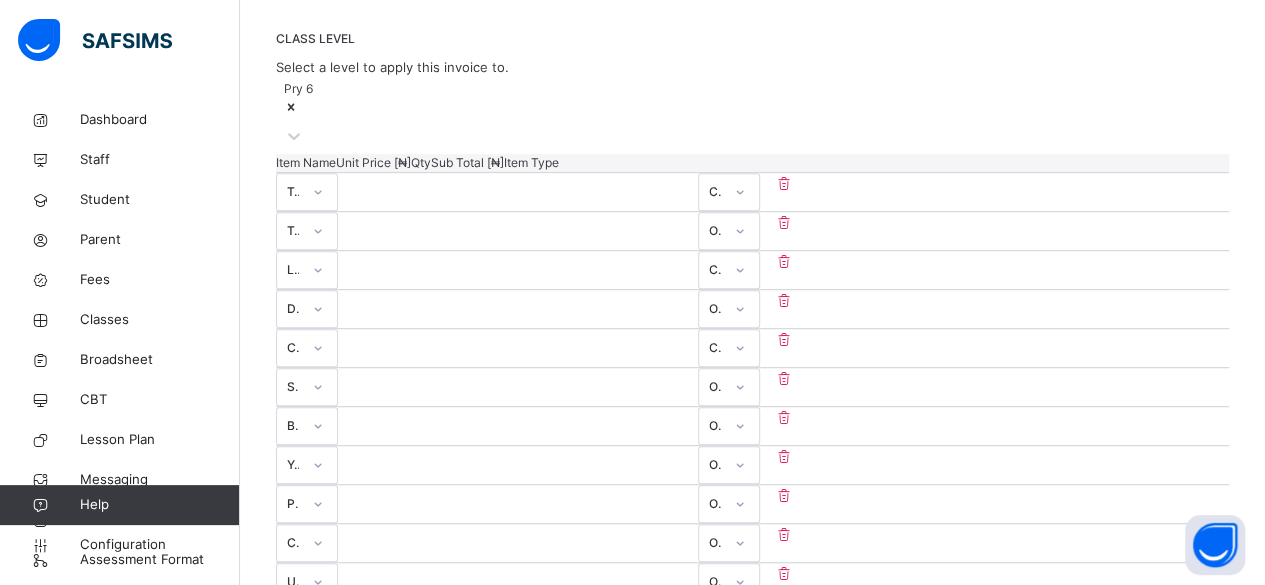 click at bounding box center (784, 300) 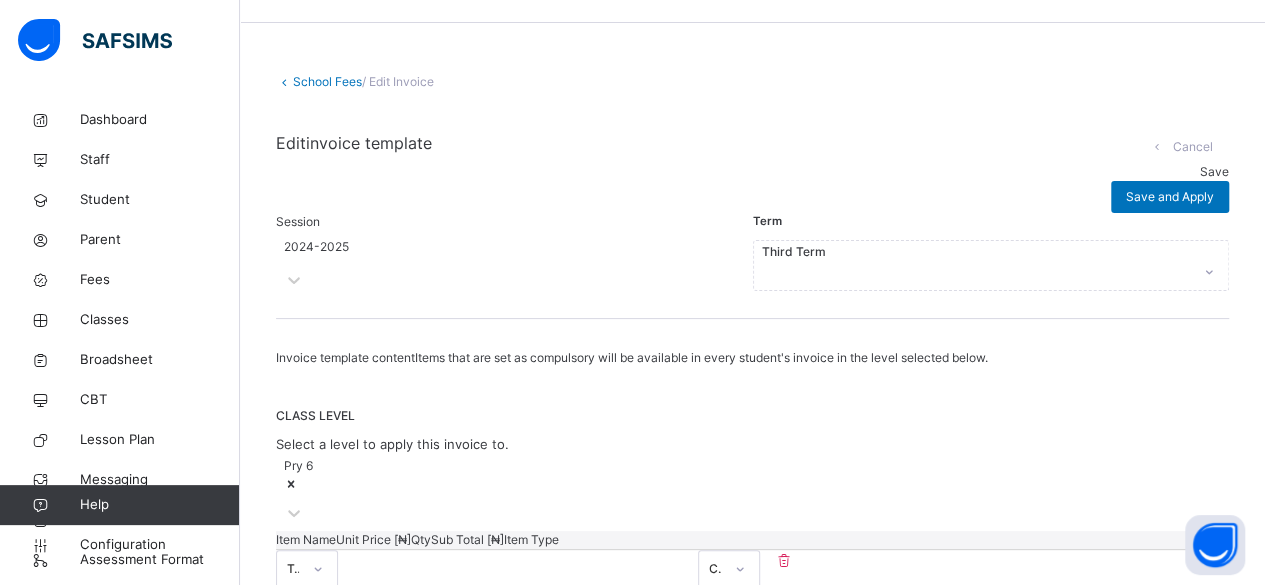 scroll, scrollTop: 0, scrollLeft: 0, axis: both 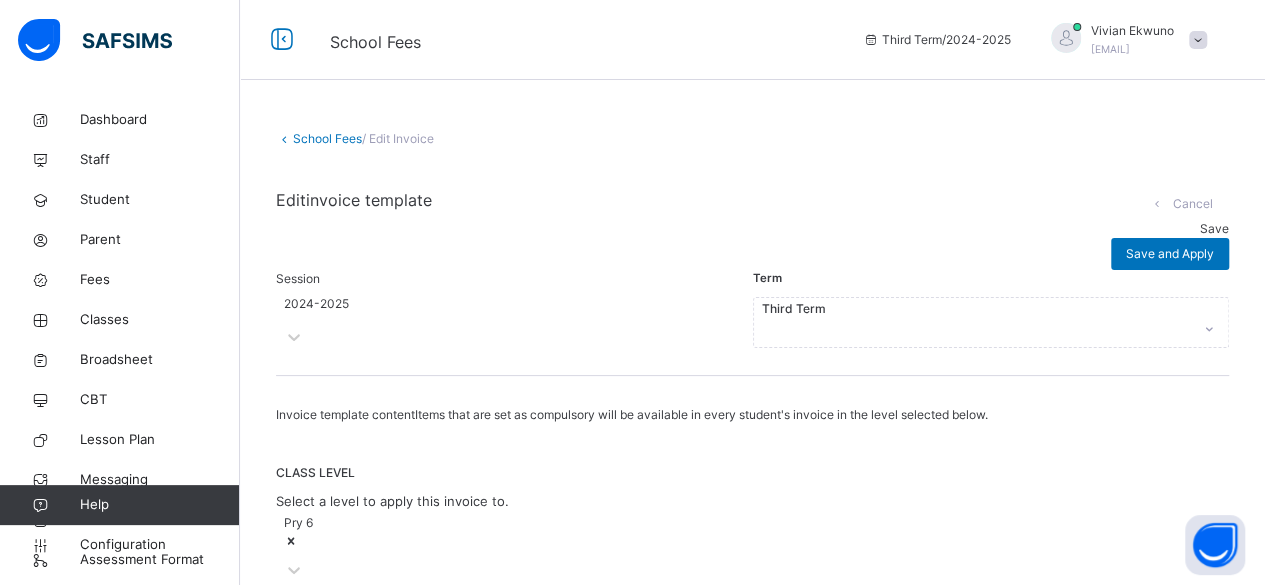 click on "Session 2024-2025 Term Third Term" at bounding box center [752, 312] 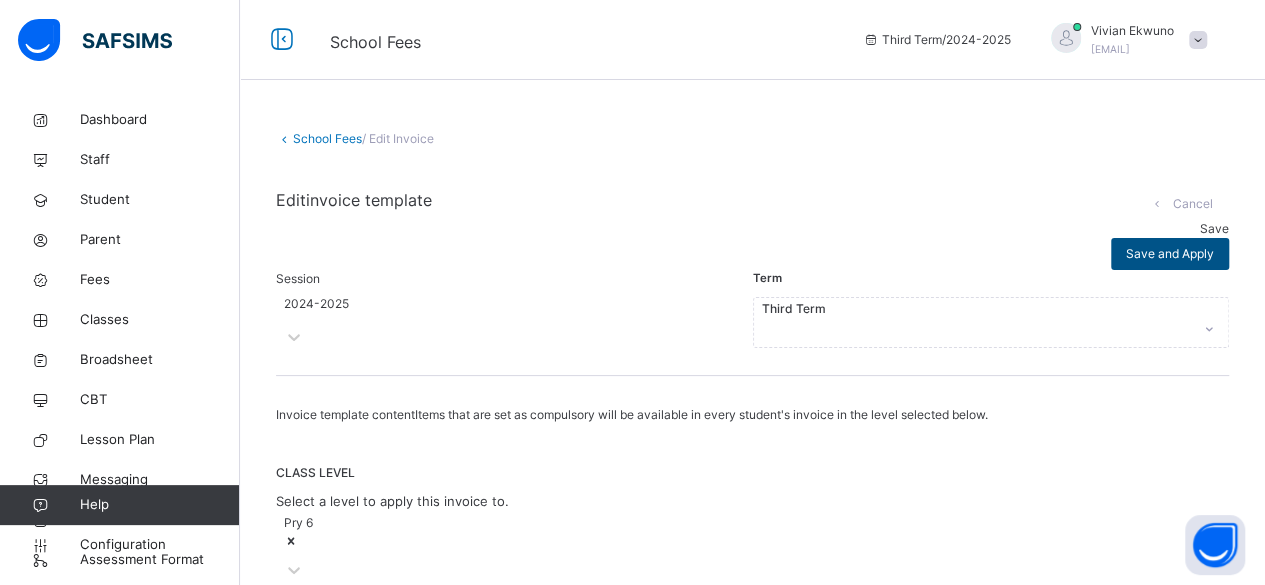 click on "Save and Apply" at bounding box center (1170, 254) 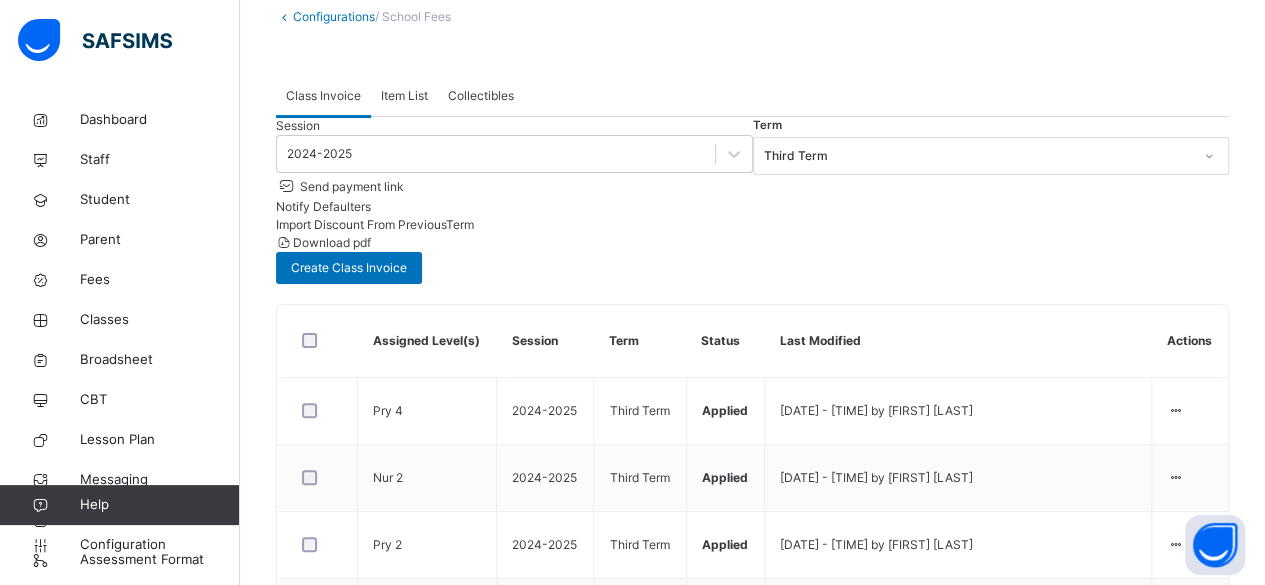 scroll, scrollTop: 113, scrollLeft: 0, axis: vertical 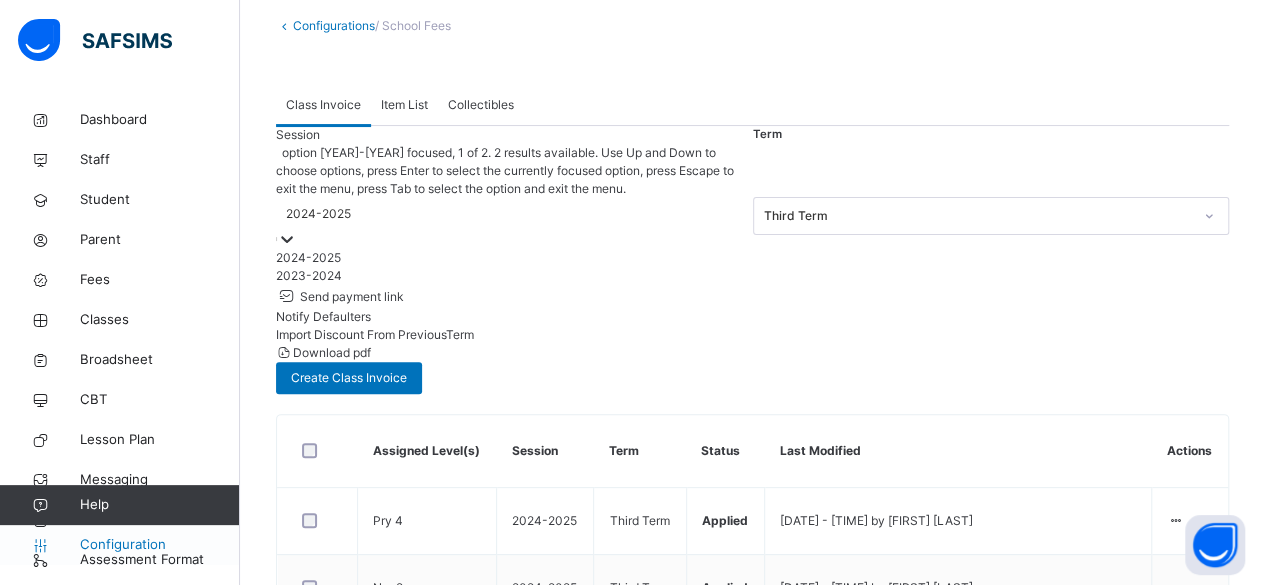 click on "Configuration" at bounding box center [159, 545] 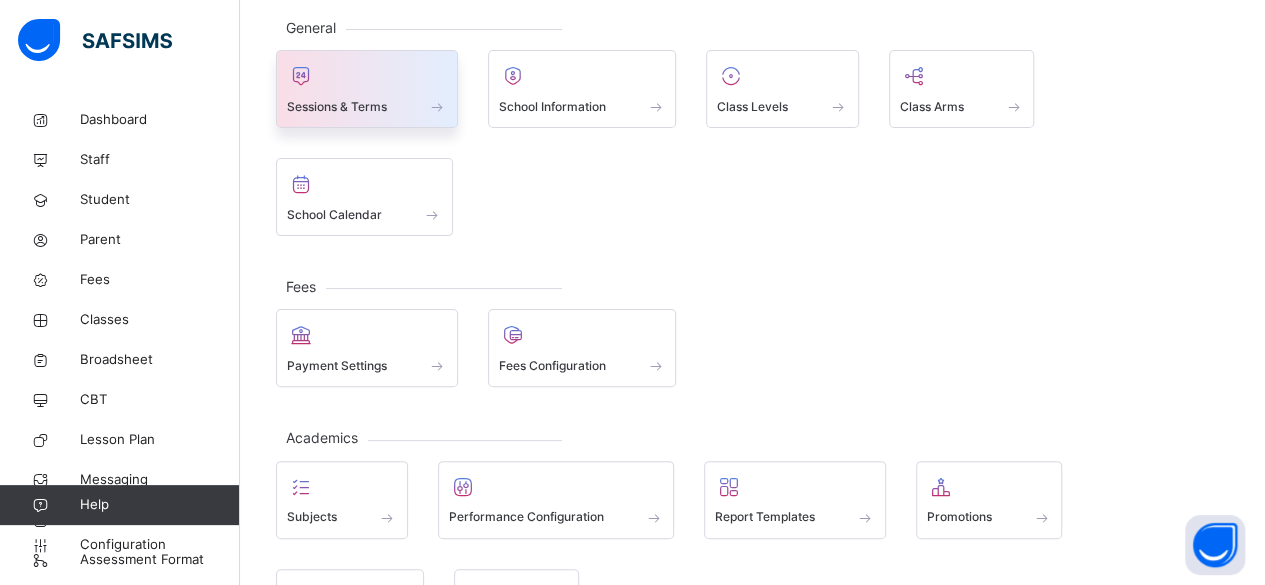 click on "Sessions & Terms" at bounding box center [367, 106] 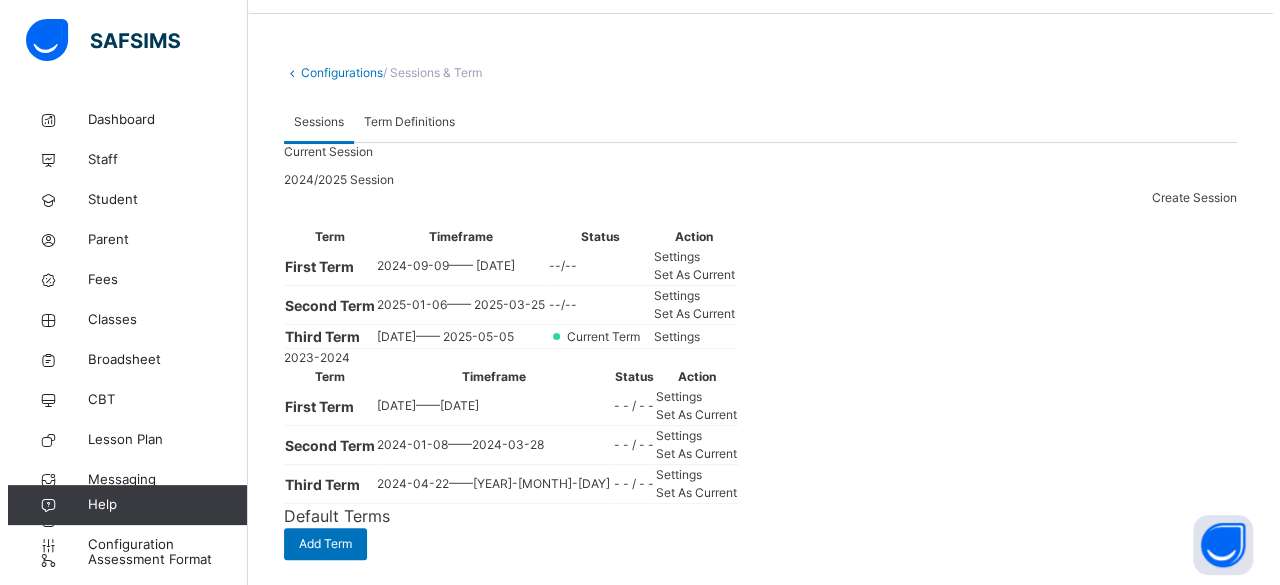 scroll, scrollTop: 63, scrollLeft: 0, axis: vertical 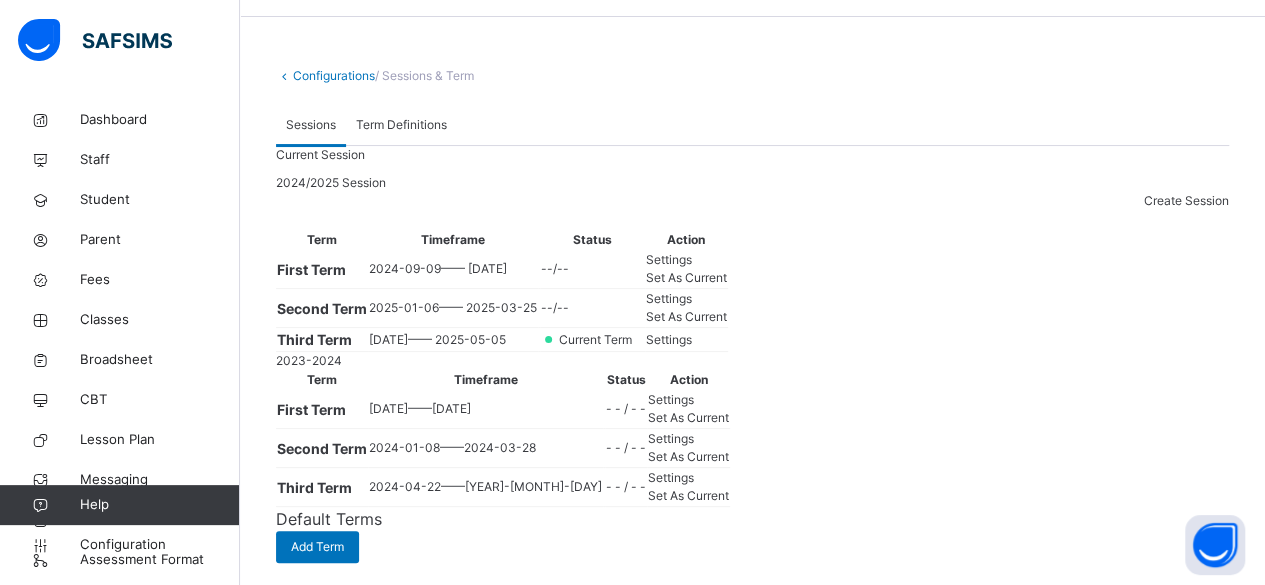 click on "Create Session" at bounding box center [1186, 200] 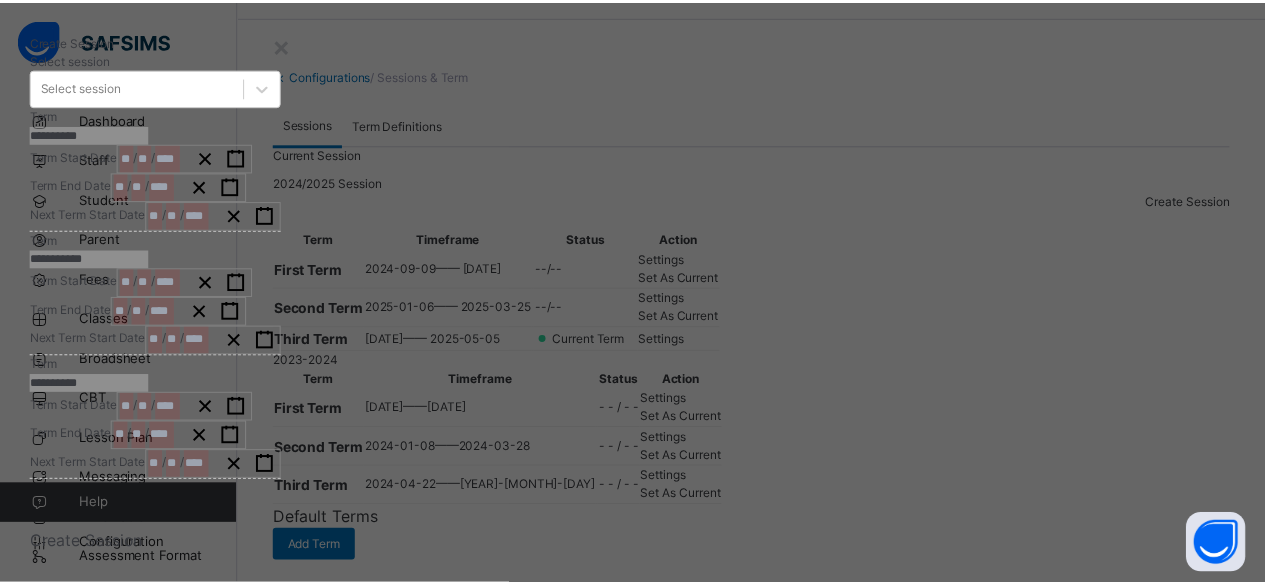 scroll, scrollTop: 118, scrollLeft: 0, axis: vertical 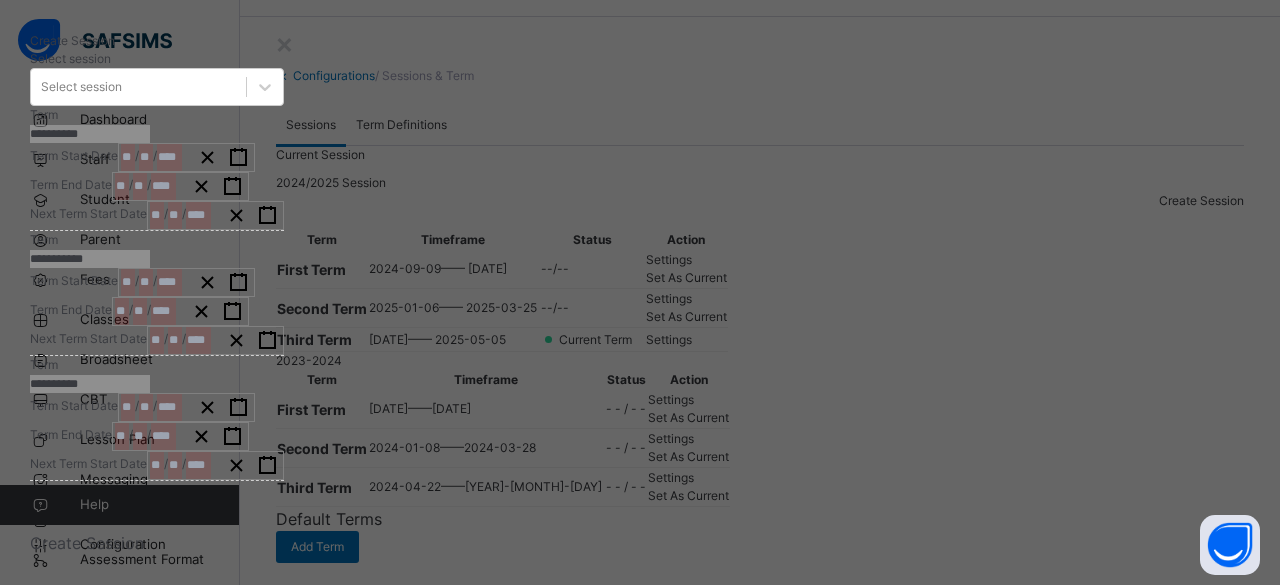 click on "/ /" at bounding box center [186, 157] 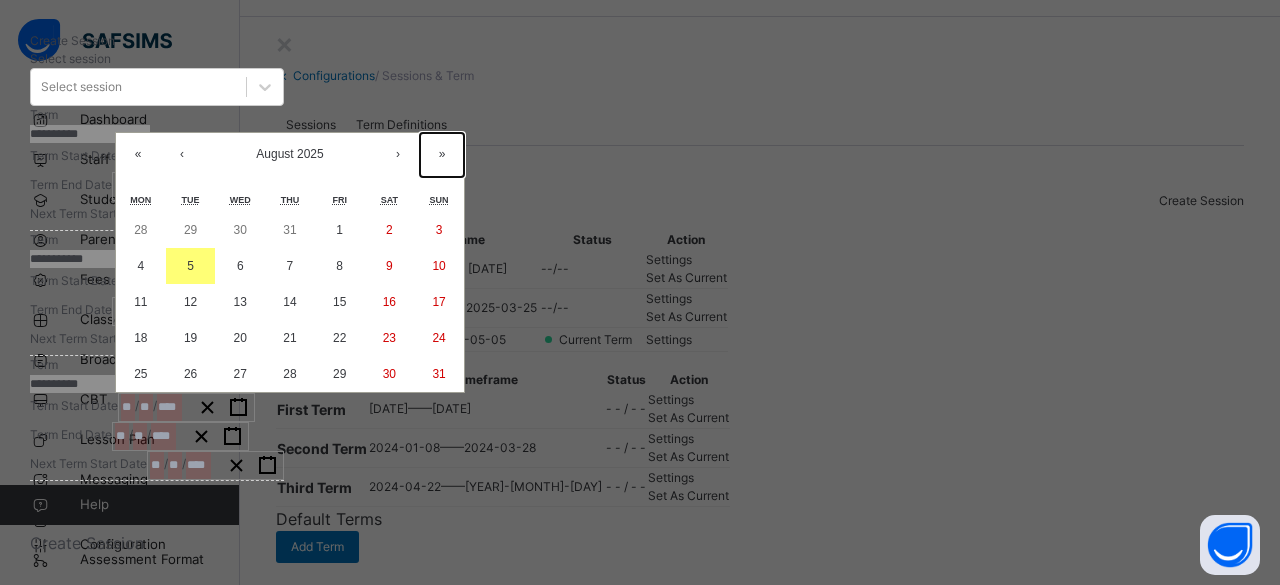 click on "»" at bounding box center (442, 155) 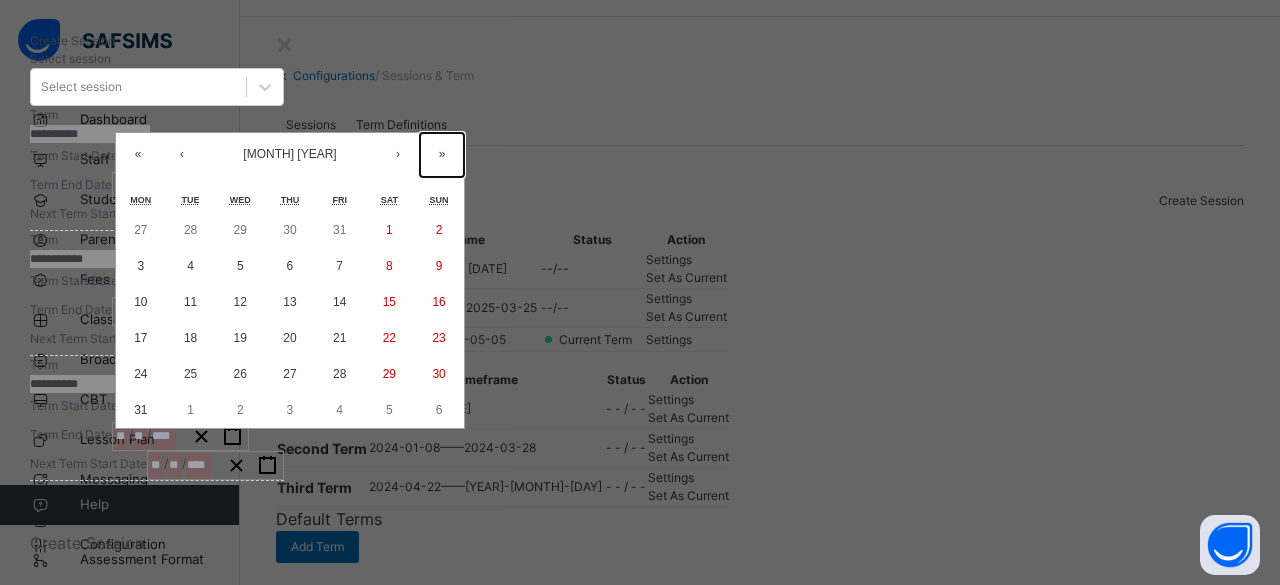 click on "»" at bounding box center (442, 155) 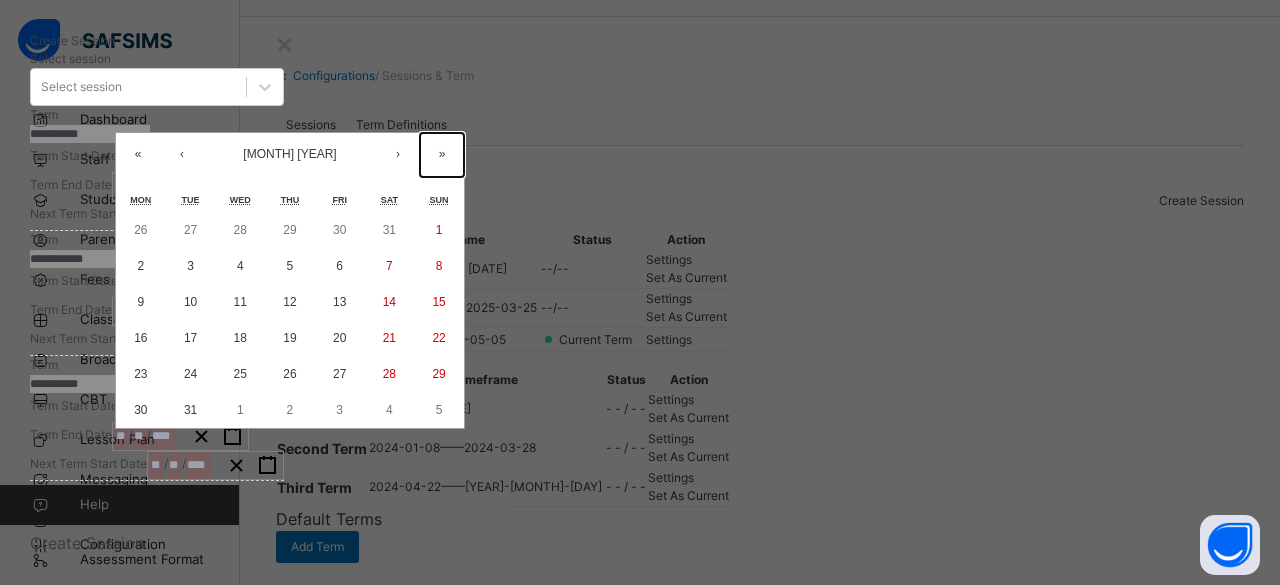 click on "»" at bounding box center (442, 155) 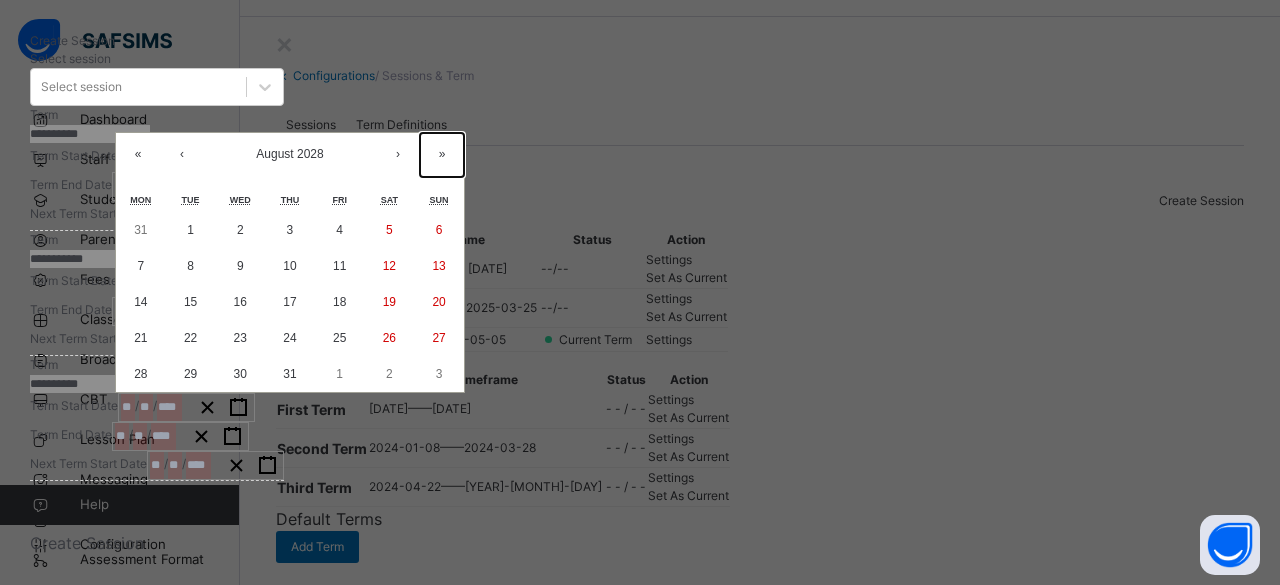 click on "»" at bounding box center (442, 155) 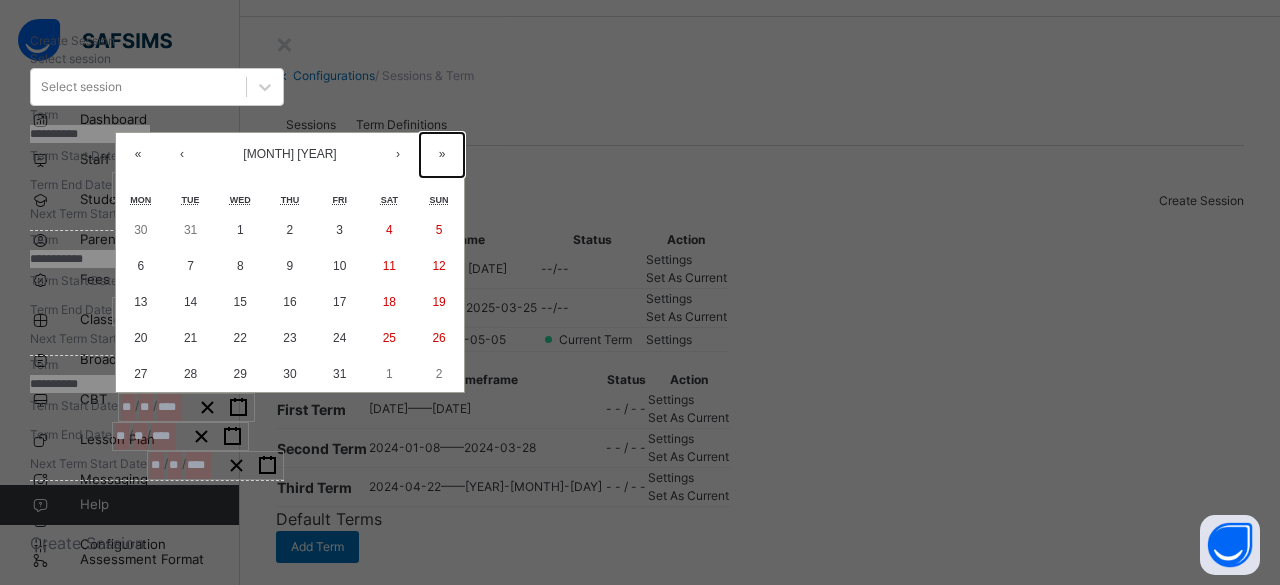 click on "»" at bounding box center [442, 155] 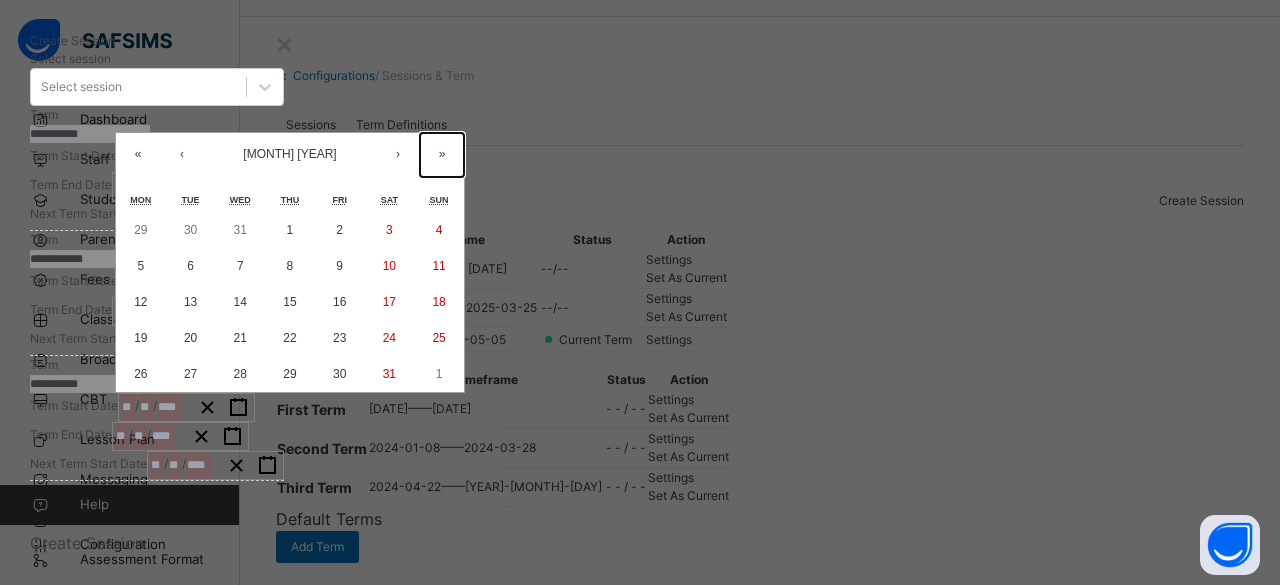 click on "»" at bounding box center [442, 155] 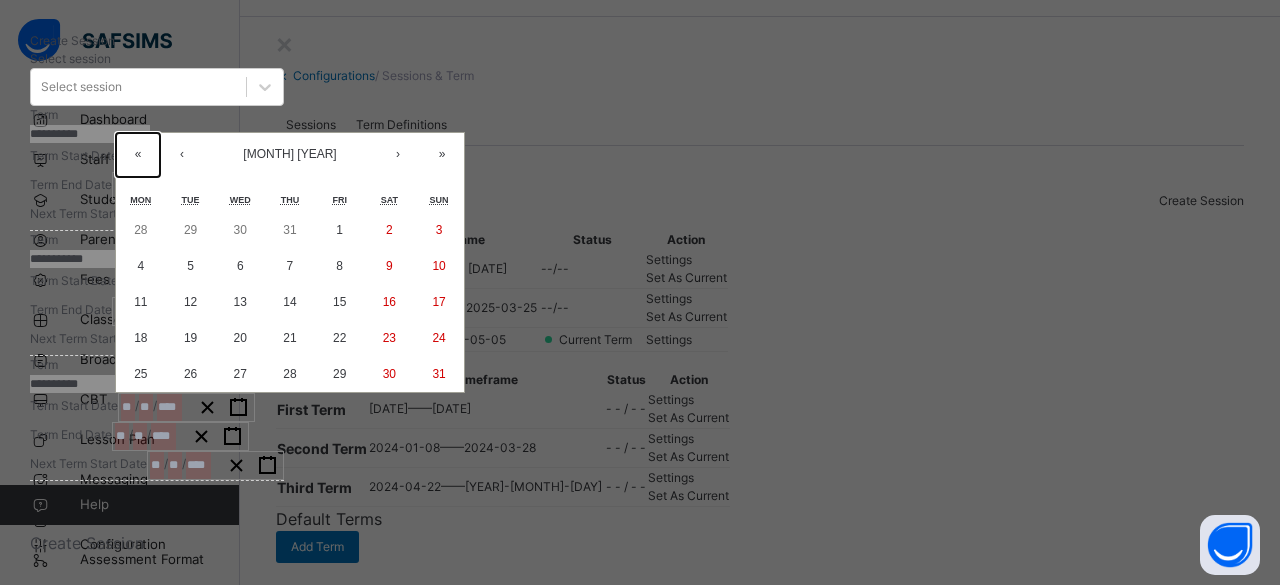click on "«" at bounding box center [138, 155] 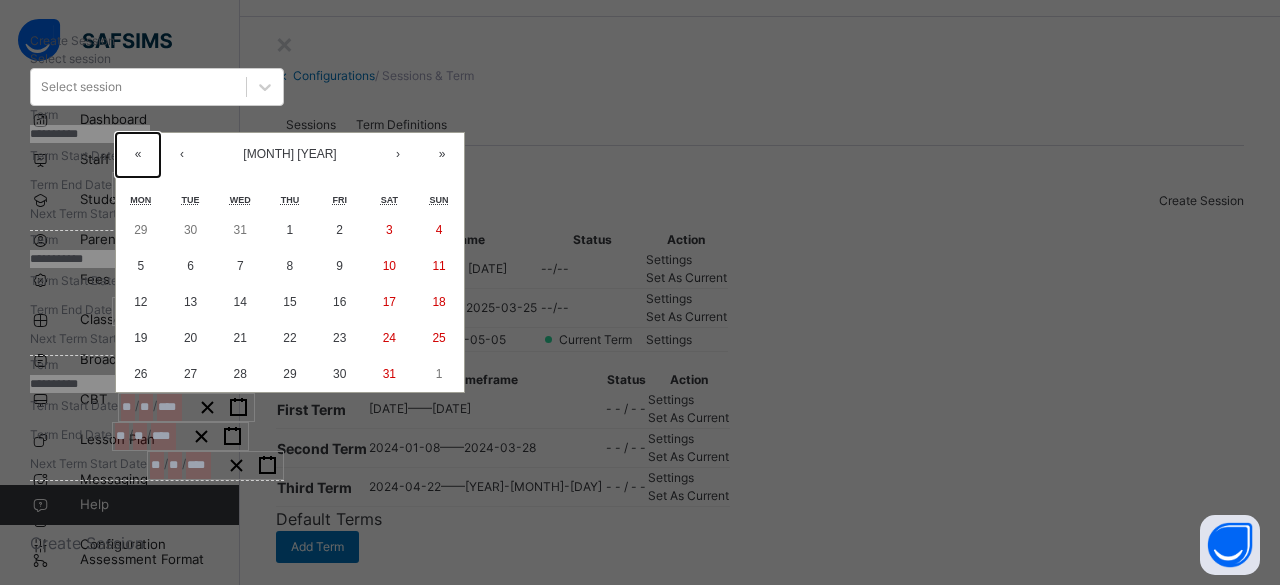 click on "«" at bounding box center [138, 155] 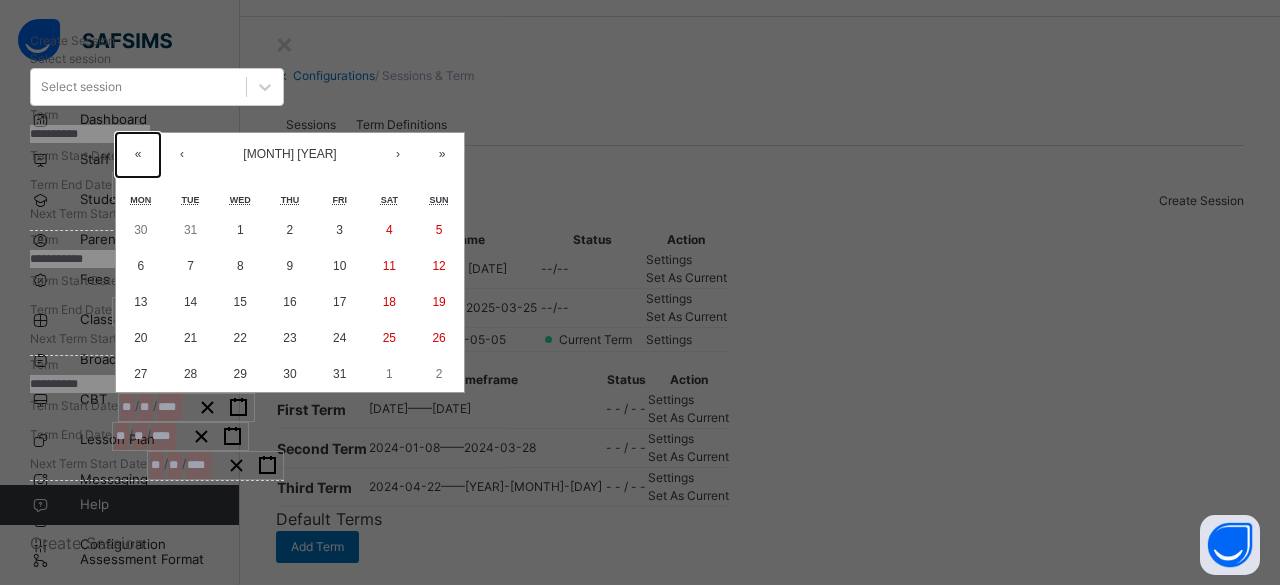 click on "«" at bounding box center [138, 155] 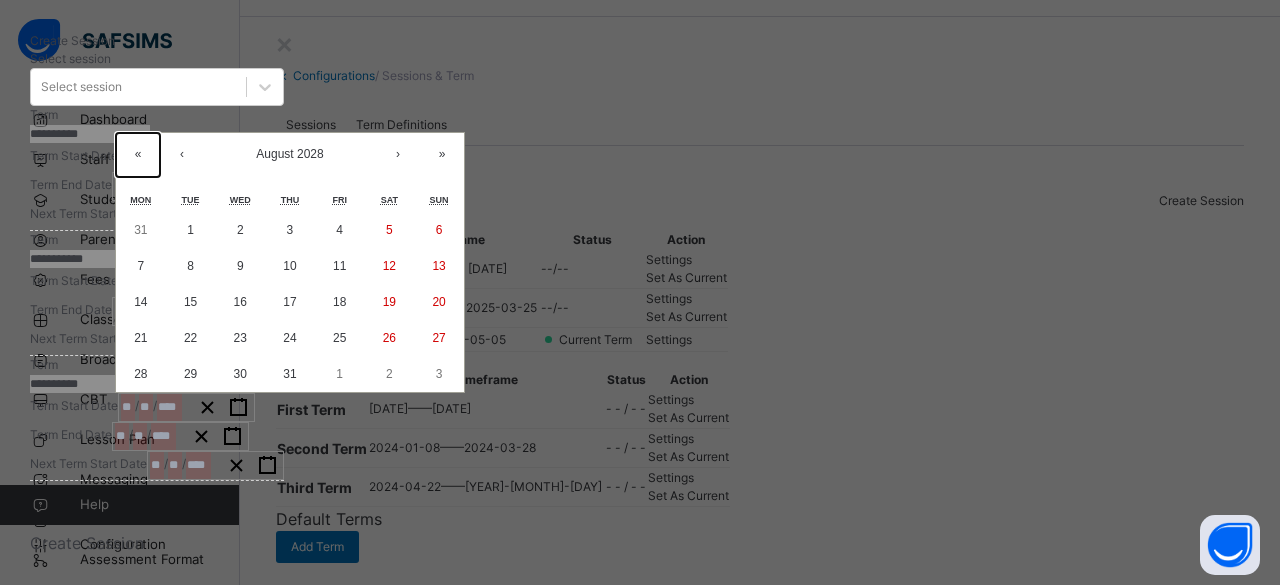 click on "«" at bounding box center (138, 155) 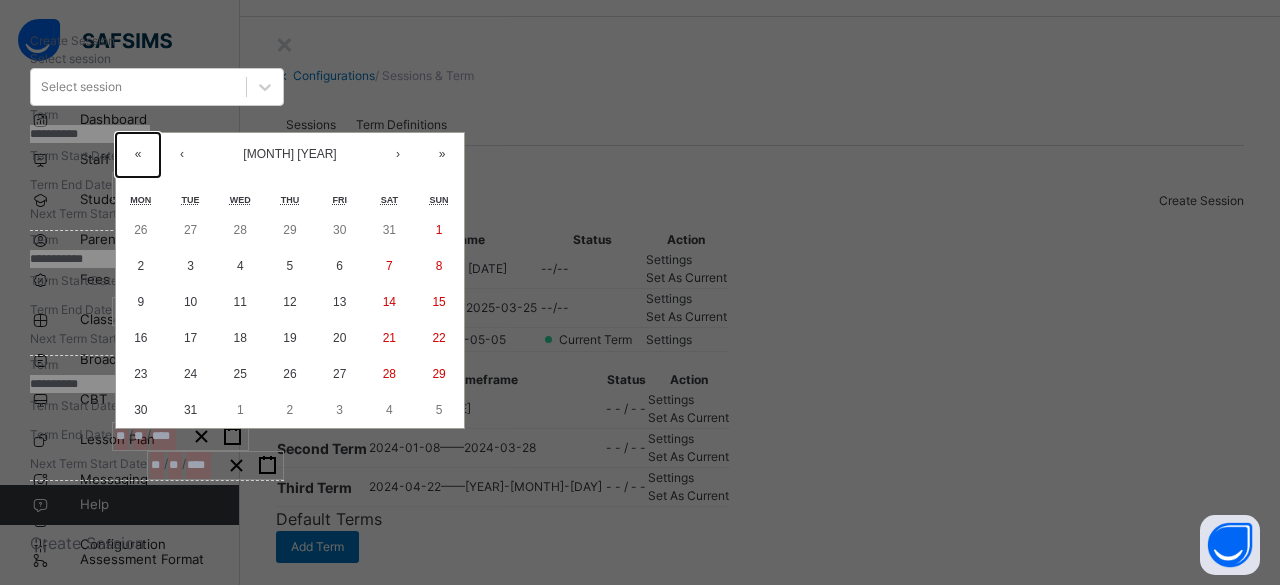 click on "«" at bounding box center [138, 155] 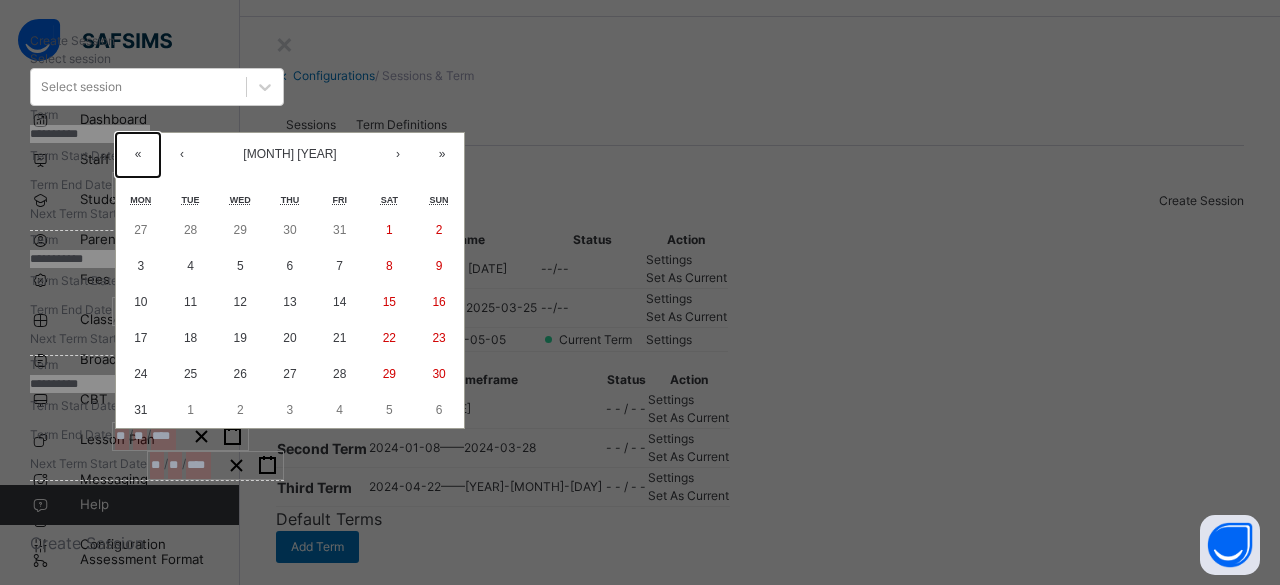 click on "«" at bounding box center [138, 155] 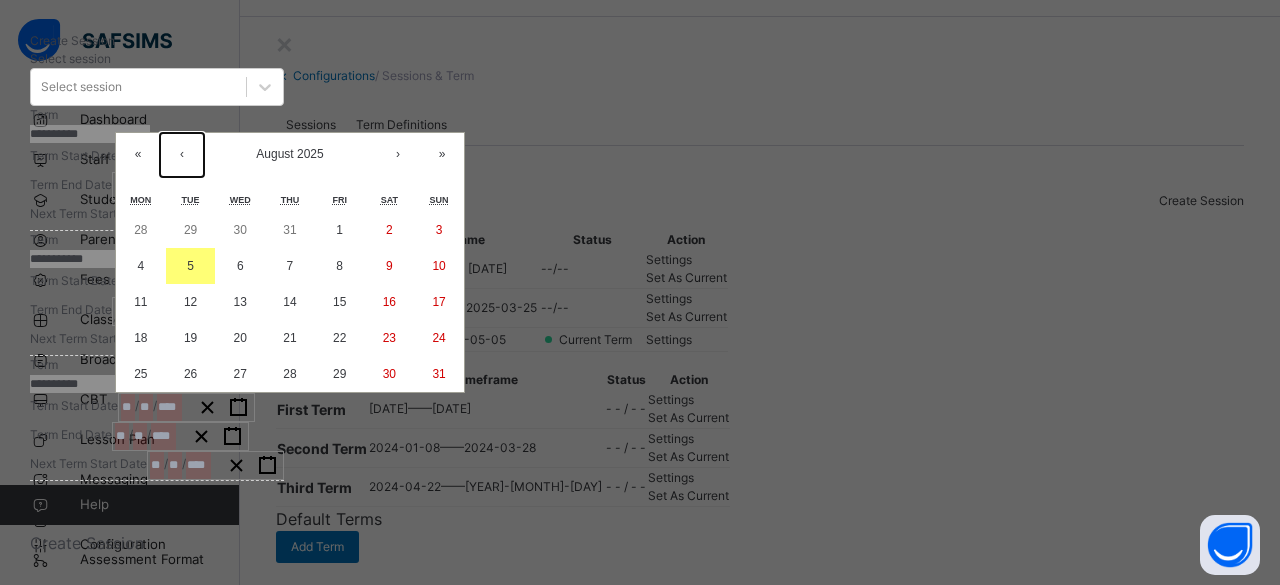 click on "‹" at bounding box center [182, 155] 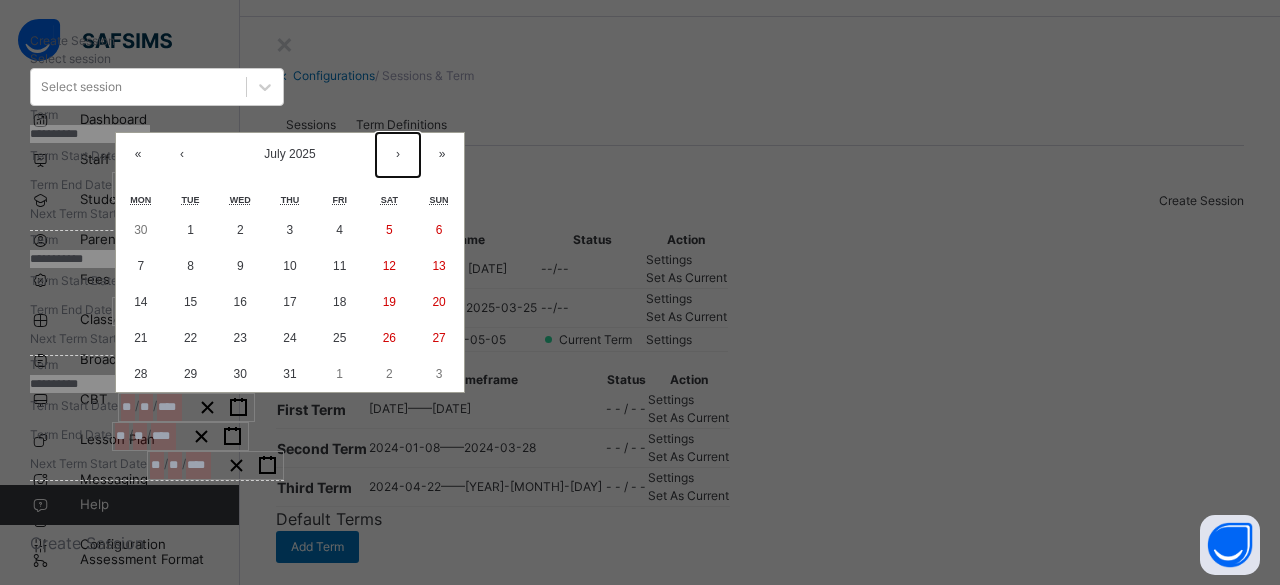 click on "›" at bounding box center [398, 155] 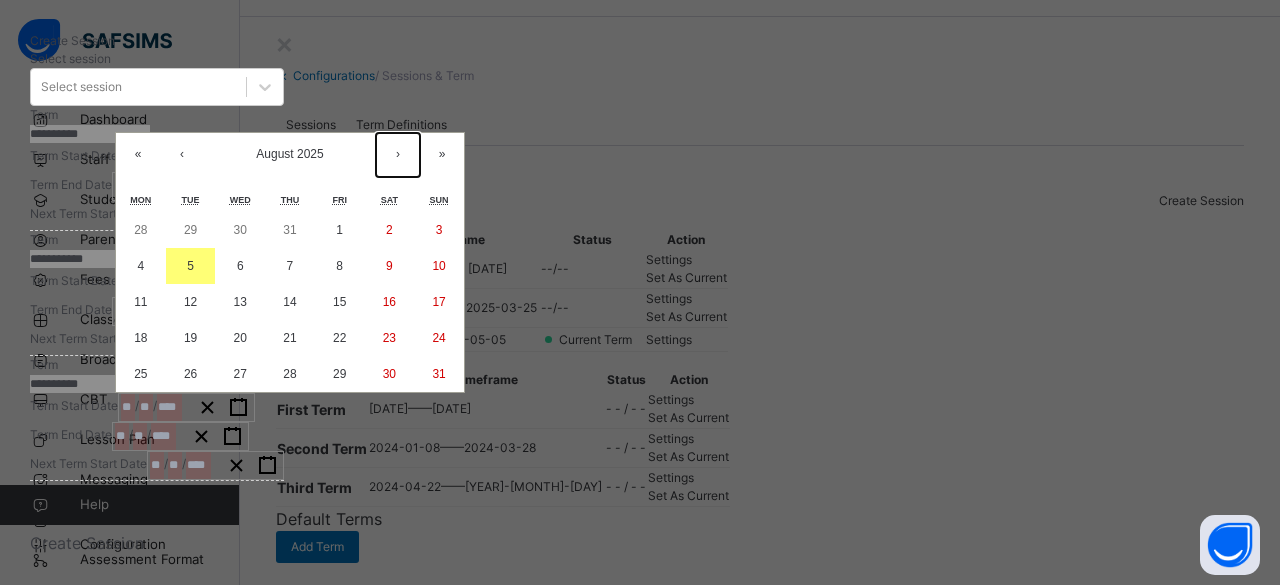 click on "›" at bounding box center (398, 155) 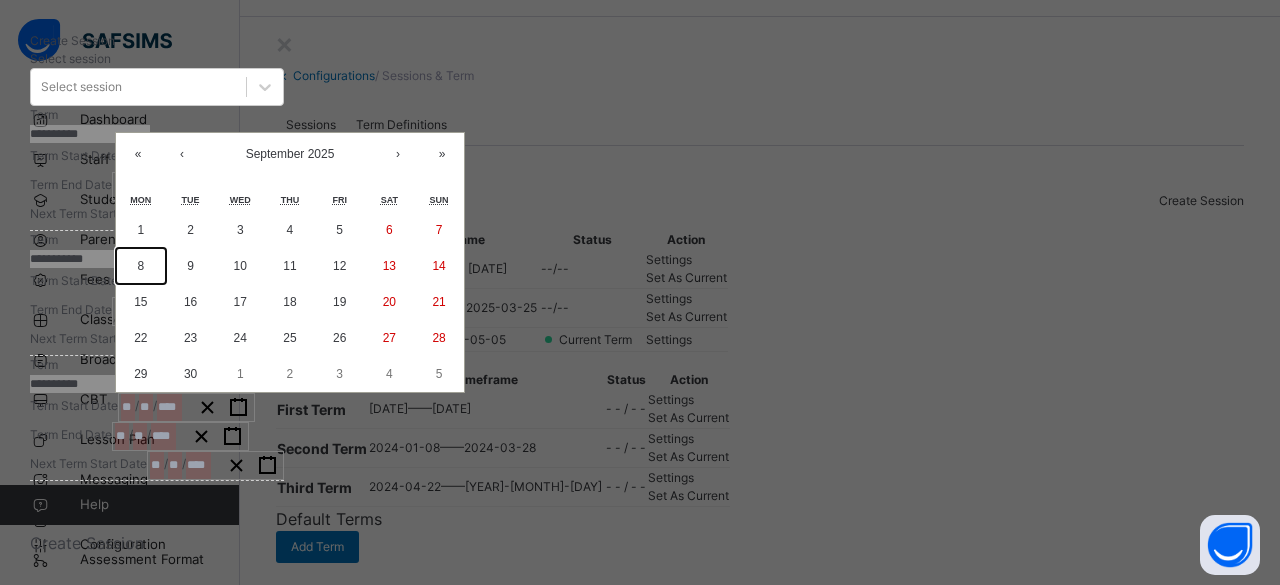 click on "8" at bounding box center [141, 266] 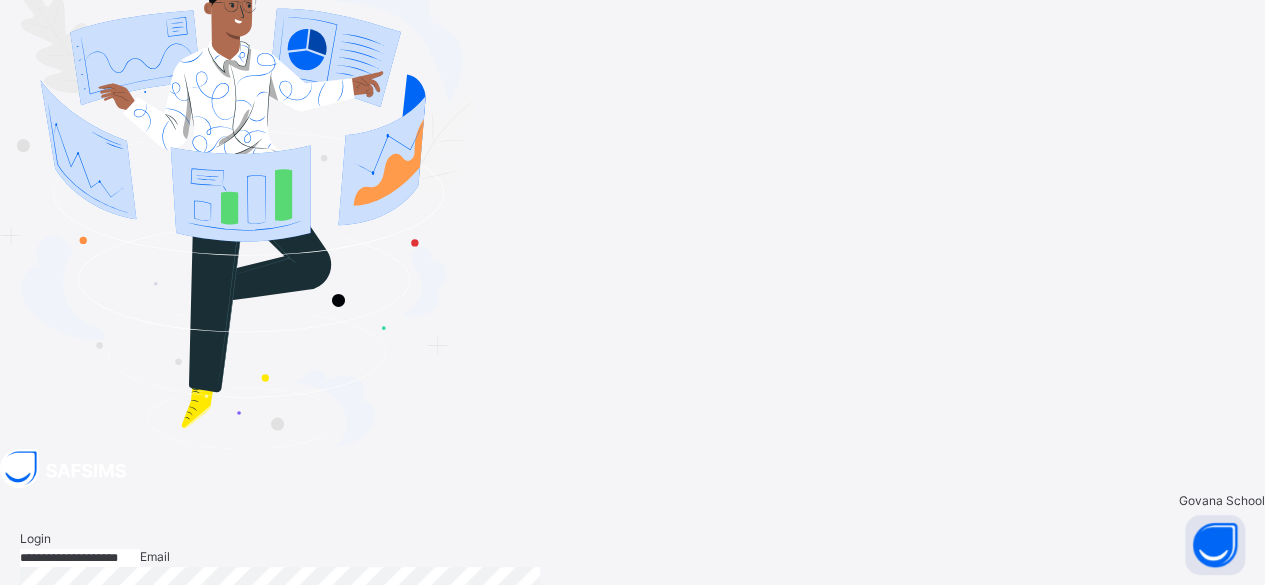 scroll, scrollTop: 6, scrollLeft: 0, axis: vertical 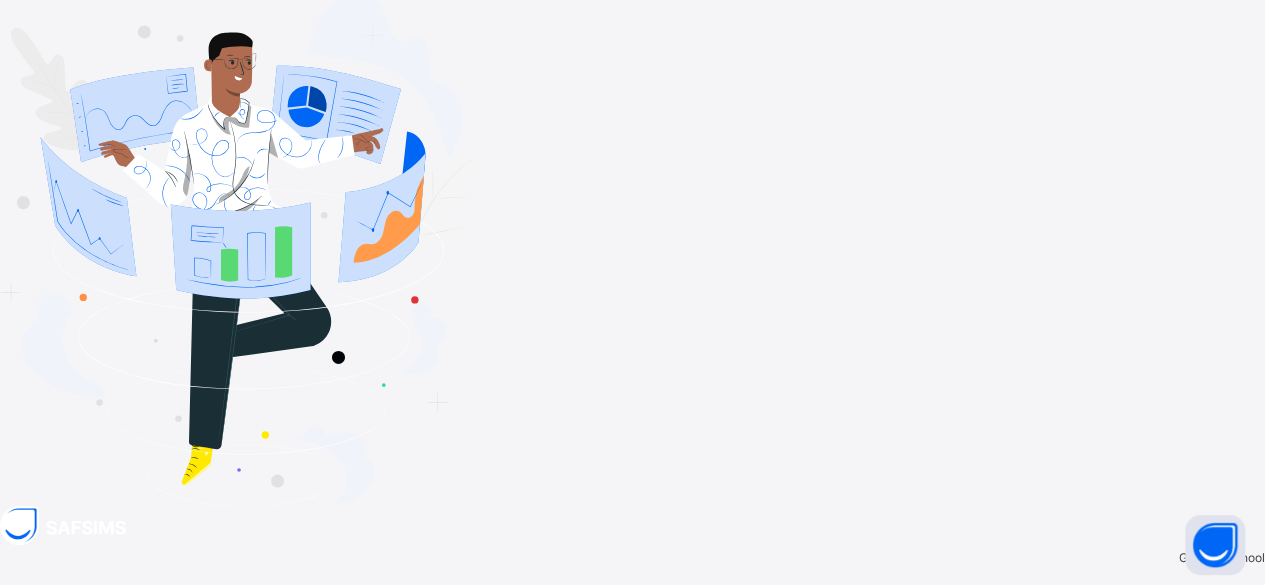 click at bounding box center [1236, 744] 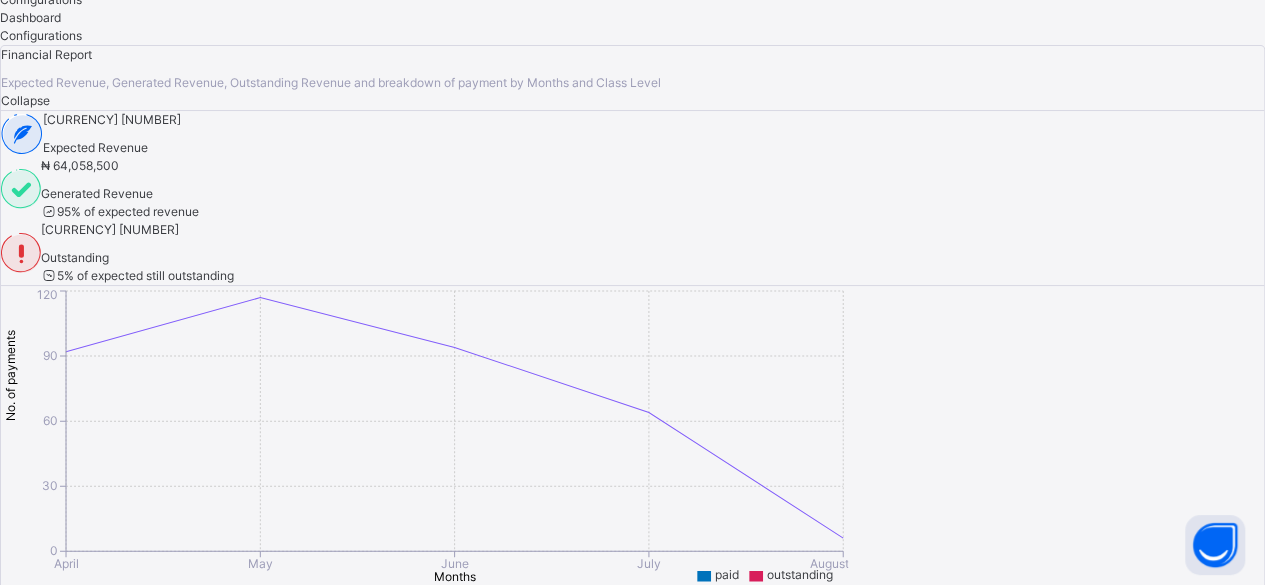 scroll, scrollTop: 0, scrollLeft: 0, axis: both 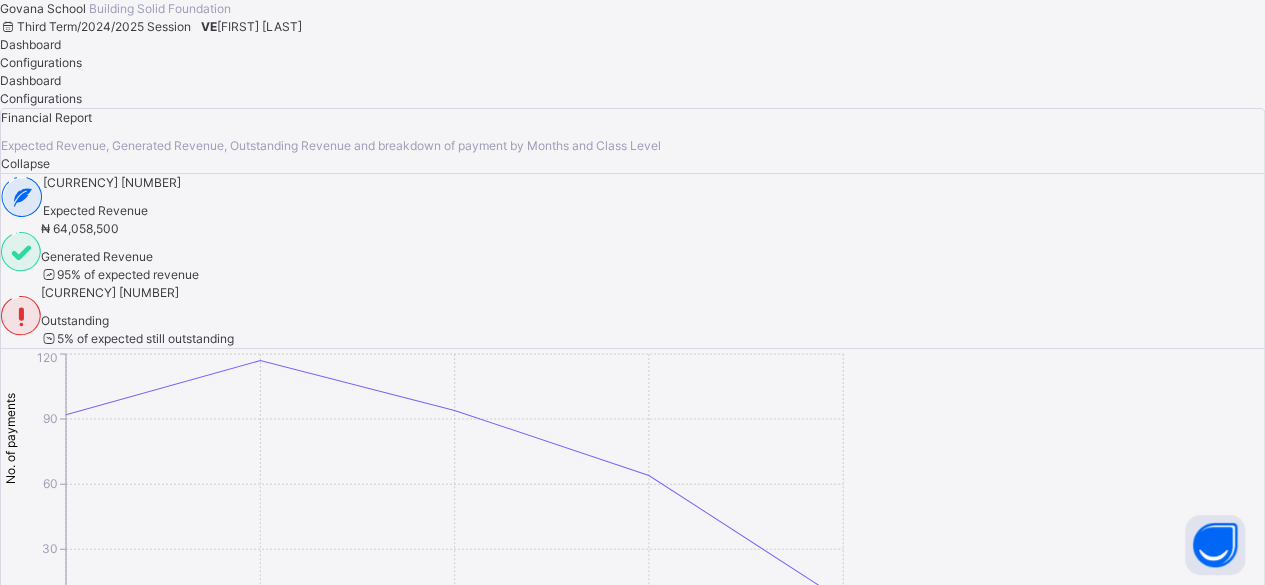 click on "[FIRST] [LAST]" at bounding box center [259, 26] 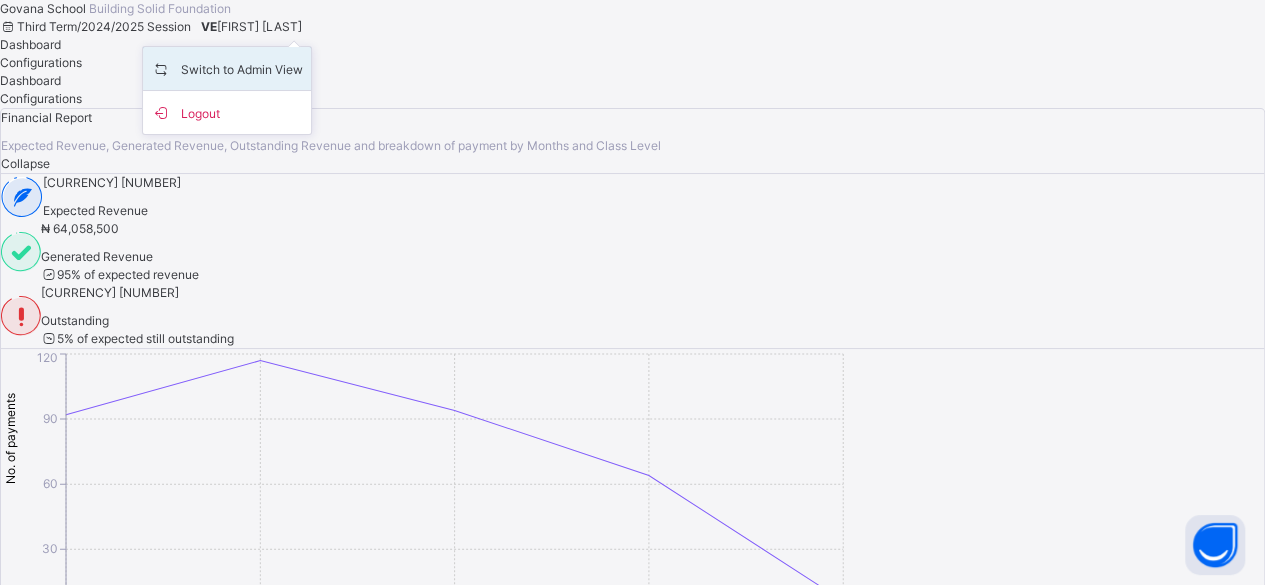 click on "Switch to Admin View" at bounding box center [227, 68] 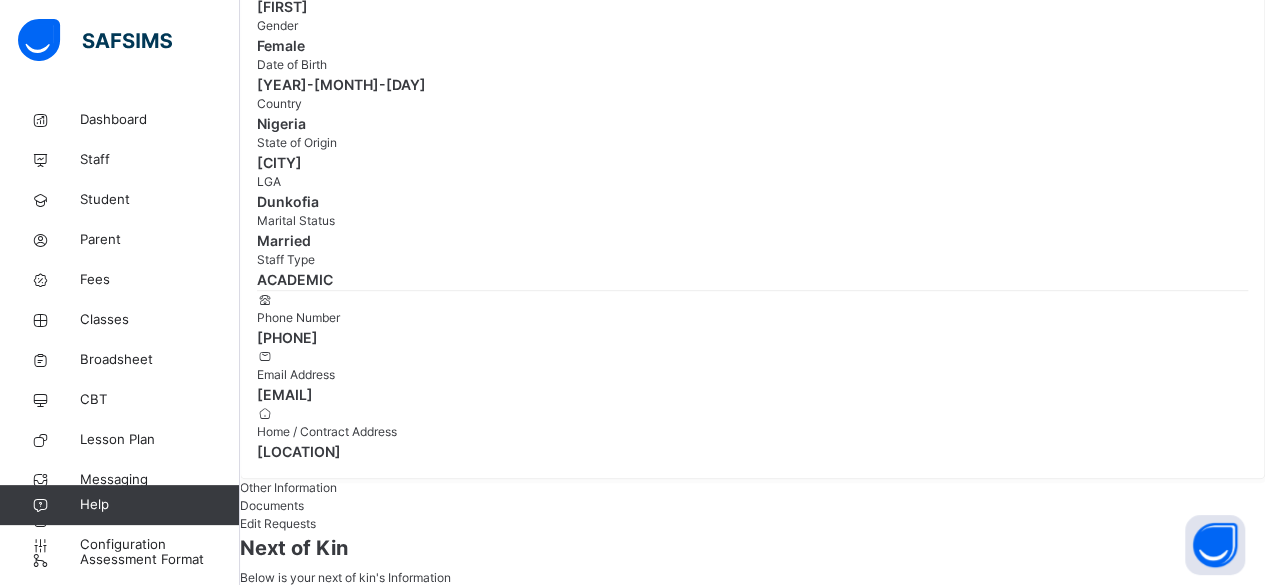 scroll, scrollTop: 498, scrollLeft: 0, axis: vertical 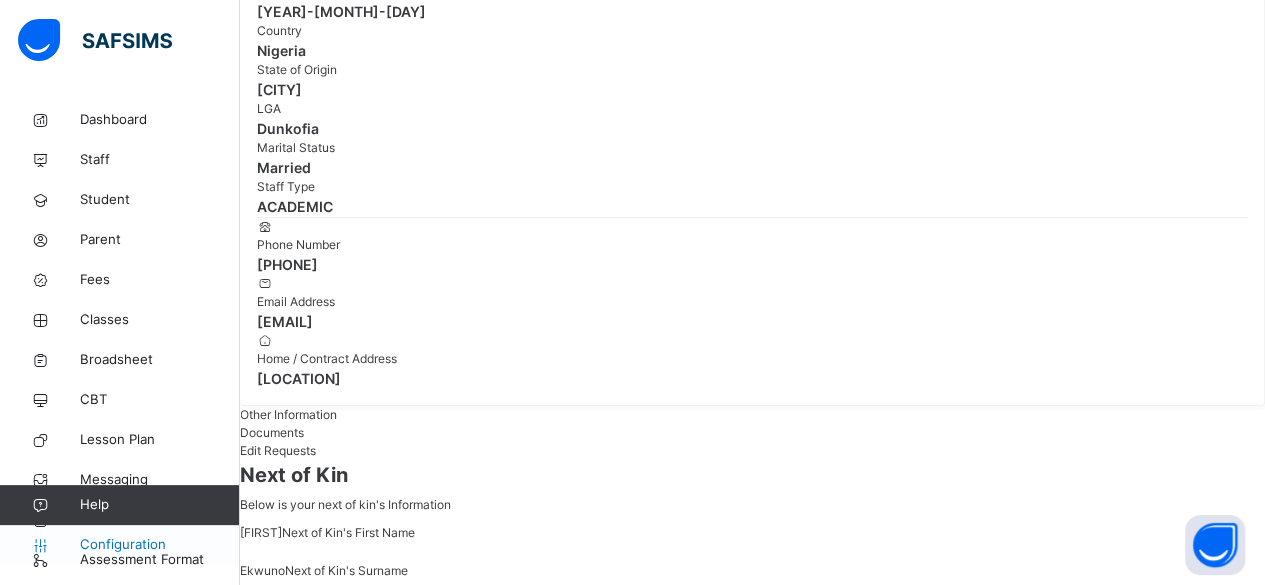 click on "Configuration" at bounding box center (159, 545) 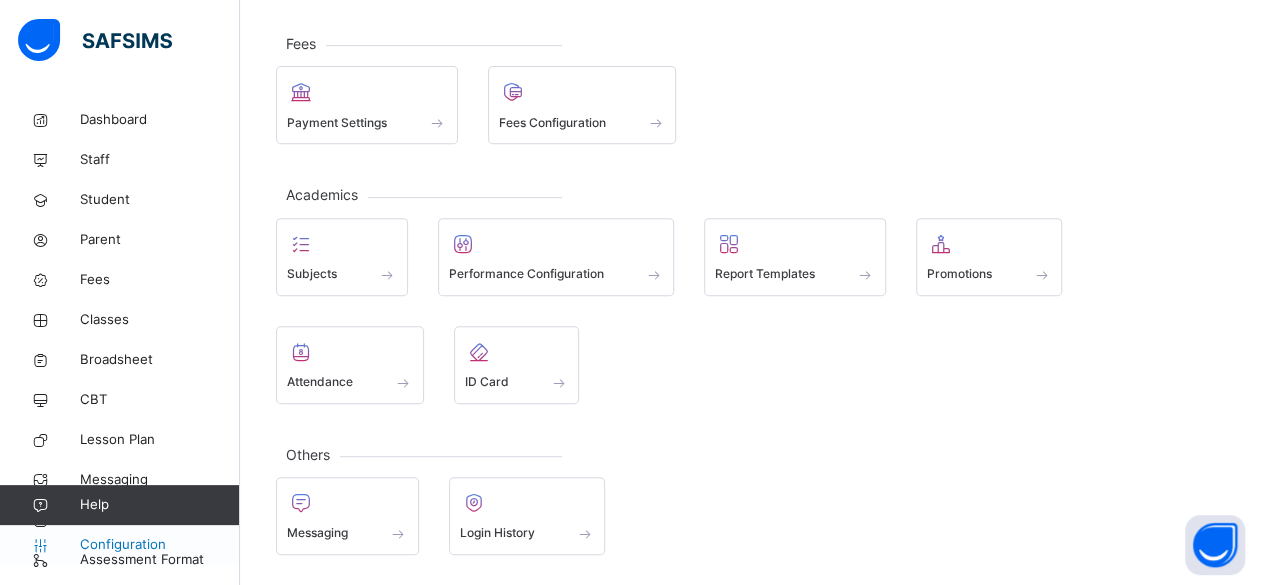 scroll, scrollTop: 241, scrollLeft: 0, axis: vertical 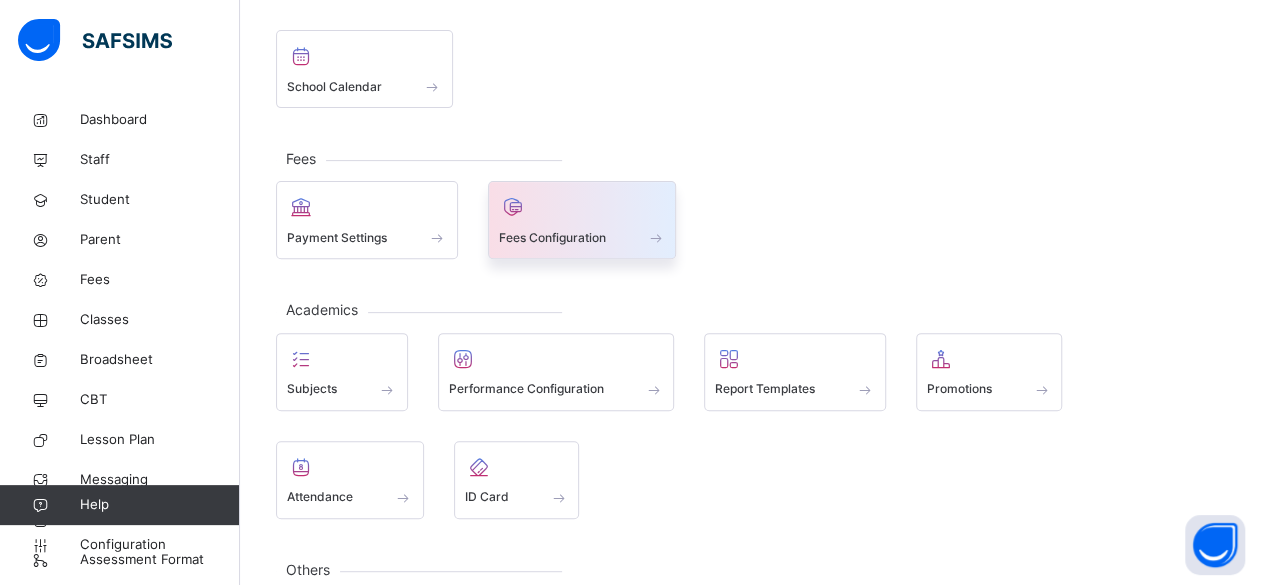 click on "Fees Configuration" at bounding box center [582, 237] 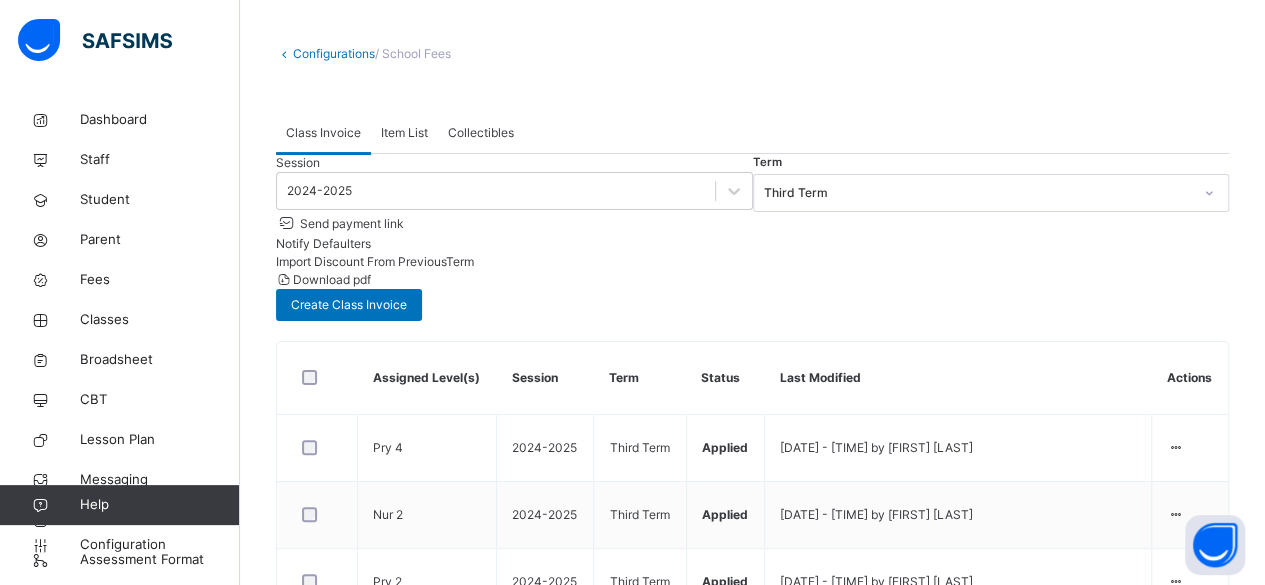 scroll, scrollTop: 87, scrollLeft: 0, axis: vertical 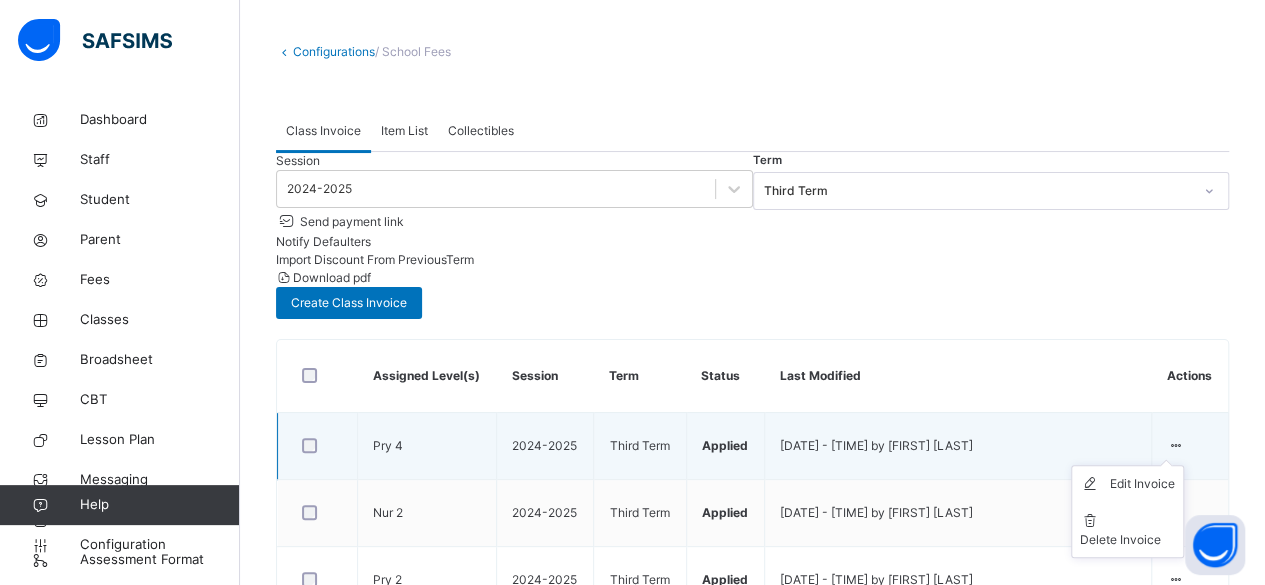 click at bounding box center [1175, 445] 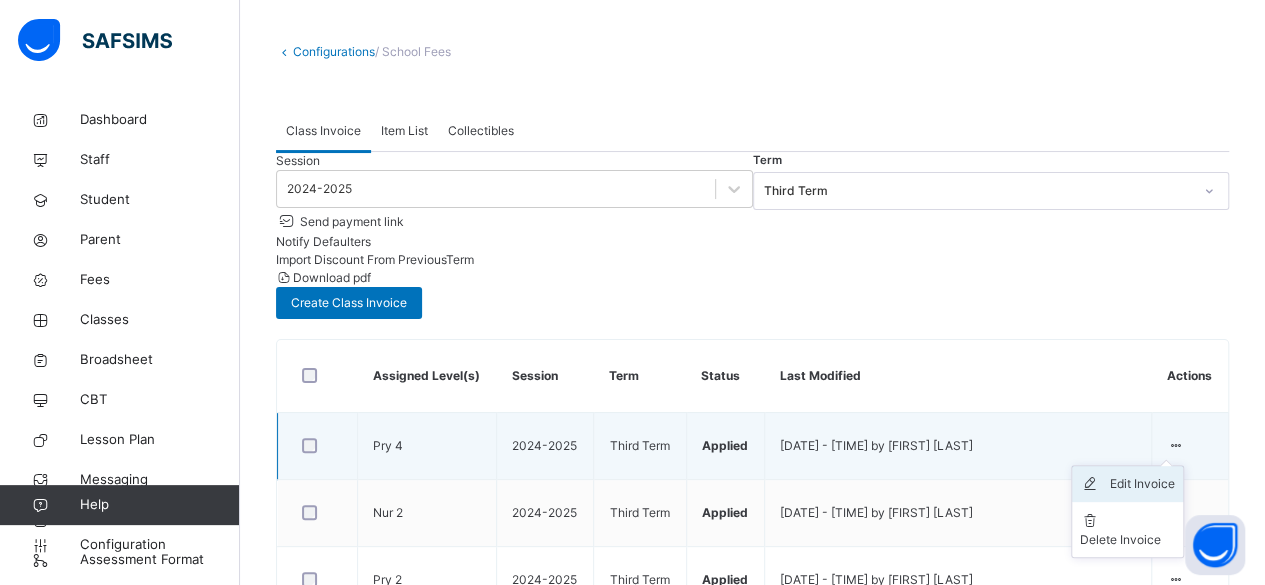 click on "Edit Invoice" at bounding box center (1142, 484) 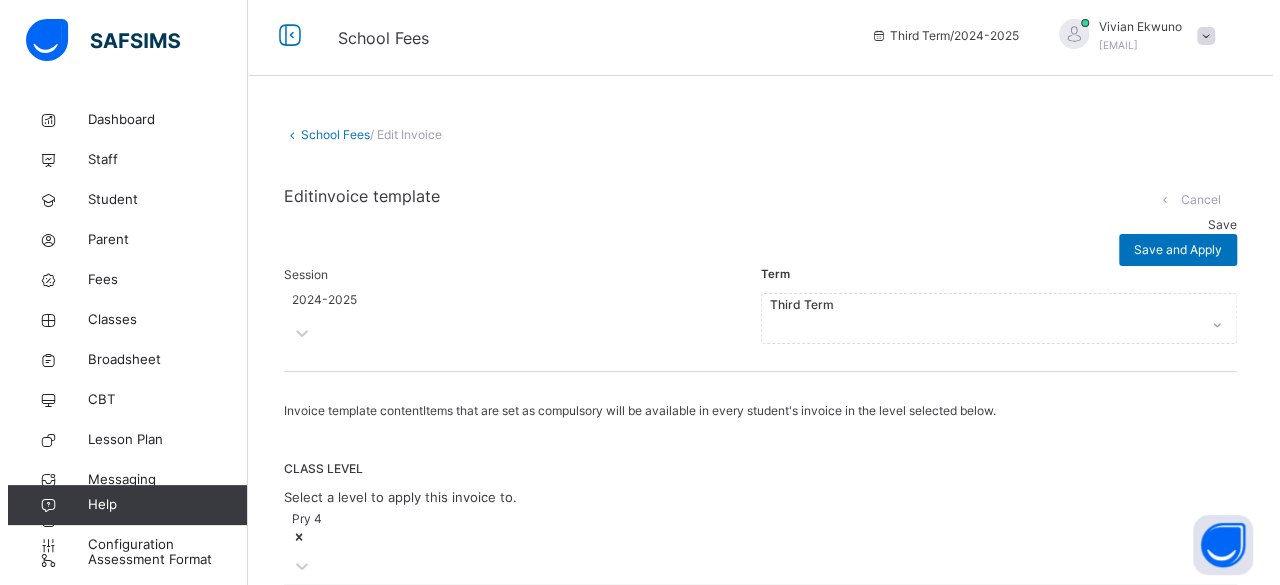 scroll, scrollTop: 0, scrollLeft: 0, axis: both 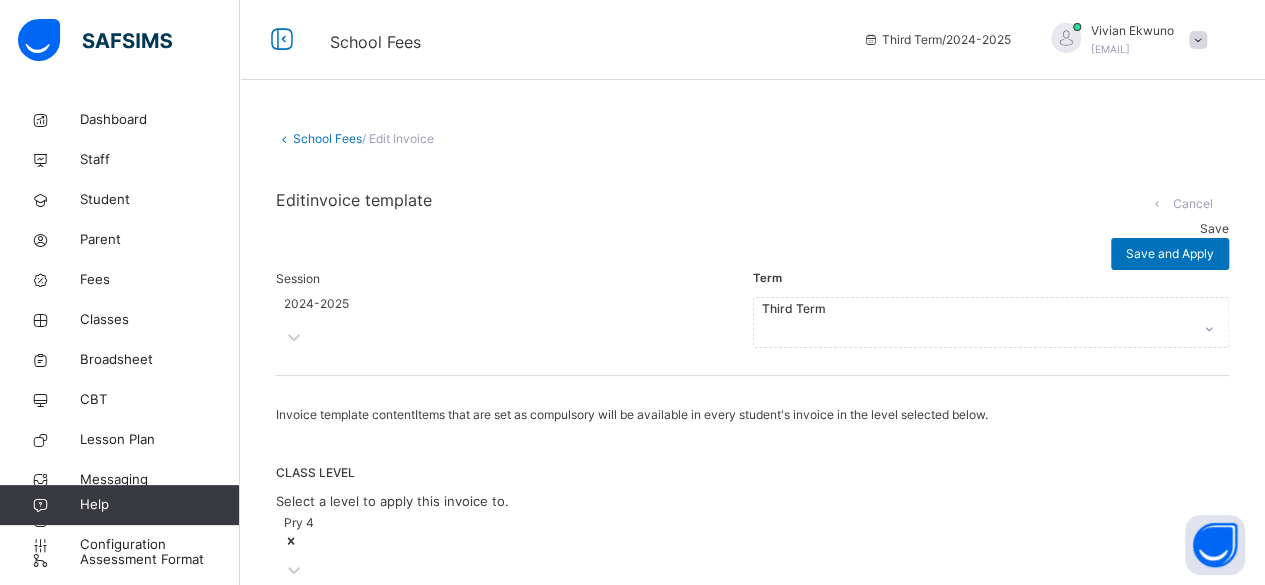 click on "School Fees" at bounding box center (327, 138) 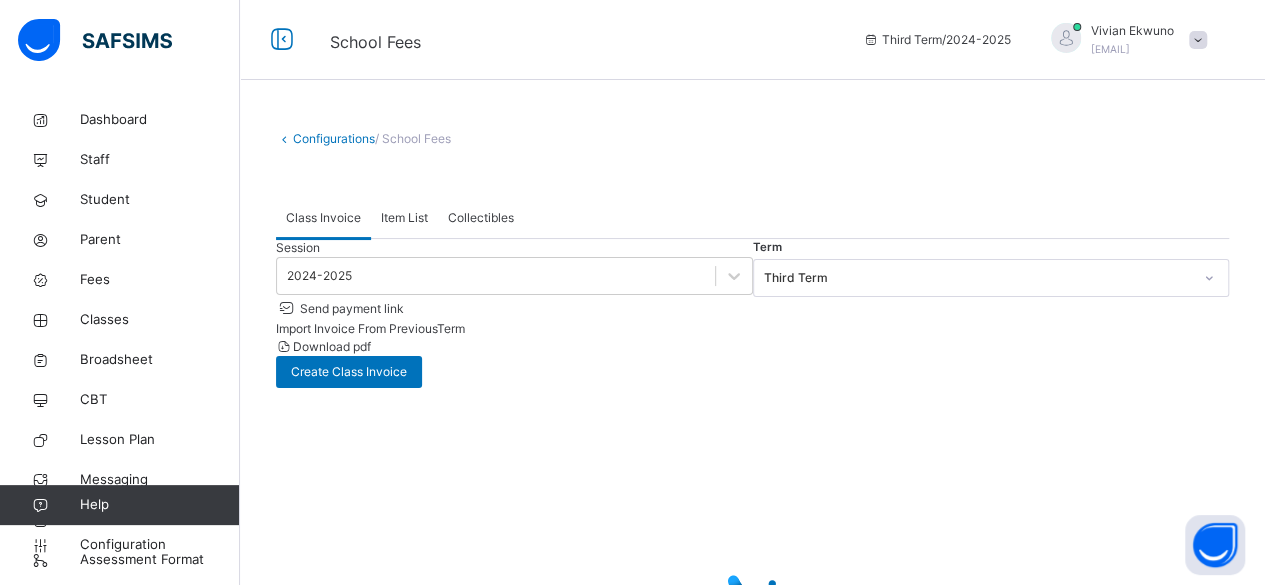 click on "Configurations" at bounding box center [334, 138] 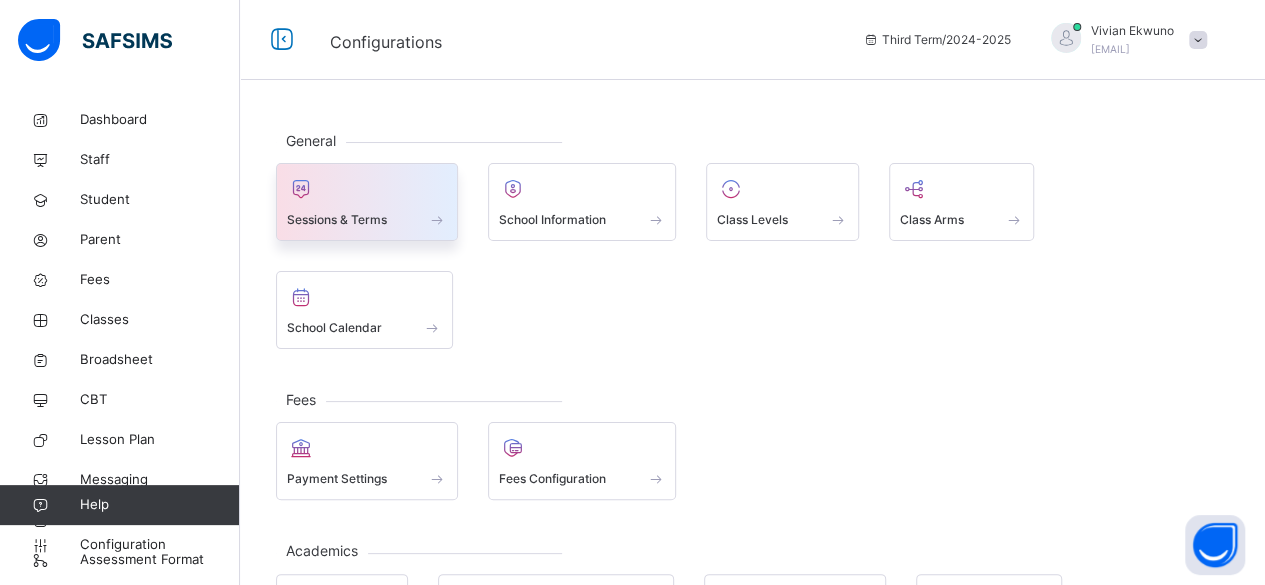 click at bounding box center [367, 189] 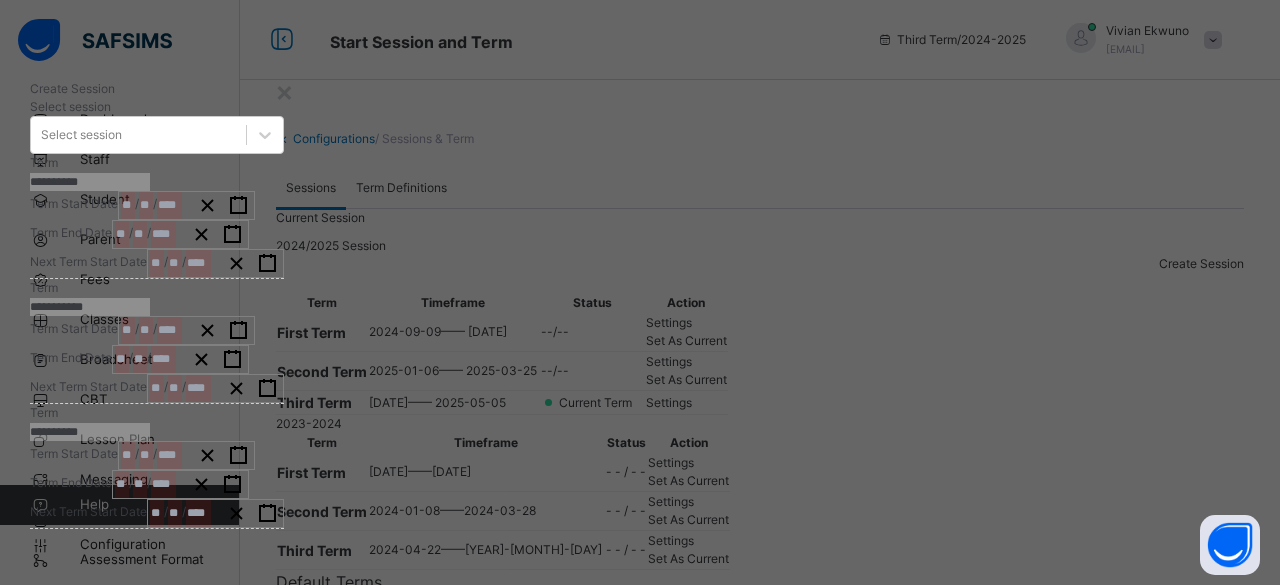 click on "/ /" at bounding box center [186, 205] 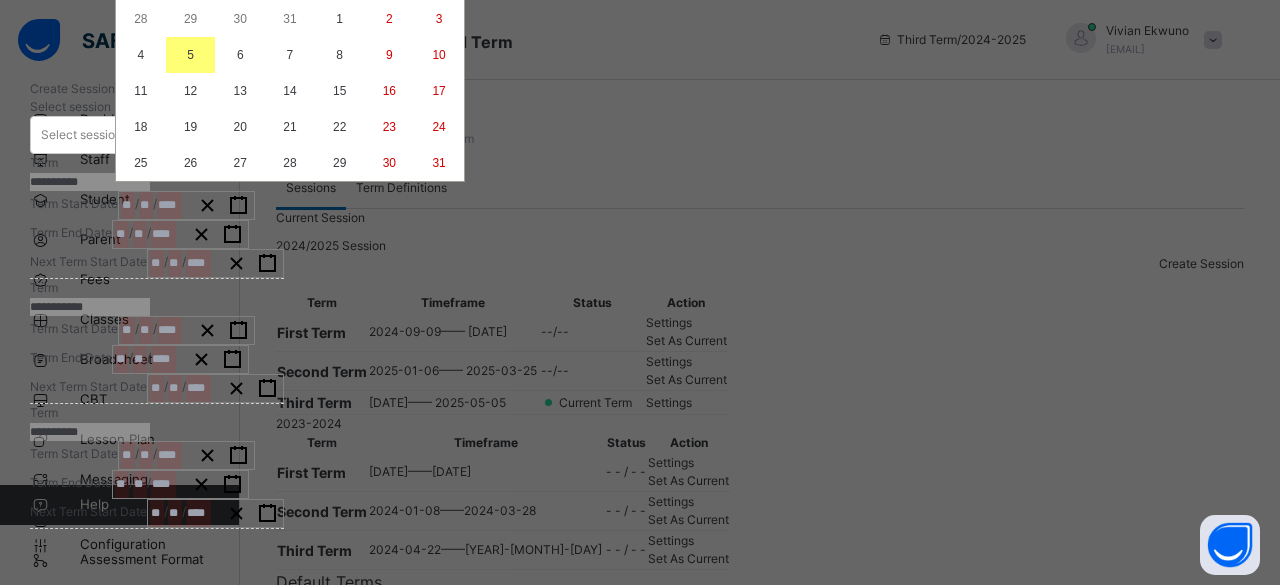 click on "›" at bounding box center (398, -56) 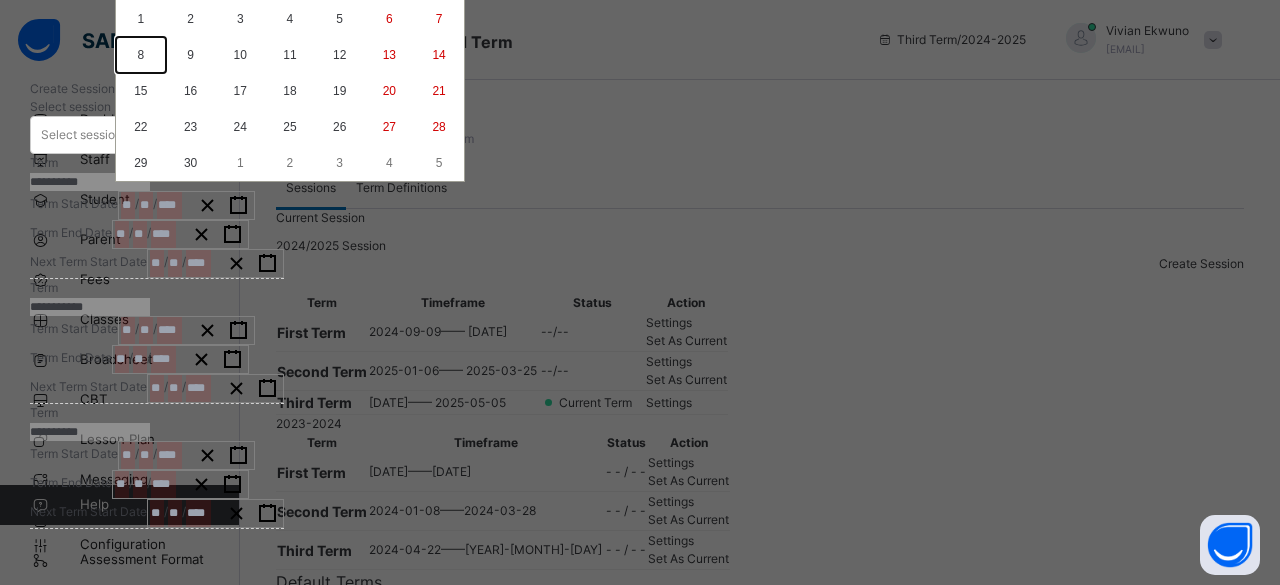 click on "8" at bounding box center (141, 55) 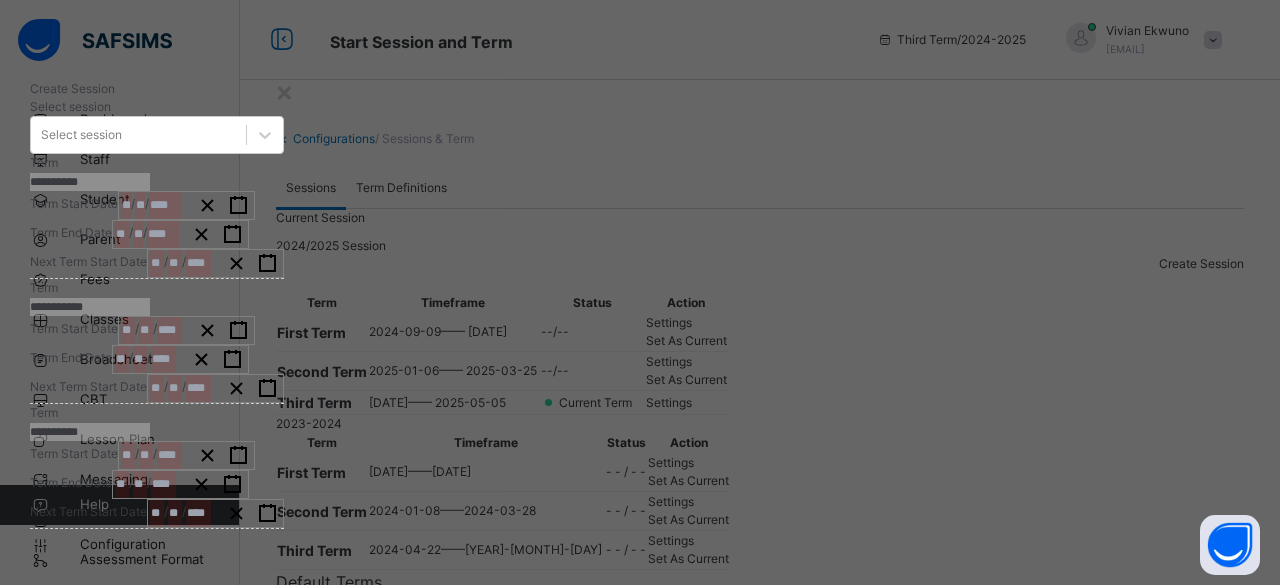 click on "**********" at bounding box center (180, 234) 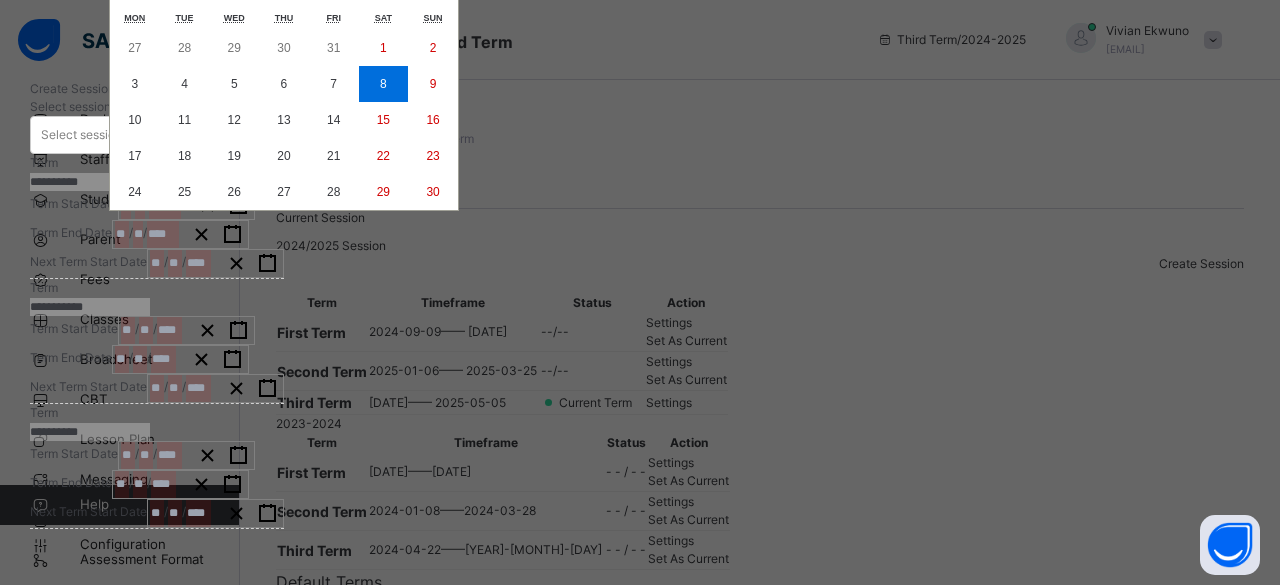 click on "›" at bounding box center (392, -27) 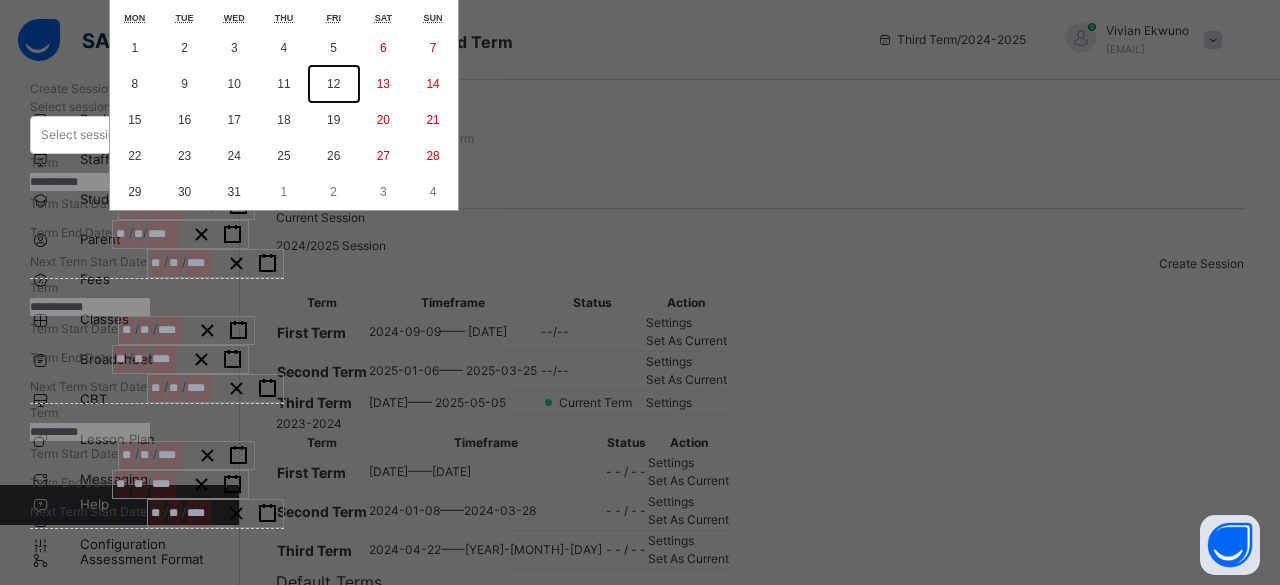 click on "12" at bounding box center [333, 84] 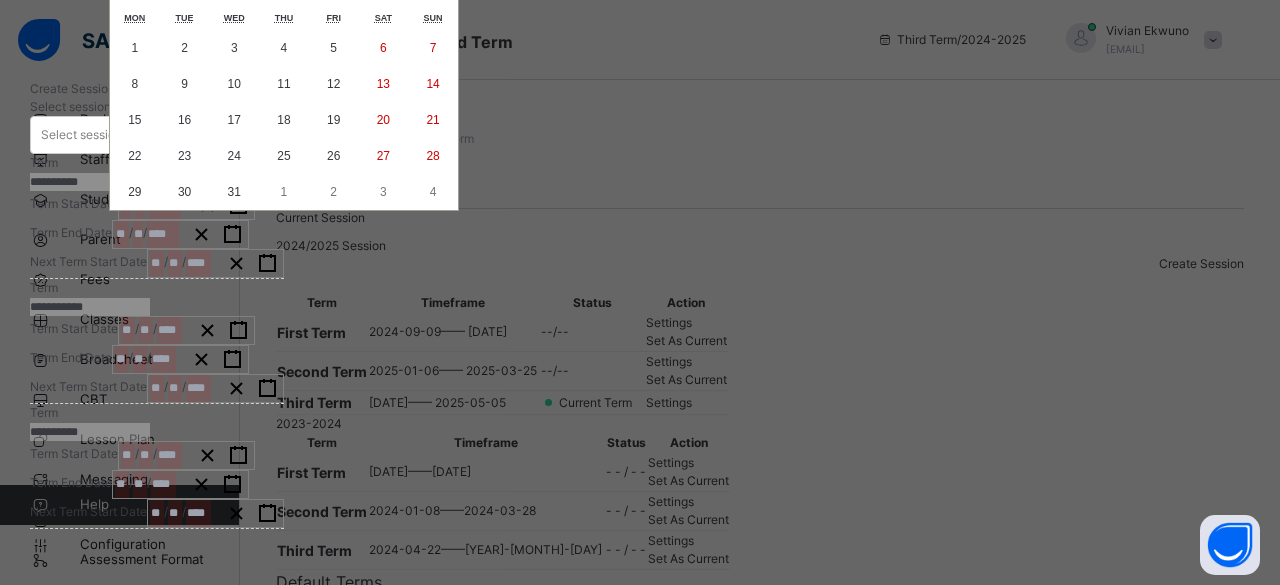 type on "**********" 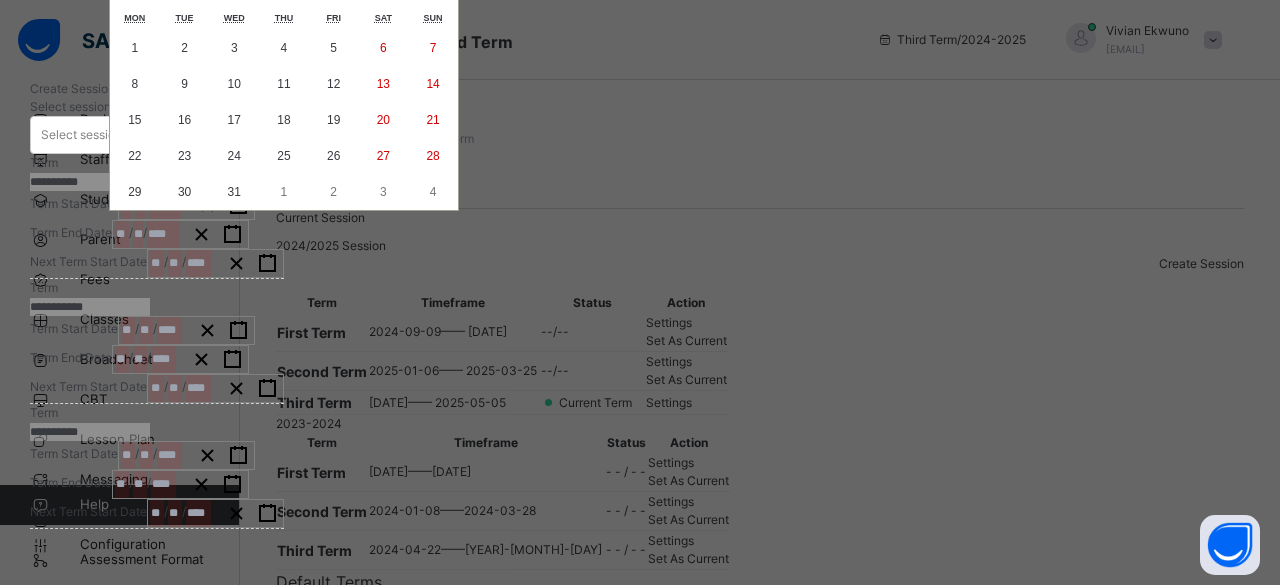 type on "**" 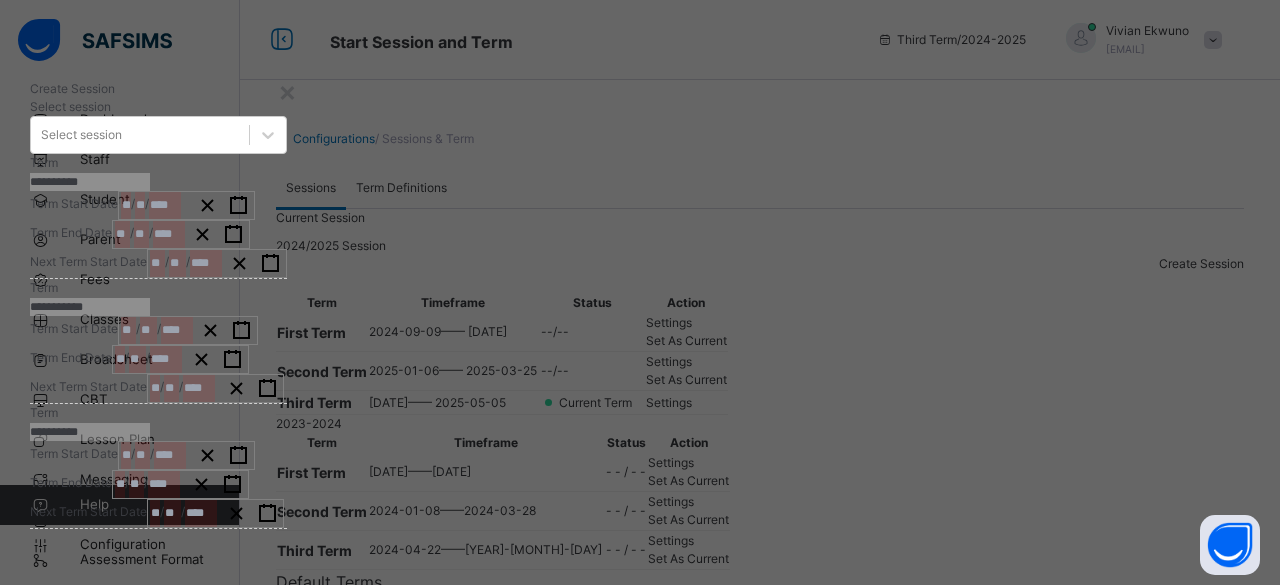 click on "**********" at bounding box center (217, 263) 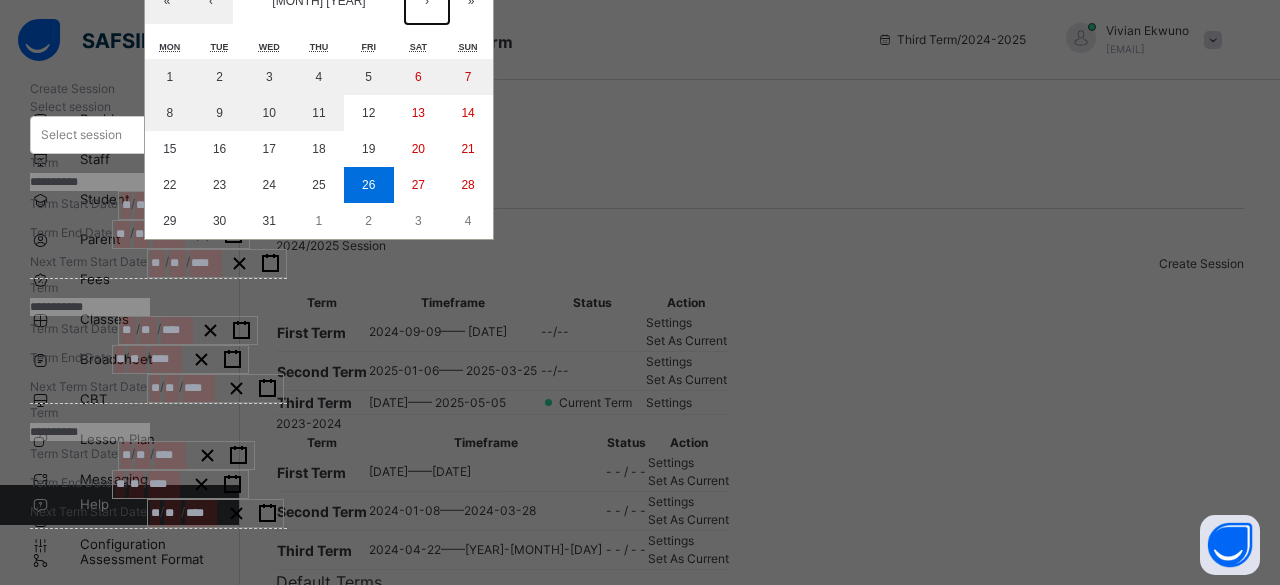 click on "›" at bounding box center (427, 2) 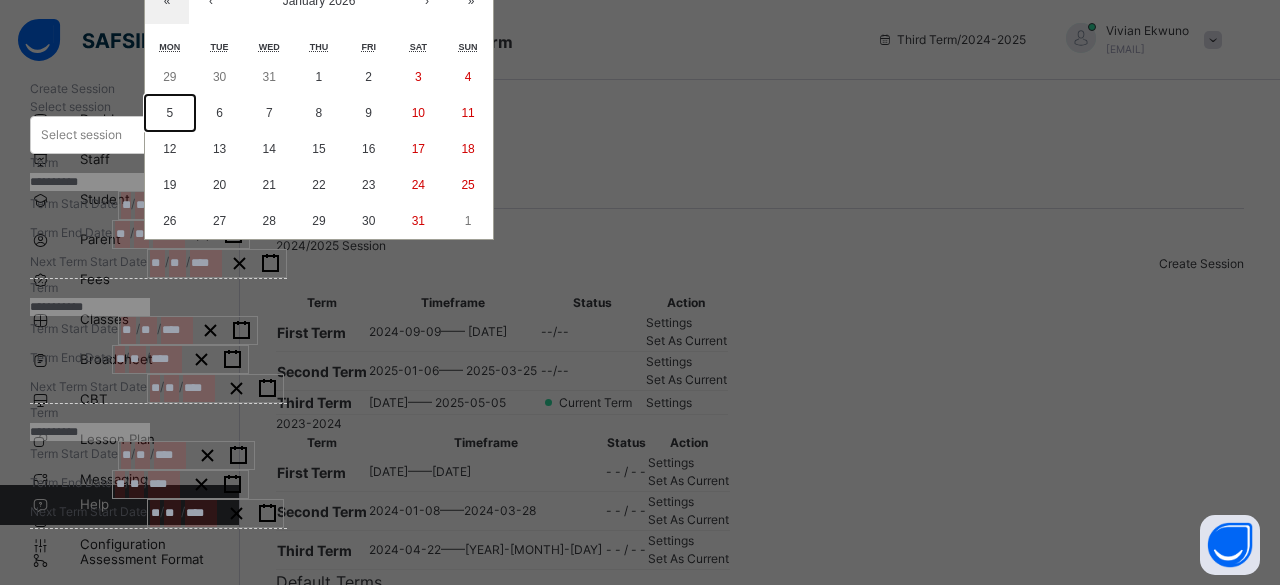 click on "5" at bounding box center (170, 113) 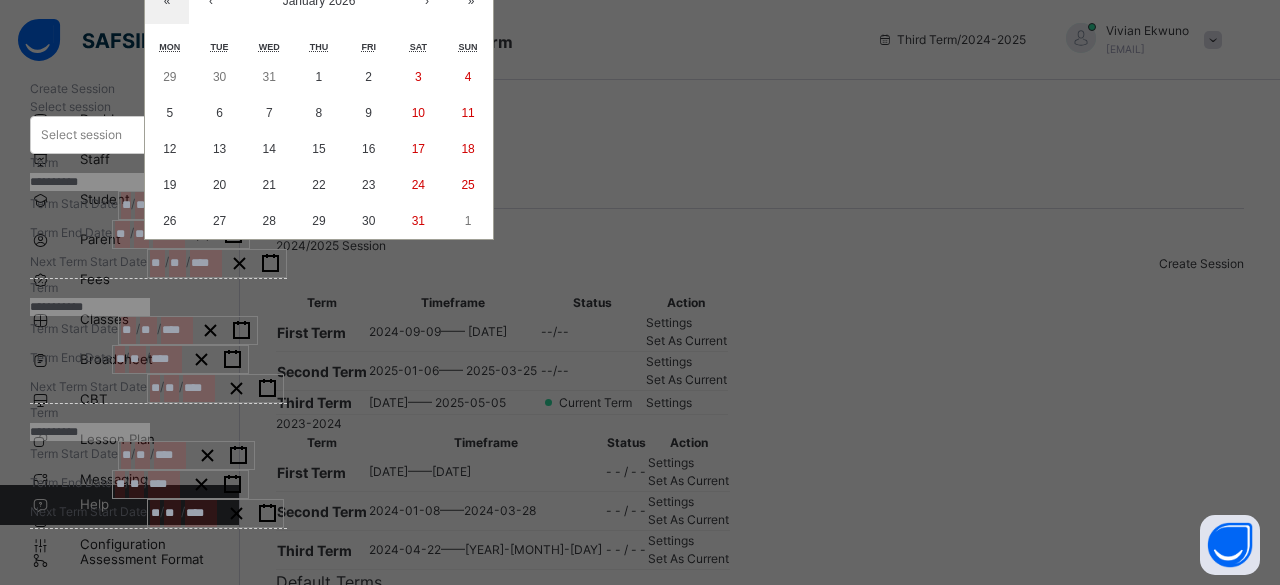 type on "**********" 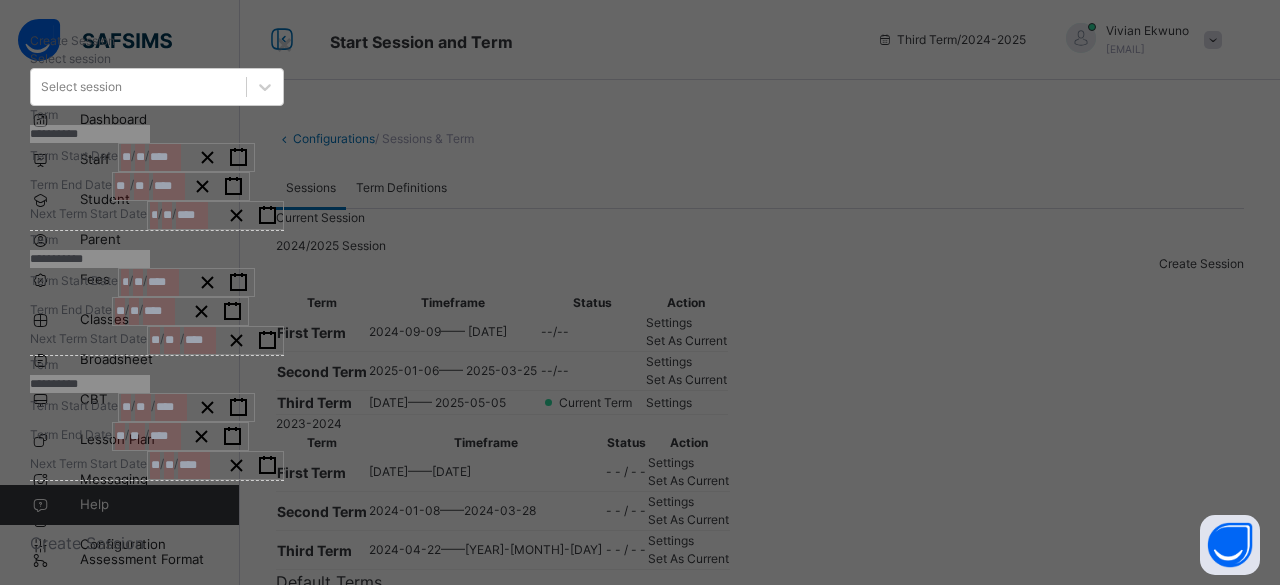 scroll, scrollTop: 71, scrollLeft: 0, axis: vertical 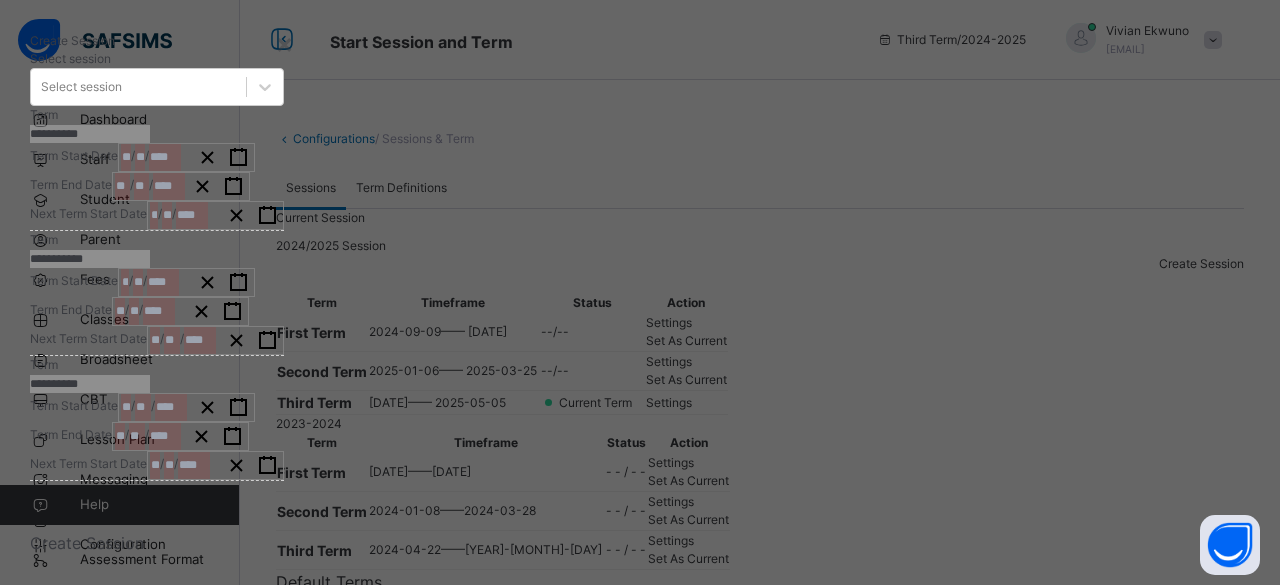 click on "**********" at bounding box center (180, 311) 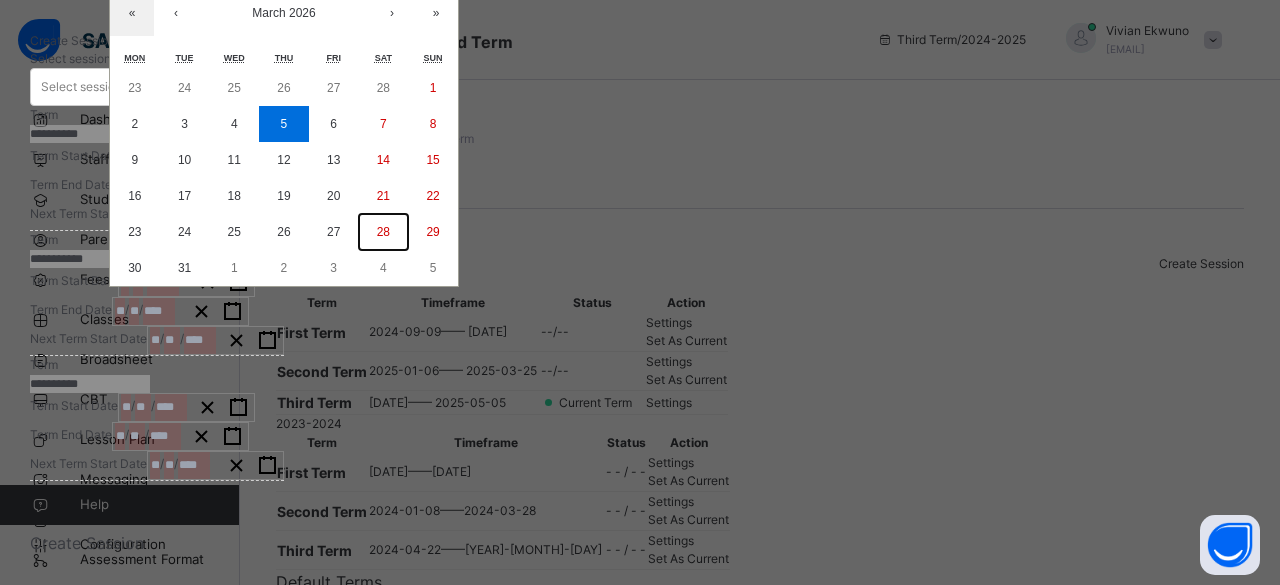 click on "28" at bounding box center (383, 232) 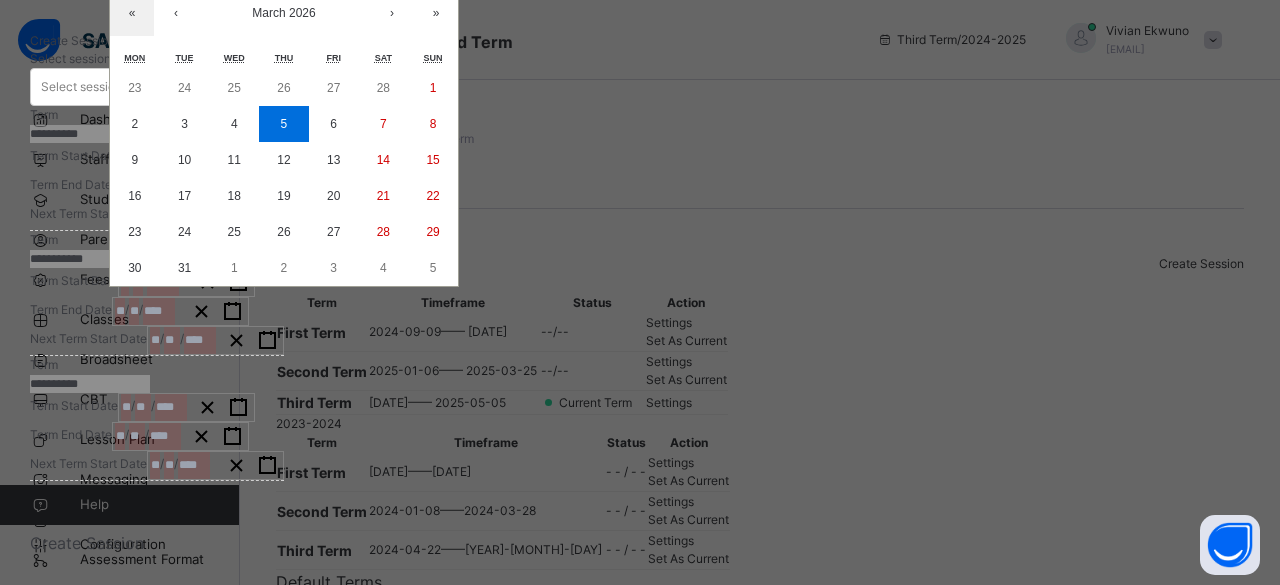 type on "**********" 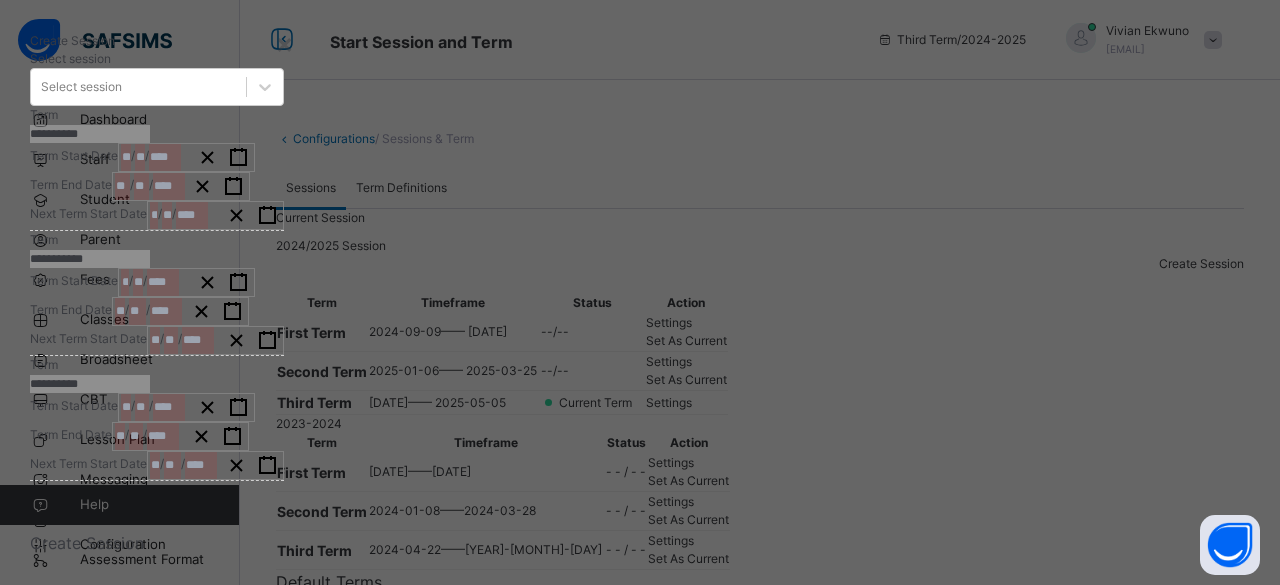click on "*" 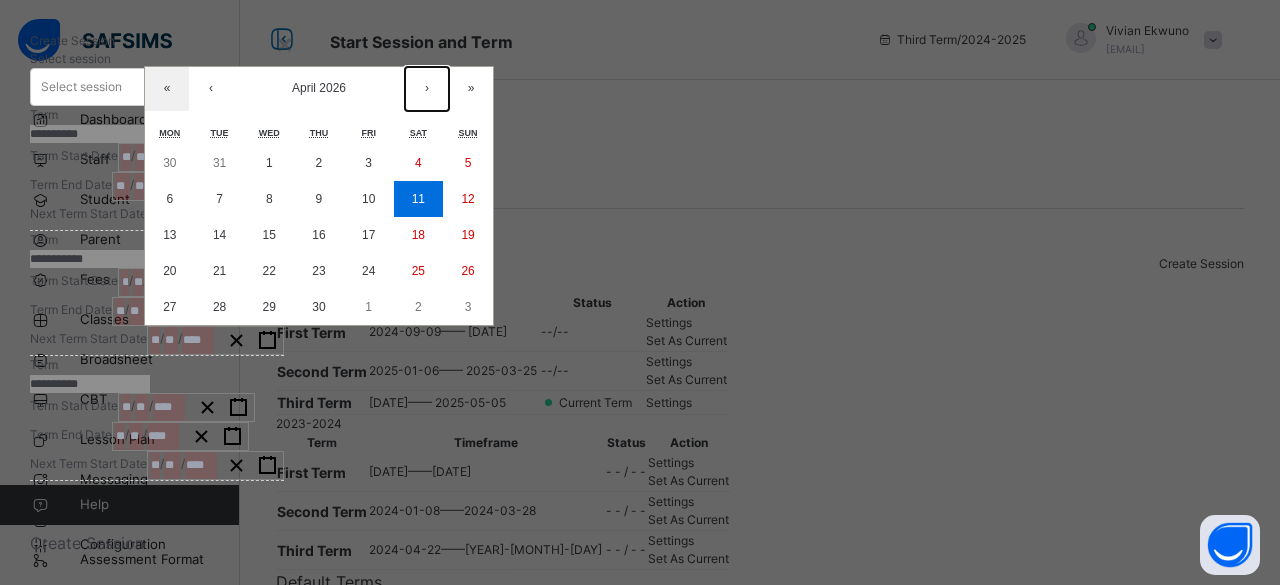 click on "›" at bounding box center [427, 89] 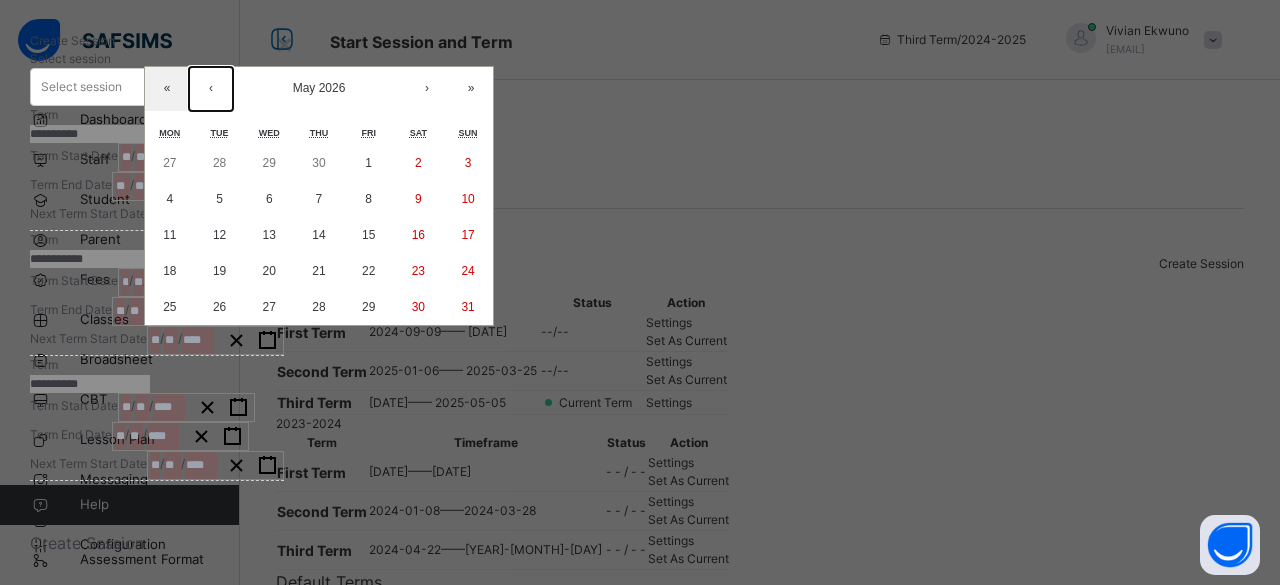 click on "‹" at bounding box center [211, 89] 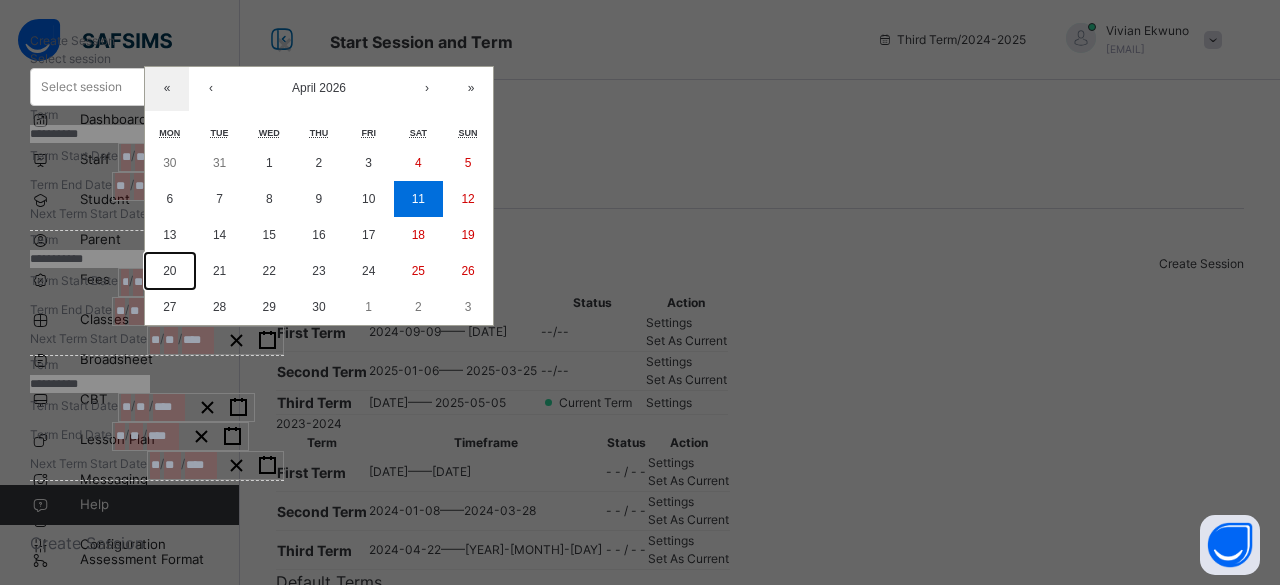 click on "20" at bounding box center [169, 271] 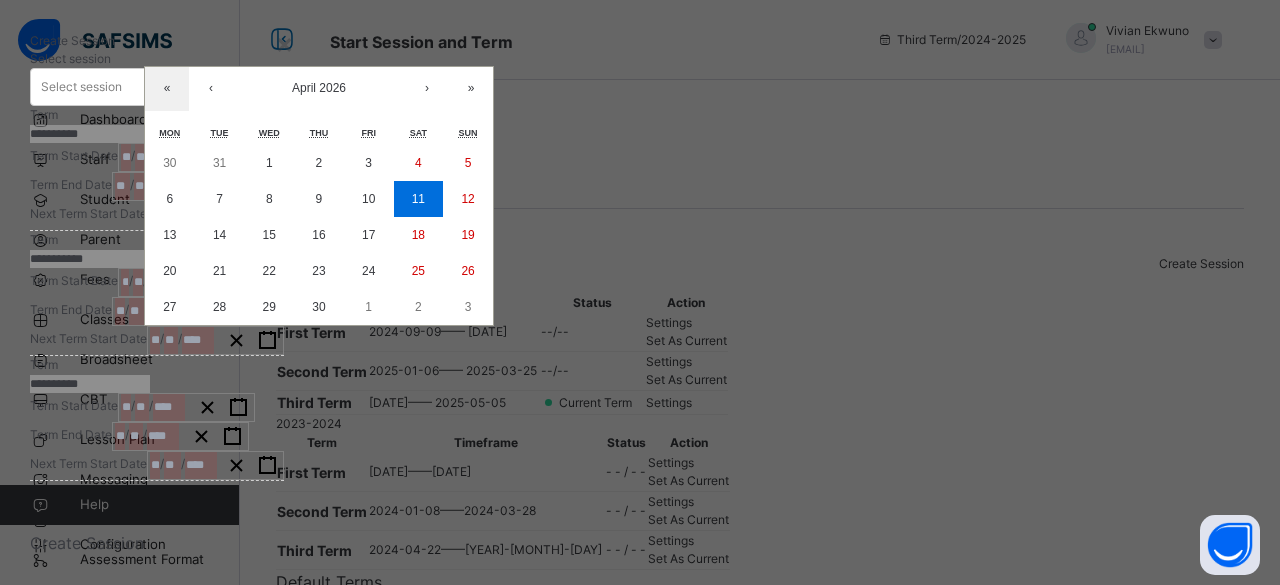 type on "**********" 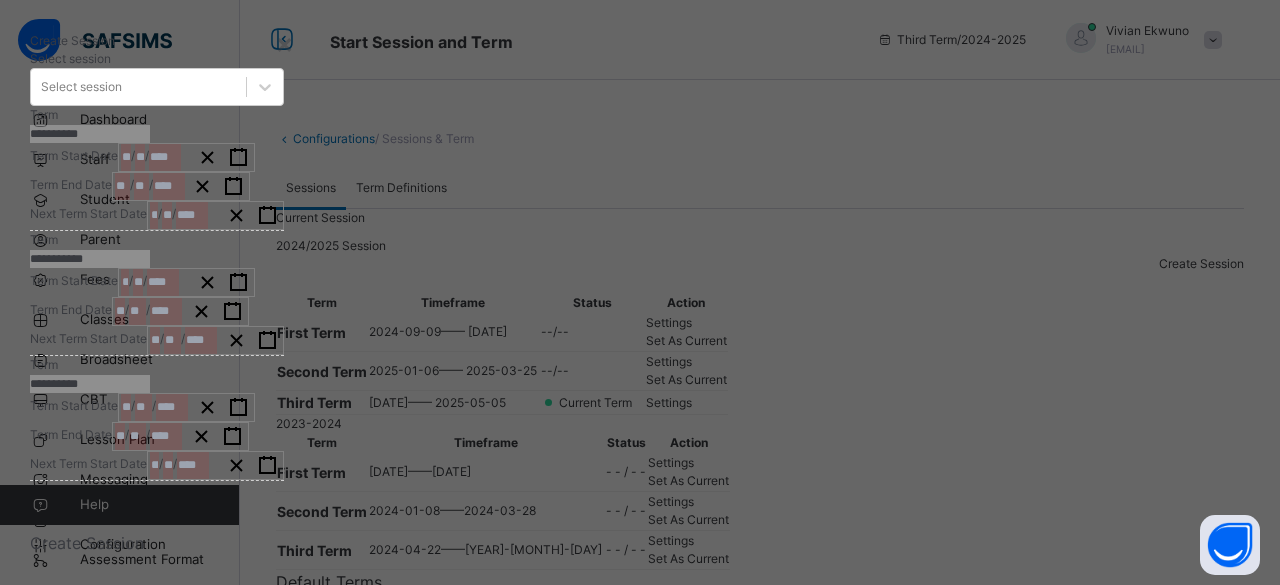 click on "**" 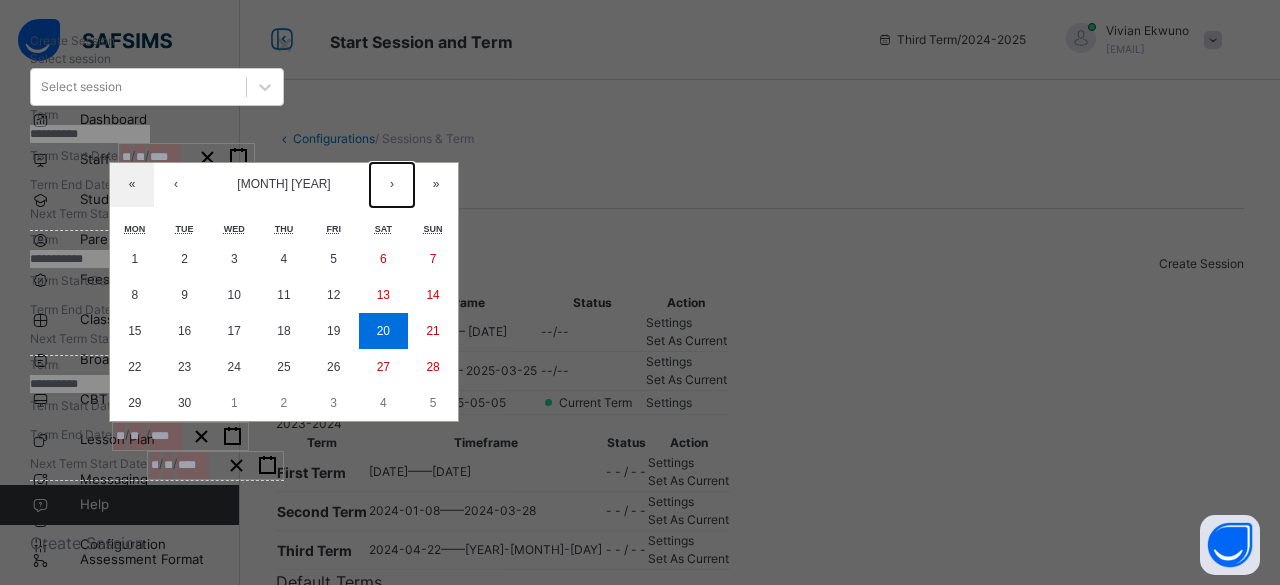 click on "›" at bounding box center (392, 185) 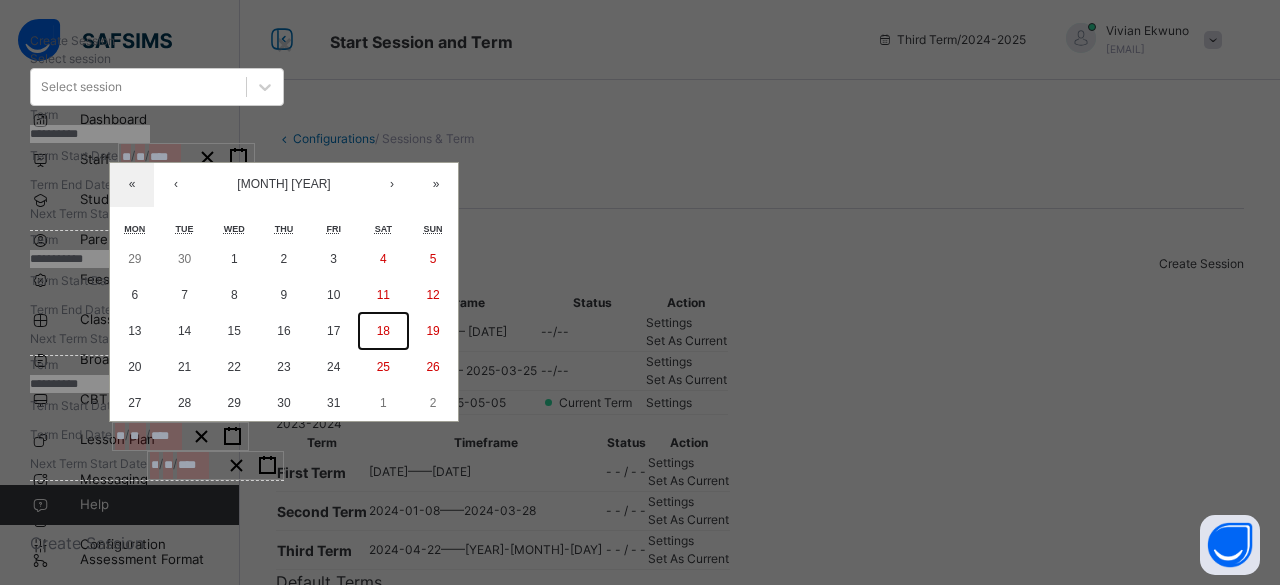 click on "18" at bounding box center (383, 331) 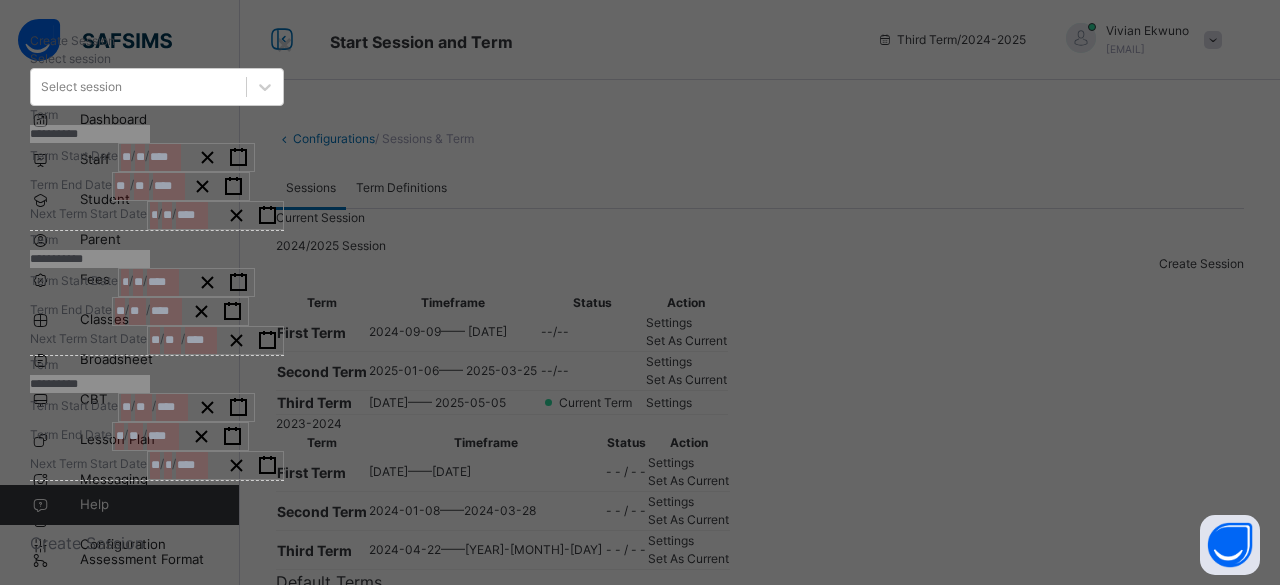 click on "****" 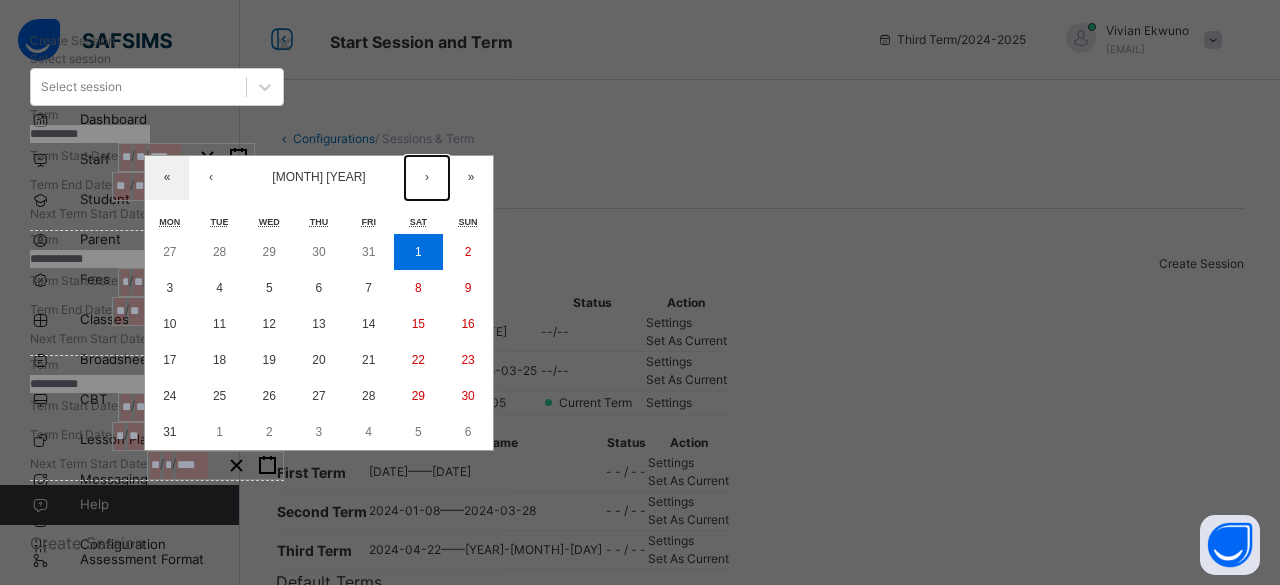 click on "›" at bounding box center (427, 178) 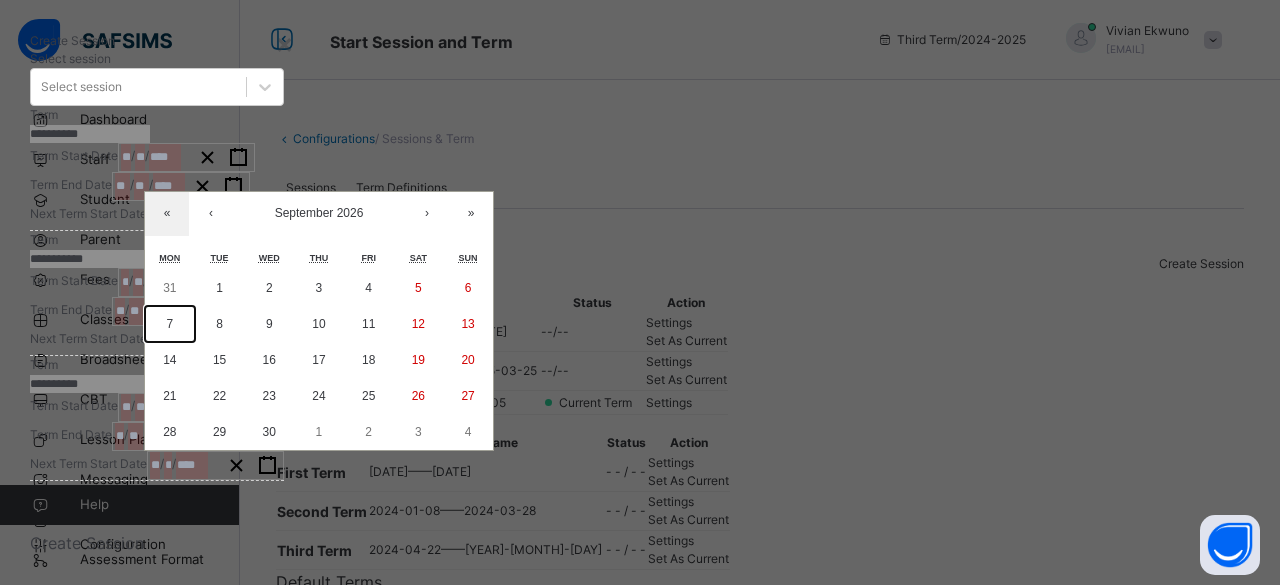 click on "7" at bounding box center [170, 324] 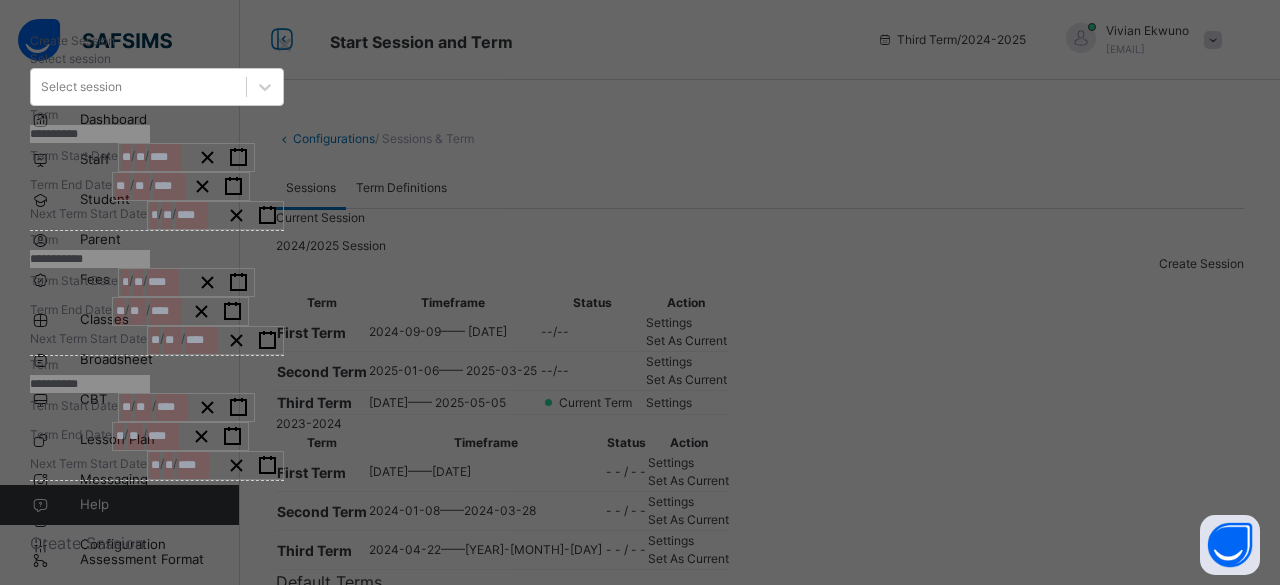 scroll, scrollTop: 162, scrollLeft: 0, axis: vertical 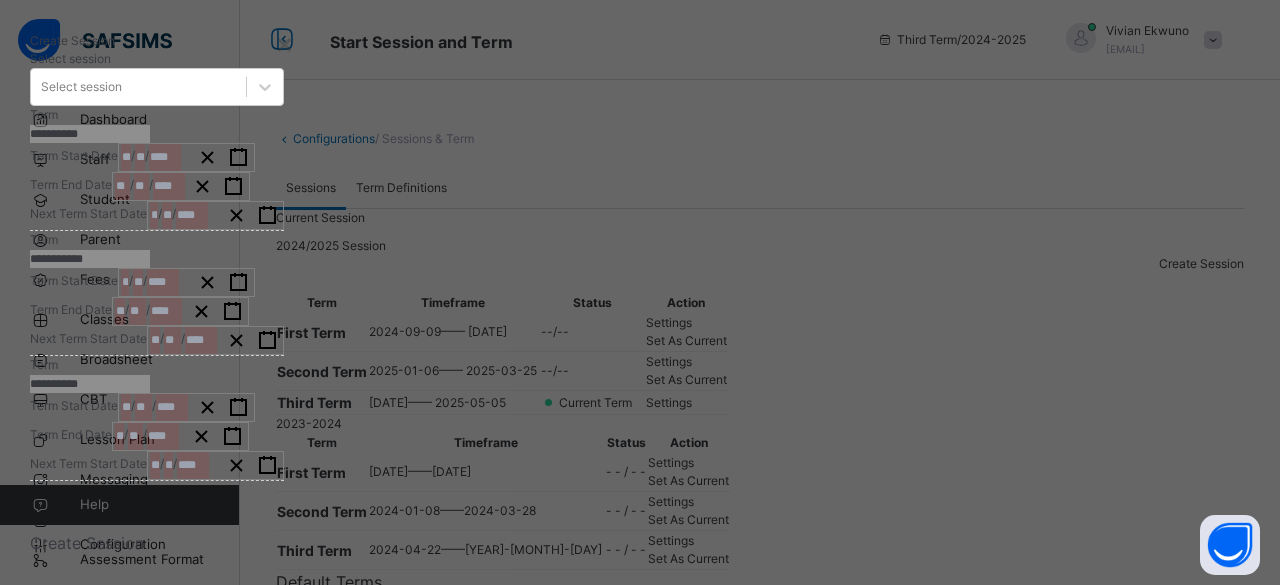 click on "Create Session" at bounding box center [157, 543] 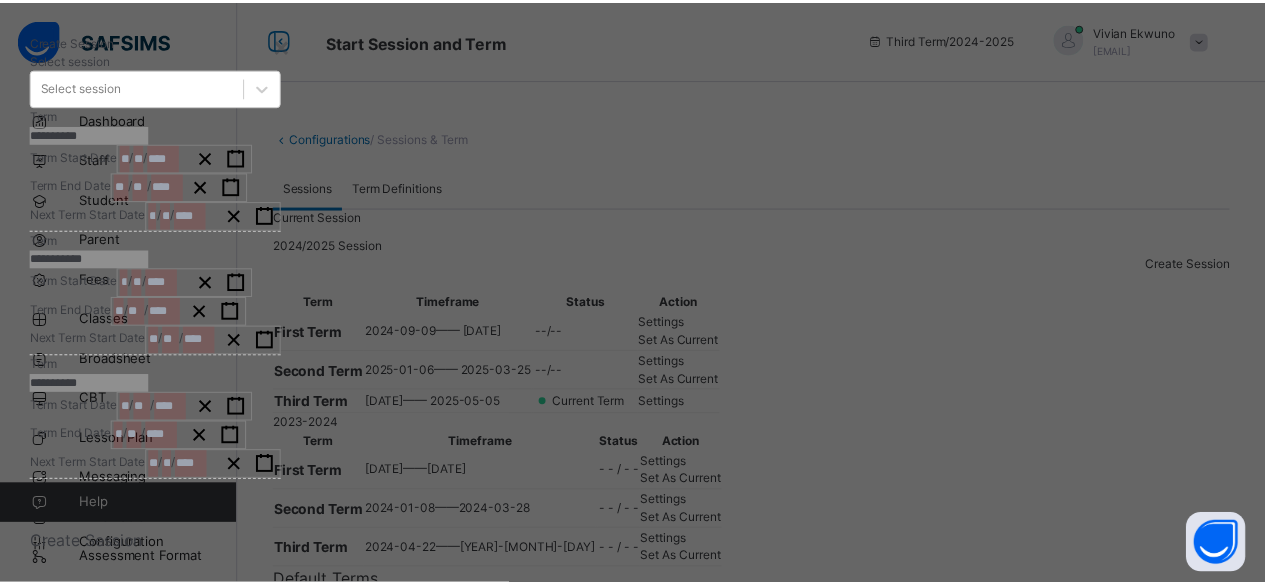 scroll, scrollTop: 105, scrollLeft: 0, axis: vertical 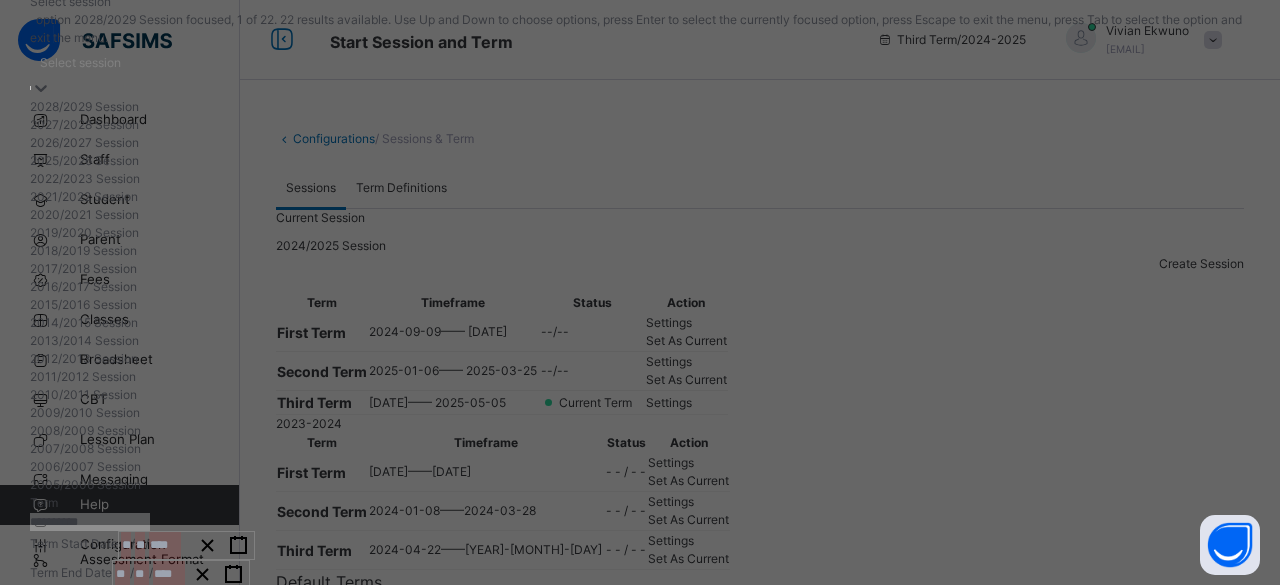 click on "2025/2026 Session" at bounding box center [640, 161] 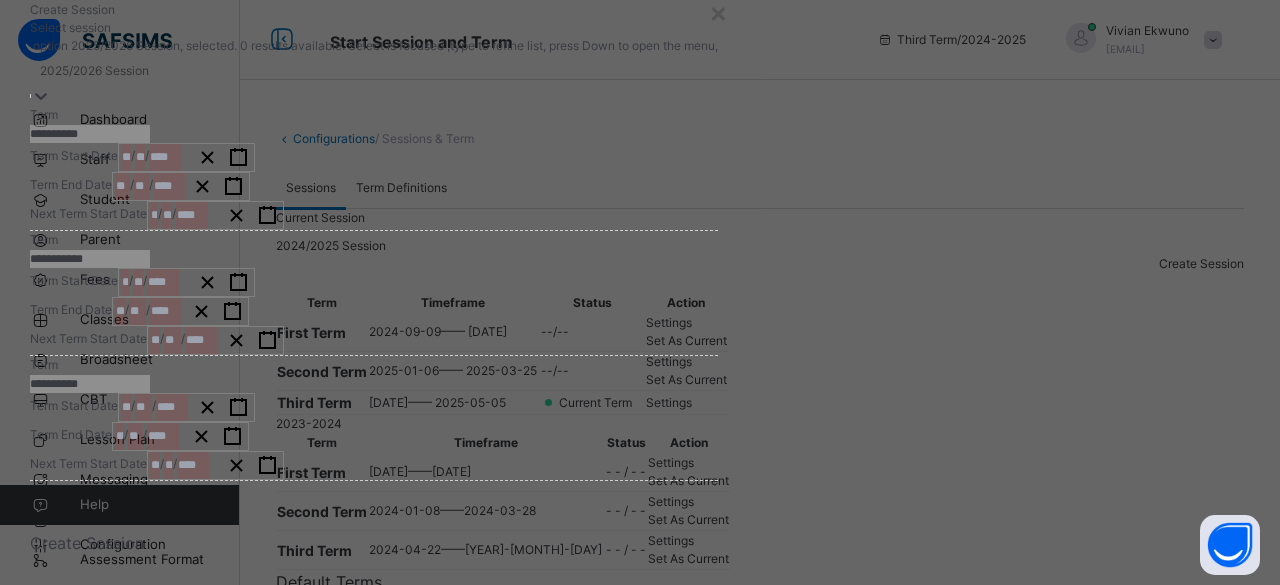 click on "Create Session" at bounding box center (87, 543) 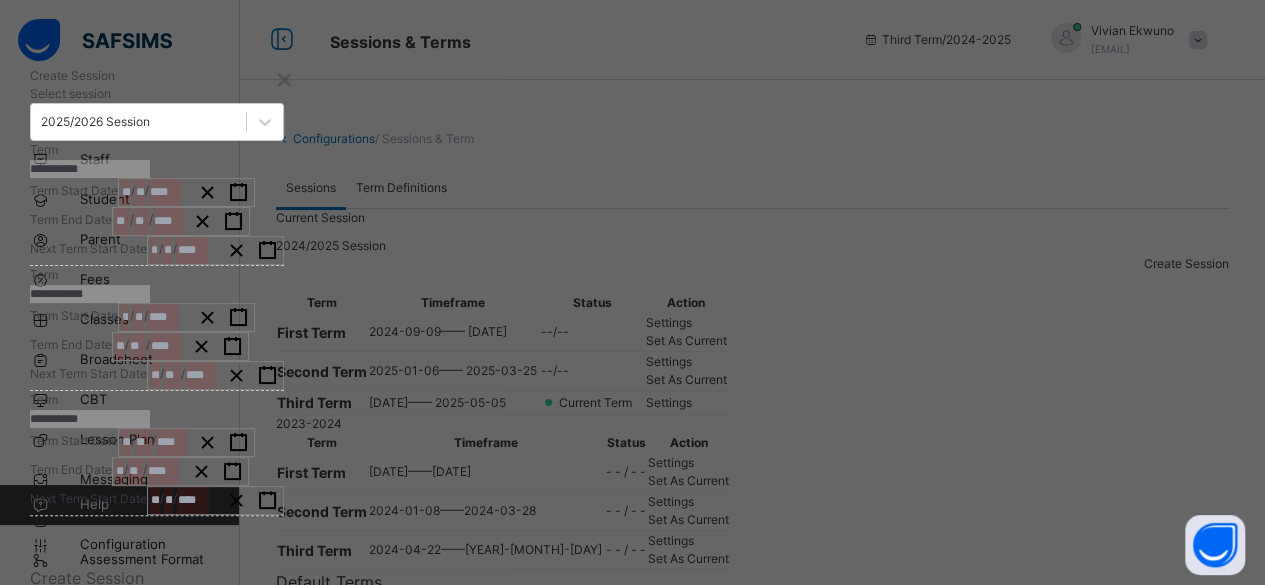 scroll, scrollTop: 0, scrollLeft: 0, axis: both 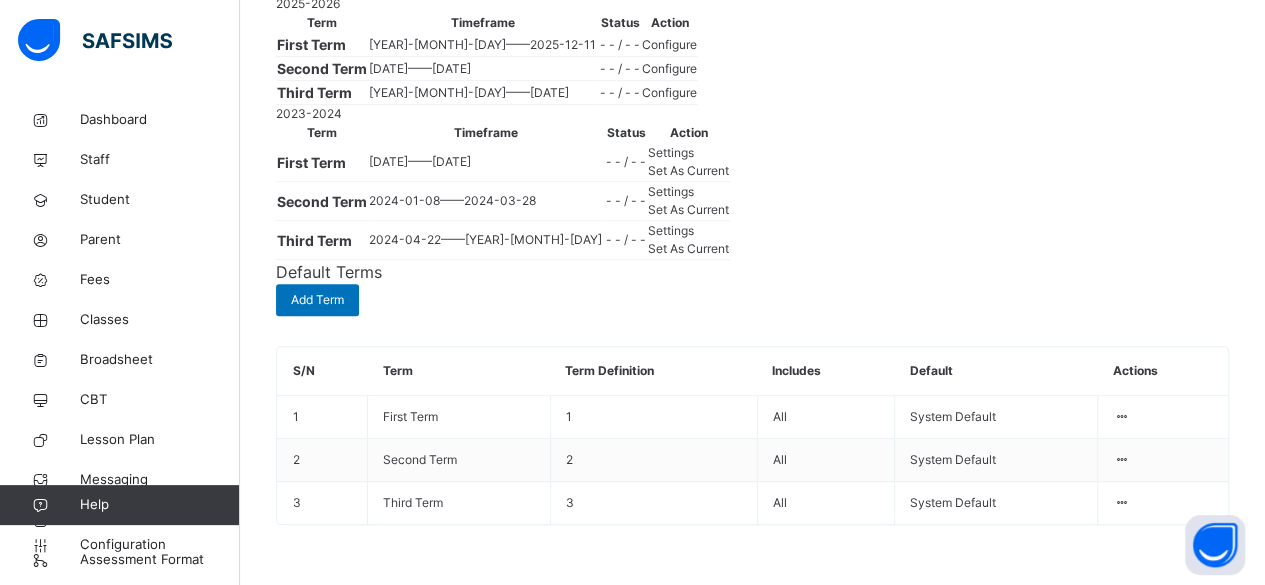 click on "Configure" at bounding box center (669, 44) 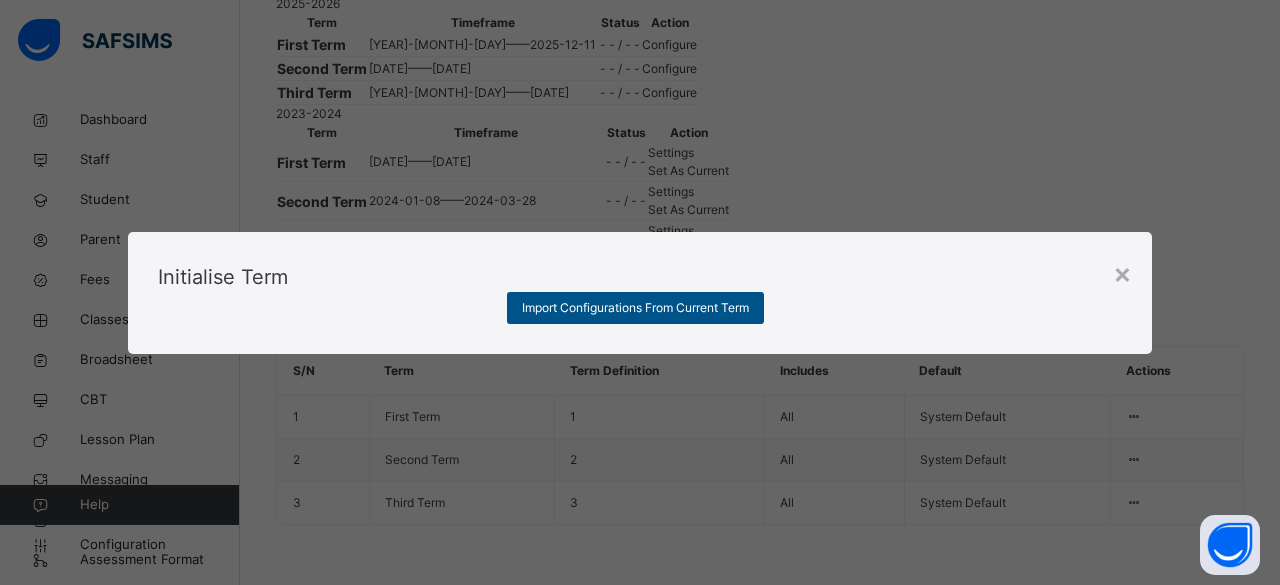 click on "Import Configurations From Current Term" at bounding box center (635, 308) 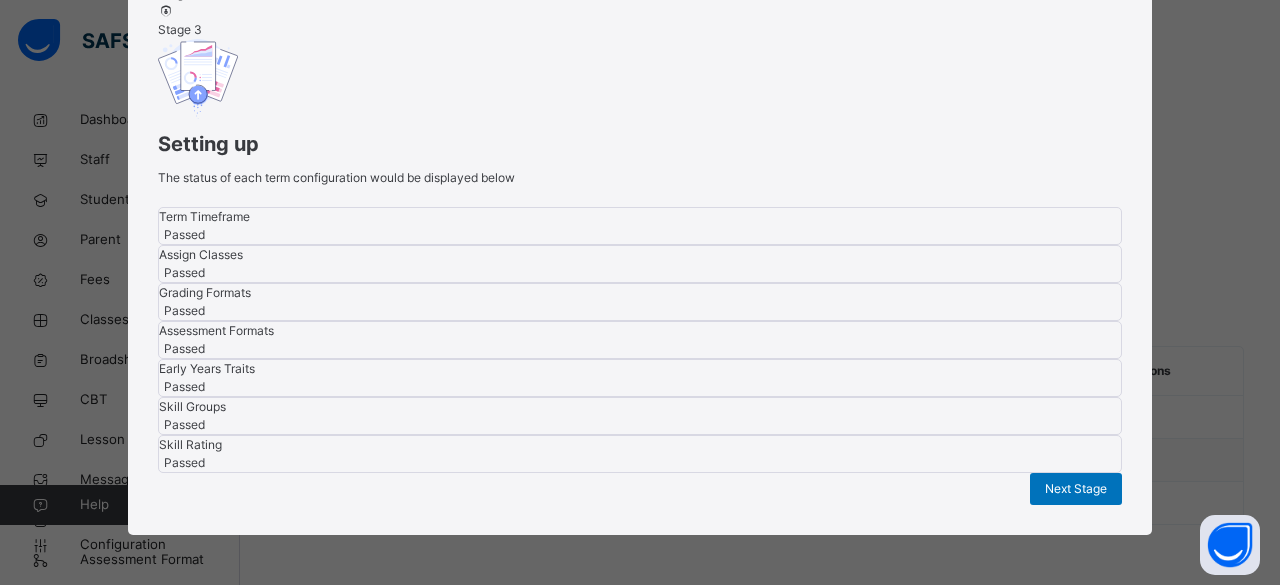 scroll, scrollTop: 592, scrollLeft: 0, axis: vertical 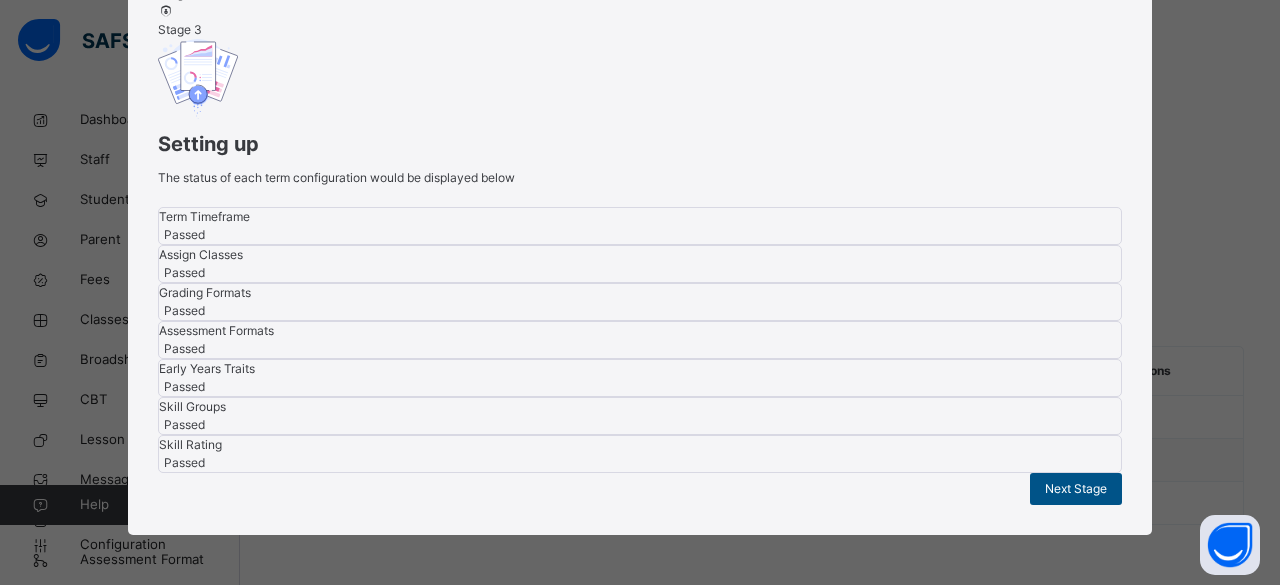 click on "Next Stage" at bounding box center [1076, 489] 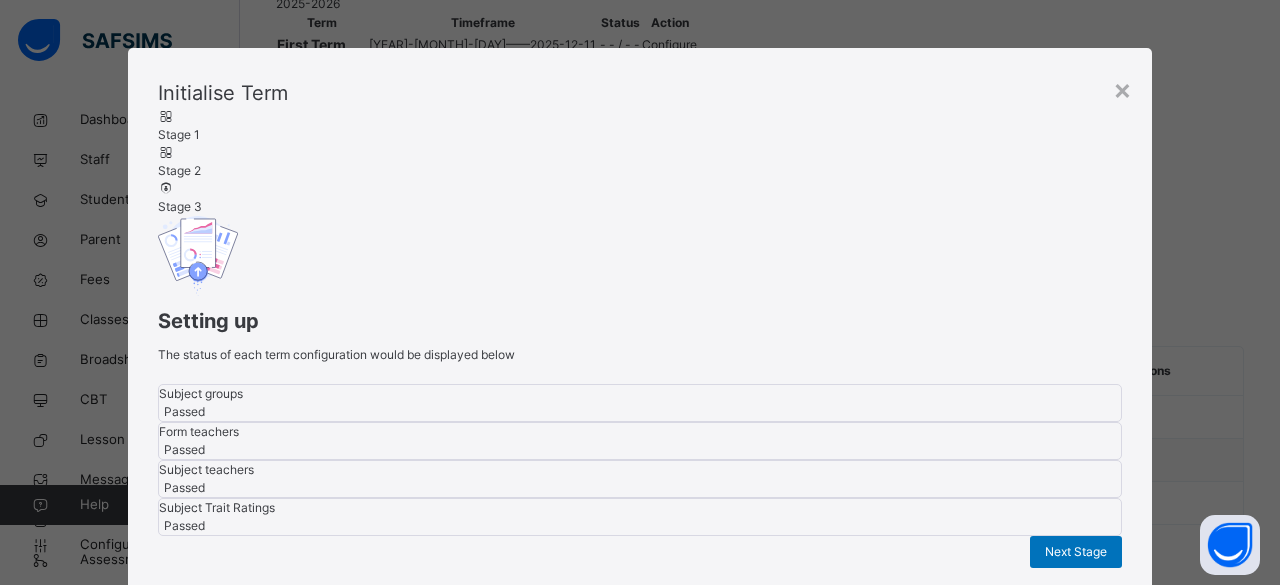 scroll, scrollTop: 0, scrollLeft: 0, axis: both 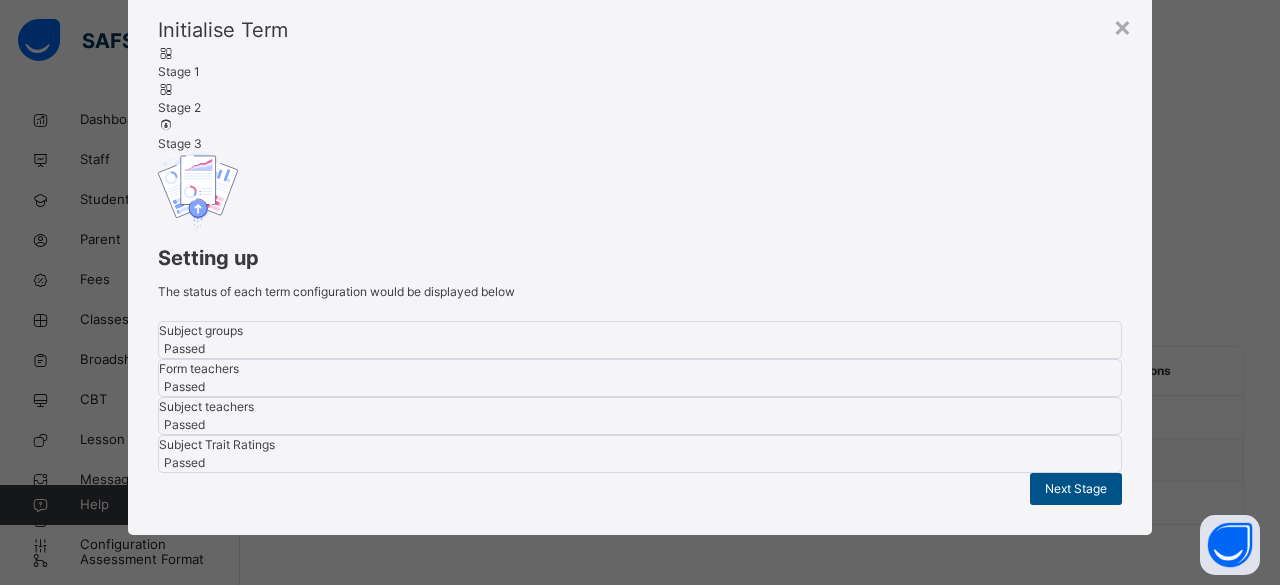 click on "Next Stage" at bounding box center (1076, 489) 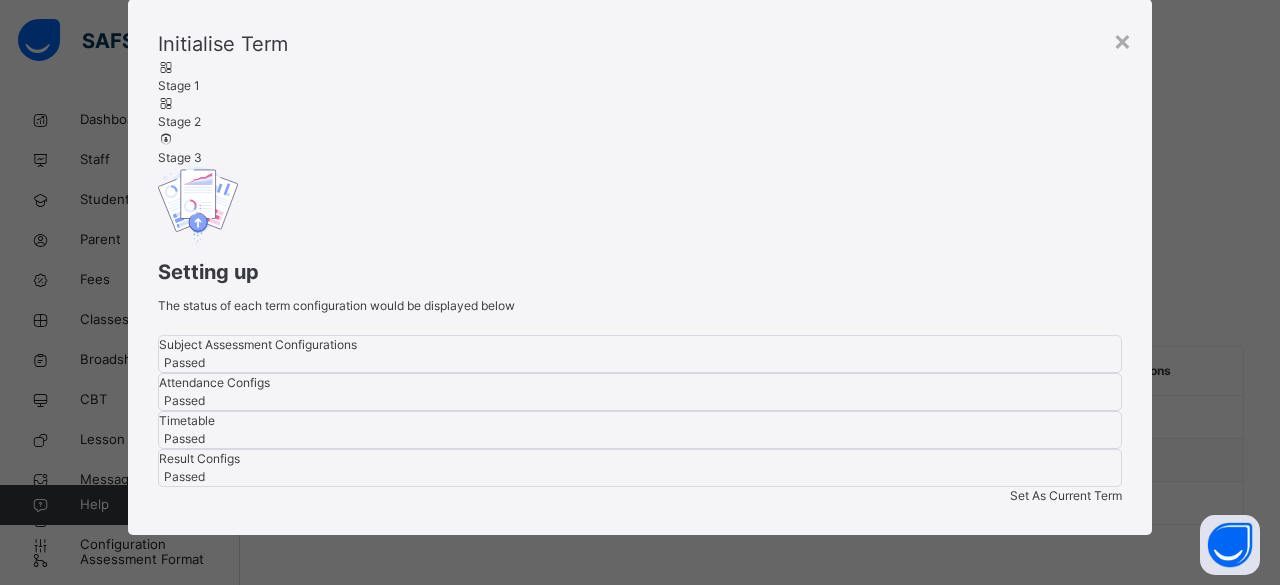 scroll, scrollTop: 307, scrollLeft: 0, axis: vertical 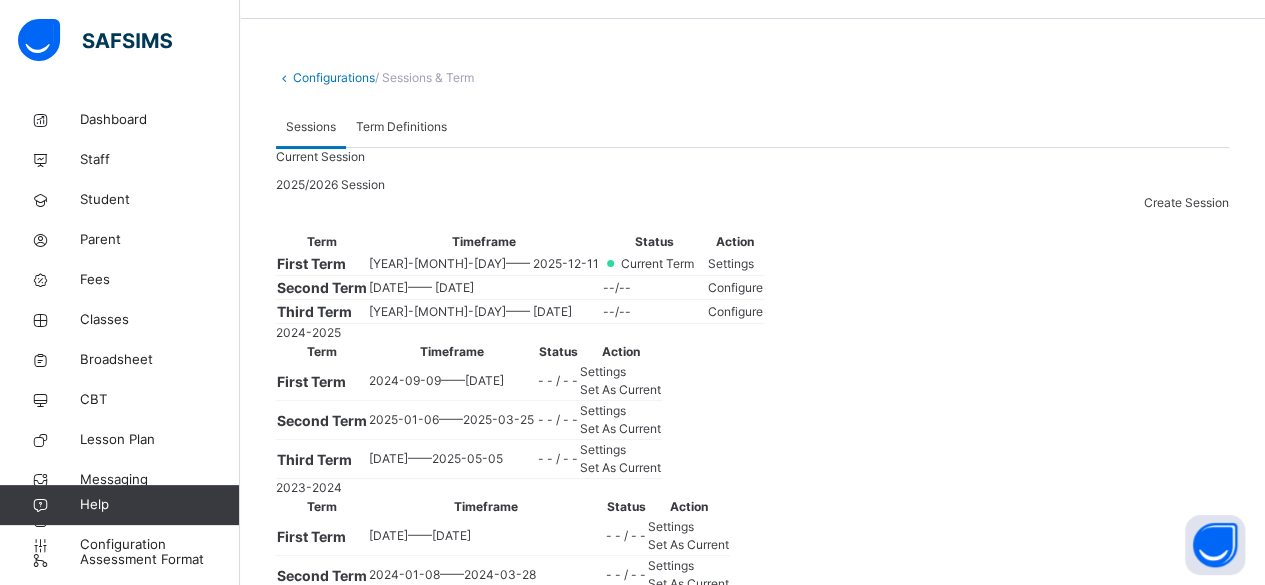 click on "Settings" at bounding box center [731, 263] 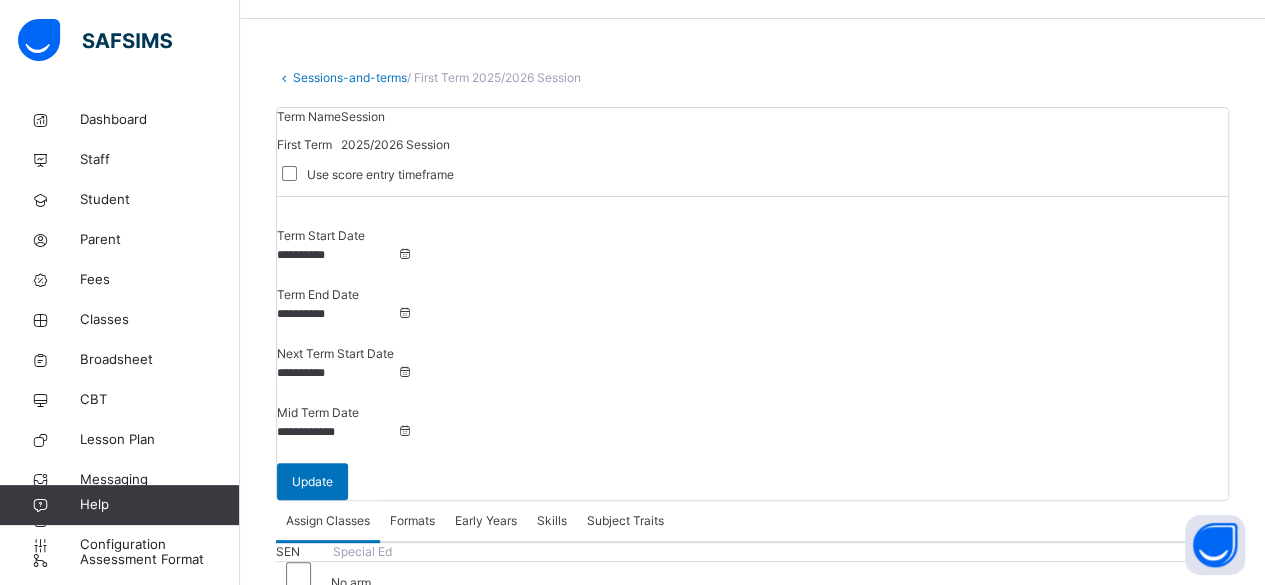 click on "**********" at bounding box center [337, 255] 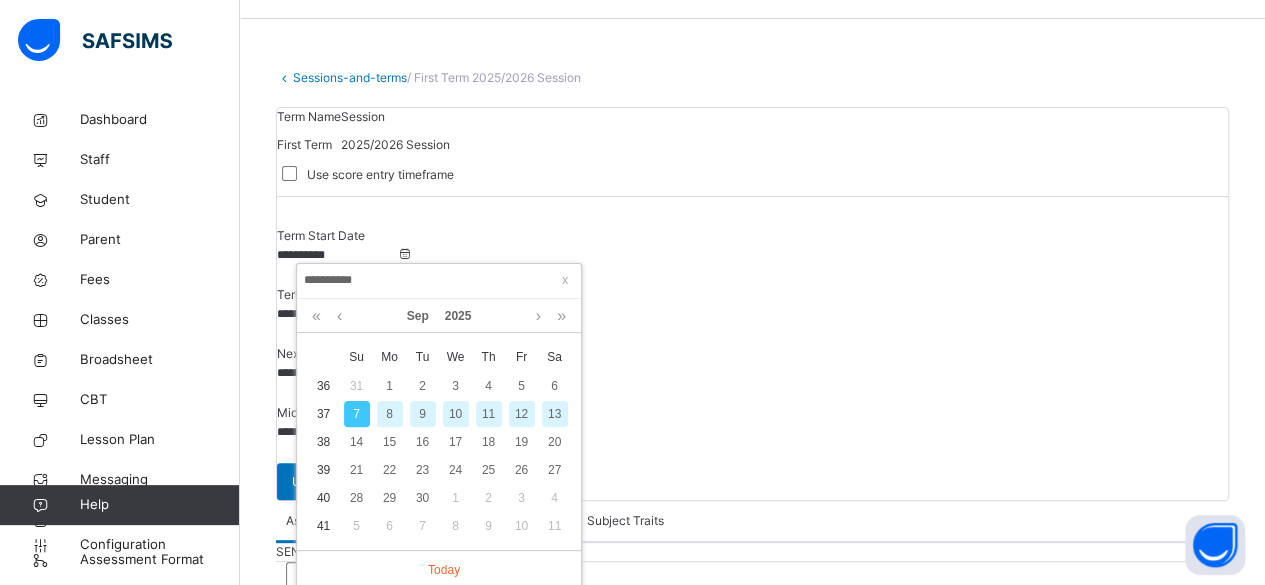 click on "8" at bounding box center (390, 414) 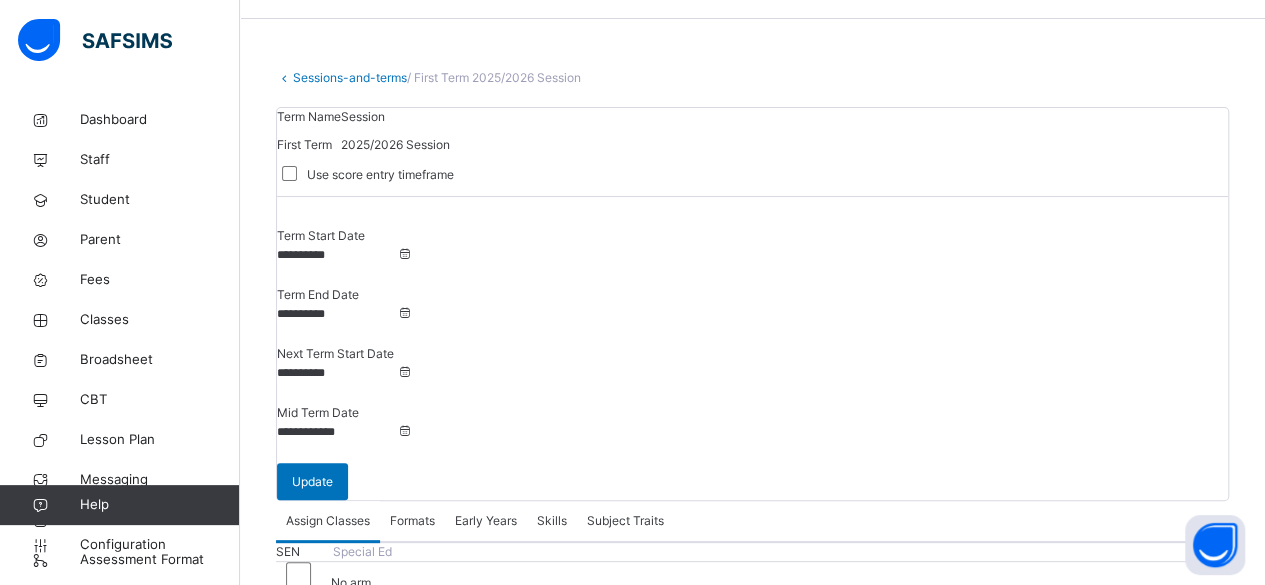 click on "**********" at bounding box center [337, 314] 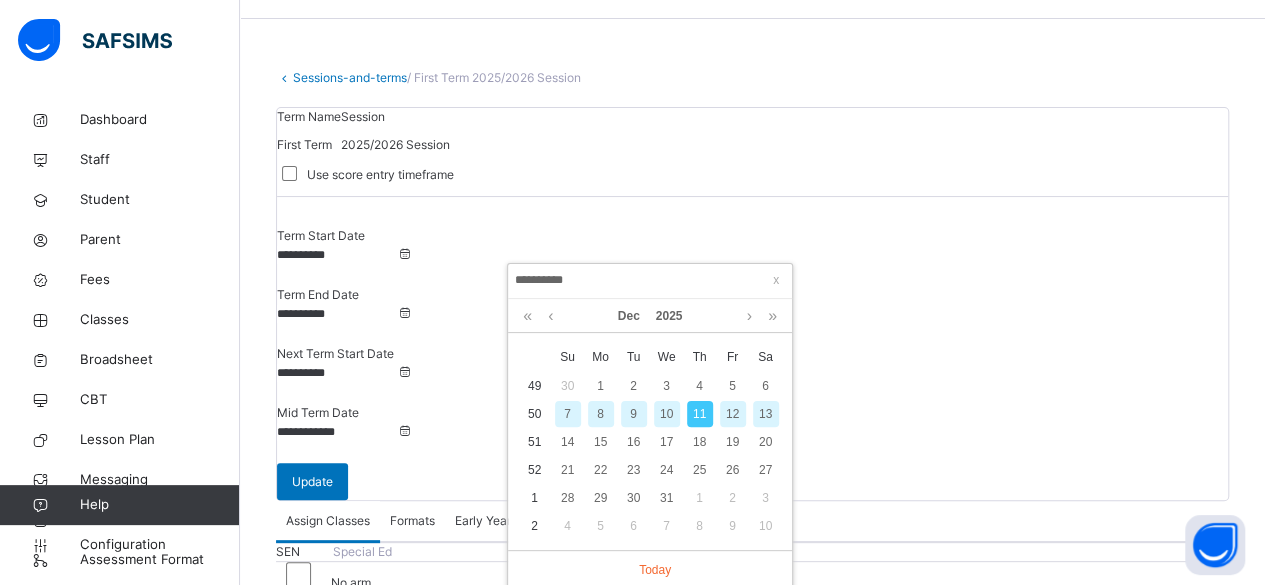 click on "12" at bounding box center (733, 414) 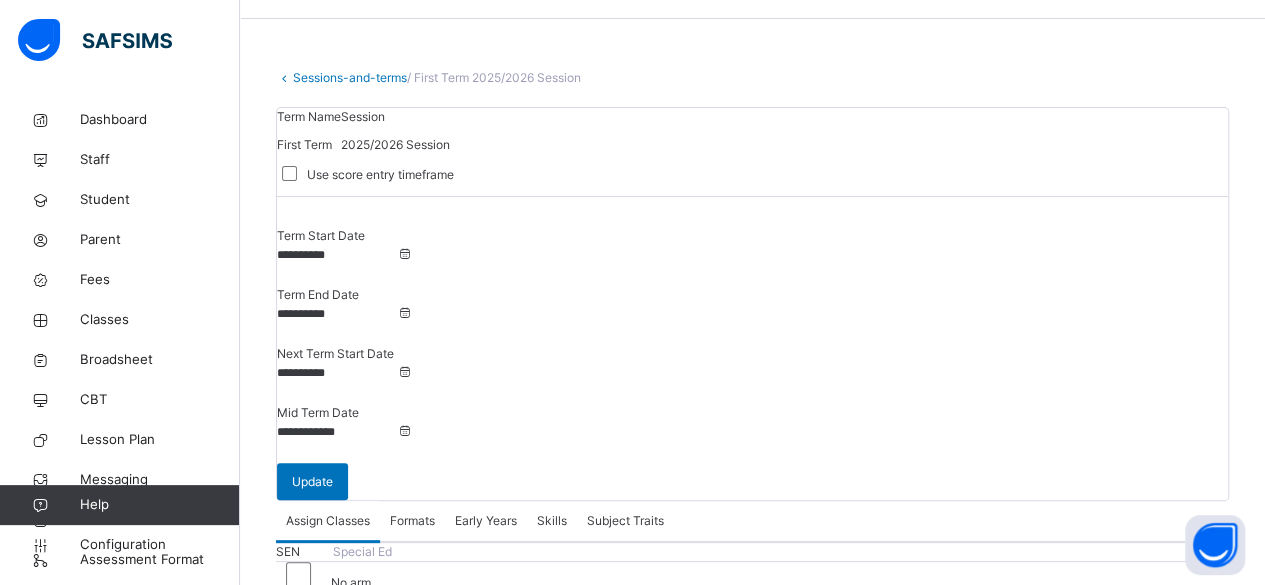 click on "**********" at bounding box center (337, 373) 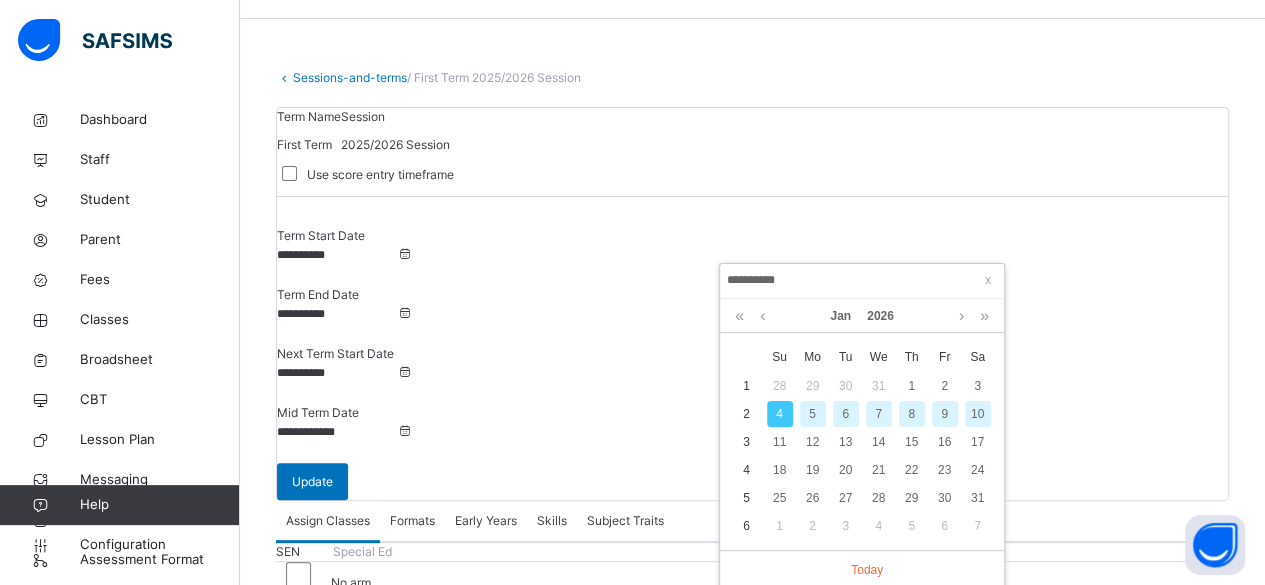 click on "5" at bounding box center (813, 414) 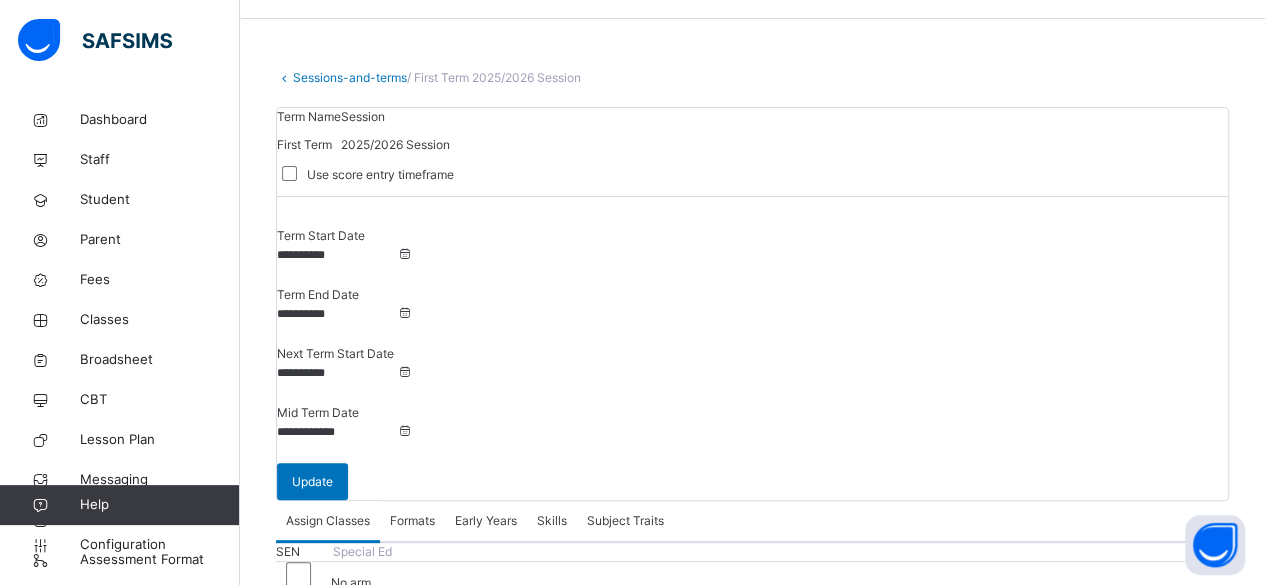 click on "**********" at bounding box center (337, 432) 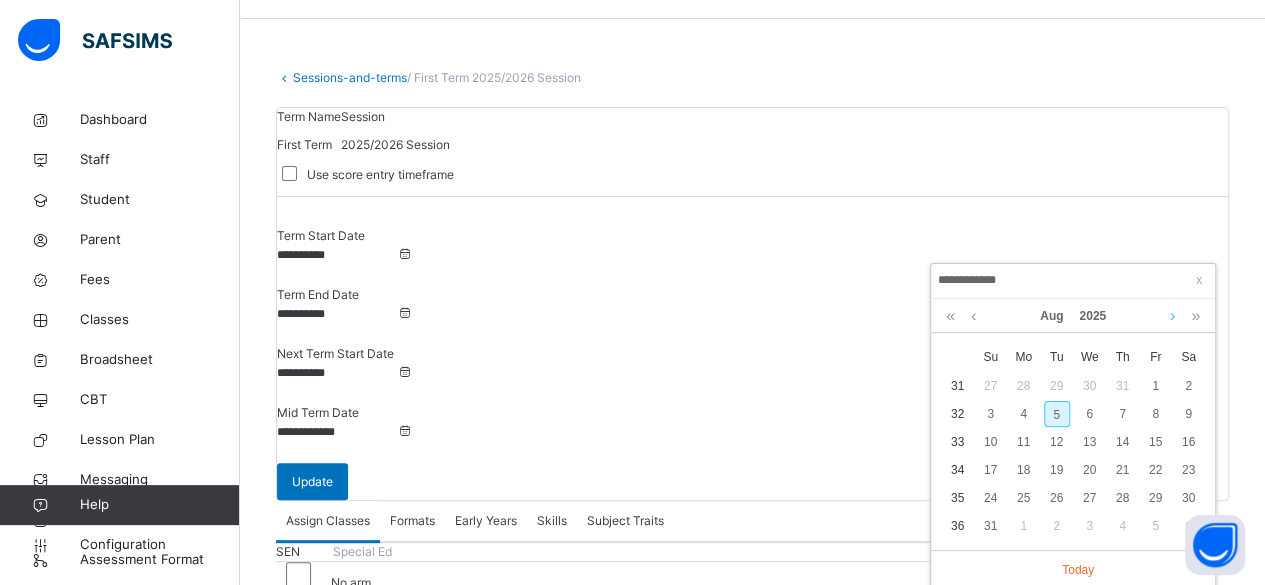 click at bounding box center (1172, 316) 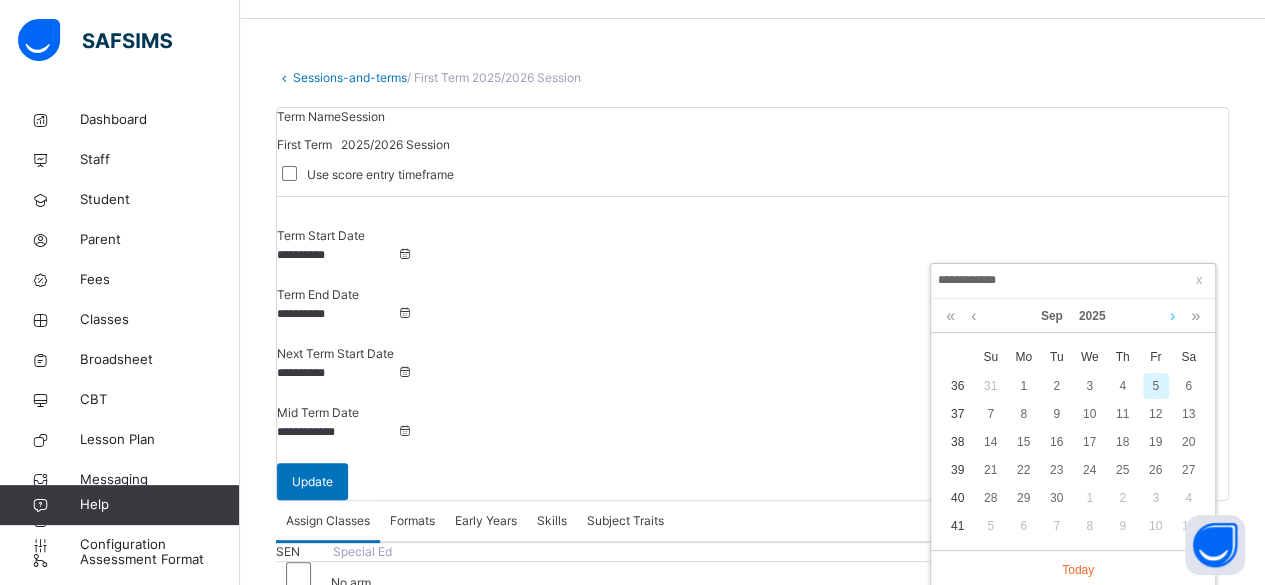 click at bounding box center (1172, 316) 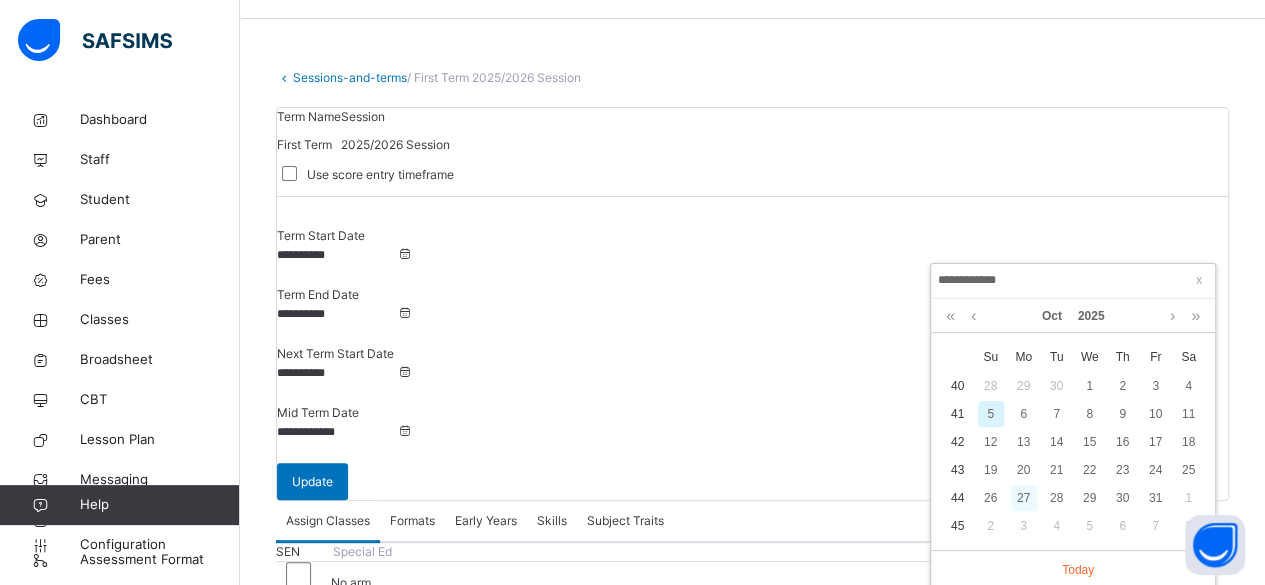 click on "27" at bounding box center (1024, 498) 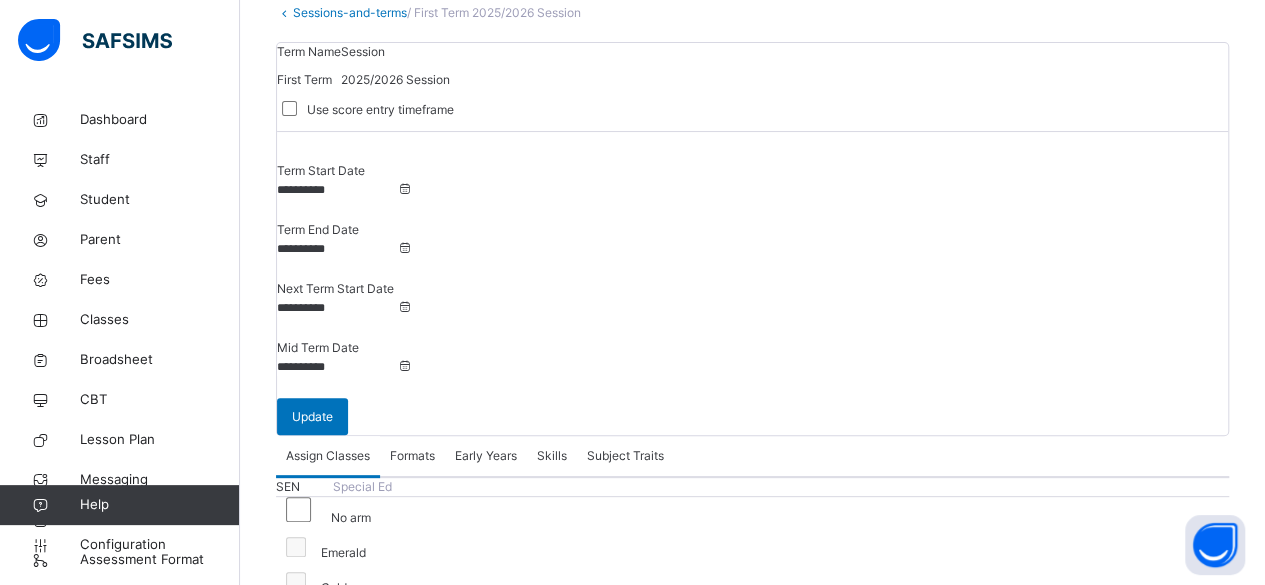 scroll, scrollTop: 125, scrollLeft: 0, axis: vertical 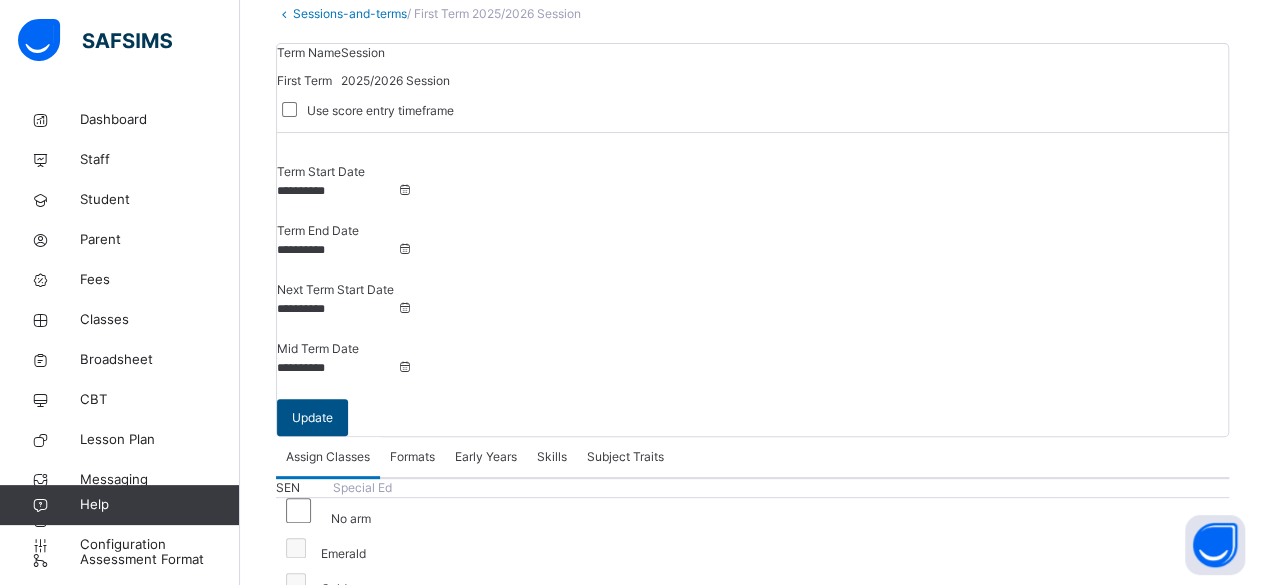 click on "Update" at bounding box center [312, 418] 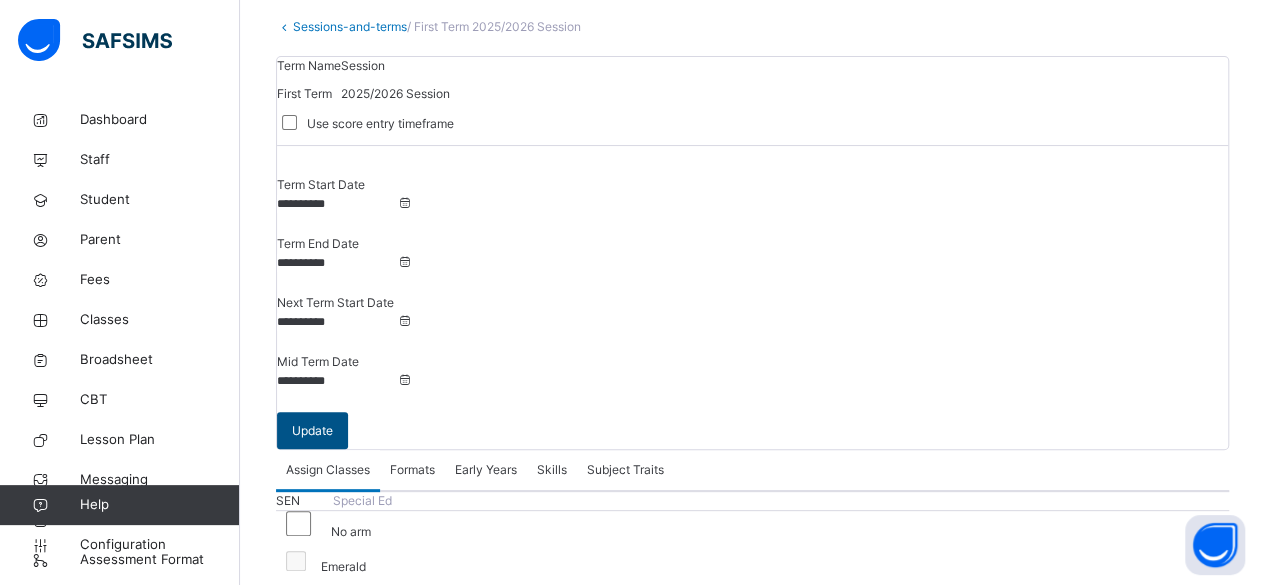 scroll, scrollTop: 114, scrollLeft: 0, axis: vertical 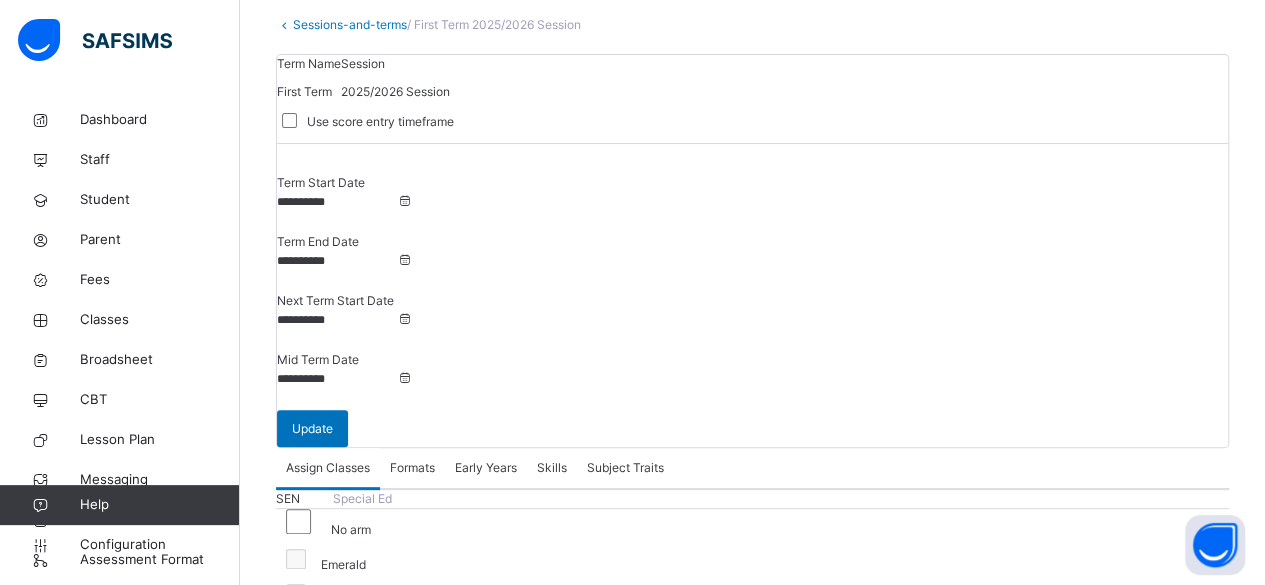 click on "SEN     Special Ed   No arm Emerald Gold Gold 2 Oak Ruby Sapphire   Creche     Creche    No arm Emerald Gold Gold 2 Oak Ruby Sapphire   PG     Playgroup   No arm Emerald Gold Gold 2 Oak Ruby Sapphire   Reception     Reception   No arm Emerald Gold Gold 2 Oak Ruby Sapphire   Pre-Nur     PreNursery   No arm Emerald Gold Gold 2 Oak Ruby Sapphire   Nur [NUMBER]     Nursery One   No arm Emerald Gold Gold 2 Oak Ruby Sapphire   Nur [NUMBER]     Nursery Two   No arm Emerald Gold Gold 2 Oak Ruby Sapphire   Pry [NUMBER]     Primary One   No arm Emerald Gold Gold 2 Oak Ruby Sapphire   Pry [NUMBER]     Primary Two   No arm Emerald Gold Gold 2 Oak Ruby Sapphire   Pry [NUMBER]     Primary Three   No arm Emerald Gold Gold 2 Oak Ruby Sapphire   Pry [NUMBER]     Primary Four   No arm Emerald Gold Gold 2 Oak Ruby Sapphire   Pry [NUMBER]     Primary Five   No arm Emerald Gold Gold 2 Oak Ruby Sapphire   Pry [NUMBER]     Primary Six   No arm Emerald Gold Gold 2 Oak Ruby Sapphire   JS [NUMBER]     Junior Secondary    No arm Emerald Gold Gold 2 Oak Ruby Sapphire   JS [NUMBER]       No arm Emerald" at bounding box center [752, 2933] 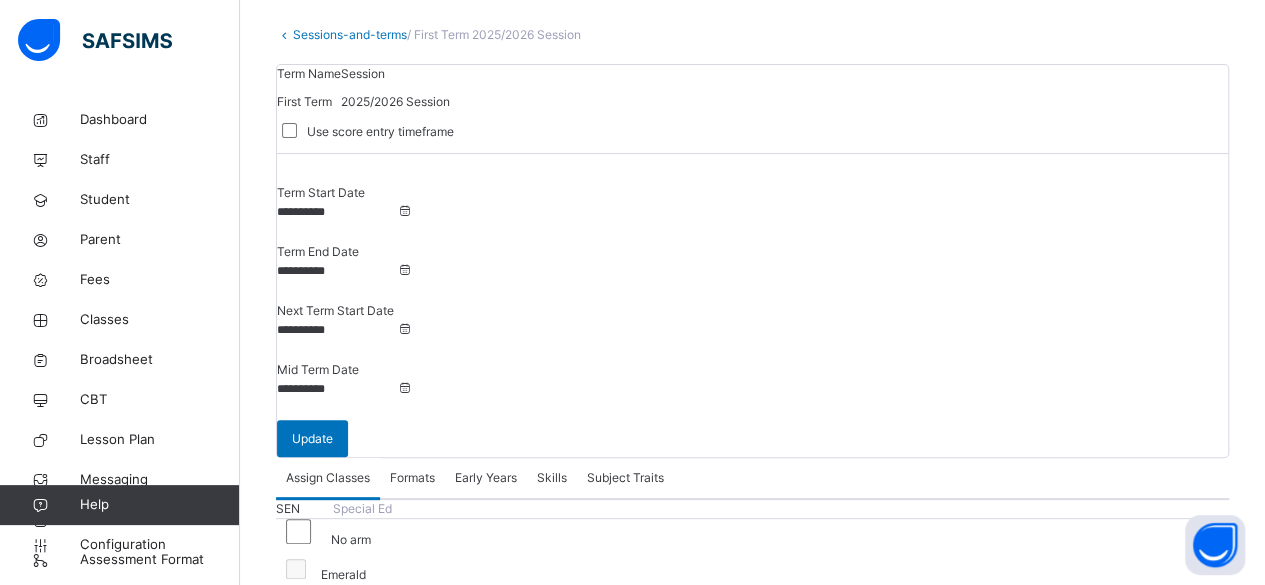 scroll, scrollTop: 103, scrollLeft: 0, axis: vertical 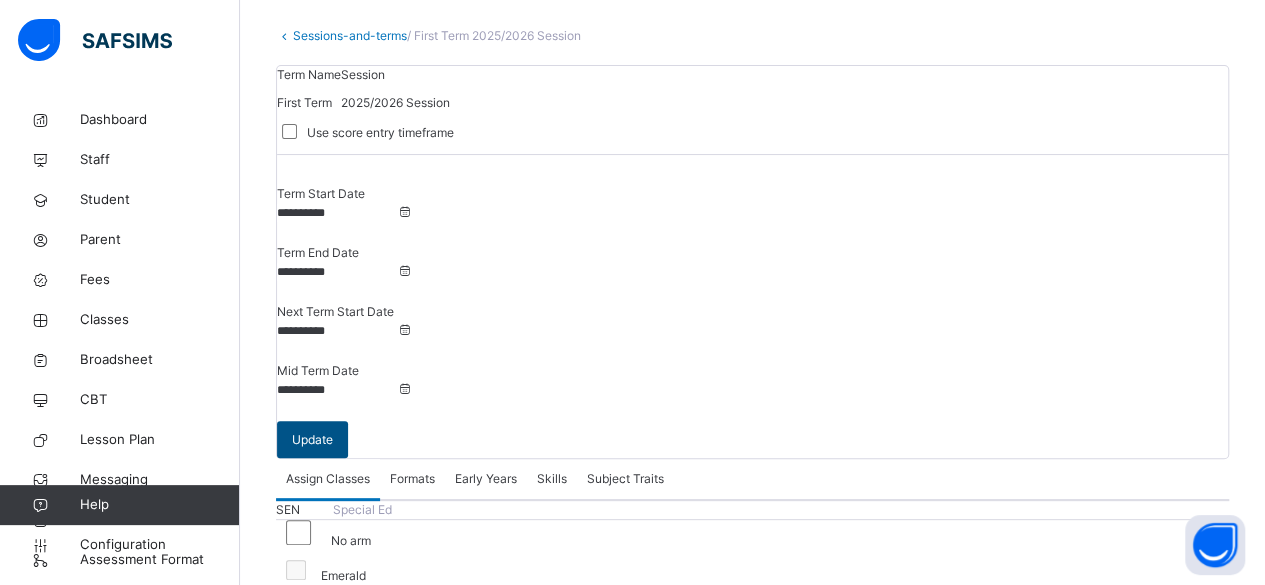 click on "Update" at bounding box center [312, 440] 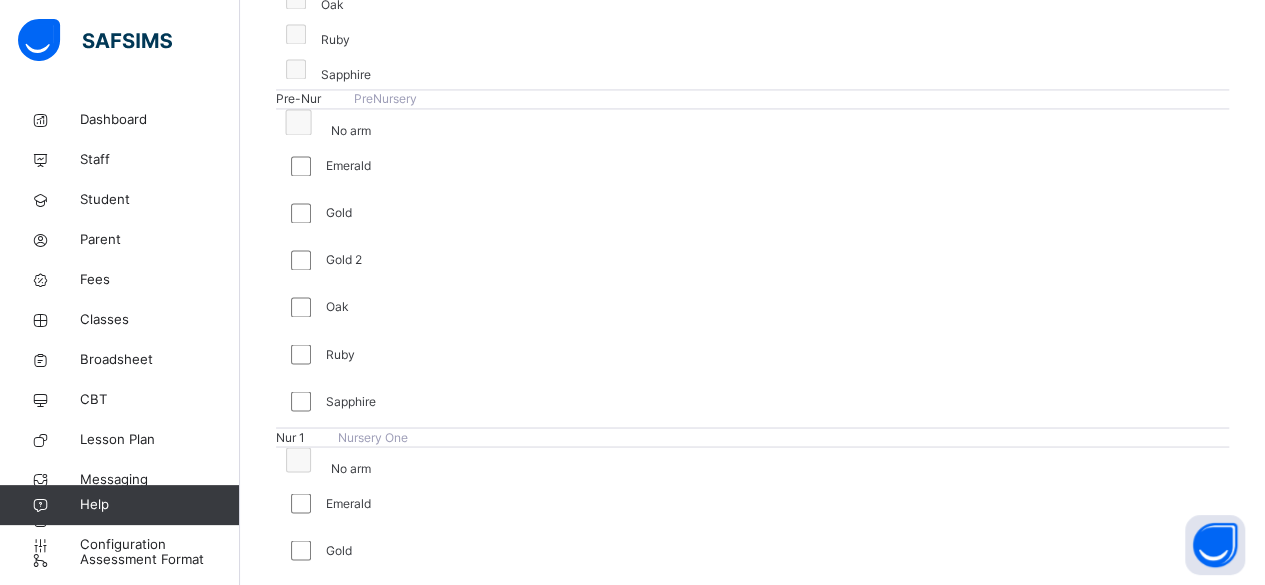 scroll, scrollTop: 1569, scrollLeft: 0, axis: vertical 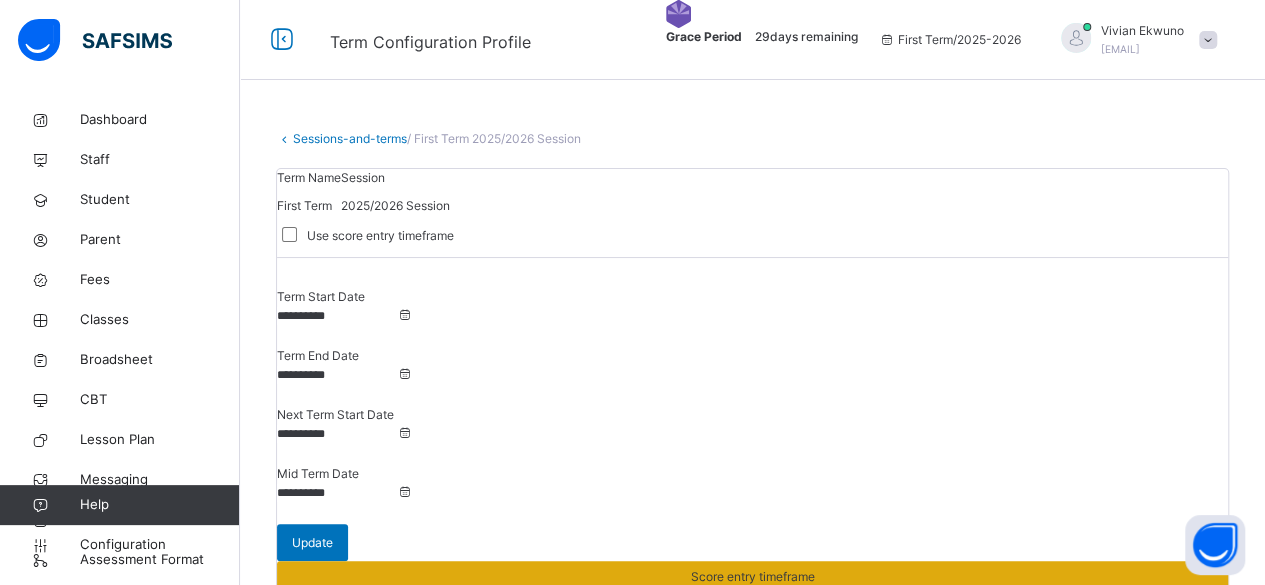 click on "Score entry timeframe" at bounding box center (753, 577) 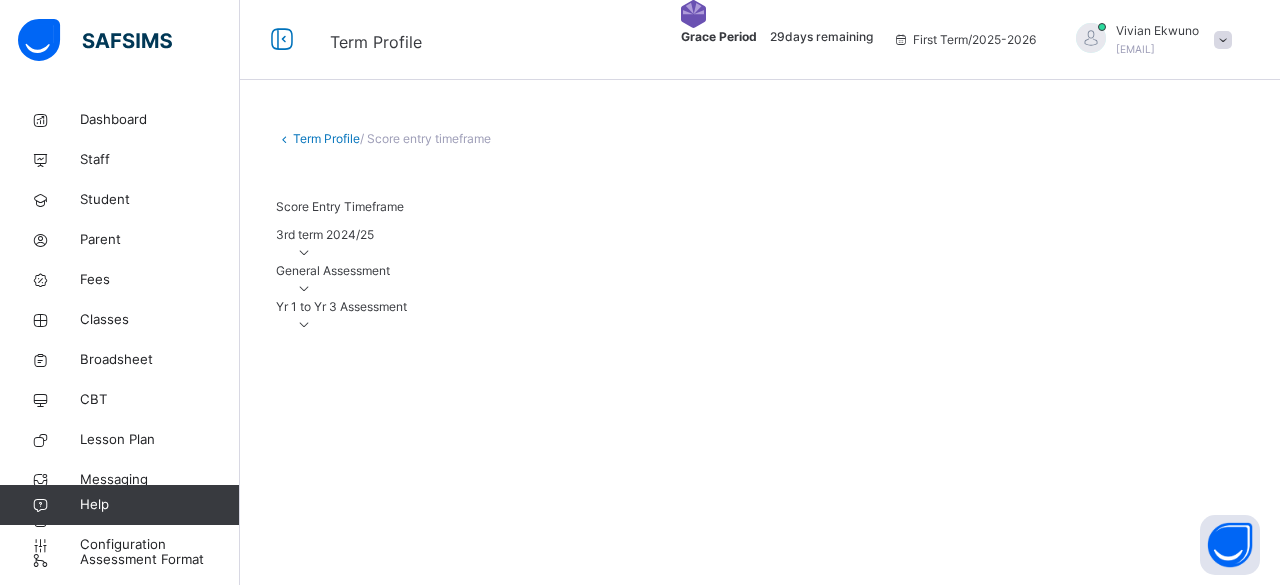 click at bounding box center (304, 252) 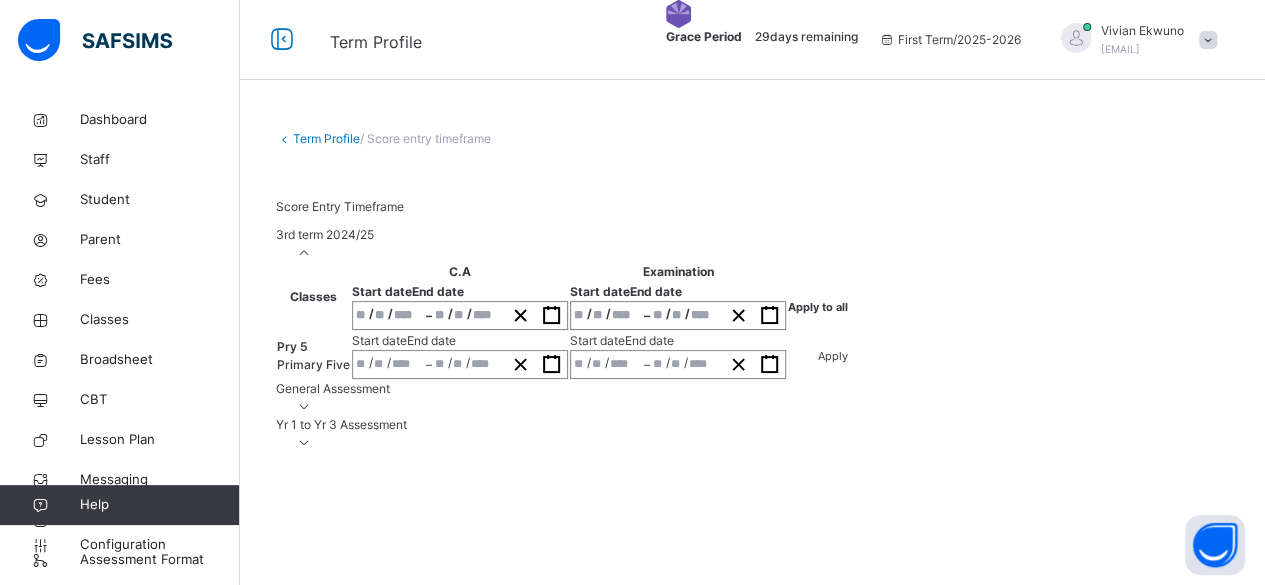 scroll, scrollTop: 134, scrollLeft: 0, axis: vertical 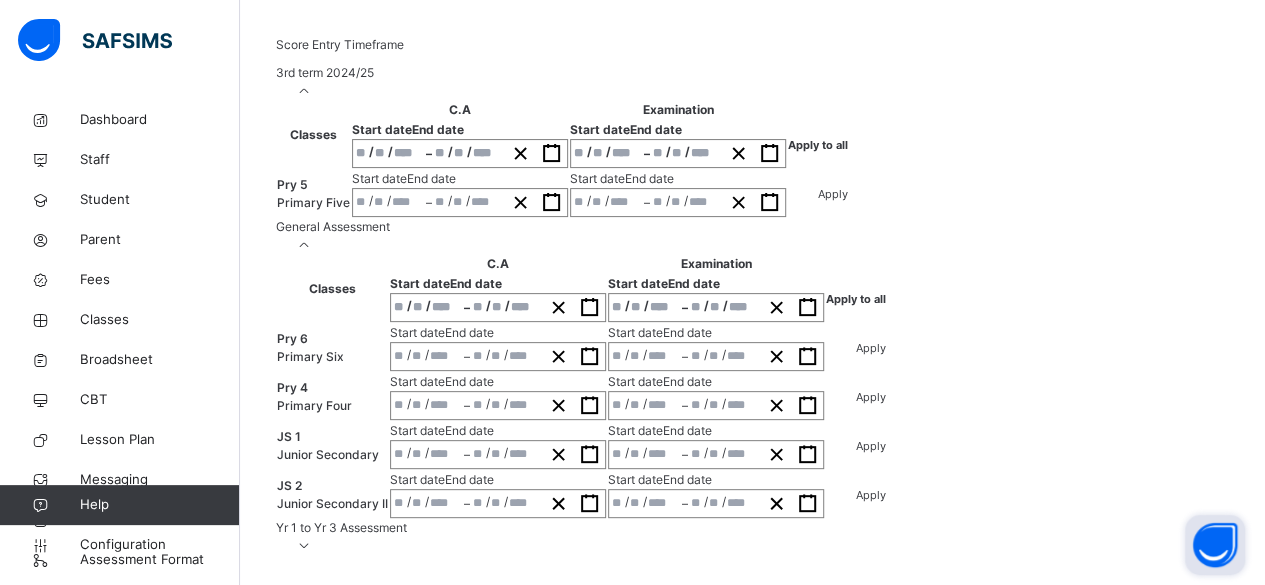 click at bounding box center (1215, 545) 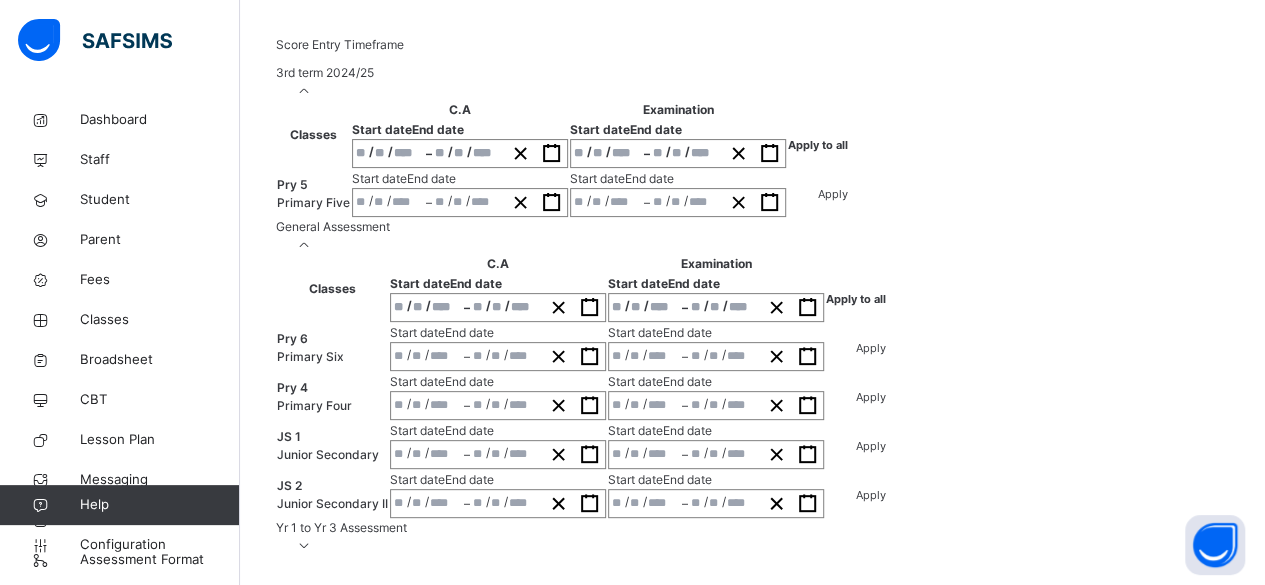 click at bounding box center [304, 545] 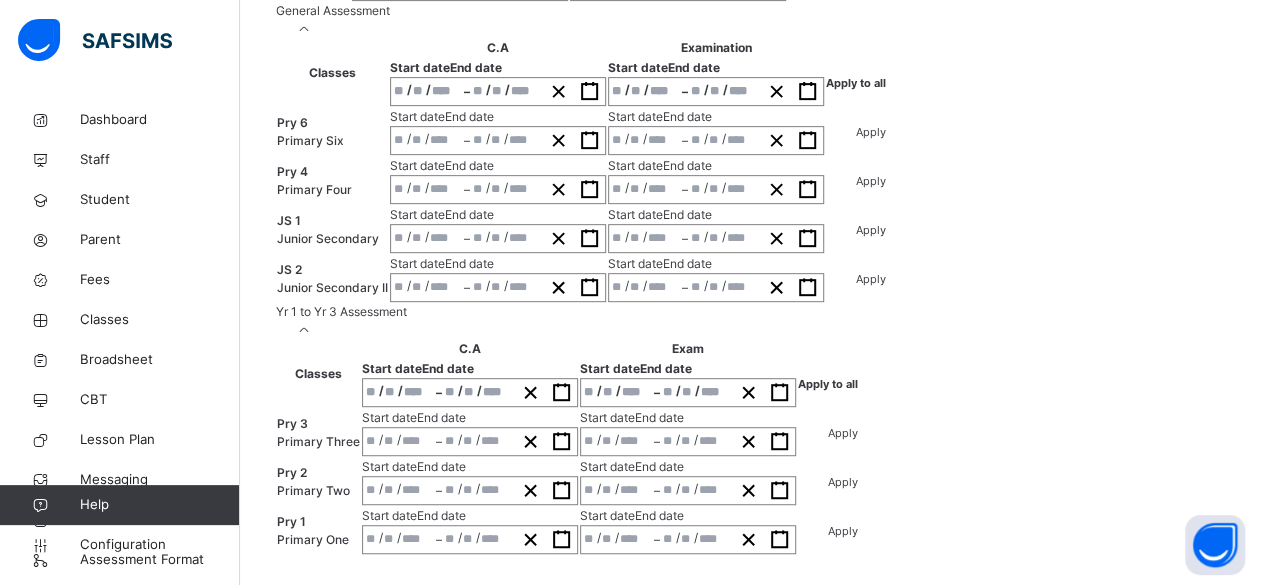 scroll, scrollTop: 922, scrollLeft: 0, axis: vertical 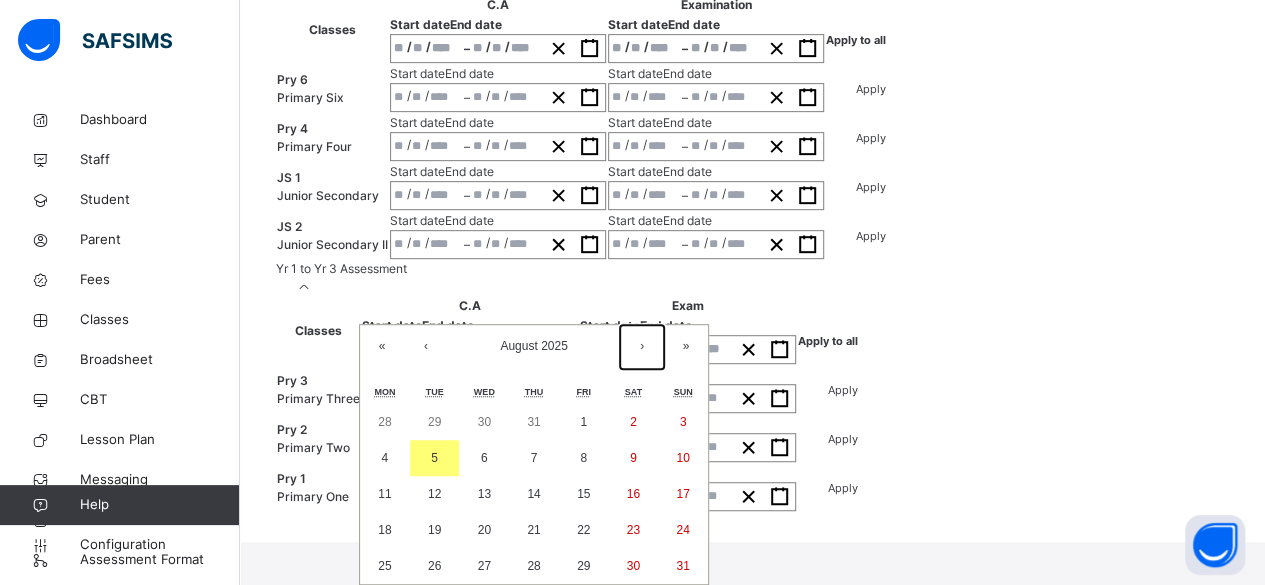 click on "›" at bounding box center [642, 347] 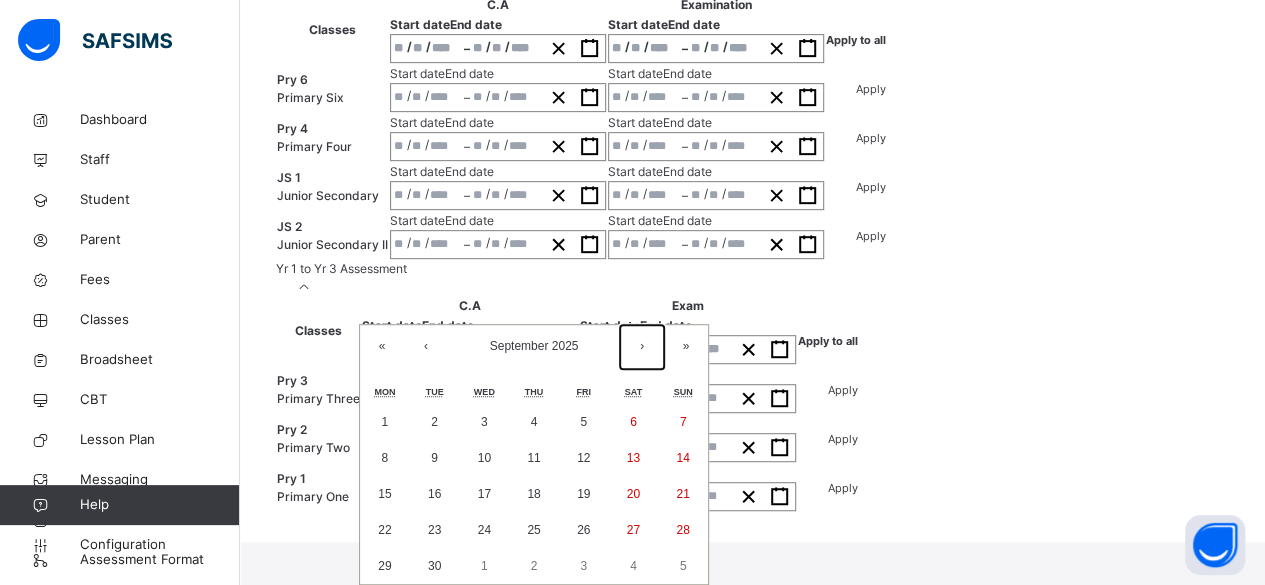 click on "›" at bounding box center [642, 347] 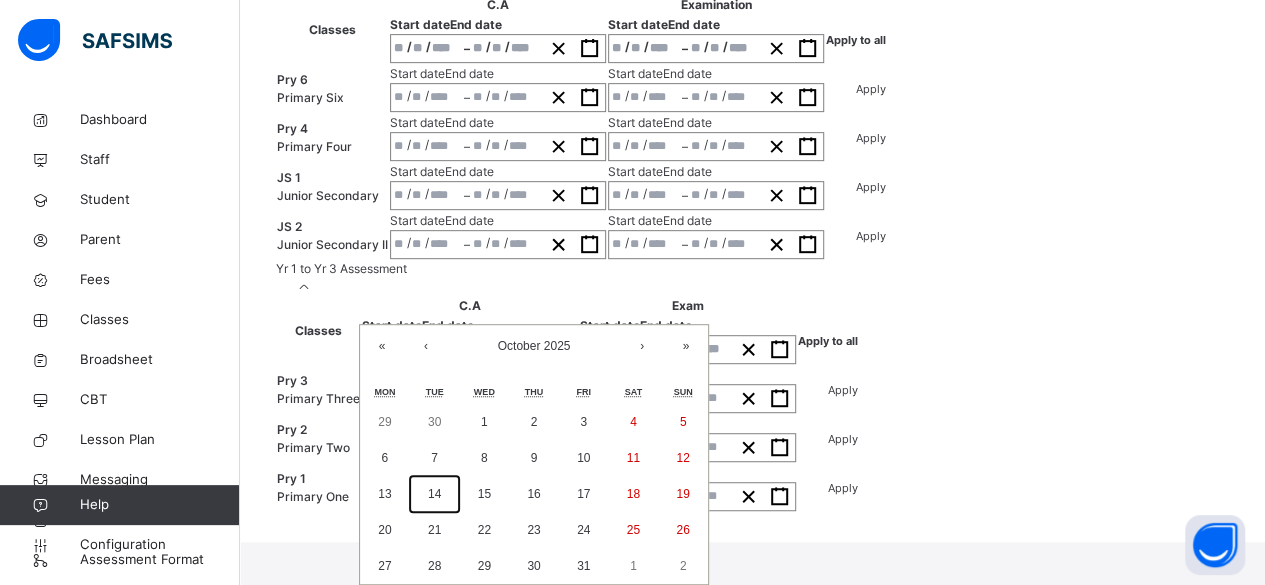 click on "14" at bounding box center [434, 494] 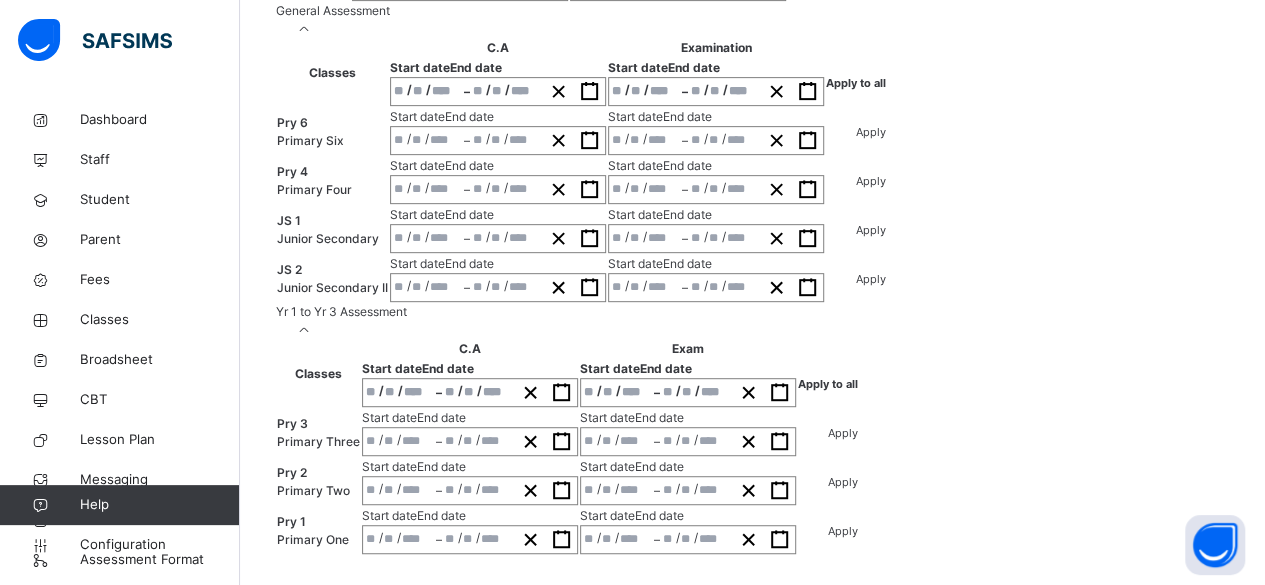 click on "/ / – / / « ‹ October 2025 › » Mon Tue Wed Thu Fri Sat Sun 29 30 1 2 3 4 5 6 7 8 9 10 11 12 13 14 15 16 17 18 19 20 21 22 23 24 25 26 27 28 29 30 31 1 2" at bounding box center [470, 392] 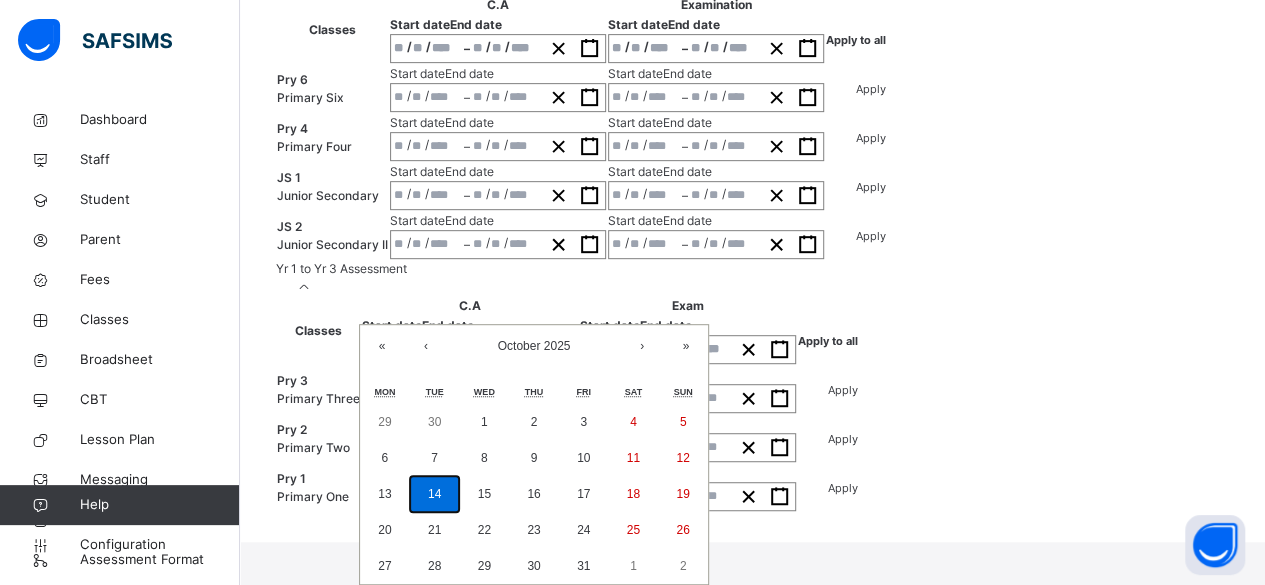 click on "14" at bounding box center (434, 494) 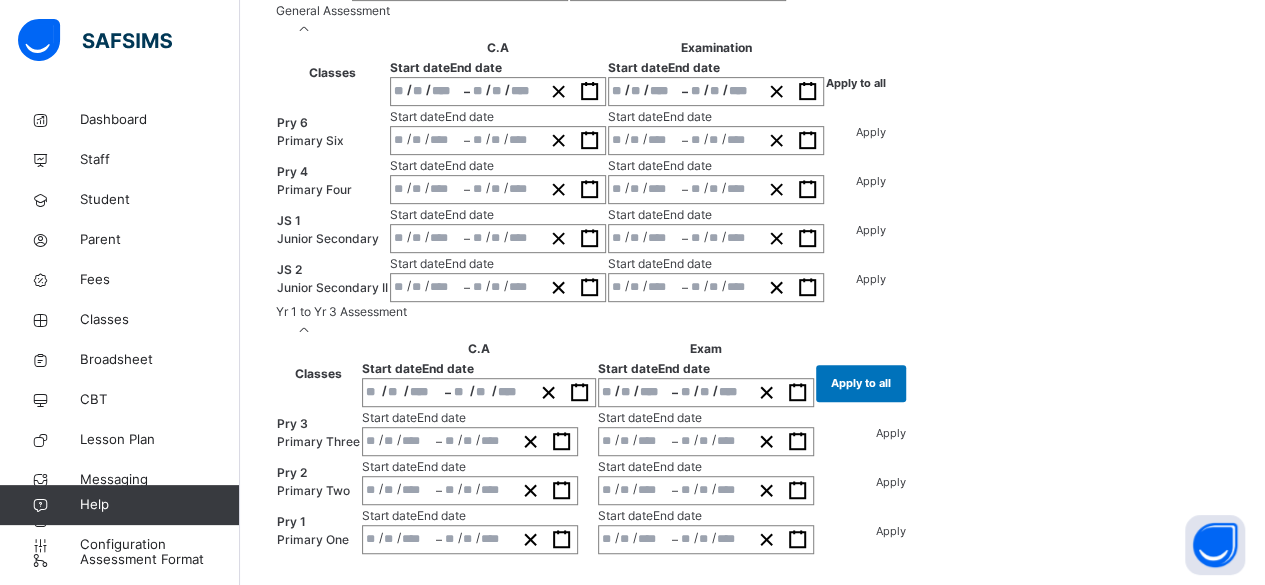 click on "**********" at bounding box center (479, 392) 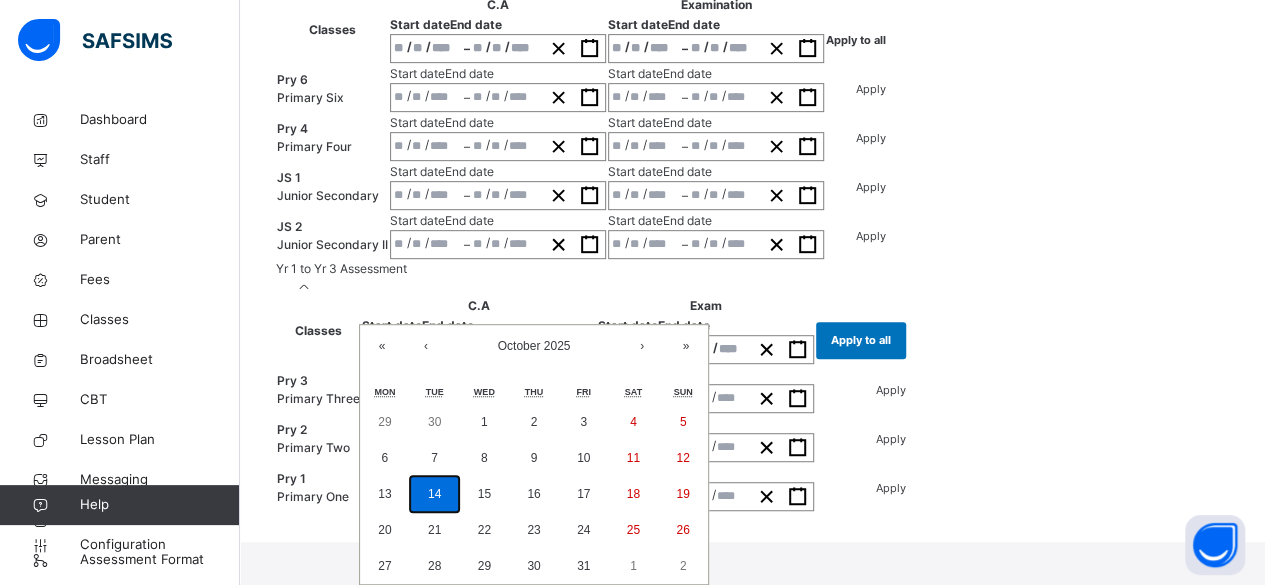 click on "14" at bounding box center (434, 494) 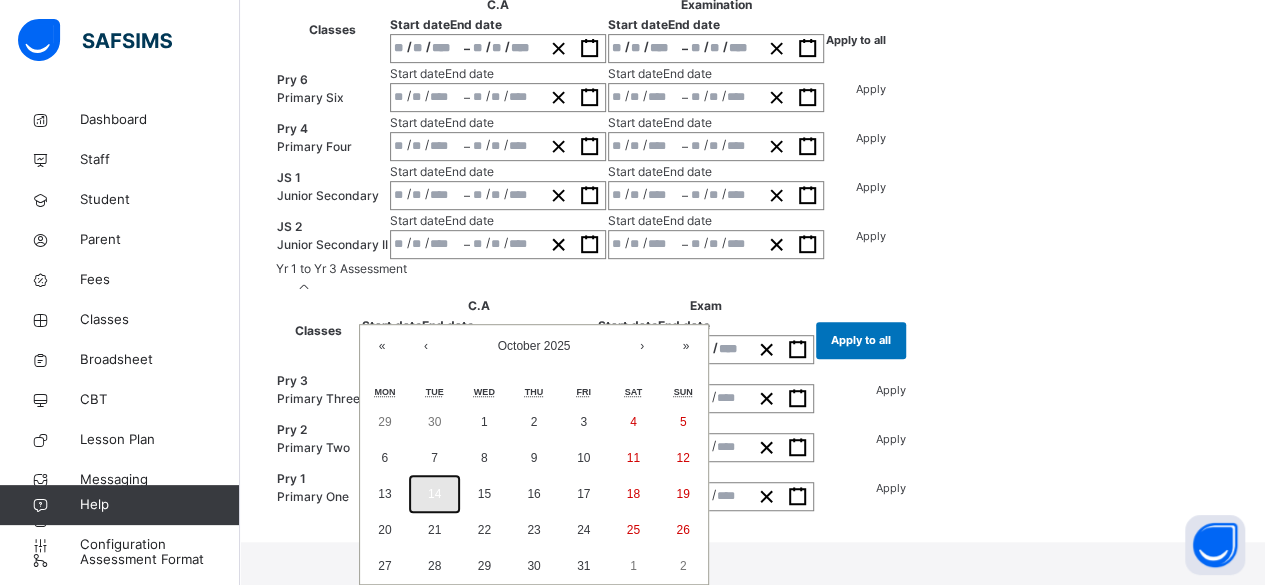 click on "14" at bounding box center [434, 494] 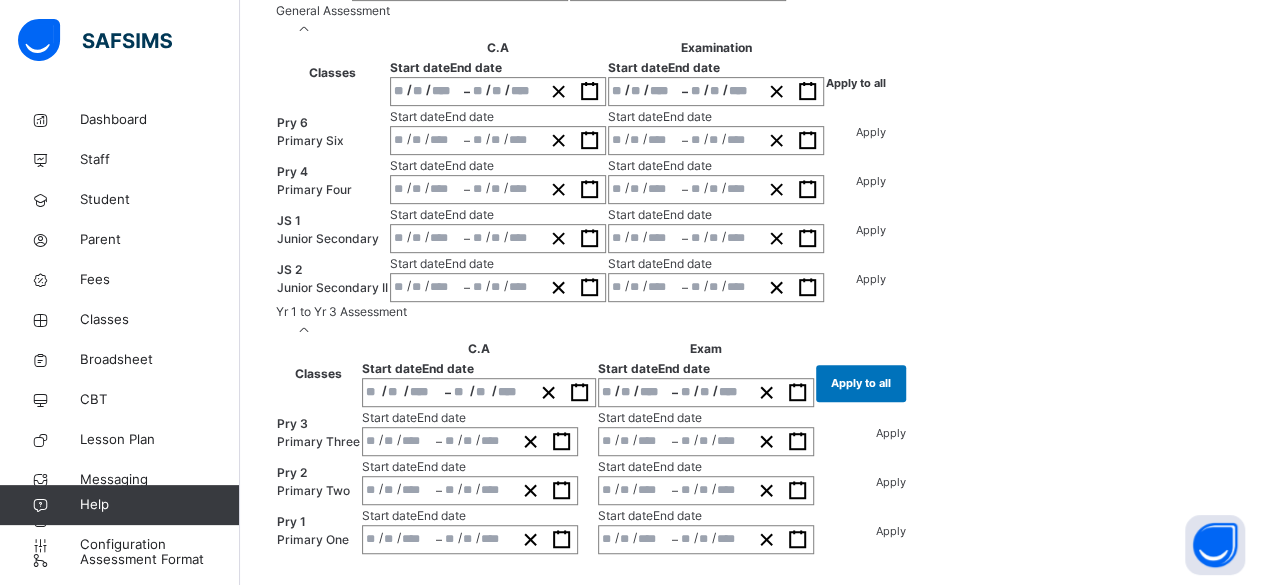 click on "**********" at bounding box center (479, 392) 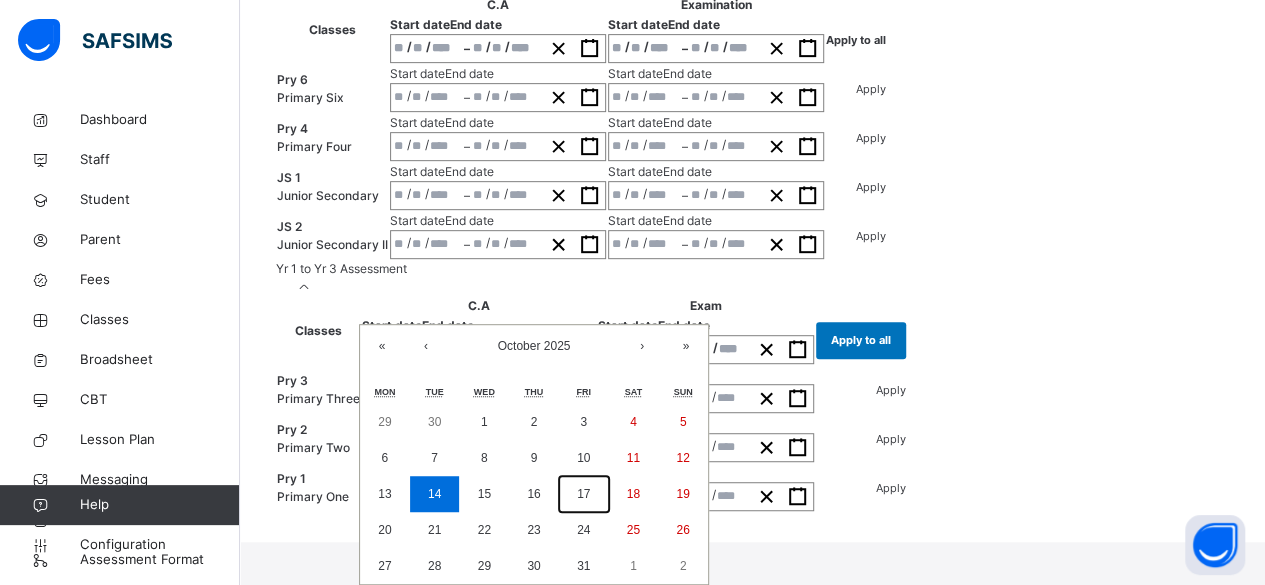 click on "17" at bounding box center (583, 494) 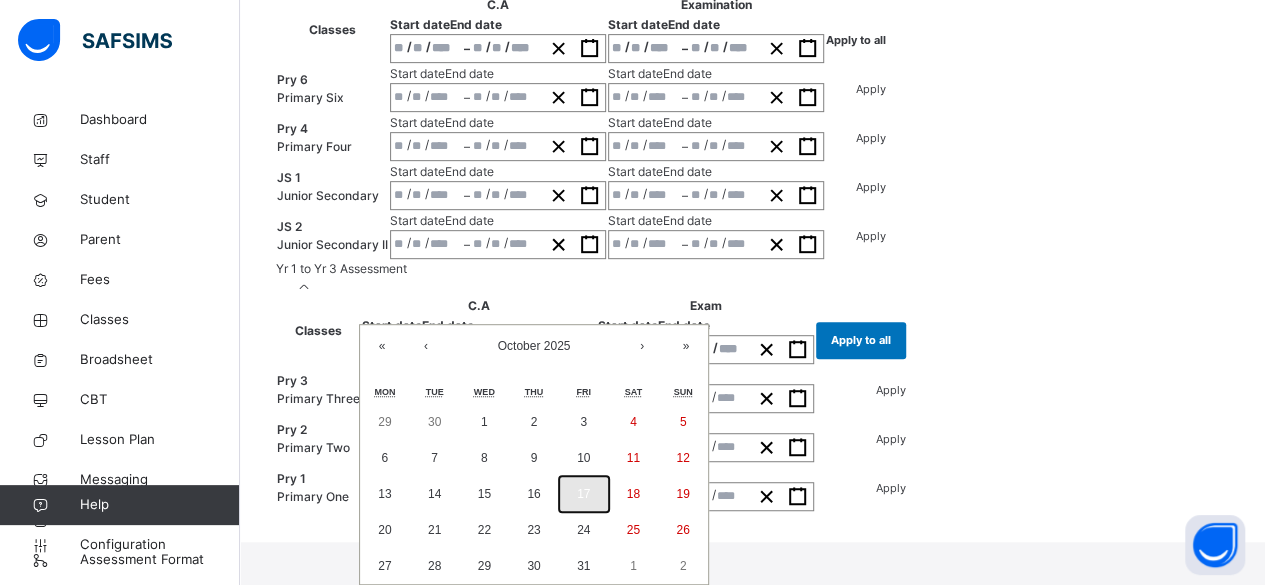 click on "17" at bounding box center (584, 494) 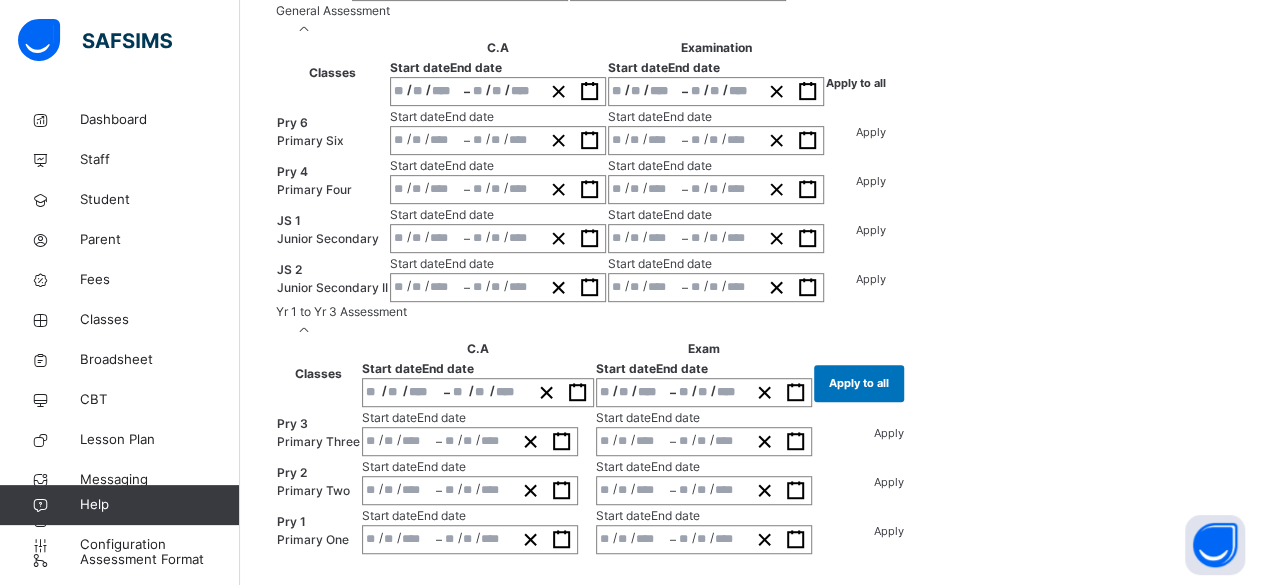 click on "**********" at bounding box center (478, 392) 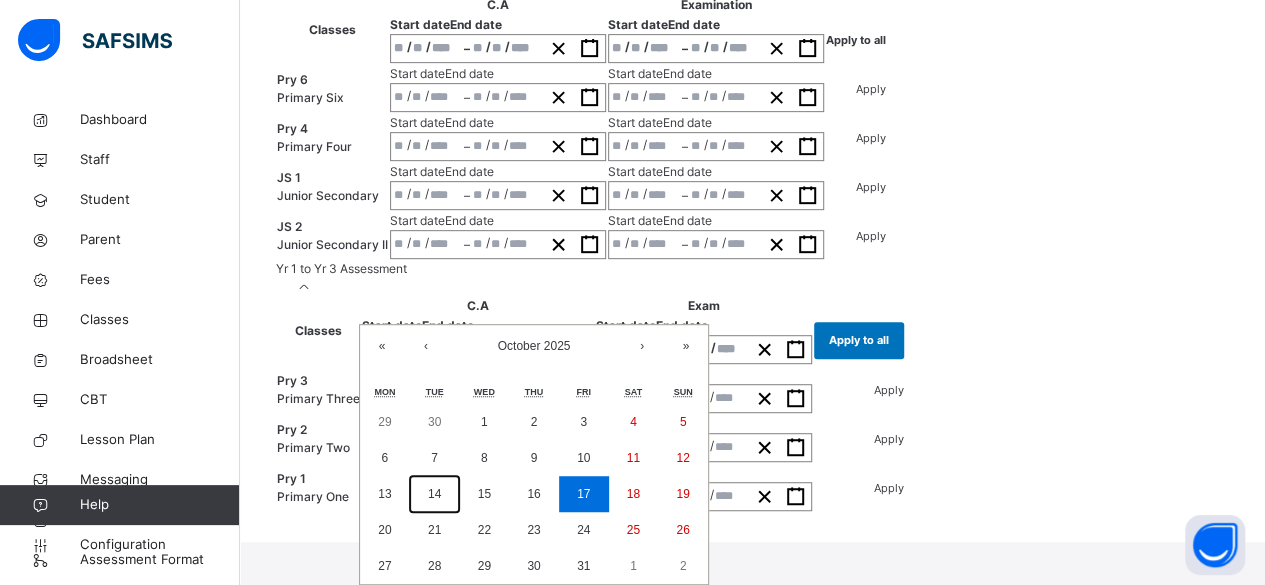 click on "14" at bounding box center (434, 494) 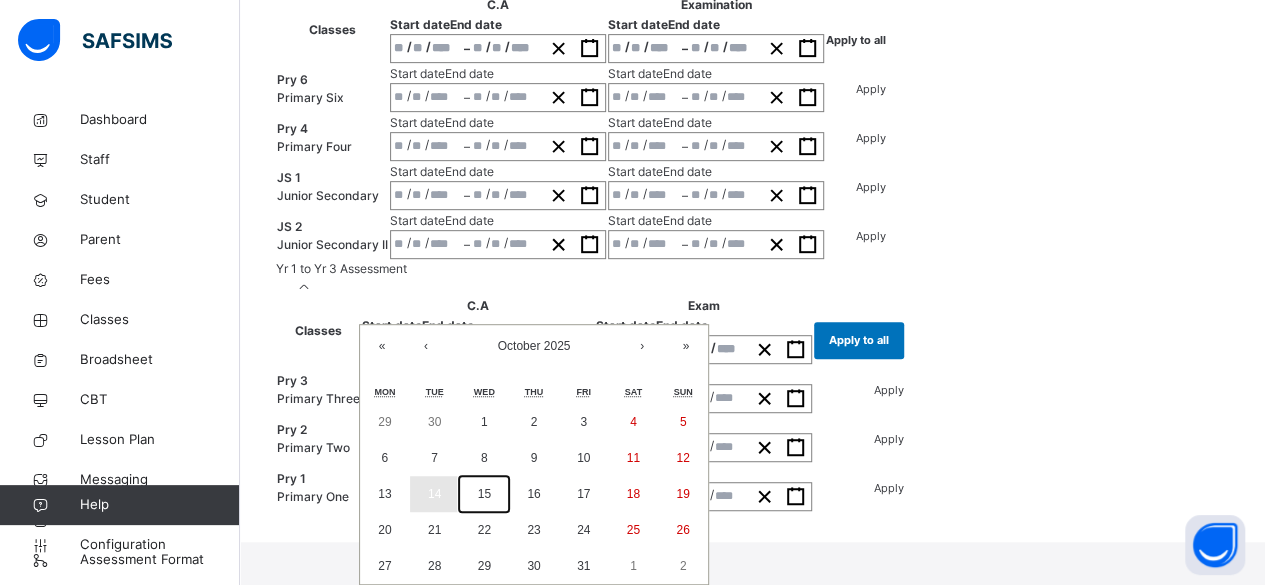 click on "15" at bounding box center [484, 494] 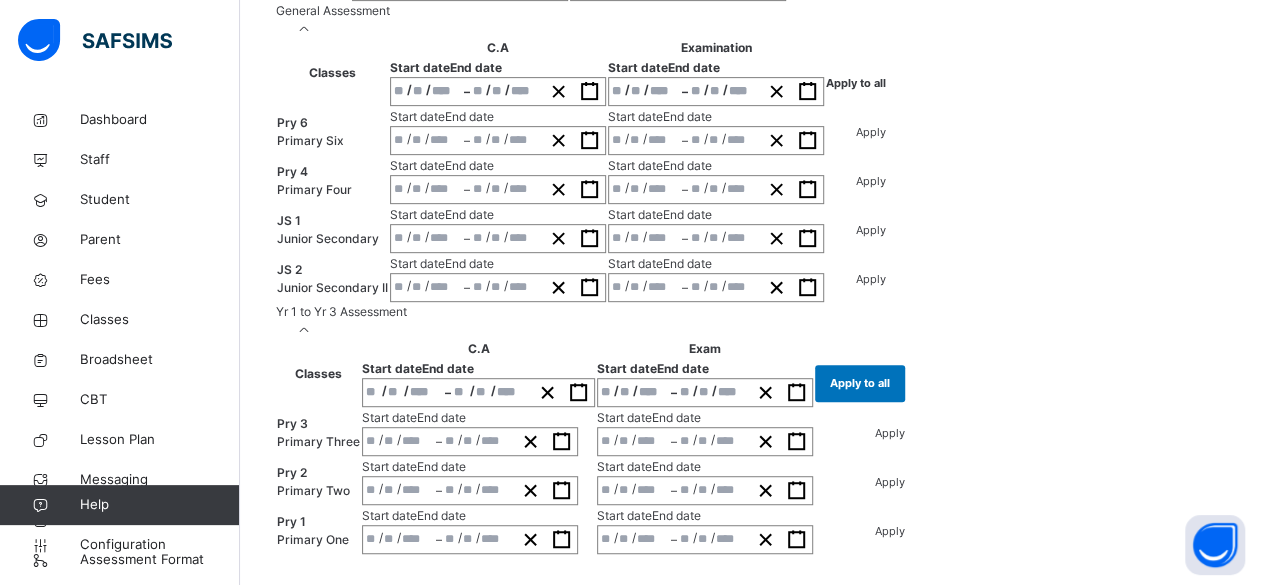 click on "**********" at bounding box center (478, 392) 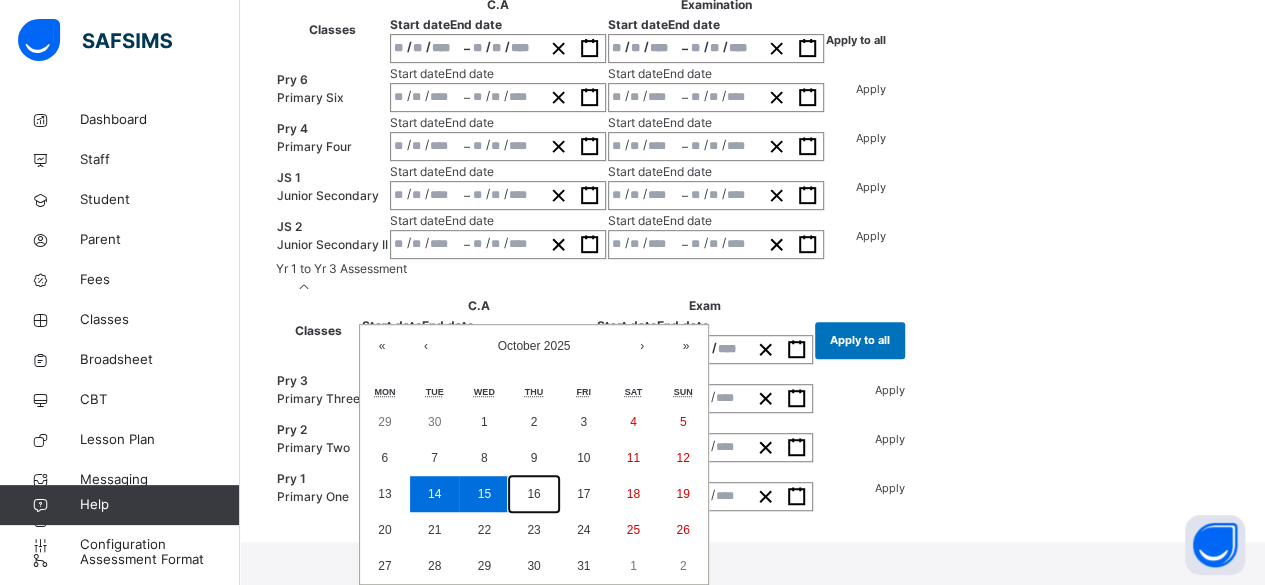 click on "16" at bounding box center [533, 494] 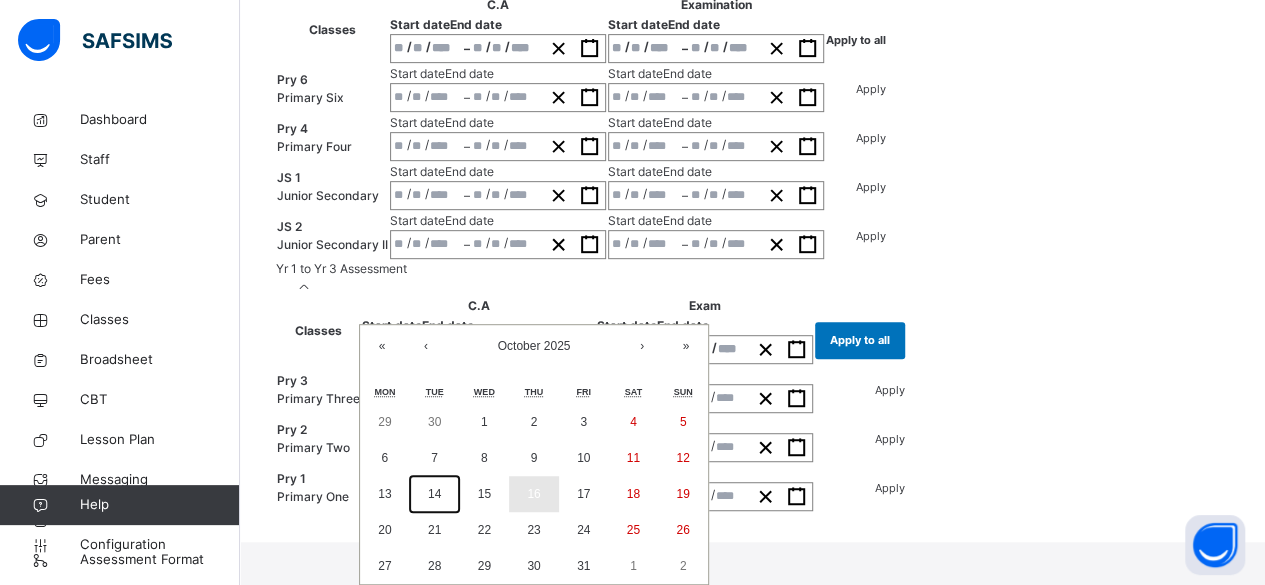 click on "14" at bounding box center [435, 494] 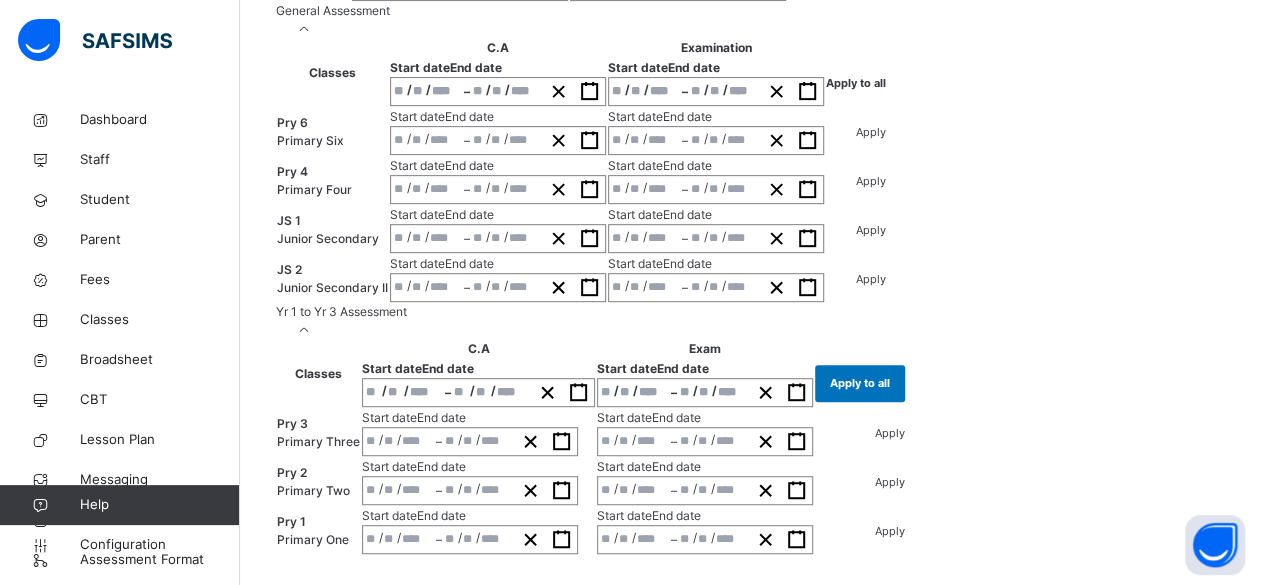click on "**********" at bounding box center (478, 392) 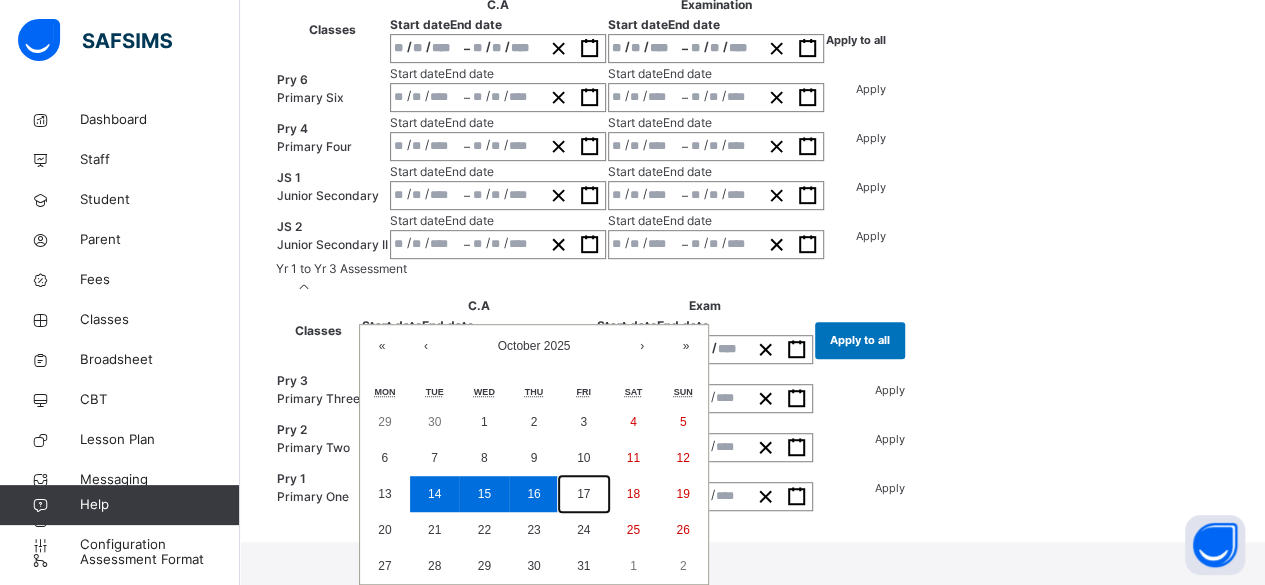 click on "17" at bounding box center (583, 494) 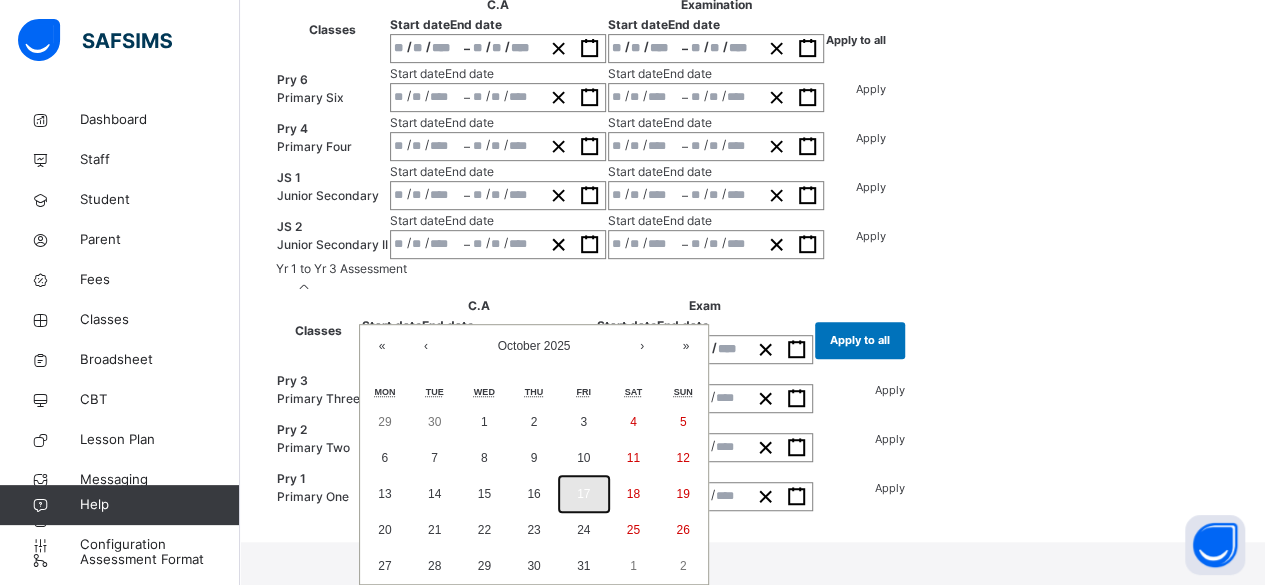 click on "17" at bounding box center [583, 494] 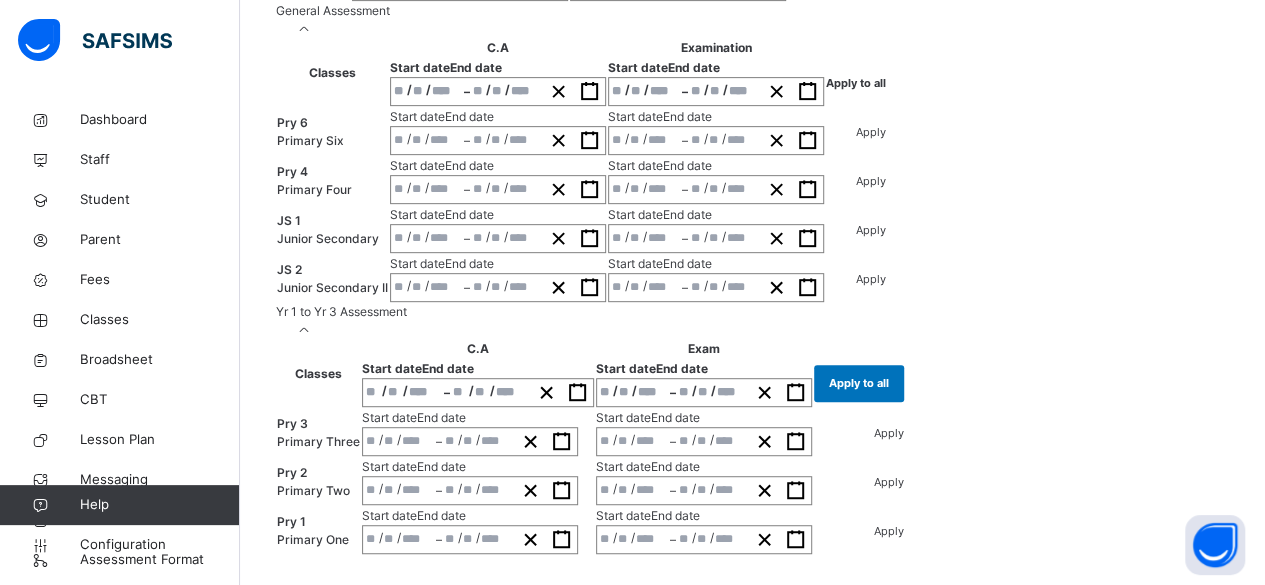 click on "**********" at bounding box center (478, 392) 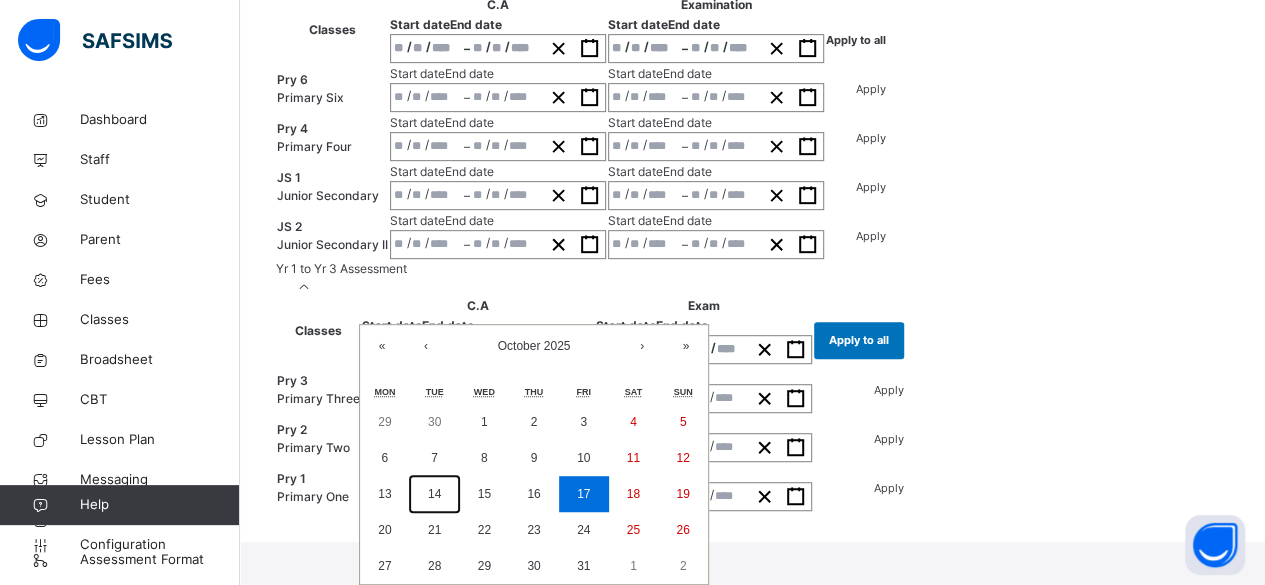 click on "14" at bounding box center (434, 494) 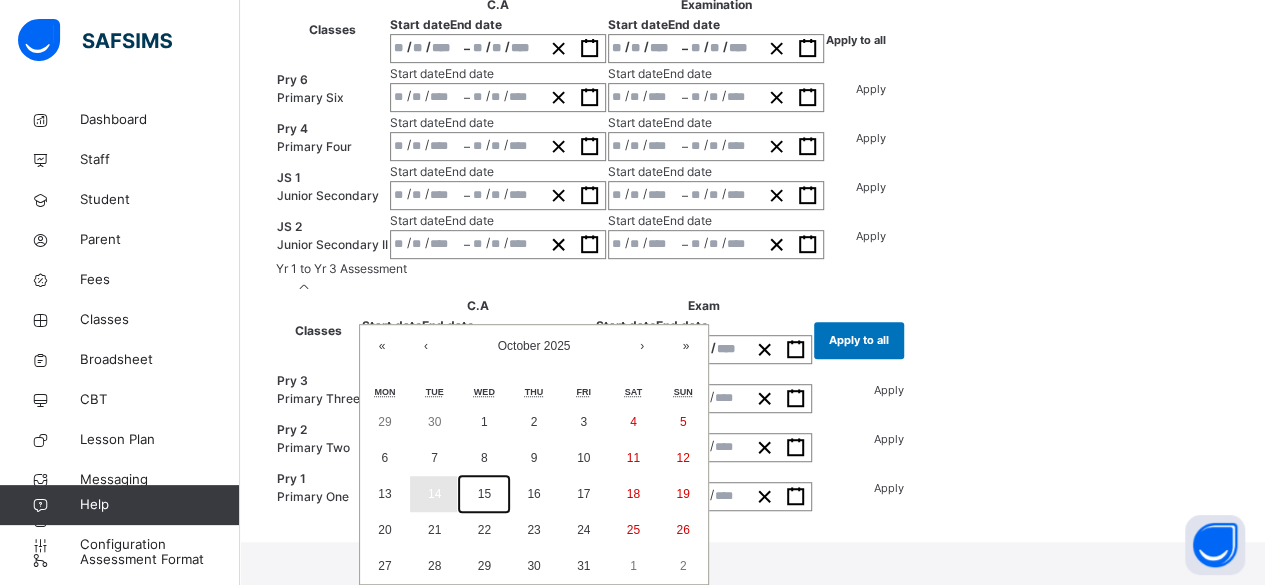 click on "15" at bounding box center [484, 494] 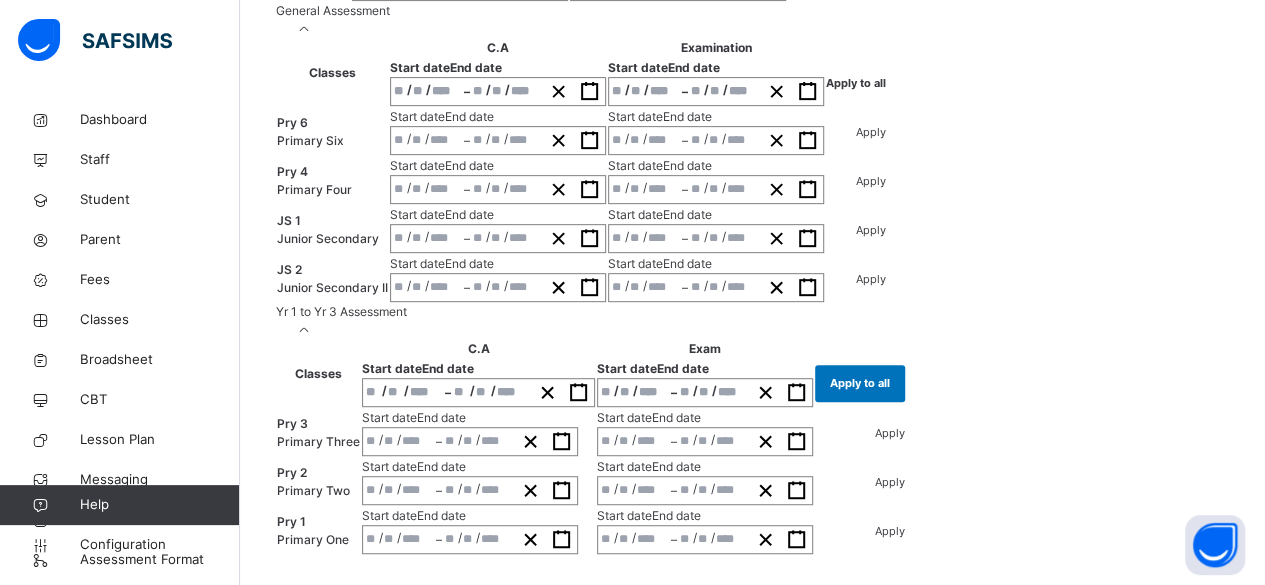 click on "/ / – / /" at bounding box center (470, 490) 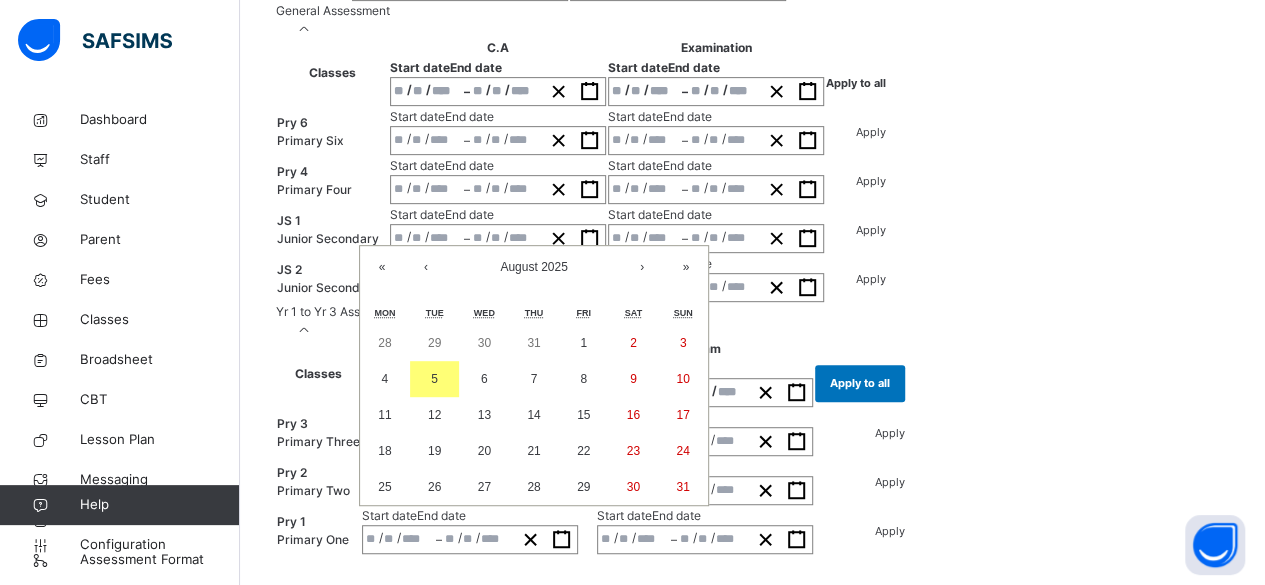 click on "**********" at bounding box center (478, 383) 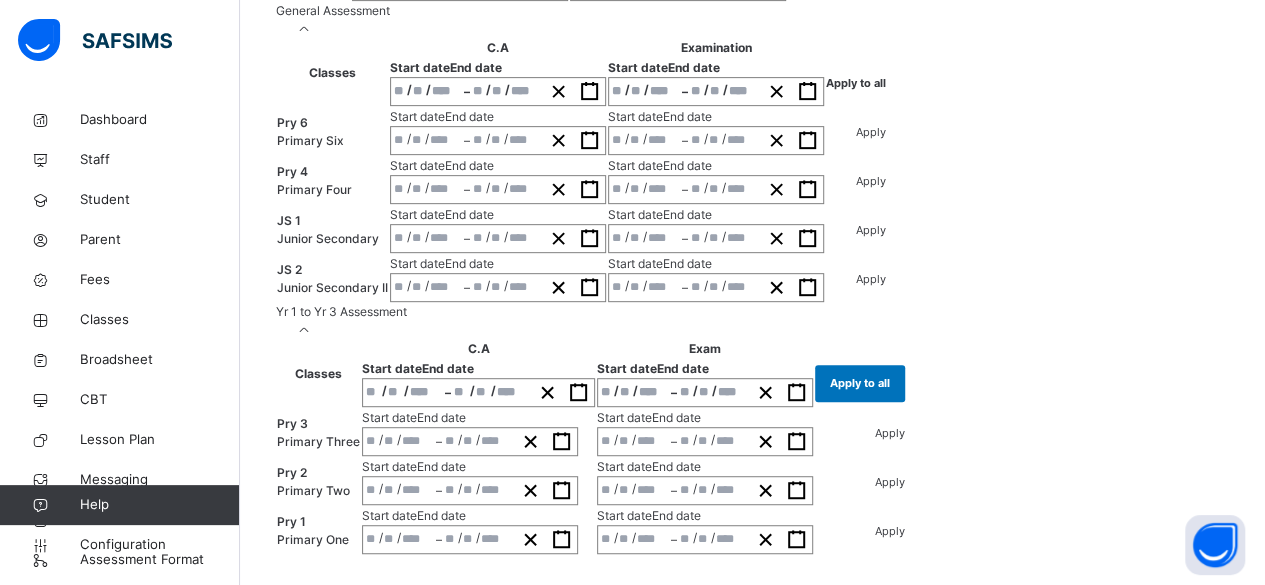 scroll, scrollTop: 903, scrollLeft: 0, axis: vertical 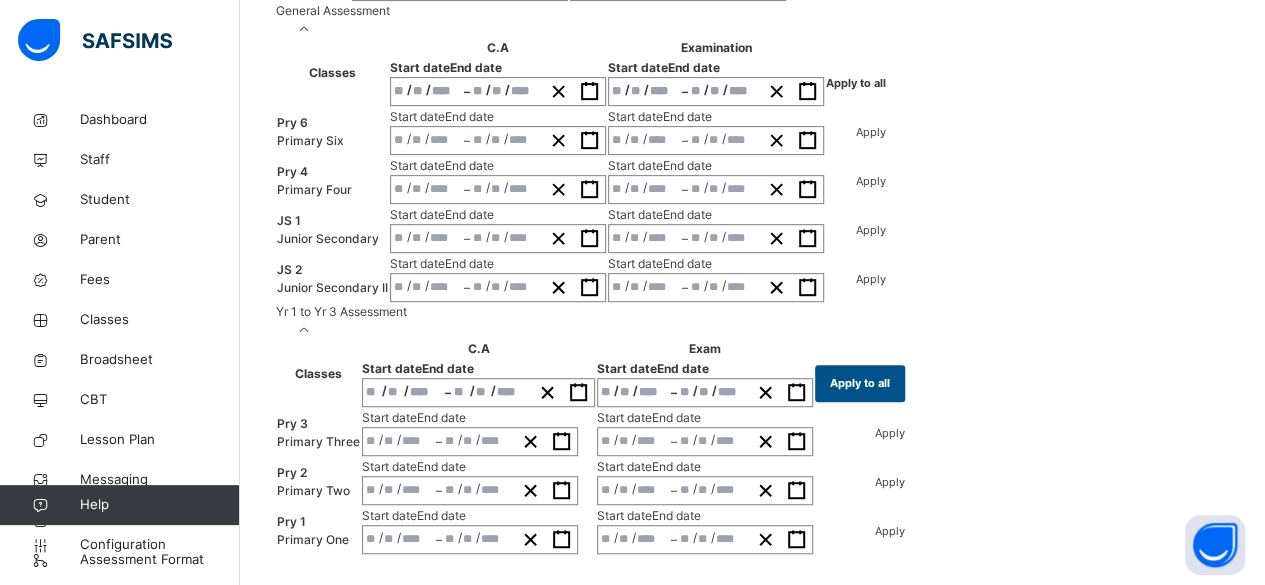 click on "Apply to all" at bounding box center (860, 383) 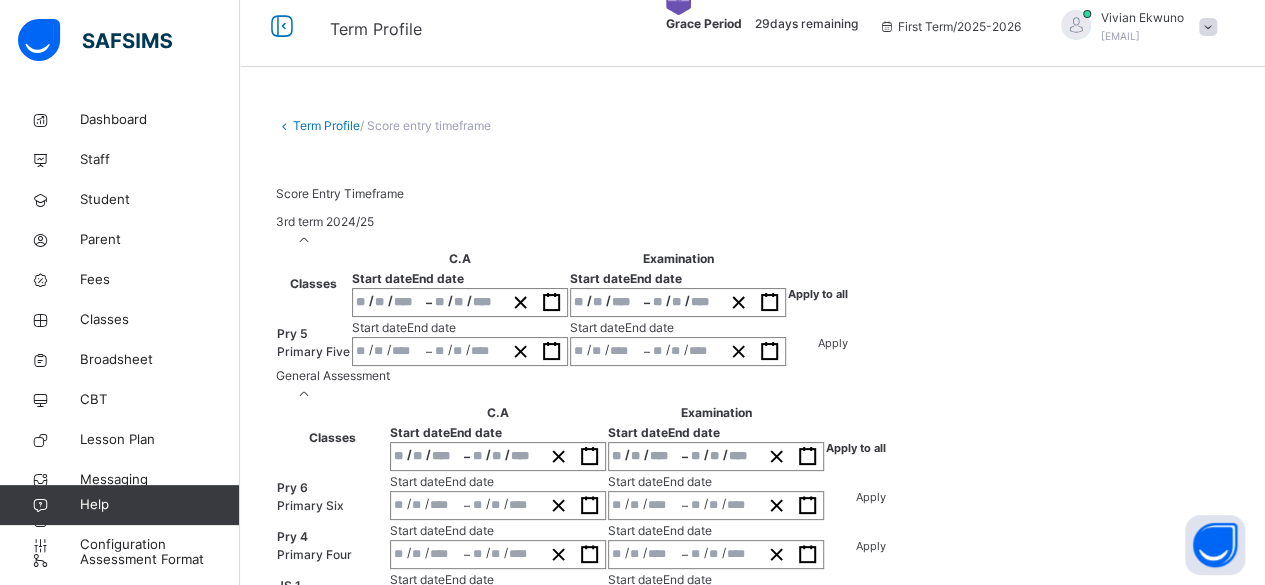 scroll, scrollTop: 0, scrollLeft: 0, axis: both 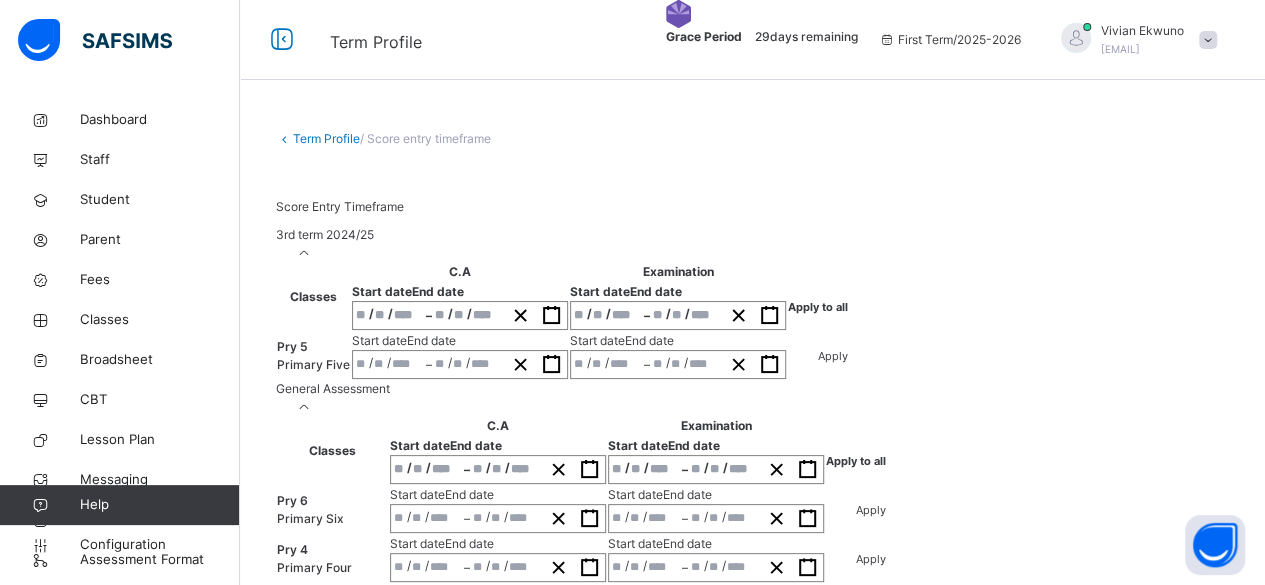 click on "Term Profile" at bounding box center (326, 138) 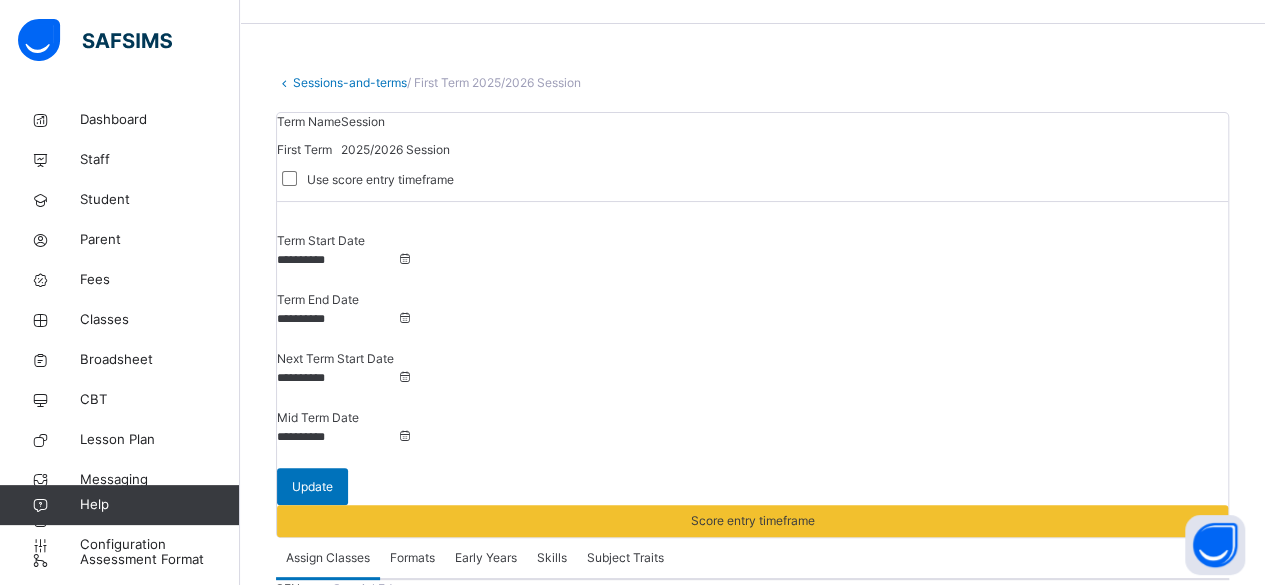 scroll, scrollTop: 0, scrollLeft: 0, axis: both 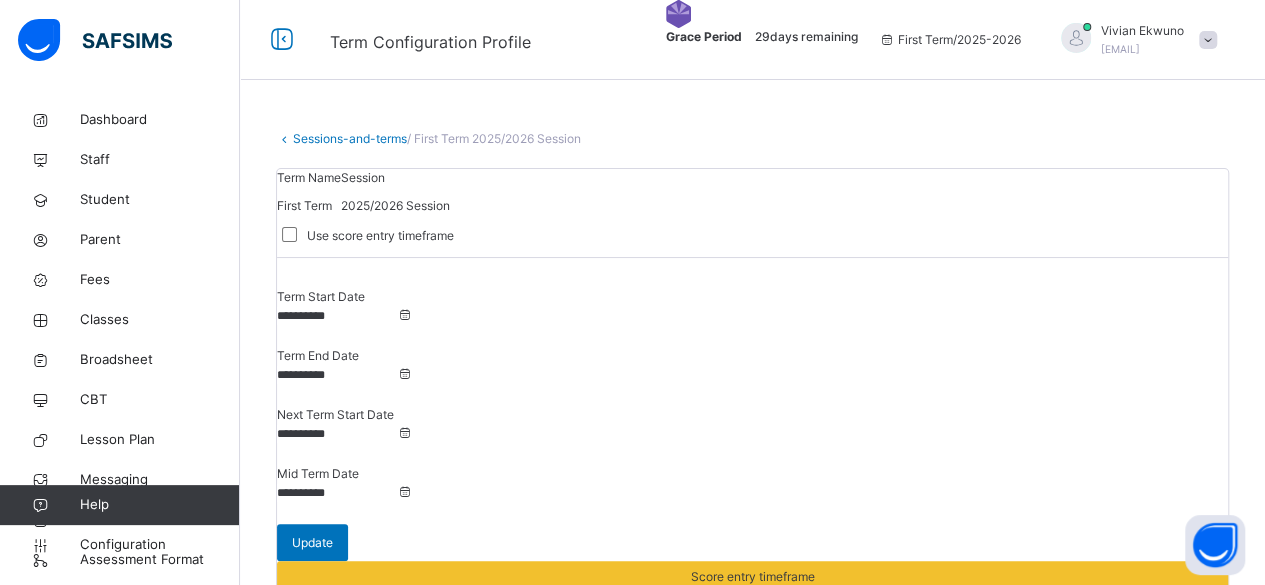click on "Sessions-and-terms" at bounding box center [350, 138] 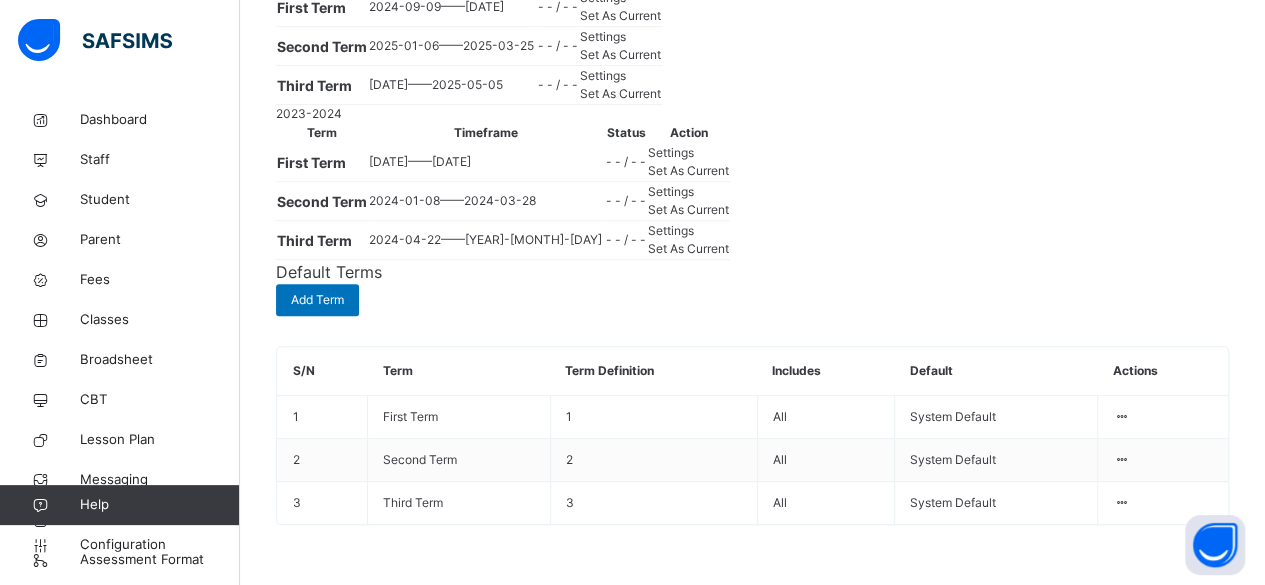 scroll, scrollTop: 480, scrollLeft: 0, axis: vertical 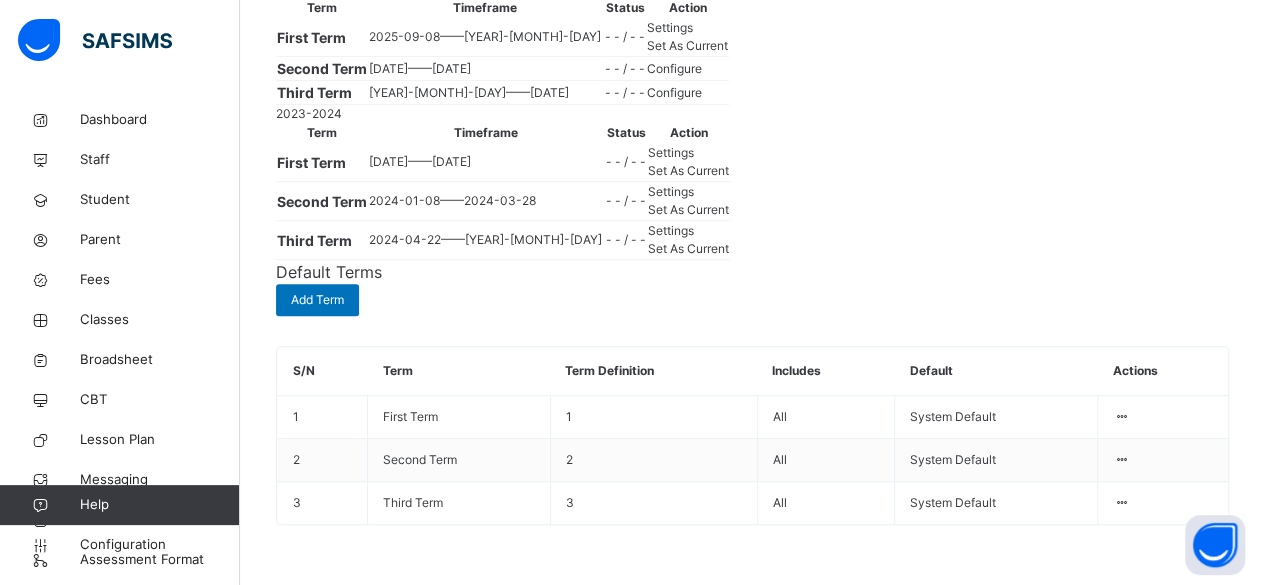 click on "Set As Current" at bounding box center (687, 45) 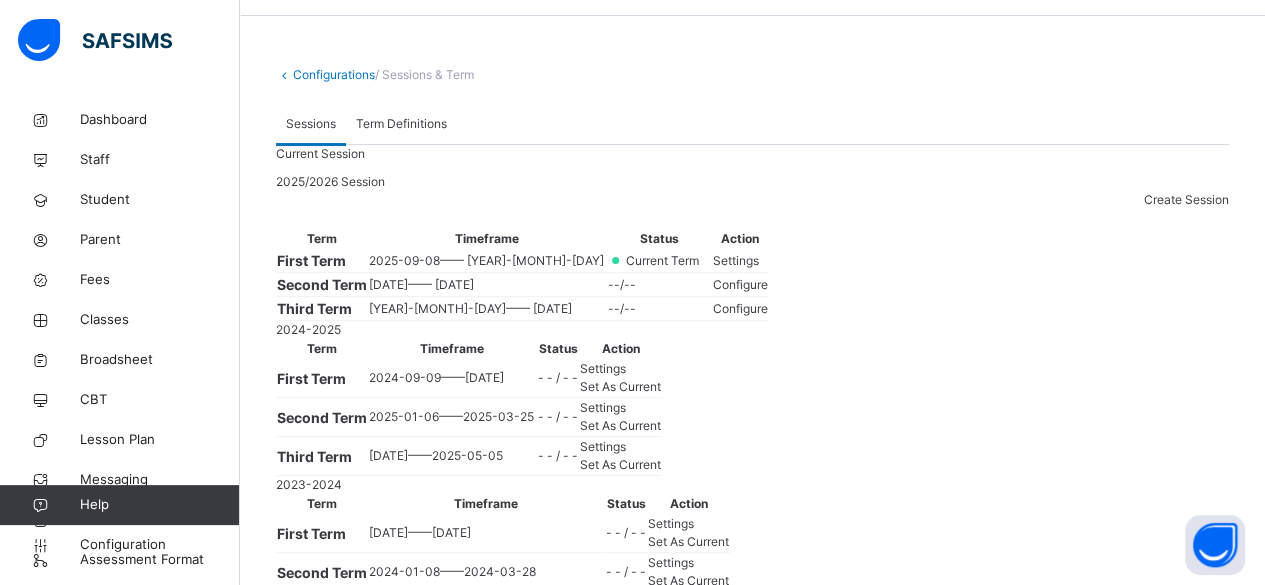 scroll, scrollTop: 0, scrollLeft: 0, axis: both 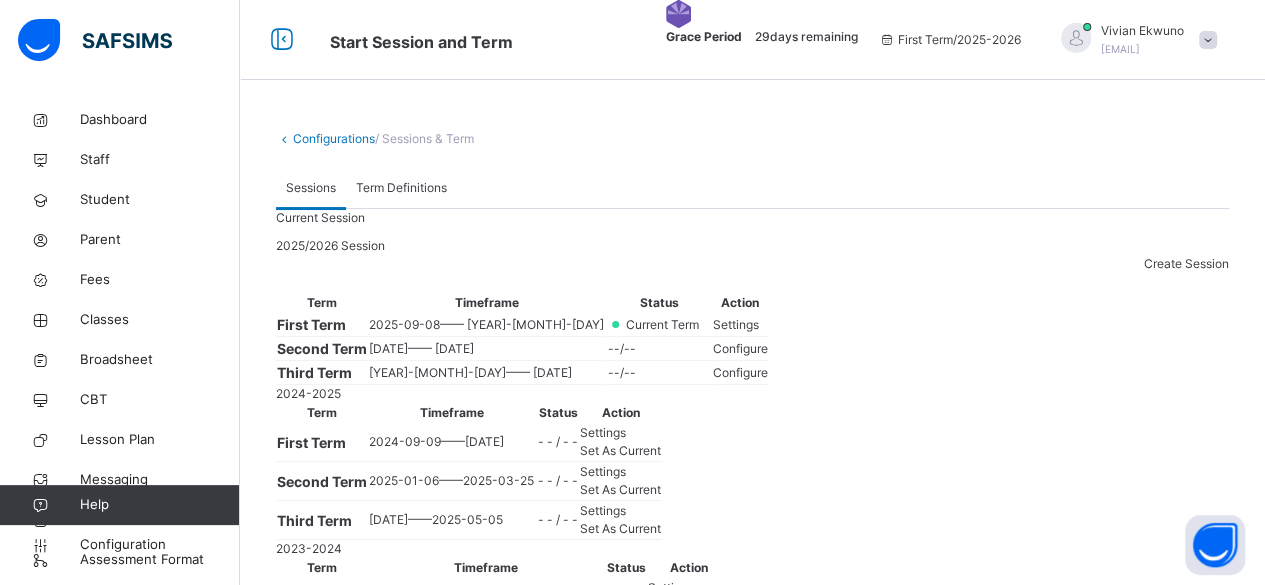 click on "Configurations" at bounding box center [334, 138] 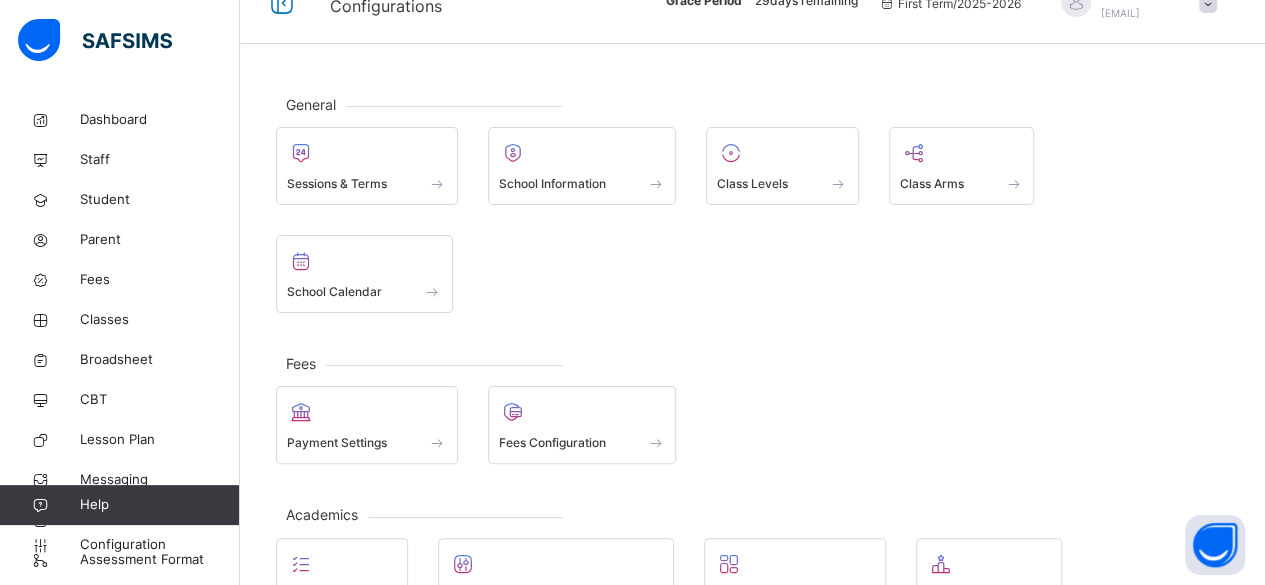 scroll, scrollTop: 61, scrollLeft: 0, axis: vertical 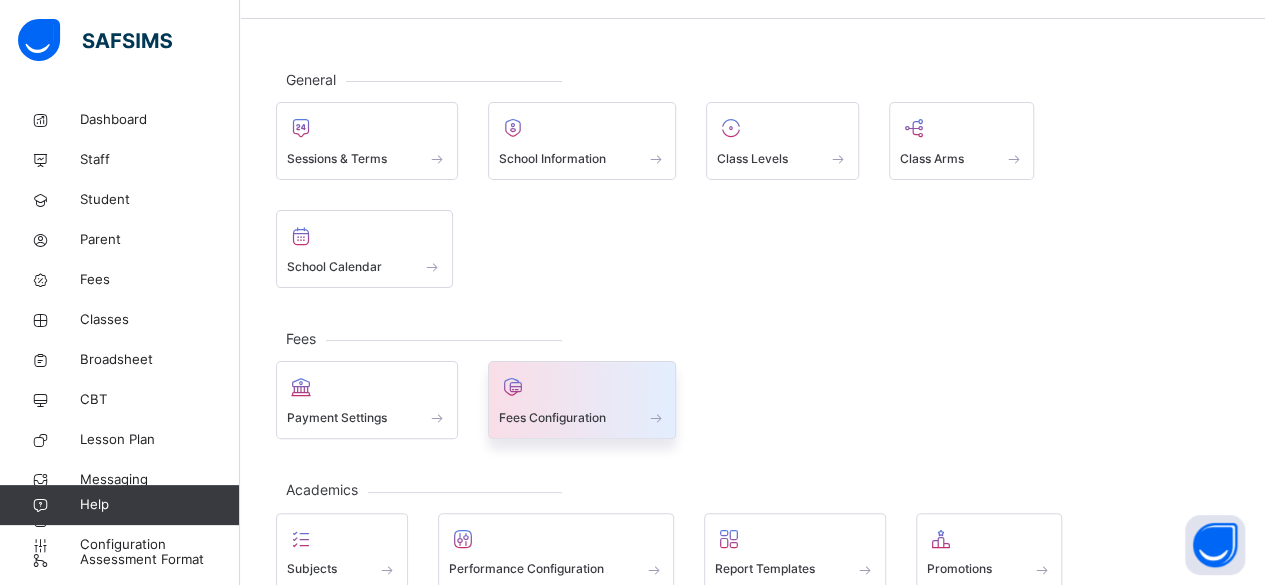 click at bounding box center (582, 387) 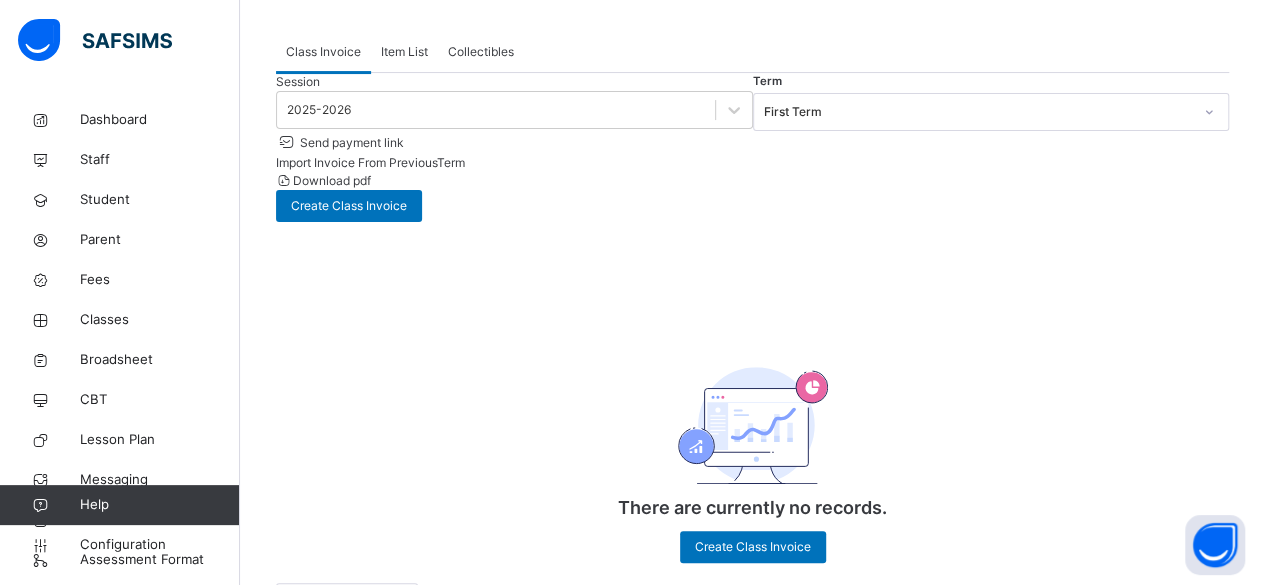 scroll, scrollTop: 182, scrollLeft: 0, axis: vertical 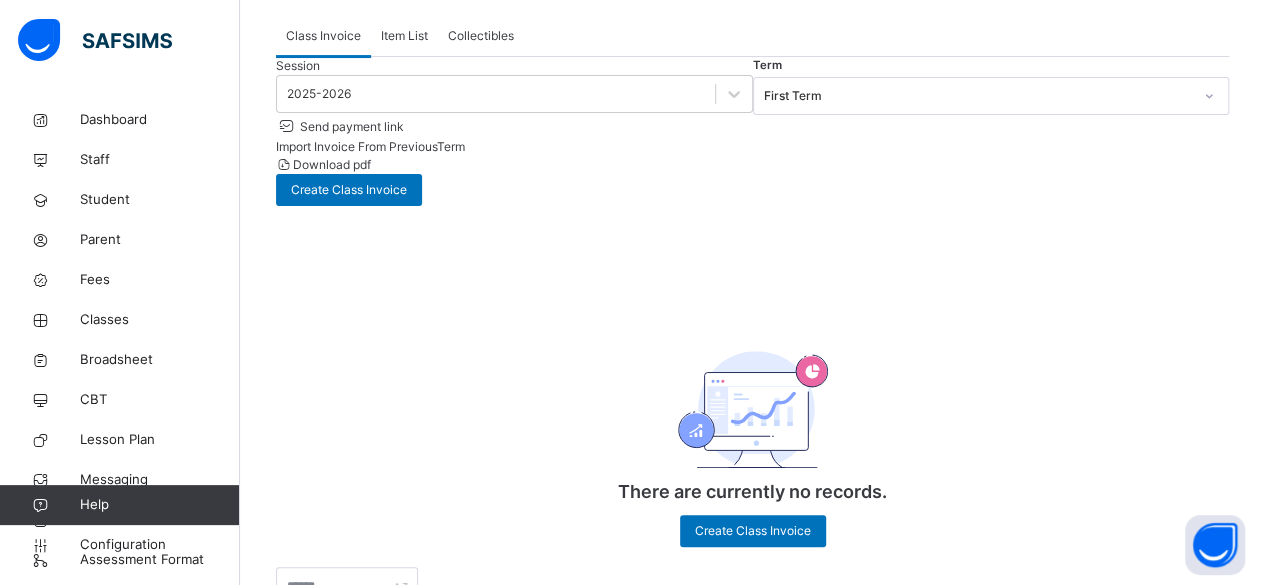 click on "Import Invoice From Previous  Term" at bounding box center [370, 146] 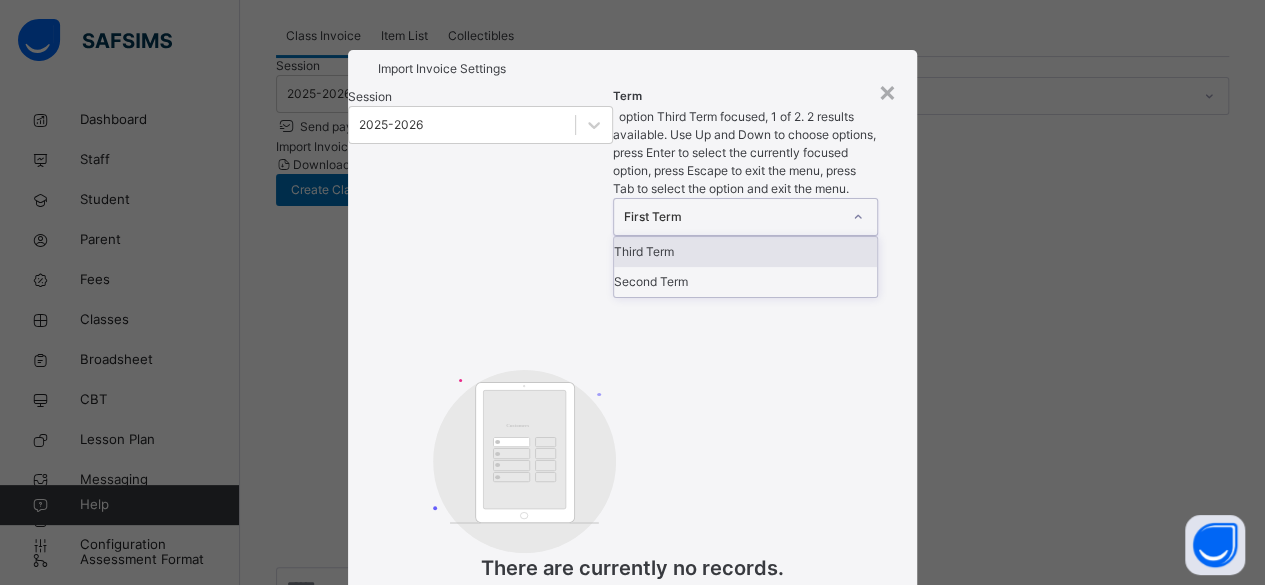 click on "Customers There are currently no records." at bounding box center (633, 476) 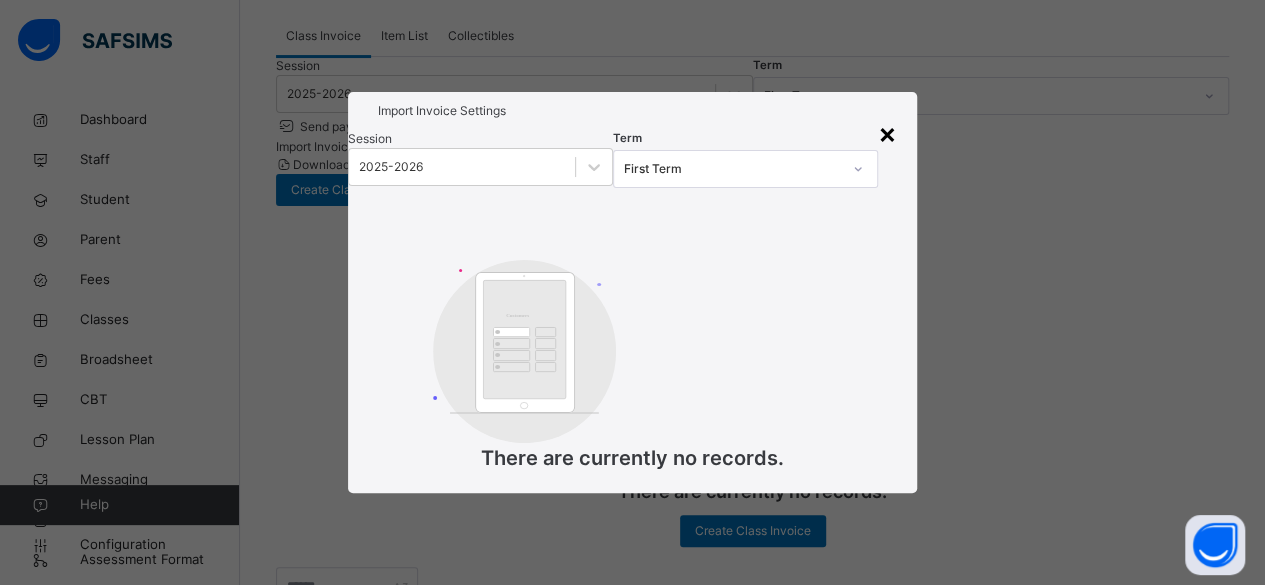 click on "×" at bounding box center [887, 133] 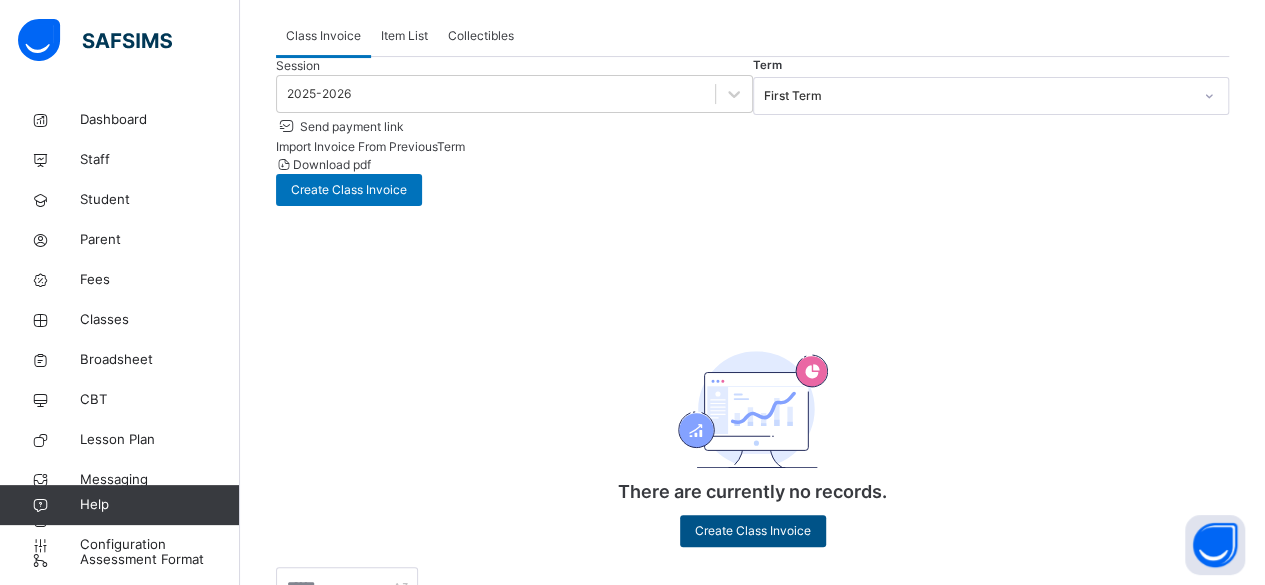 click on "Create Class Invoice" at bounding box center [753, 531] 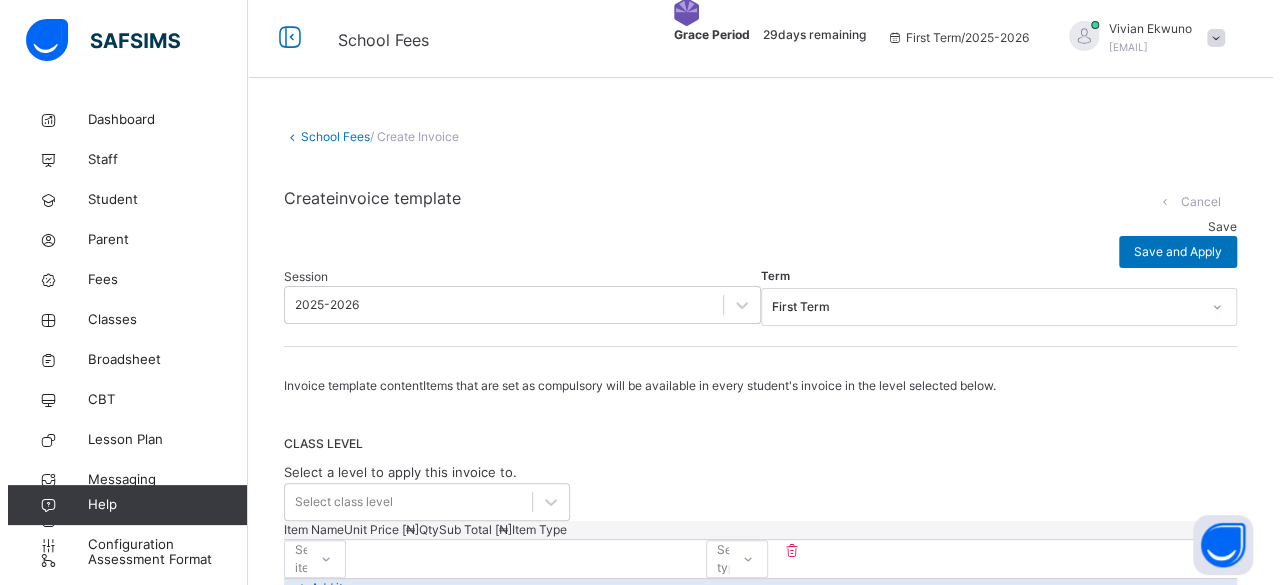 scroll, scrollTop: 0, scrollLeft: 0, axis: both 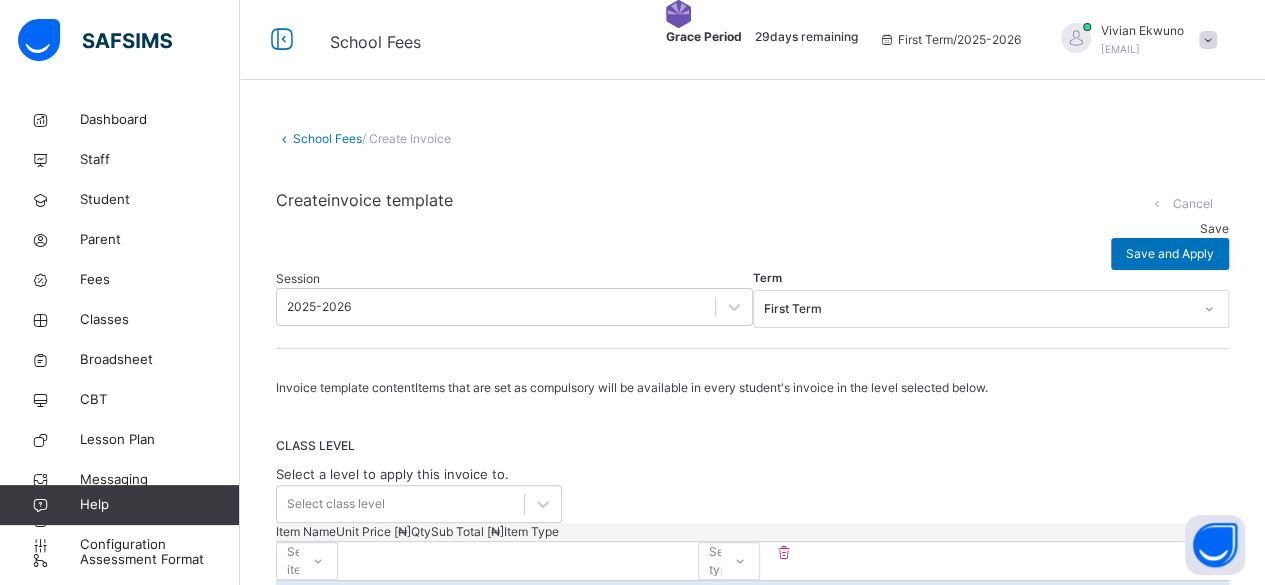 click on "School Fees" at bounding box center (327, 138) 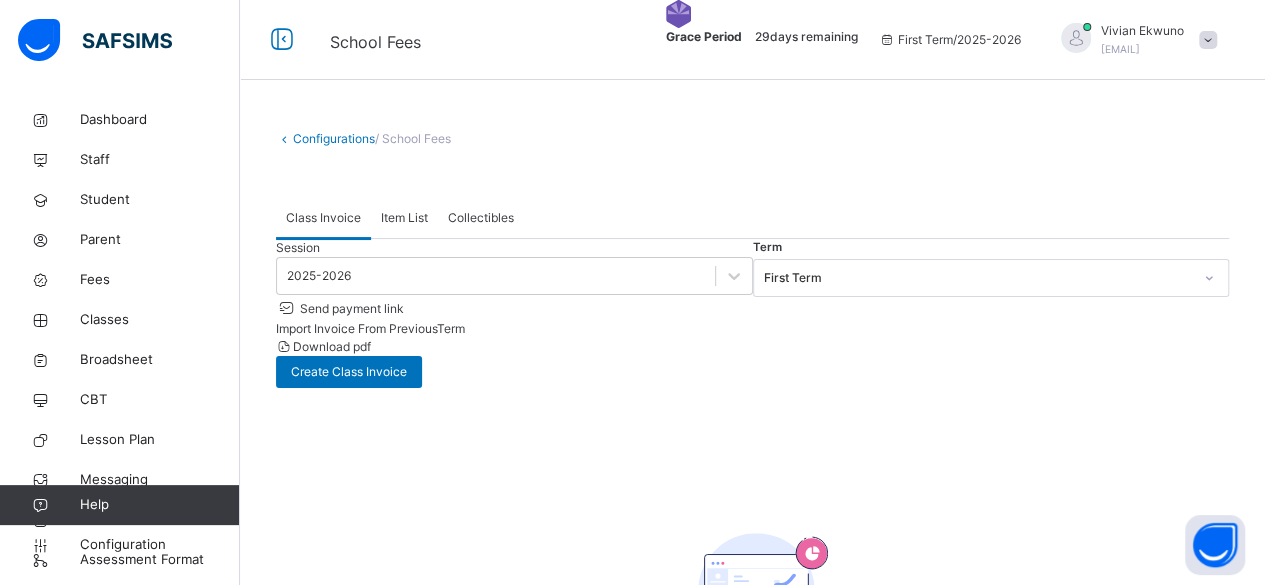 click on "Import Invoice From Previous  Term" at bounding box center (370, 328) 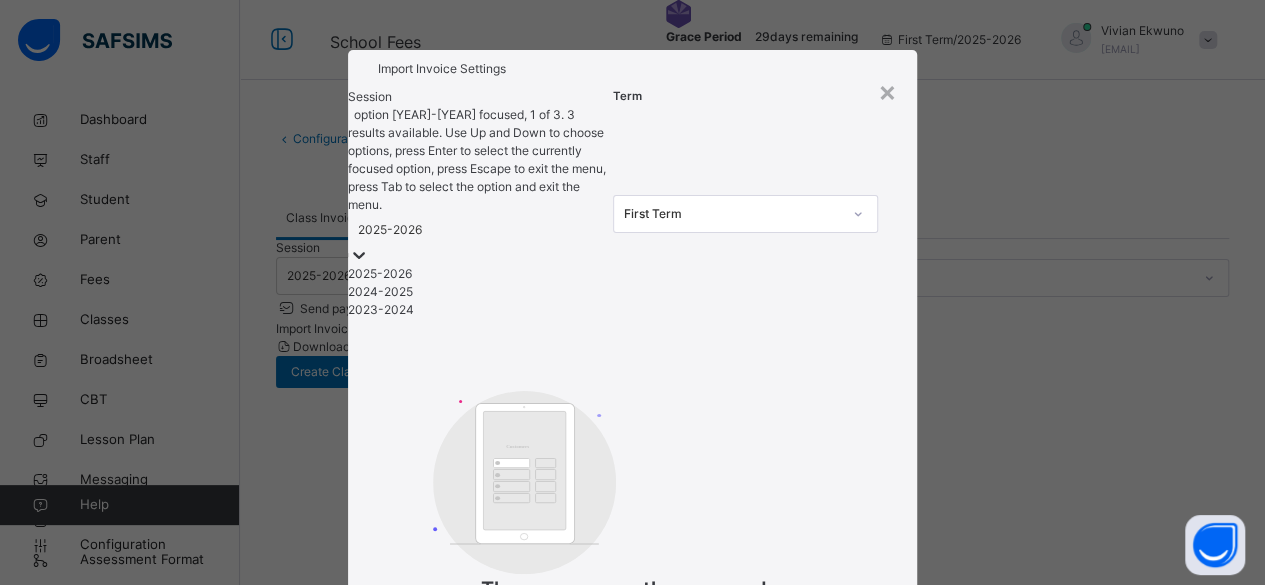 click on "2024-2025" at bounding box center (480, 292) 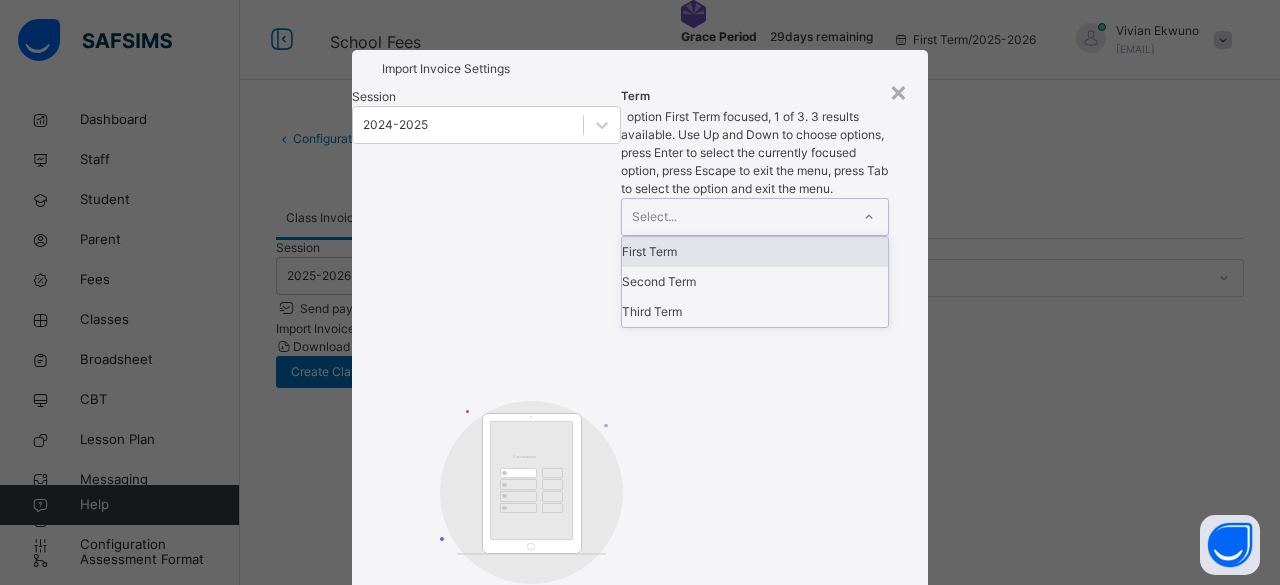 click on "First Term" at bounding box center (755, 252) 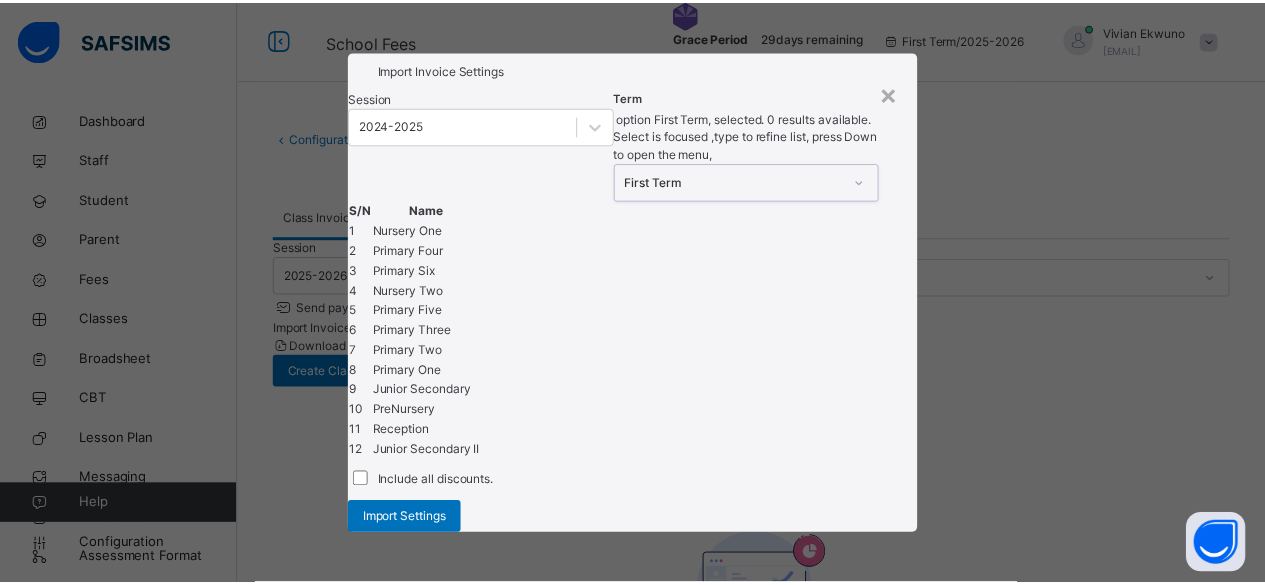 scroll, scrollTop: 448, scrollLeft: 0, axis: vertical 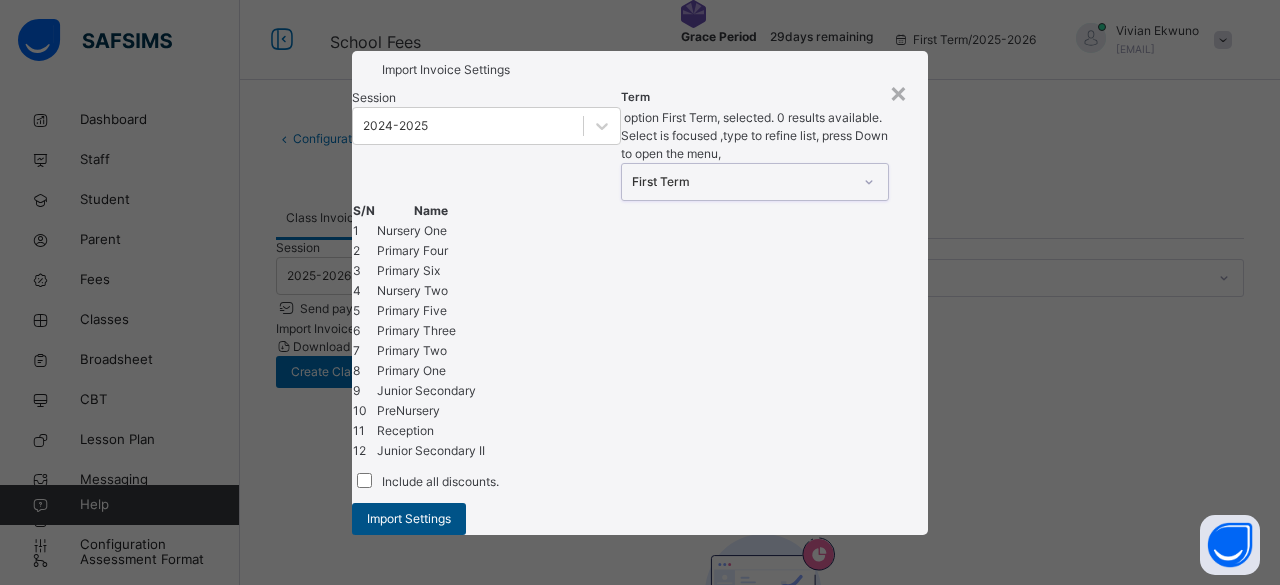 click on "Import Settings" at bounding box center [409, 519] 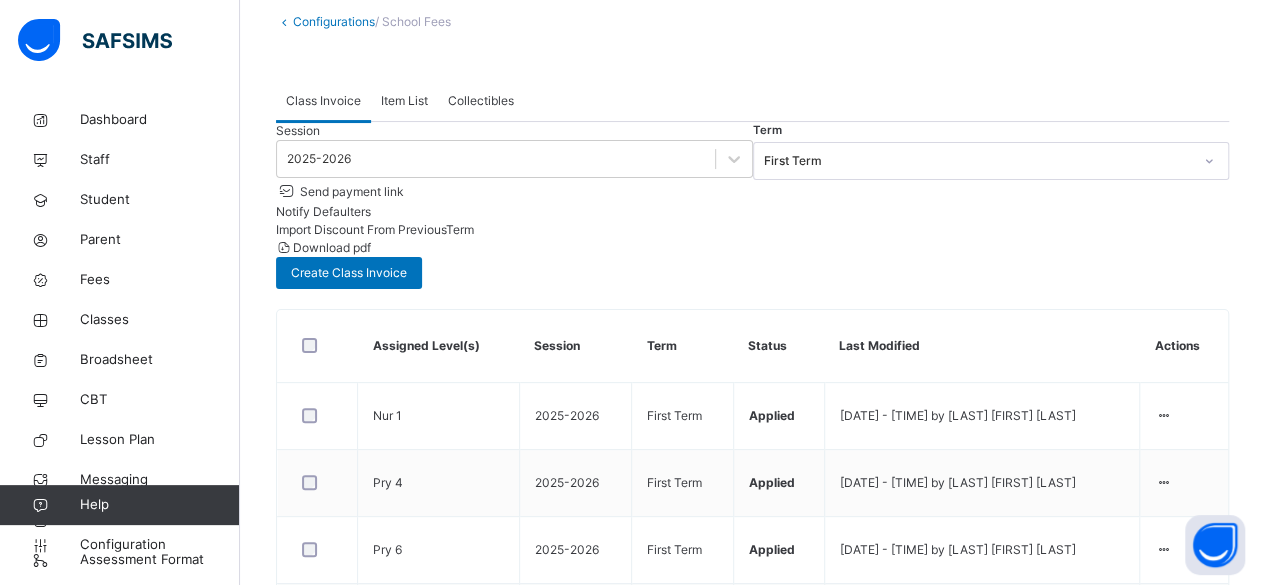 scroll, scrollTop: 122, scrollLeft: 0, axis: vertical 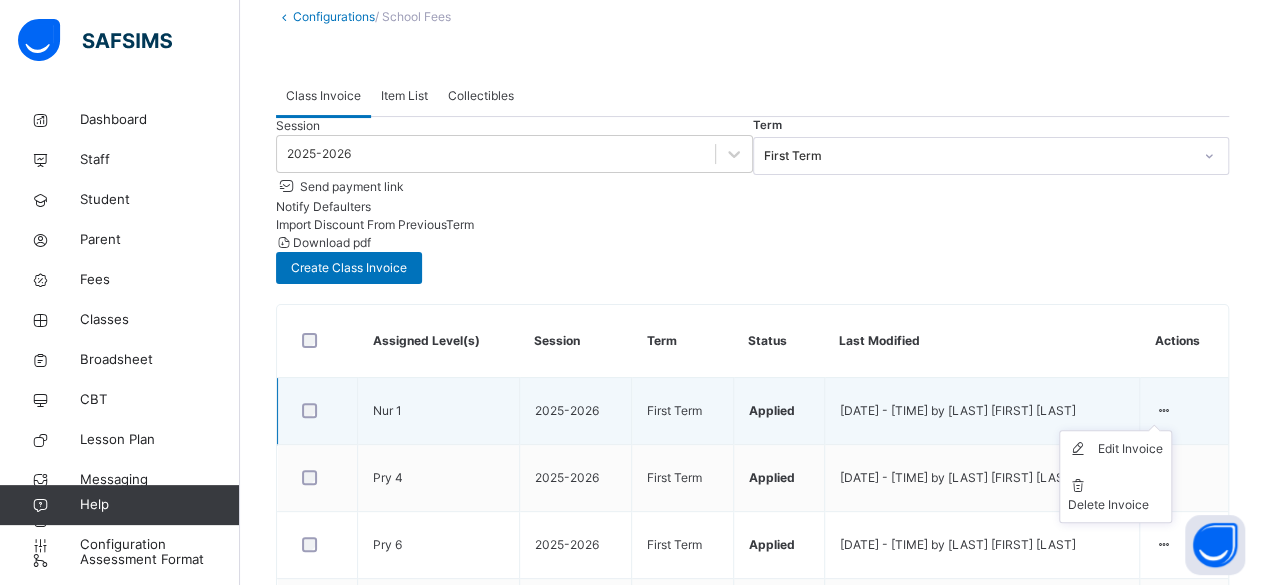 click at bounding box center (1163, 410) 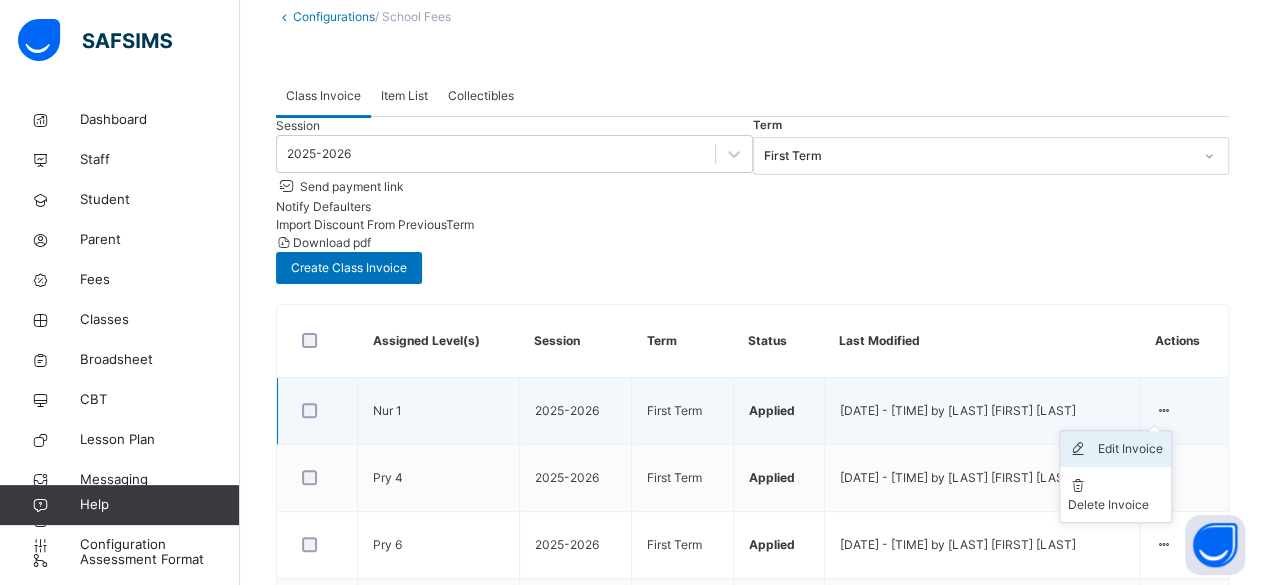 click on "Edit Invoice" at bounding box center [1130, 449] 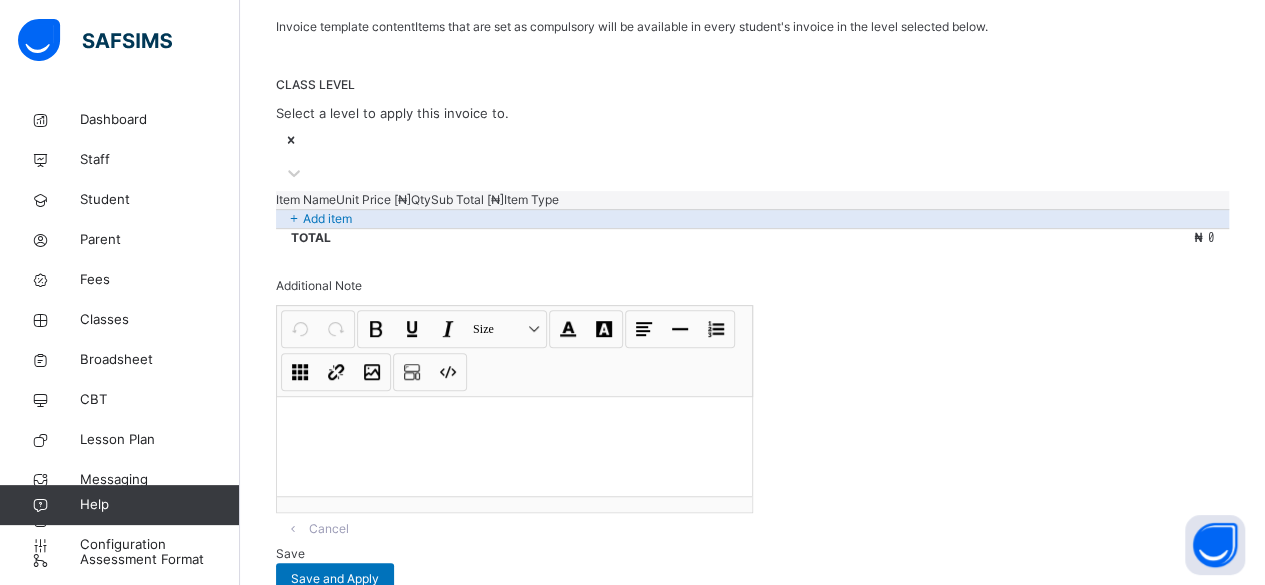 scroll, scrollTop: 430, scrollLeft: 0, axis: vertical 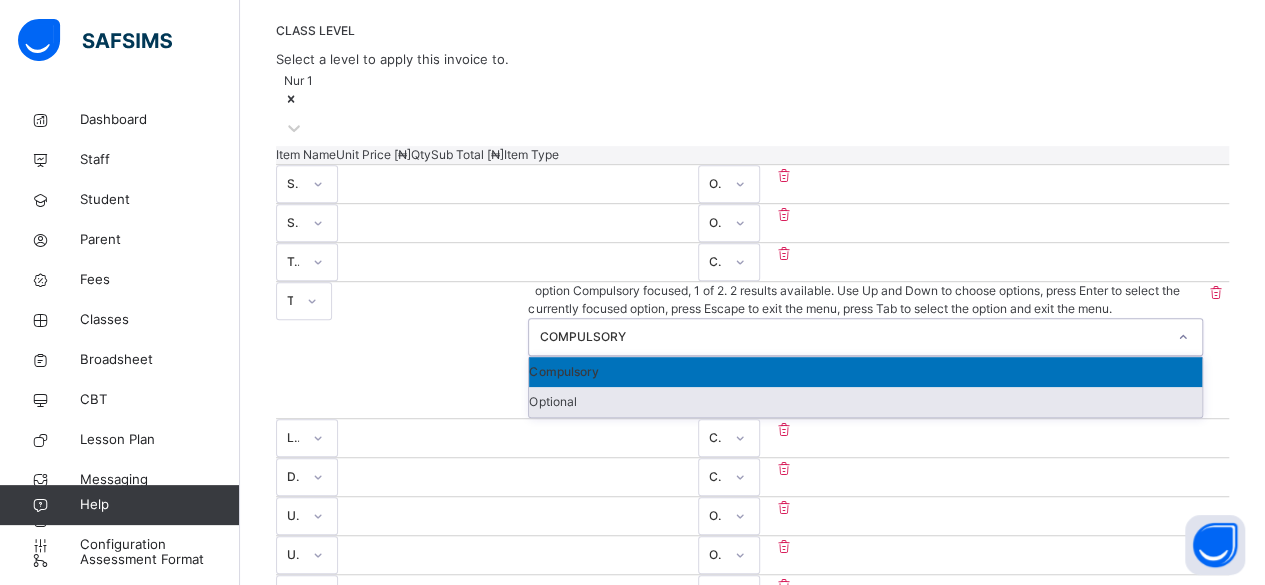 click on "Optional" at bounding box center (865, 402) 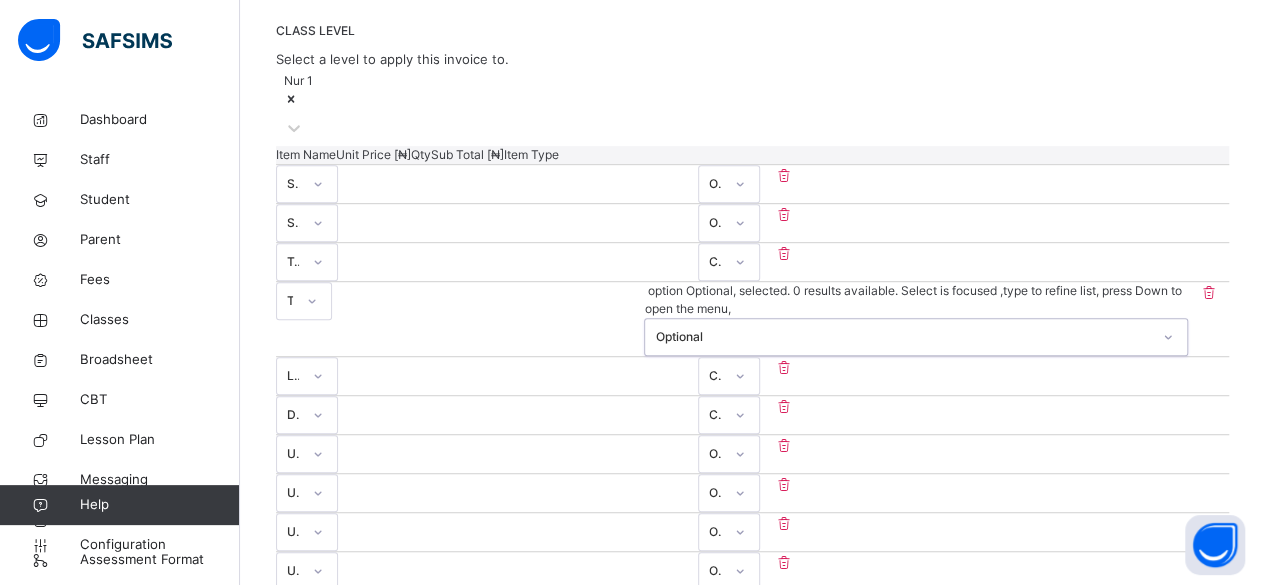 click on "******" at bounding box center [398, 253] 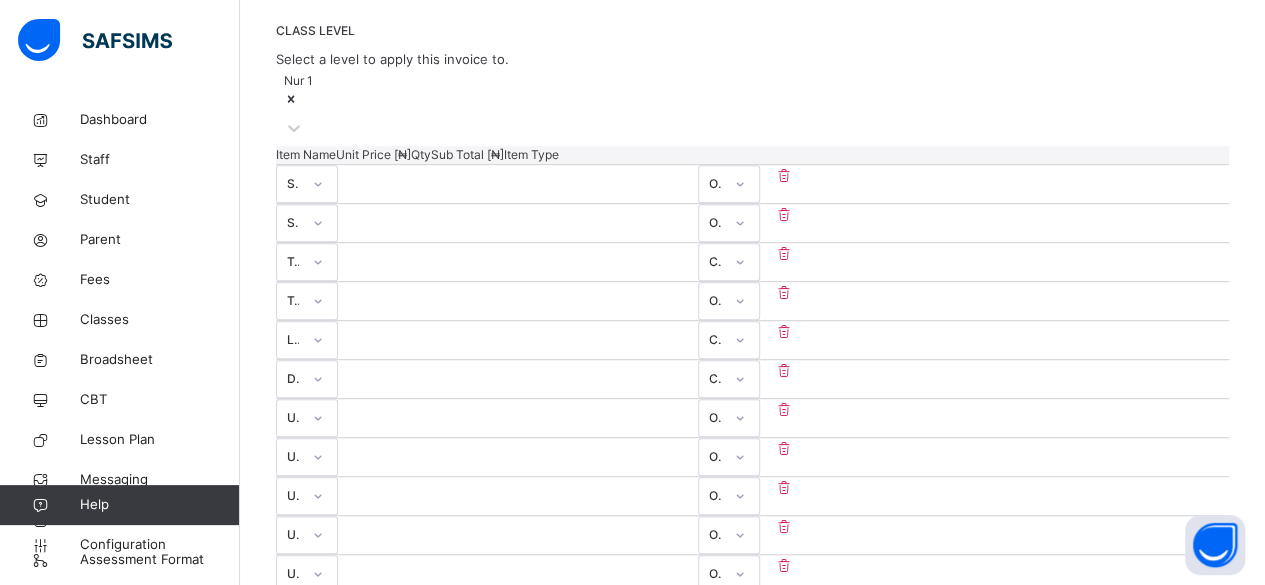 click on "*****" at bounding box center (398, 292) 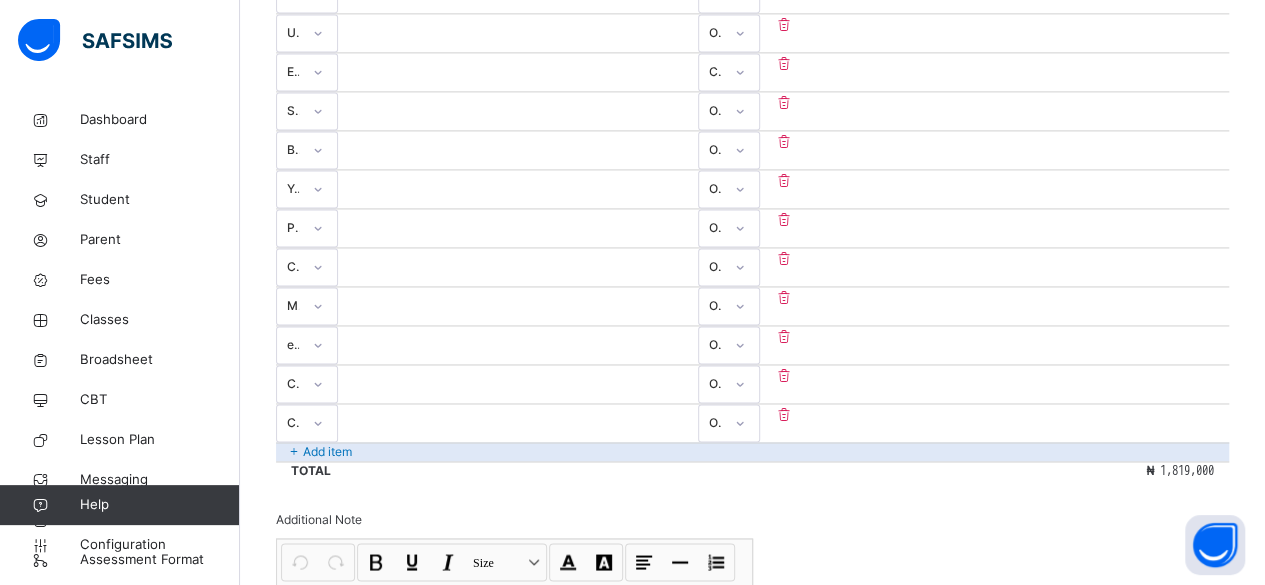 scroll, scrollTop: 1415, scrollLeft: 0, axis: vertical 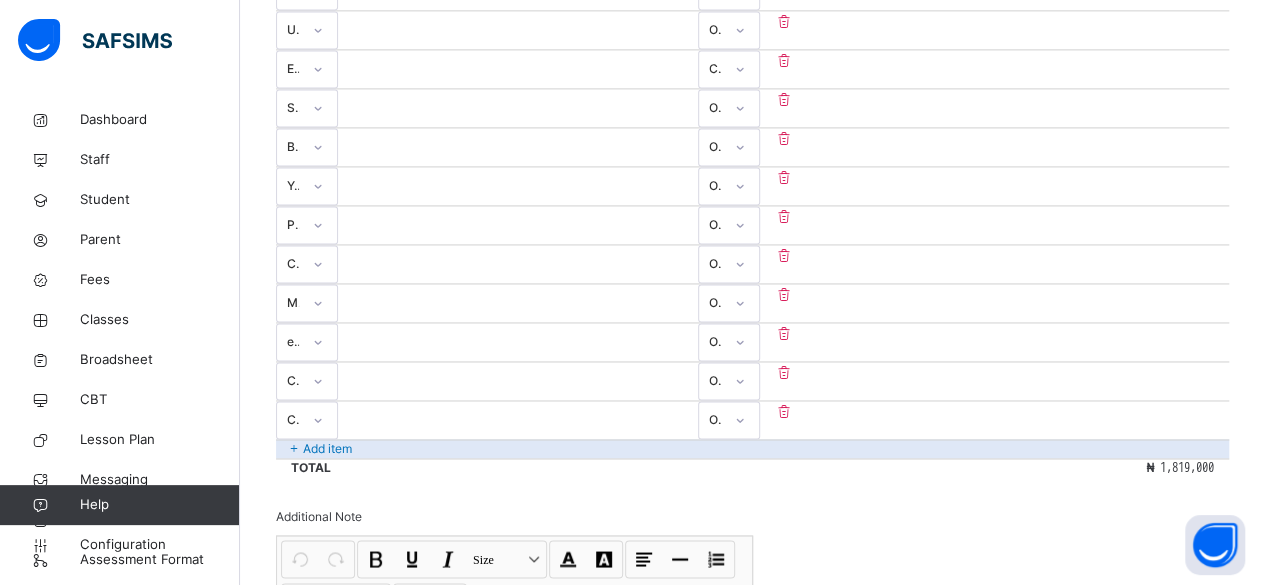 click on "****" at bounding box center (398, 333) 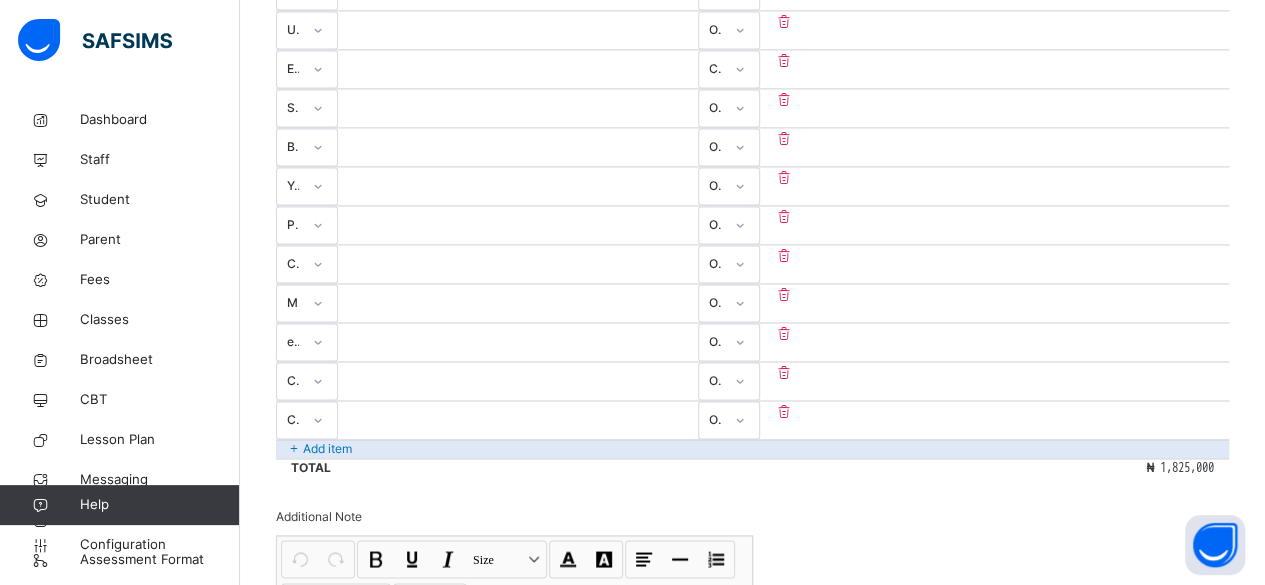 click on "*****" at bounding box center [398, 372] 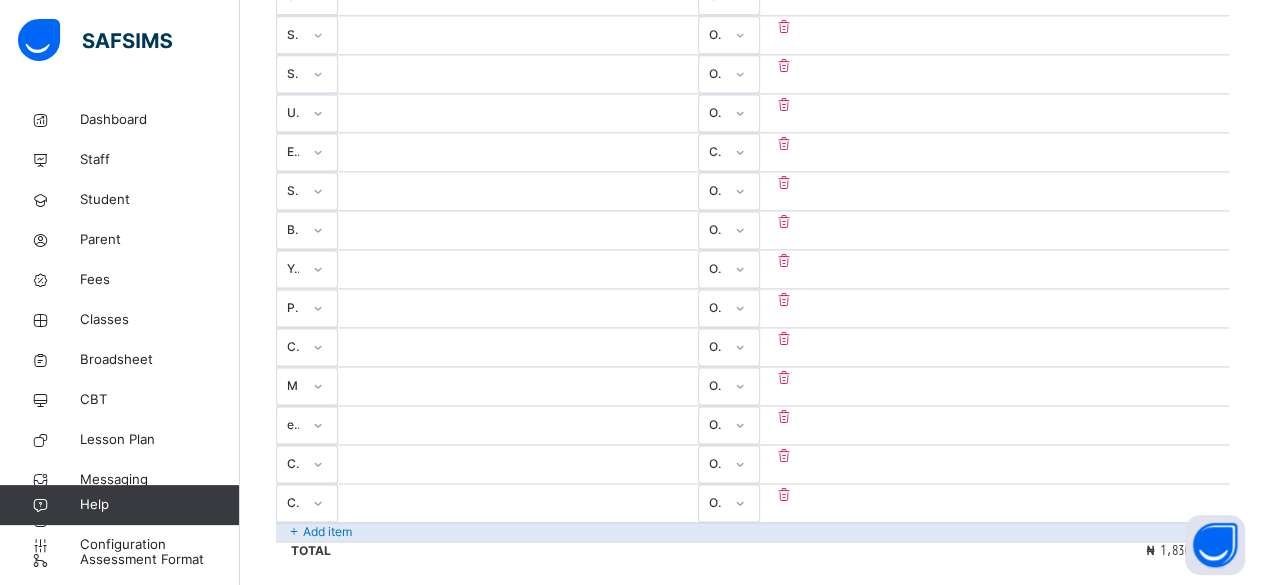scroll, scrollTop: 1331, scrollLeft: 0, axis: vertical 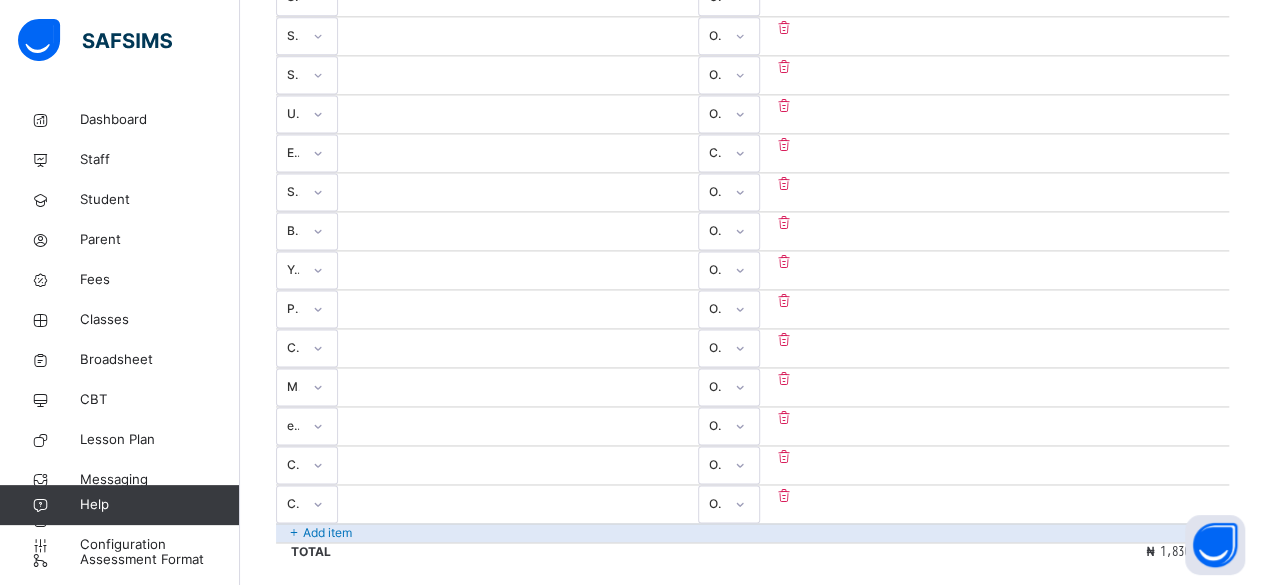 click on "*****" at bounding box center [398, 378] 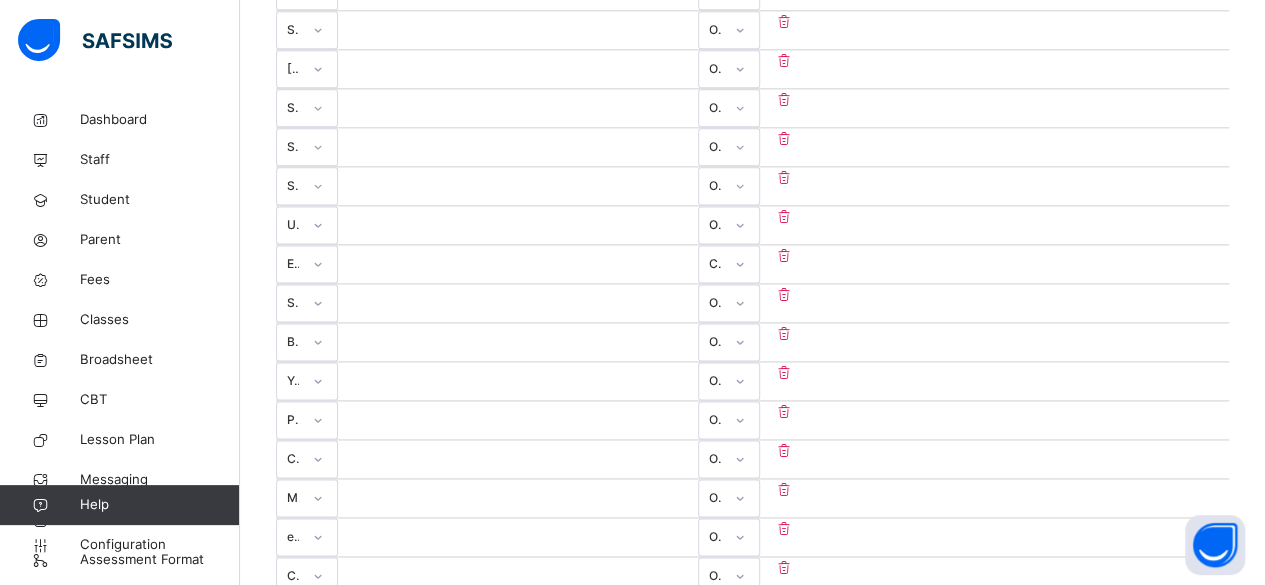 scroll, scrollTop: 1213, scrollLeft: 0, axis: vertical 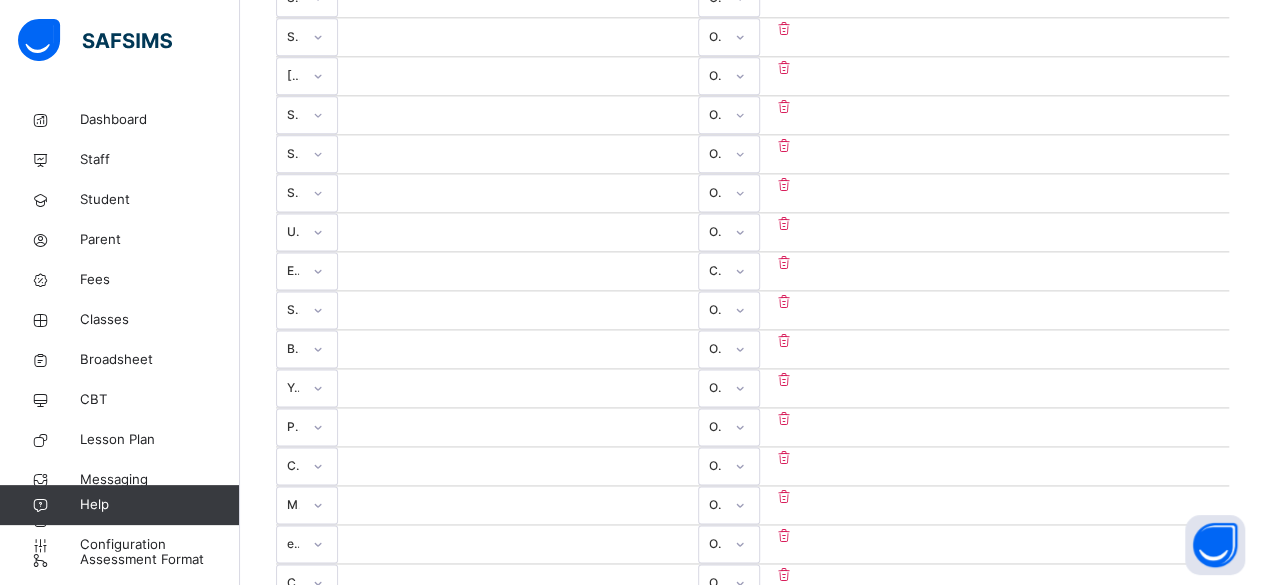 click on "*****" at bounding box center (398, 418) 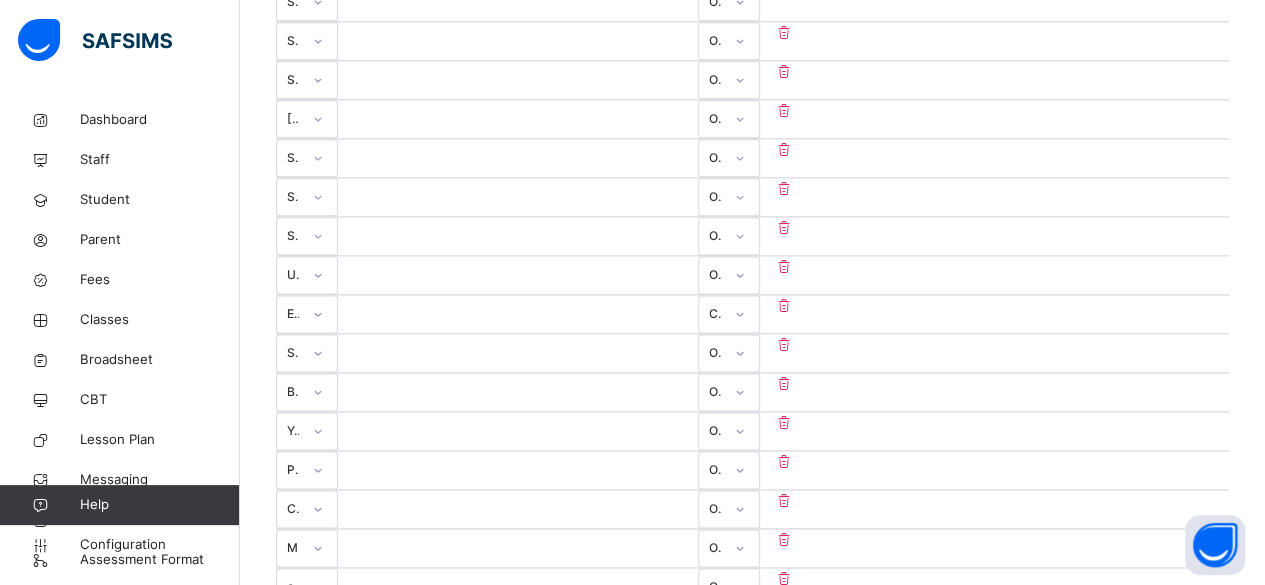 scroll, scrollTop: 1156, scrollLeft: 0, axis: vertical 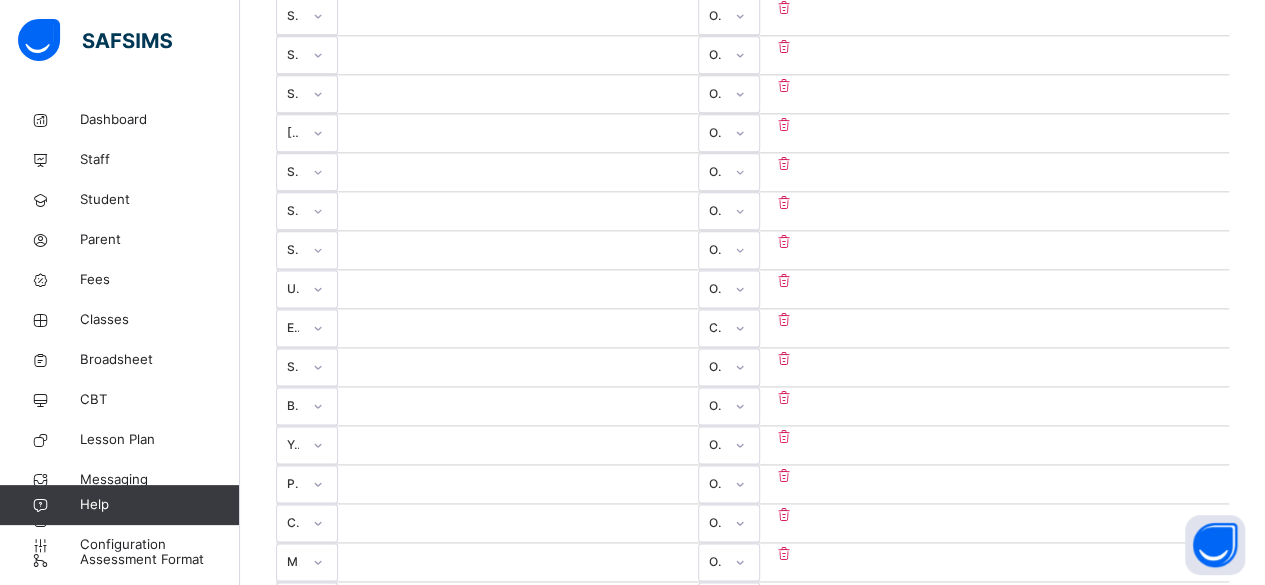 click on "*****" at bounding box center [398, 436] 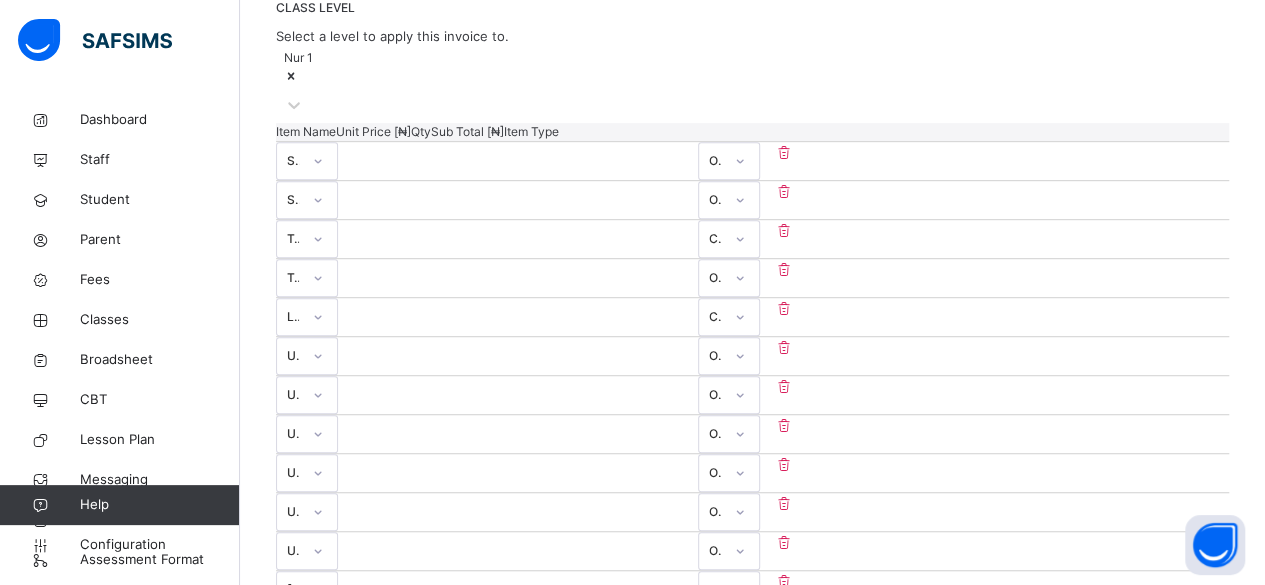 scroll, scrollTop: 462, scrollLeft: 0, axis: vertical 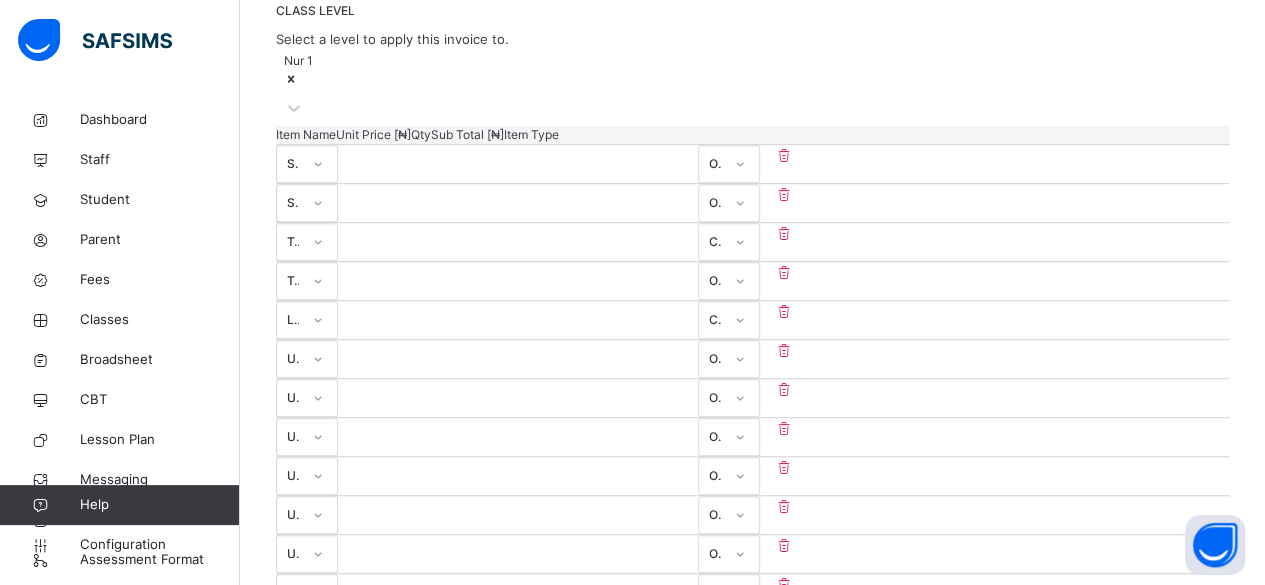 click on "*****" at bounding box center (398, 428) 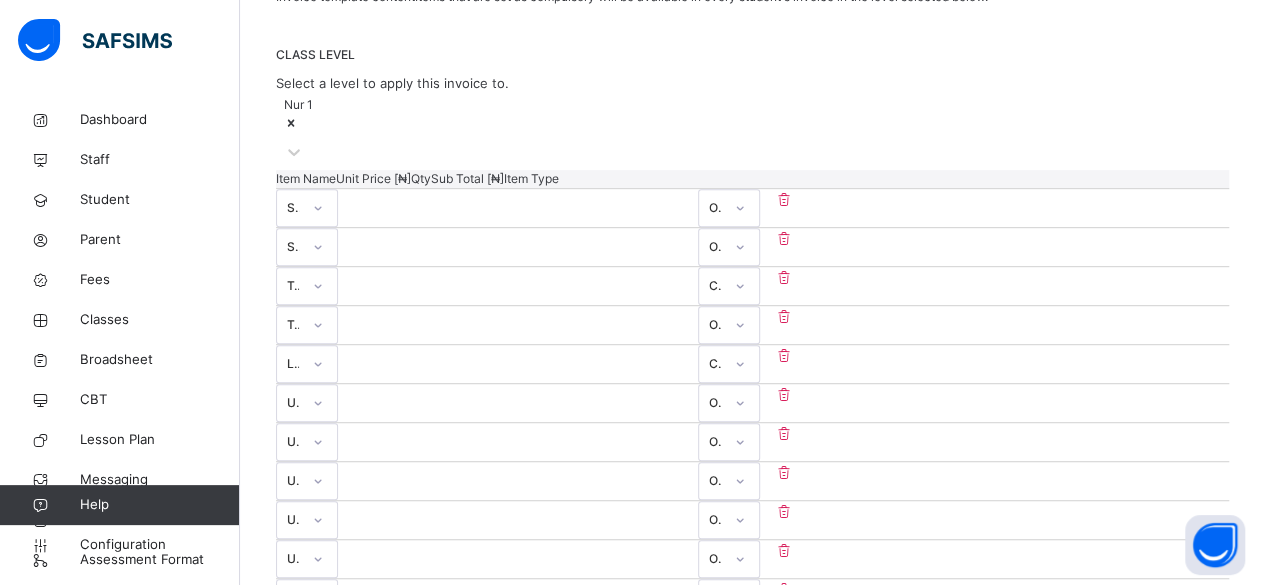 scroll, scrollTop: 404, scrollLeft: 0, axis: vertical 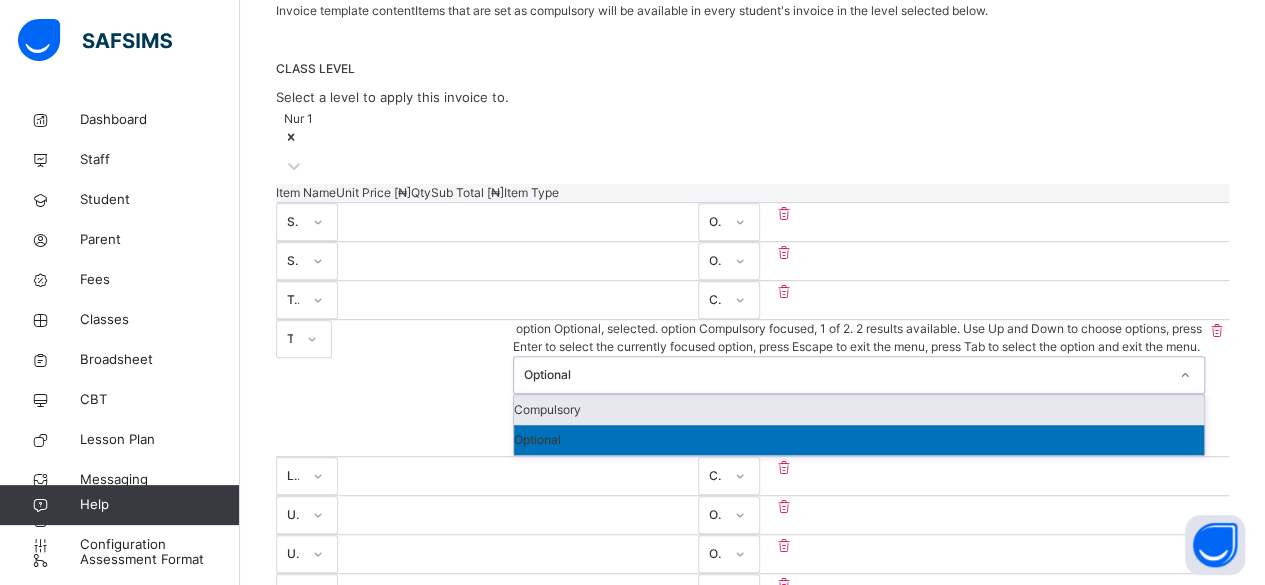 click on "Compulsory" at bounding box center [859, 410] 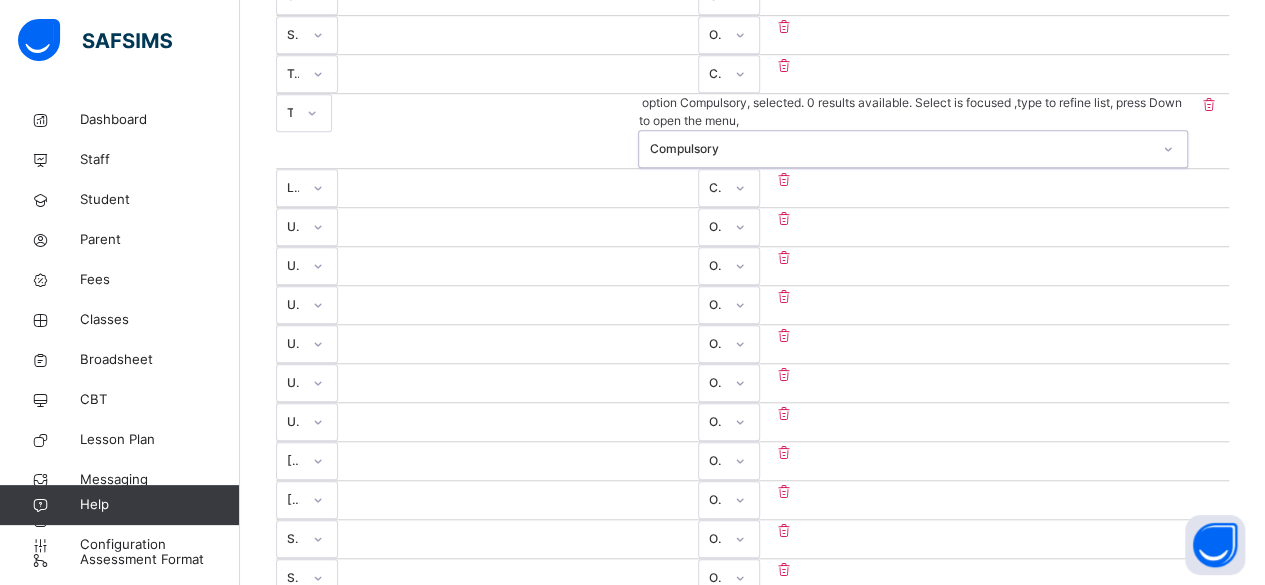scroll, scrollTop: 627, scrollLeft: 0, axis: vertical 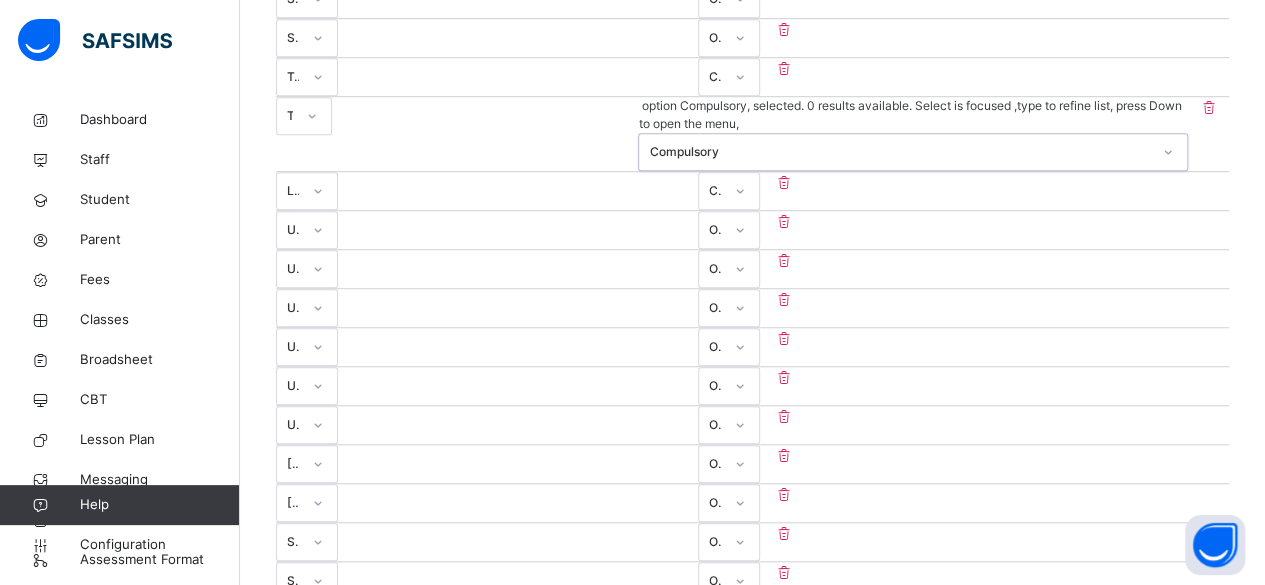 click on "*****" at bounding box center [398, 182] 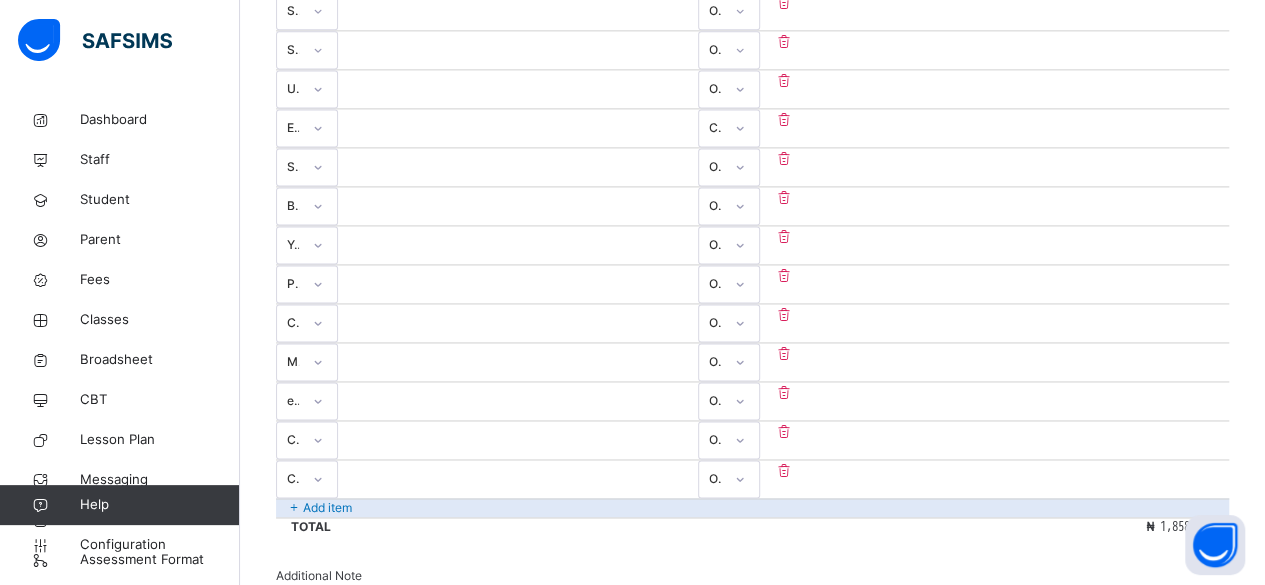 scroll, scrollTop: 1366, scrollLeft: 0, axis: vertical 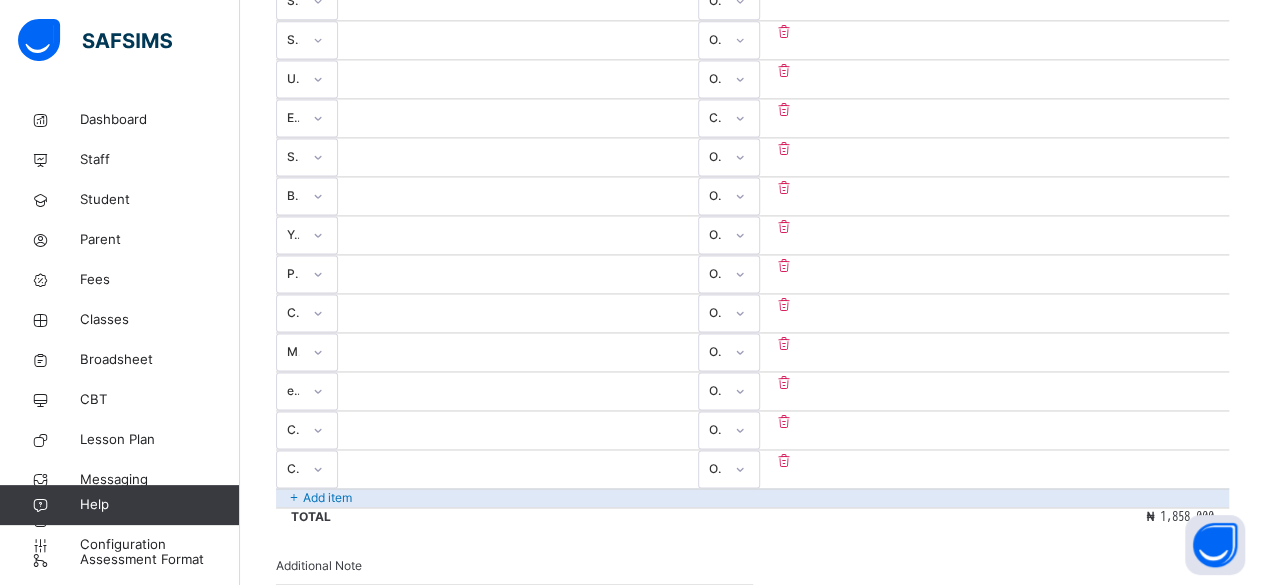 click on "Add item" at bounding box center [752, 497] 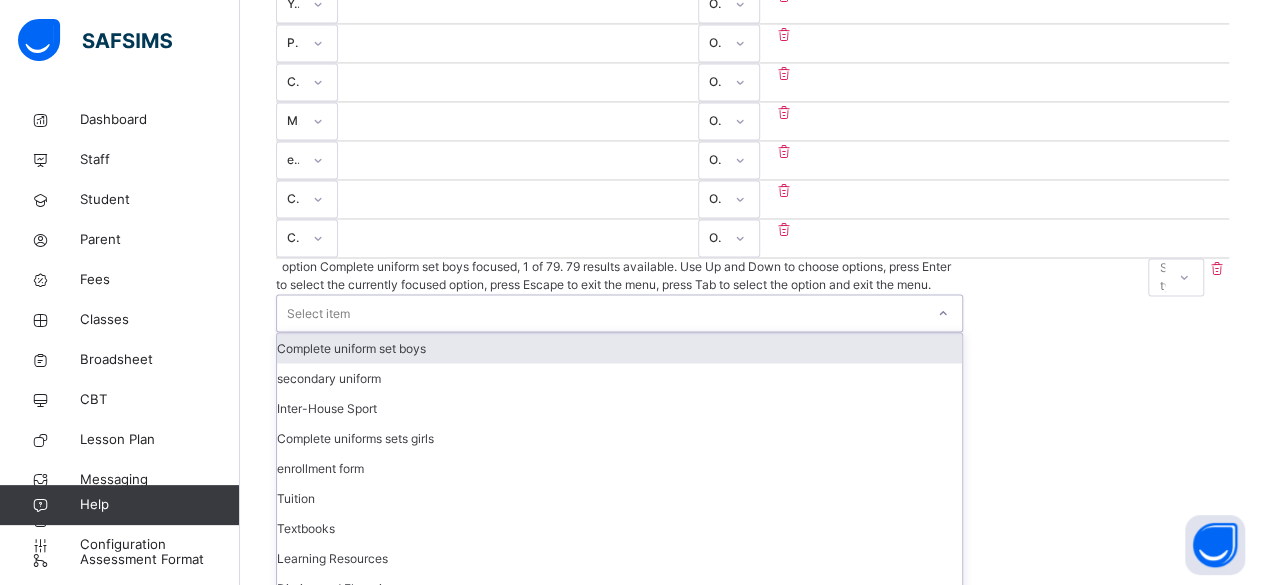 scroll, scrollTop: 1598, scrollLeft: 0, axis: vertical 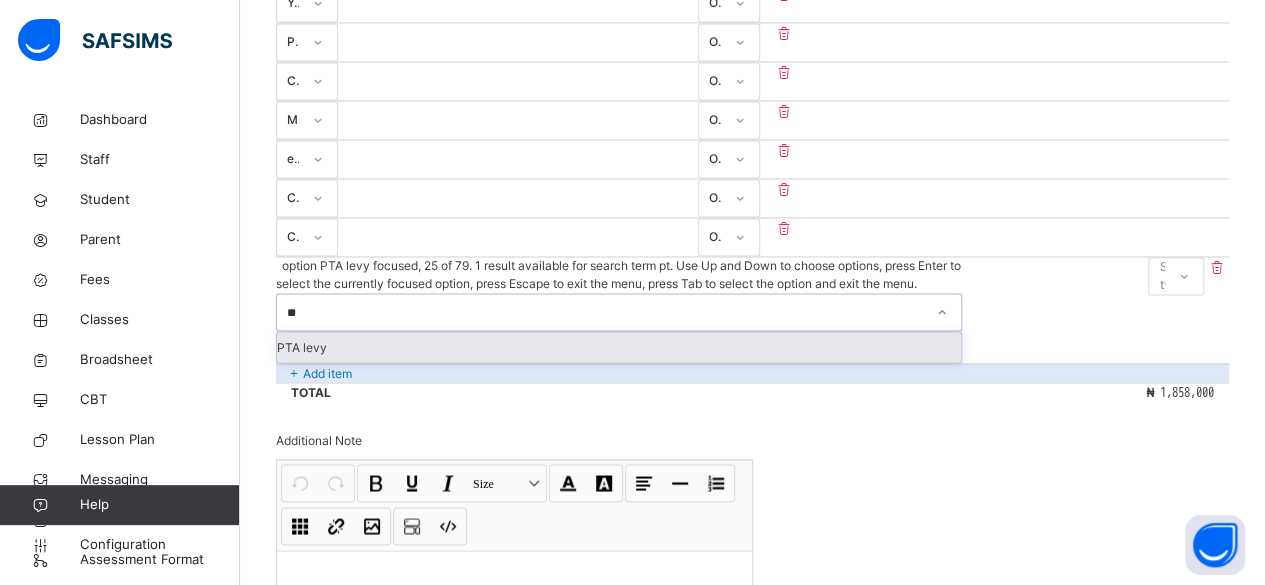 click on "PTA levy" at bounding box center (619, 347) 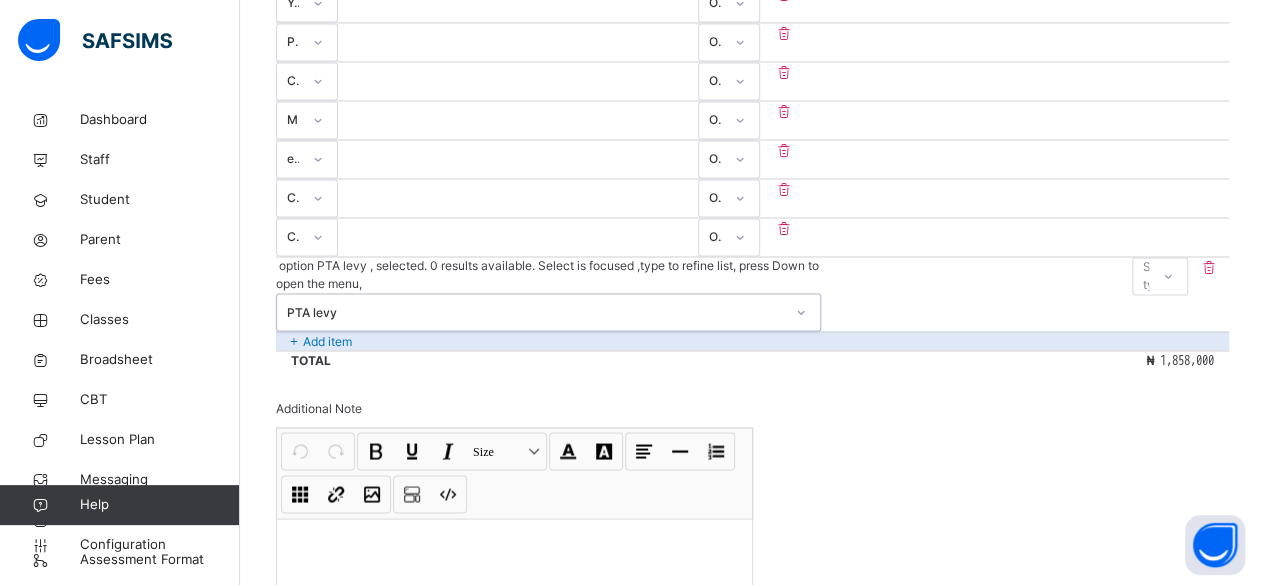 click at bounding box center [873, 267] 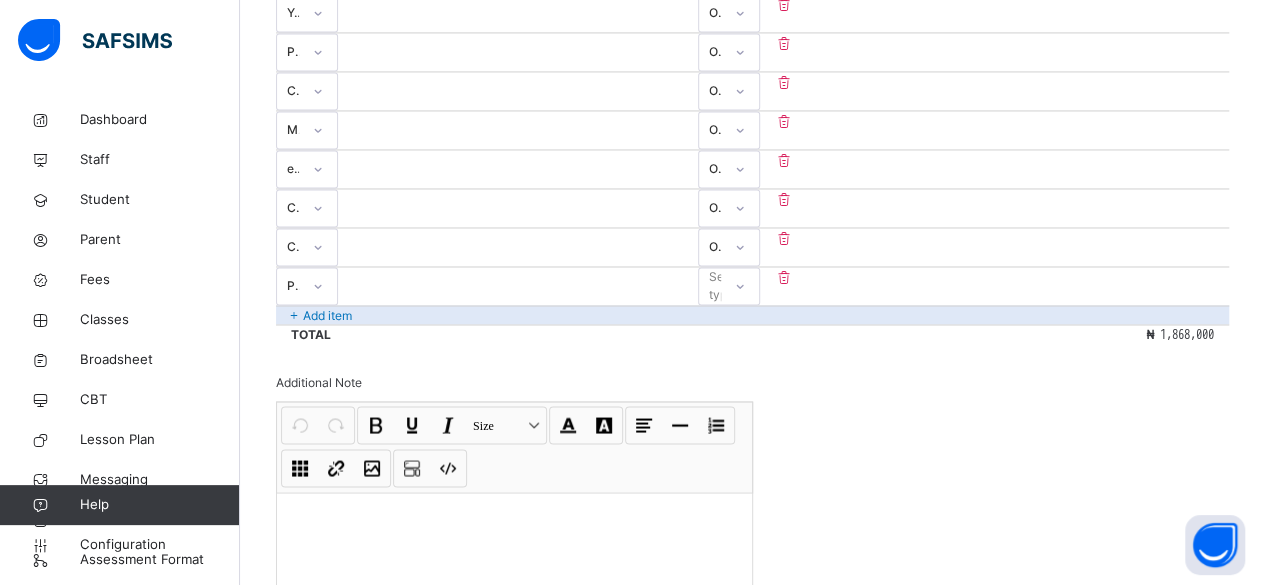 scroll, scrollTop: 1575, scrollLeft: 0, axis: vertical 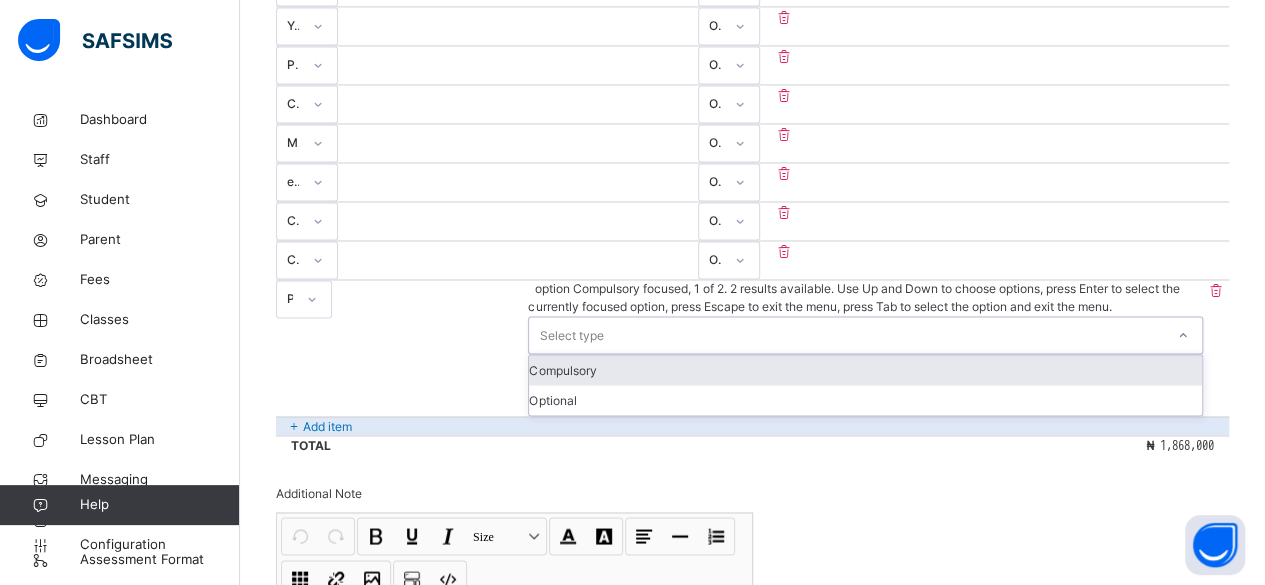 click on "Compulsory" at bounding box center (865, 370) 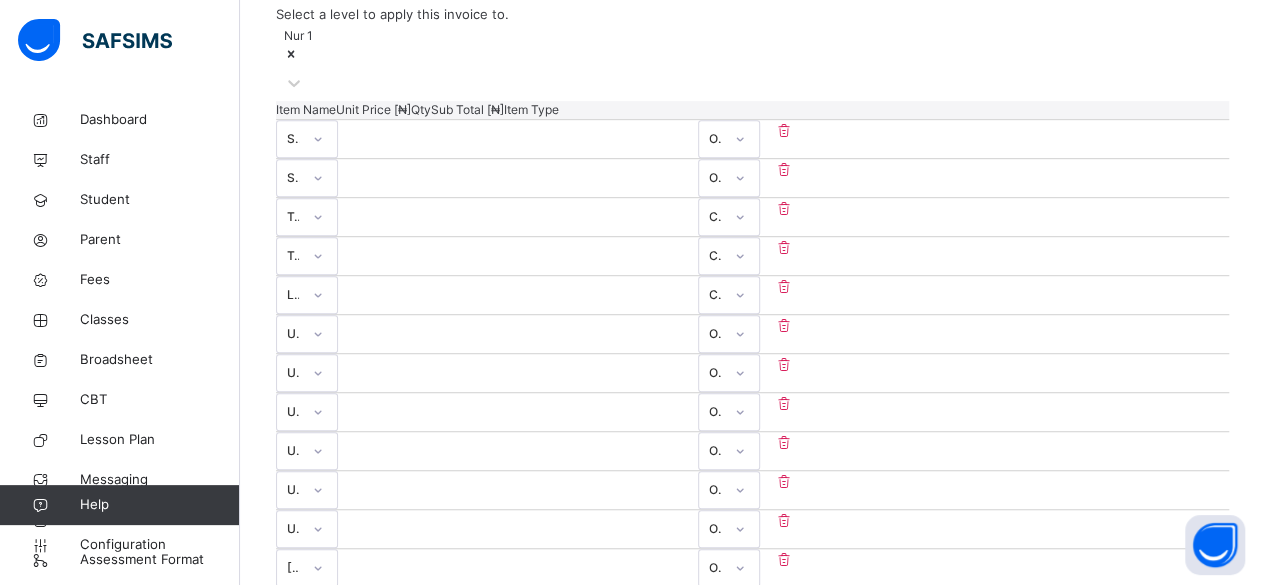 scroll, scrollTop: 486, scrollLeft: 0, axis: vertical 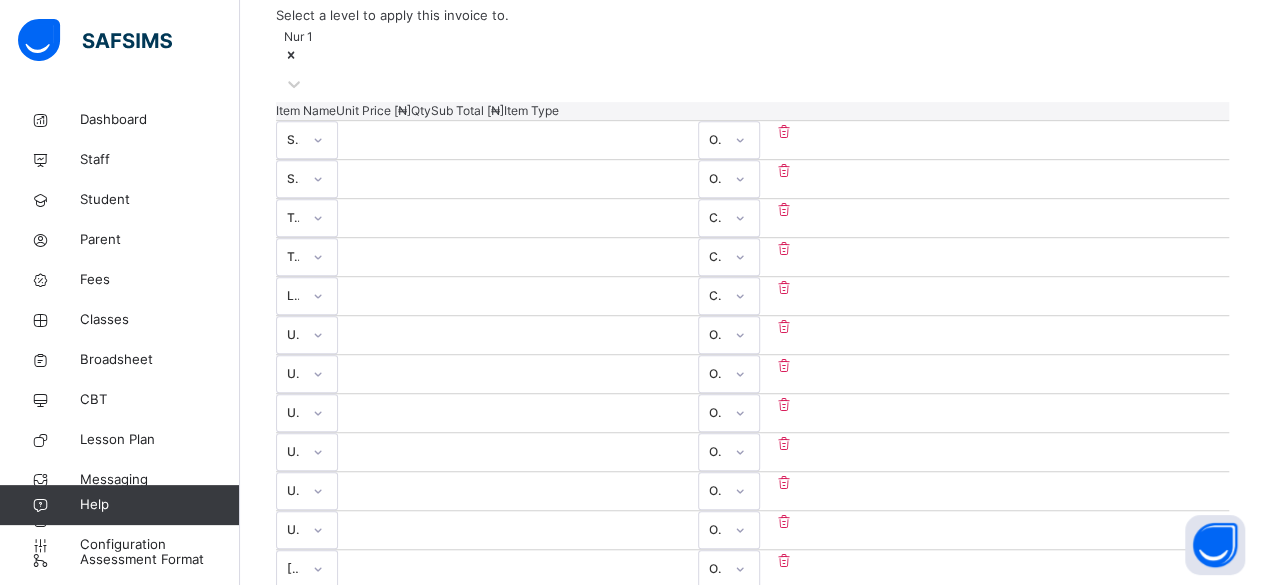 click on "******" at bounding box center [398, 209] 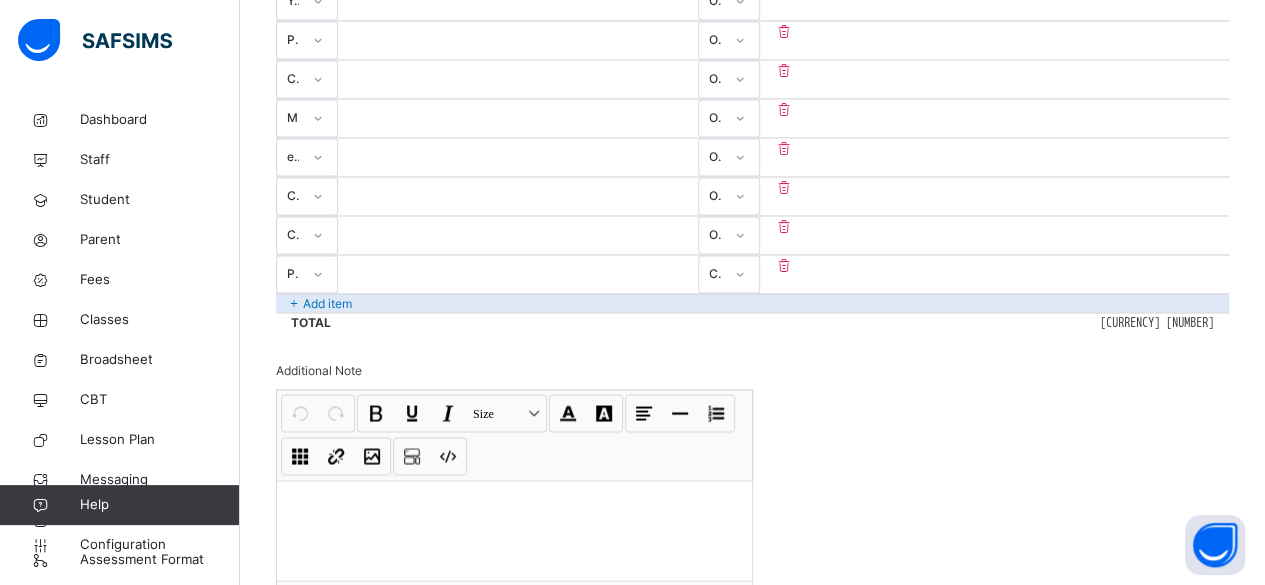 scroll, scrollTop: 1601, scrollLeft: 0, axis: vertical 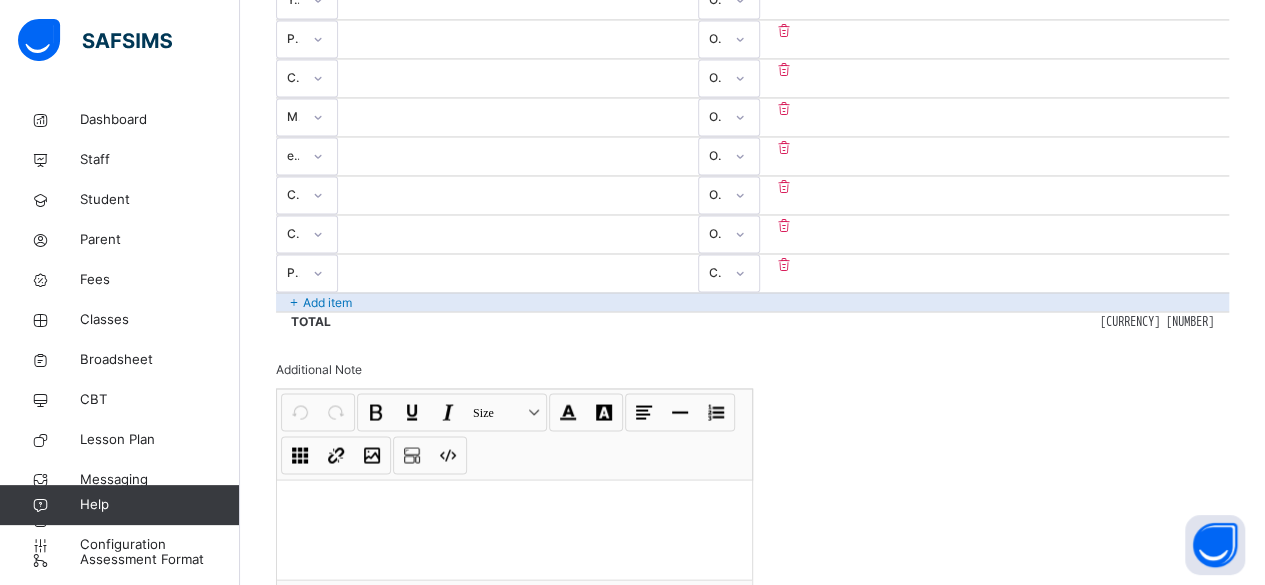 click on "Add item" at bounding box center (752, 301) 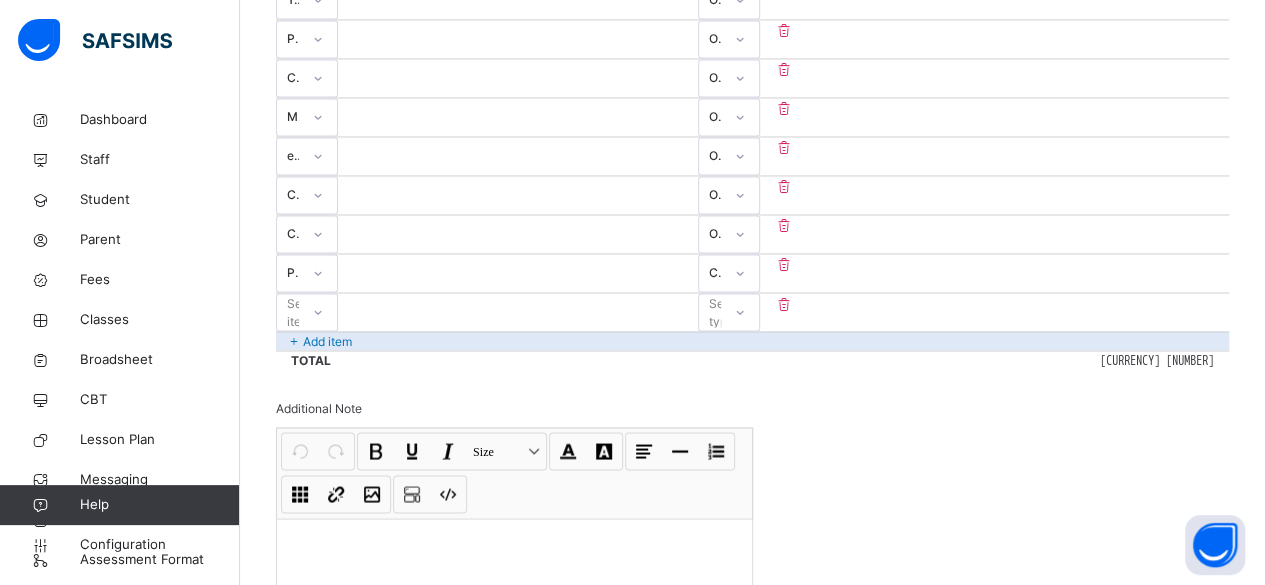 click on "Add item" at bounding box center (752, 340) 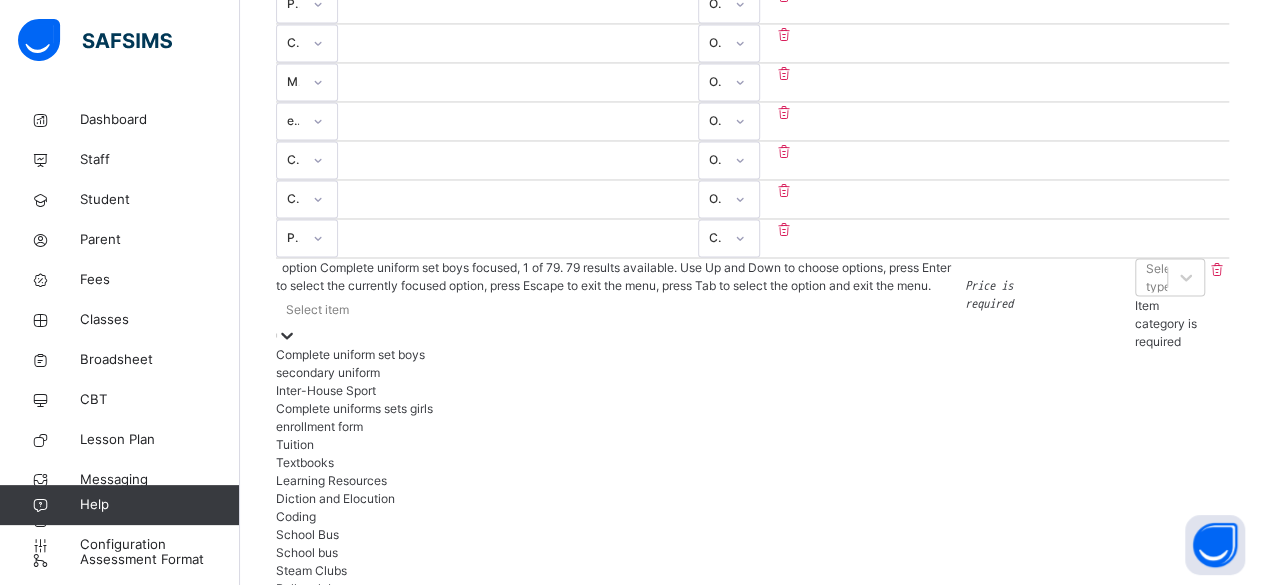 scroll, scrollTop: 1637, scrollLeft: 0, axis: vertical 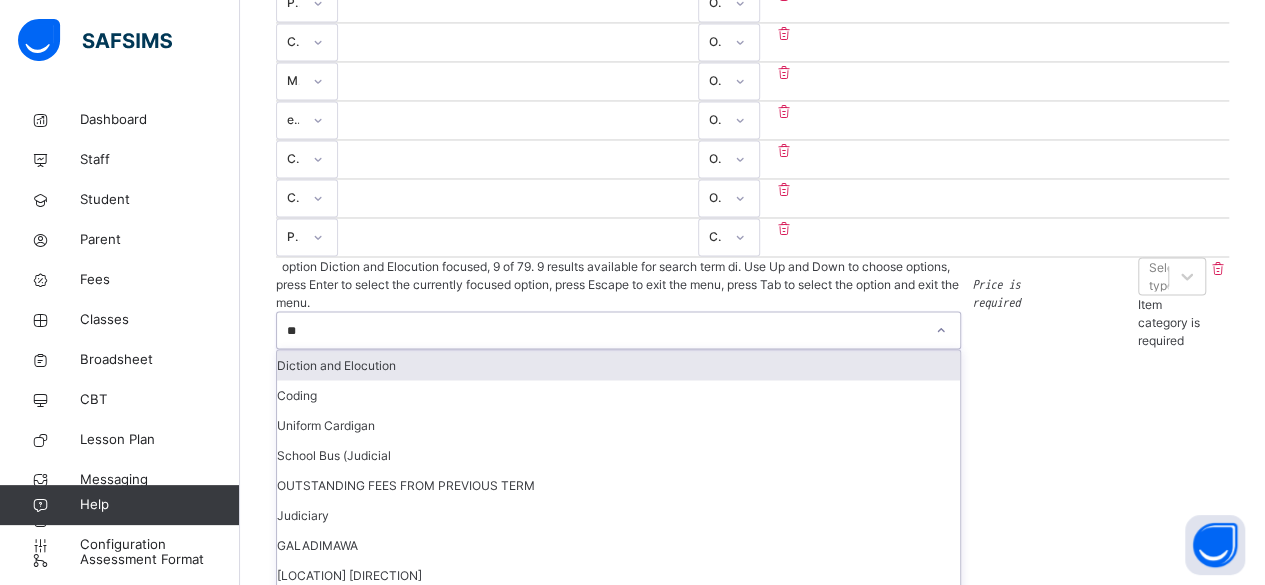 click on "Diction and Elocution" at bounding box center (618, 365) 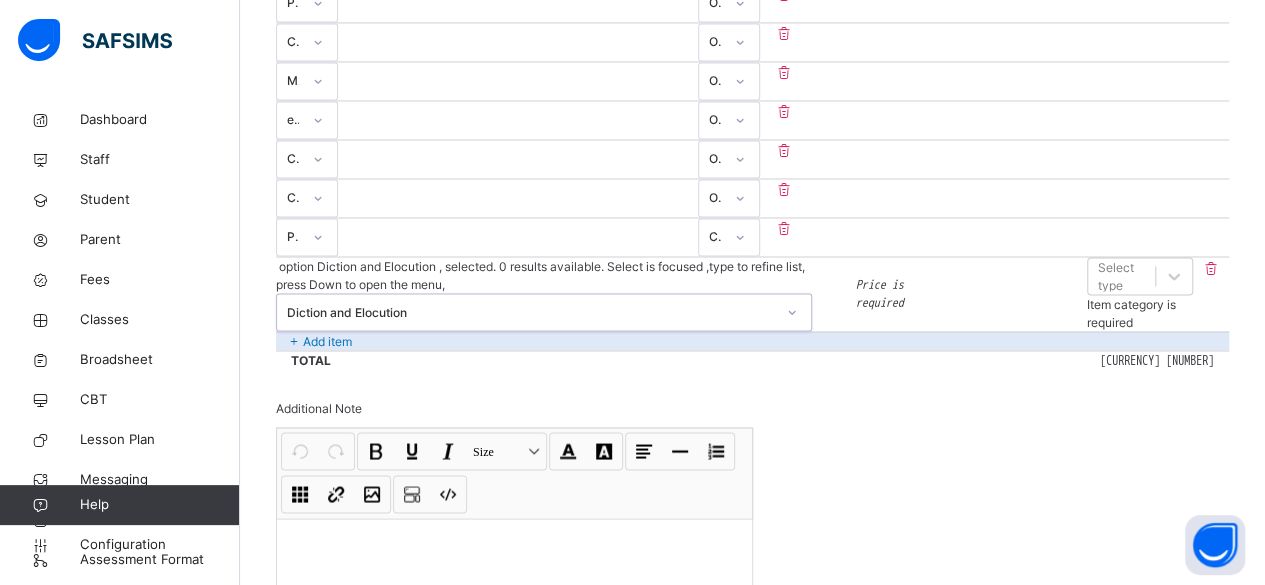 click at bounding box center (858, 267) 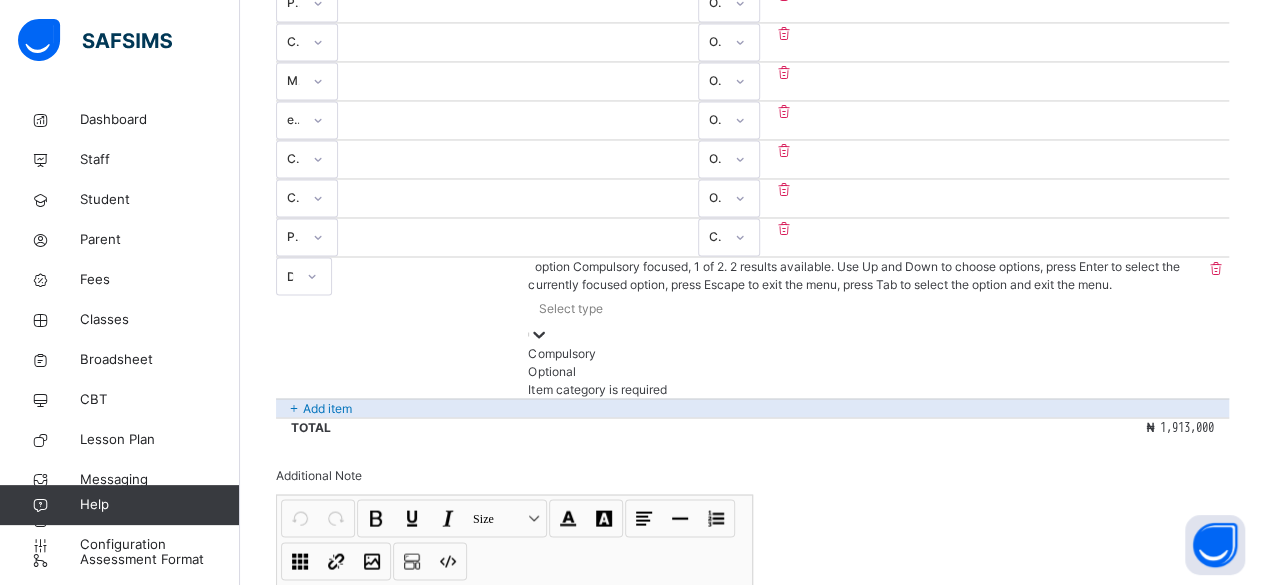 click on "Compulsory" at bounding box center [865, 353] 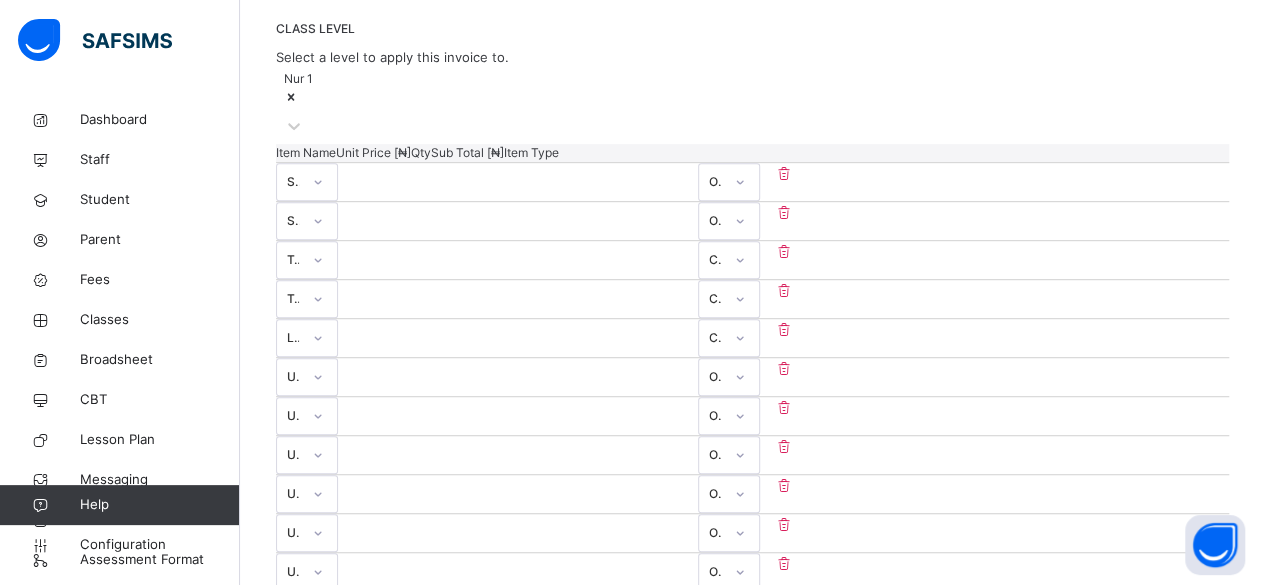 scroll, scrollTop: 452, scrollLeft: 0, axis: vertical 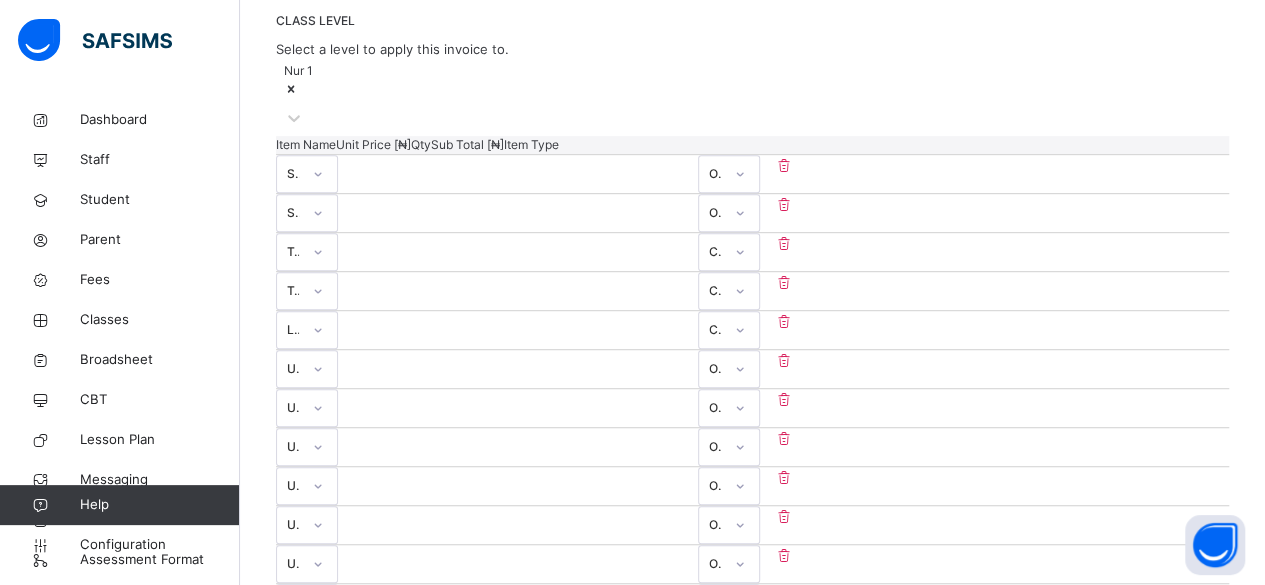 click on "******" at bounding box center [398, 243] 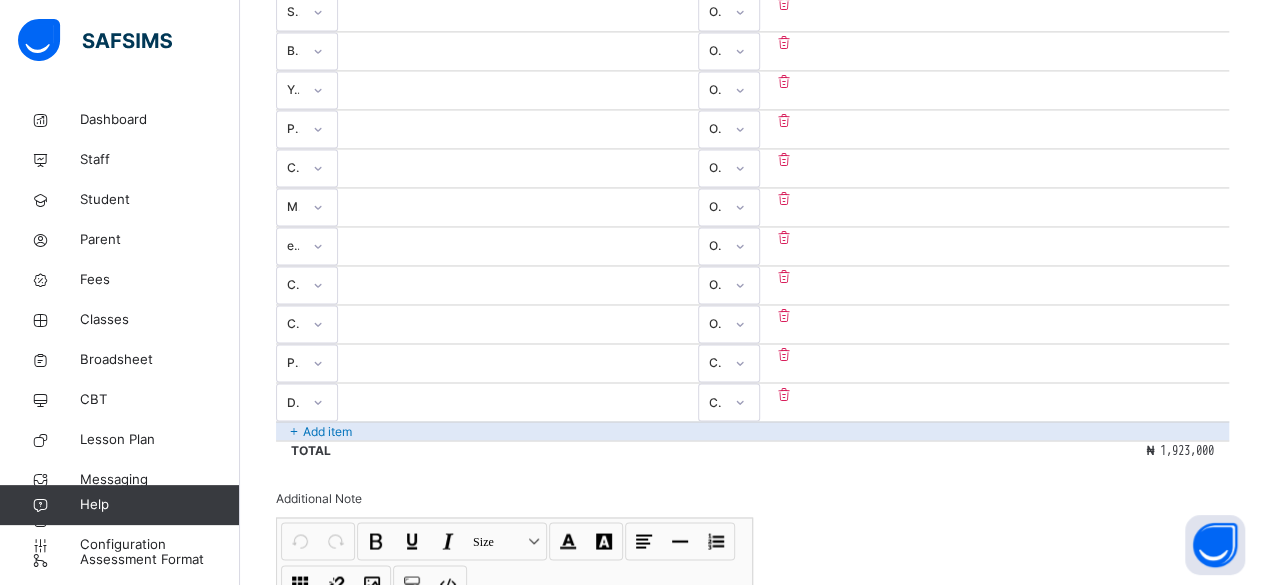 scroll, scrollTop: 1744, scrollLeft: 0, axis: vertical 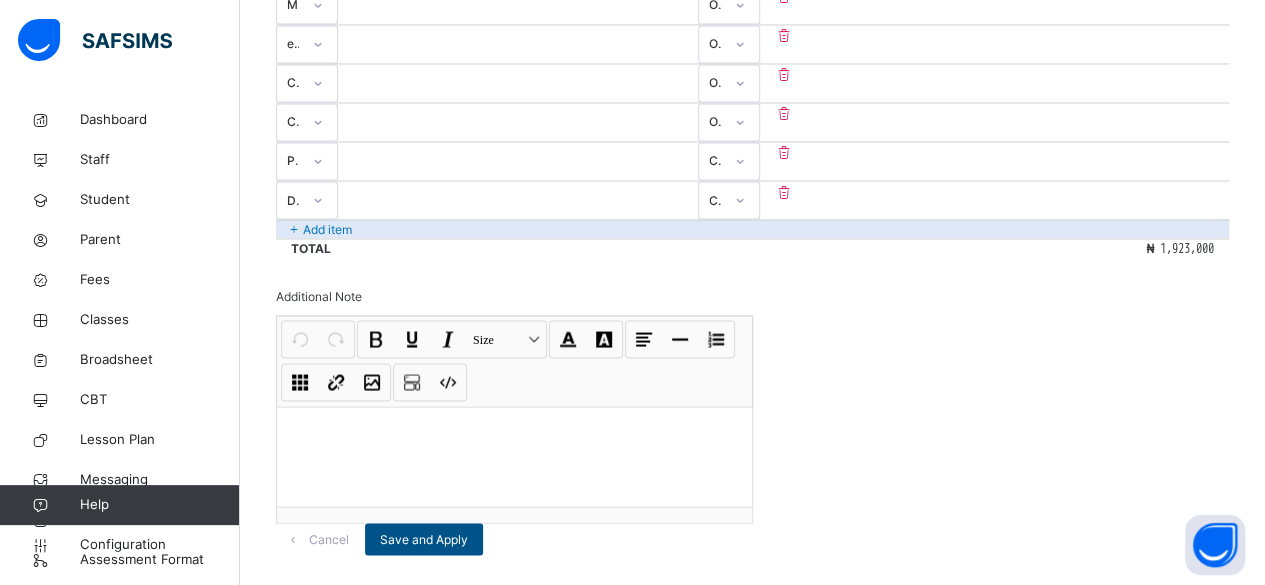 click on "Save and Apply" at bounding box center (424, 539) 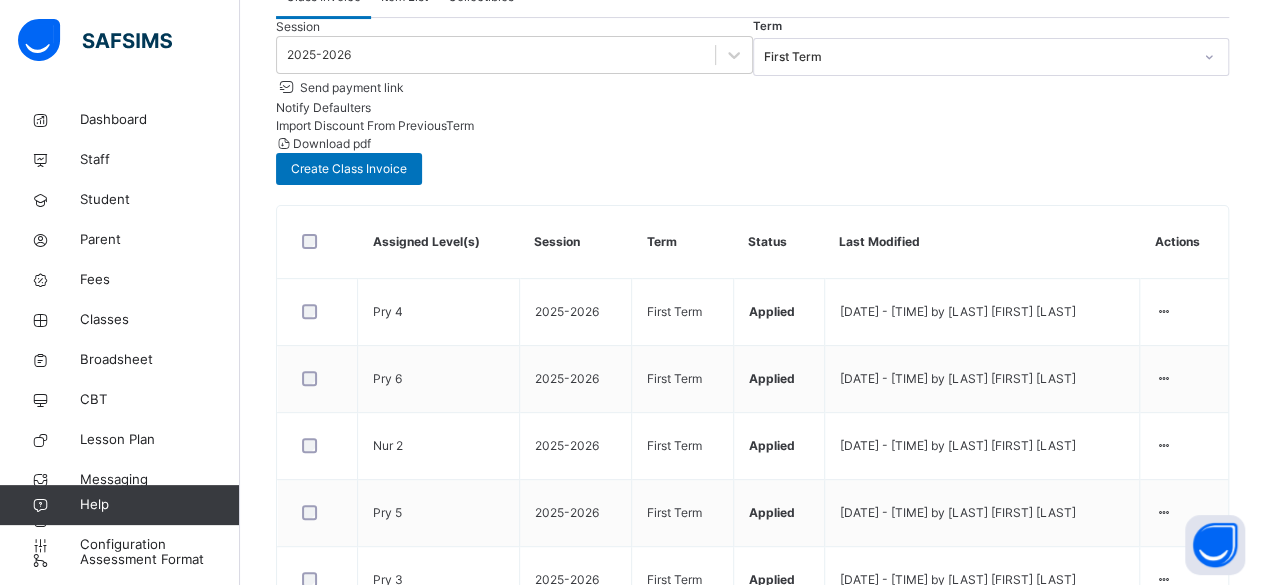 scroll, scrollTop: 734, scrollLeft: 0, axis: vertical 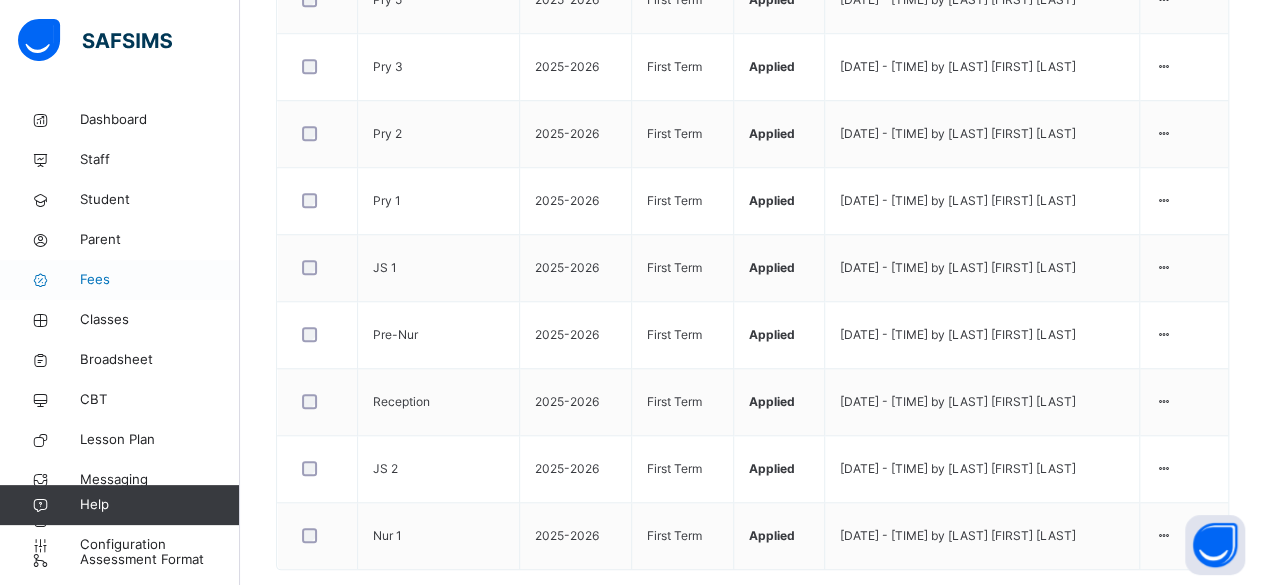 click on "Fees" at bounding box center [160, 280] 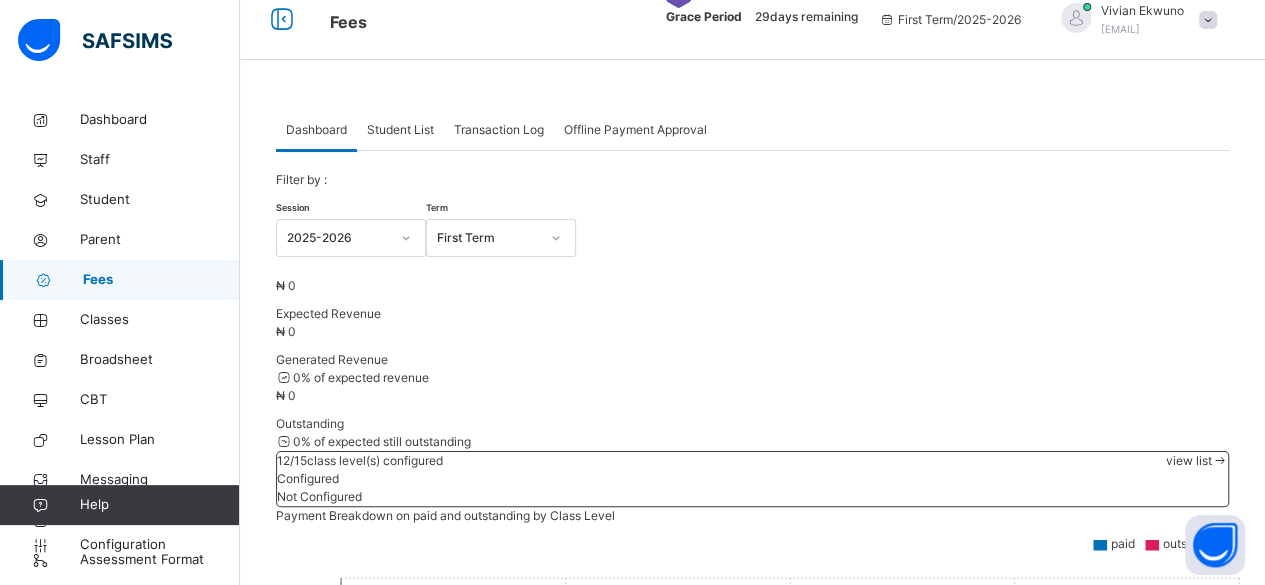 scroll, scrollTop: 17, scrollLeft: 0, axis: vertical 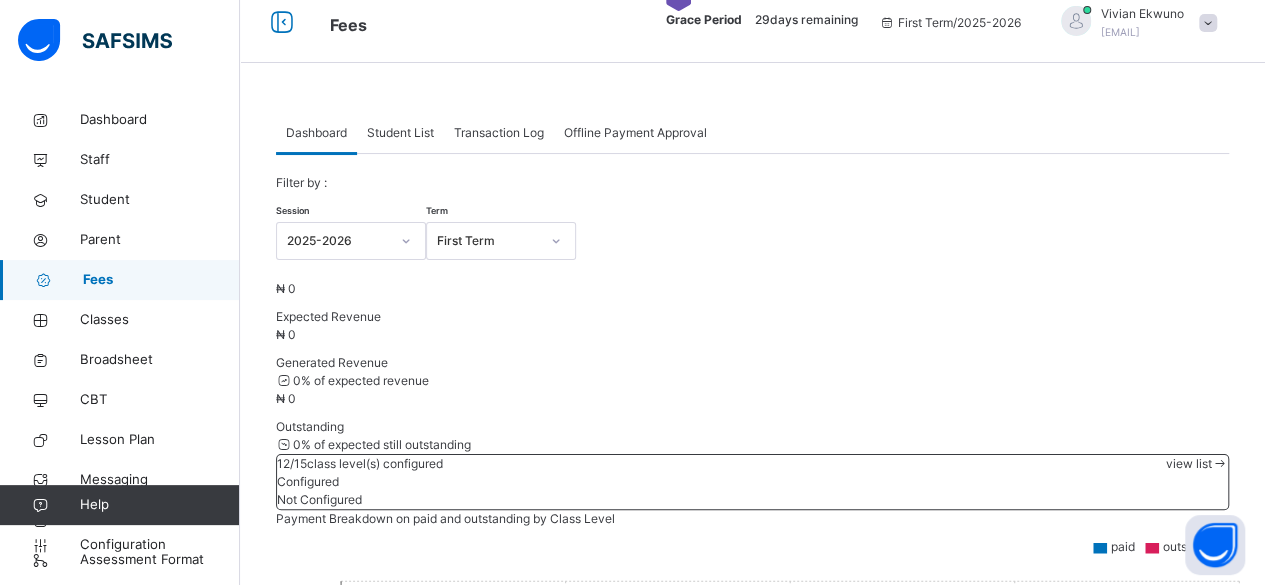click on "Student List" at bounding box center (400, 133) 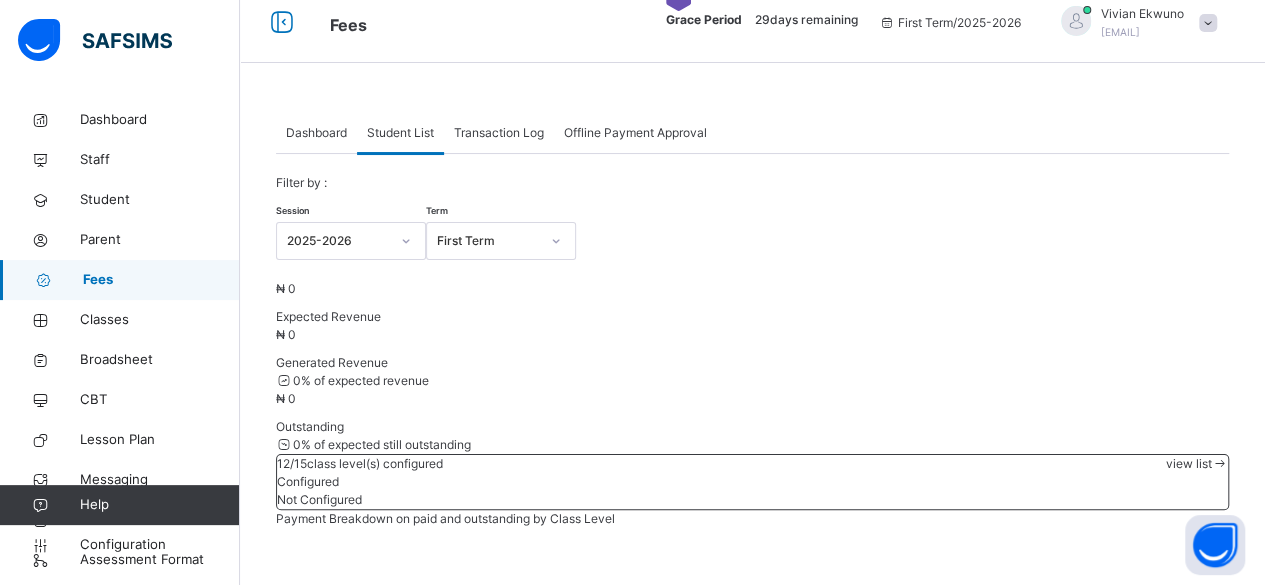 click at bounding box center [426, 1795] 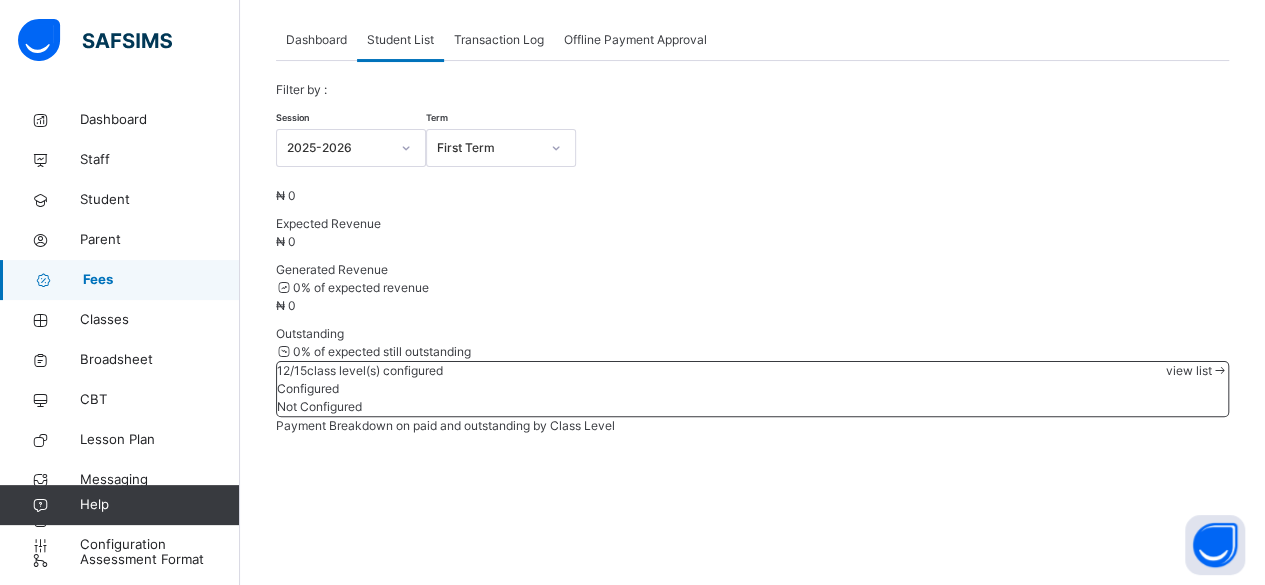 scroll, scrollTop: 0, scrollLeft: 0, axis: both 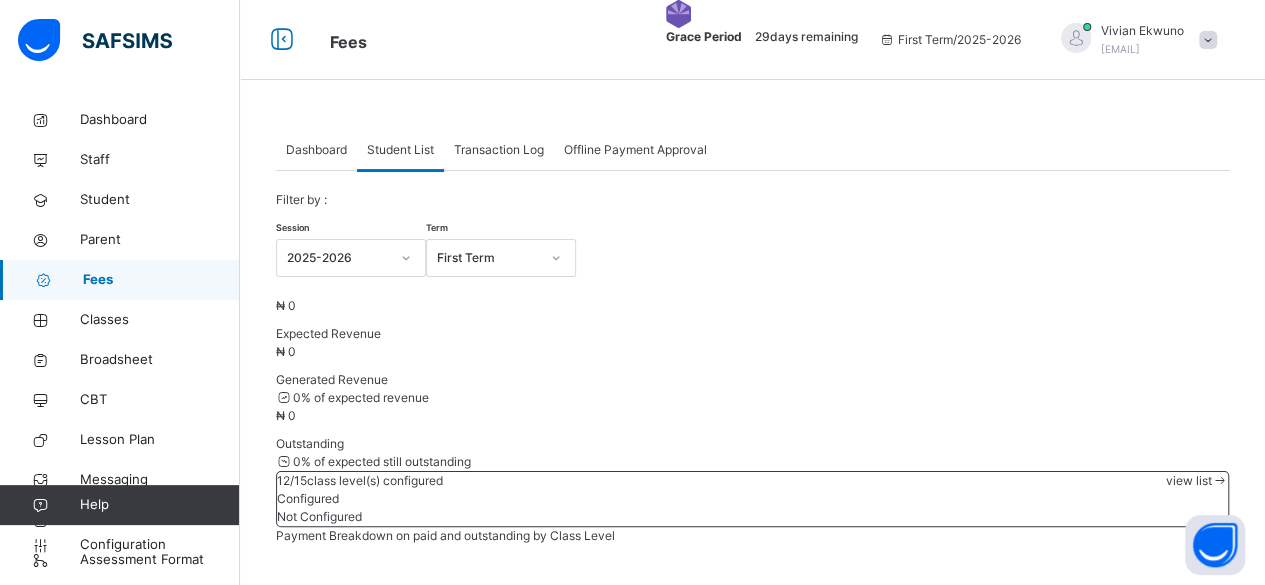 click on "Second Term" at bounding box center [351, 1677] 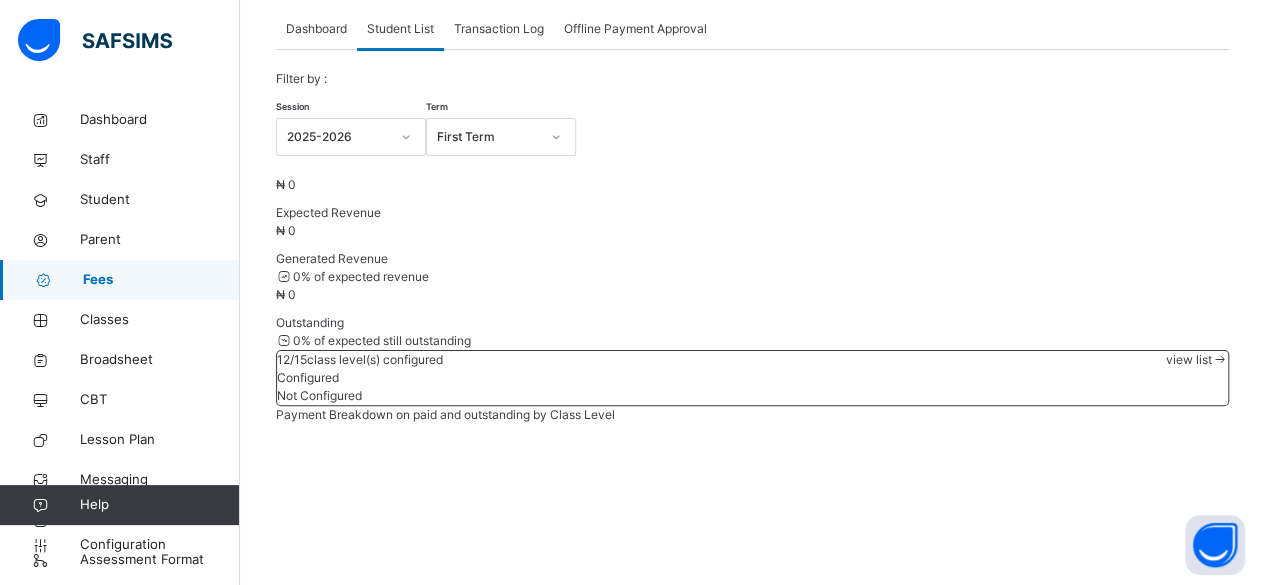 scroll, scrollTop: 102, scrollLeft: 0, axis: vertical 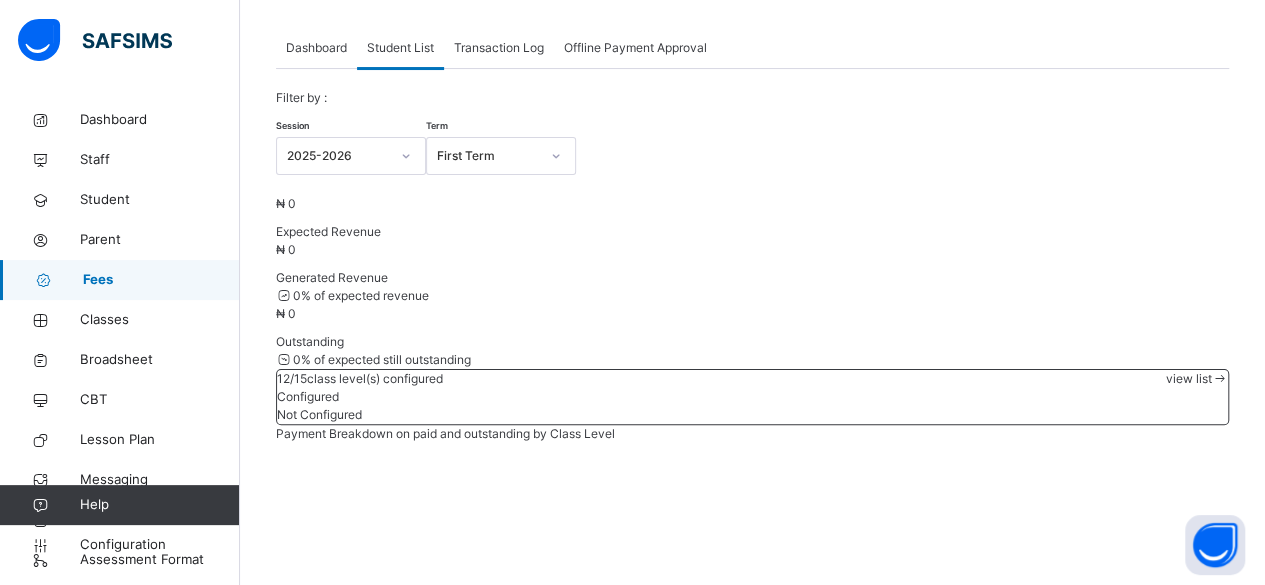 click on "Nursery" at bounding box center [351, 1607] 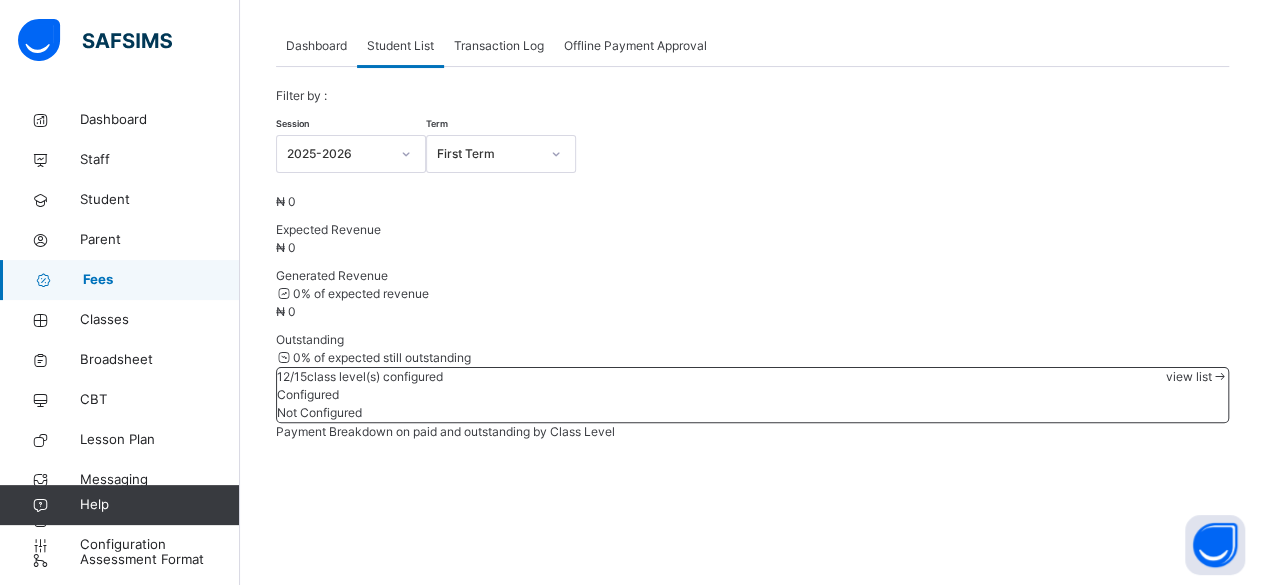 scroll, scrollTop: 92, scrollLeft: 0, axis: vertical 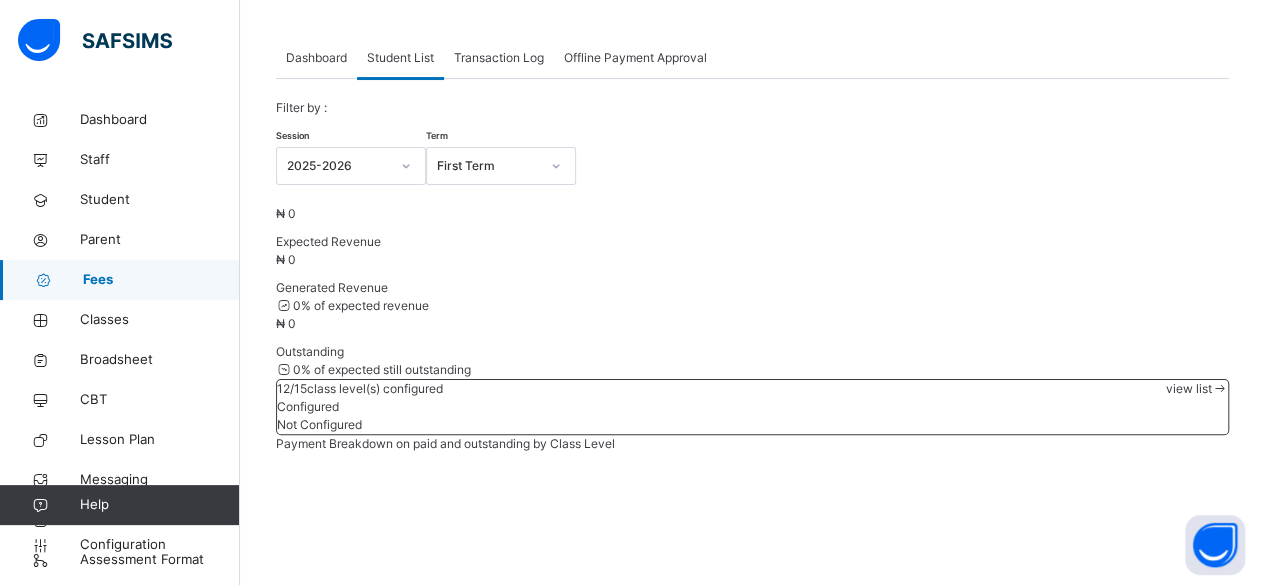 click on "Session [YEAR]-[YEAR] Term First Term Section   option Nursery, selected.     0 results available. Select is focused ,type to refine list, press Down to open the menu,  Nursery Level Nur [NUMBER] Nursery No records found There are currently no records." at bounding box center [752, 1847] 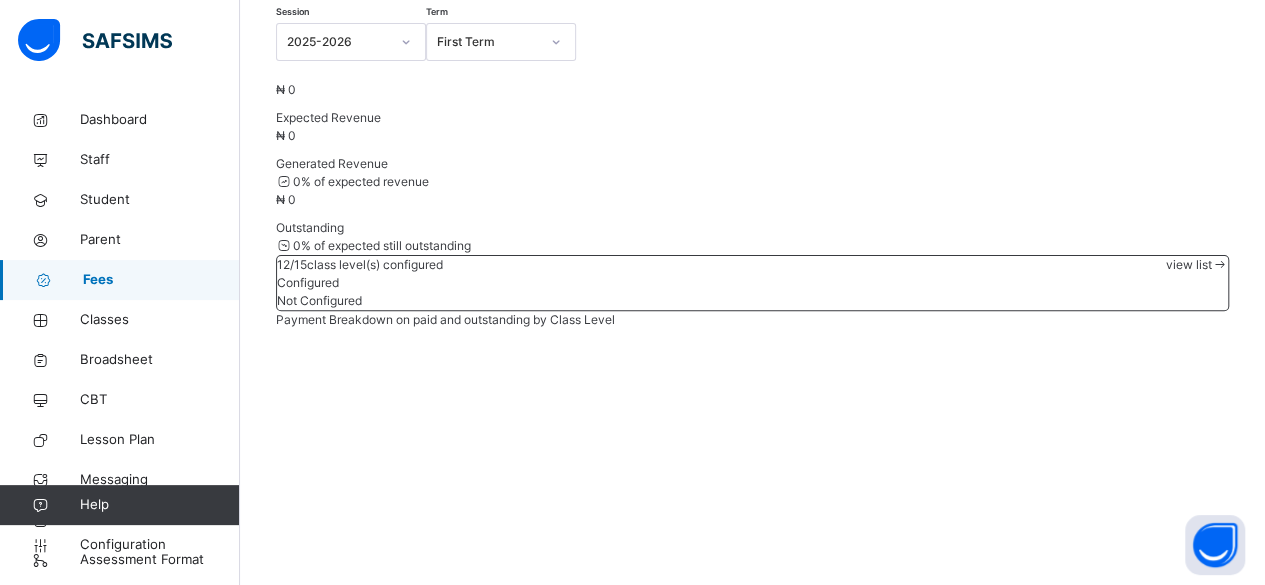 scroll, scrollTop: 206, scrollLeft: 0, axis: vertical 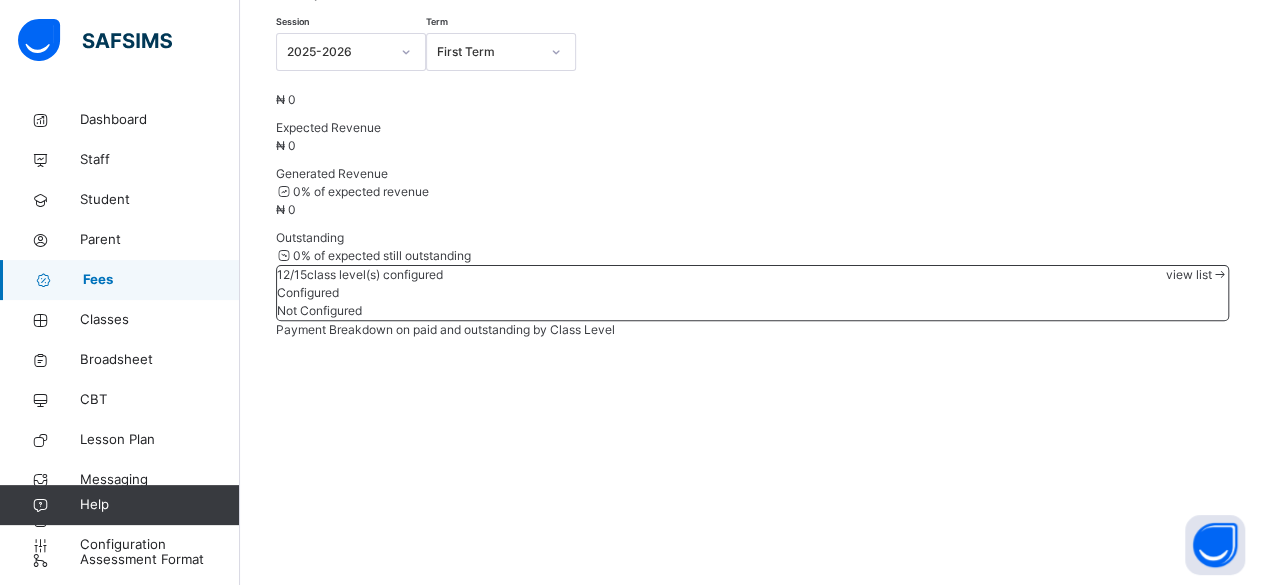 click on "Fees" at bounding box center [161, 280] 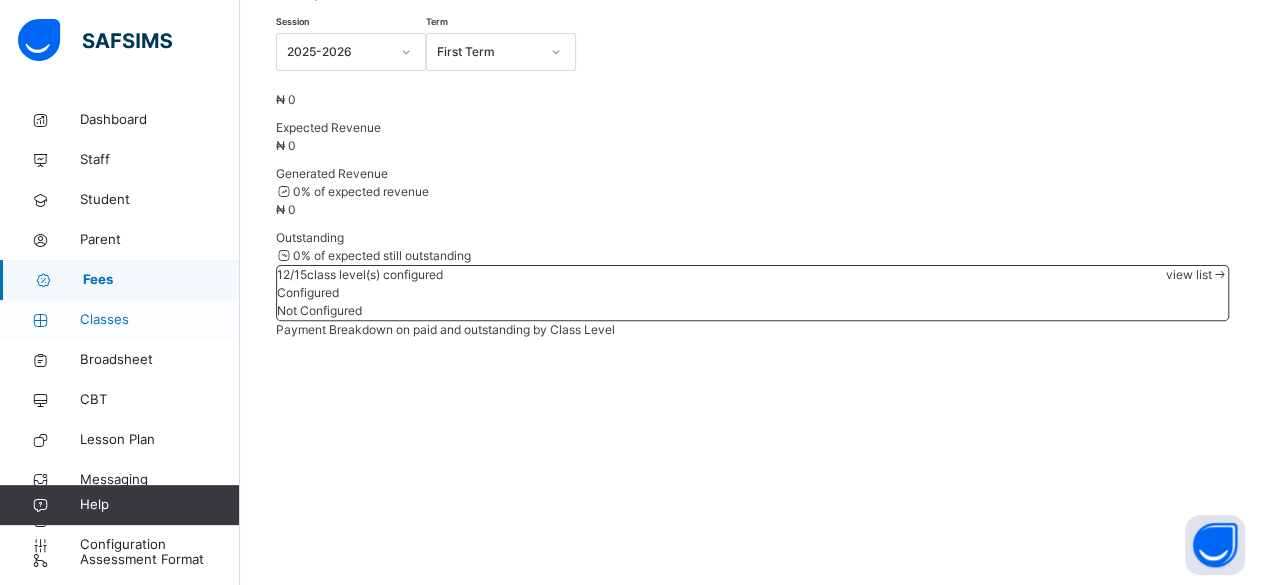 click on "Classes" at bounding box center (160, 320) 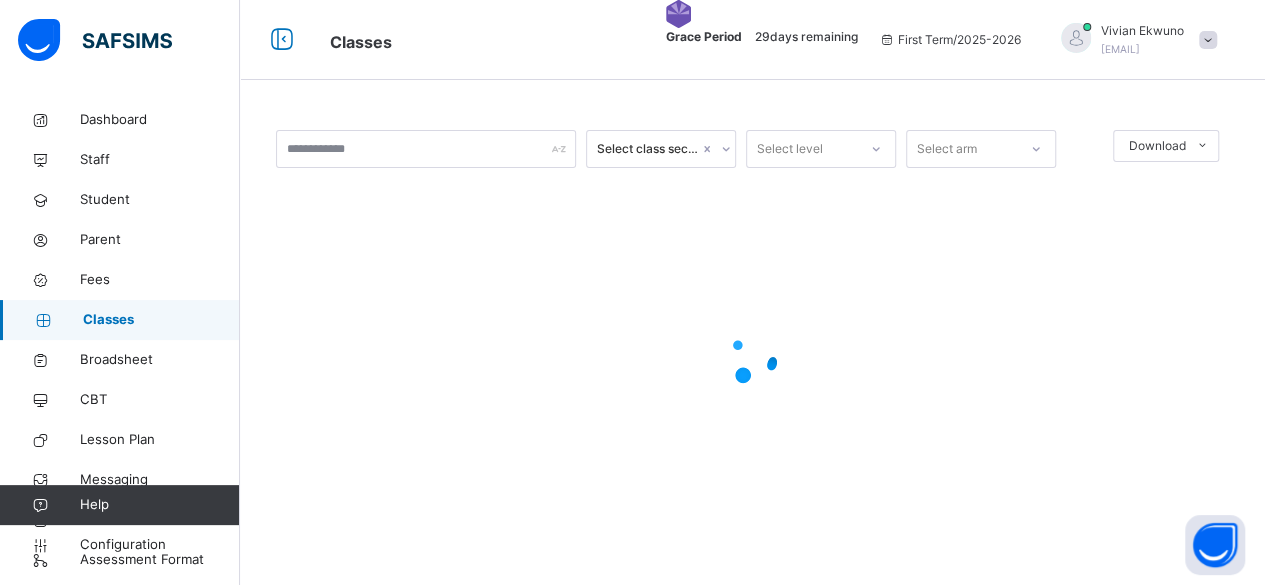 scroll, scrollTop: 0, scrollLeft: 0, axis: both 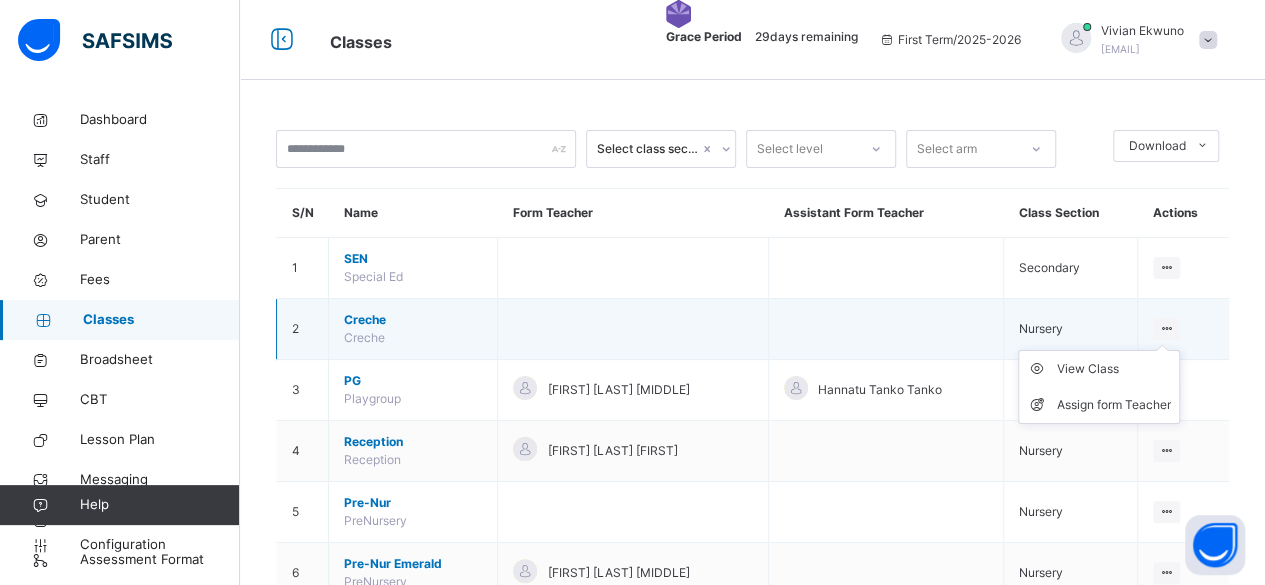 click at bounding box center [1166, 328] 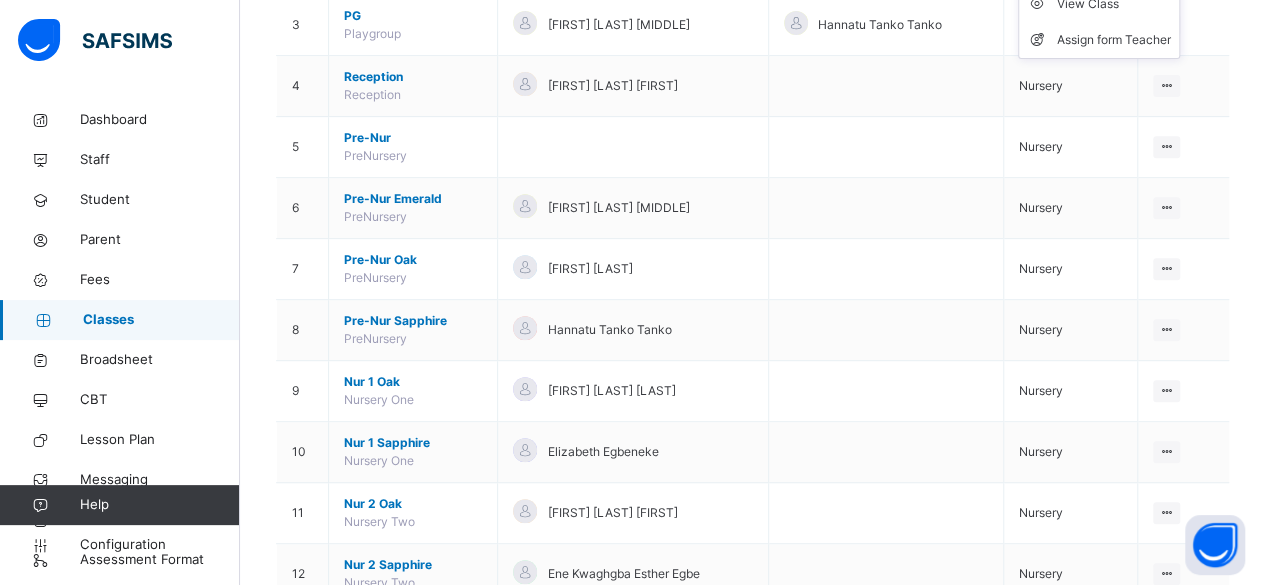 scroll, scrollTop: 364, scrollLeft: 0, axis: vertical 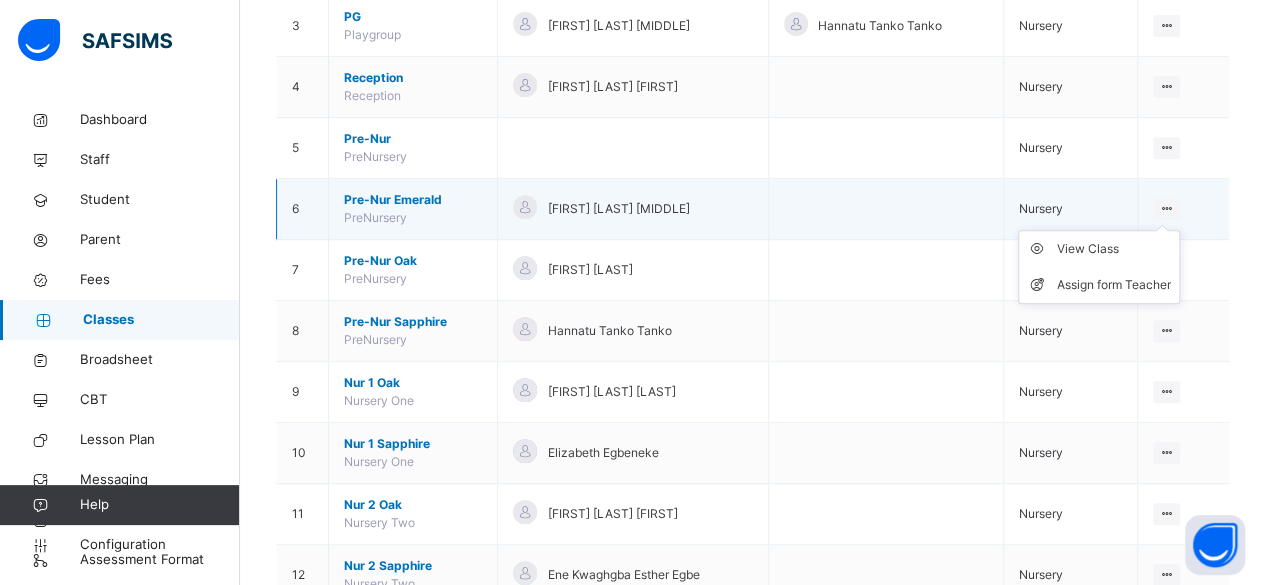 click on "View Class Assign form Teacher" at bounding box center (1099, 267) 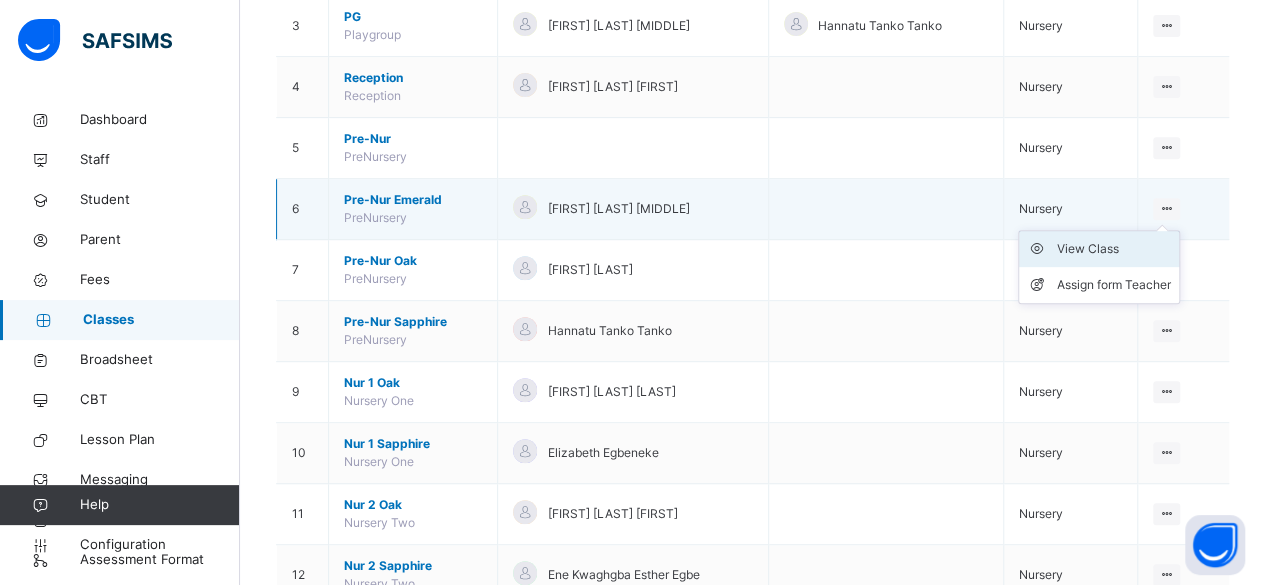 click on "View Class" at bounding box center (1114, 249) 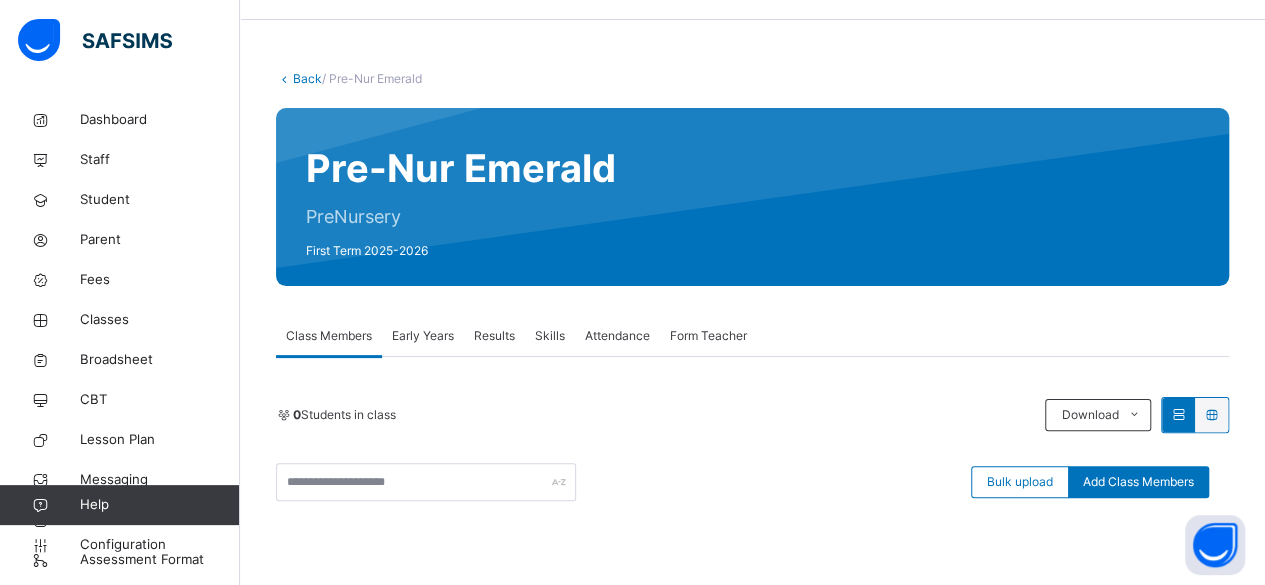 scroll, scrollTop: 54, scrollLeft: 0, axis: vertical 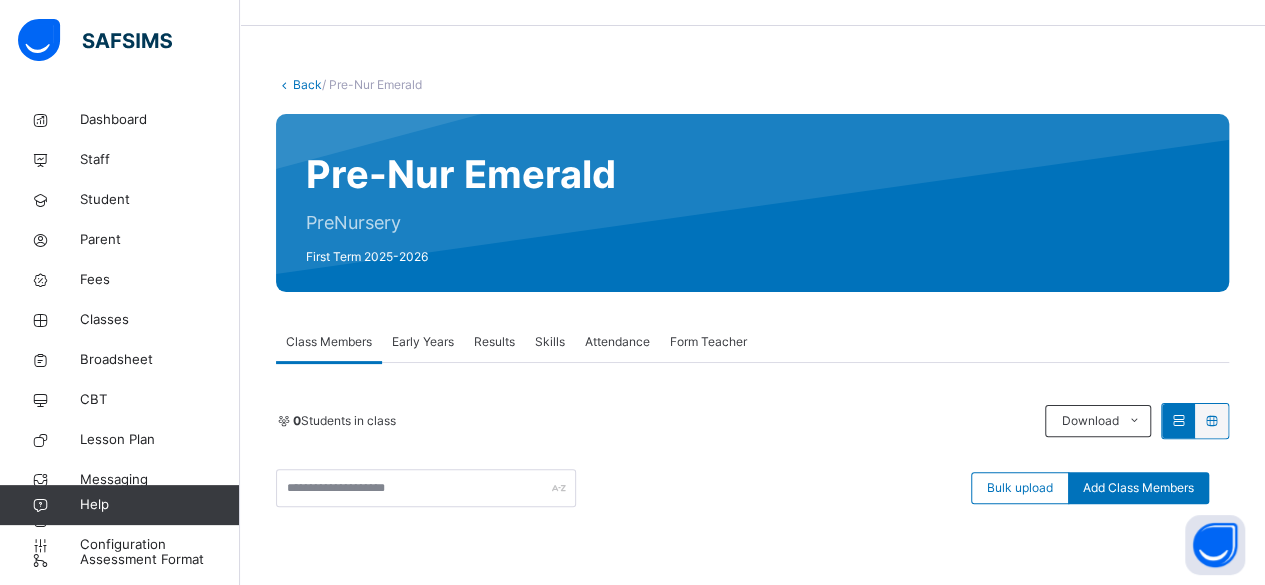 click on "Back" at bounding box center (307, 84) 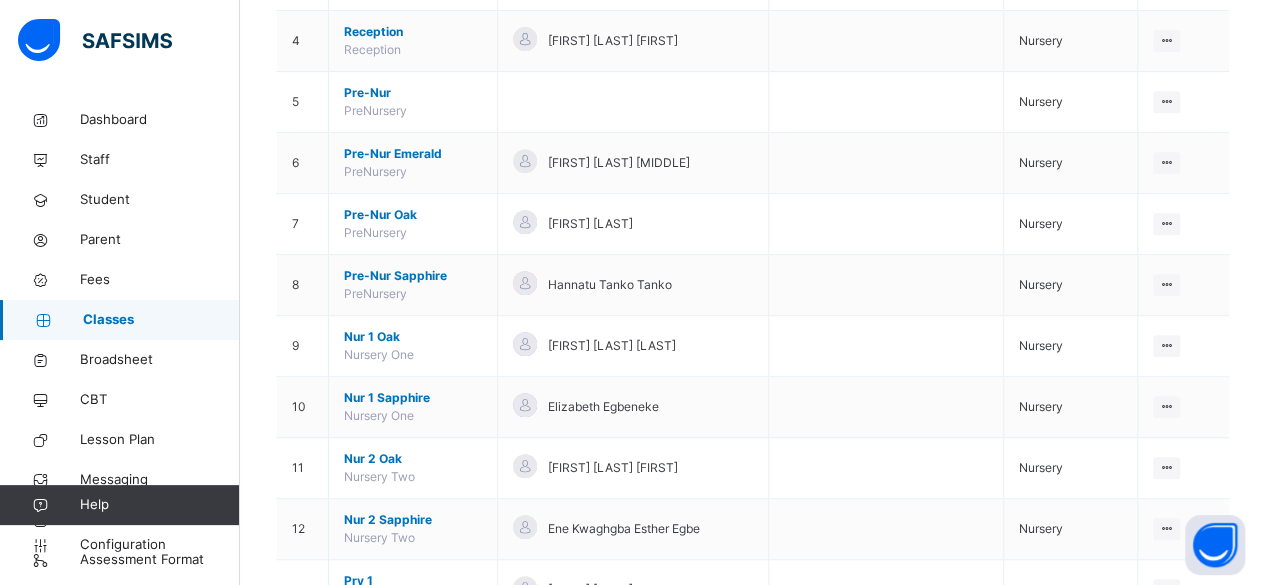 scroll, scrollTop: 422, scrollLeft: 0, axis: vertical 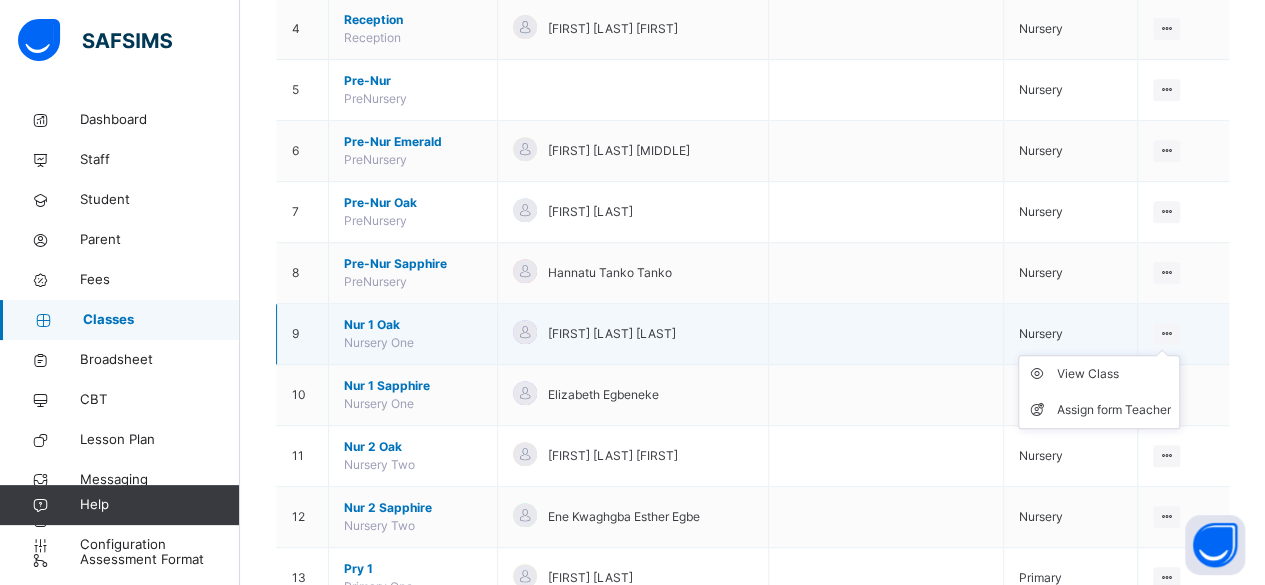 click at bounding box center (1166, 334) 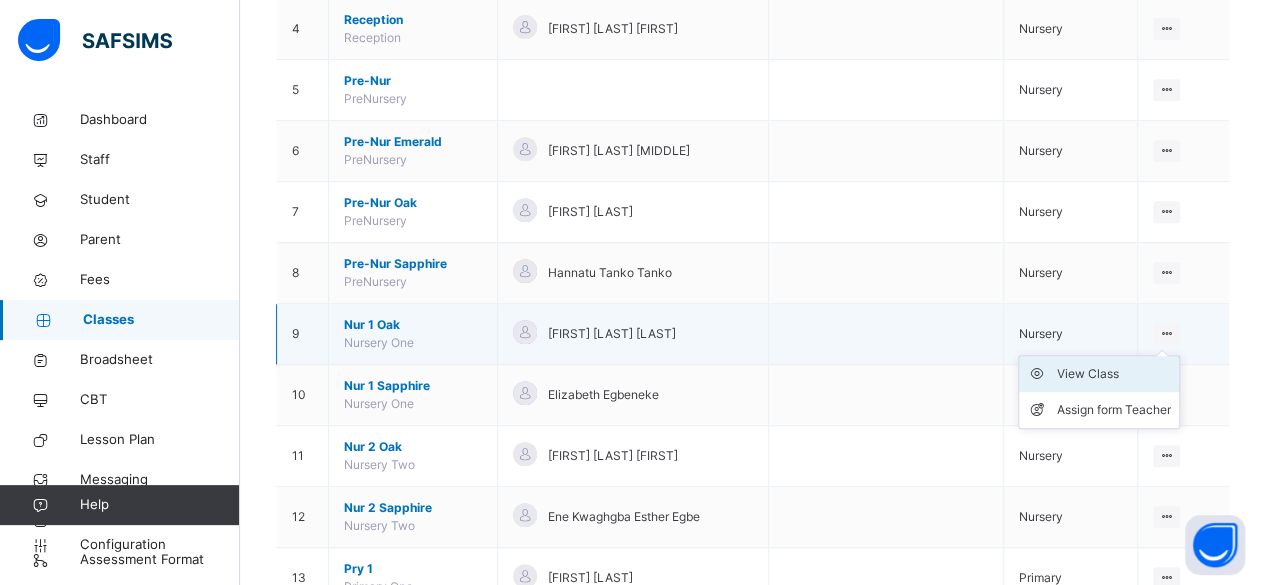 click on "View Class" at bounding box center [1114, 374] 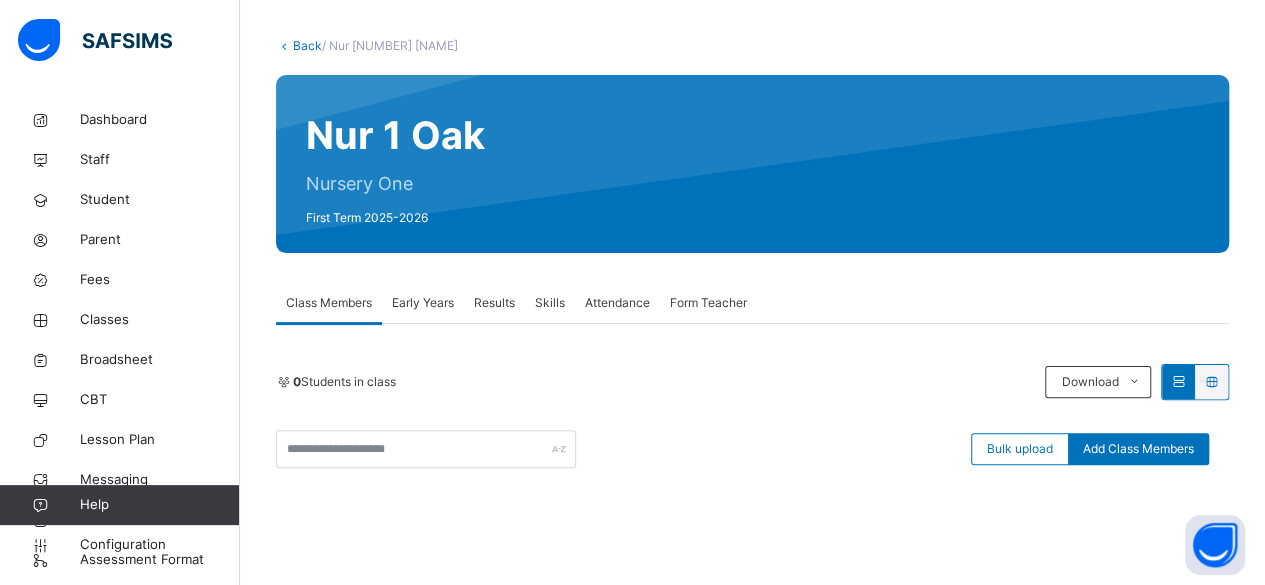 scroll, scrollTop: 94, scrollLeft: 0, axis: vertical 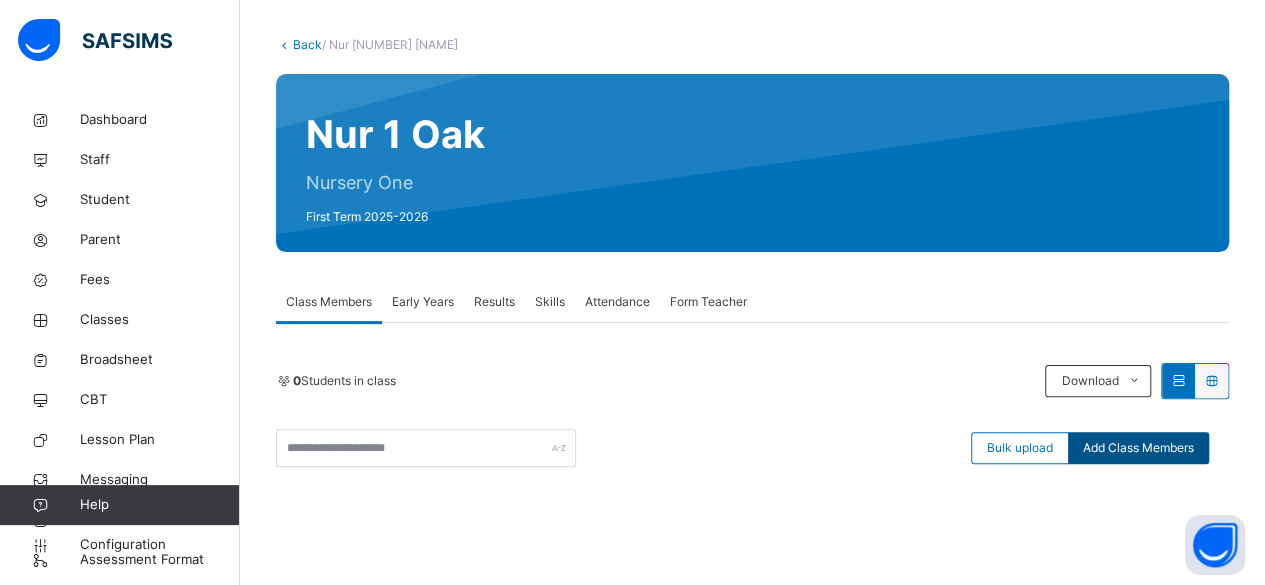 click on "Add Class Members" at bounding box center (1138, 448) 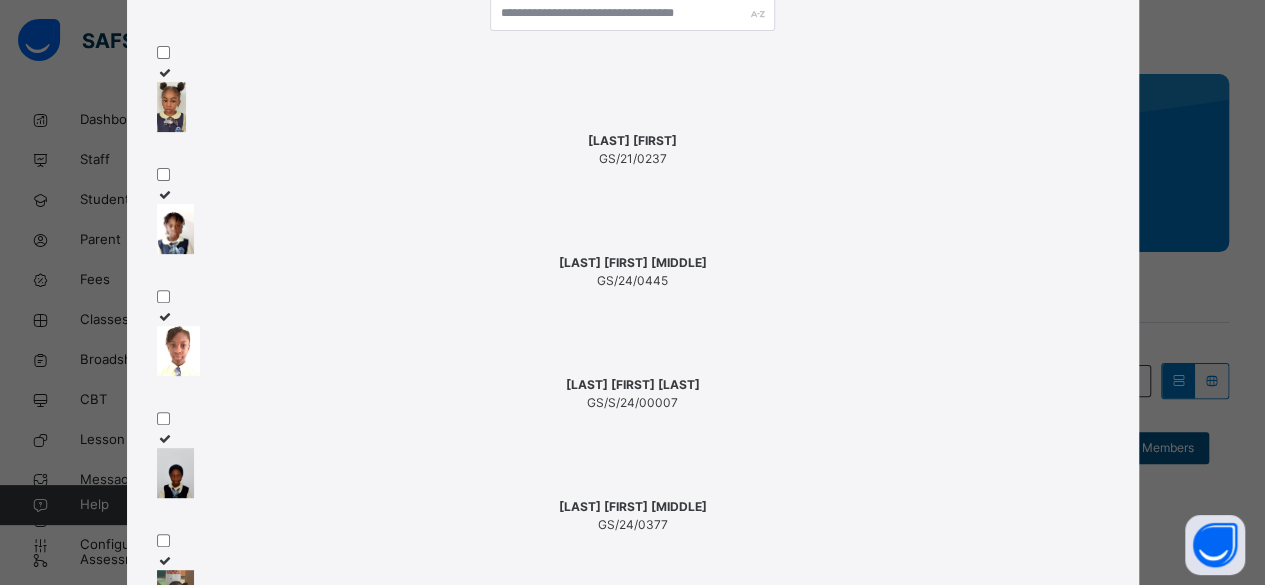 scroll, scrollTop: 232, scrollLeft: 0, axis: vertical 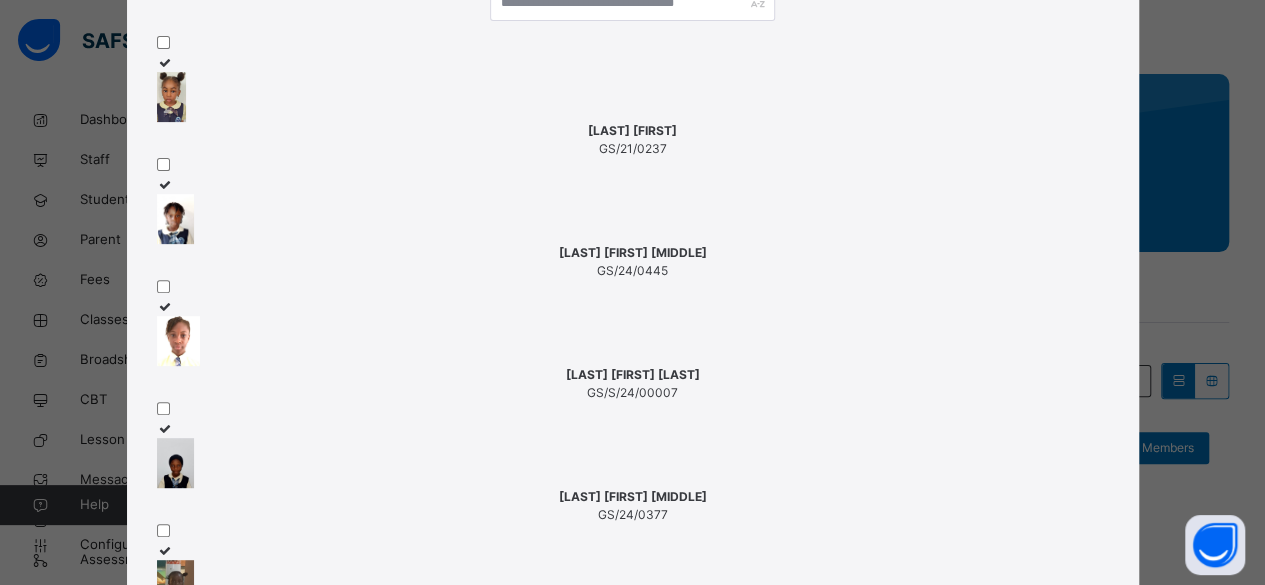 click on "2" at bounding box center [433, 1308] 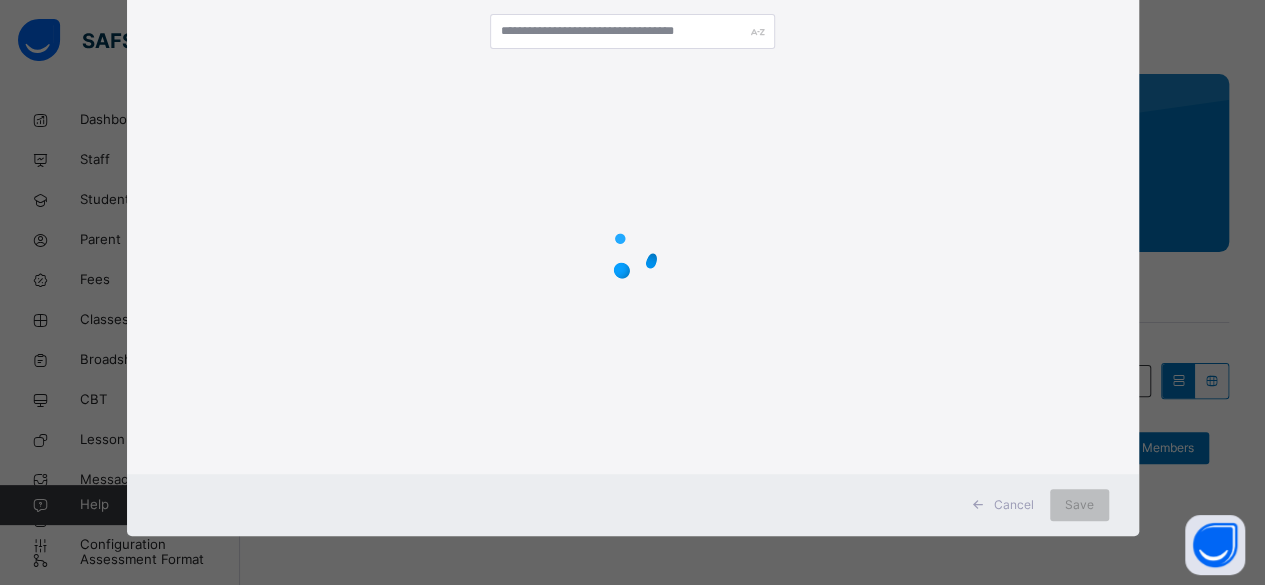 scroll, scrollTop: 232, scrollLeft: 0, axis: vertical 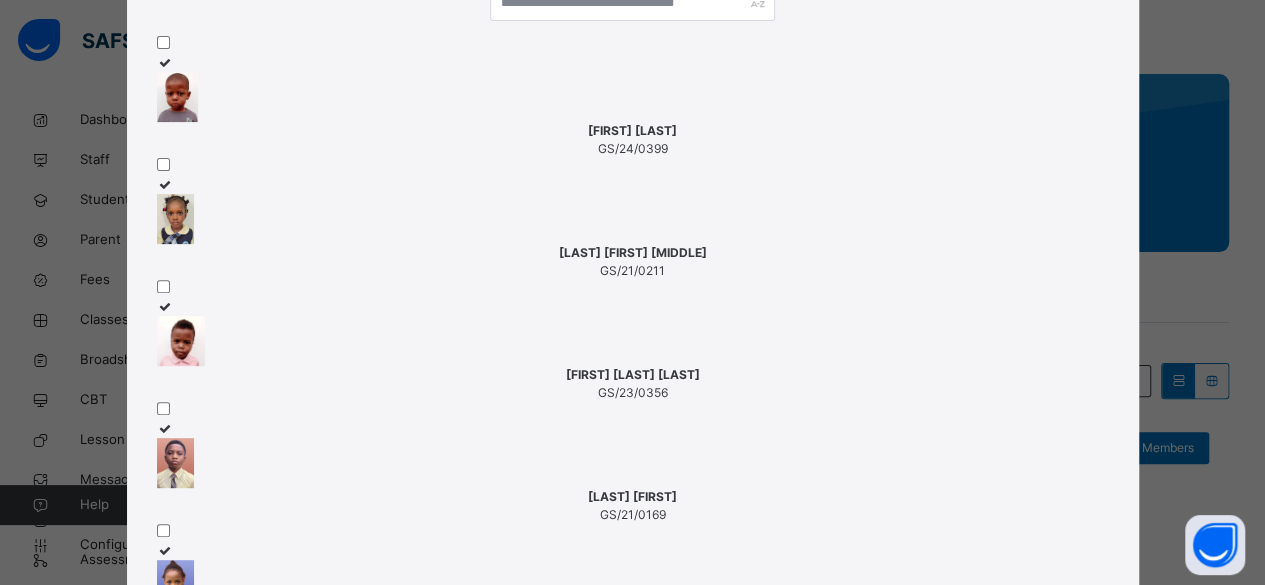 click on "3" at bounding box center [626, 1308] 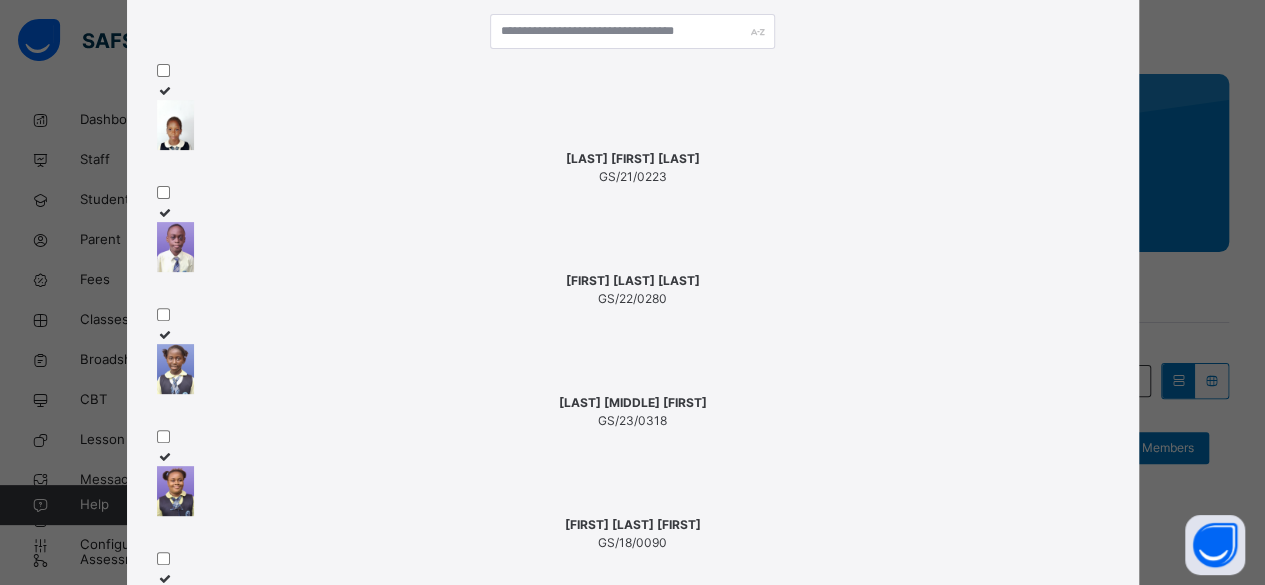 scroll, scrollTop: 232, scrollLeft: 0, axis: vertical 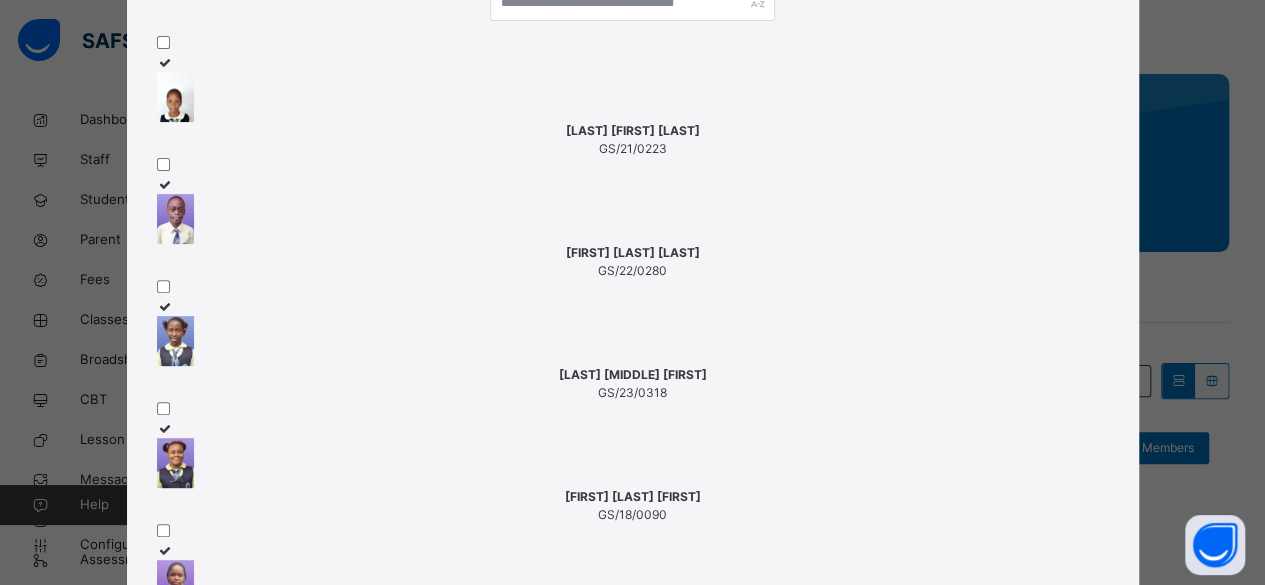 click on "4" at bounding box center (515, 1308) 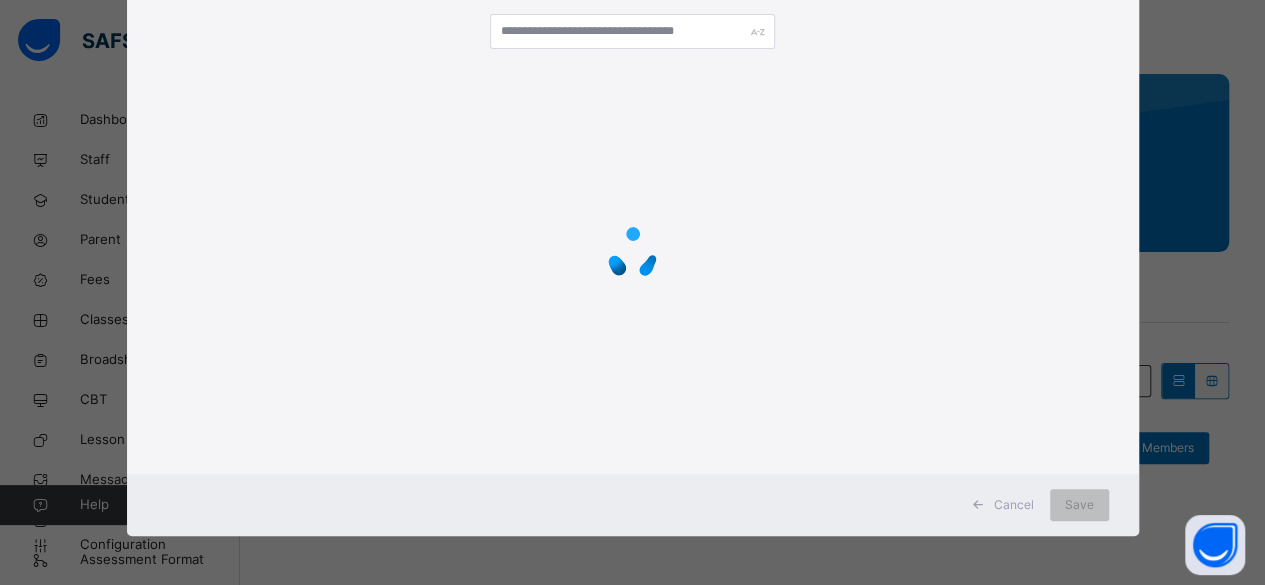 scroll, scrollTop: 232, scrollLeft: 0, axis: vertical 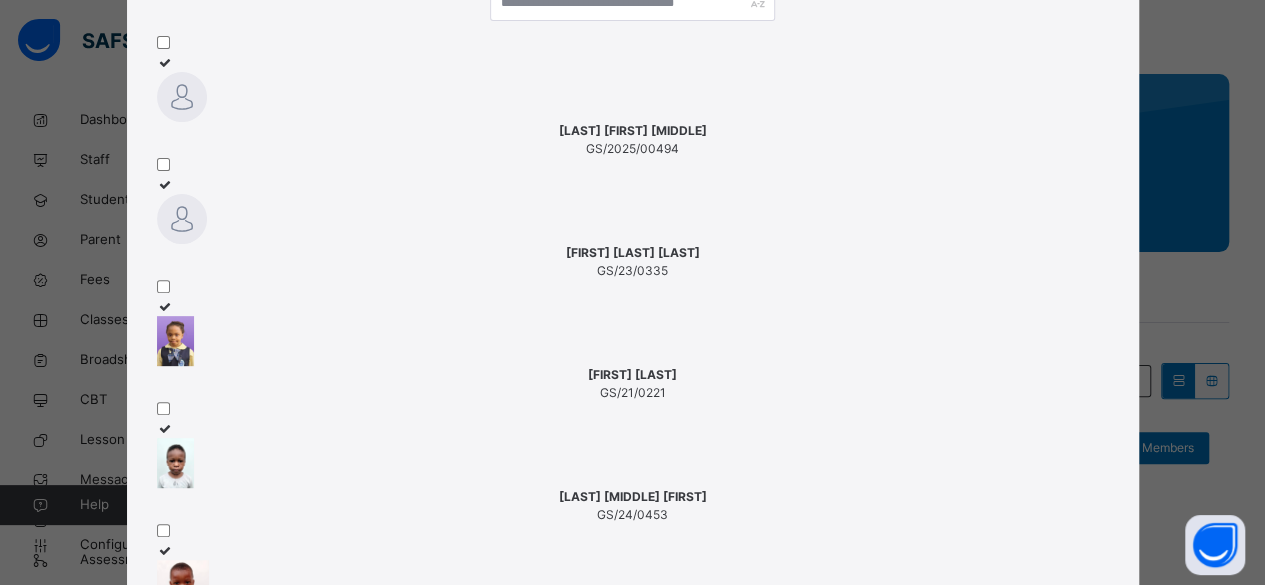 click on "[LAST] [MIDDLE] [FIRST]" at bounding box center (633, 497) 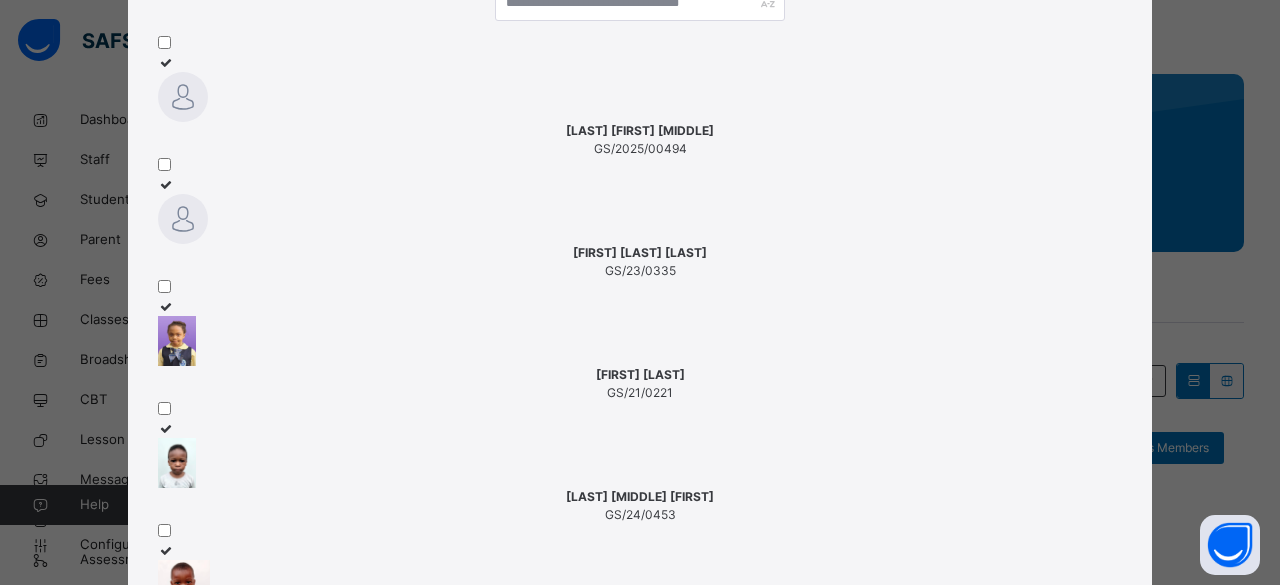 click on "GS/24/0452" at bounding box center (640, 1125) 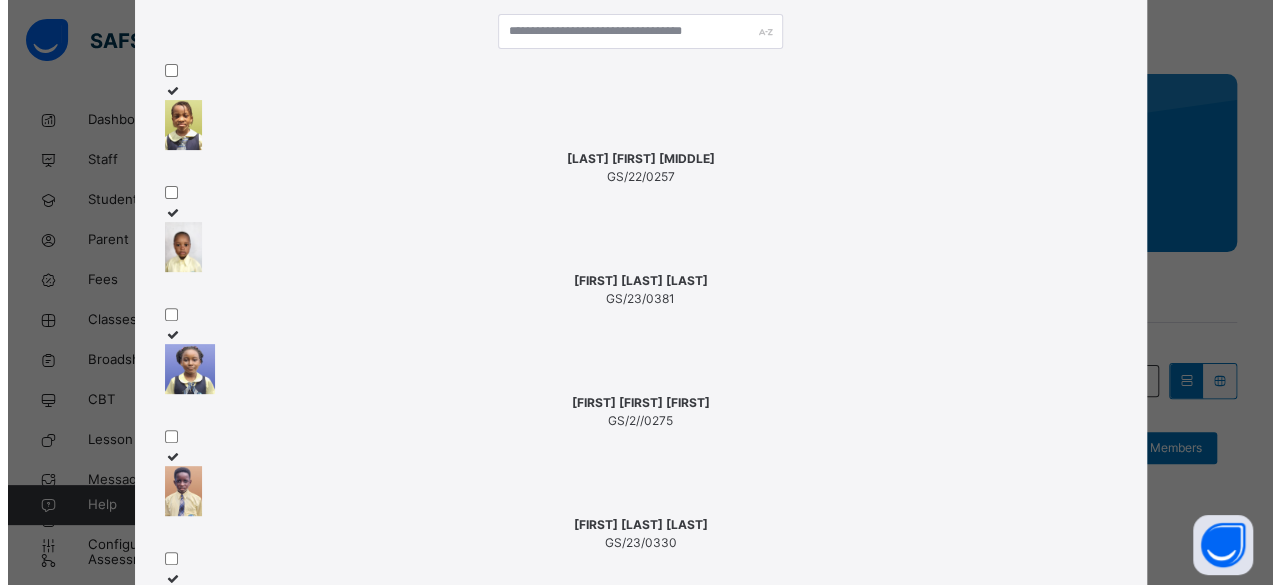 scroll, scrollTop: 232, scrollLeft: 0, axis: vertical 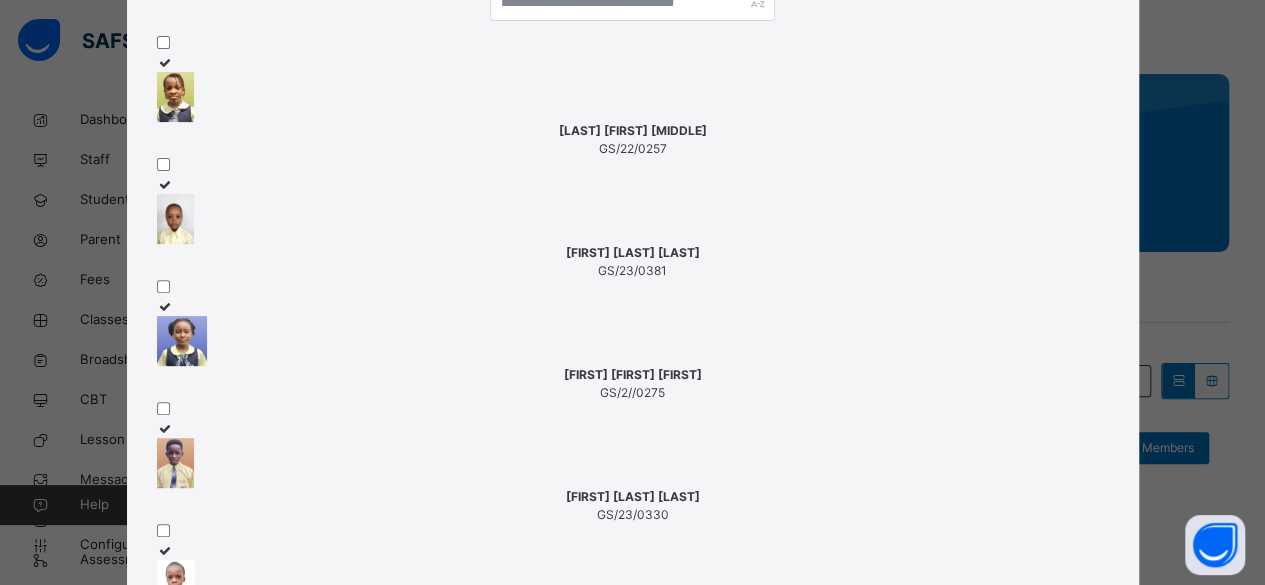 click on "[FIRST] [LAST] [LAST]" at bounding box center [633, 253] 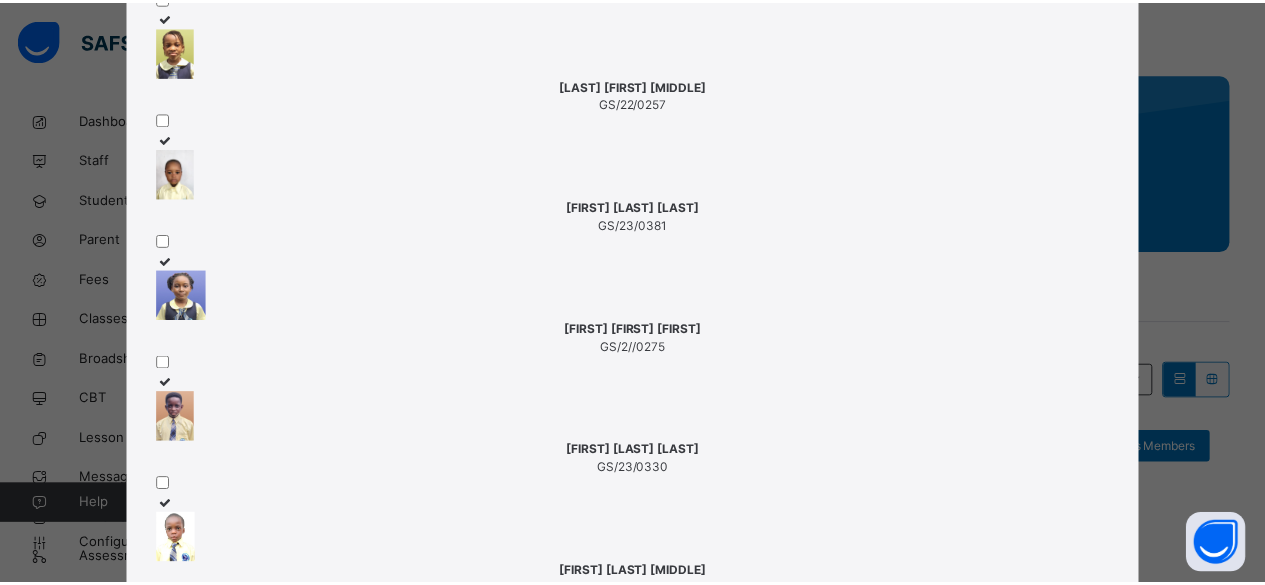 scroll, scrollTop: 278, scrollLeft: 0, axis: vertical 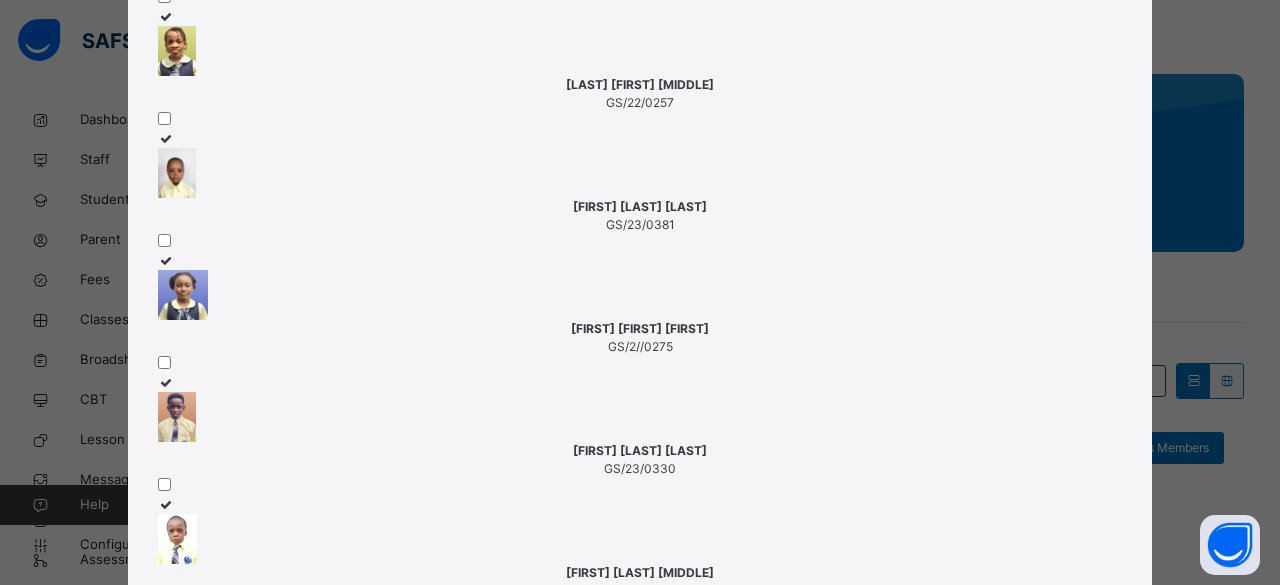 click on "Save" at bounding box center [1092, 1337] 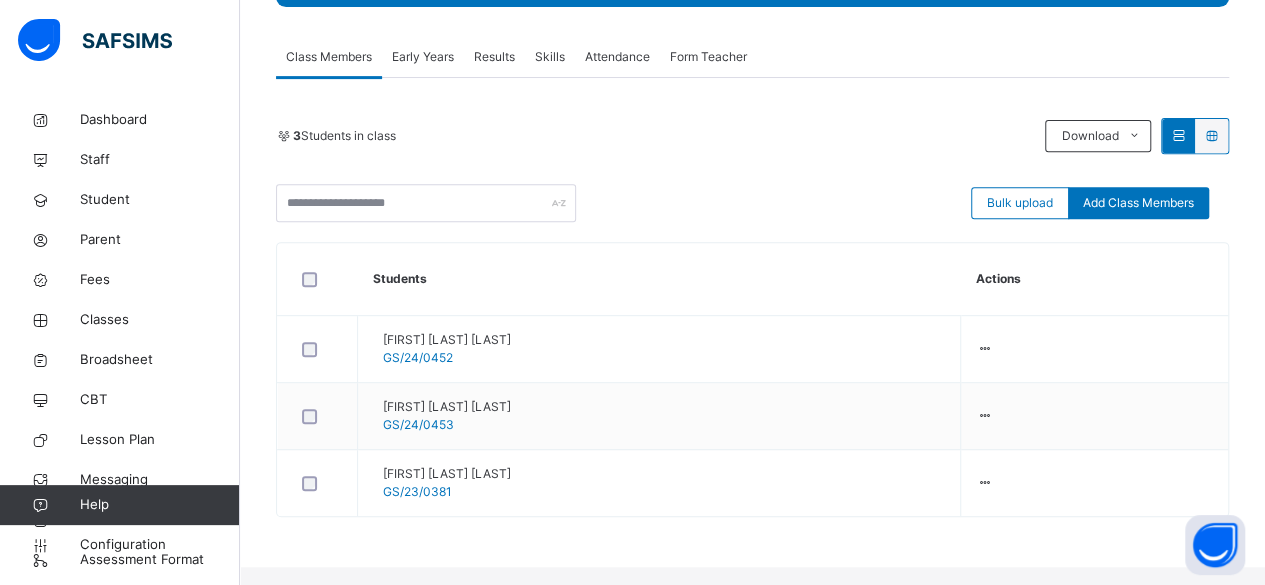scroll, scrollTop: 299, scrollLeft: 0, axis: vertical 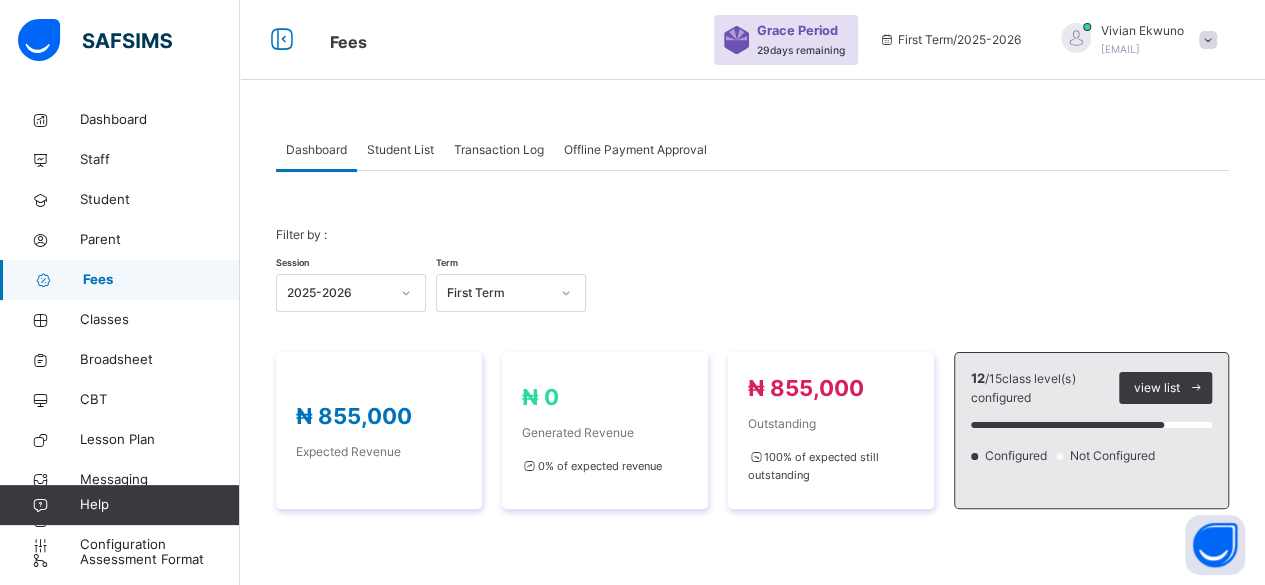 click on "Student List" at bounding box center [400, 150] 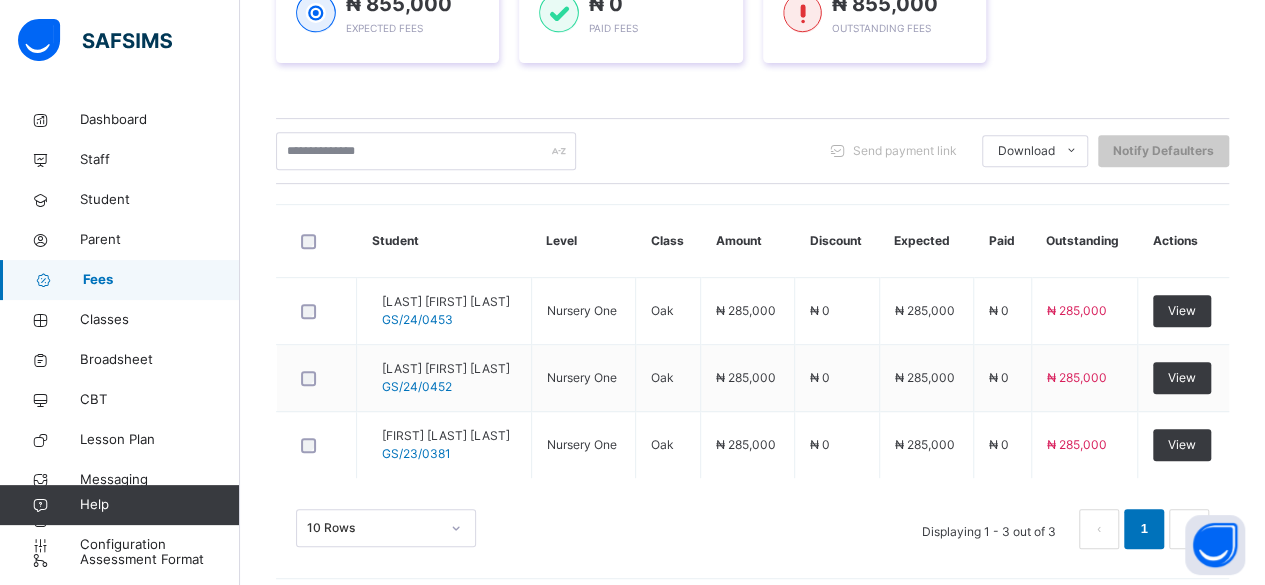 scroll, scrollTop: 378, scrollLeft: 0, axis: vertical 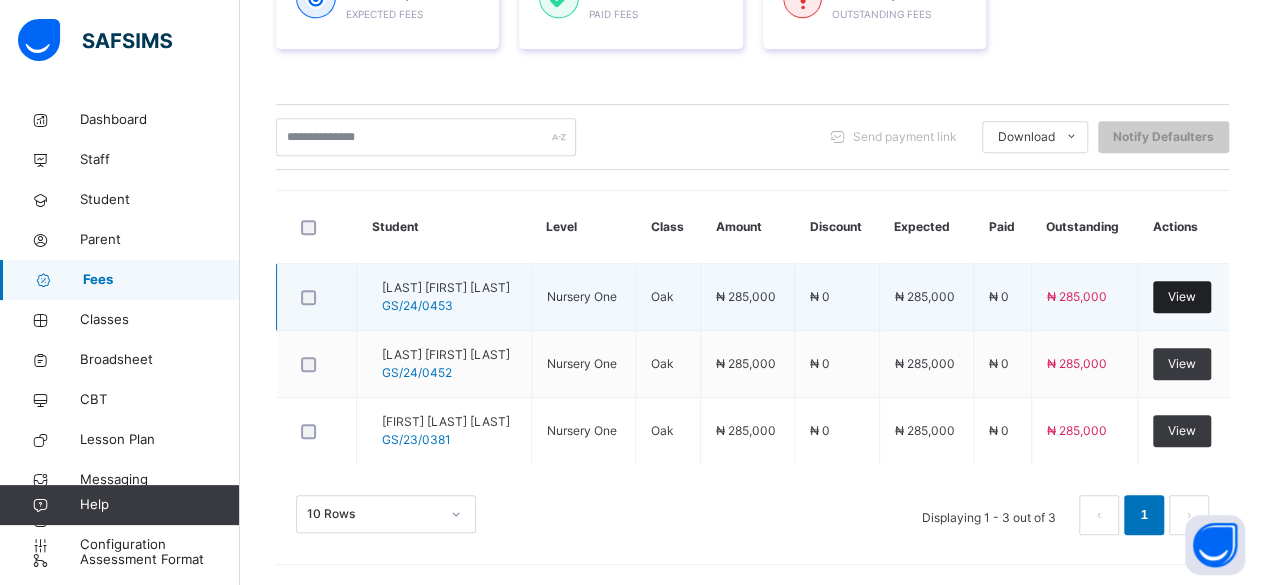 click on "View" at bounding box center [1182, 297] 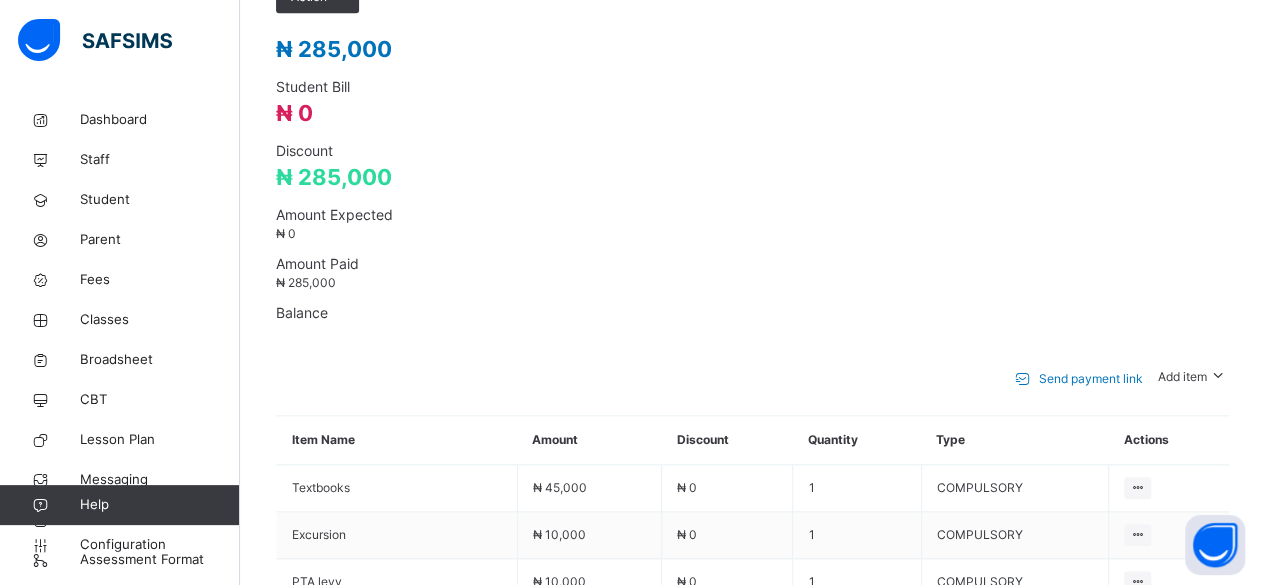 scroll, scrollTop: 862, scrollLeft: 0, axis: vertical 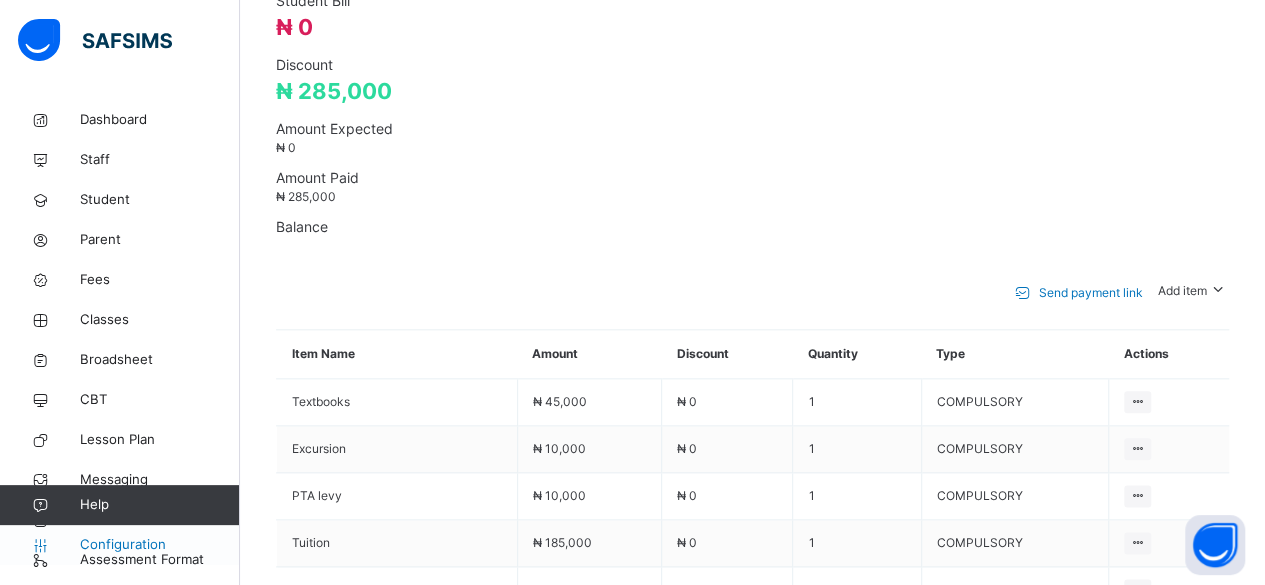 click on "Configuration" at bounding box center (159, 545) 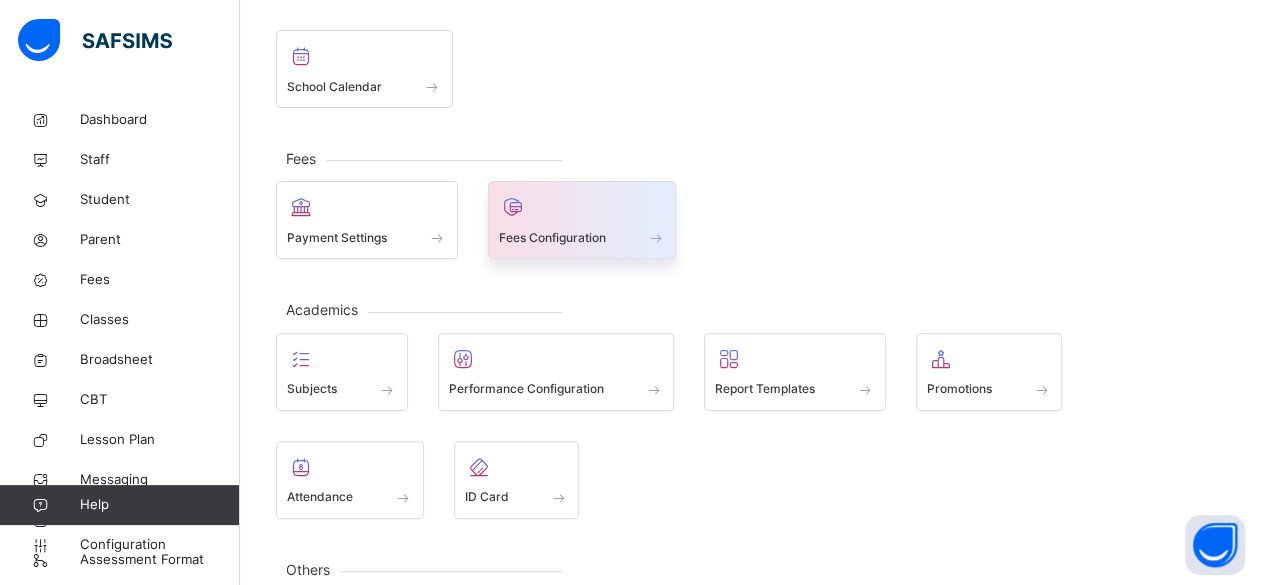 click on "Fees Configuration" at bounding box center (552, 238) 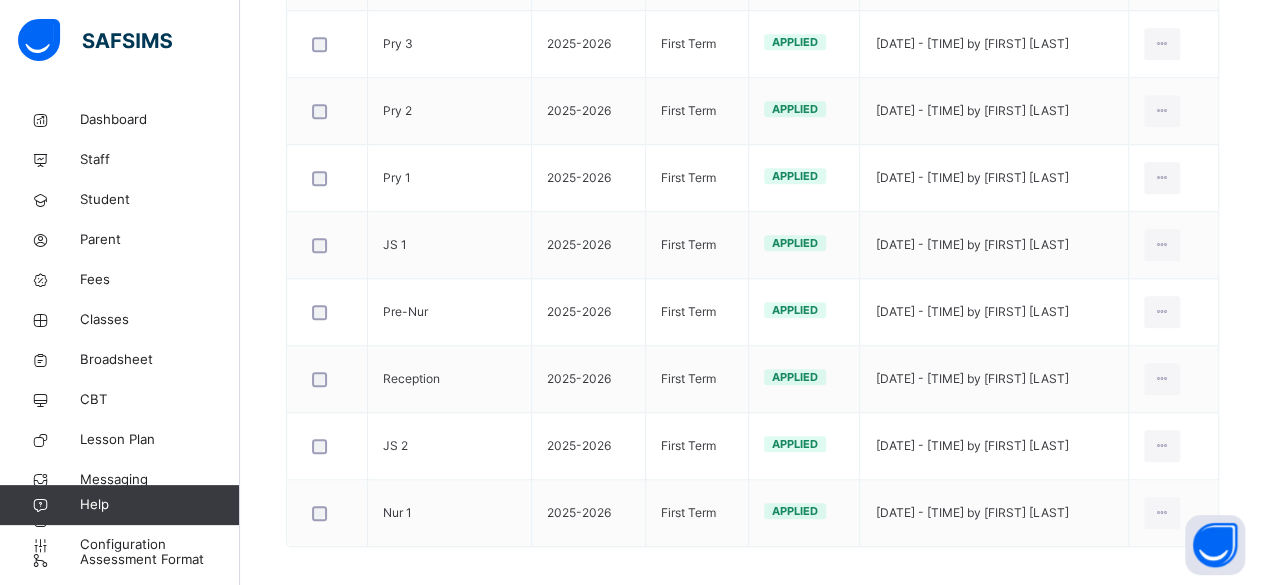 scroll, scrollTop: 734, scrollLeft: 0, axis: vertical 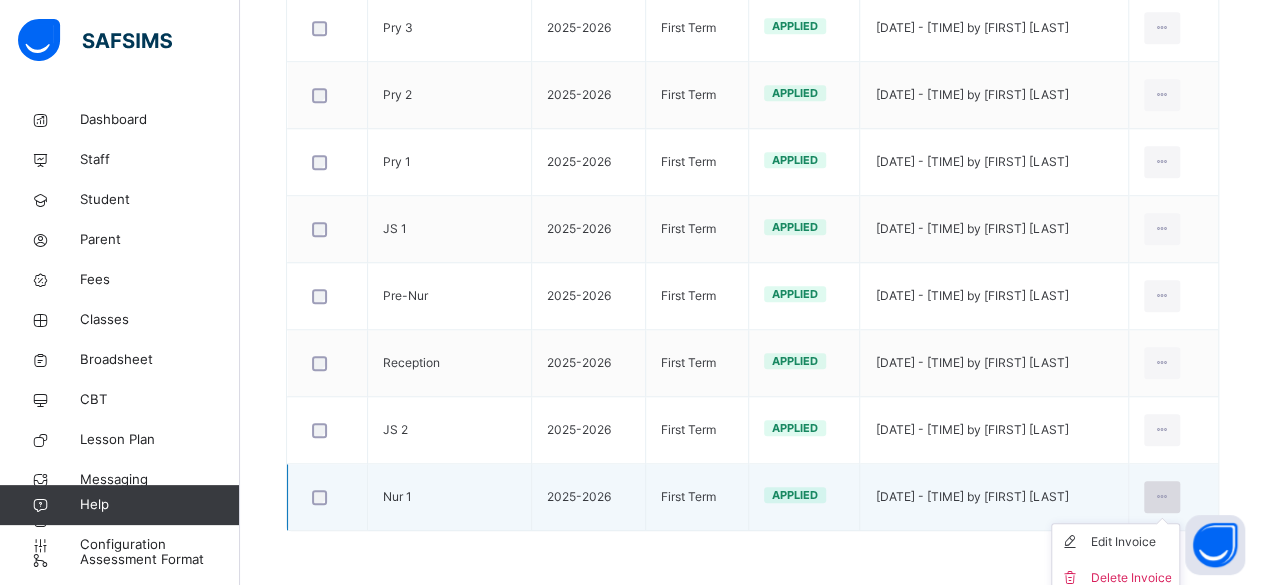 click at bounding box center (1162, 497) 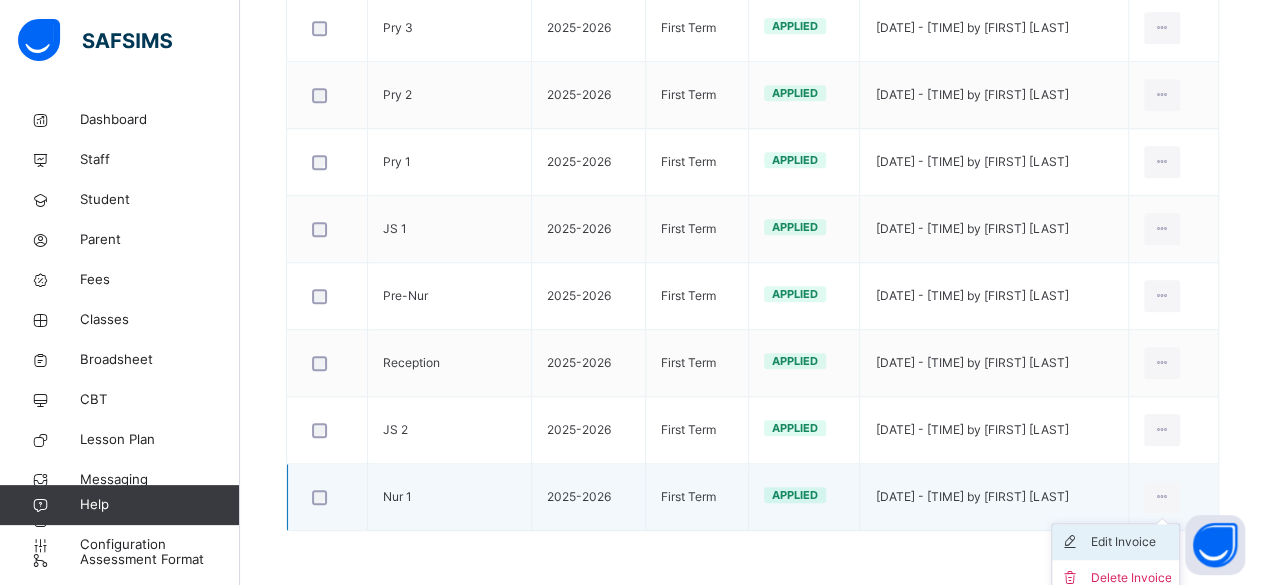click on "Edit Invoice" at bounding box center (1130, 542) 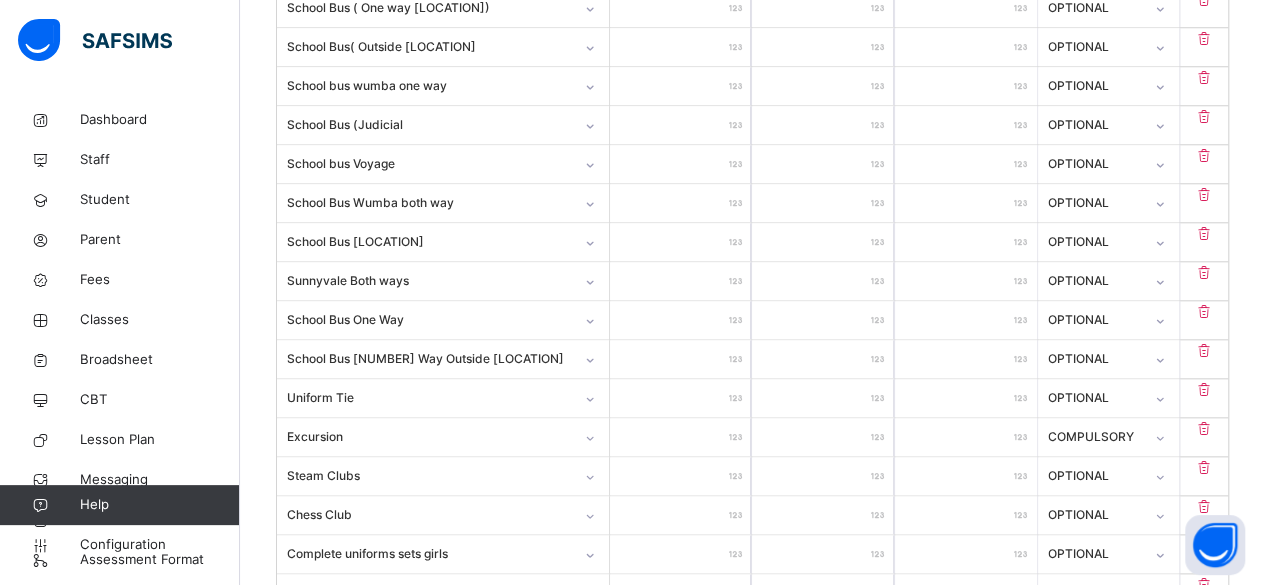 scroll, scrollTop: 940, scrollLeft: 0, axis: vertical 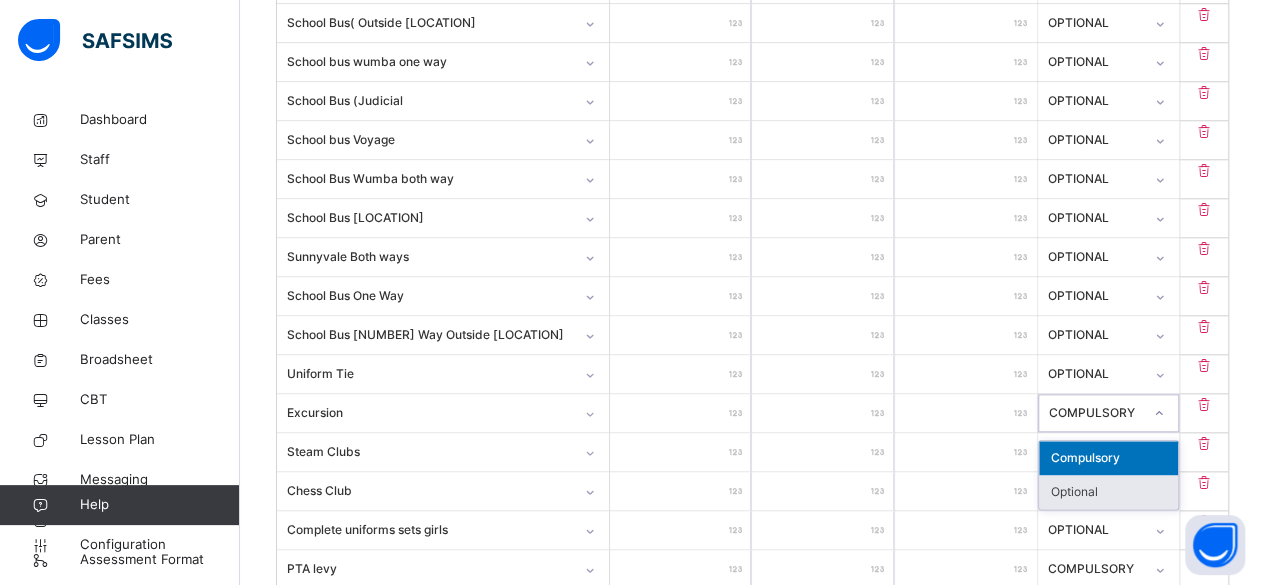click on "Optional" at bounding box center [1109, 492] 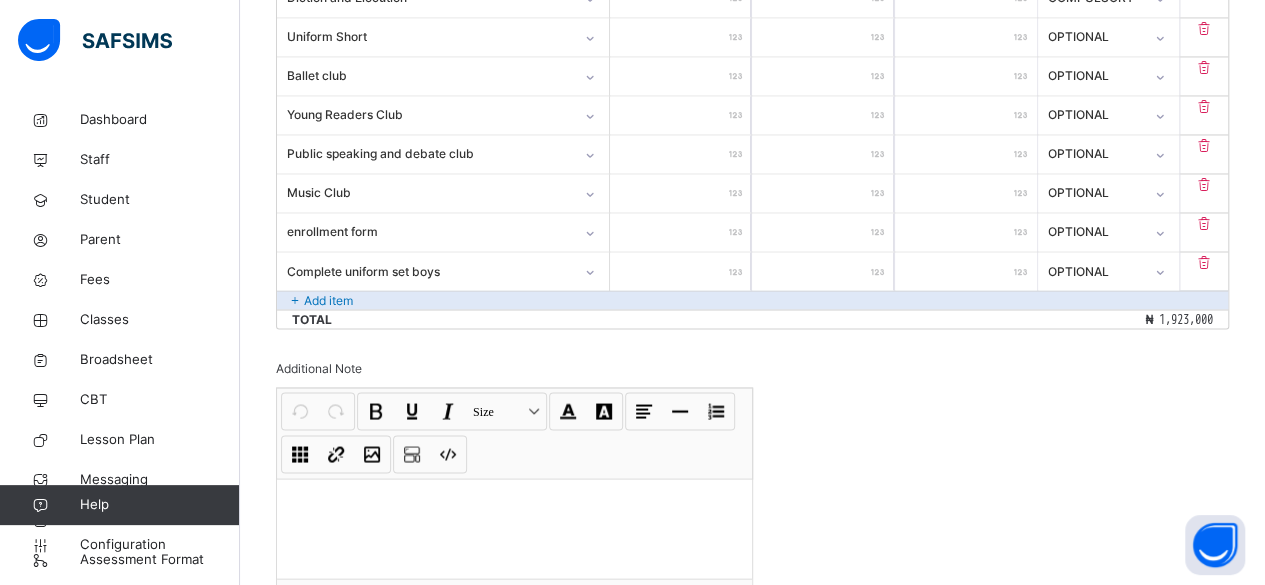 scroll, scrollTop: 1744, scrollLeft: 0, axis: vertical 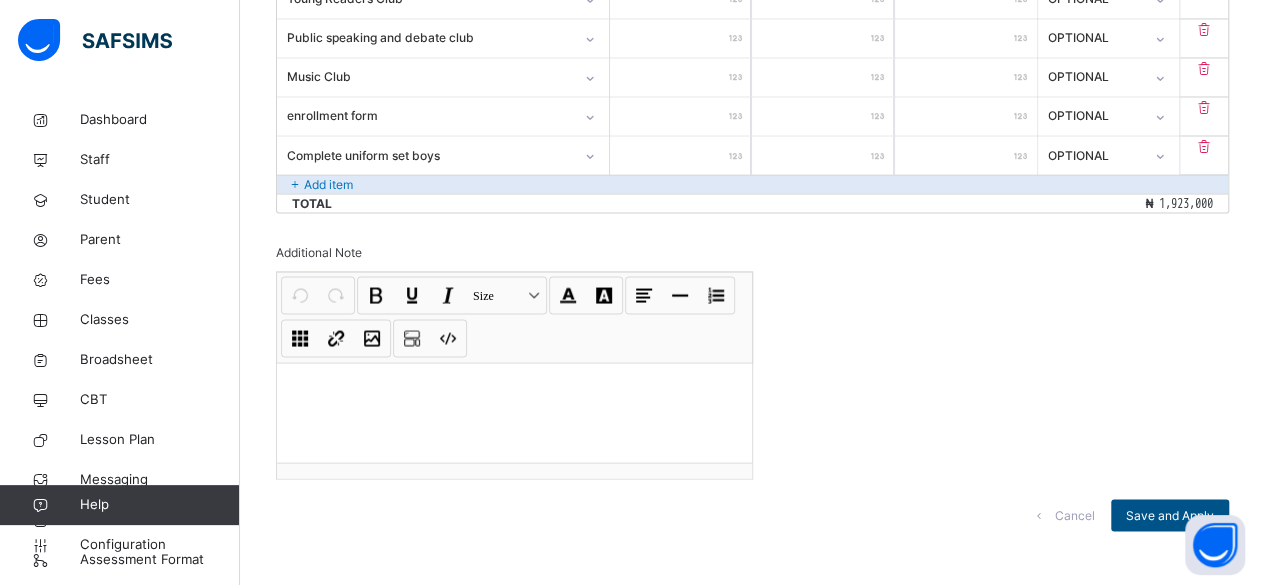 click on "Save and Apply" at bounding box center (1170, 515) 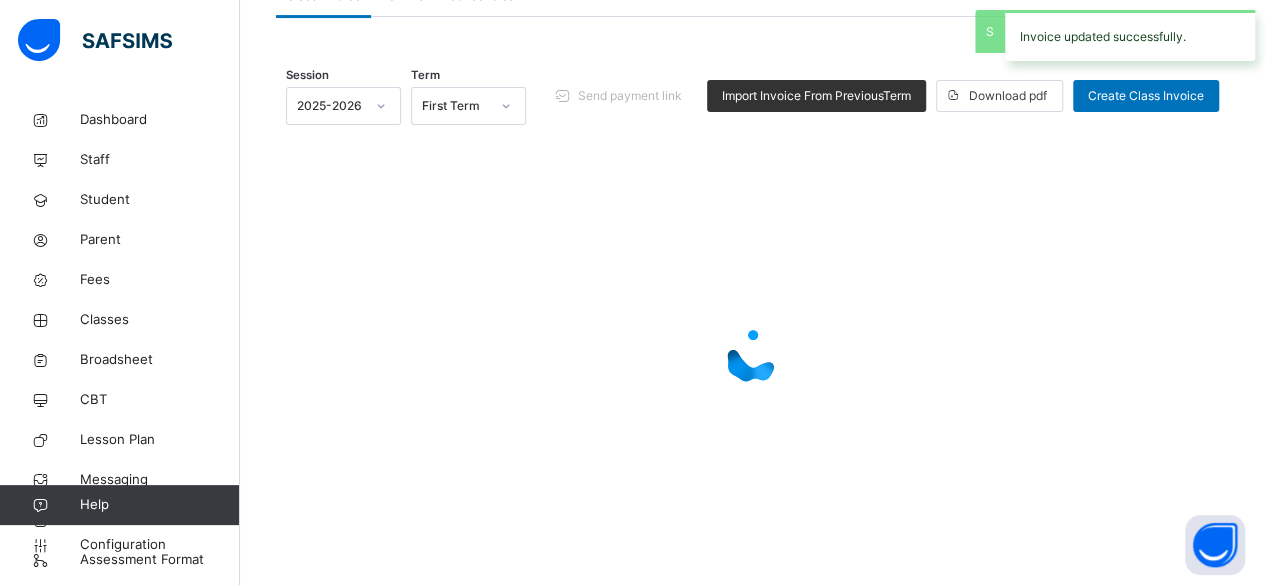 scroll, scrollTop: 221, scrollLeft: 0, axis: vertical 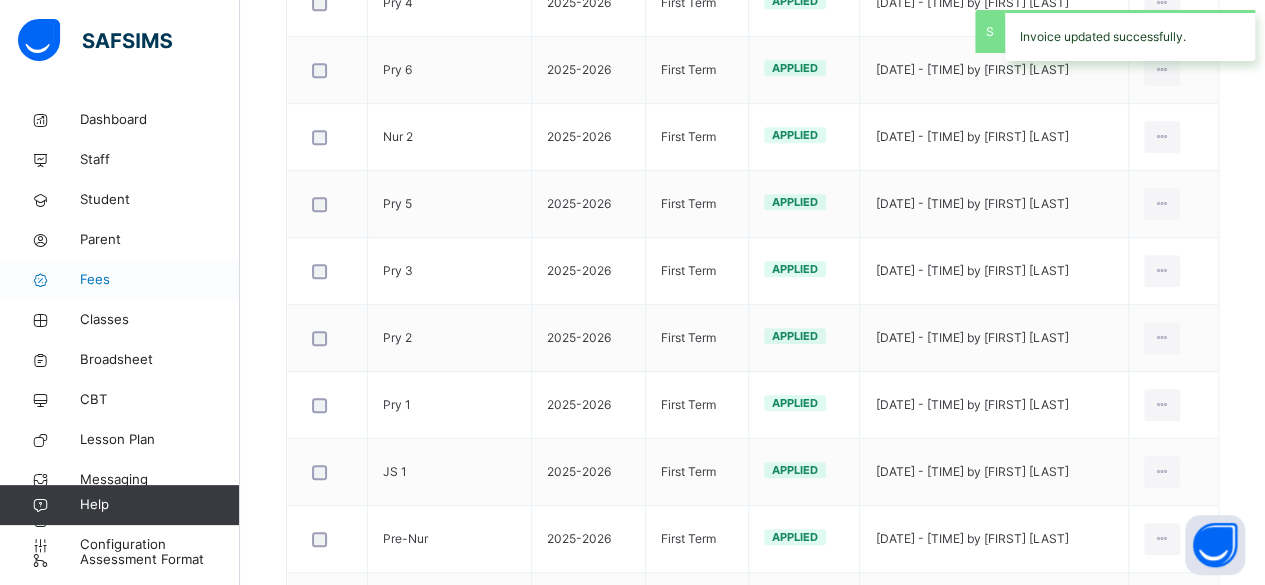 click on "Fees" at bounding box center (160, 280) 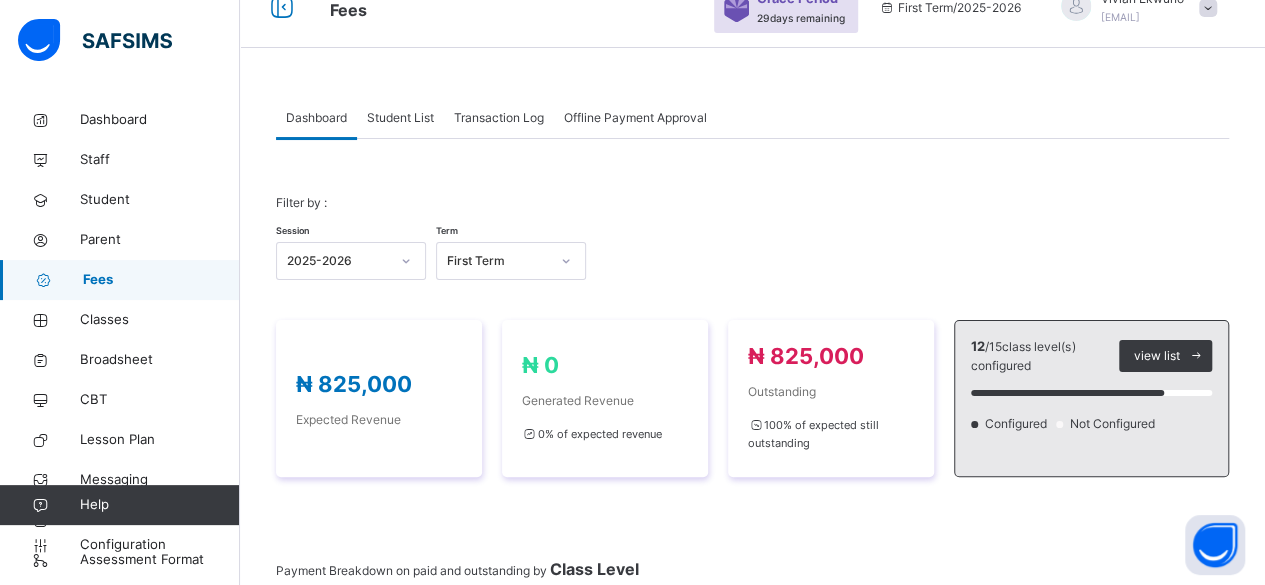 scroll, scrollTop: 30, scrollLeft: 0, axis: vertical 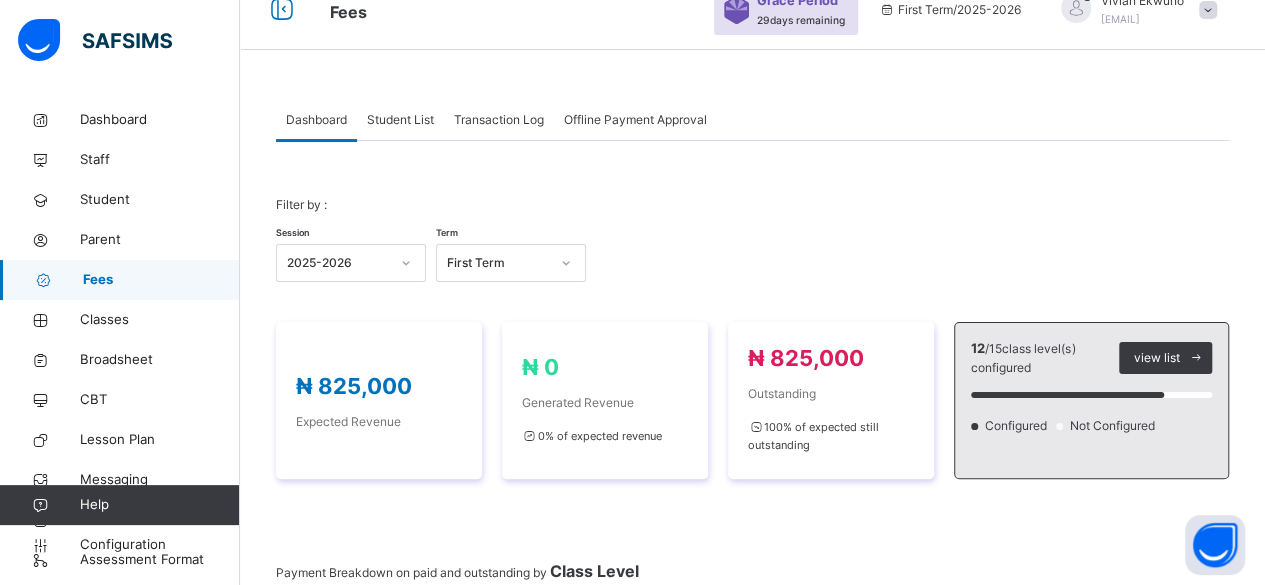 click on "Student List" at bounding box center (400, 120) 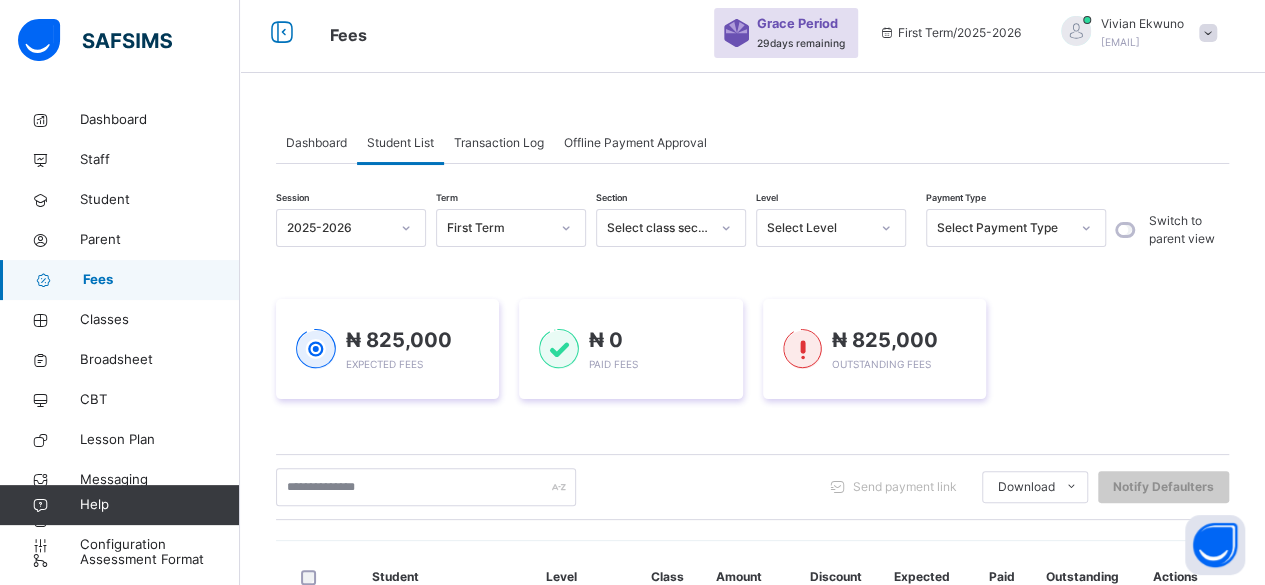 scroll, scrollTop: 0, scrollLeft: 0, axis: both 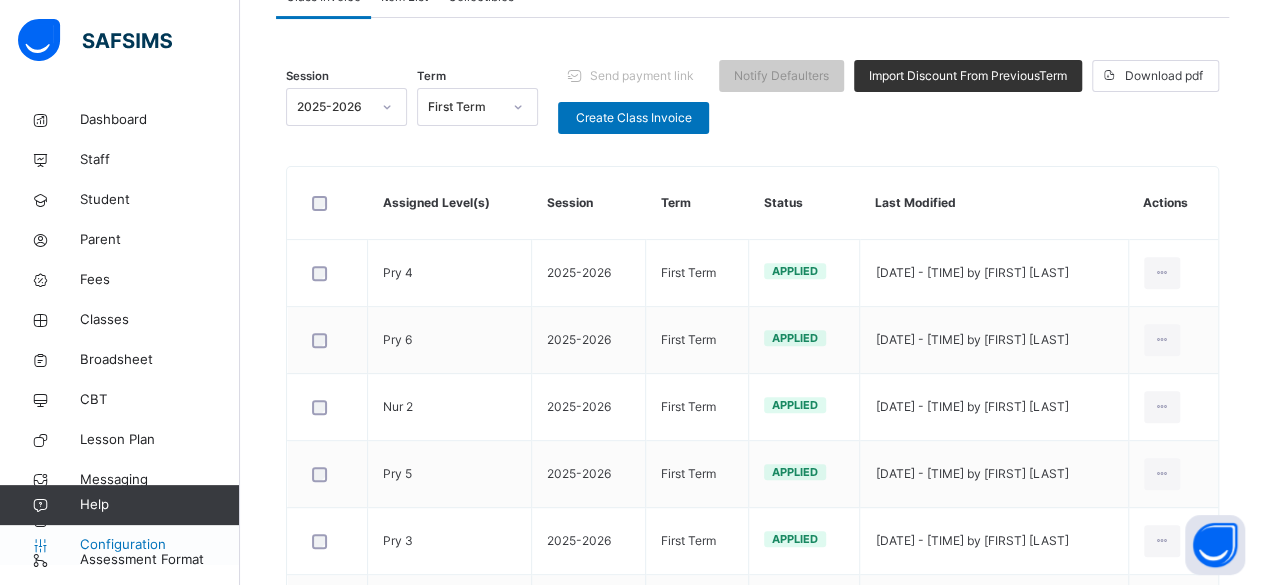 click on "Configuration" at bounding box center (159, 545) 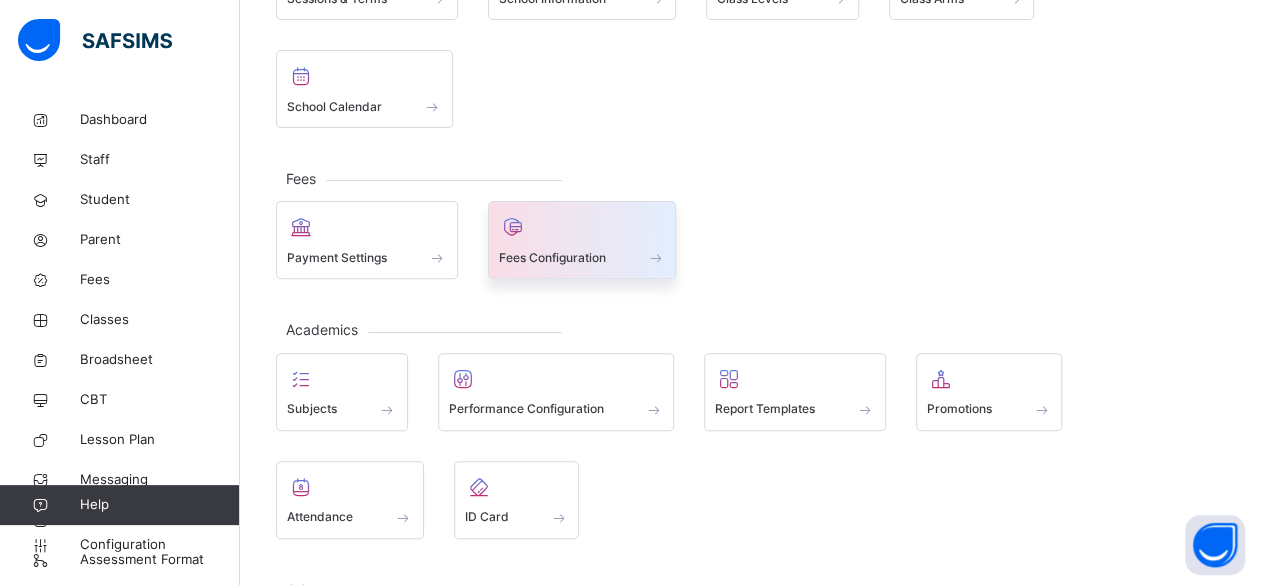 click on "Fees Configuration" at bounding box center [582, 240] 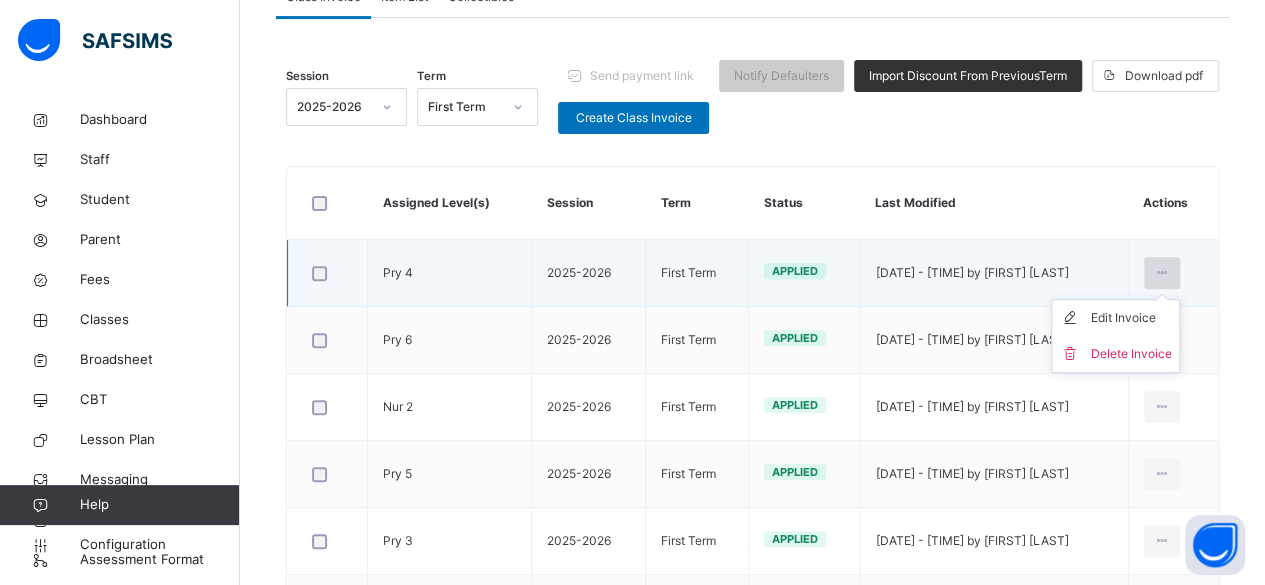 click at bounding box center [1162, 273] 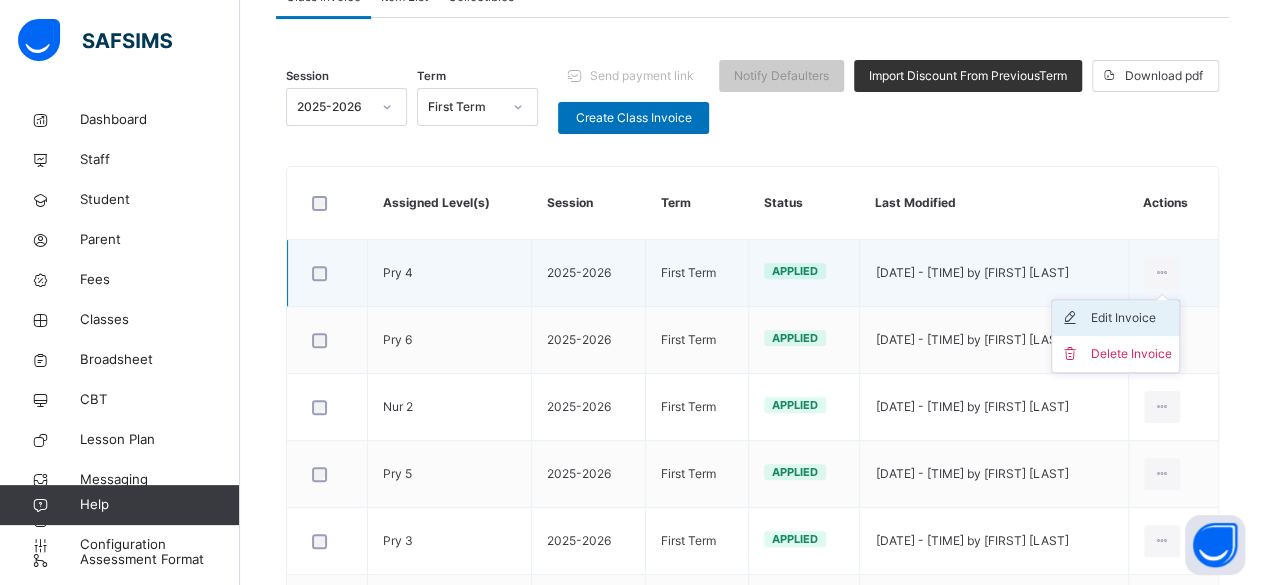 click on "Edit Invoice" at bounding box center [1130, 318] 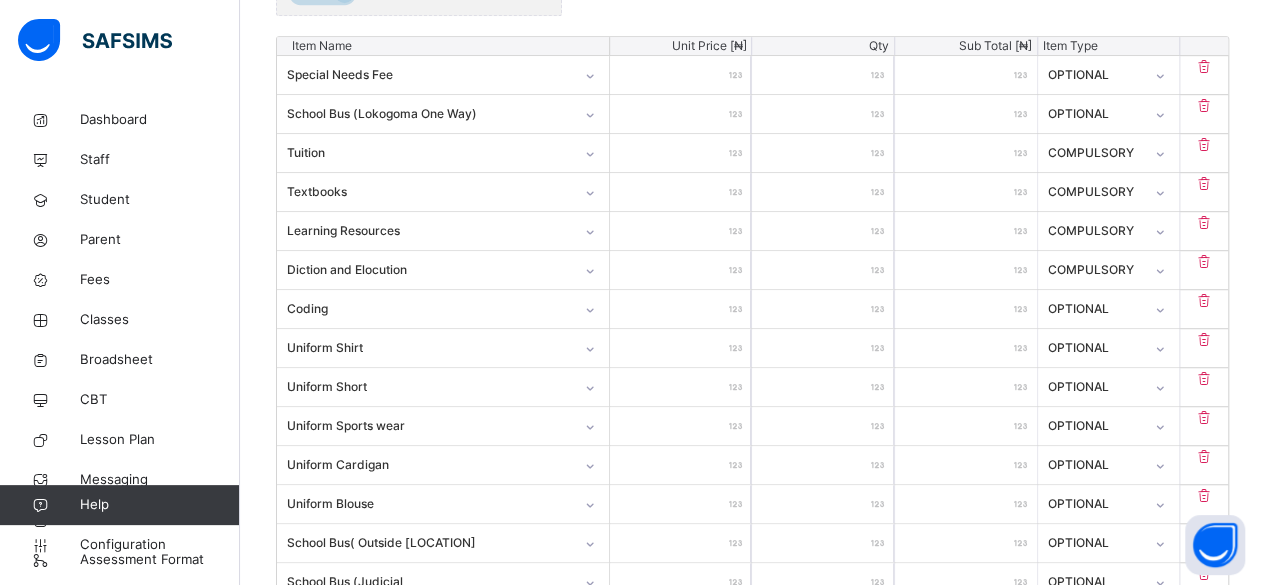 scroll, scrollTop: 520, scrollLeft: 0, axis: vertical 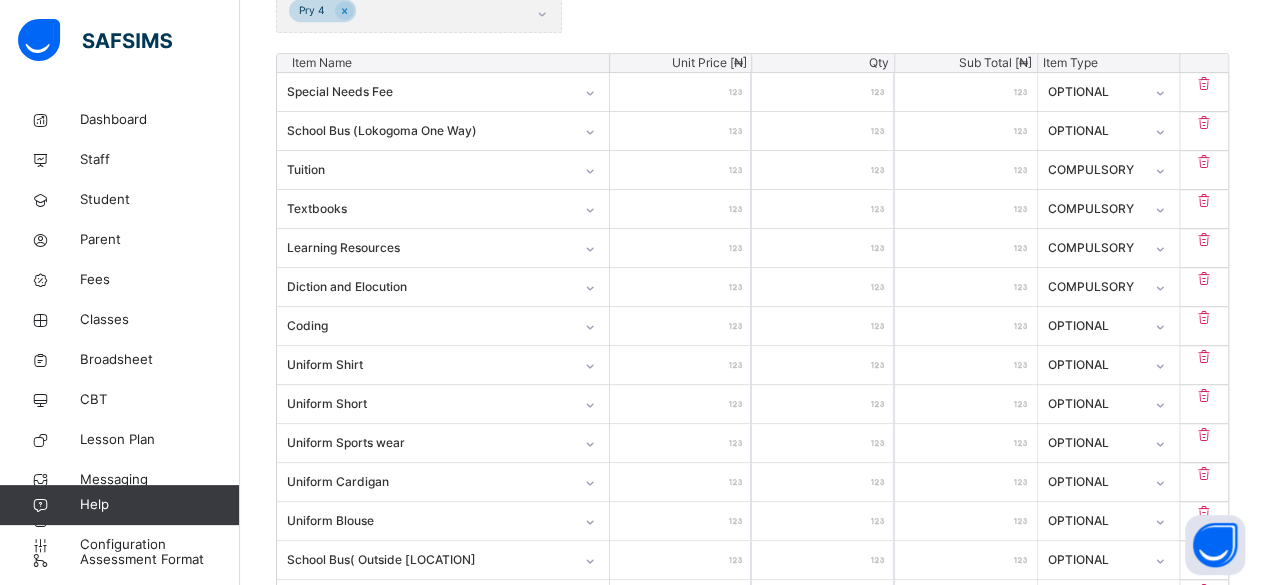 click on "*****" at bounding box center (681, 209) 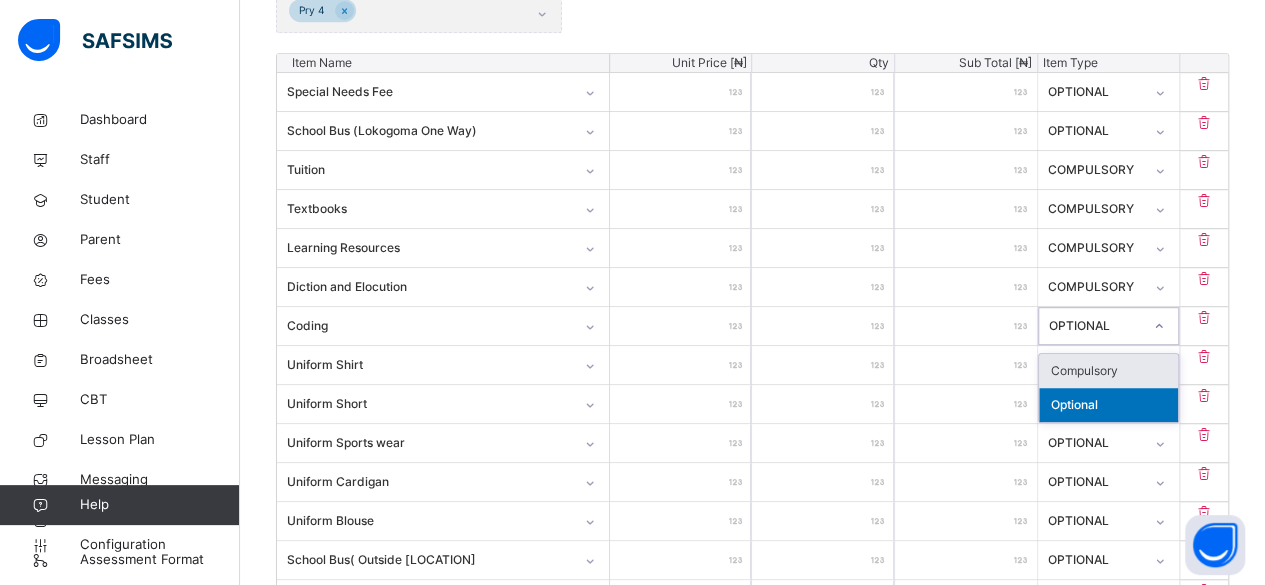 click on "Compulsory" at bounding box center (1109, 371) 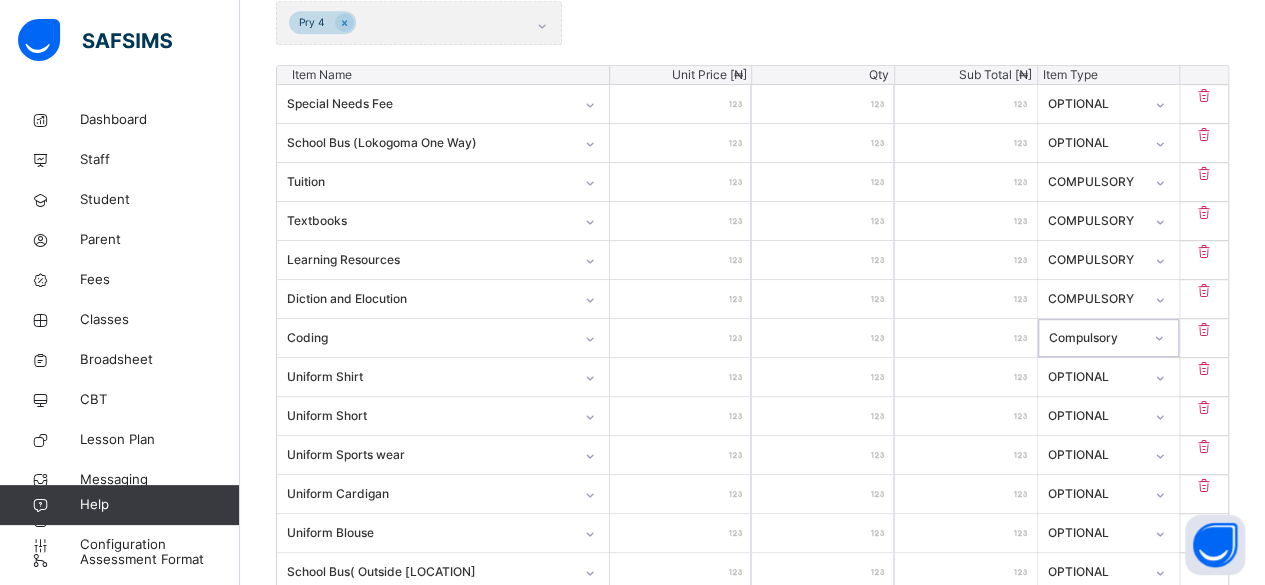 scroll, scrollTop: 500, scrollLeft: 0, axis: vertical 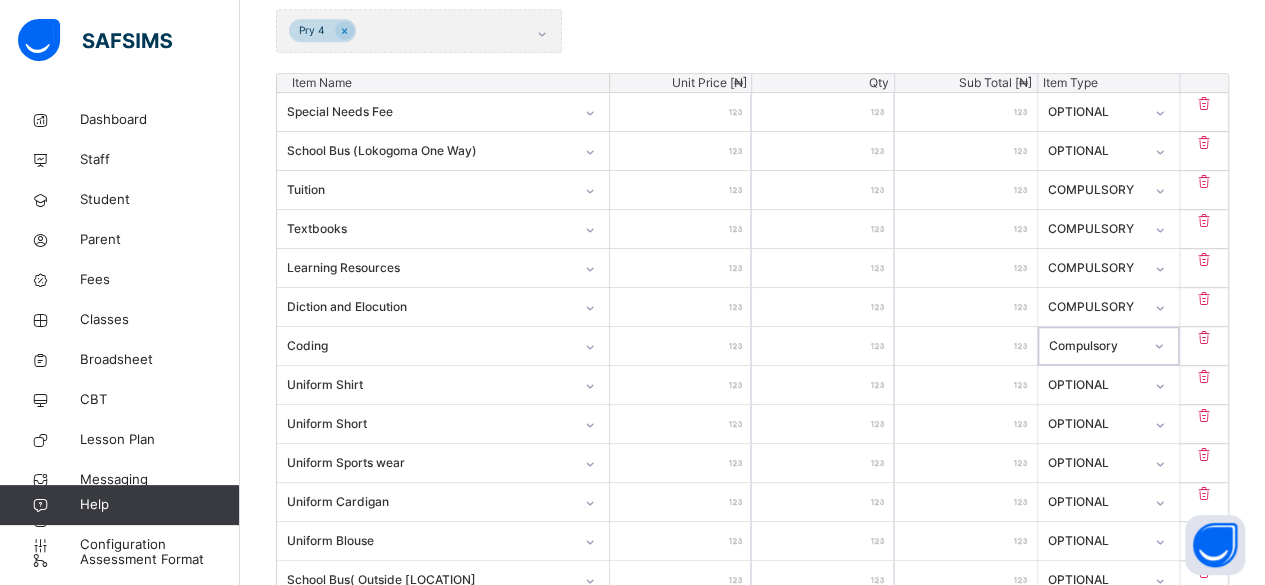 click on "******" at bounding box center (681, 190) 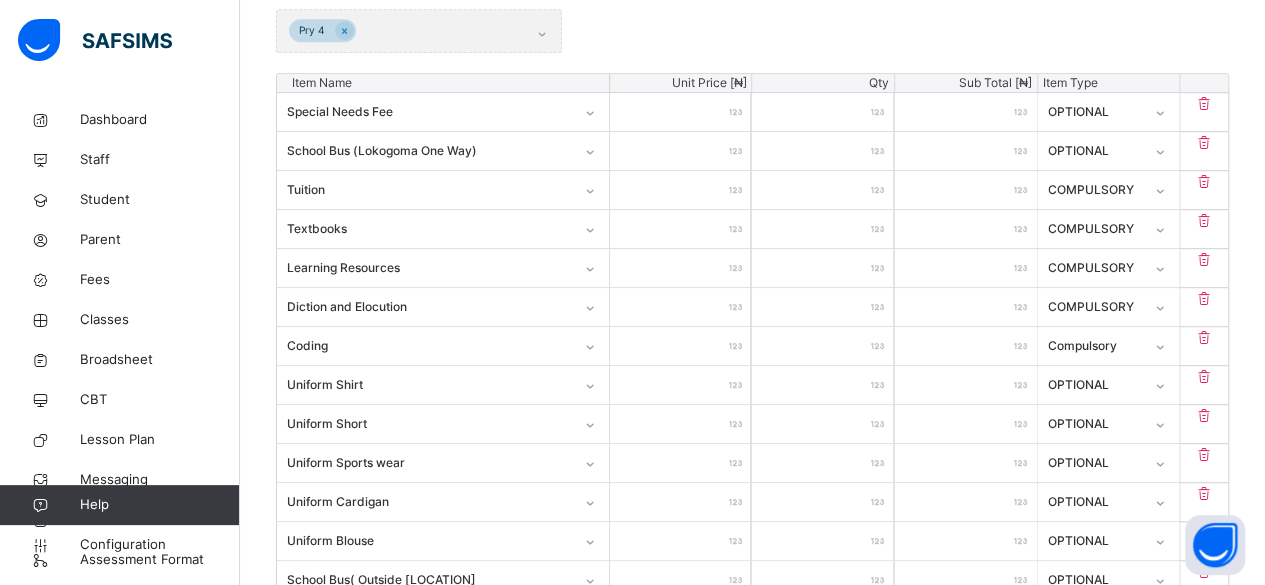 type on "*****" 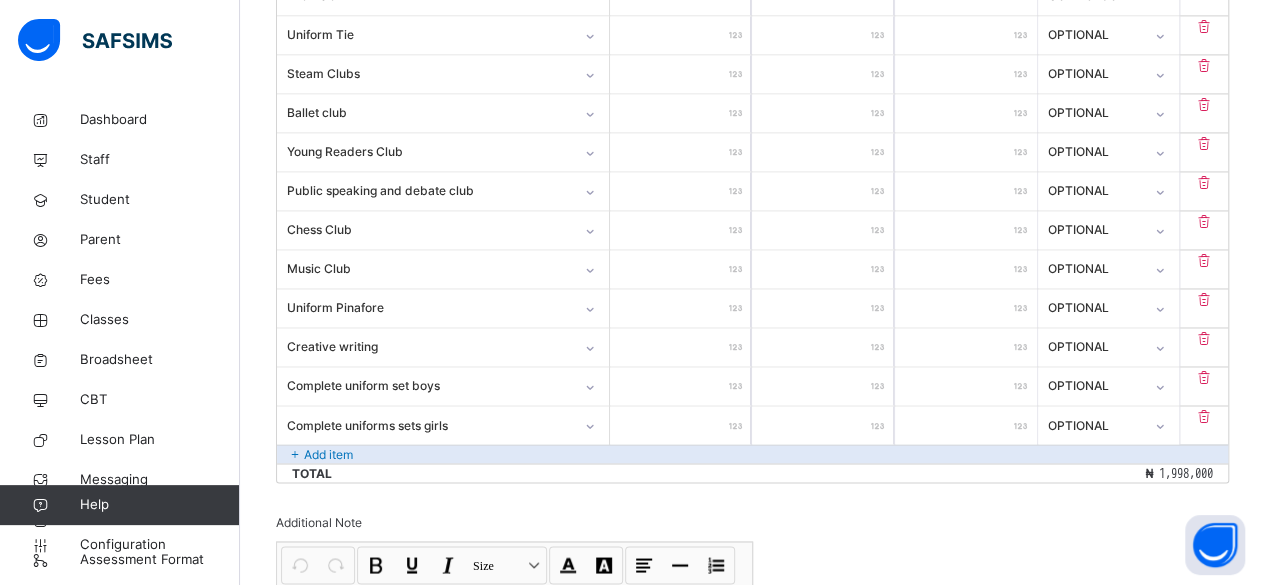 scroll, scrollTop: 1475, scrollLeft: 0, axis: vertical 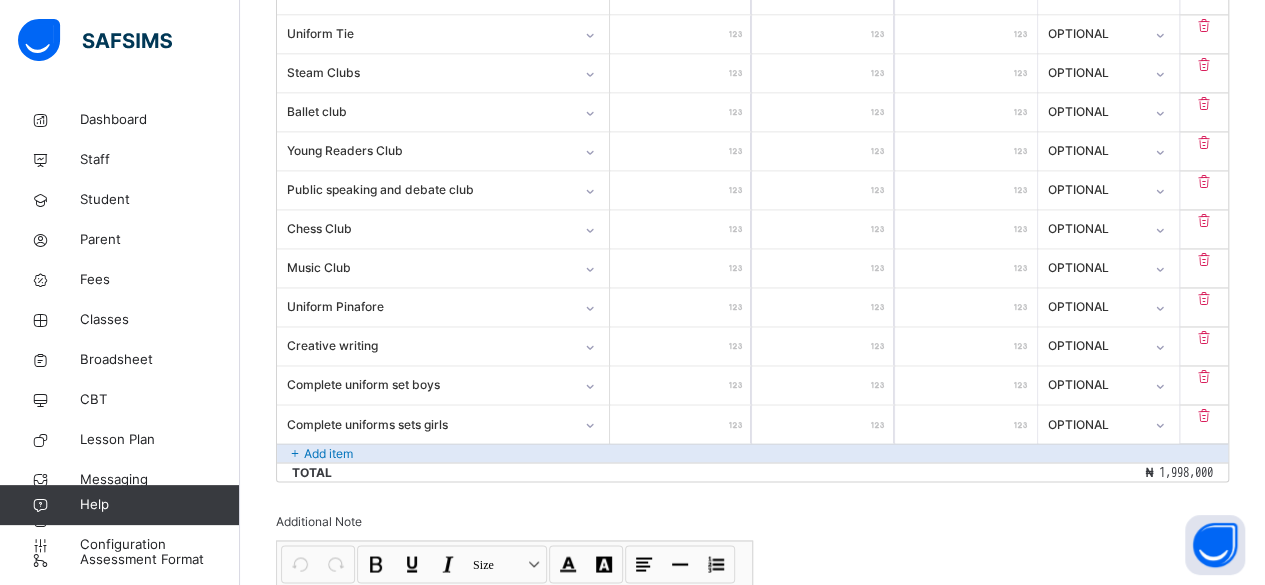 type on "******" 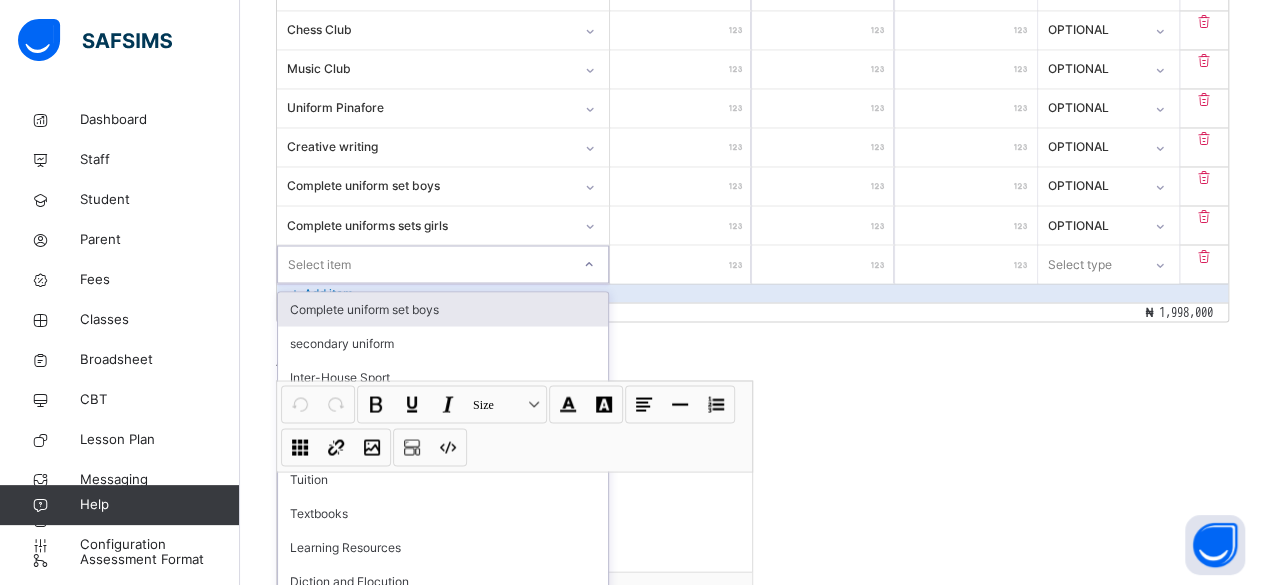 scroll, scrollTop: 1676, scrollLeft: 0, axis: vertical 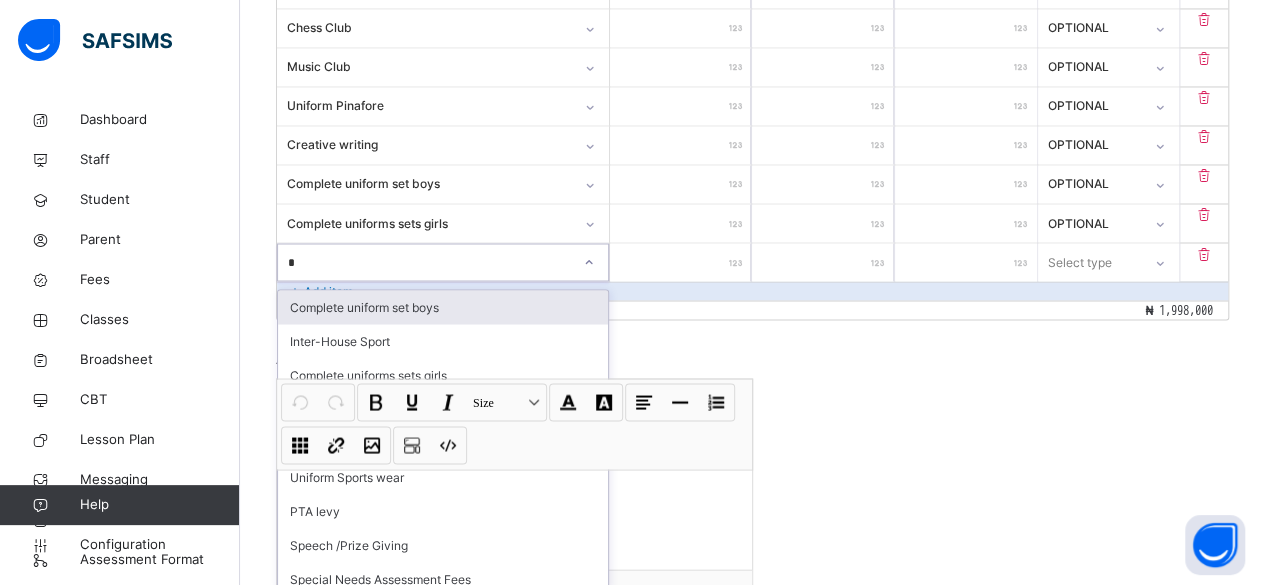 type on "**" 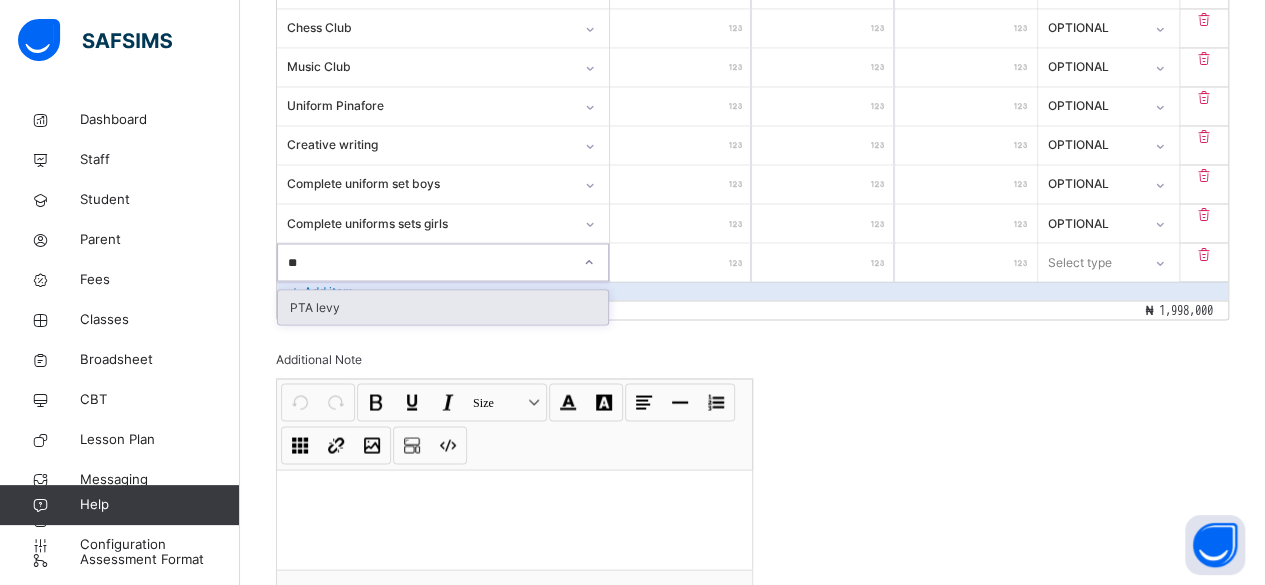 click on "PTA levy" at bounding box center [443, 307] 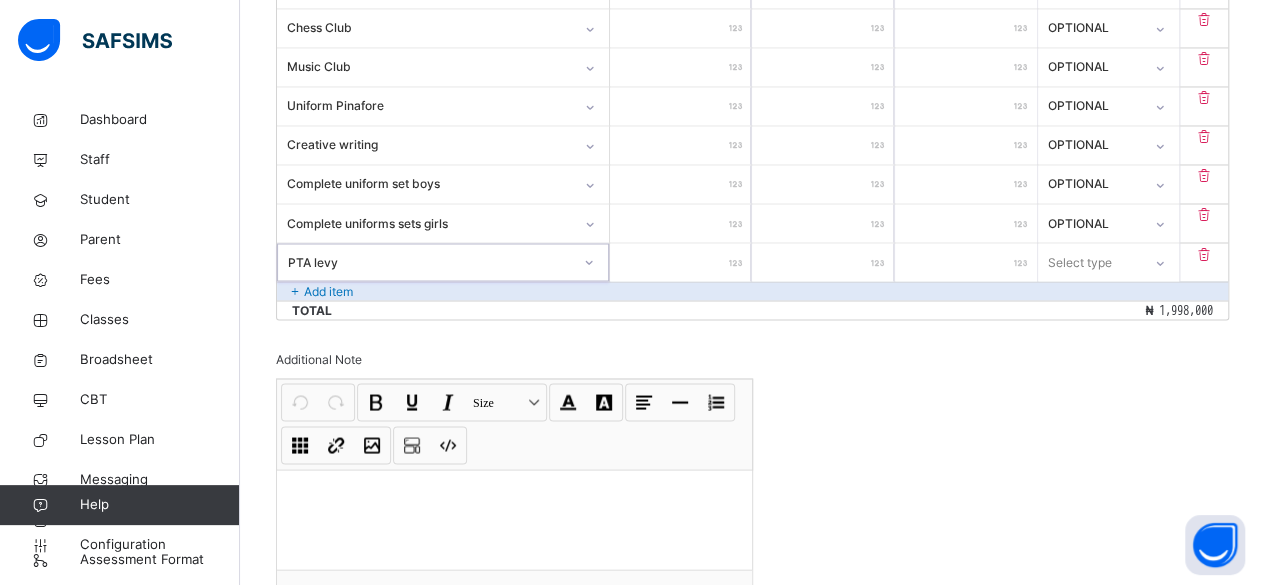 click at bounding box center (681, 262) 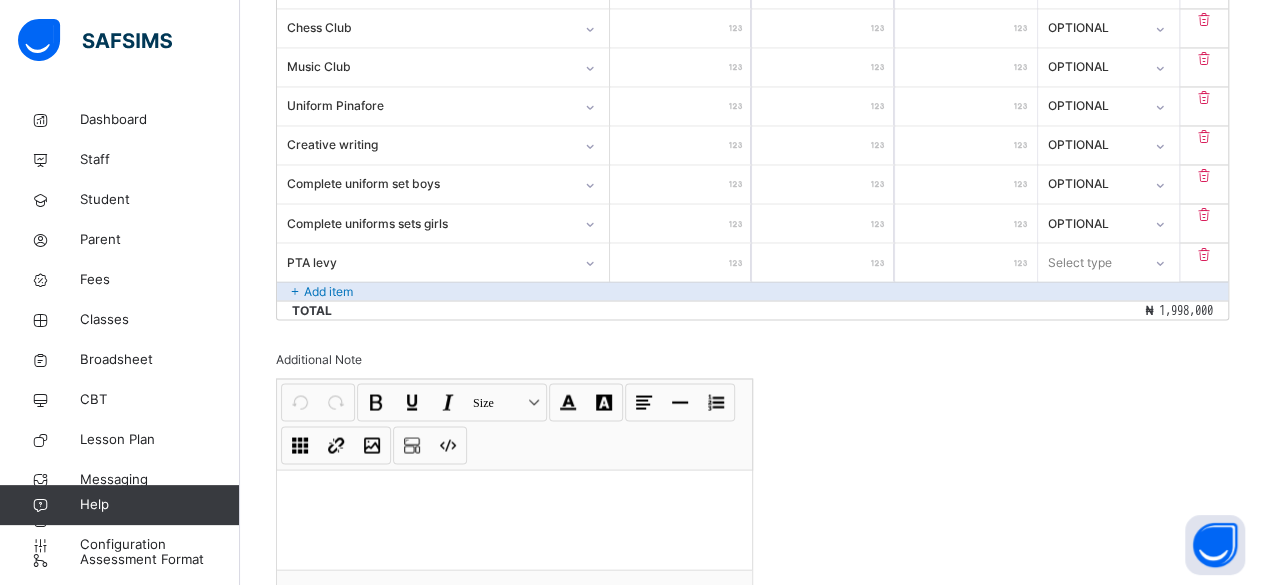 type on "*" 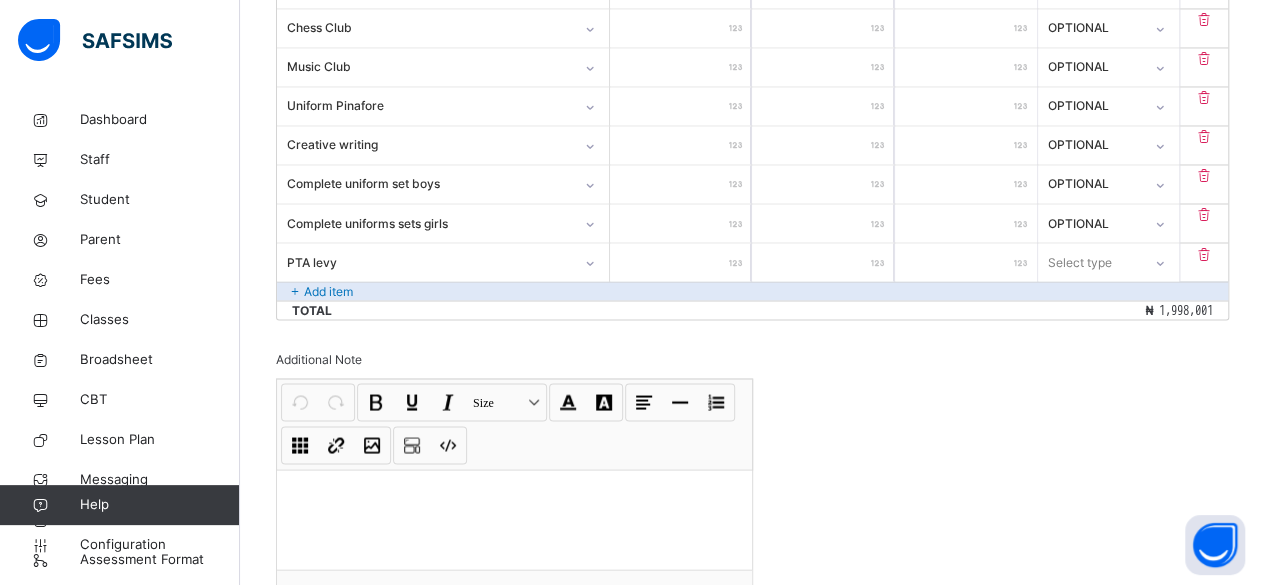 type on "**" 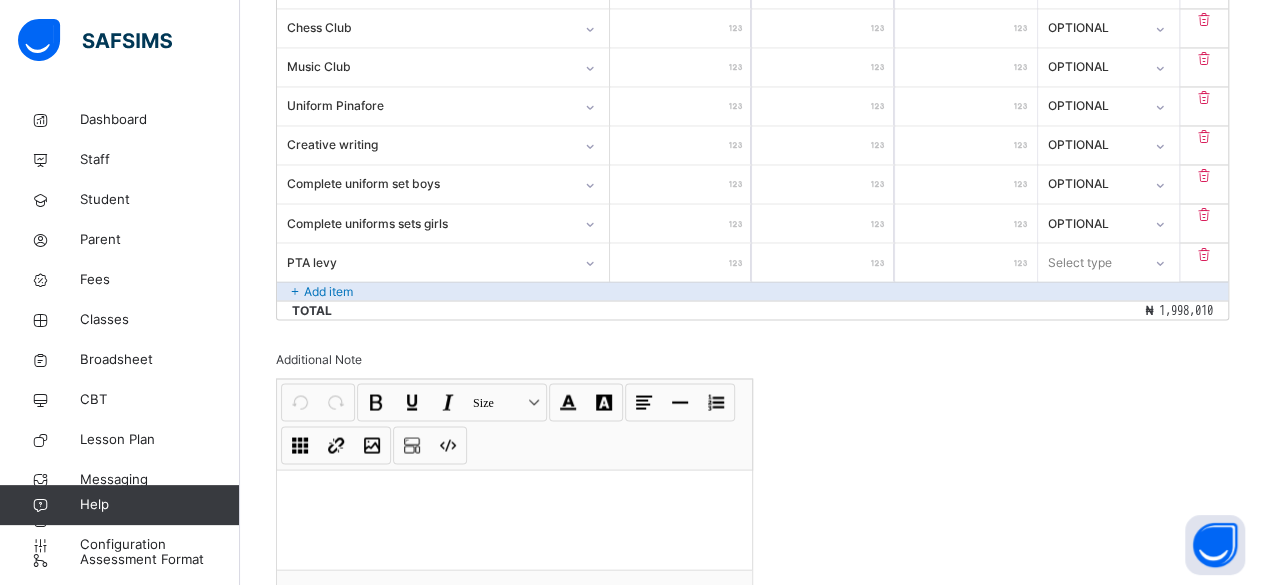 type on "***" 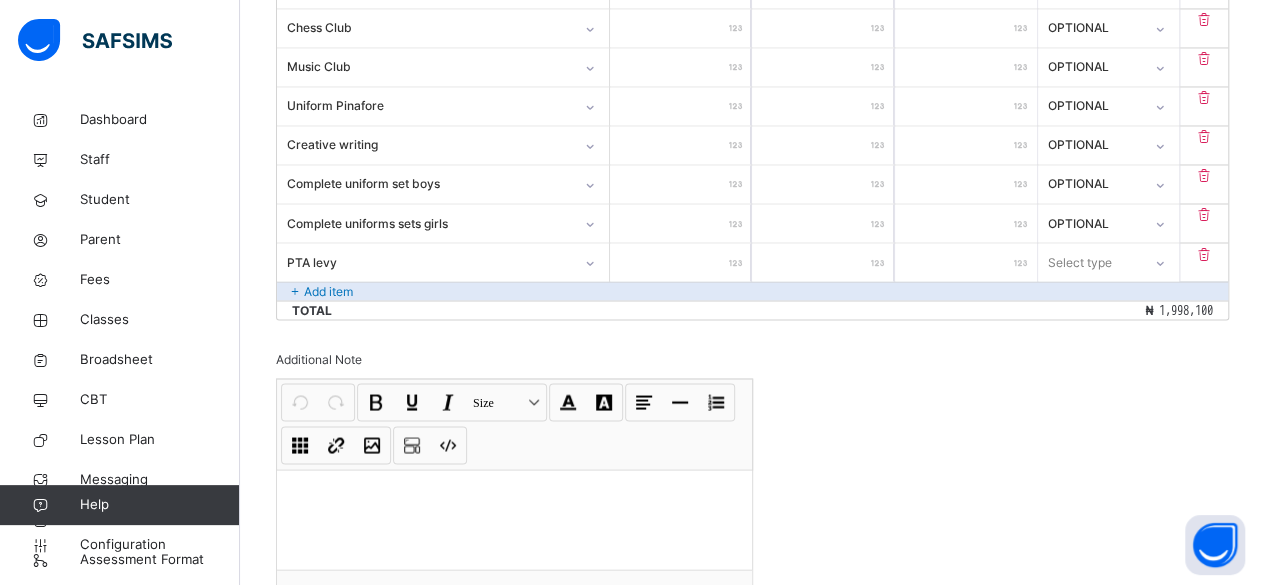 type on "*****" 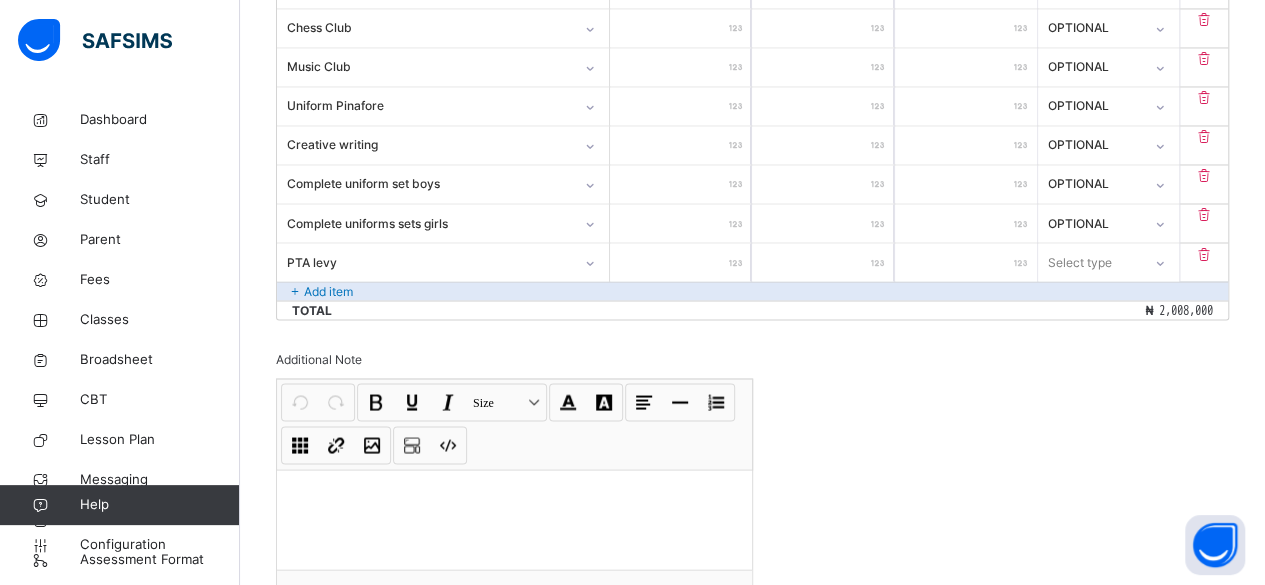 type on "*****" 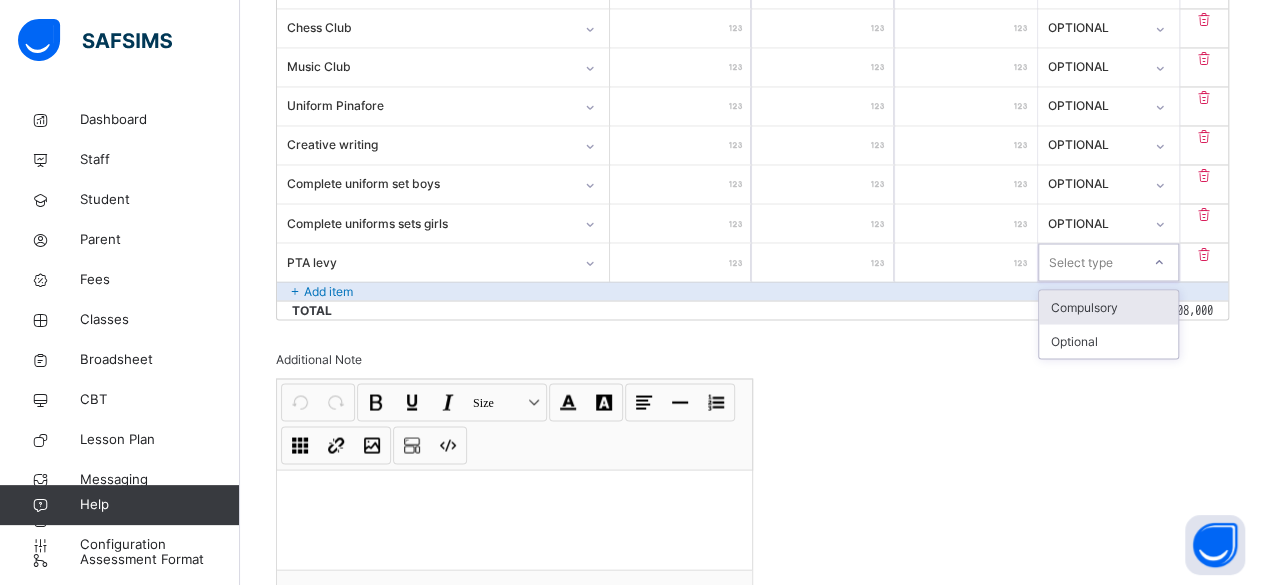 click on "Compulsory" at bounding box center [1109, 307] 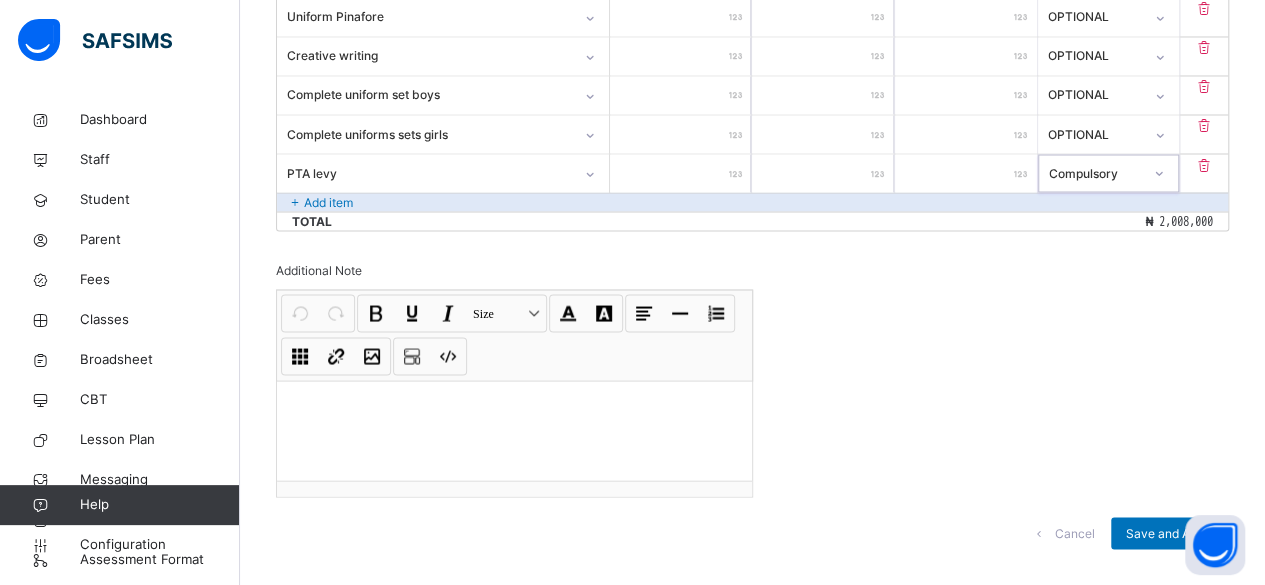scroll, scrollTop: 1783, scrollLeft: 0, axis: vertical 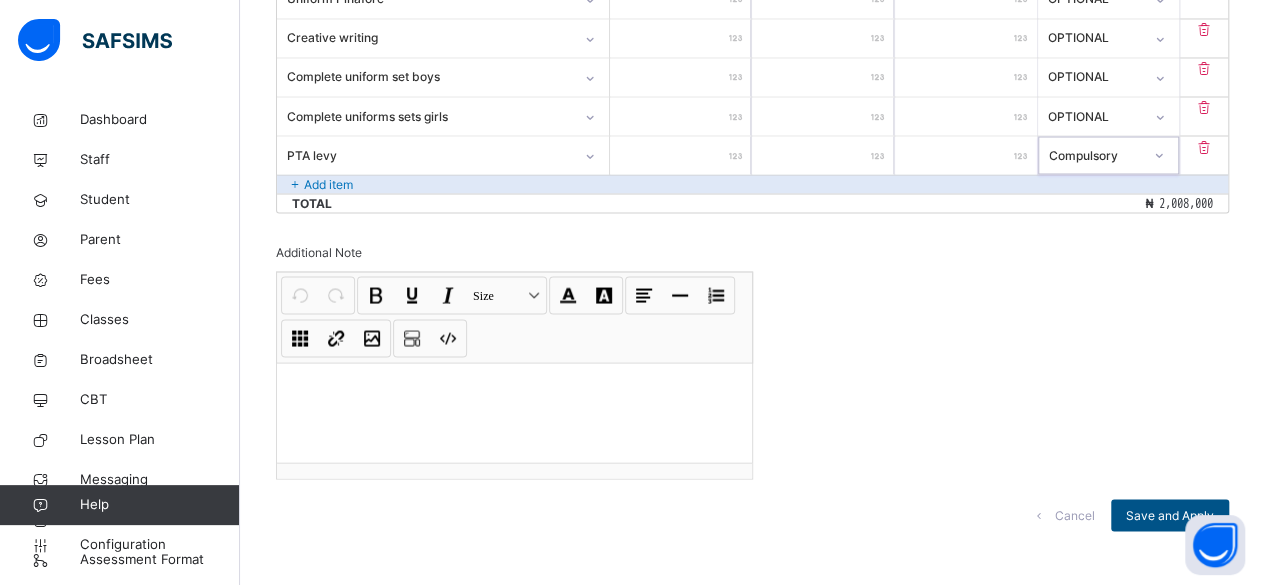click on "Save and Apply" at bounding box center [1170, 515] 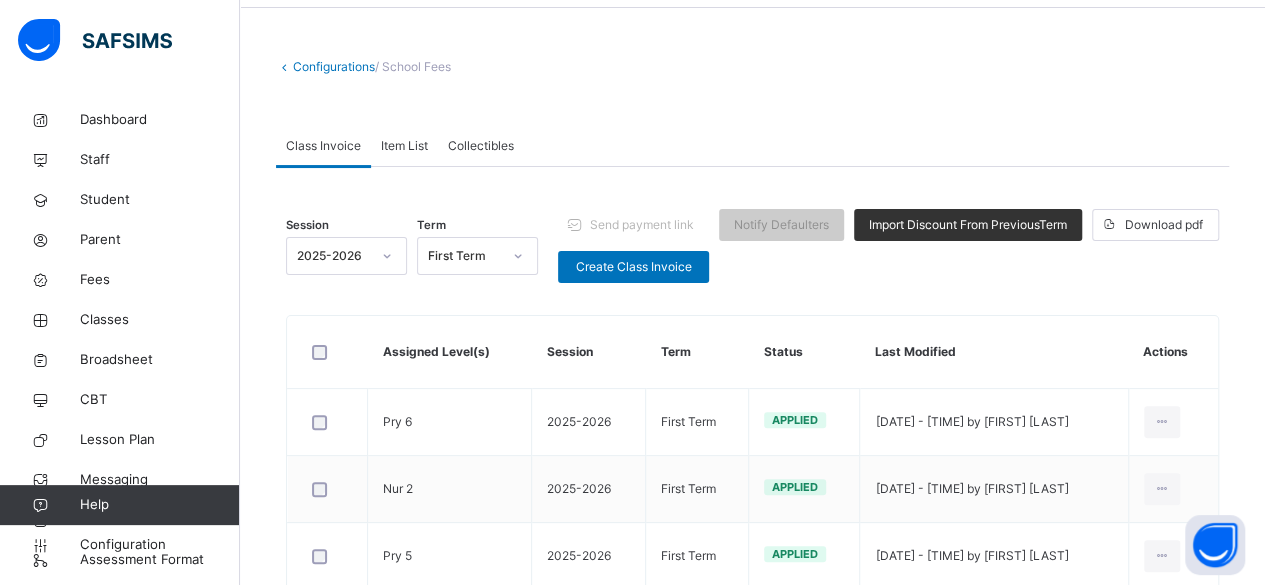 scroll, scrollTop: 0, scrollLeft: 0, axis: both 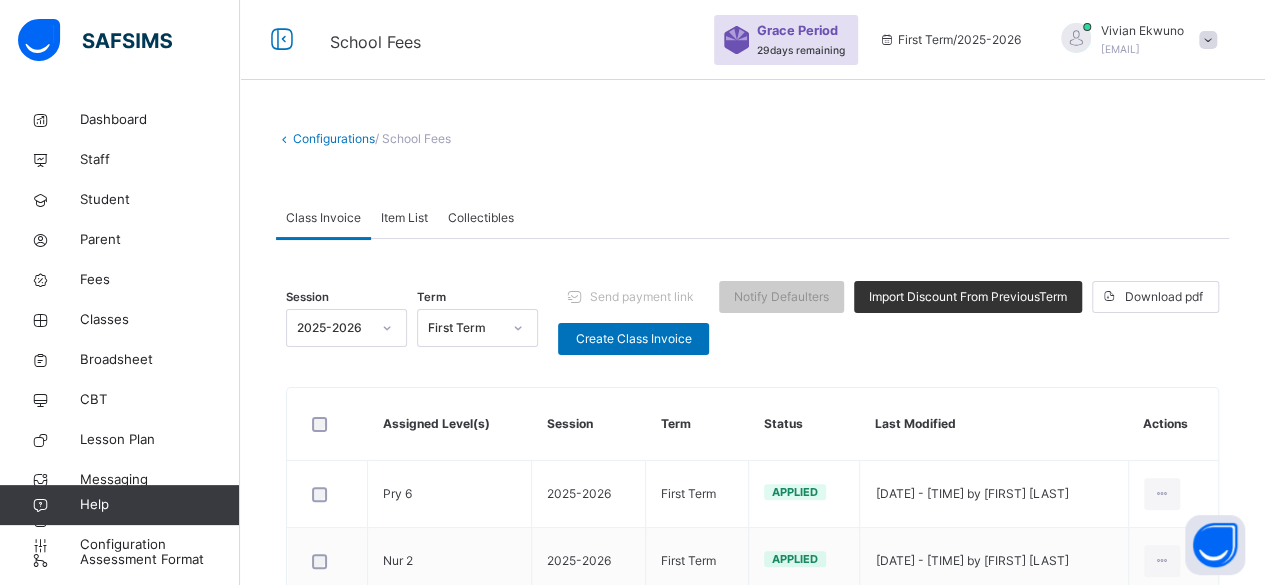 click on "Configurations" at bounding box center (334, 138) 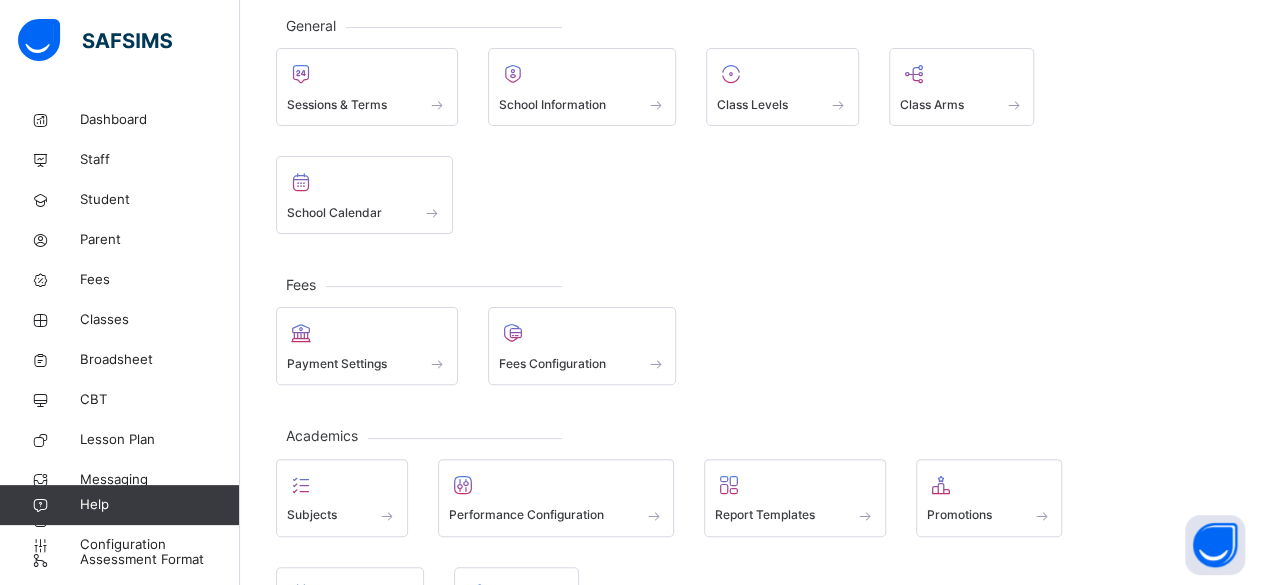 scroll, scrollTop: 117, scrollLeft: 0, axis: vertical 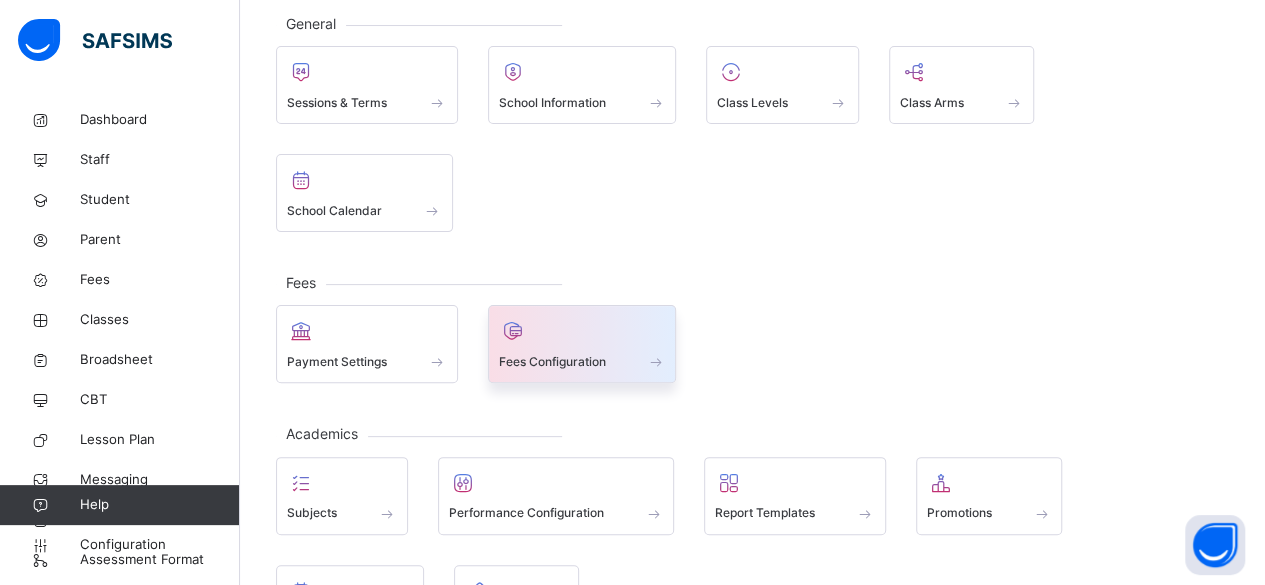 click on "Fees Configuration" at bounding box center [552, 362] 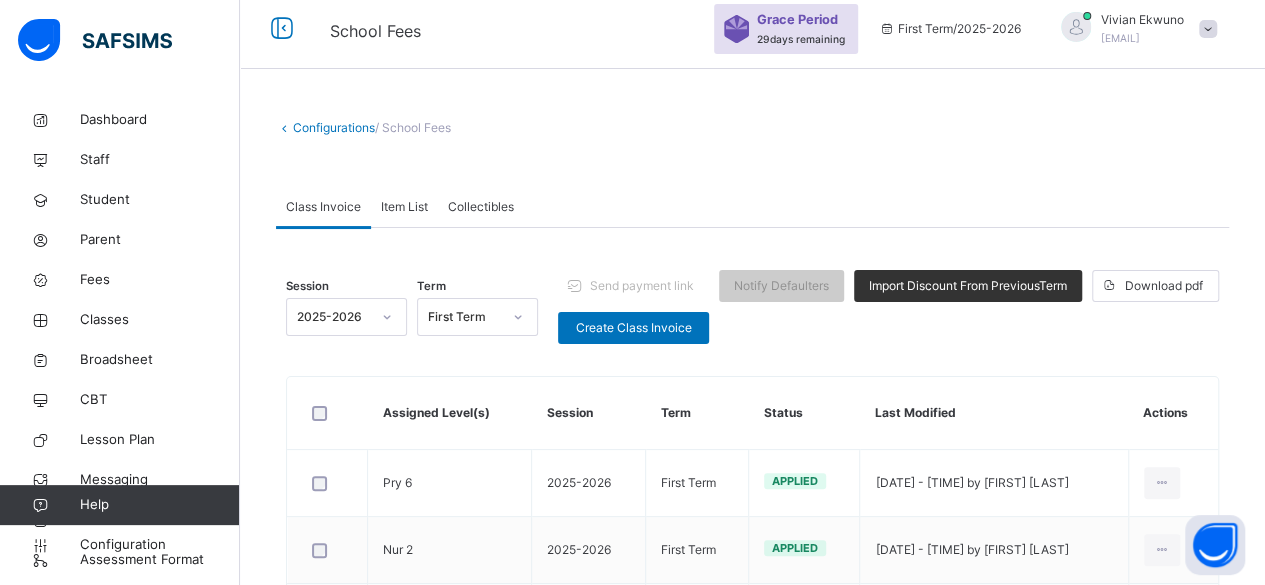 scroll, scrollTop: 0, scrollLeft: 0, axis: both 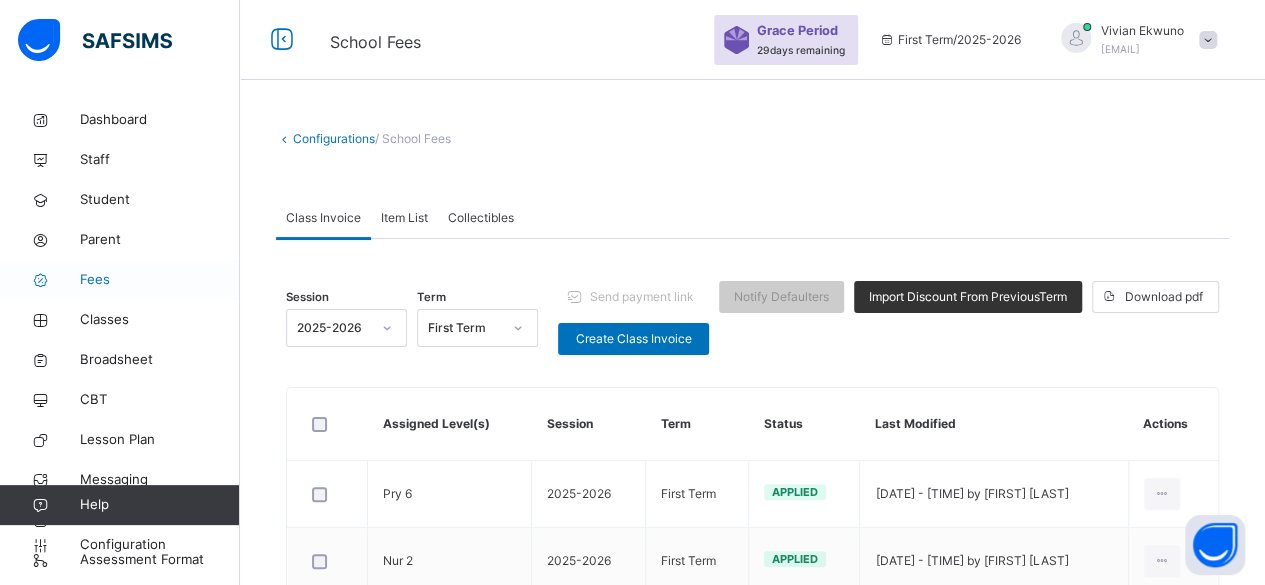 click on "Fees" at bounding box center (160, 280) 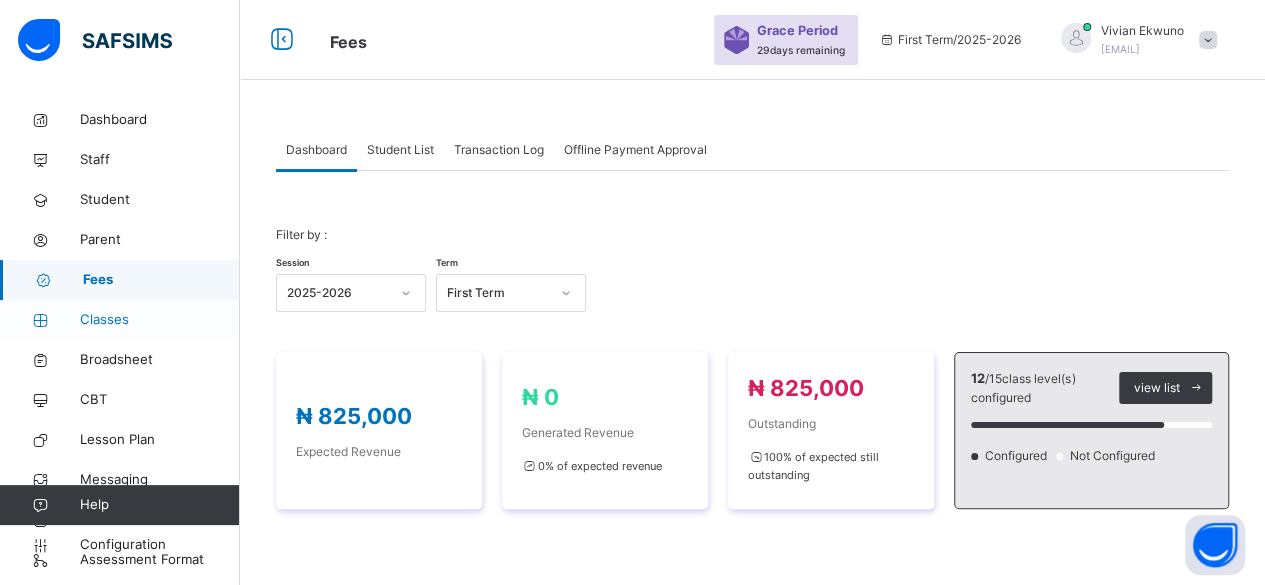 click on "Classes" at bounding box center [160, 320] 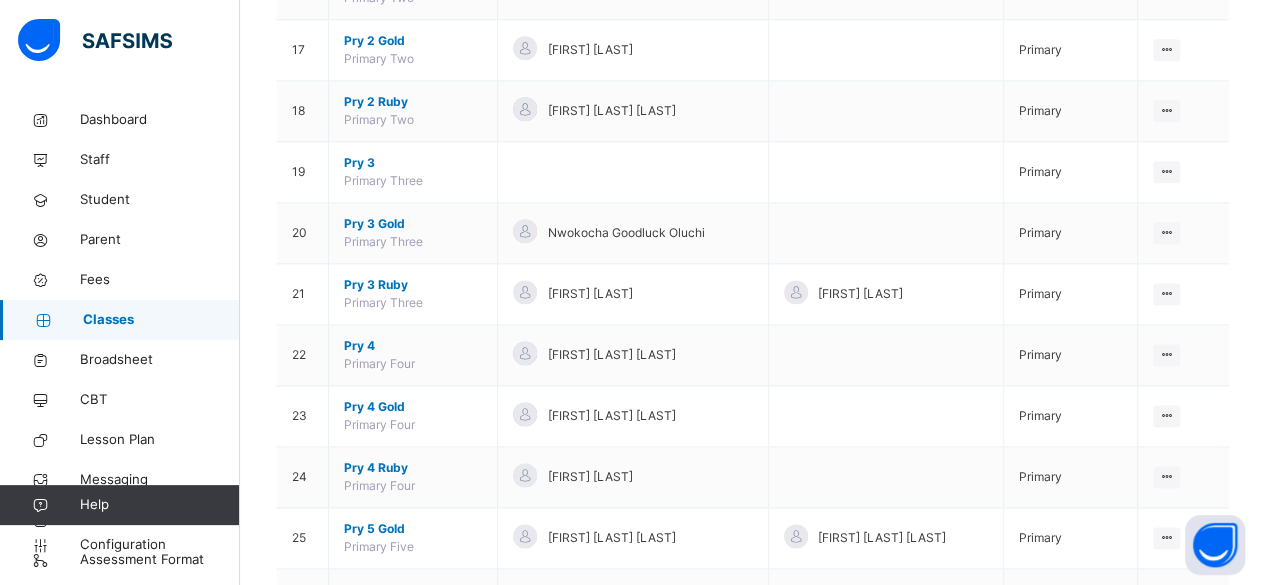 scroll, scrollTop: 1196, scrollLeft: 0, axis: vertical 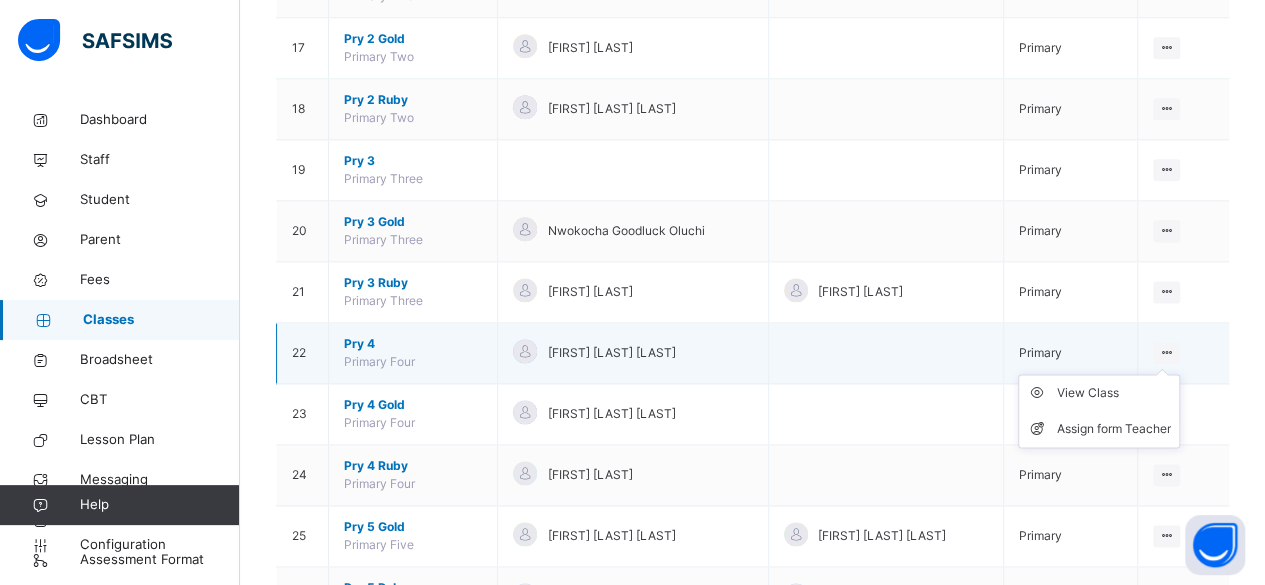 click at bounding box center (1166, 352) 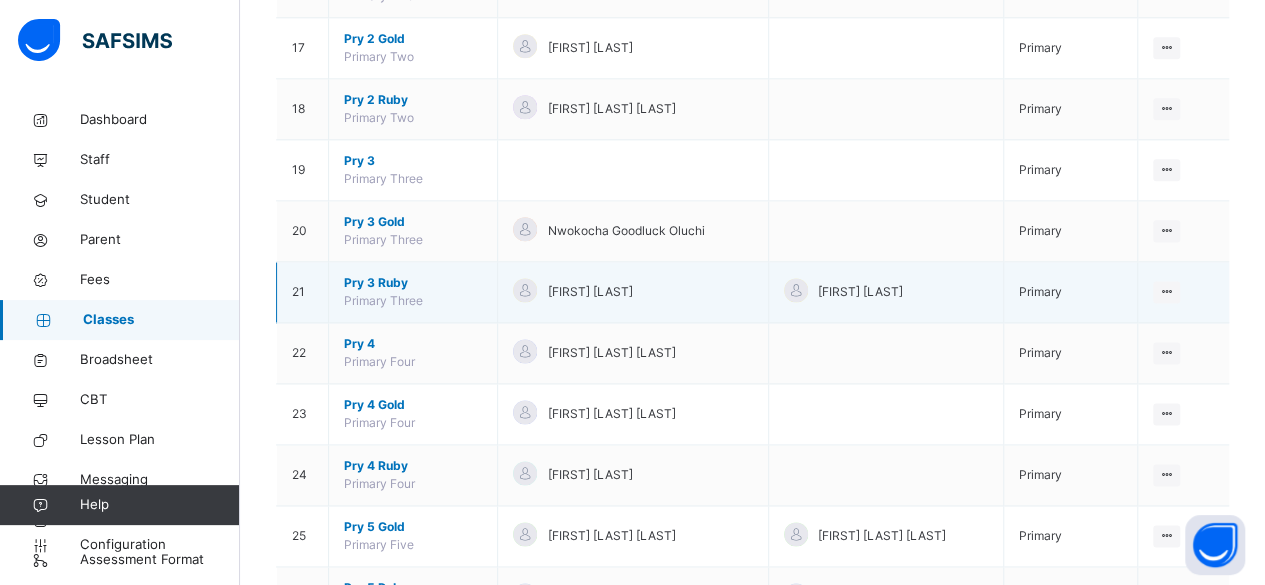click on "View Class Assign form Teacher" at bounding box center (1183, 292) 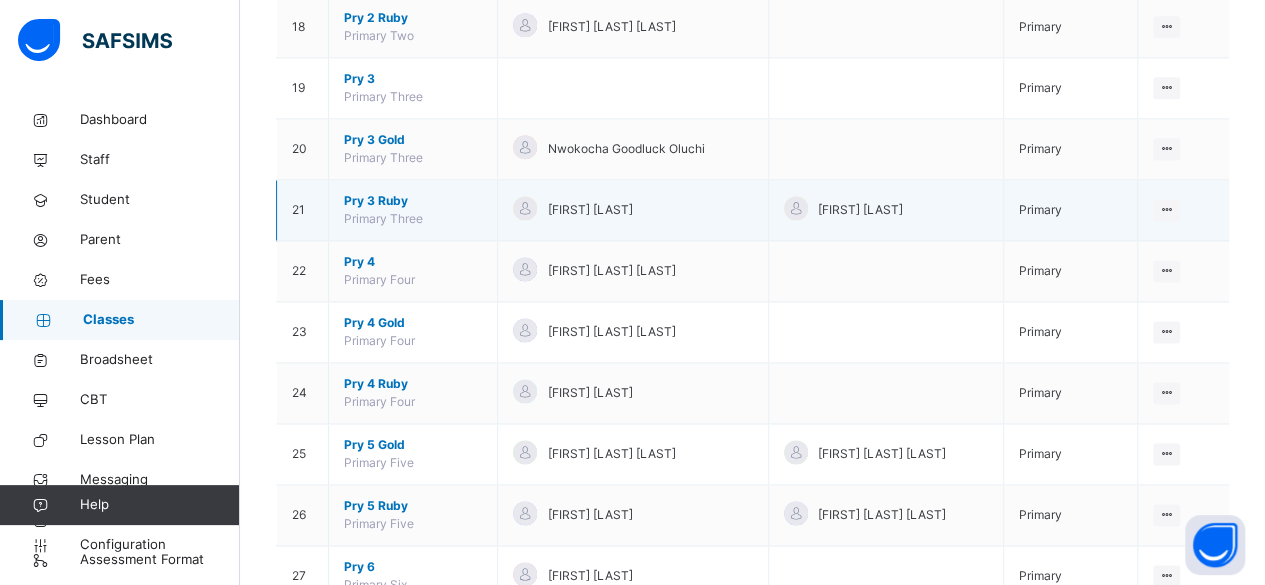 scroll, scrollTop: 1279, scrollLeft: 0, axis: vertical 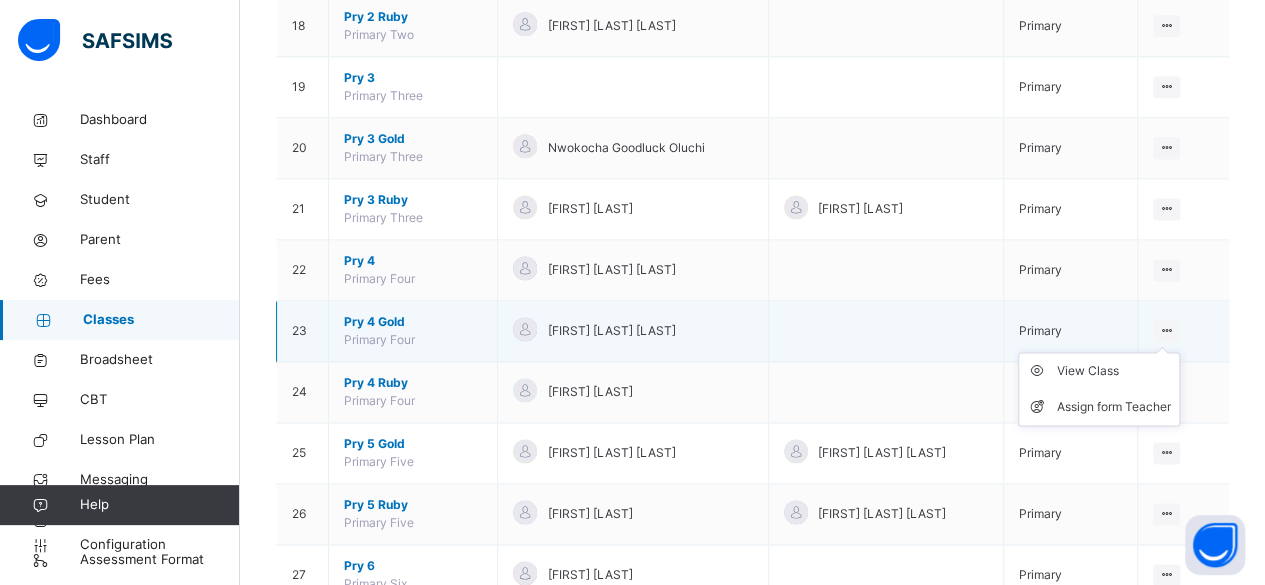 click on "View Class Assign form Teacher" at bounding box center (1099, 389) 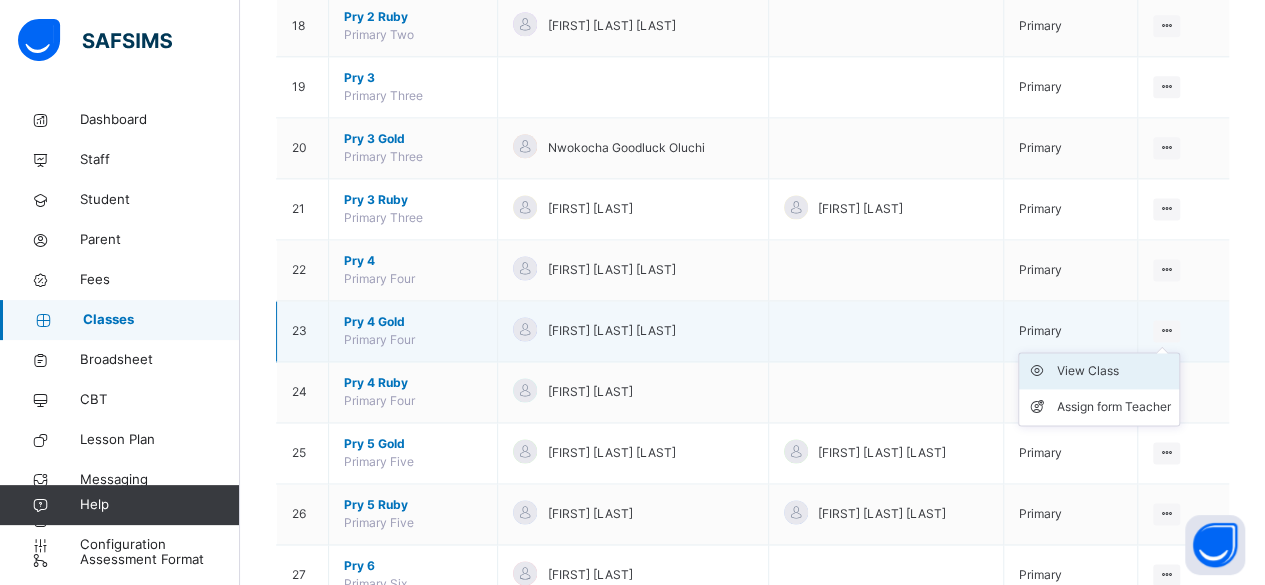 click on "View Class" at bounding box center [1114, 371] 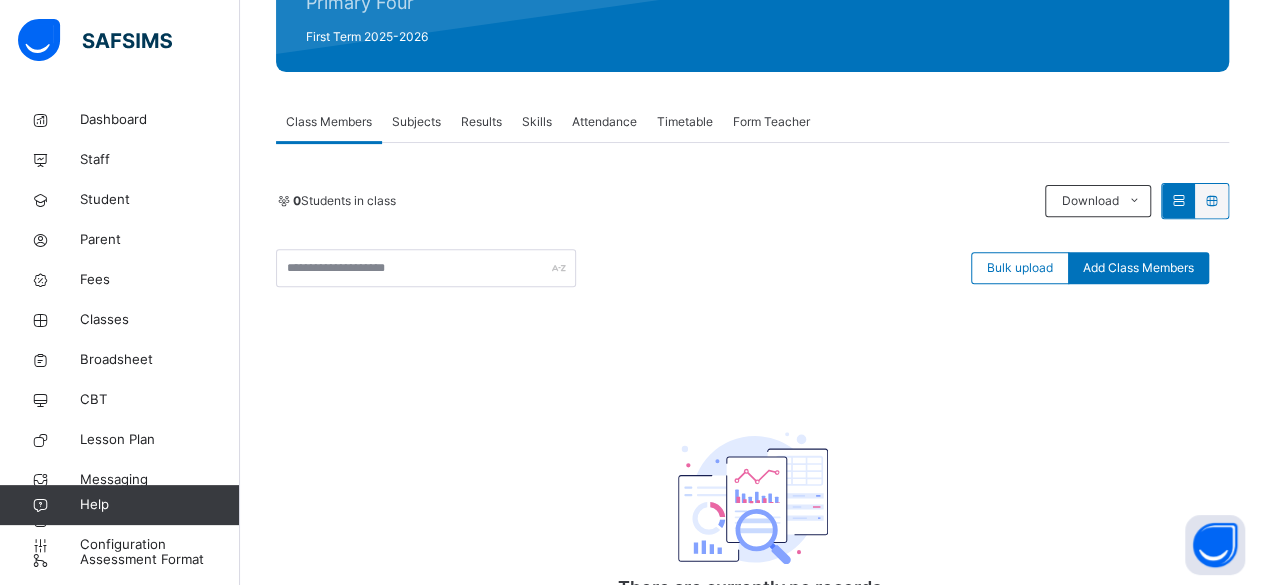 scroll, scrollTop: 277, scrollLeft: 0, axis: vertical 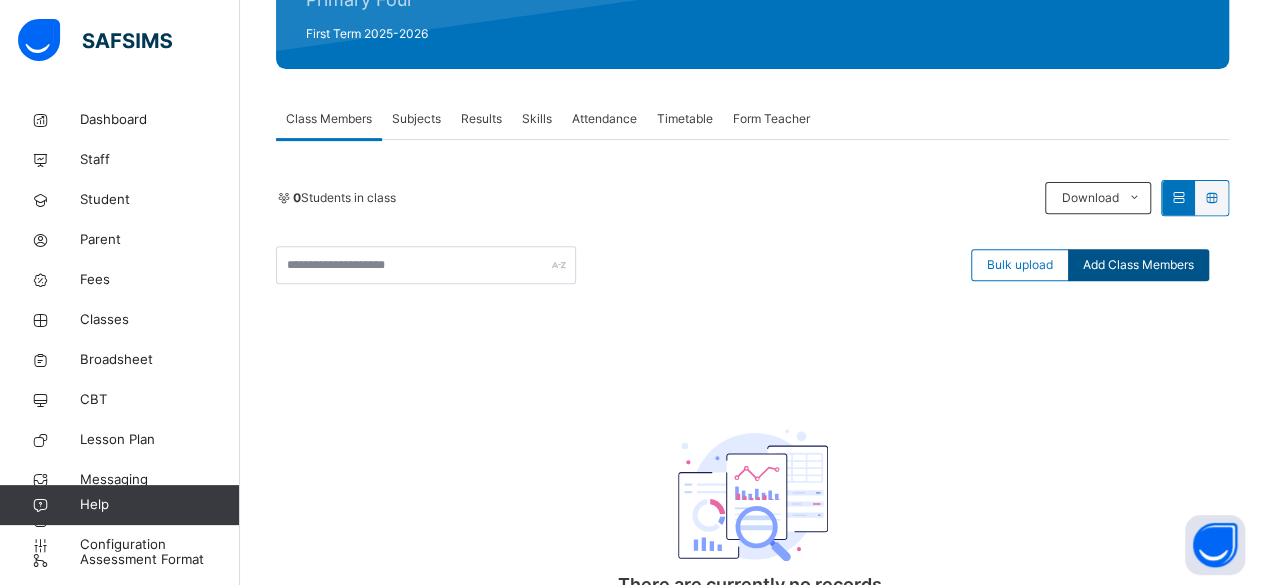 click on "Add Class Members" at bounding box center (1138, 265) 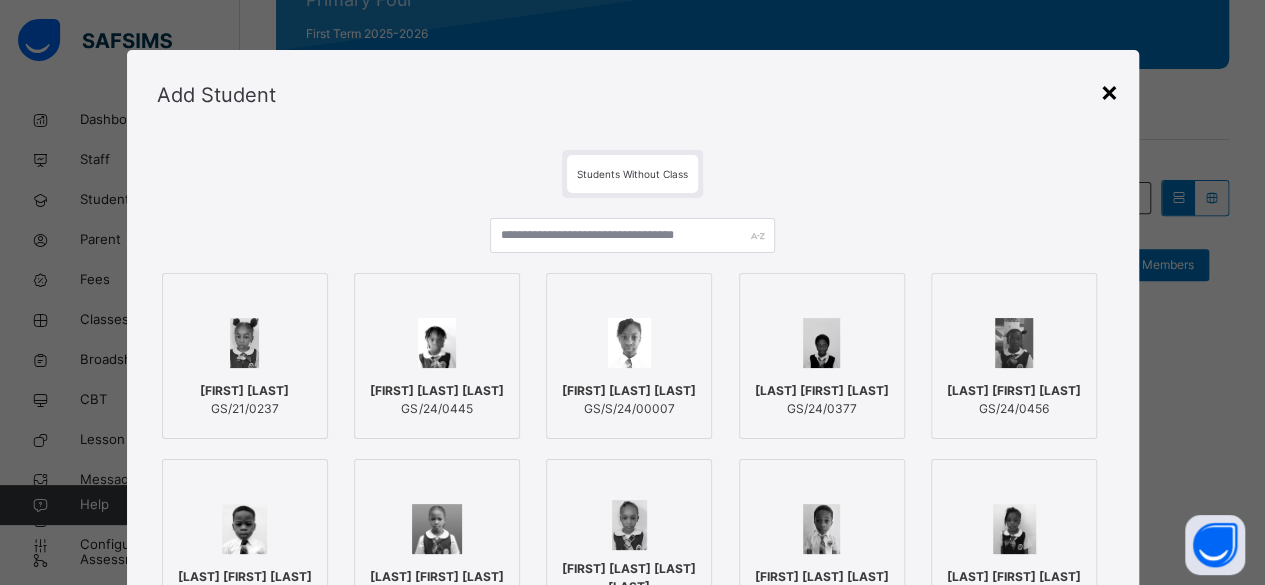 click on "×" at bounding box center [1109, 91] 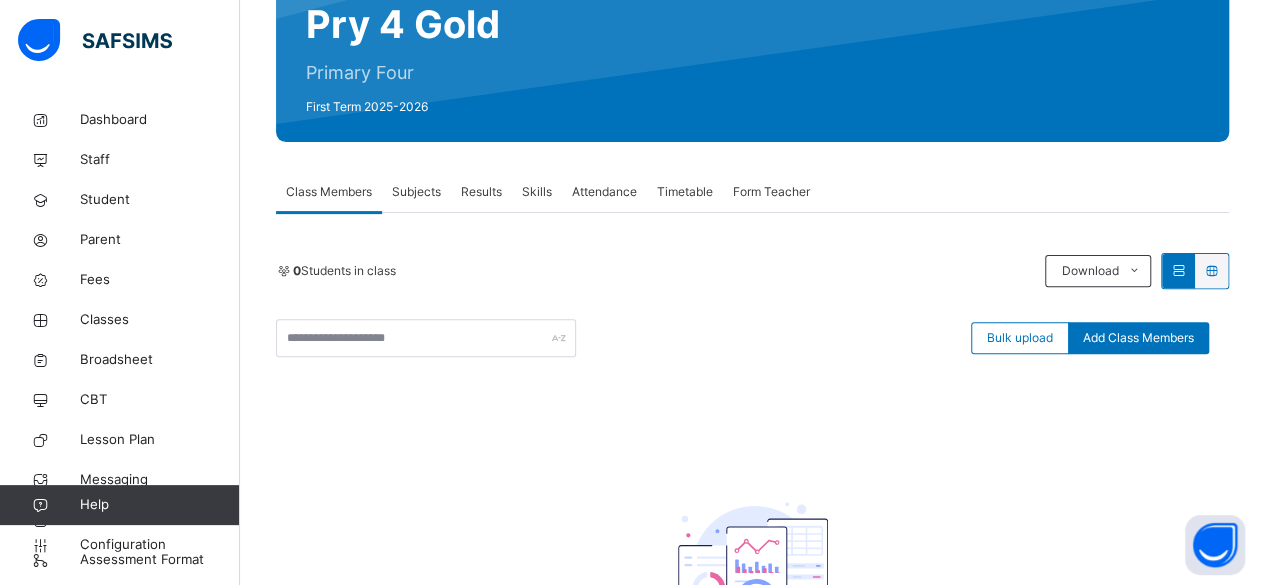 scroll, scrollTop: 202, scrollLeft: 0, axis: vertical 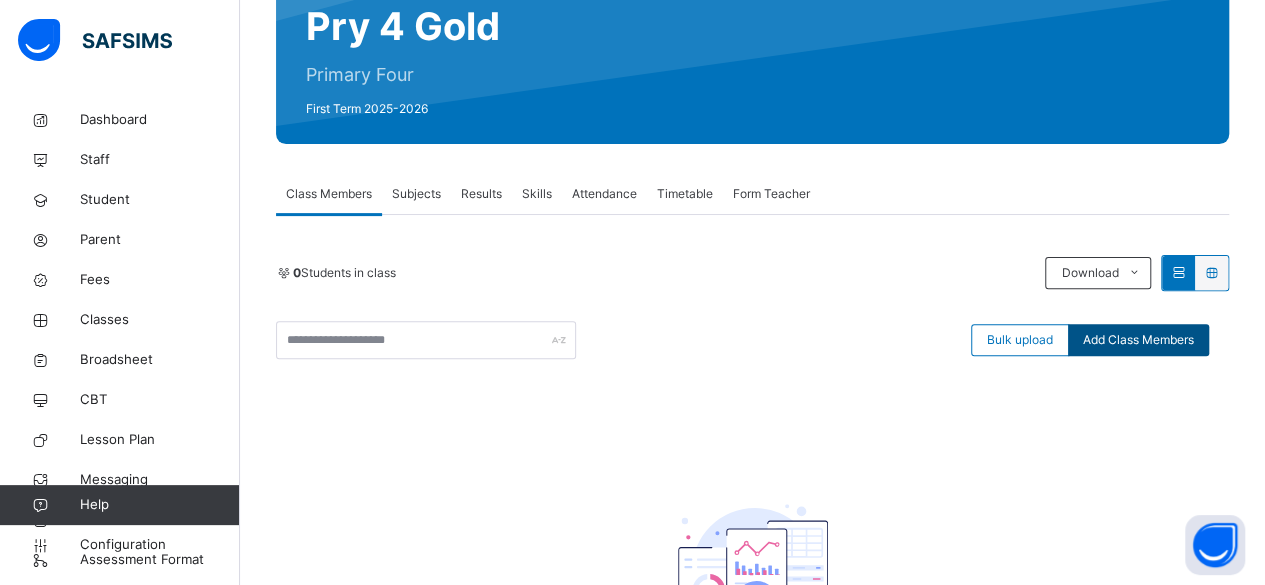 click on "Add Class Members" at bounding box center (1138, 340) 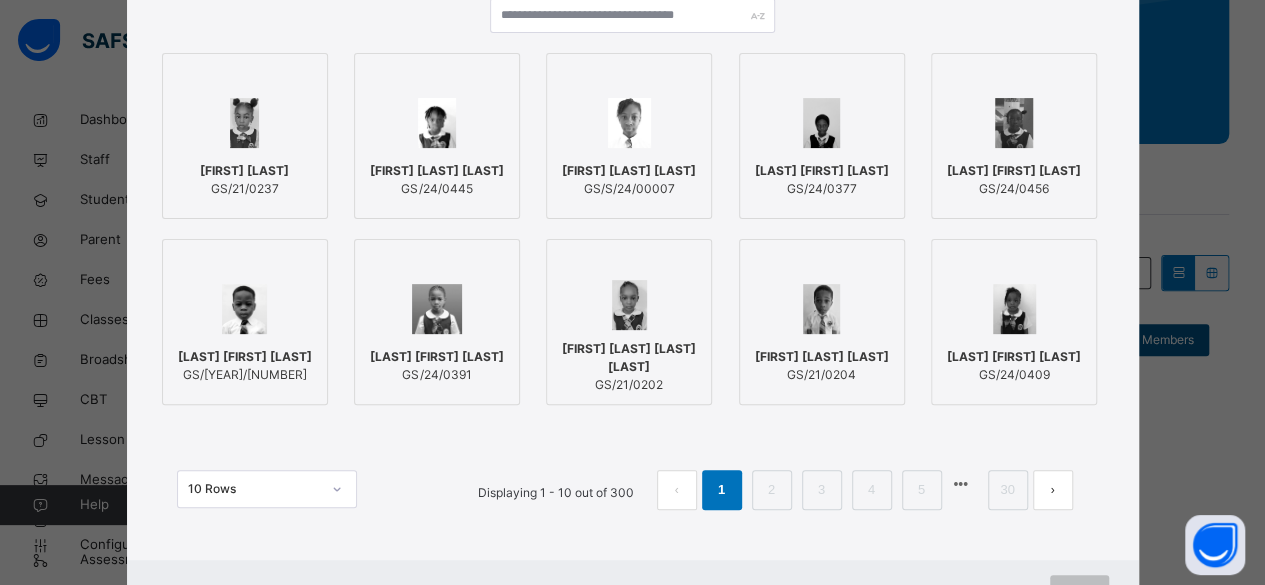 scroll, scrollTop: 226, scrollLeft: 0, axis: vertical 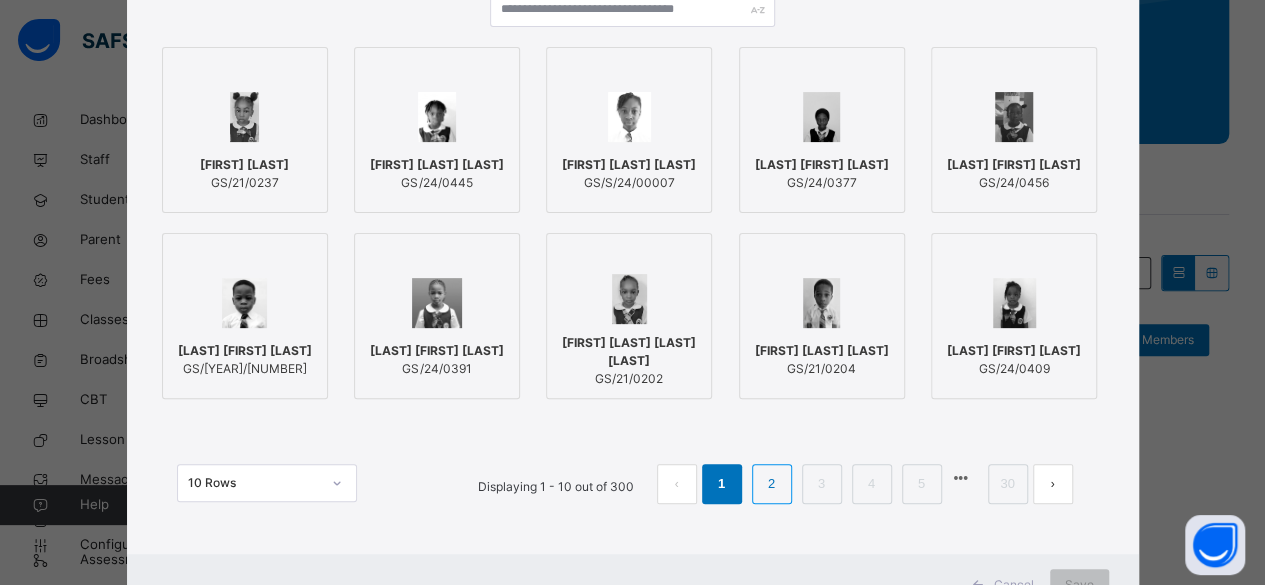 click on "2" at bounding box center (771, 484) 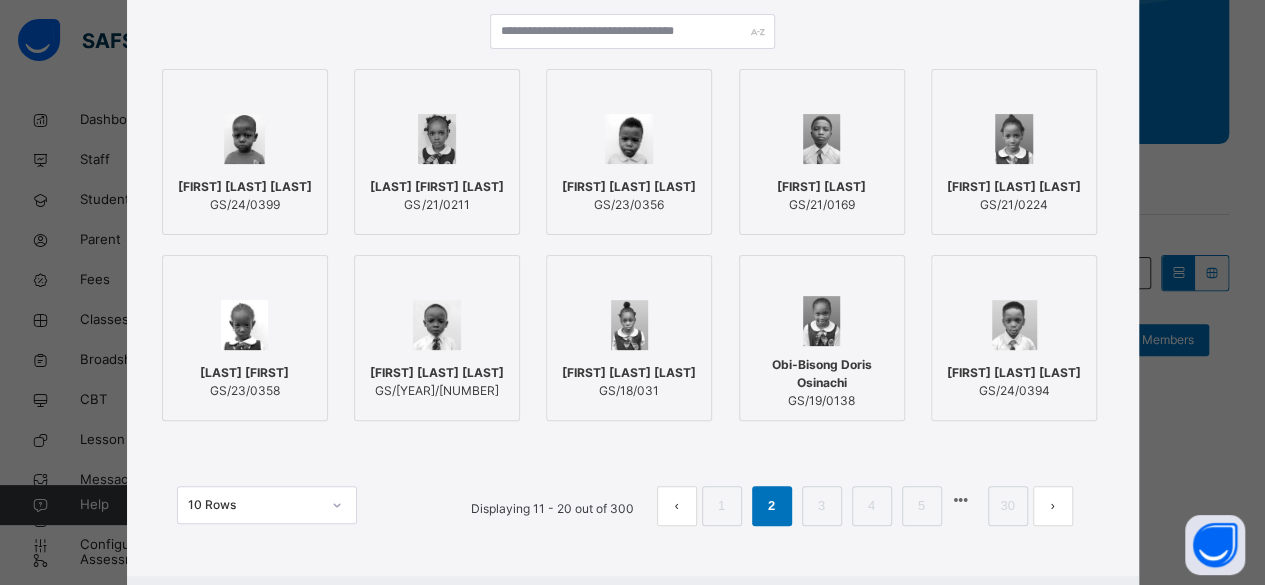 scroll, scrollTop: 226, scrollLeft: 0, axis: vertical 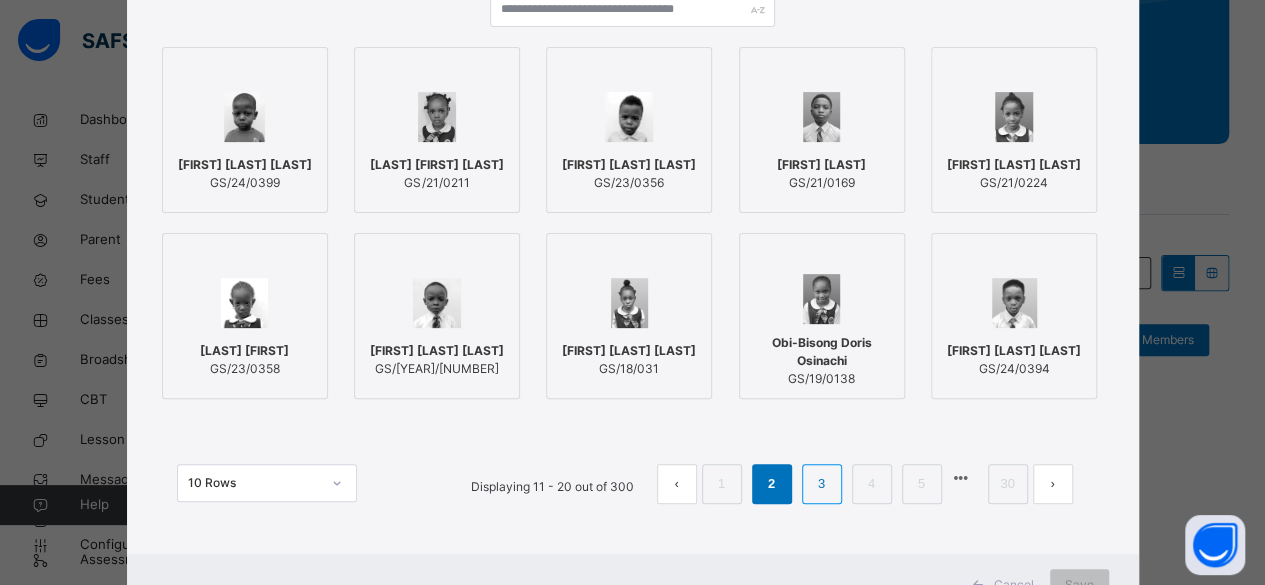 click on "3" at bounding box center (821, 484) 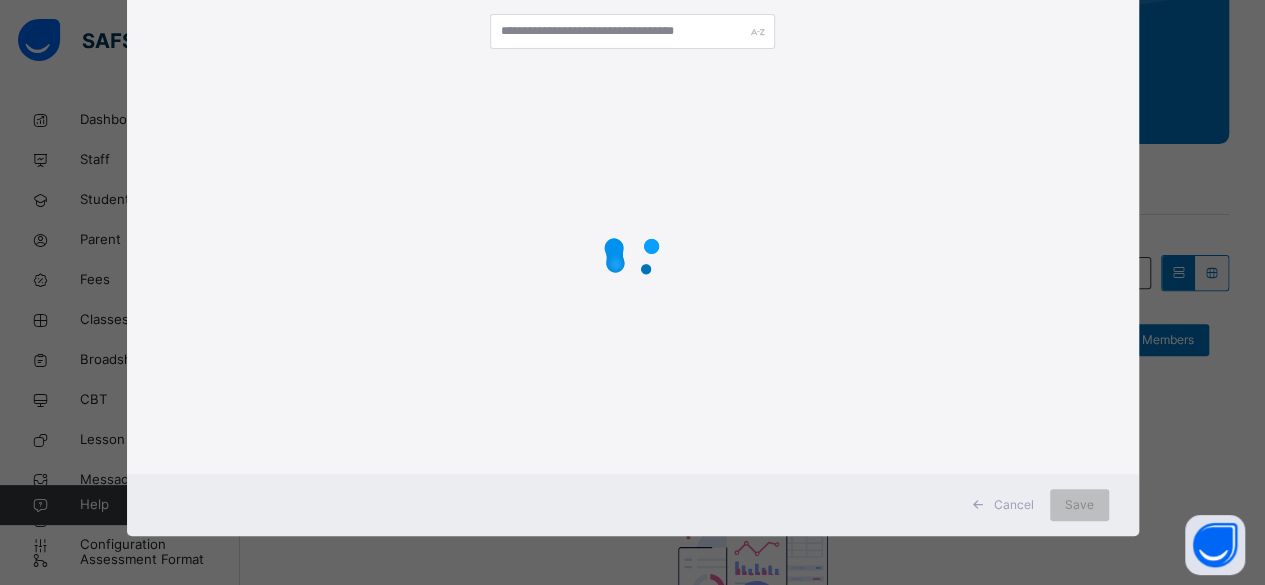 scroll, scrollTop: 226, scrollLeft: 0, axis: vertical 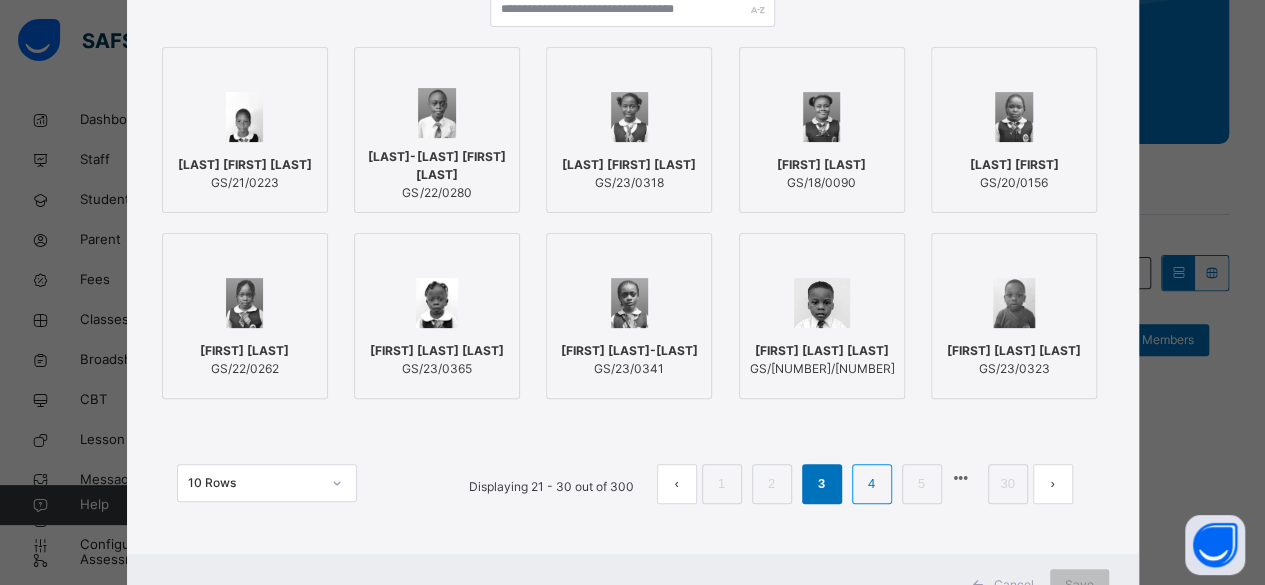 click on "4" at bounding box center [871, 484] 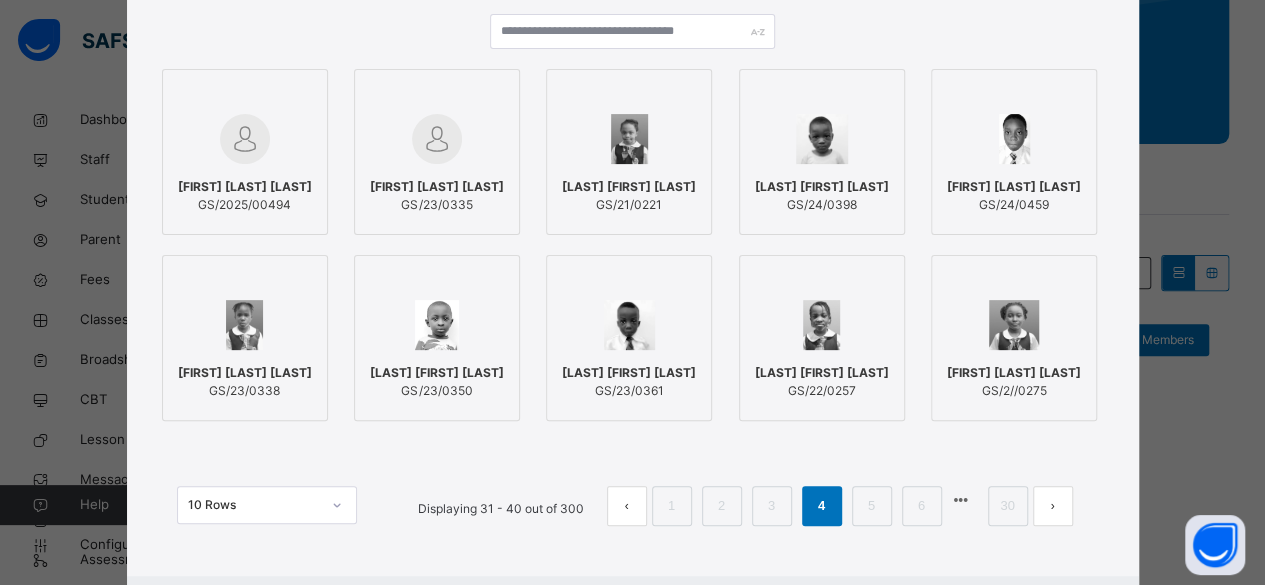 scroll, scrollTop: 226, scrollLeft: 0, axis: vertical 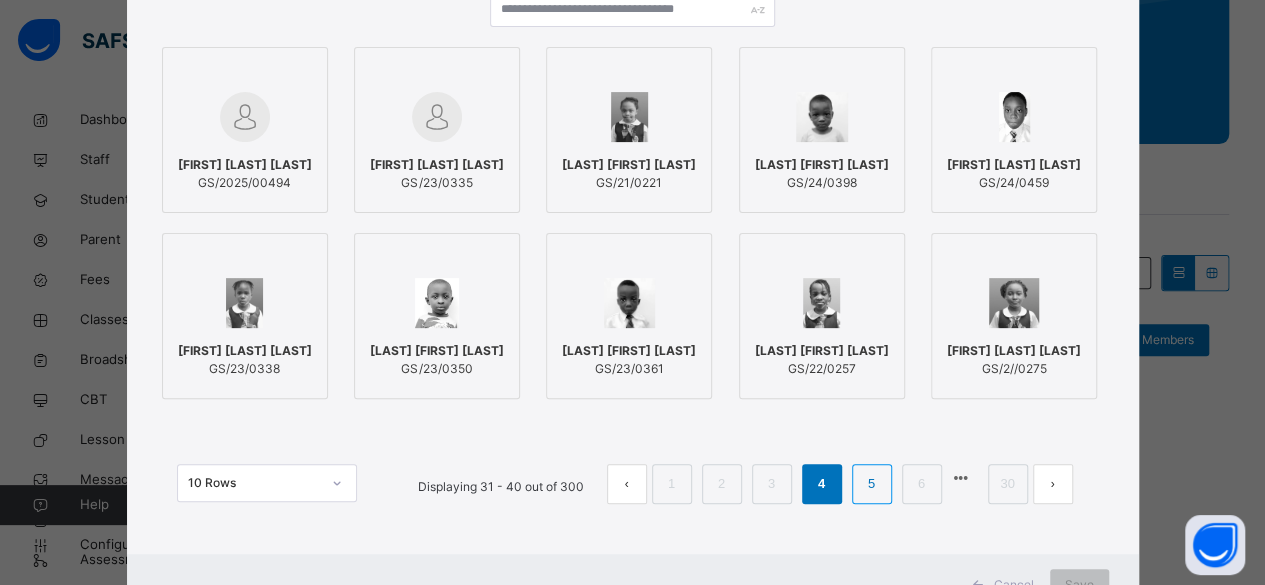 click on "5" at bounding box center (871, 484) 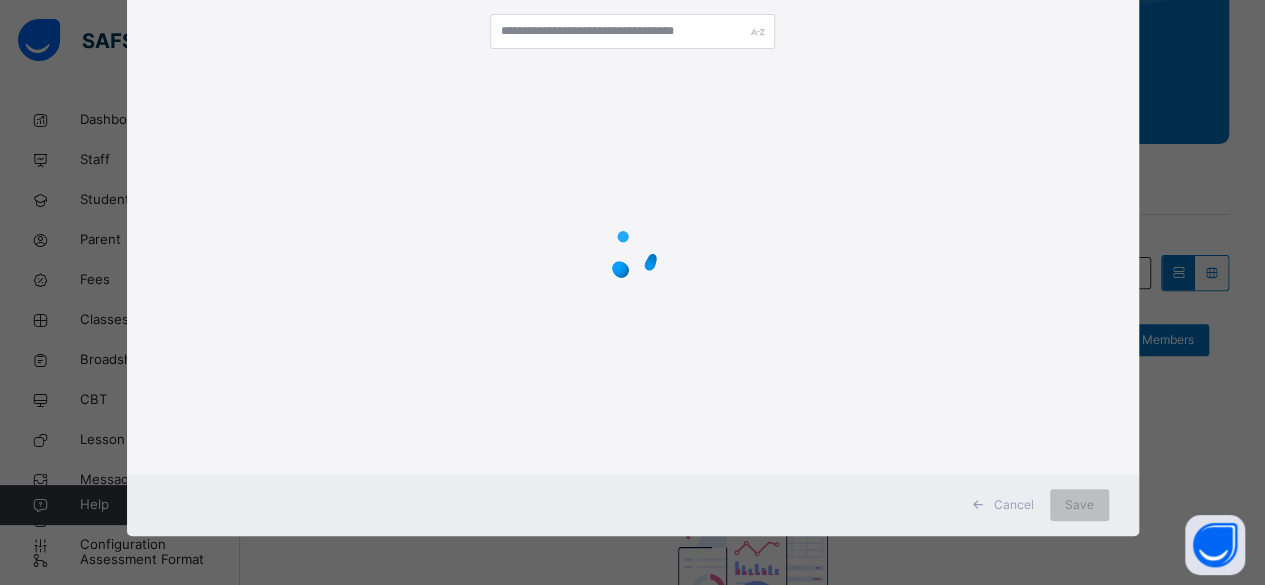 scroll, scrollTop: 226, scrollLeft: 0, axis: vertical 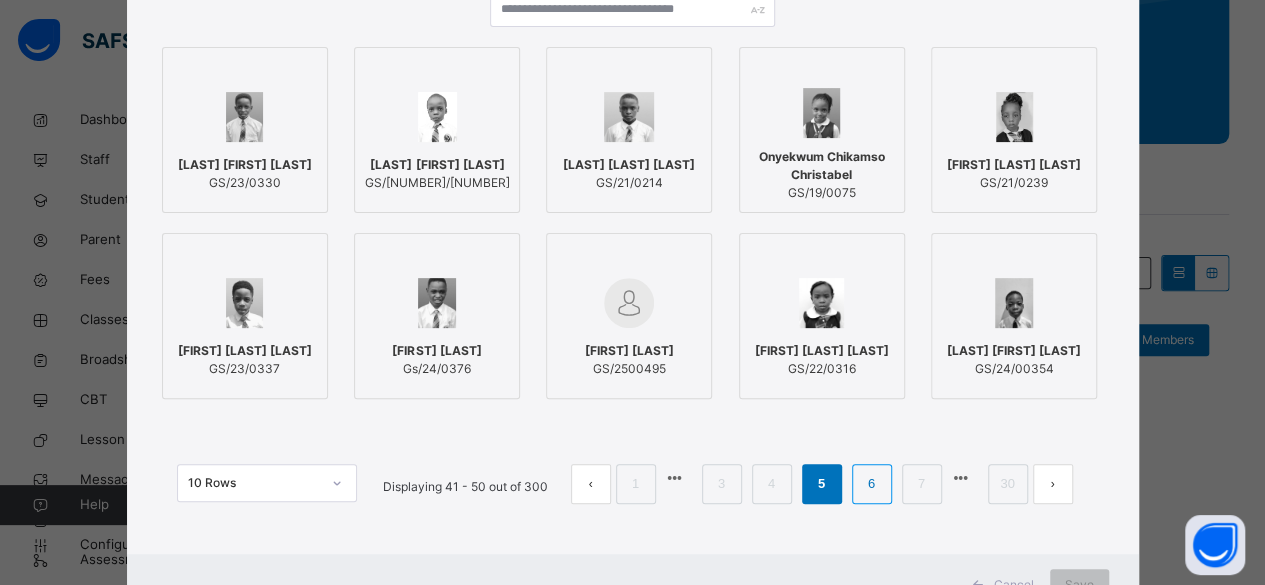 click on "6" at bounding box center [871, 484] 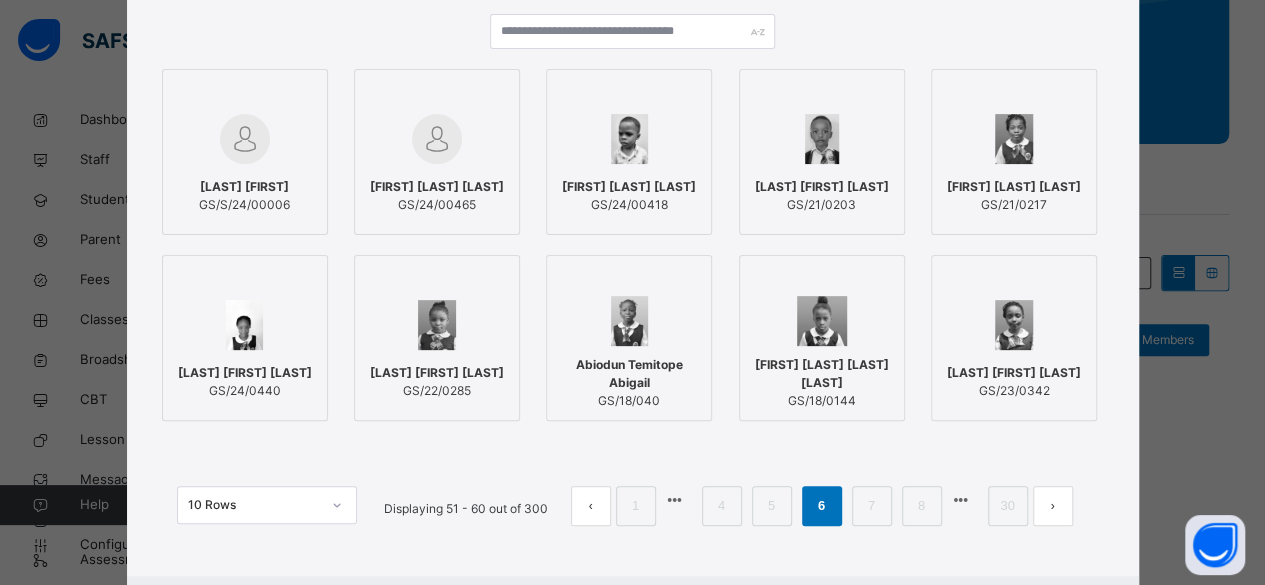 scroll, scrollTop: 226, scrollLeft: 0, axis: vertical 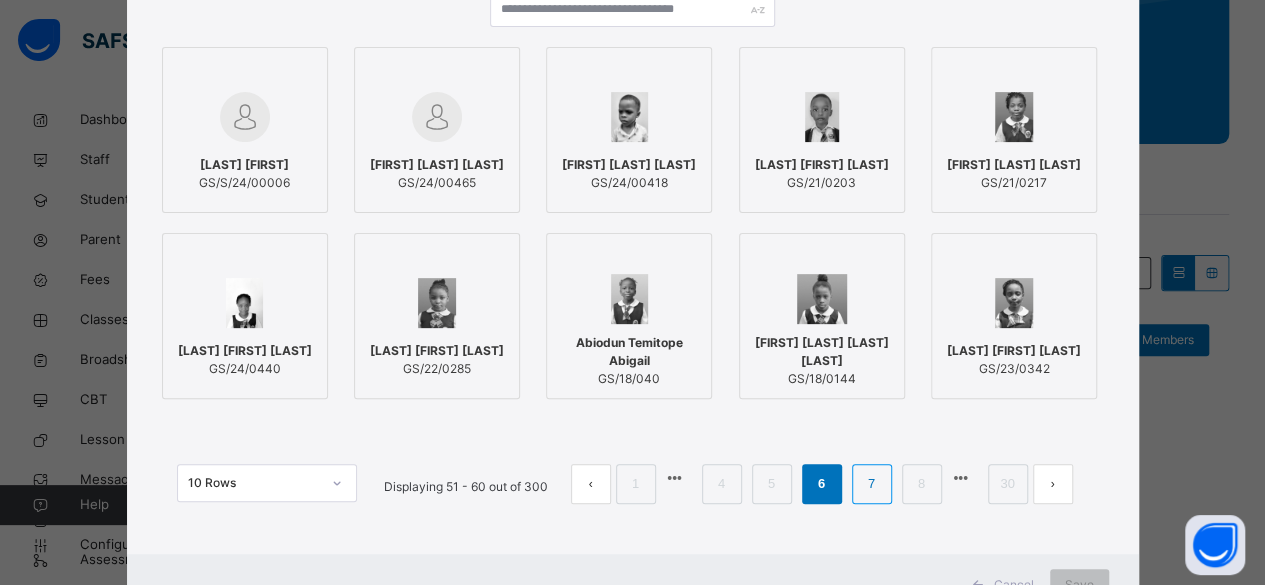 click on "7" at bounding box center (871, 484) 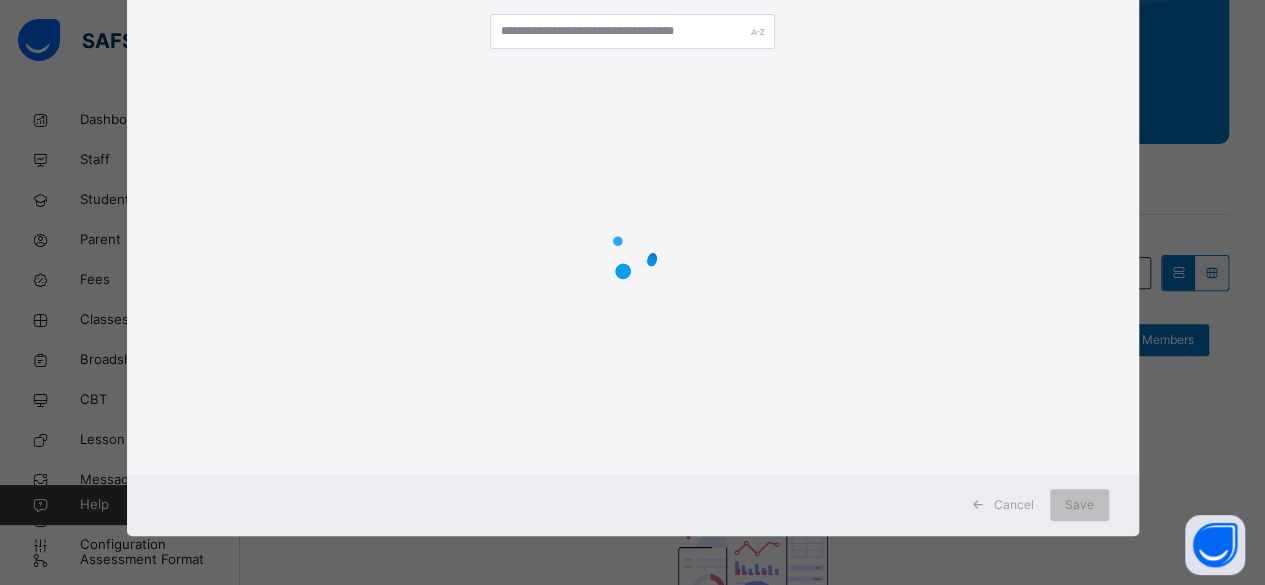 scroll, scrollTop: 226, scrollLeft: 0, axis: vertical 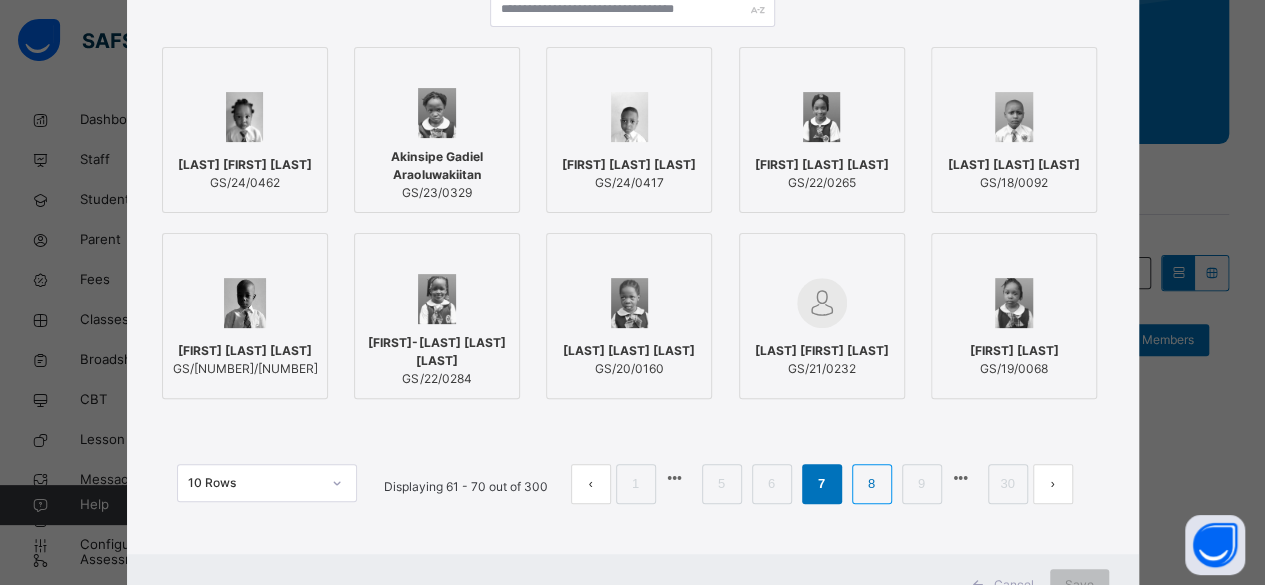 click on "8" at bounding box center [871, 484] 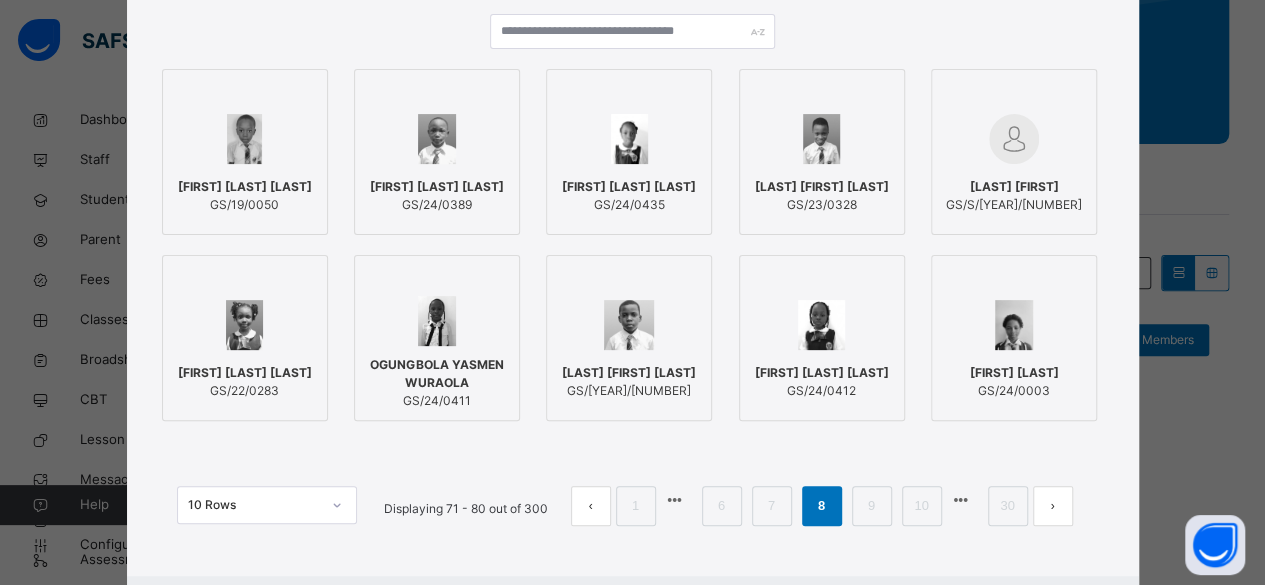 scroll, scrollTop: 226, scrollLeft: 0, axis: vertical 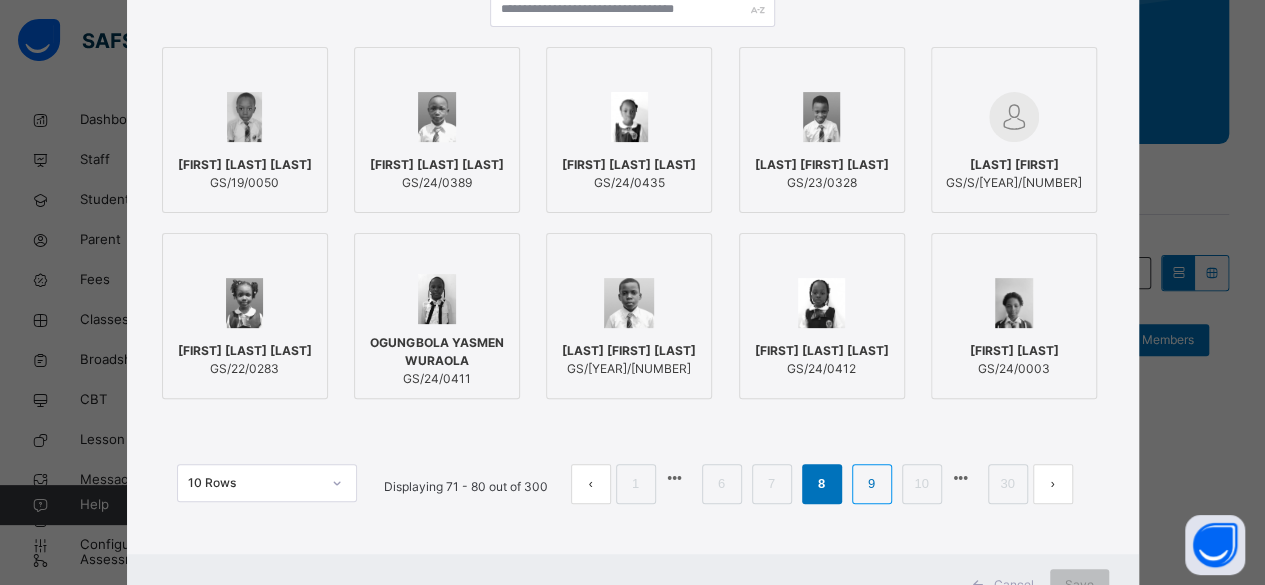 click on "9" at bounding box center [871, 484] 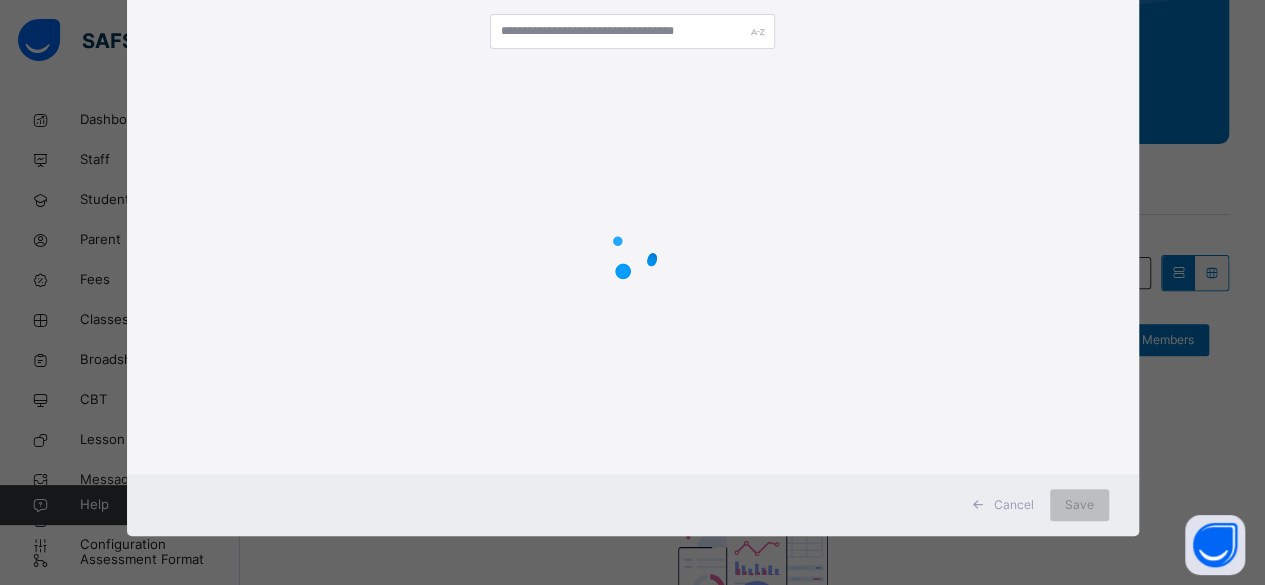 scroll, scrollTop: 226, scrollLeft: 0, axis: vertical 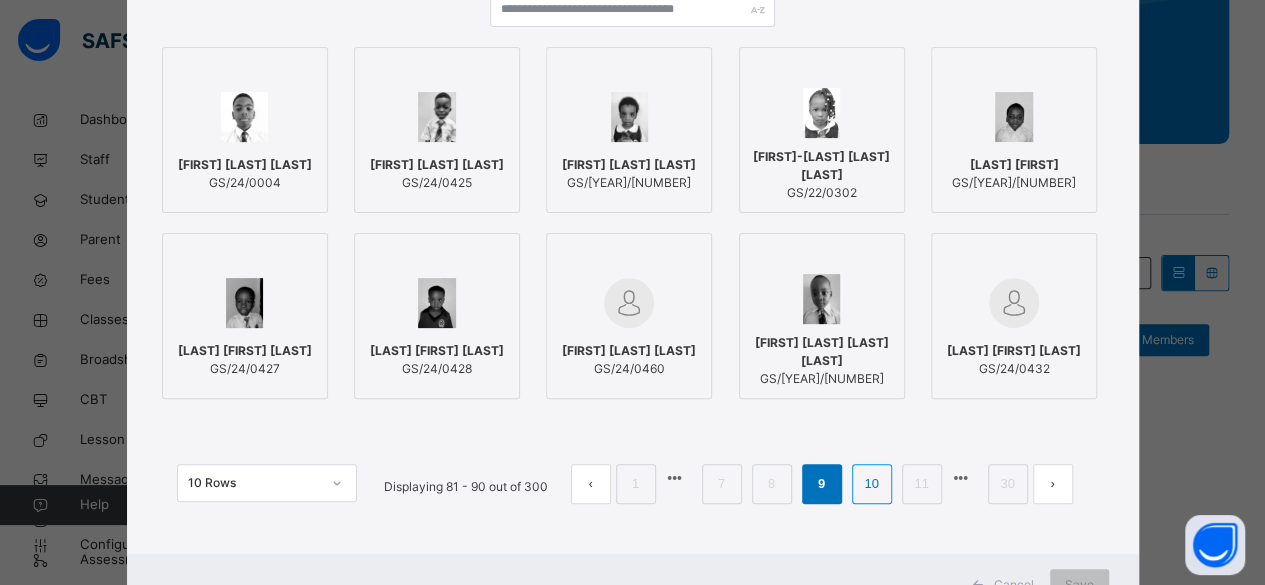 click on "10" at bounding box center [871, 484] 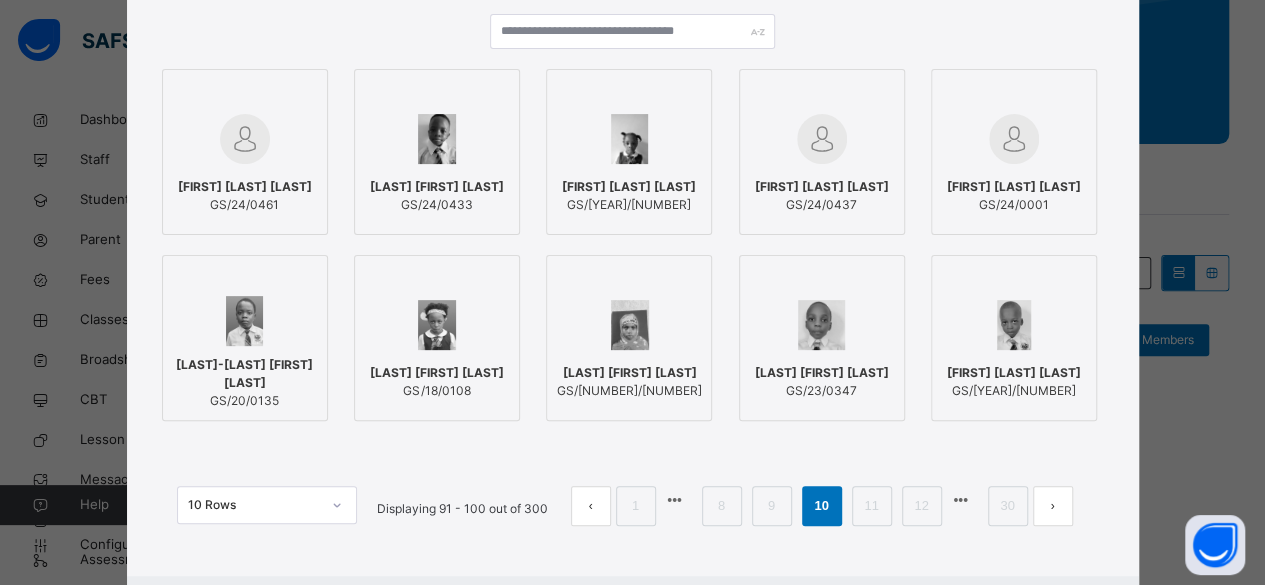 scroll, scrollTop: 226, scrollLeft: 0, axis: vertical 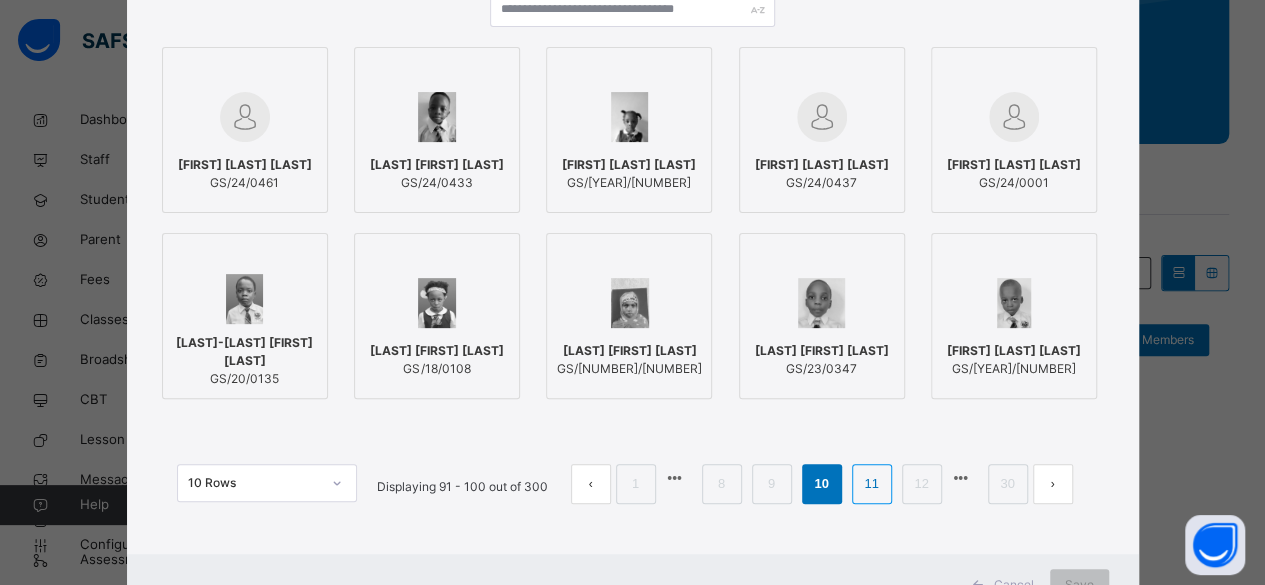 click on "11" at bounding box center (871, 484) 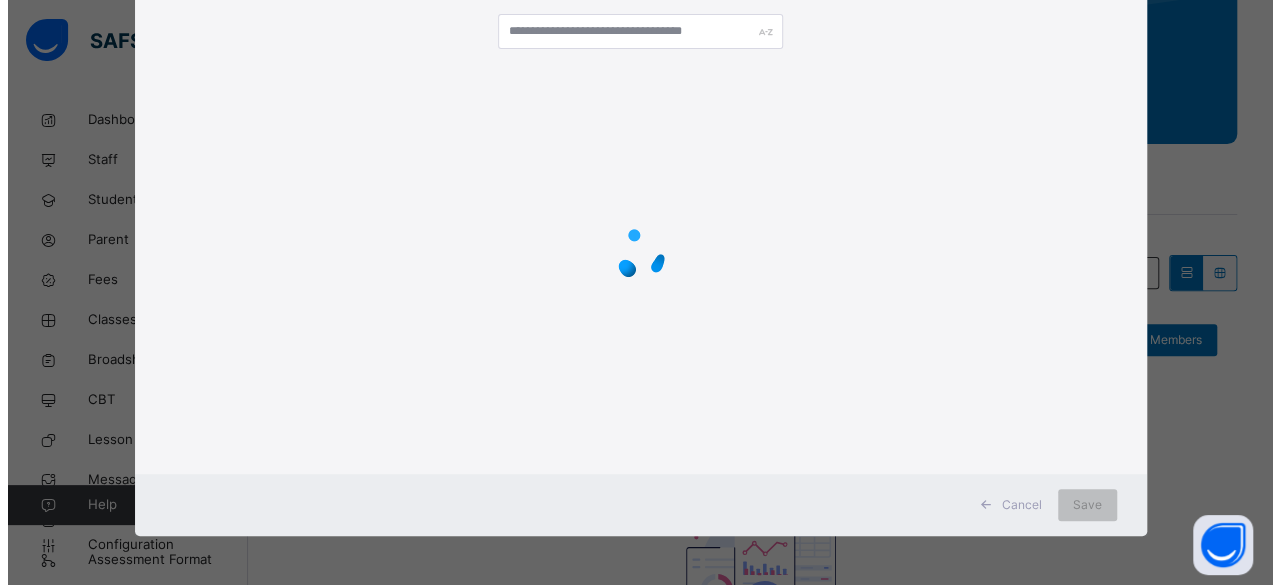 scroll, scrollTop: 226, scrollLeft: 0, axis: vertical 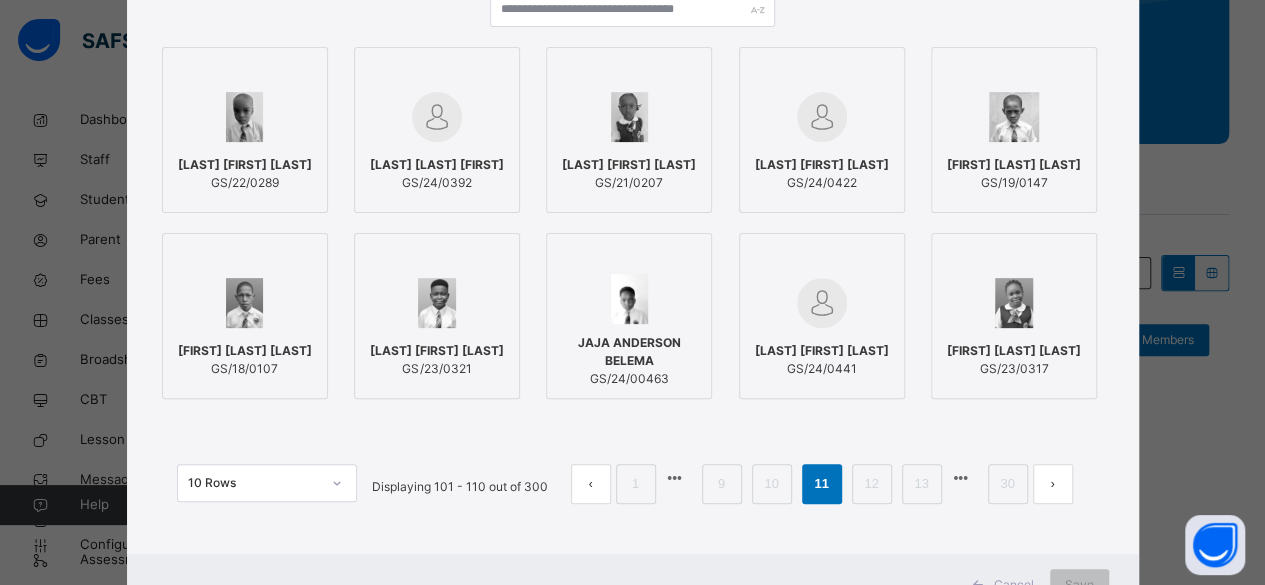 click on "Nzekwu Michelle Chiamaka" at bounding box center (1014, 351) 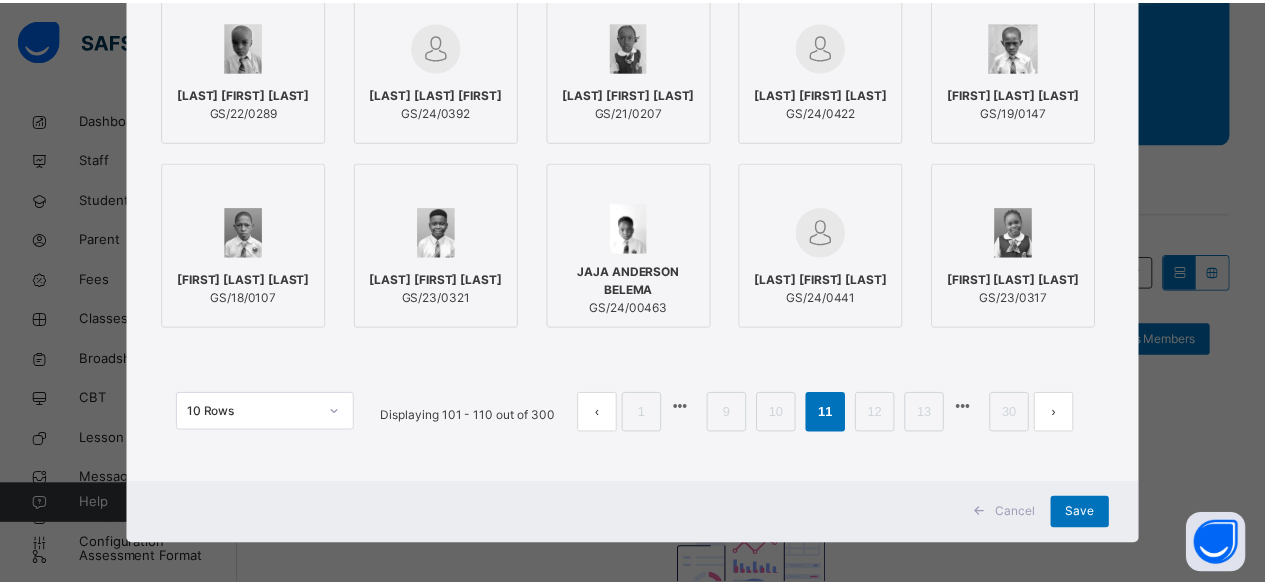 scroll, scrollTop: 306, scrollLeft: 0, axis: vertical 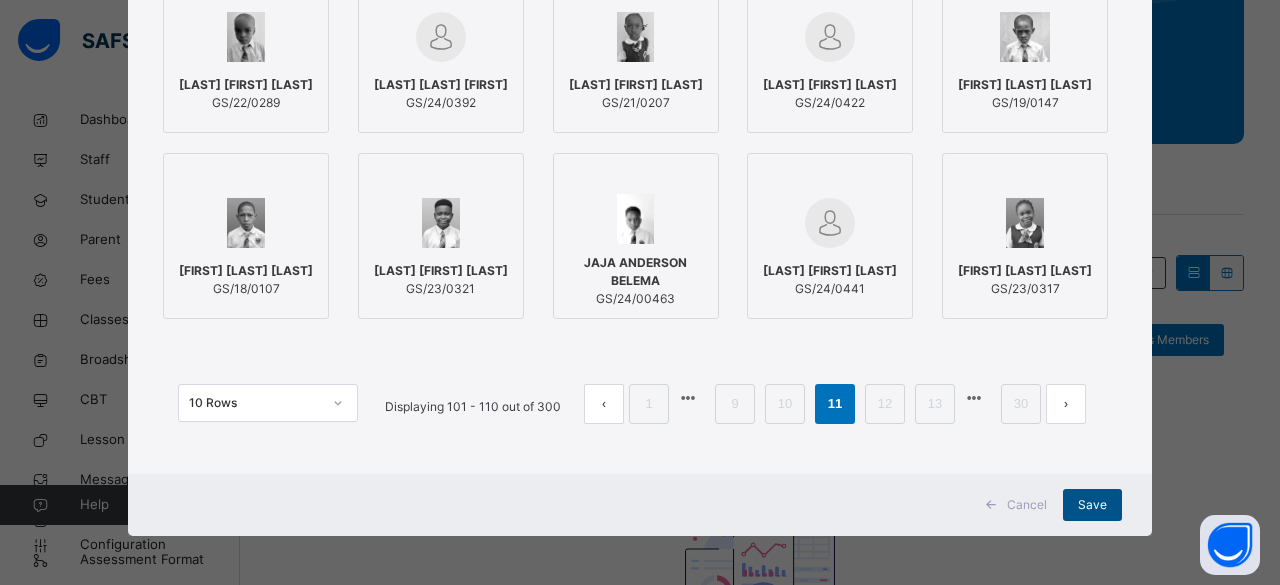 click on "Save" at bounding box center (1092, 505) 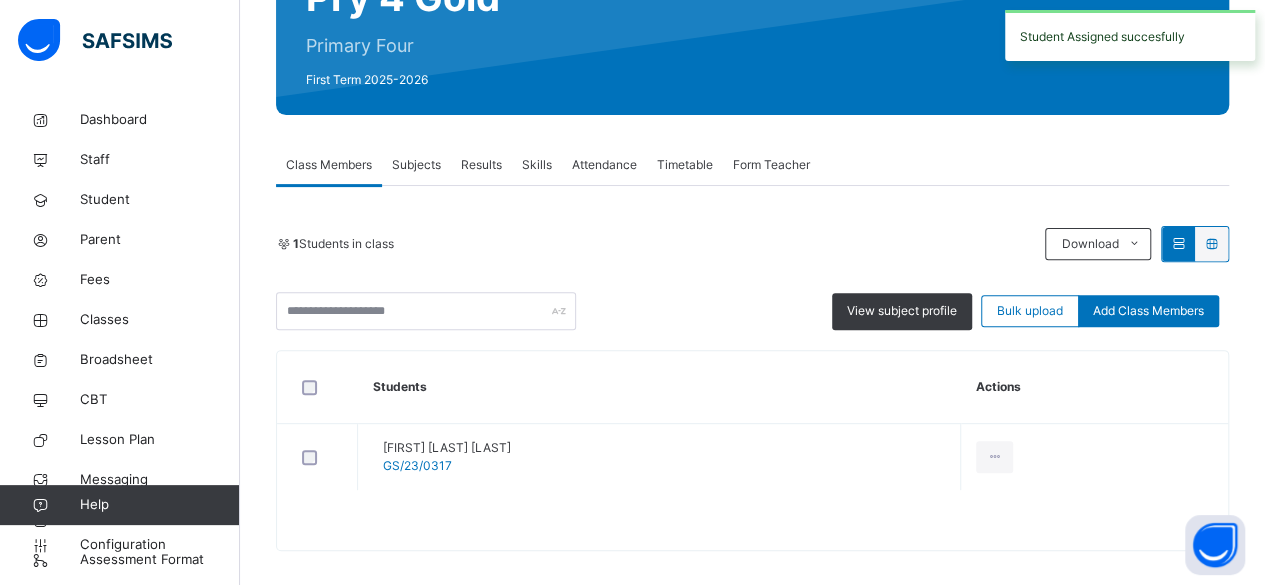 scroll, scrollTop: 244, scrollLeft: 0, axis: vertical 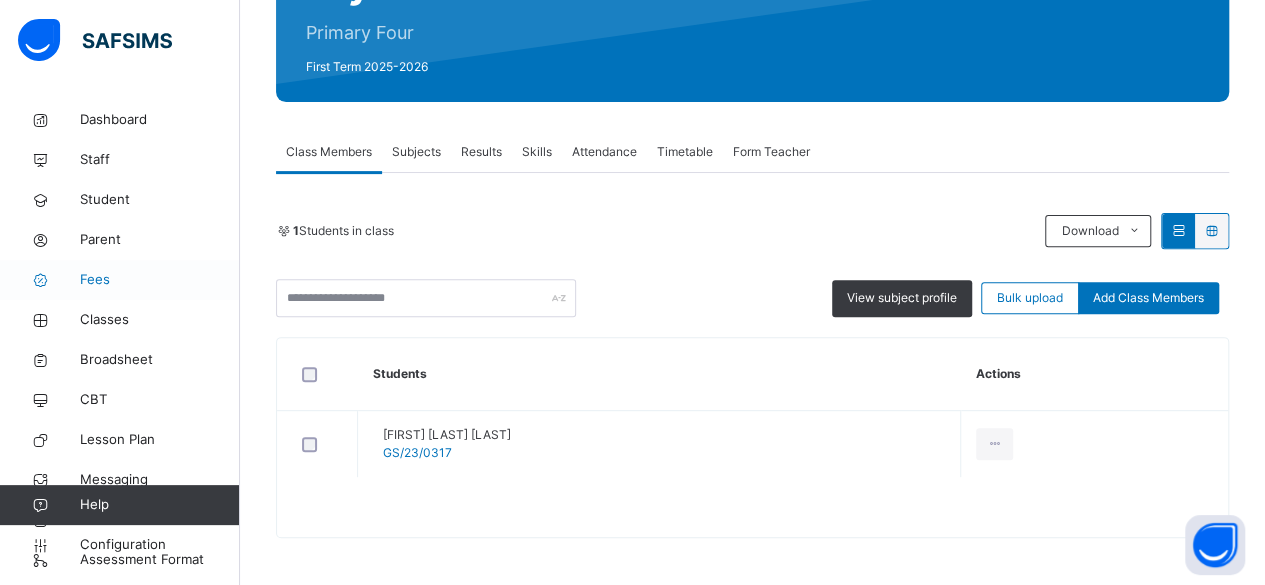 click on "Fees" at bounding box center [160, 280] 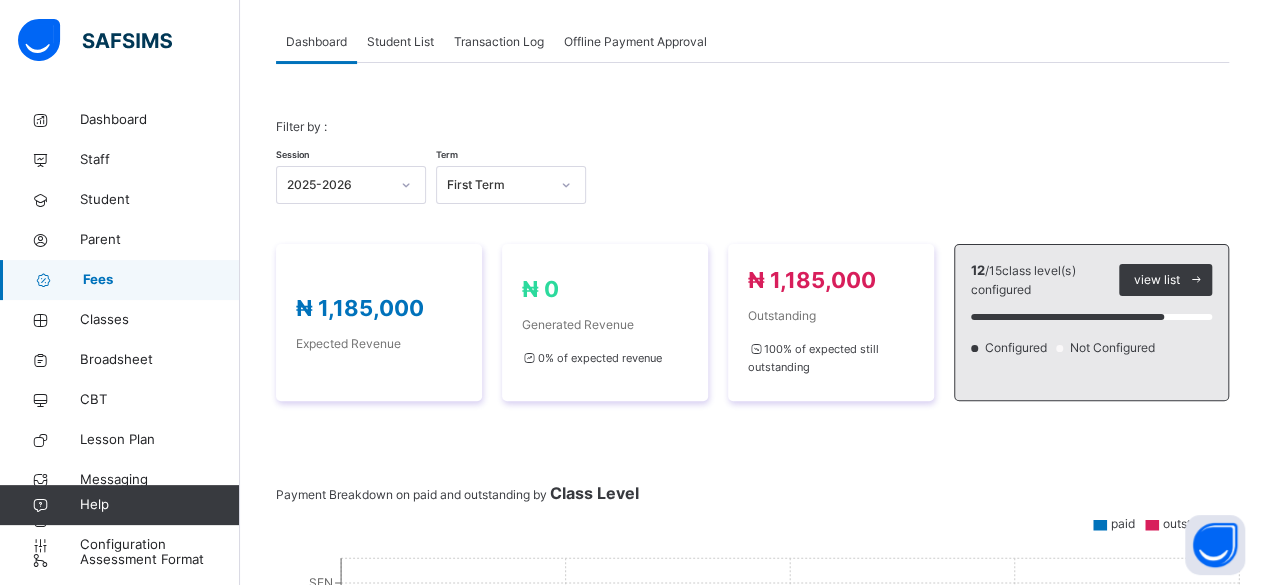 scroll, scrollTop: 105, scrollLeft: 0, axis: vertical 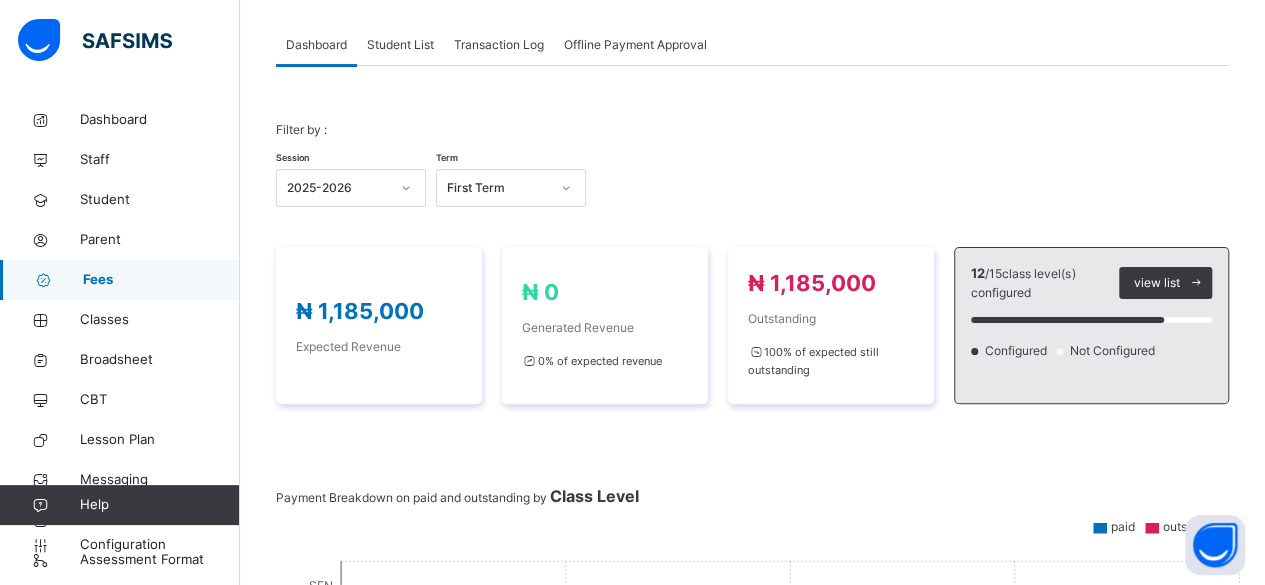 click on "Student List" at bounding box center [400, 45] 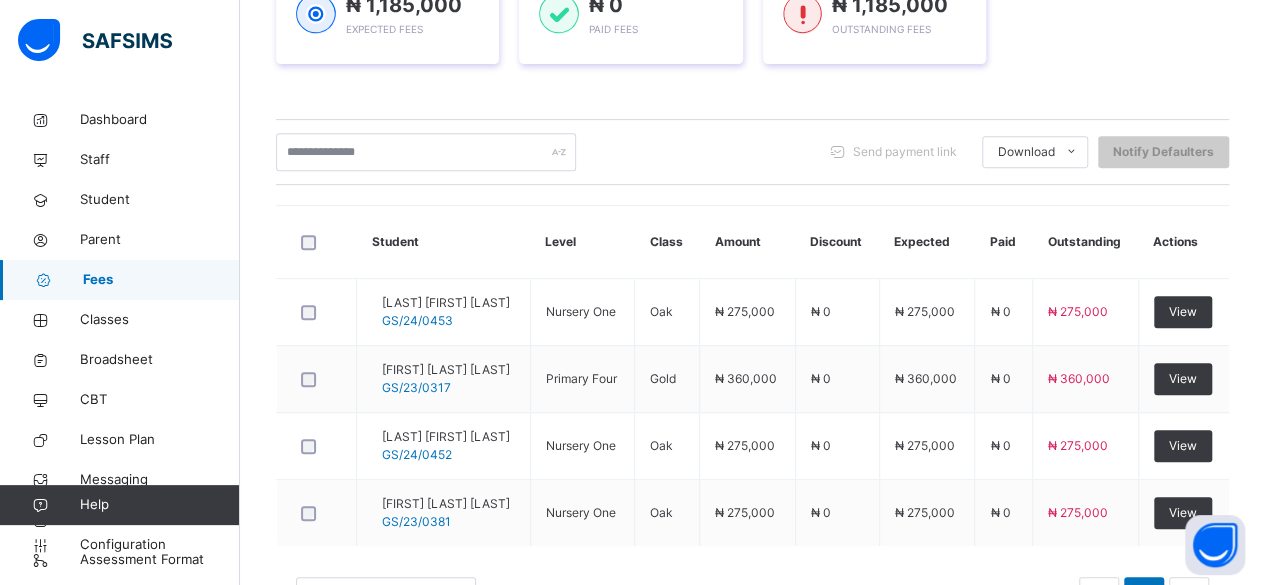 scroll, scrollTop: 444, scrollLeft: 0, axis: vertical 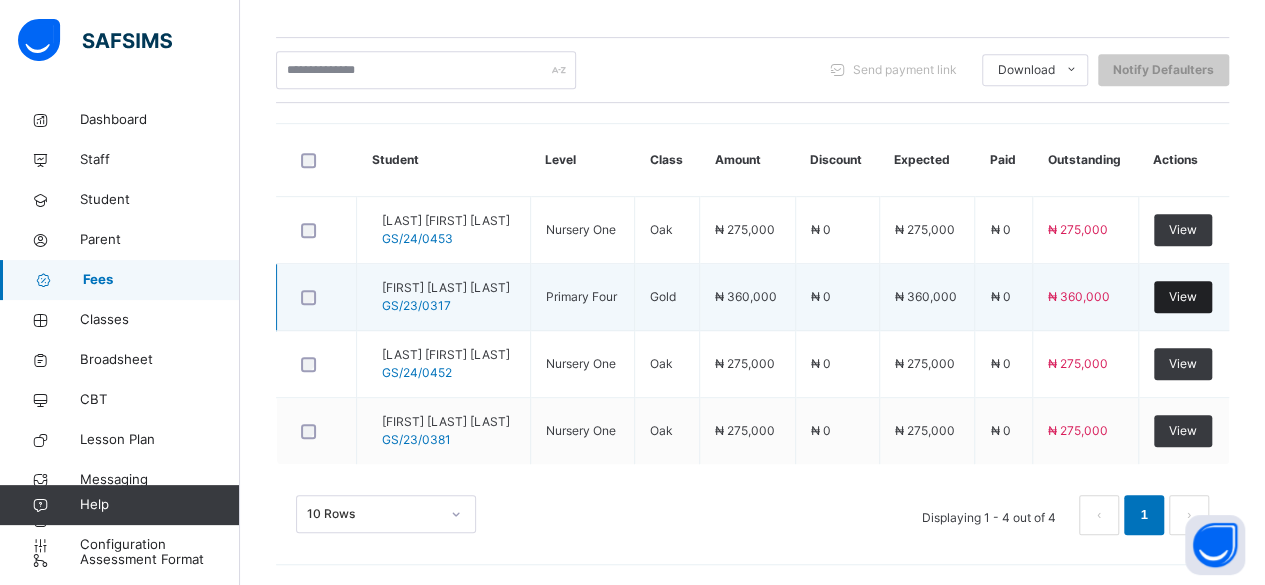 click on "View" at bounding box center (1183, 297) 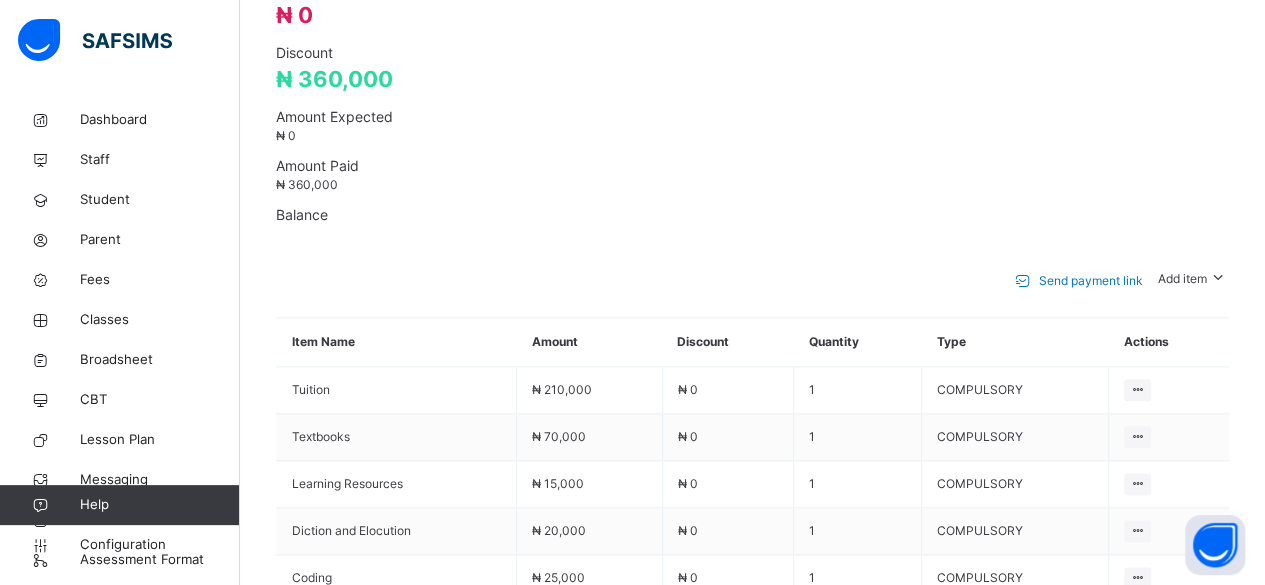 scroll, scrollTop: 964, scrollLeft: 0, axis: vertical 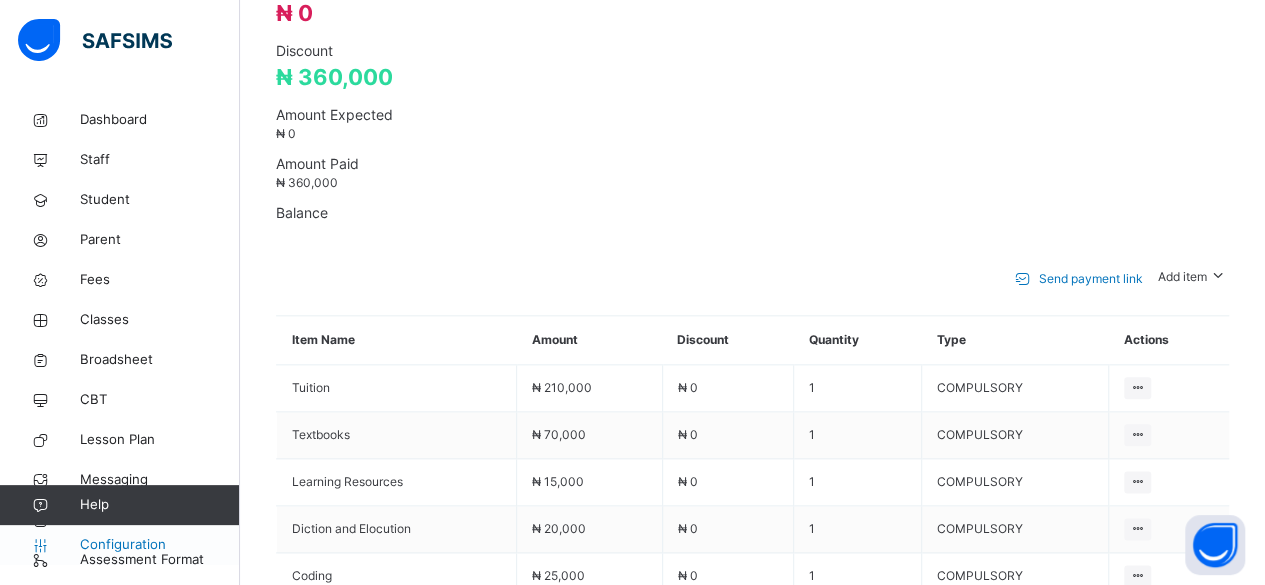 click on "Configuration" at bounding box center (159, 545) 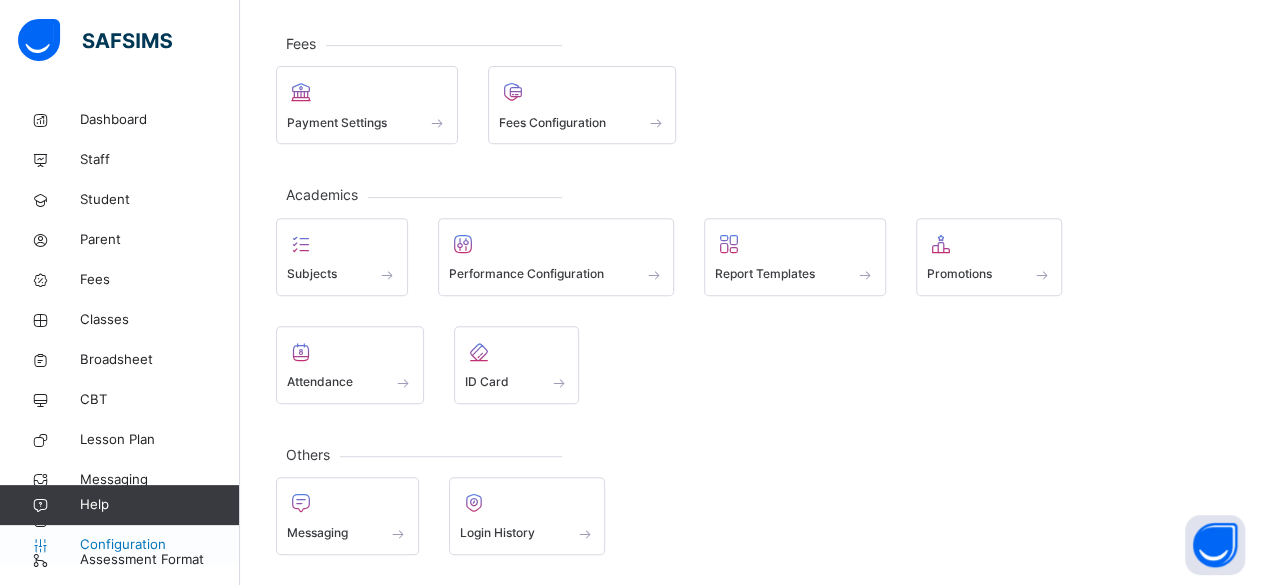 scroll, scrollTop: 241, scrollLeft: 0, axis: vertical 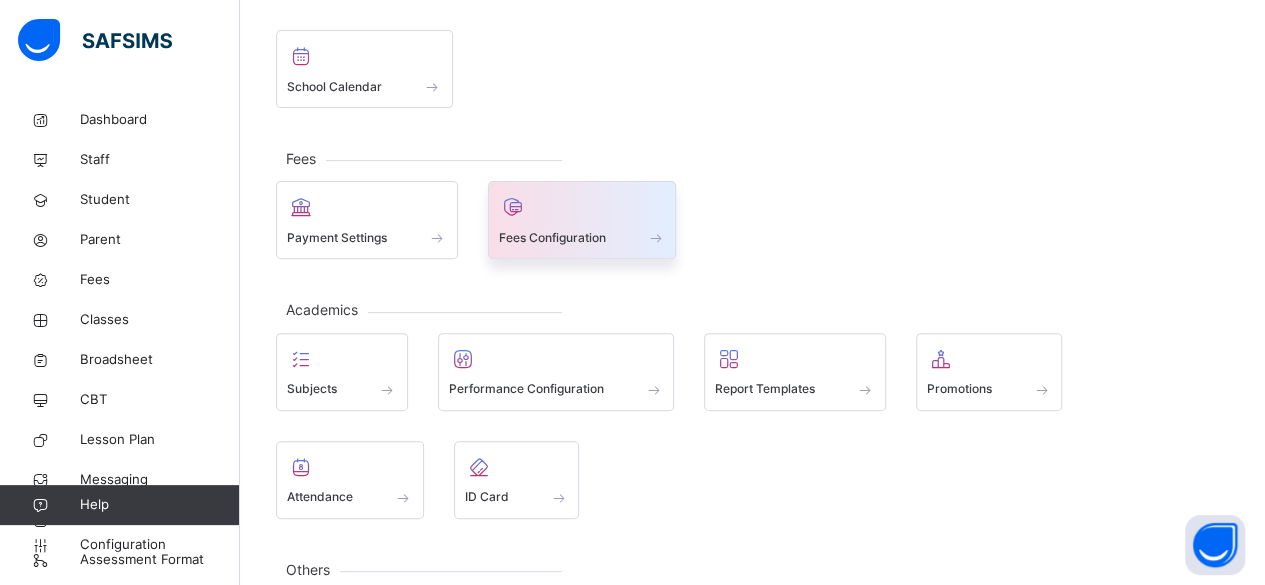 click on "Fees Configuration" at bounding box center [552, 238] 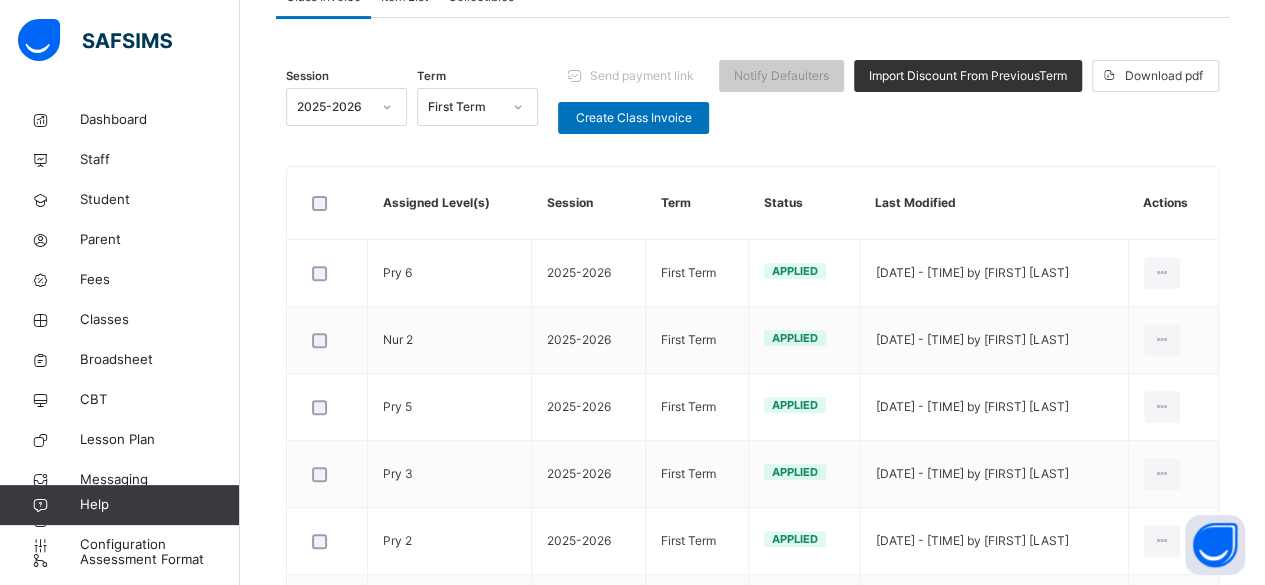 scroll, scrollTop: 734, scrollLeft: 0, axis: vertical 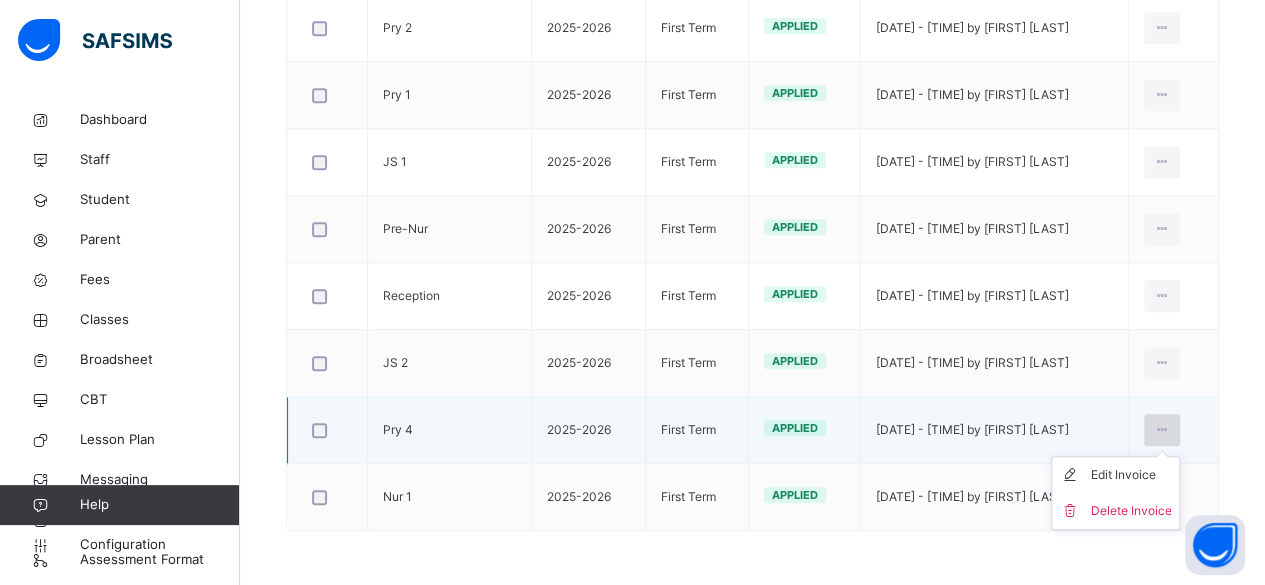 click at bounding box center (1162, 430) 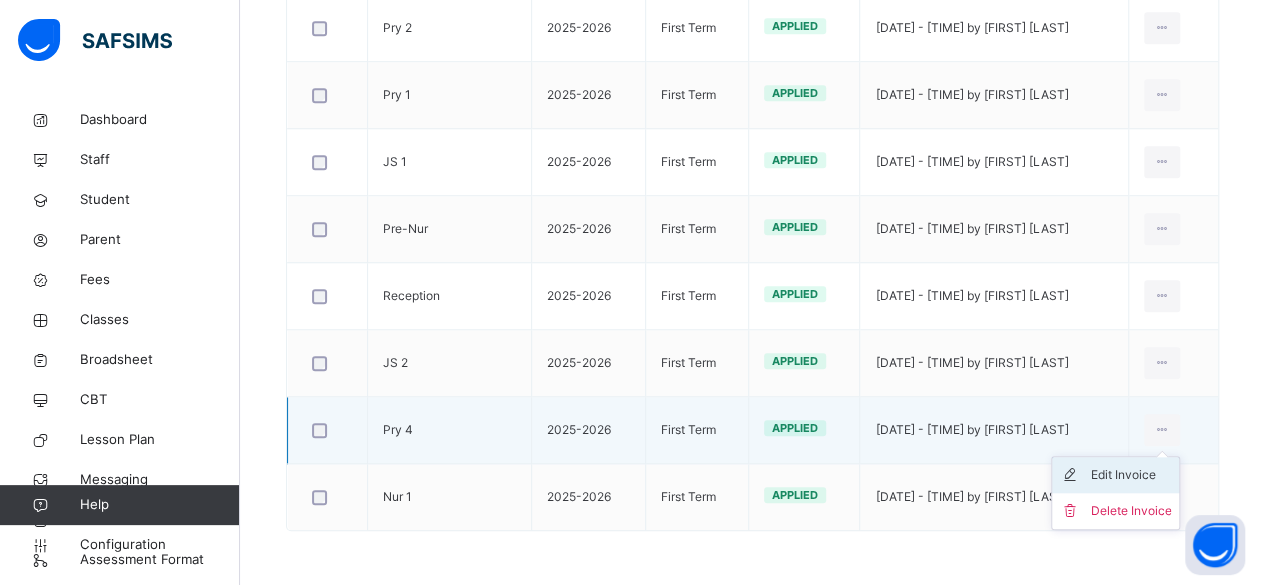 click on "Edit Invoice" at bounding box center [1130, 475] 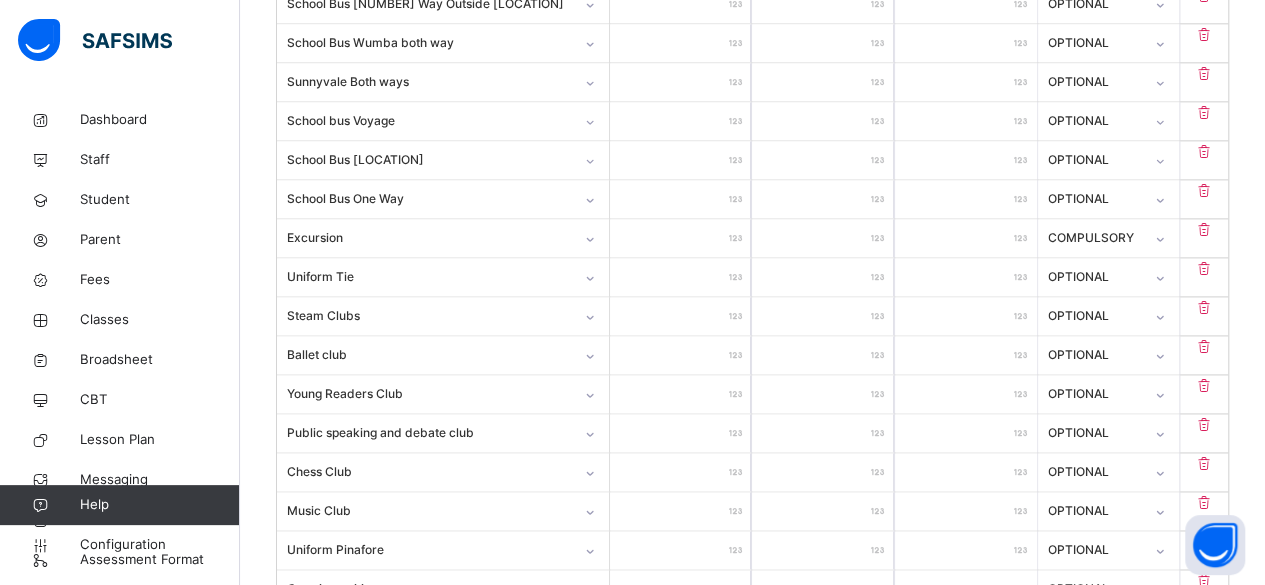 scroll, scrollTop: 1229, scrollLeft: 0, axis: vertical 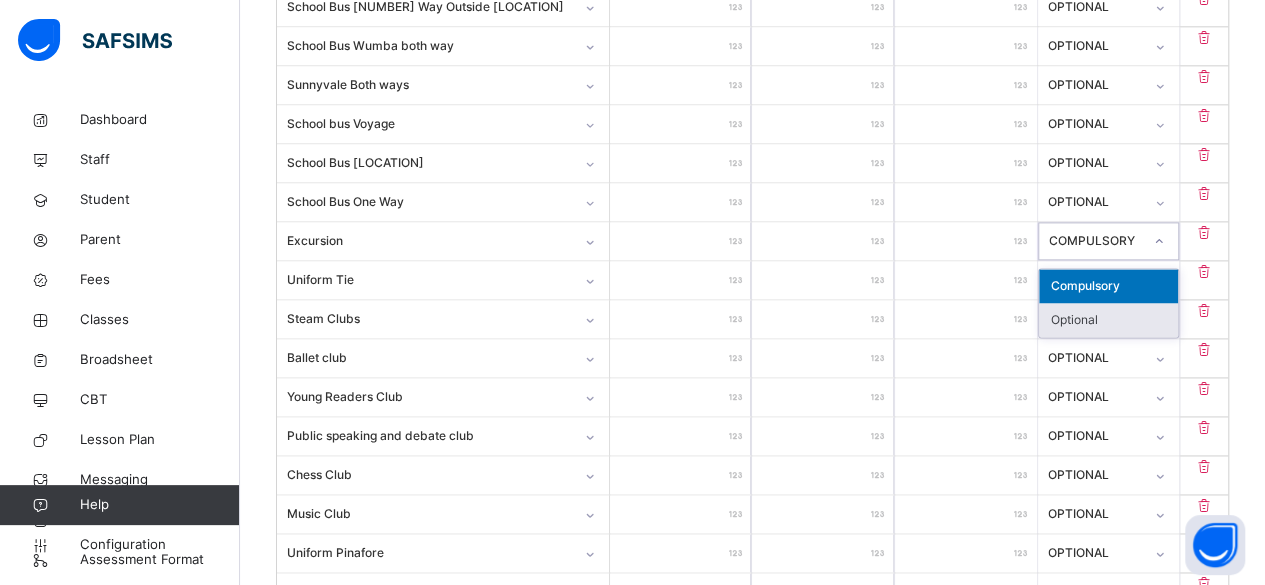 click on "Optional" at bounding box center [1109, 320] 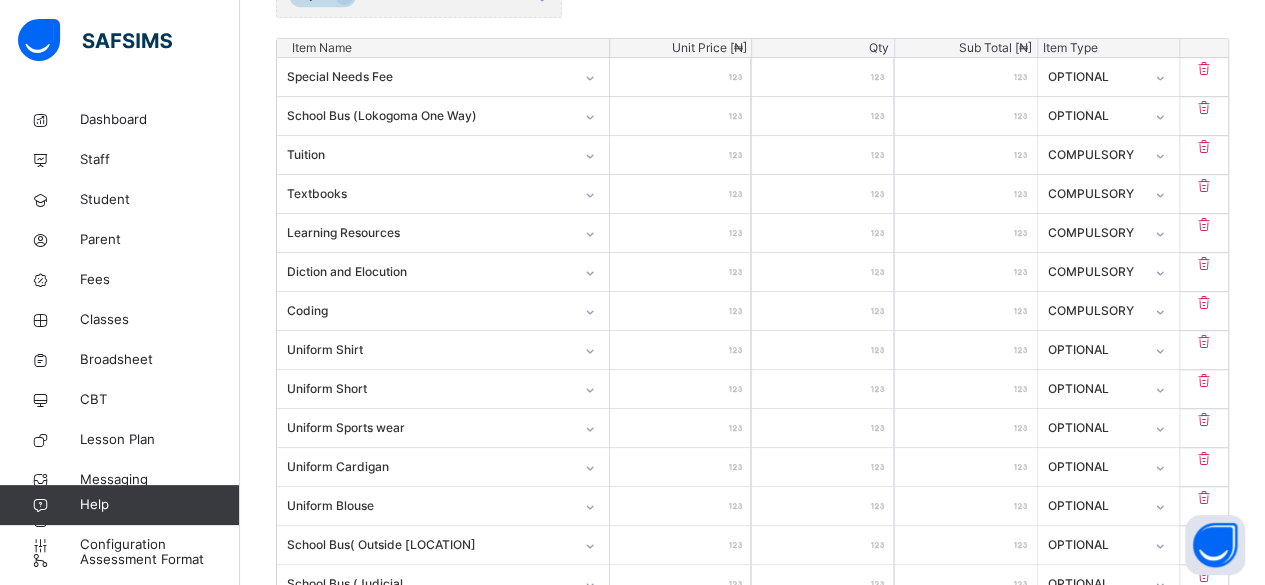 scroll, scrollTop: 532, scrollLeft: 0, axis: vertical 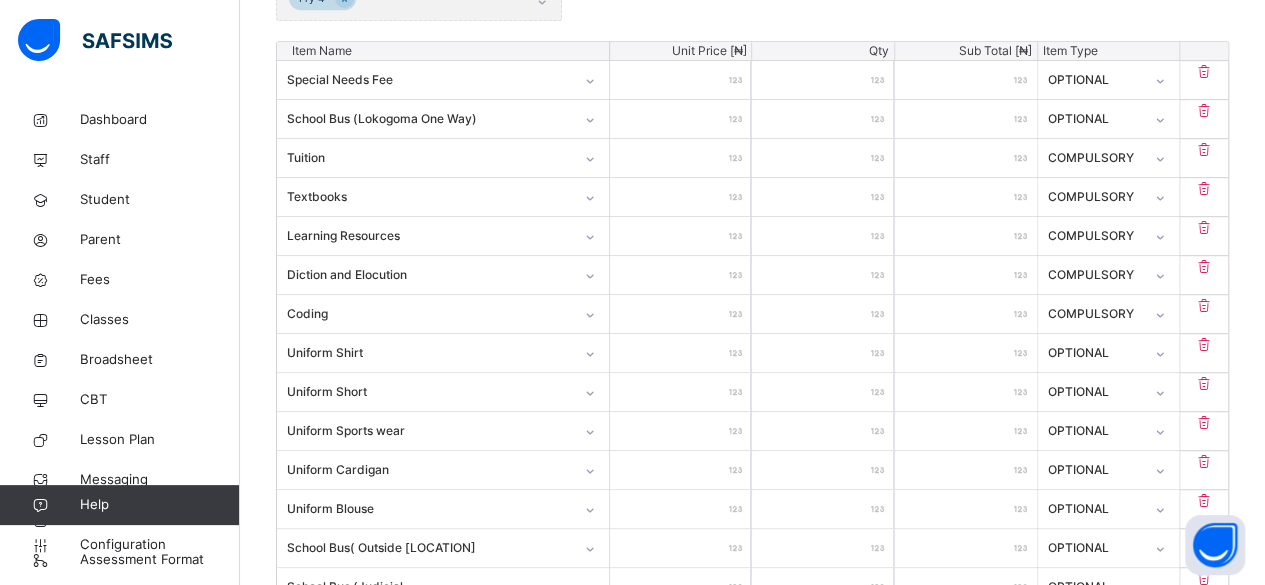 click at bounding box center (1204, 266) 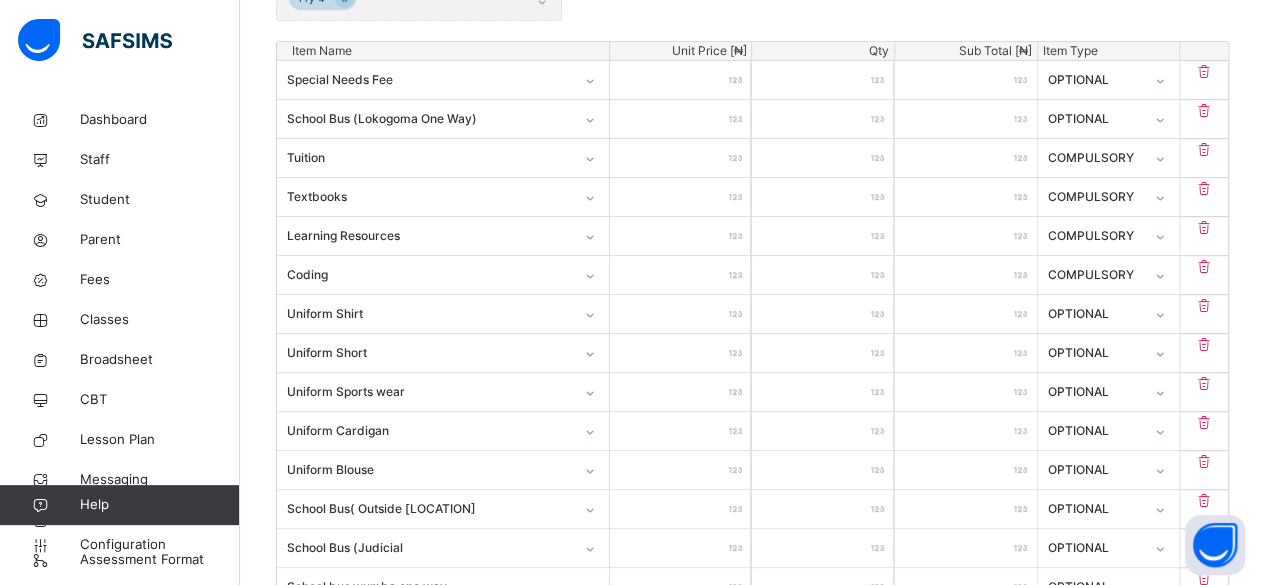 click on "******" at bounding box center (681, 158) 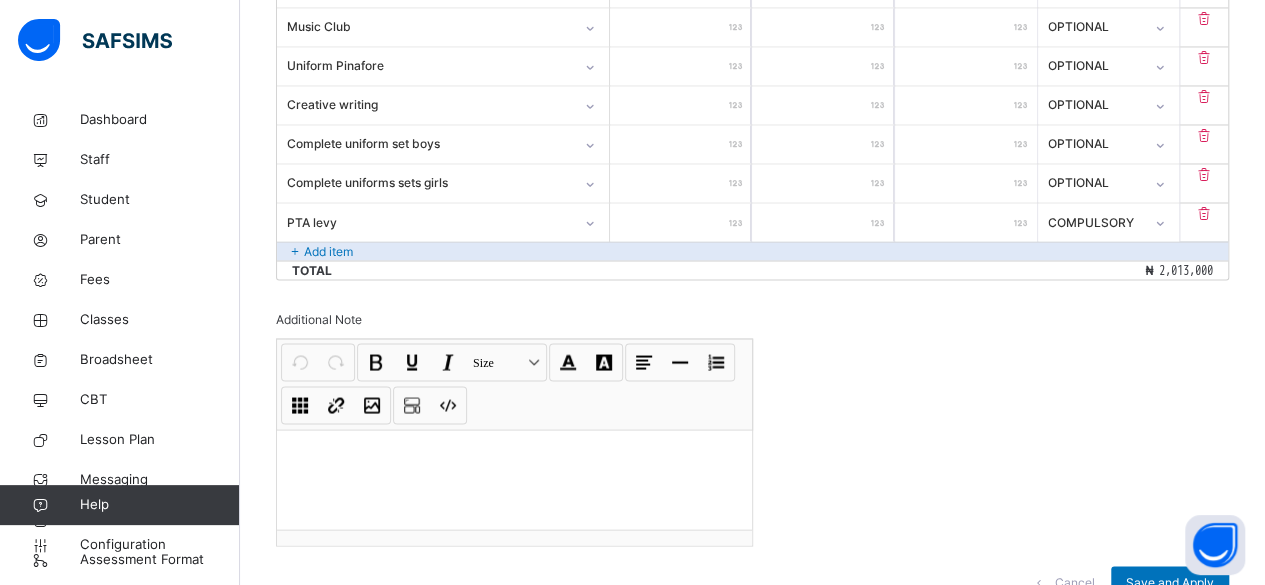scroll, scrollTop: 1744, scrollLeft: 0, axis: vertical 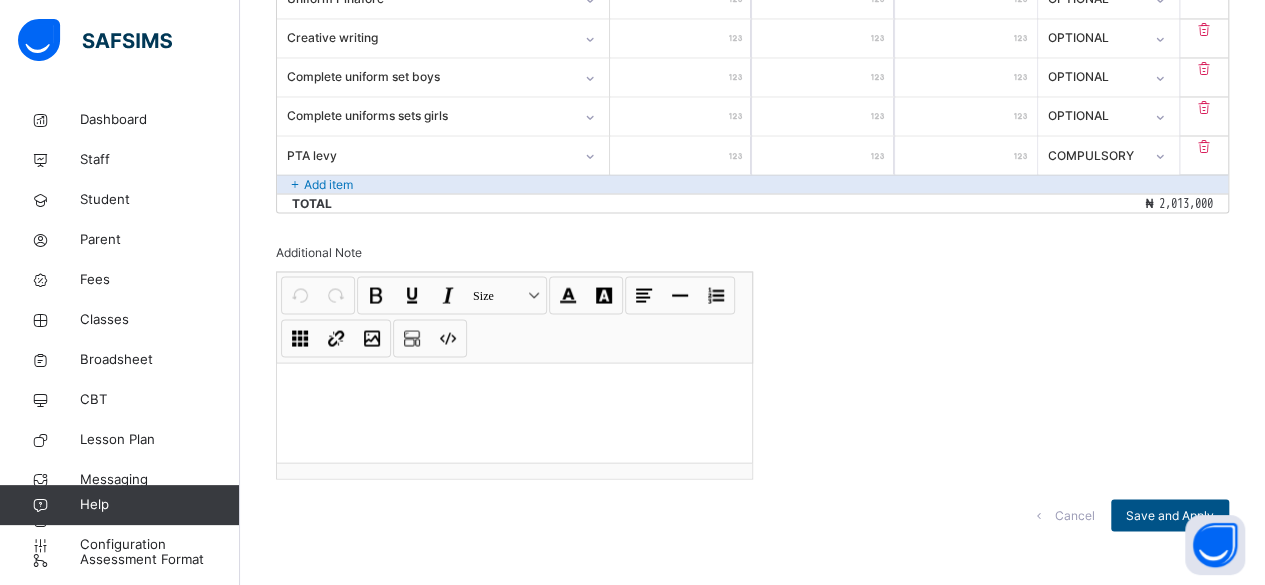 type on "*****" 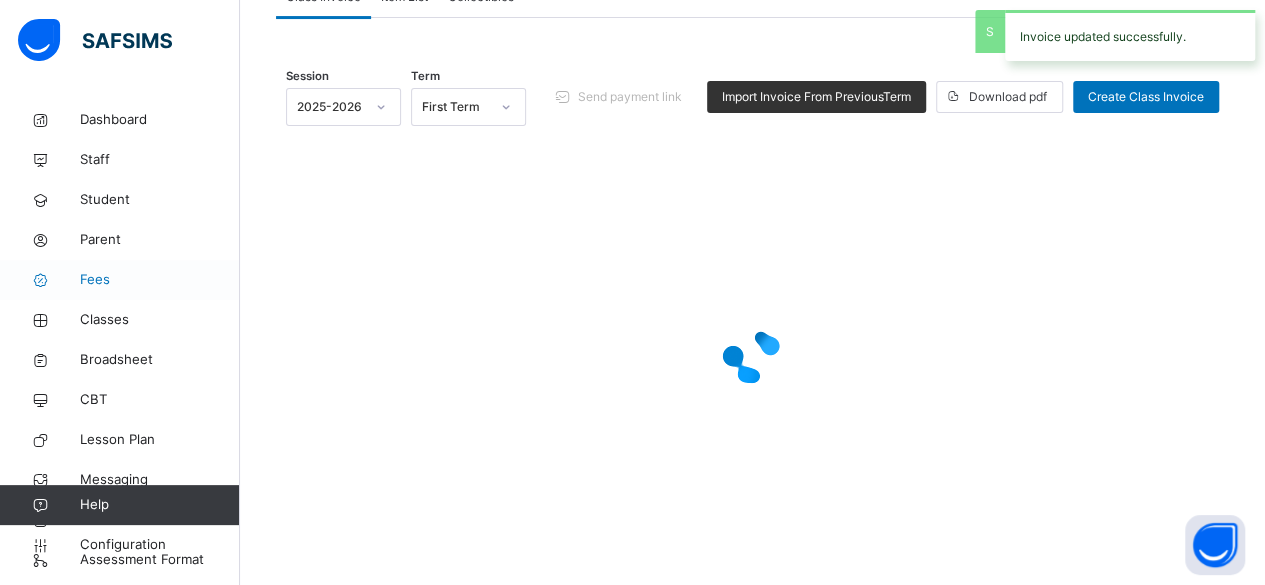 click on "Fees" at bounding box center (160, 280) 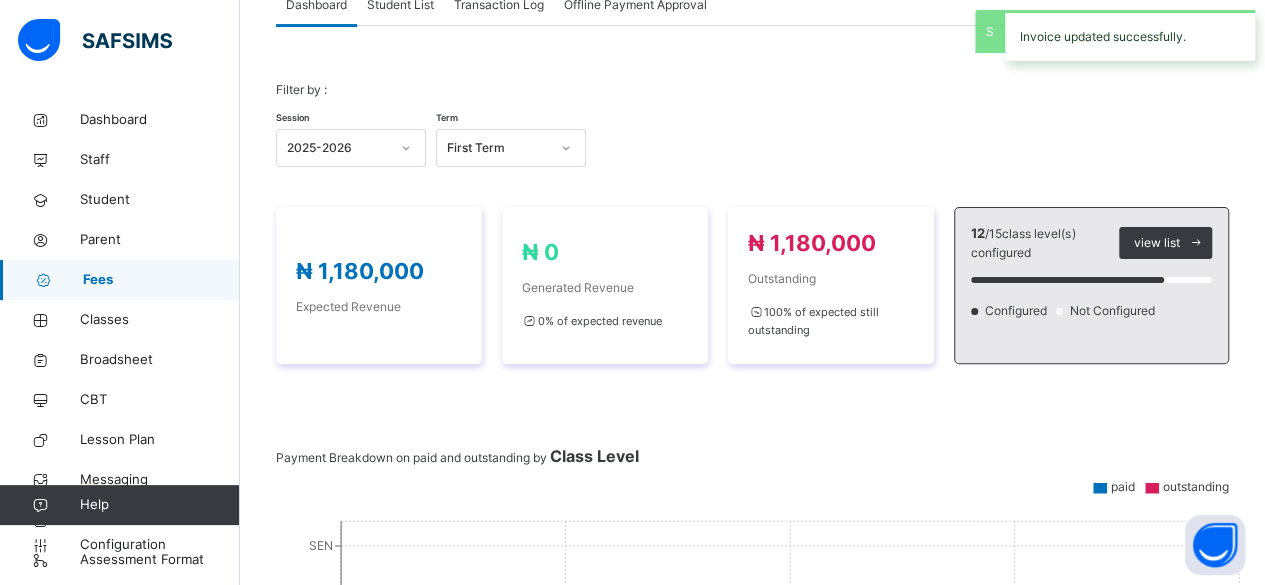 scroll, scrollTop: 124, scrollLeft: 0, axis: vertical 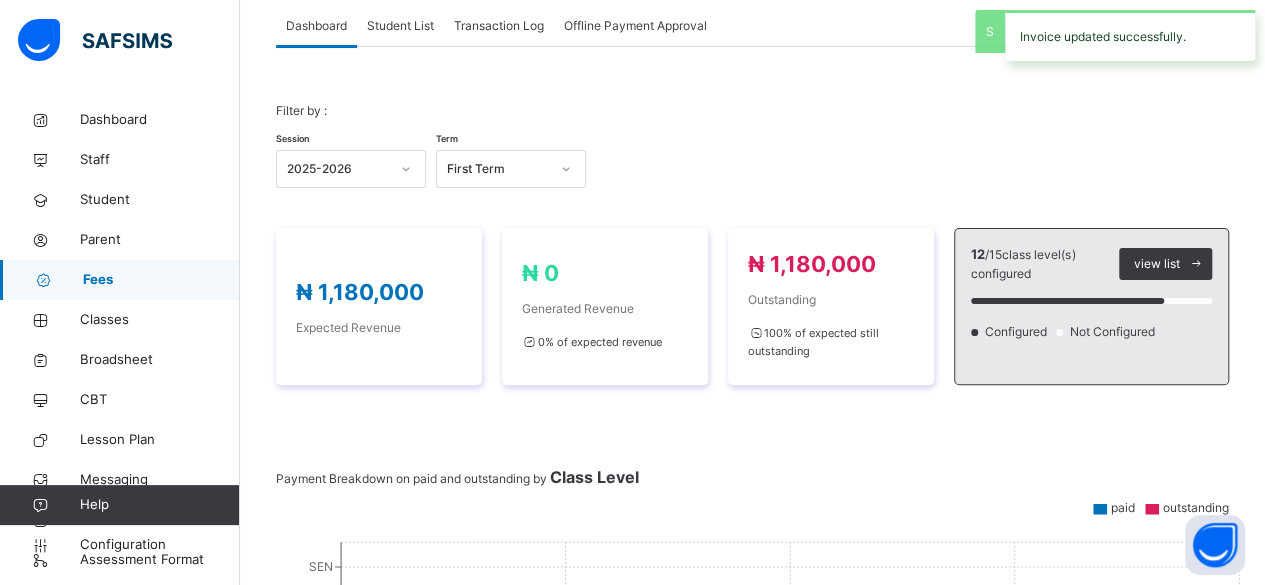 click on "Student List" at bounding box center (400, 26) 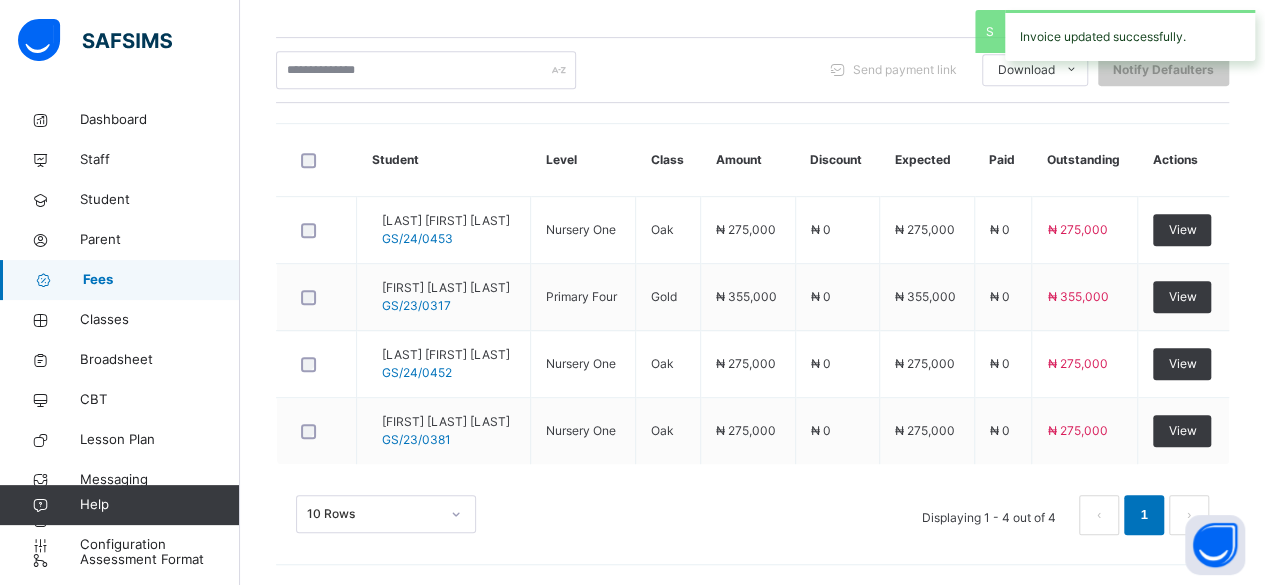 scroll, scrollTop: 444, scrollLeft: 0, axis: vertical 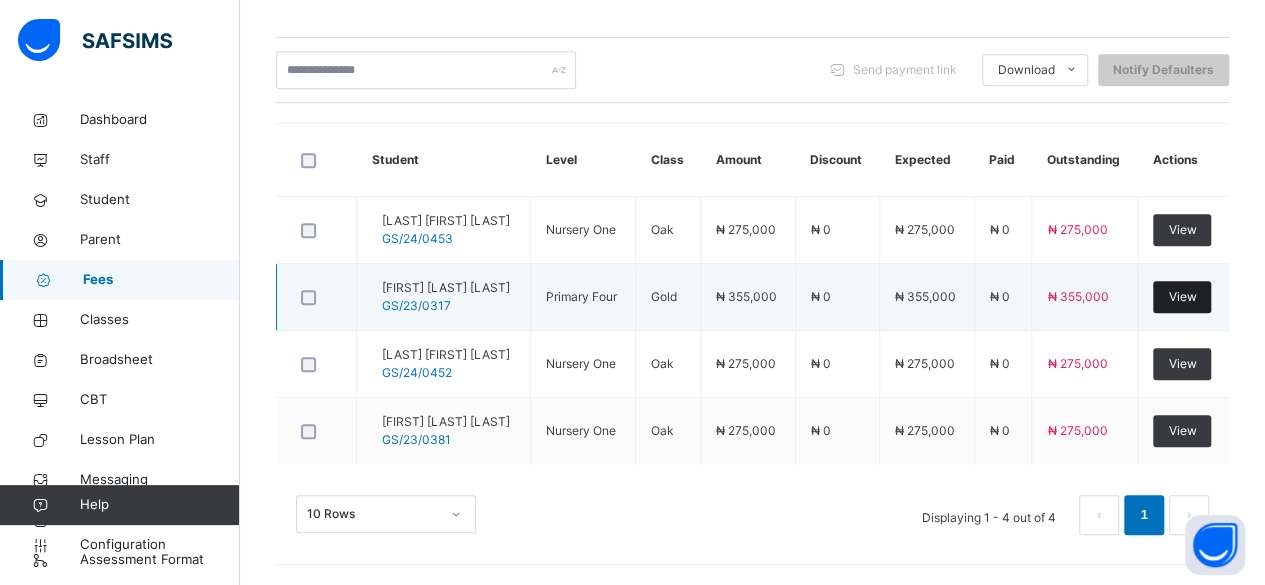 click on "View" at bounding box center (1182, 297) 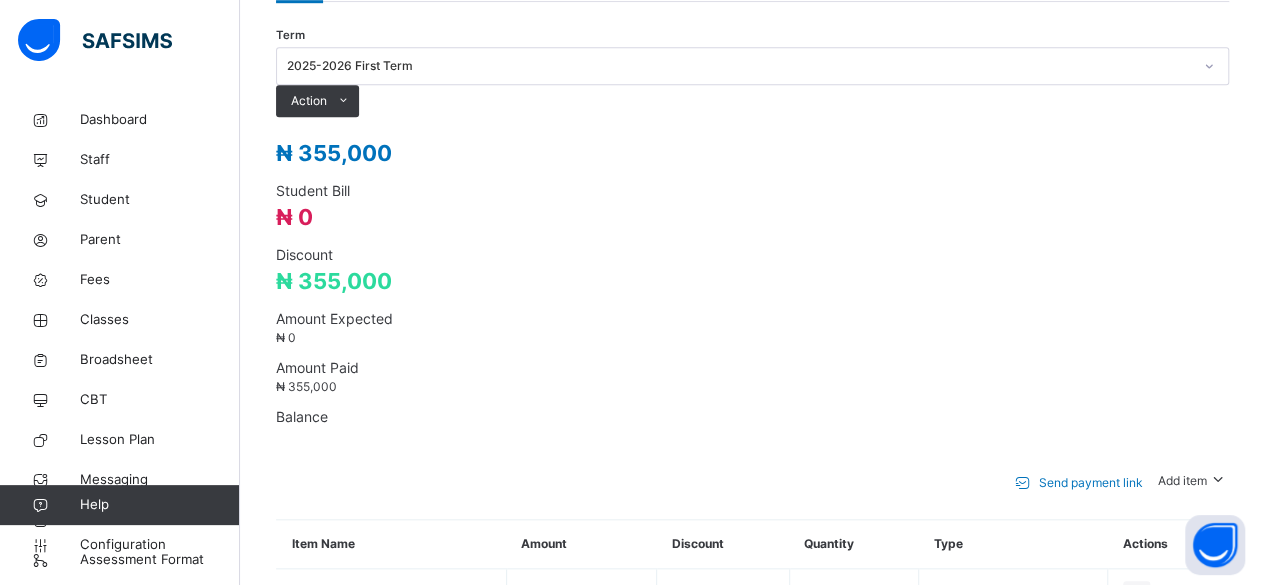 scroll, scrollTop: 760, scrollLeft: 0, axis: vertical 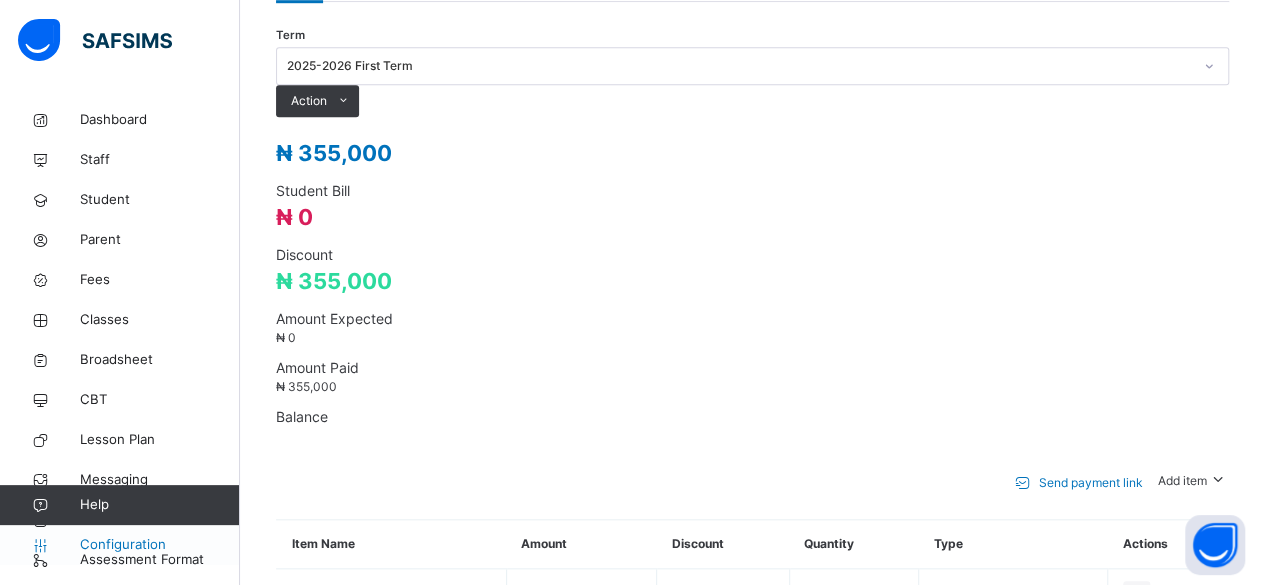 click on "Configuration" at bounding box center [159, 545] 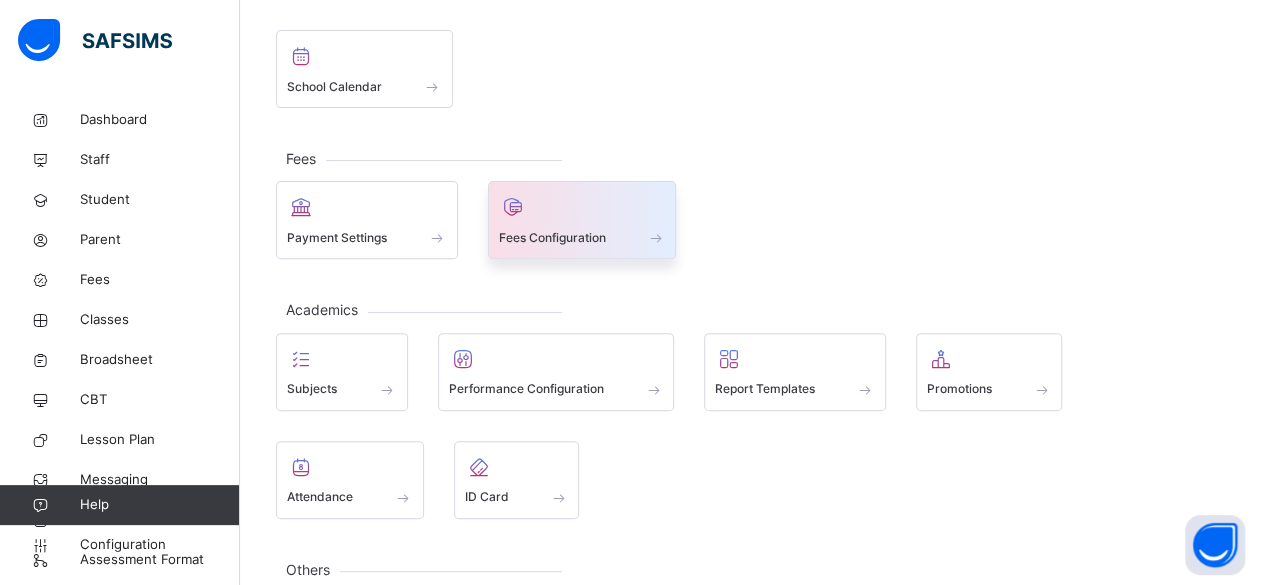 click on "Fees Configuration" at bounding box center (582, 237) 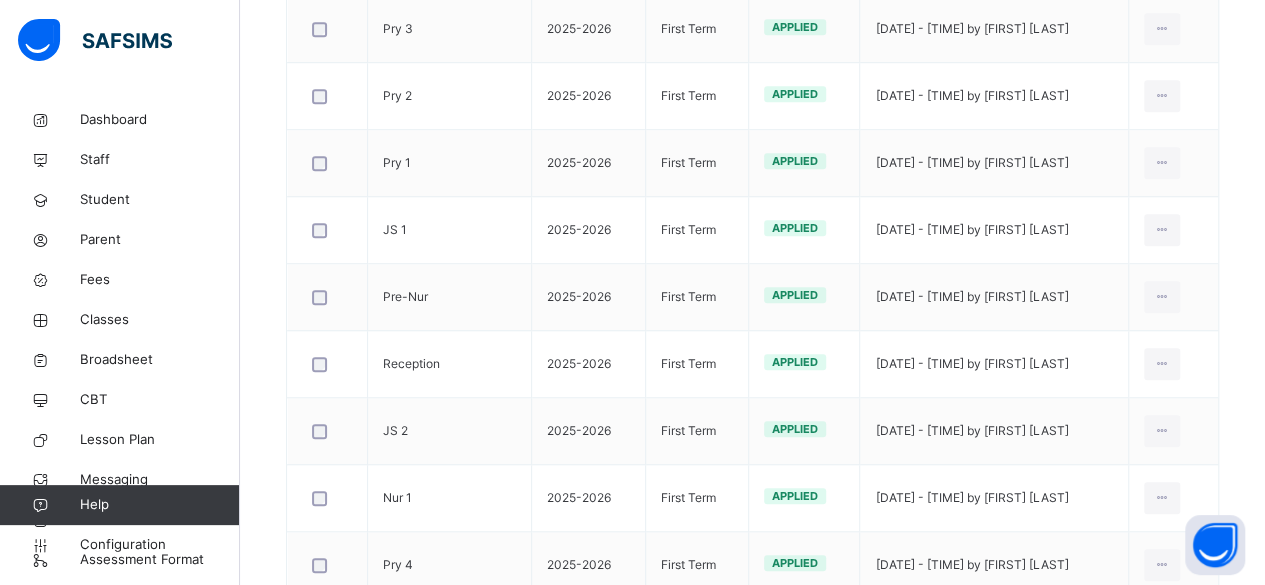 scroll, scrollTop: 734, scrollLeft: 0, axis: vertical 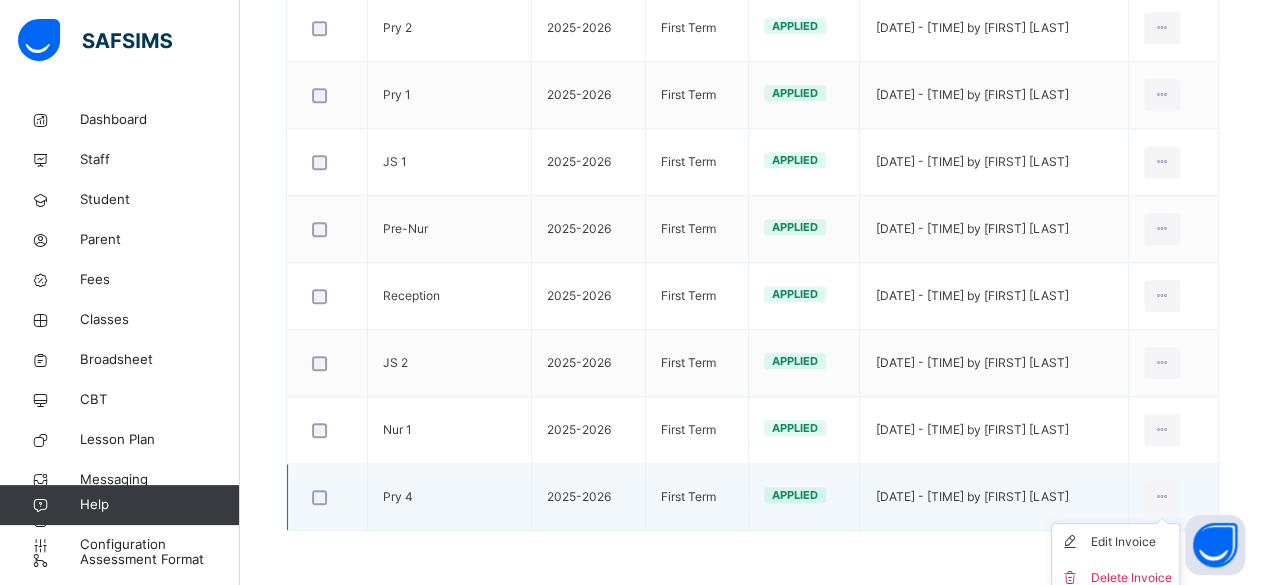 click on "Edit Invoice Delete Invoice" at bounding box center (1115, 560) 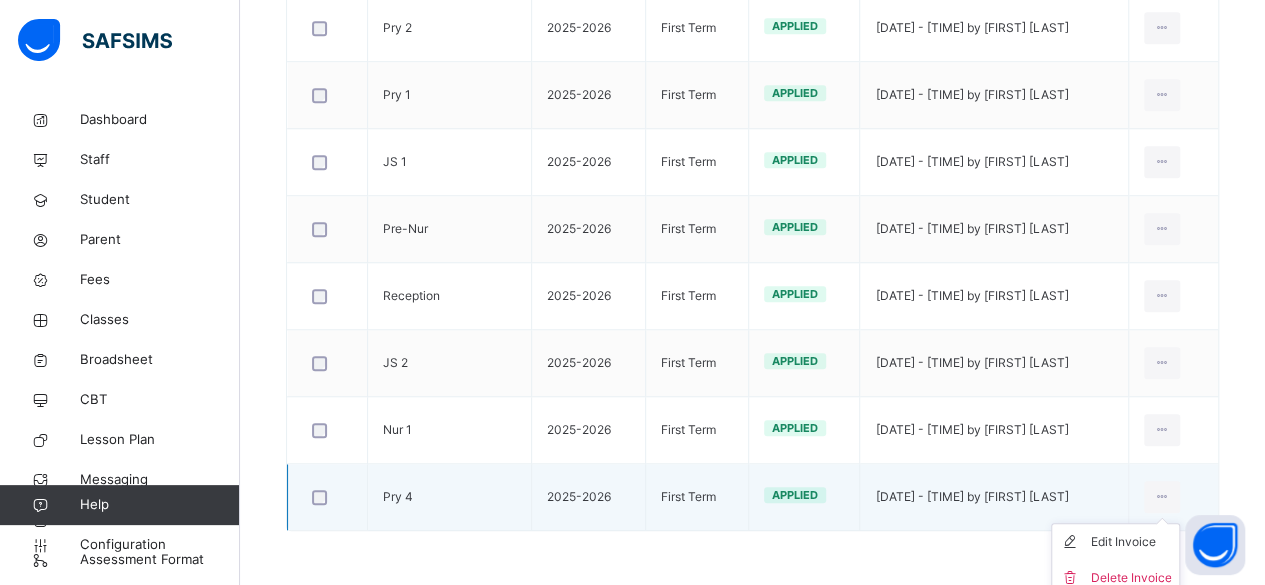 scroll, scrollTop: 740, scrollLeft: 0, axis: vertical 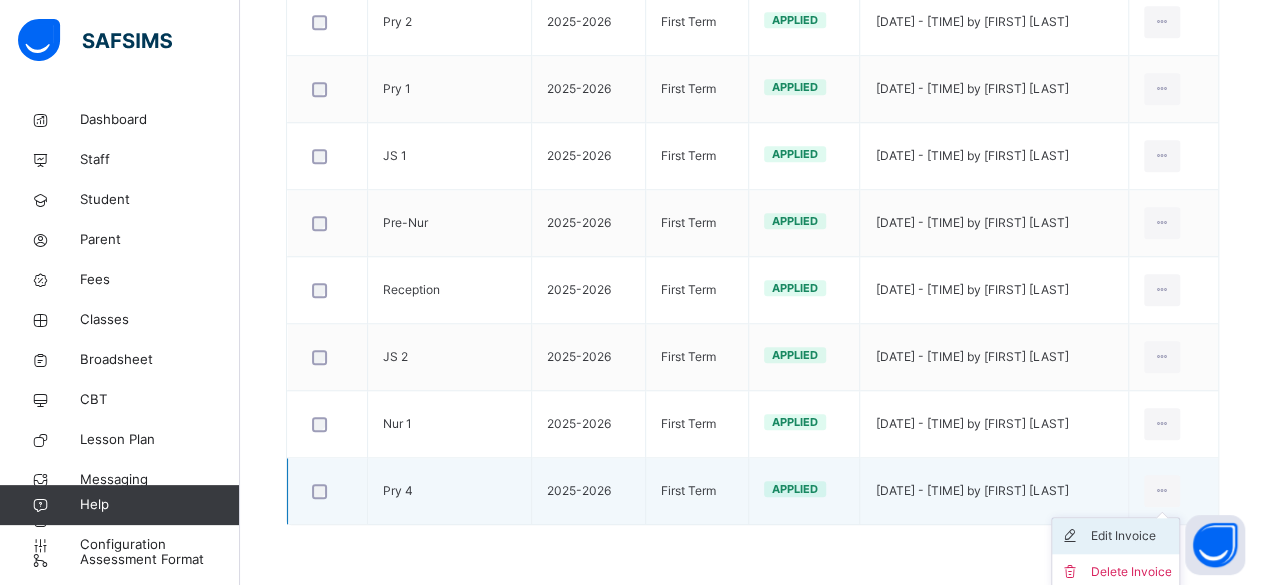 click on "Edit Invoice" at bounding box center (1130, 536) 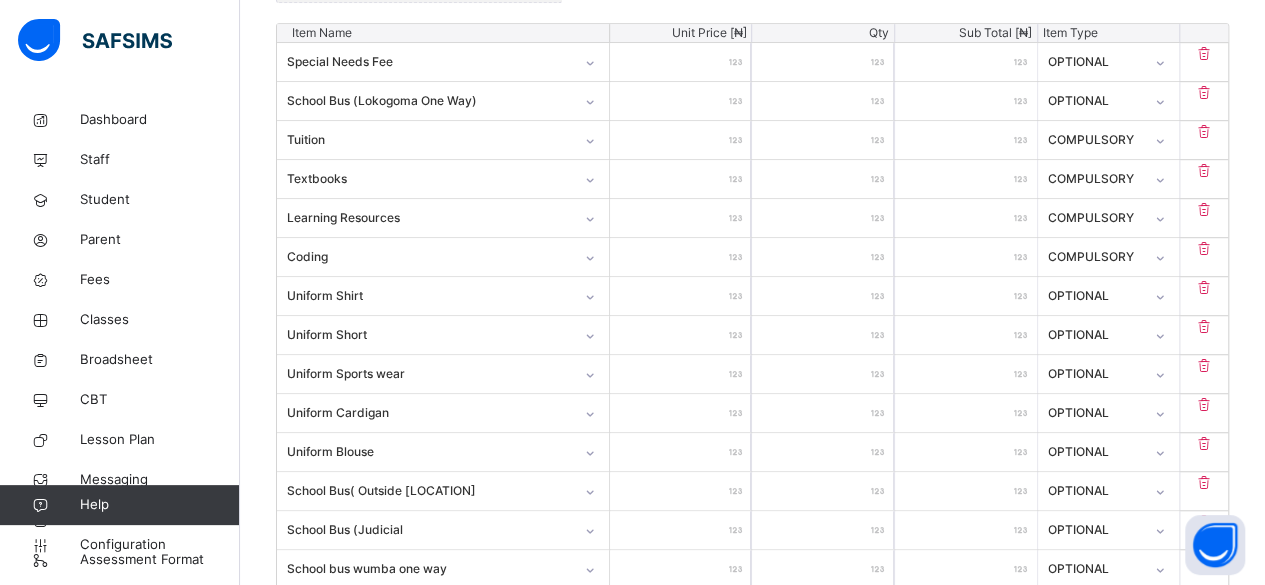 scroll, scrollTop: 523, scrollLeft: 0, axis: vertical 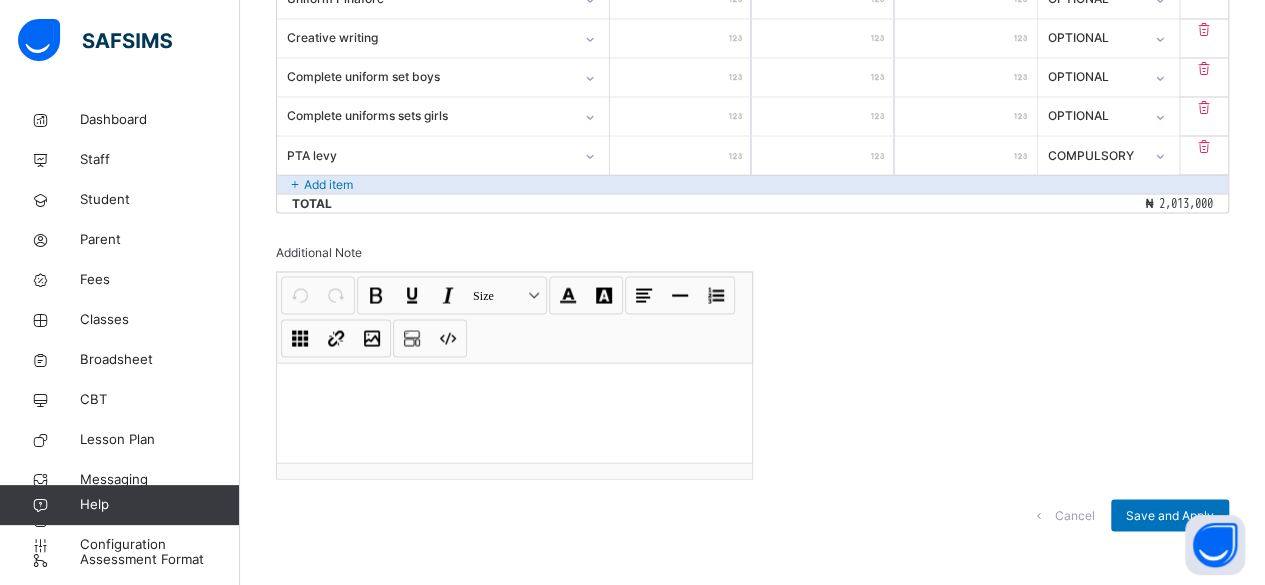 click on "Invoice template content Items that are set as compulsory will be available in every student's invoice in the level selected below. CLASS LEVEL Select a level to apply this invoice to. Pry 4 Item Name Unit Price [ ₦ ] Qty Sub Total [ ₦ ] Item Type Special Needs Fee ****** * ****** OPTIONAL School Bus (Lokogoma One Way) ***** * ***** OPTIONAL Tuition ****** * ****** COMPULSORY Textbooks  ***** * ***** COMPULSORY Learning Resources  ***** * ***** COMPULSORY Coding ***** * ***** COMPULSORY Uniform Shirt ***** * ***** OPTIONAL Uniform Short ***** * ***** OPTIONAL Uniform Sports wear ***** * ***** OPTIONAL Uniform Cardigan  ***** * ***** OPTIONAL Uniform Blouse **** * **** OPTIONAL School Bus( Outside Sunnyvale  ****** * ****** OPTIONAL School Bus (Judicial  ****** * ****** OPTIONAL School bus wumba one way ***** * ***** OPTIONAL School Bus ( One way Sunnyvale) ***** * ***** OPTIONAL School Bus One Way Outside Sunnyvale ***** * ***** OPTIONAL School Bus Wumba both way ****** * ****** OPTIONAL ***** * *****" at bounding box center (752, -417) 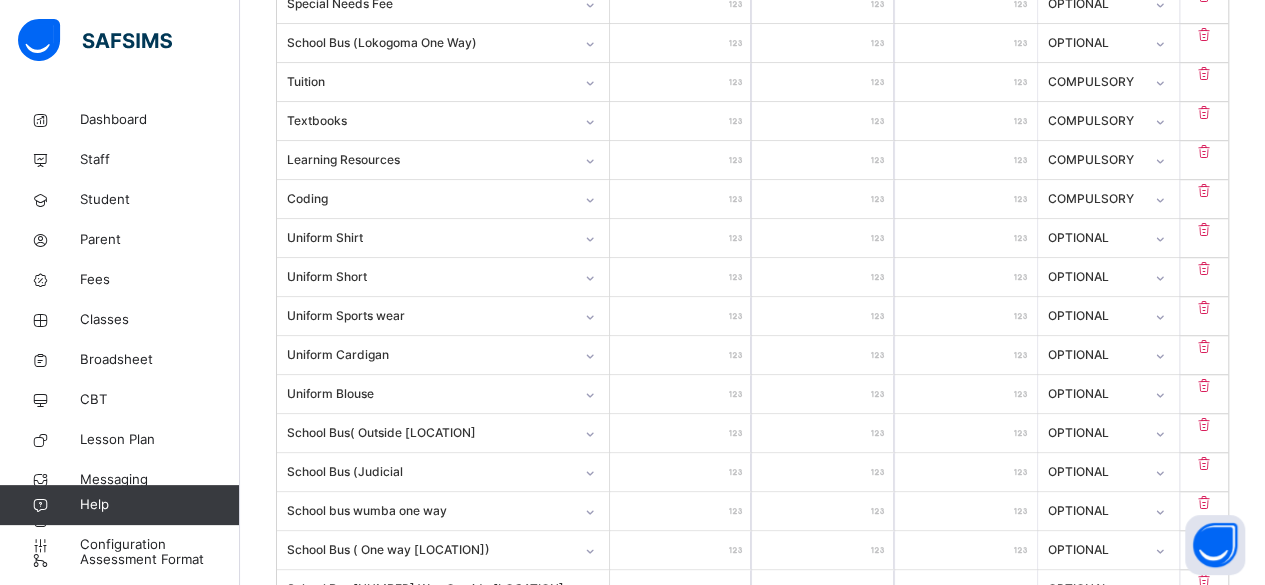 scroll, scrollTop: 607, scrollLeft: 0, axis: vertical 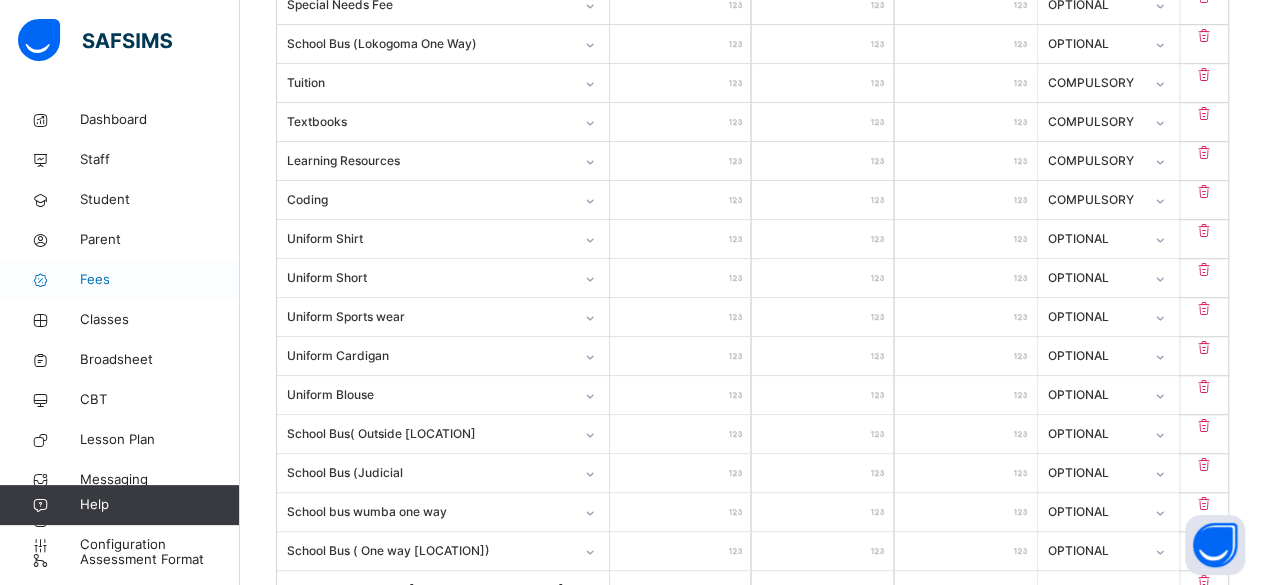 click on "Fees" at bounding box center [160, 280] 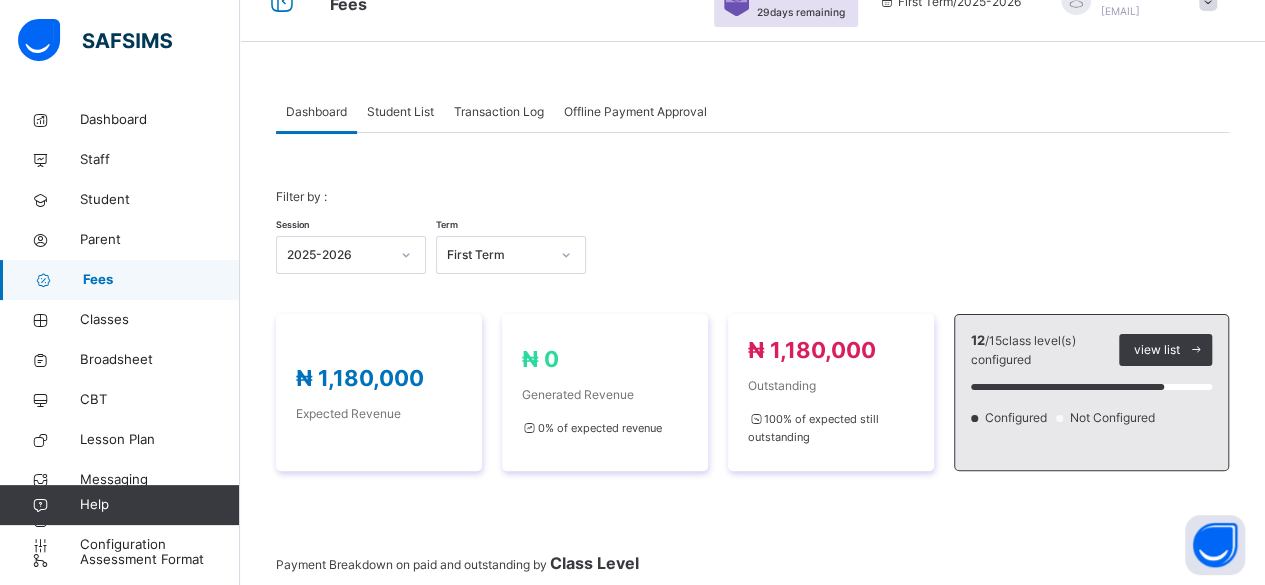 scroll, scrollTop: 34, scrollLeft: 0, axis: vertical 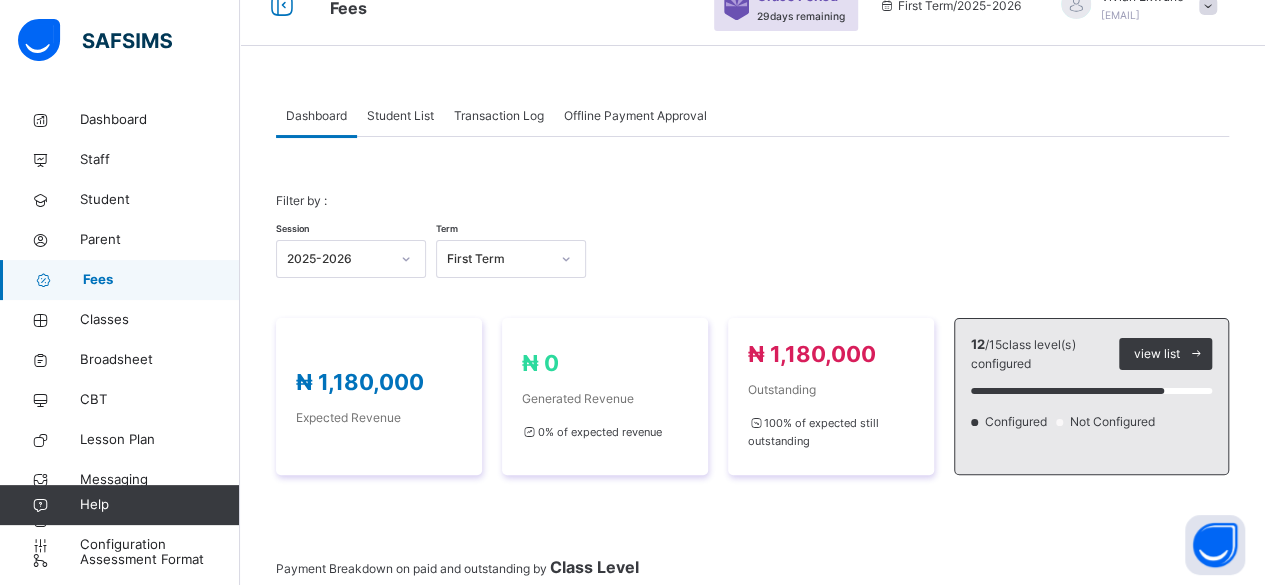 click on "Student List" at bounding box center (400, 116) 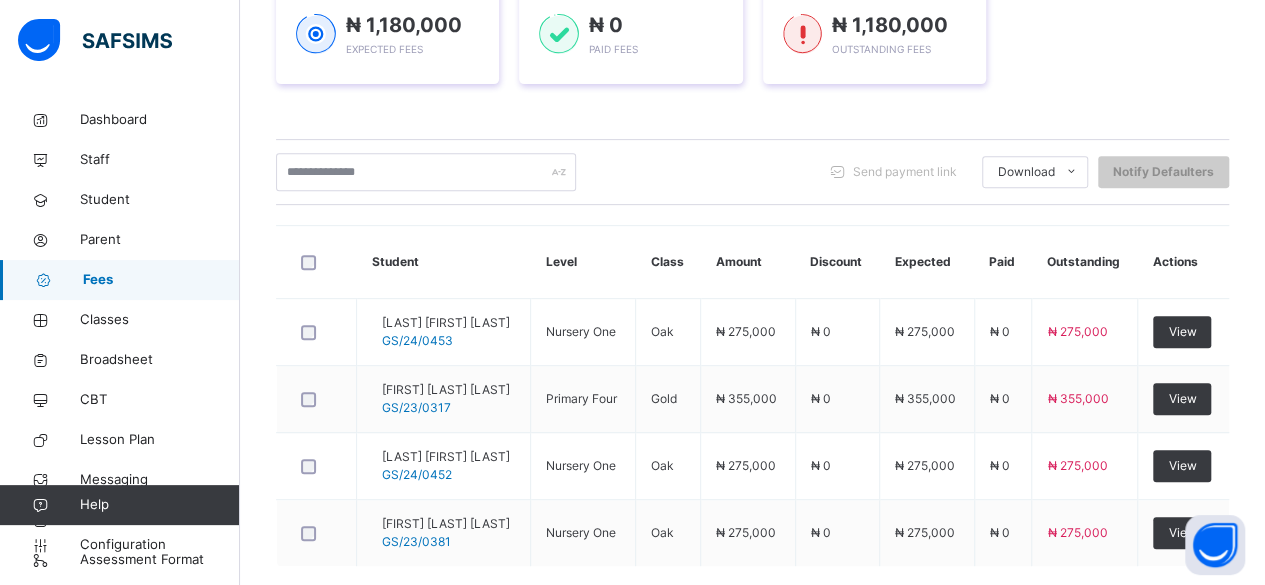 scroll, scrollTop: 444, scrollLeft: 0, axis: vertical 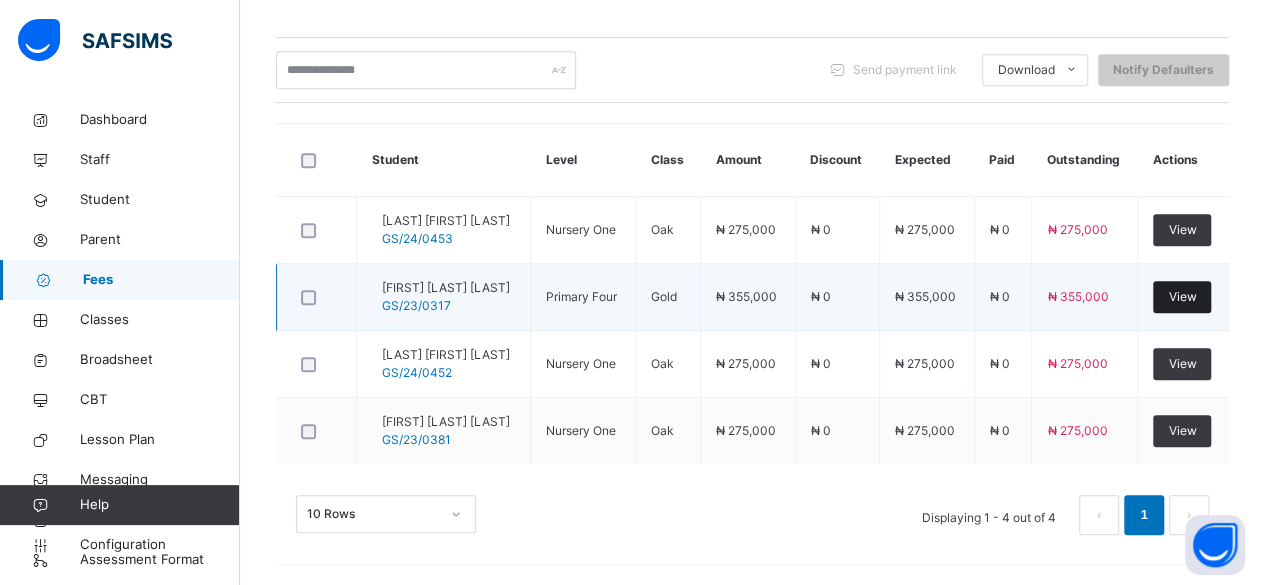 click on "View" at bounding box center (1182, 297) 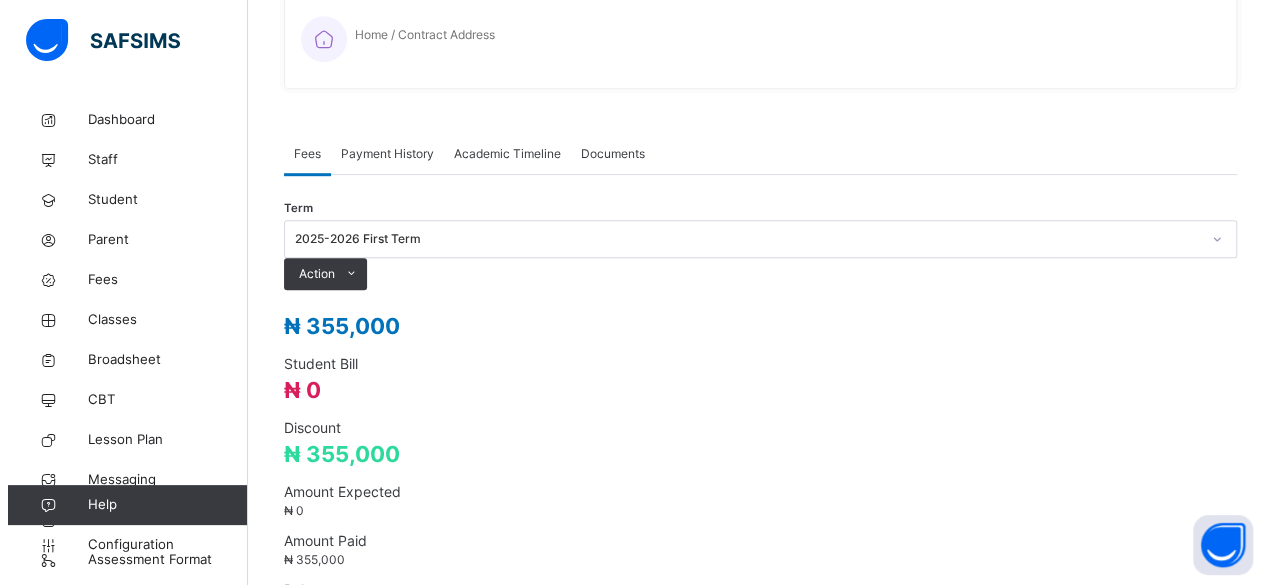 scroll, scrollTop: 586, scrollLeft: 0, axis: vertical 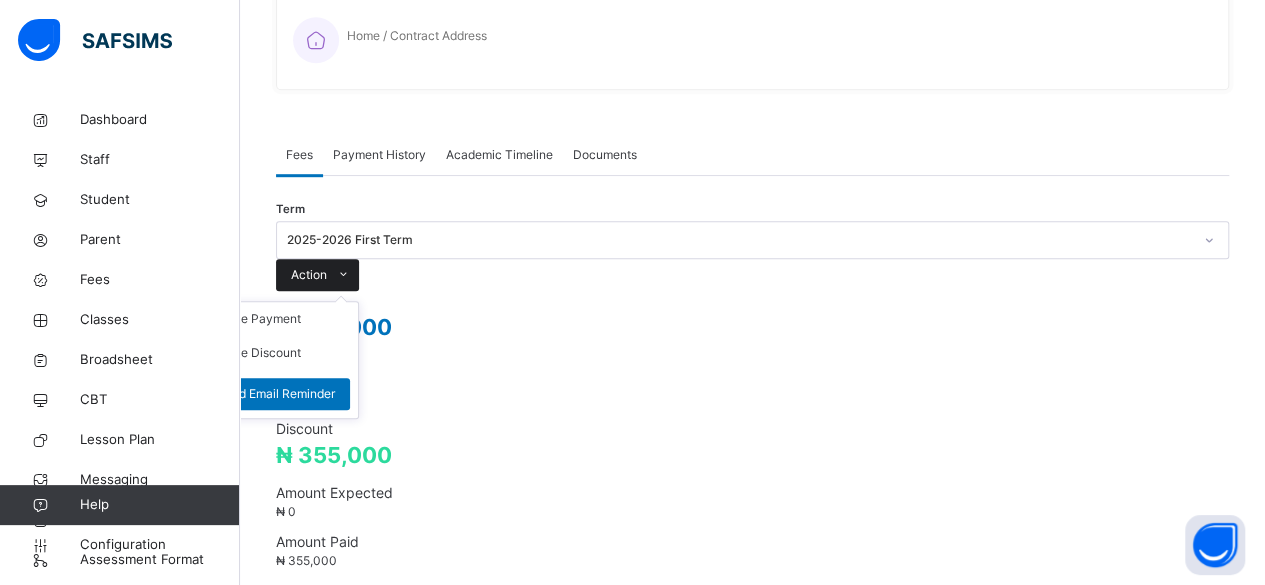 click at bounding box center [343, 275] 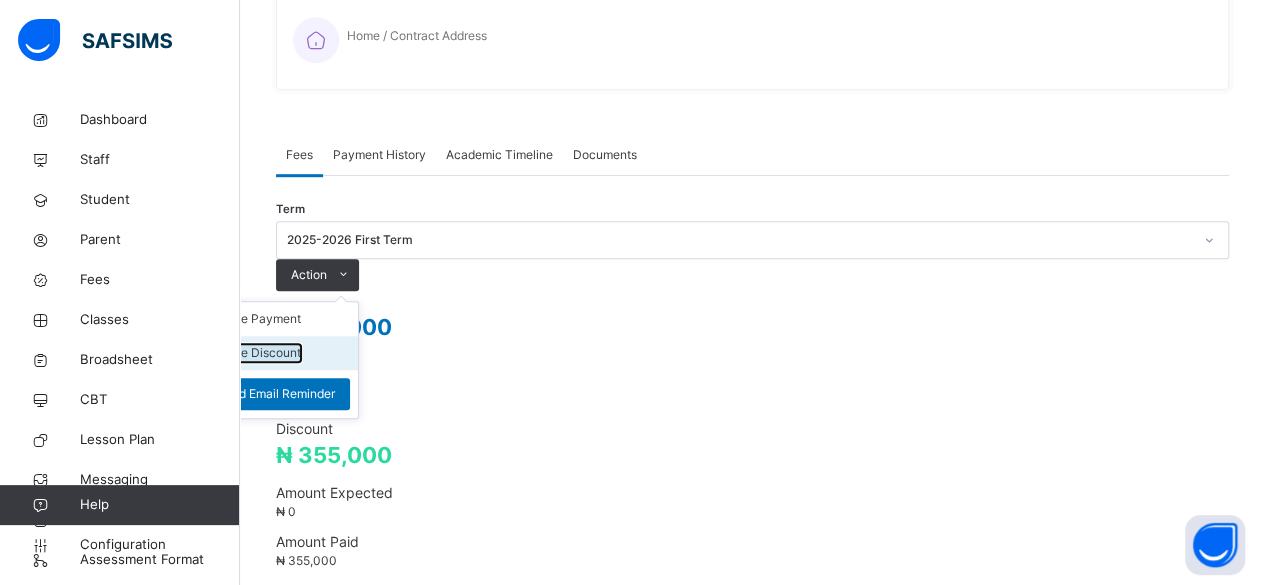 click on "Manage Discount" at bounding box center (251, 353) 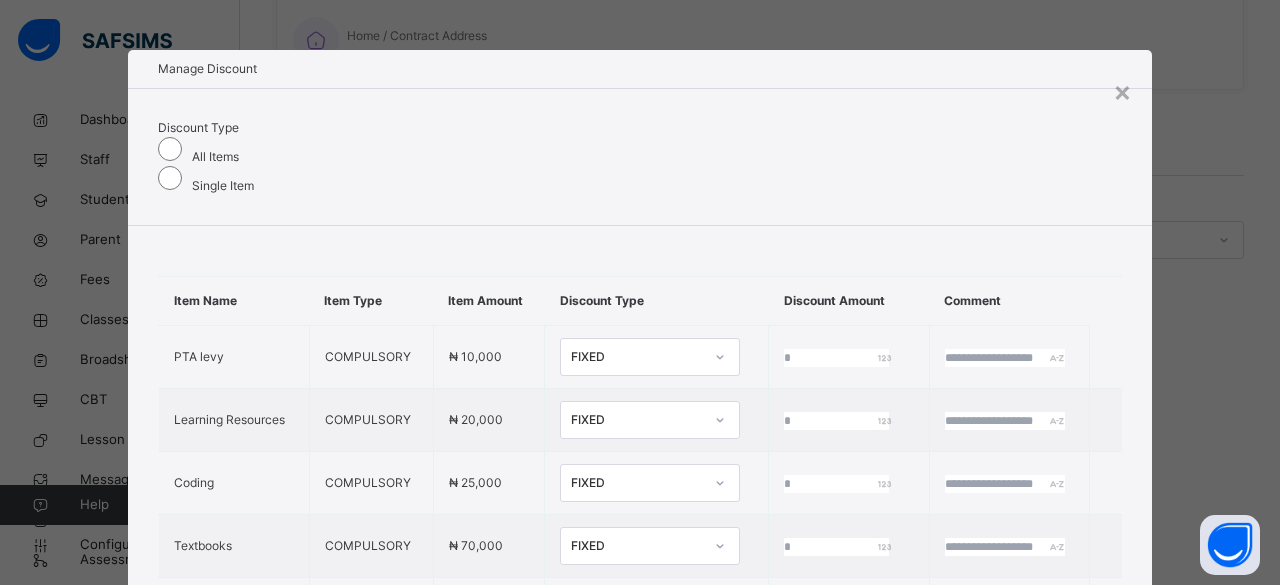 scroll, scrollTop: 144, scrollLeft: 0, axis: vertical 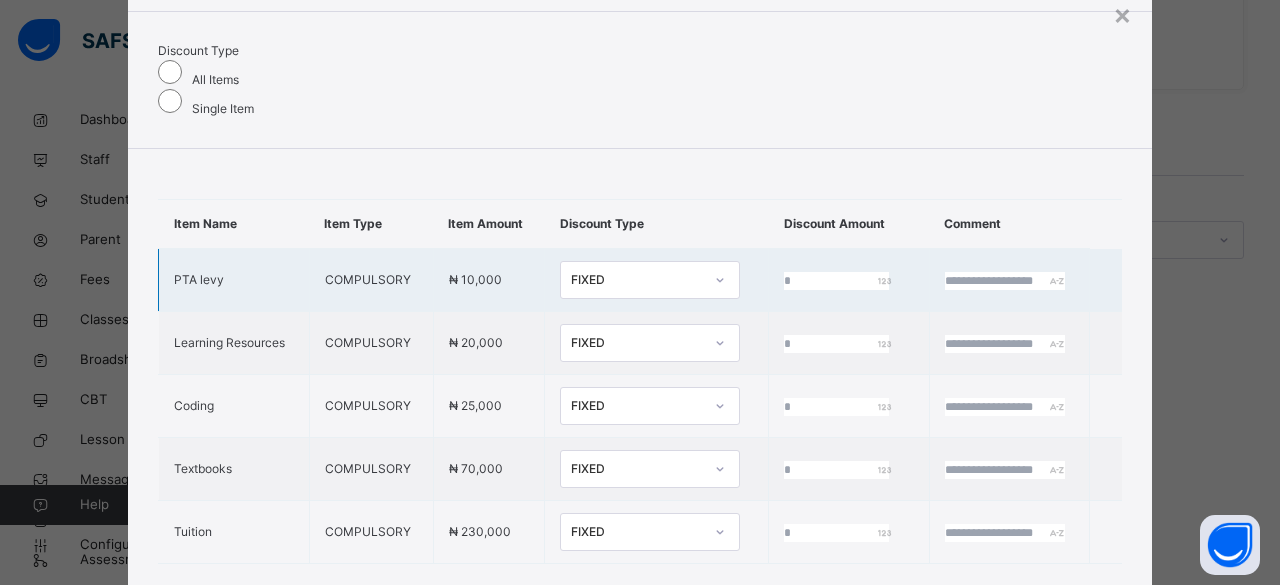 click on "*" at bounding box center (836, 281) 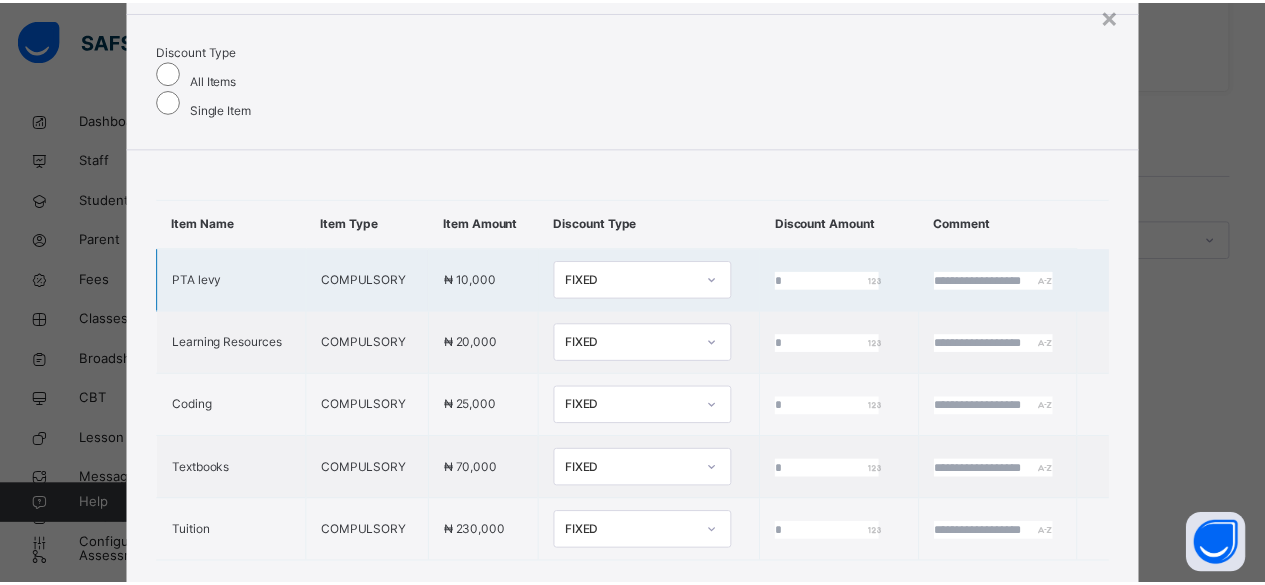 scroll, scrollTop: 134, scrollLeft: 0, axis: vertical 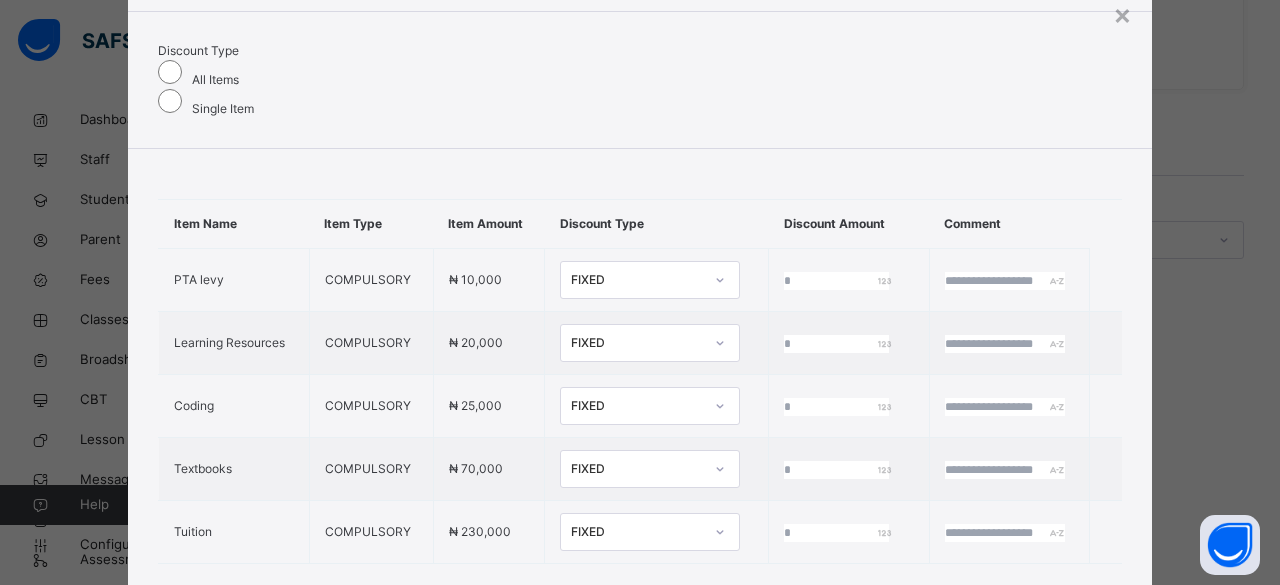 type on "*****" 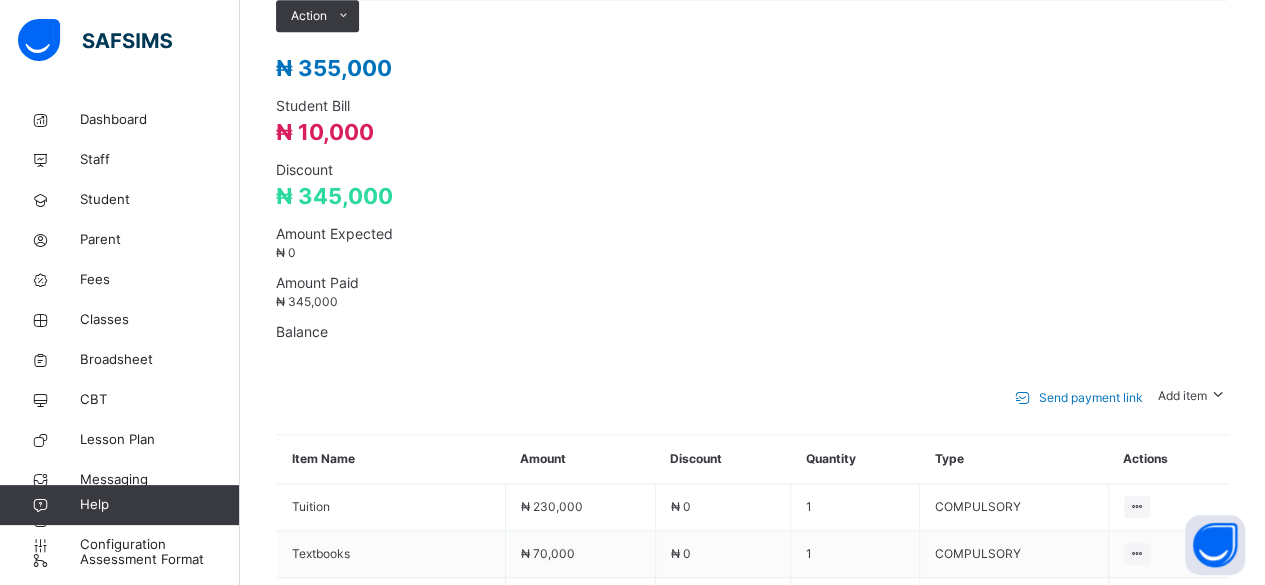 scroll, scrollTop: 844, scrollLeft: 0, axis: vertical 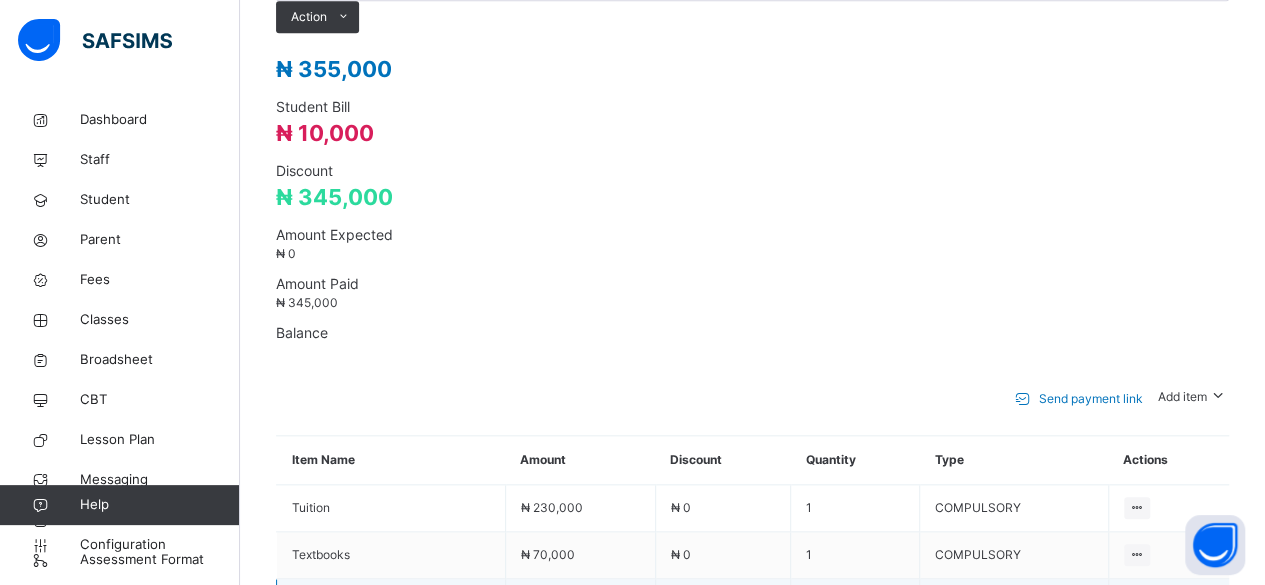 click on "Learning Resources" at bounding box center (391, 602) 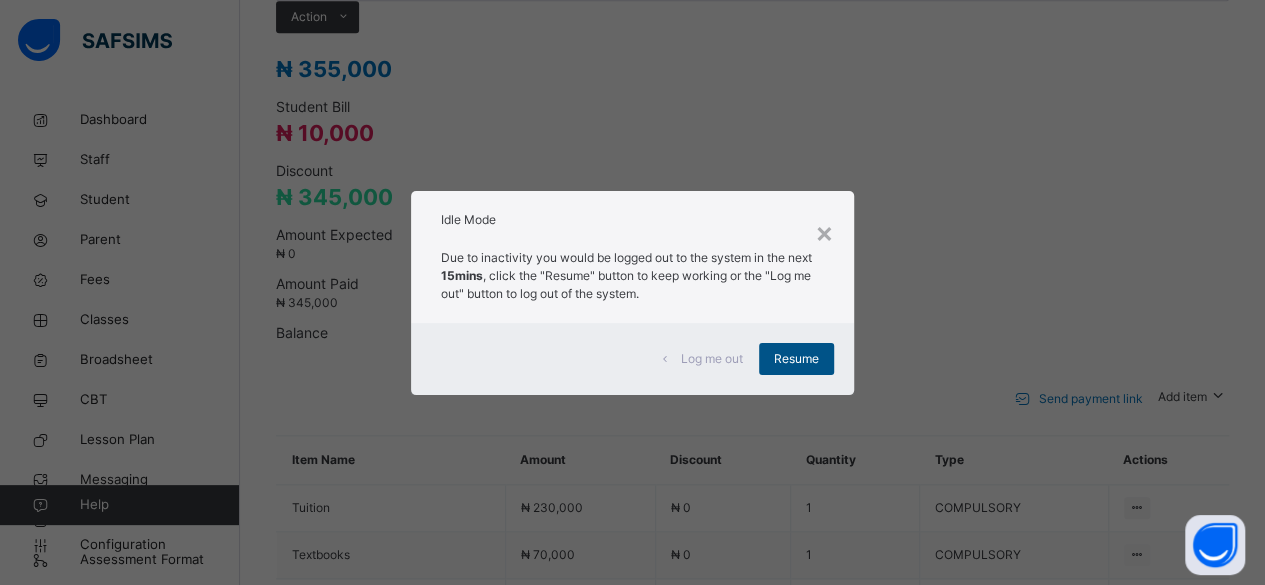 click on "Resume" at bounding box center (796, 359) 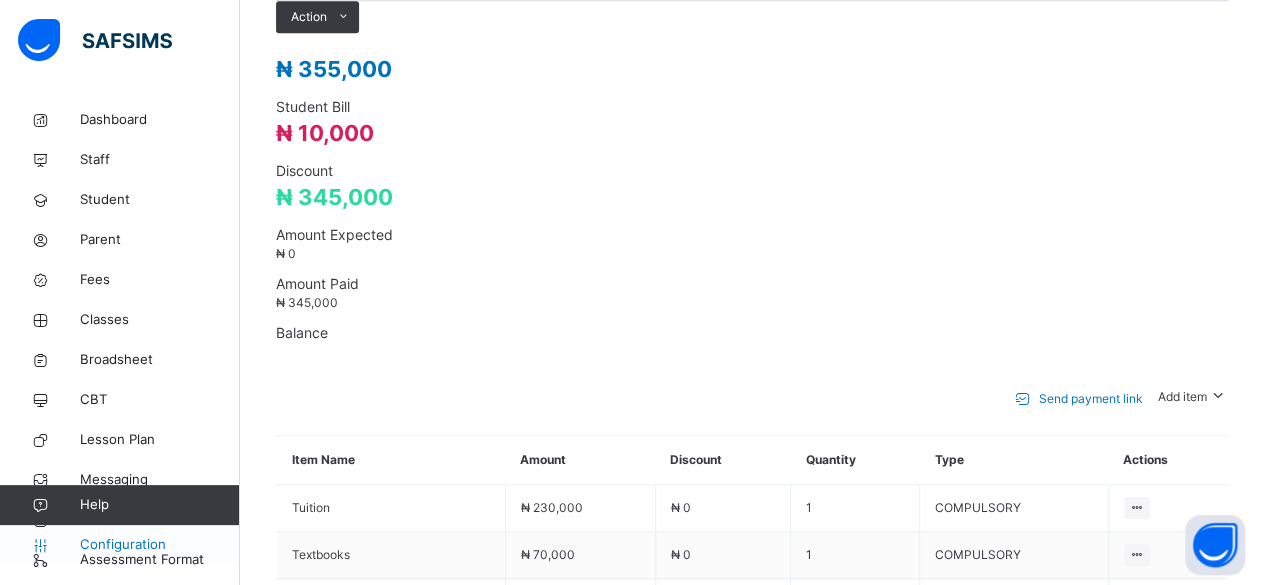 click on "Configuration" at bounding box center [159, 545] 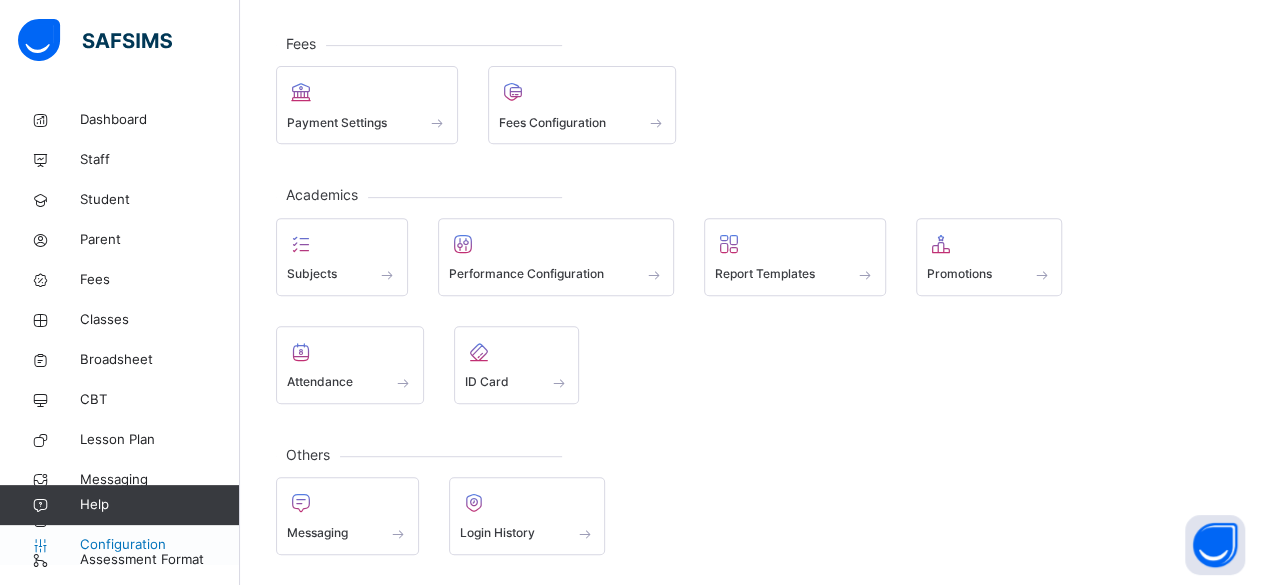 scroll, scrollTop: 241, scrollLeft: 0, axis: vertical 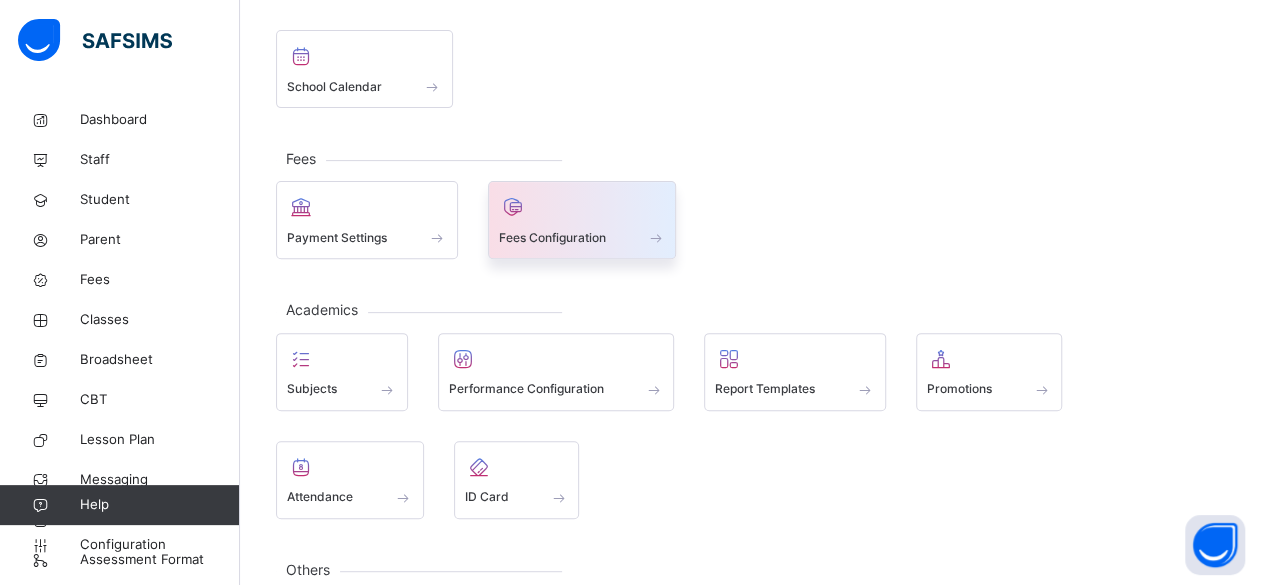 click on "Fees Configuration" at bounding box center [552, 238] 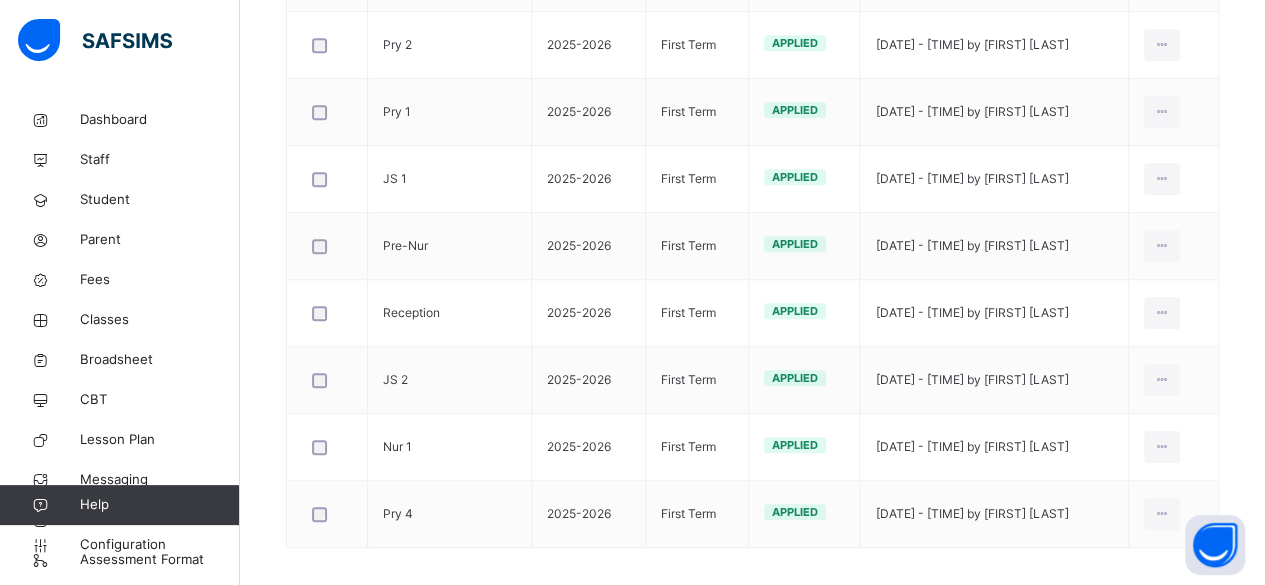 scroll, scrollTop: 734, scrollLeft: 0, axis: vertical 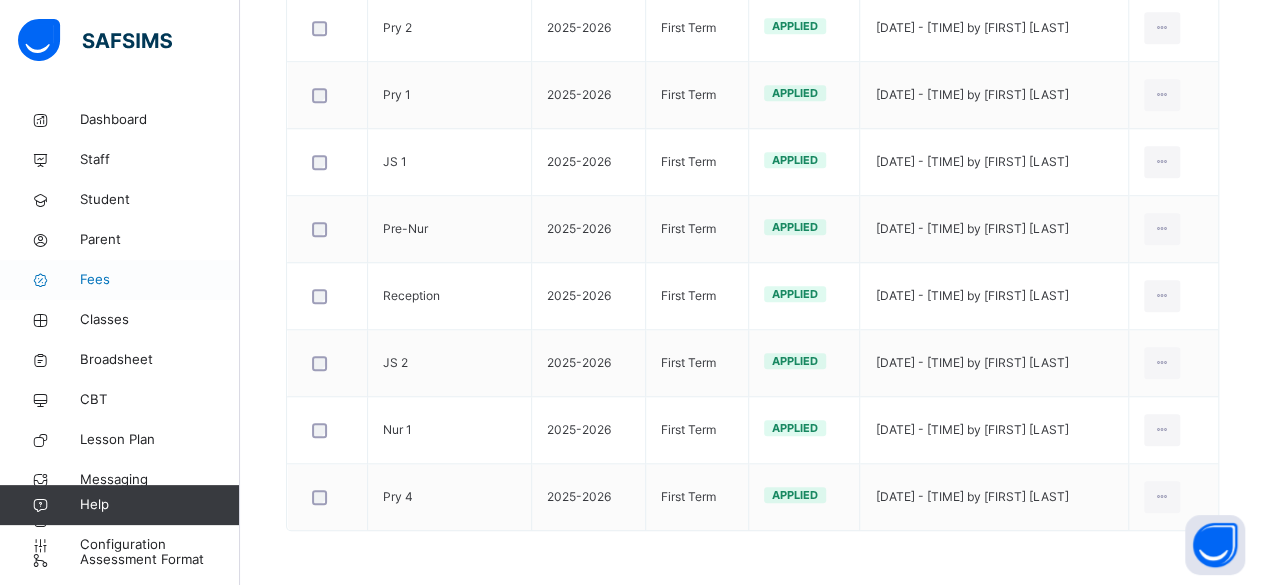 click on "Fees" at bounding box center [160, 280] 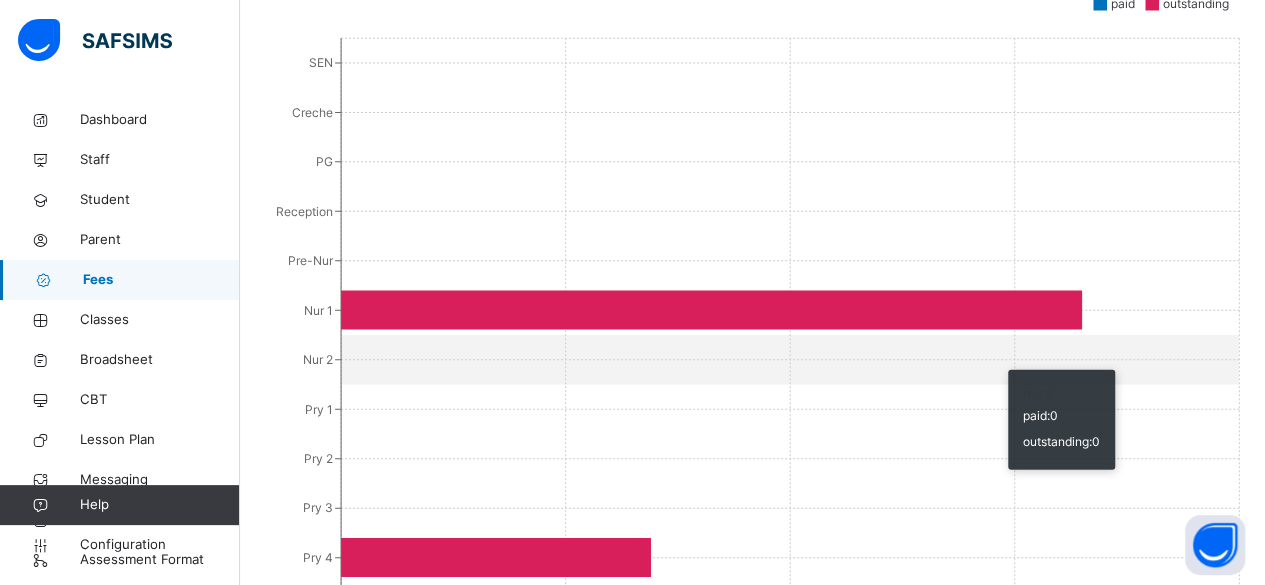 scroll, scrollTop: 613, scrollLeft: 0, axis: vertical 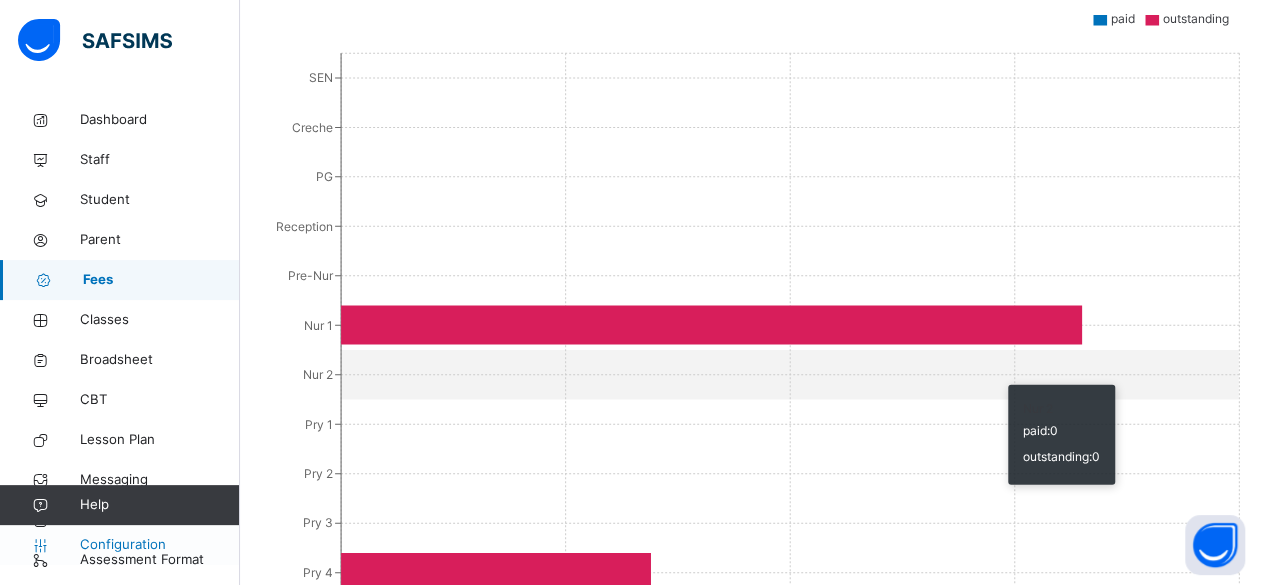 click on "Configuration" at bounding box center [119, 545] 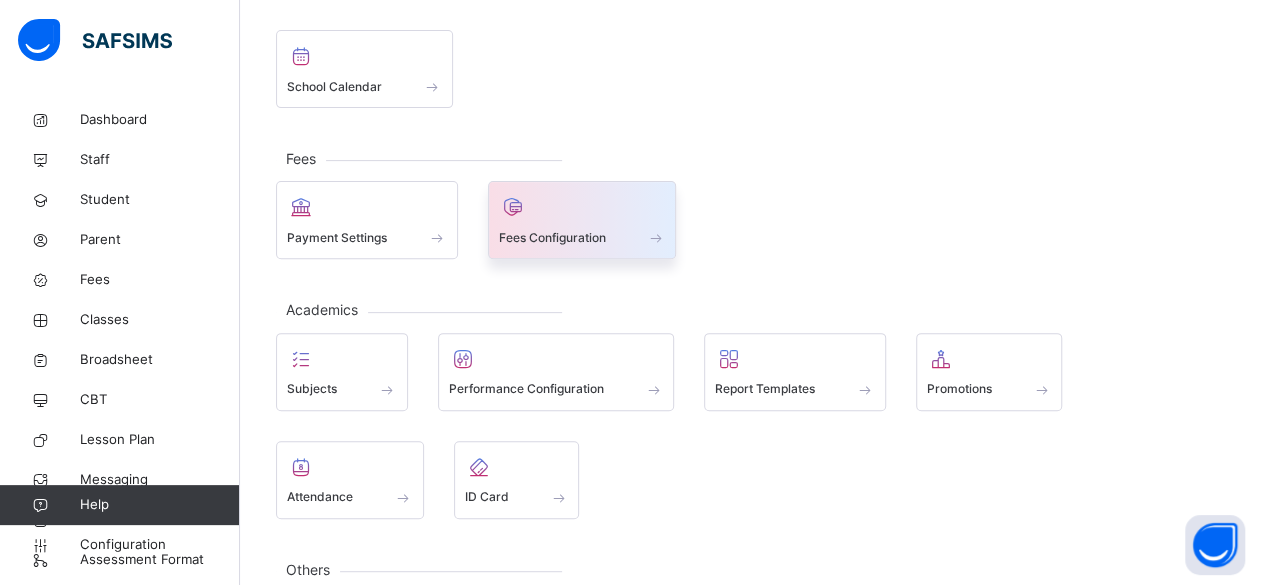 click on "Fees Configuration" at bounding box center [552, 238] 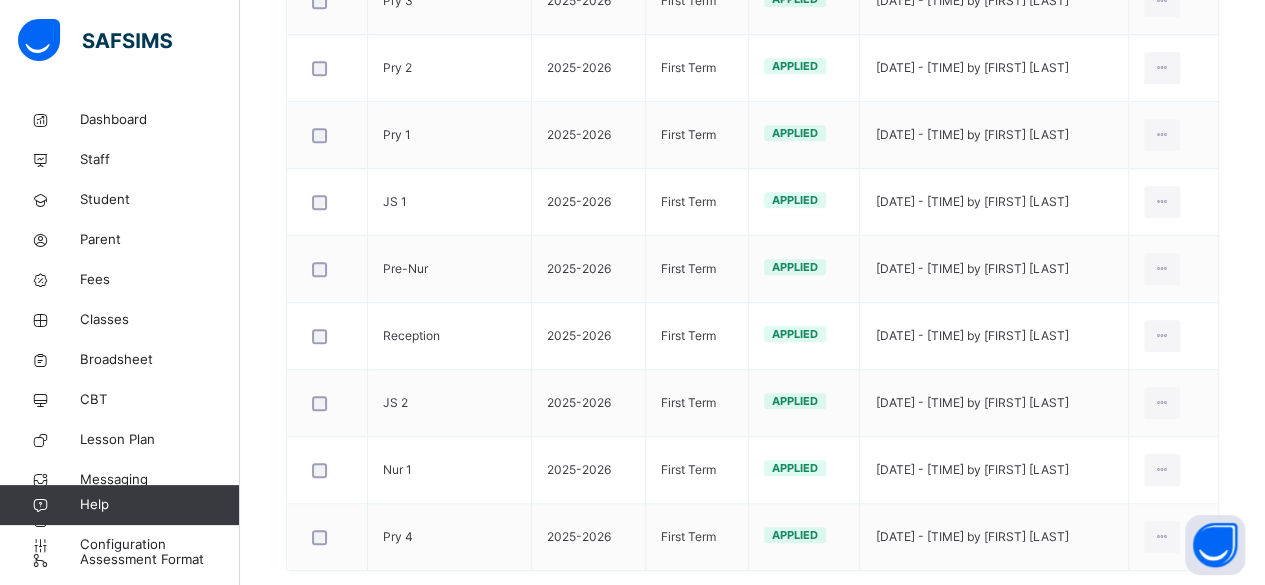scroll, scrollTop: 734, scrollLeft: 0, axis: vertical 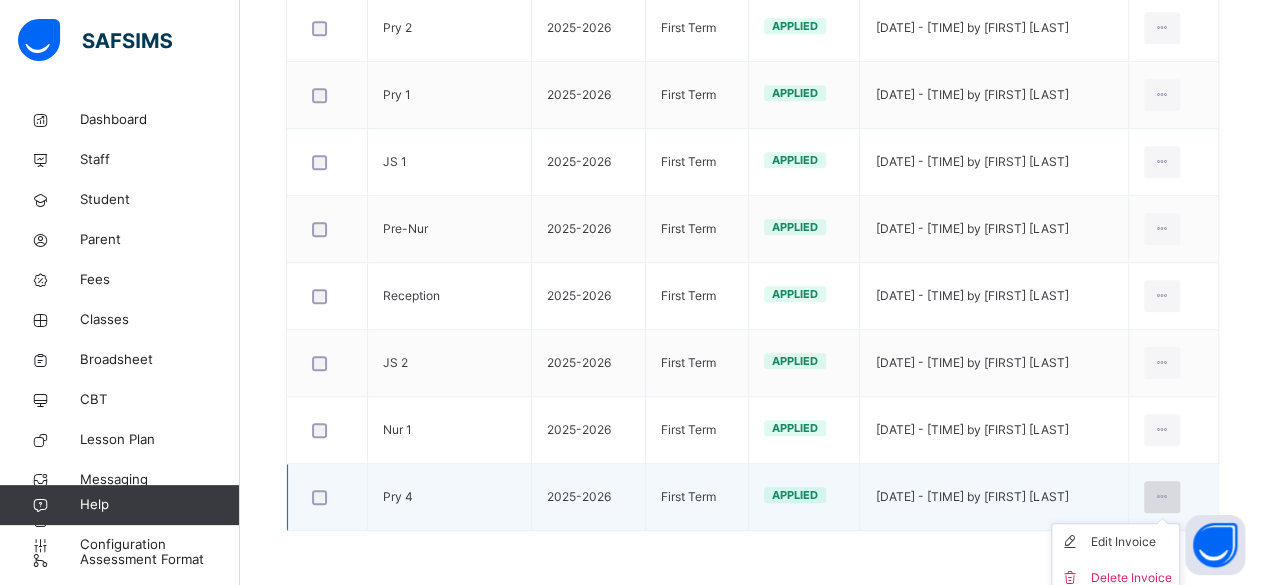 click at bounding box center [1162, 497] 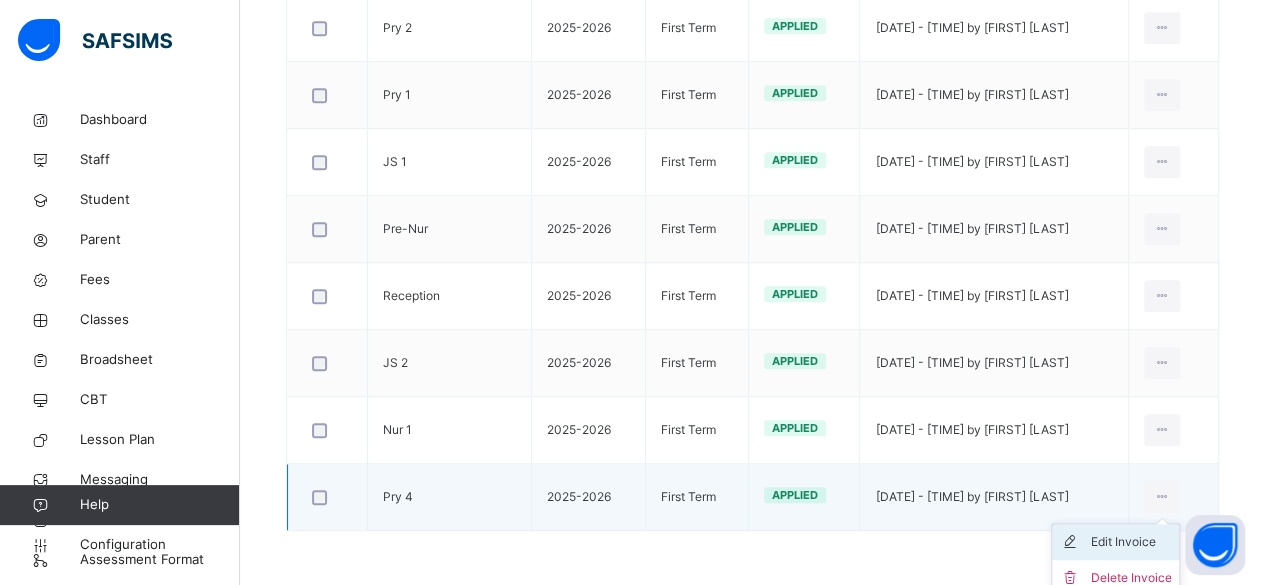 click on "Edit Invoice" at bounding box center [1130, 542] 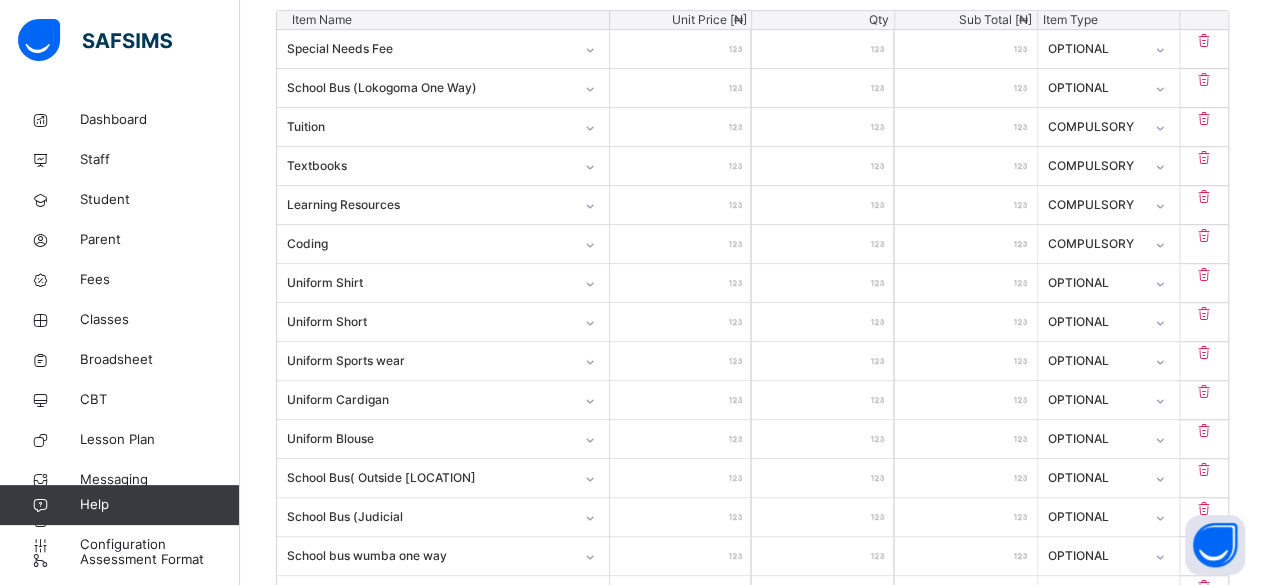 scroll, scrollTop: 584, scrollLeft: 0, axis: vertical 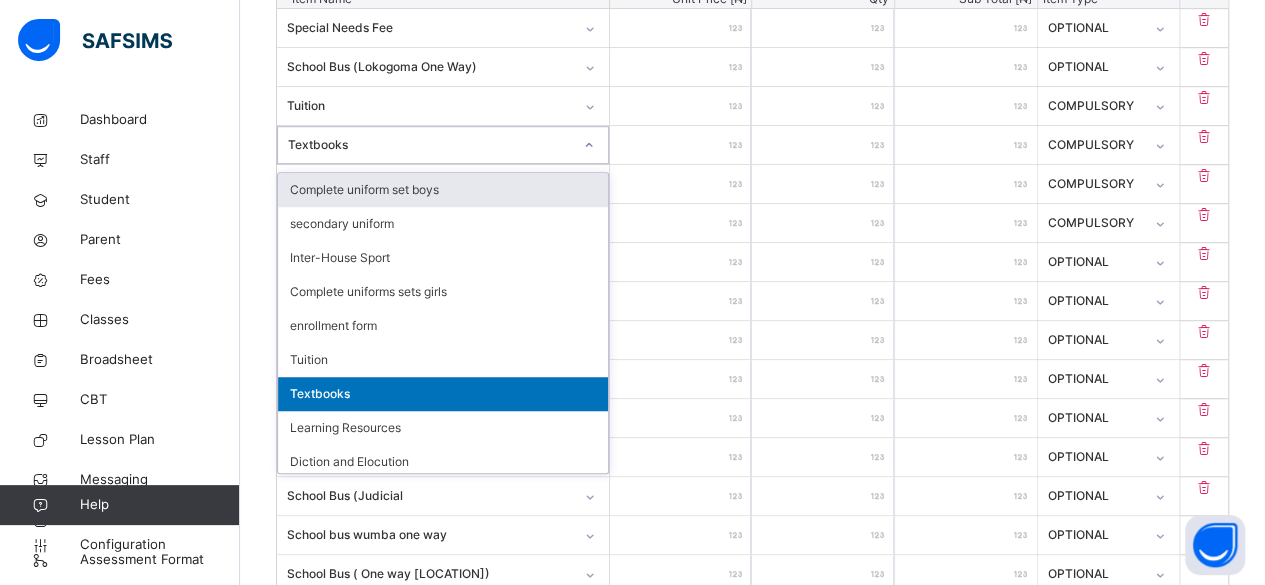 click on "Textbooks" at bounding box center [443, 394] 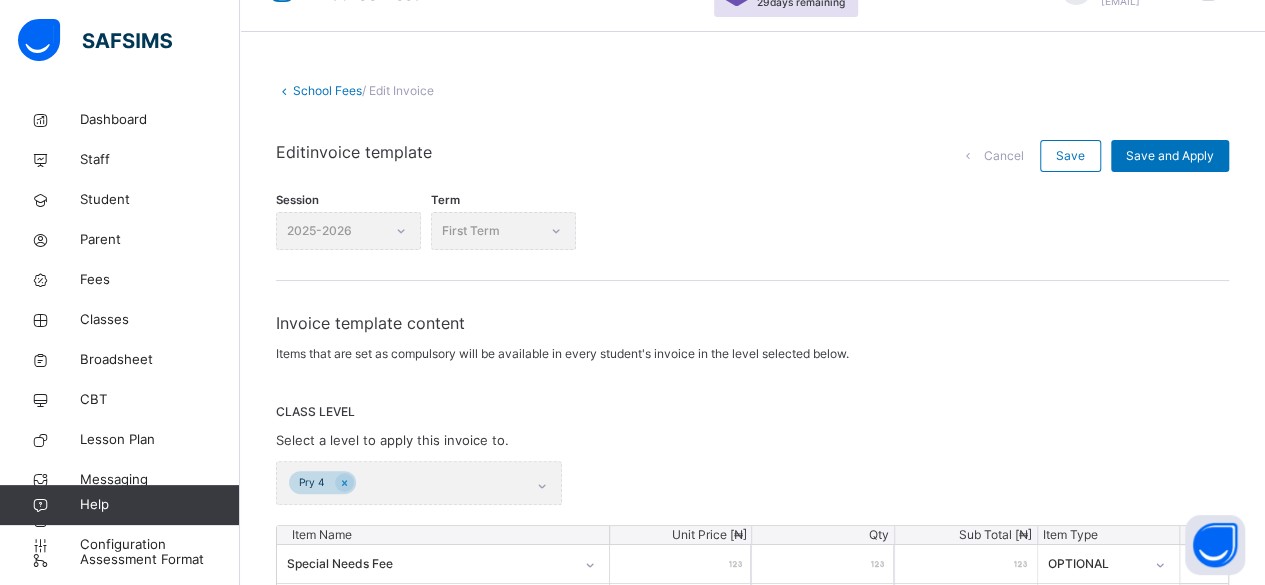 scroll, scrollTop: 52, scrollLeft: 0, axis: vertical 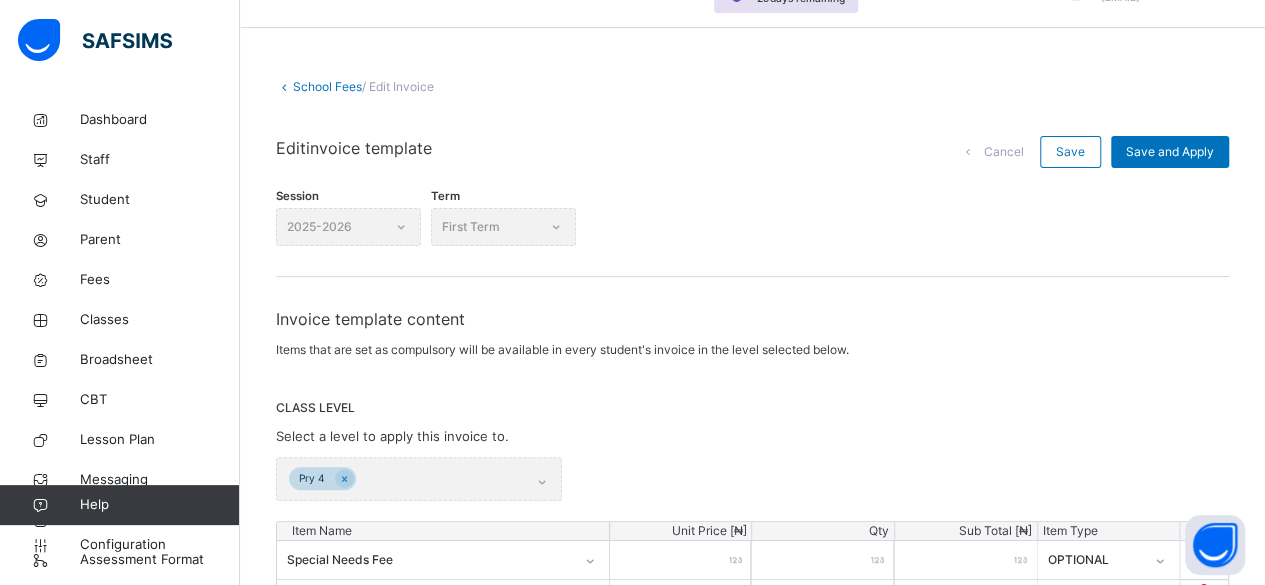 click on "/ Edit Invoice" at bounding box center [398, 86] 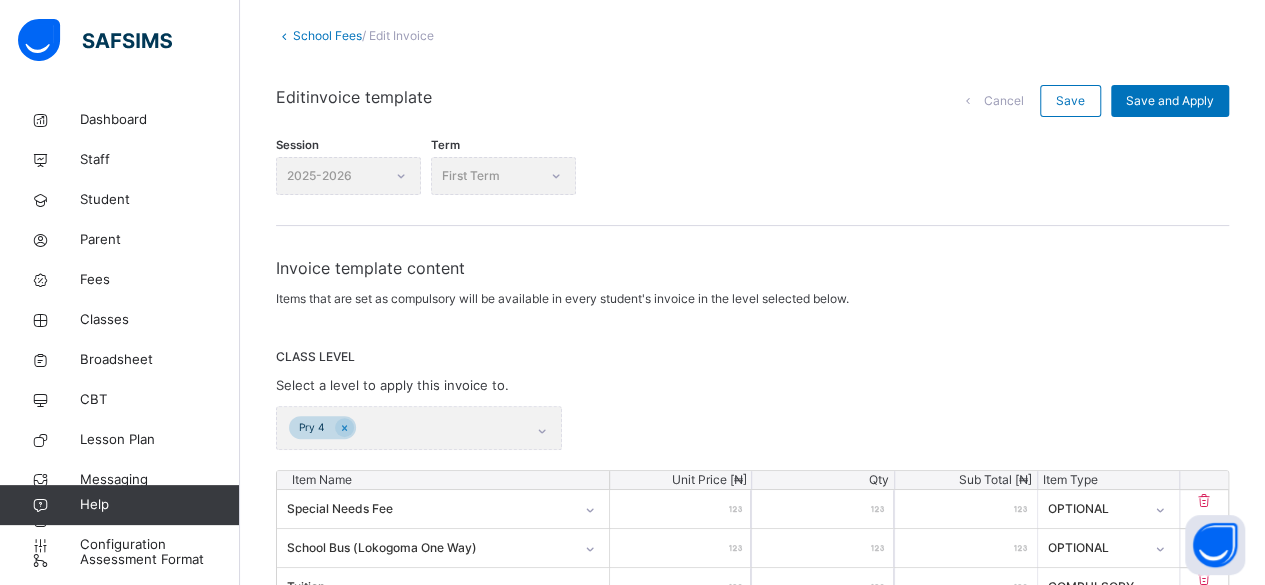 scroll, scrollTop: 108, scrollLeft: 0, axis: vertical 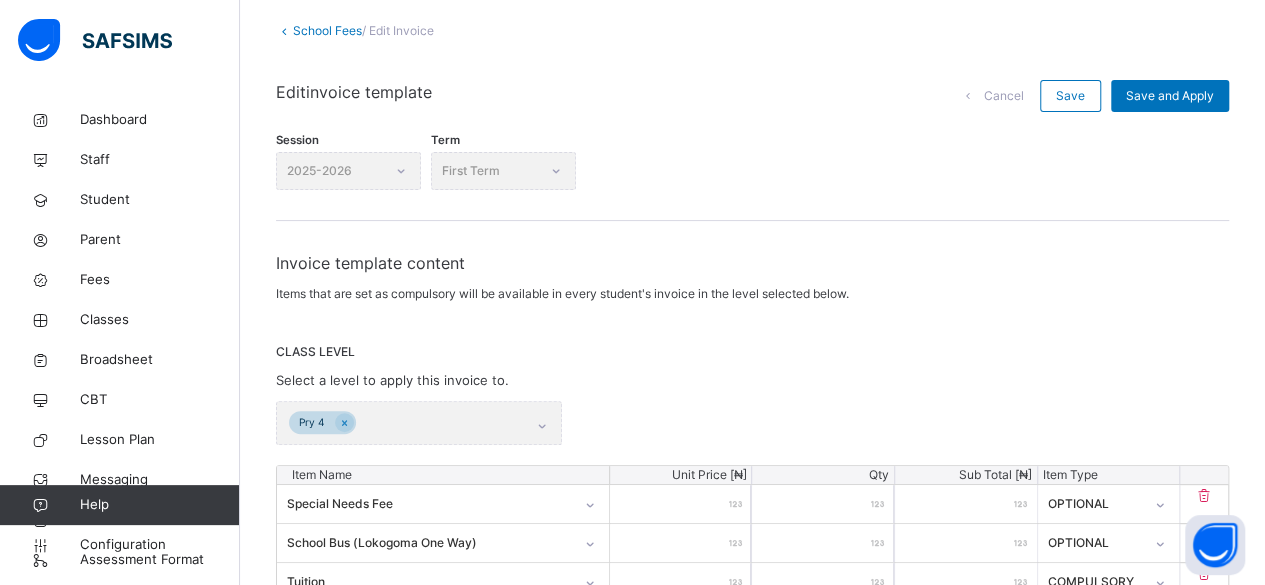 click on "School Fees" at bounding box center [327, 30] 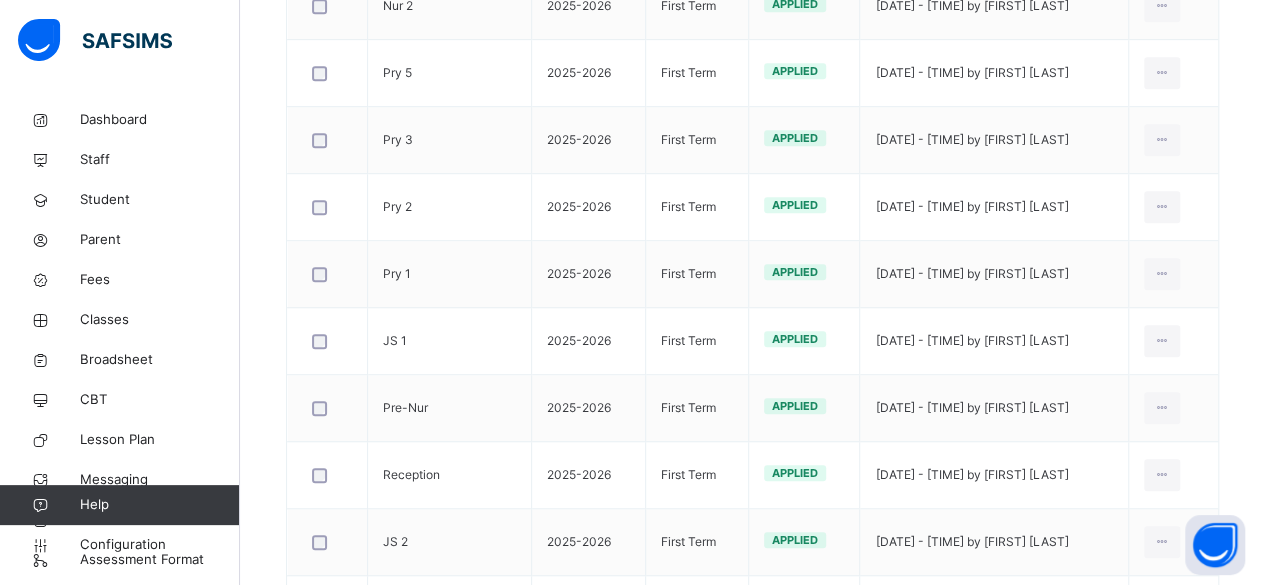 scroll, scrollTop: 734, scrollLeft: 0, axis: vertical 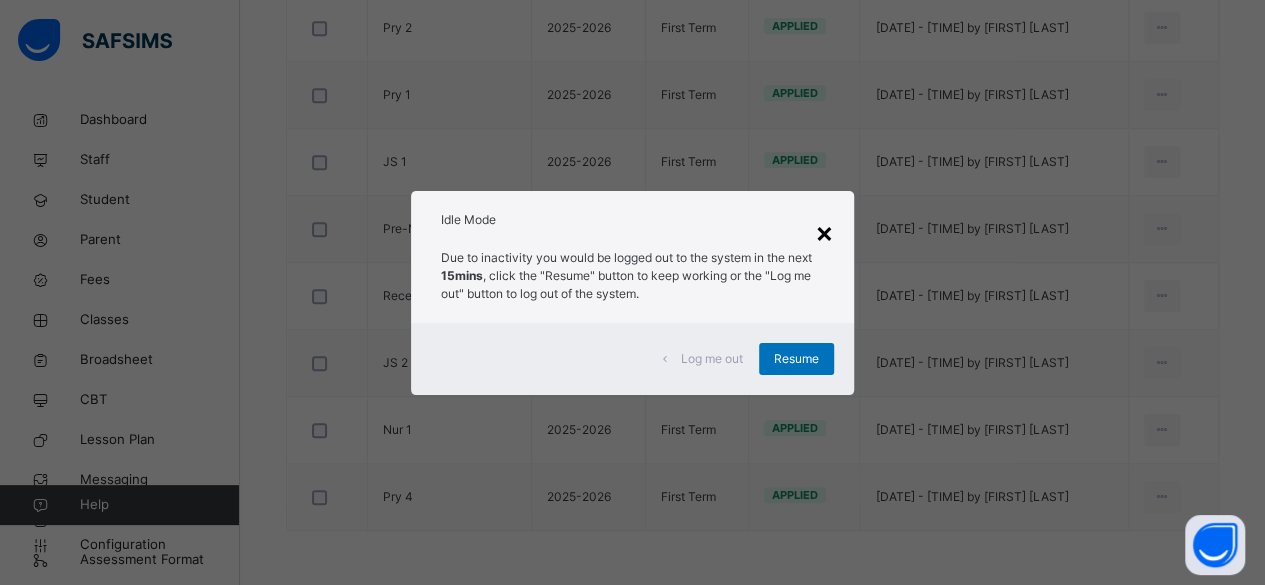 click on "×" at bounding box center (824, 232) 